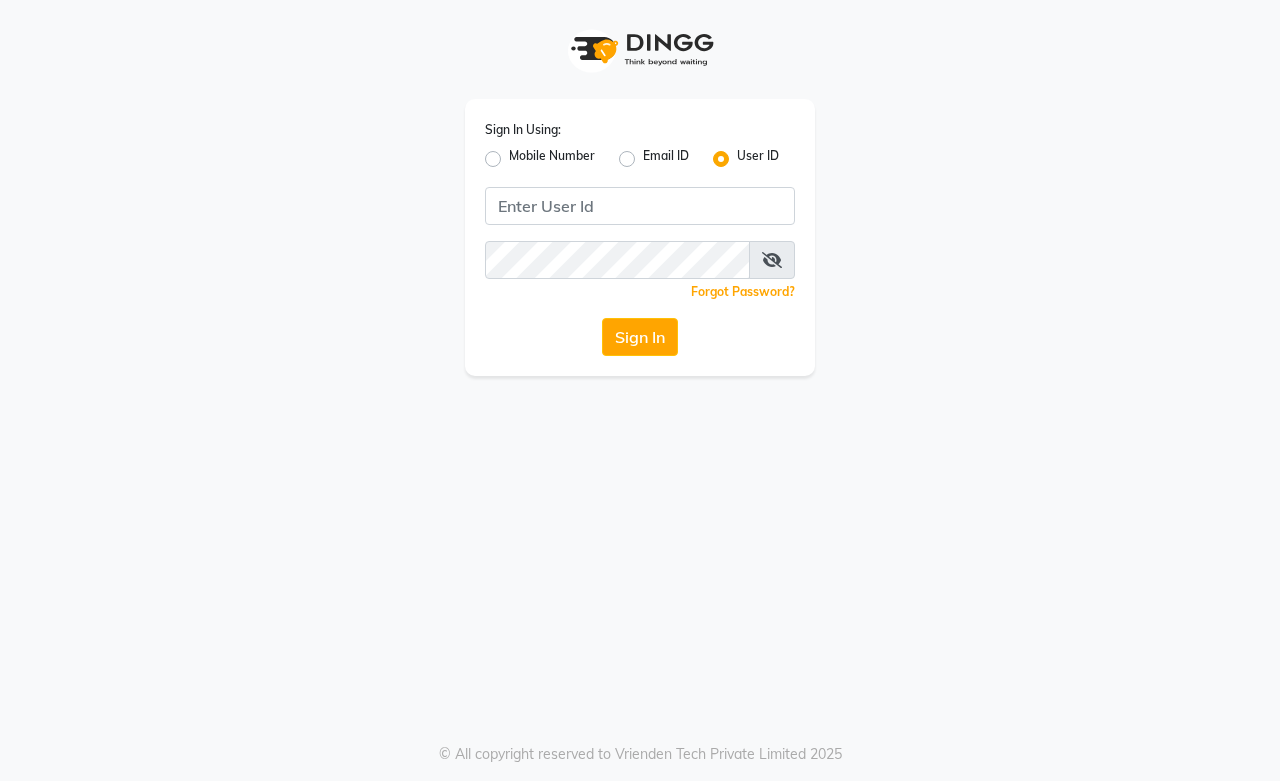 scroll, scrollTop: 0, scrollLeft: 0, axis: both 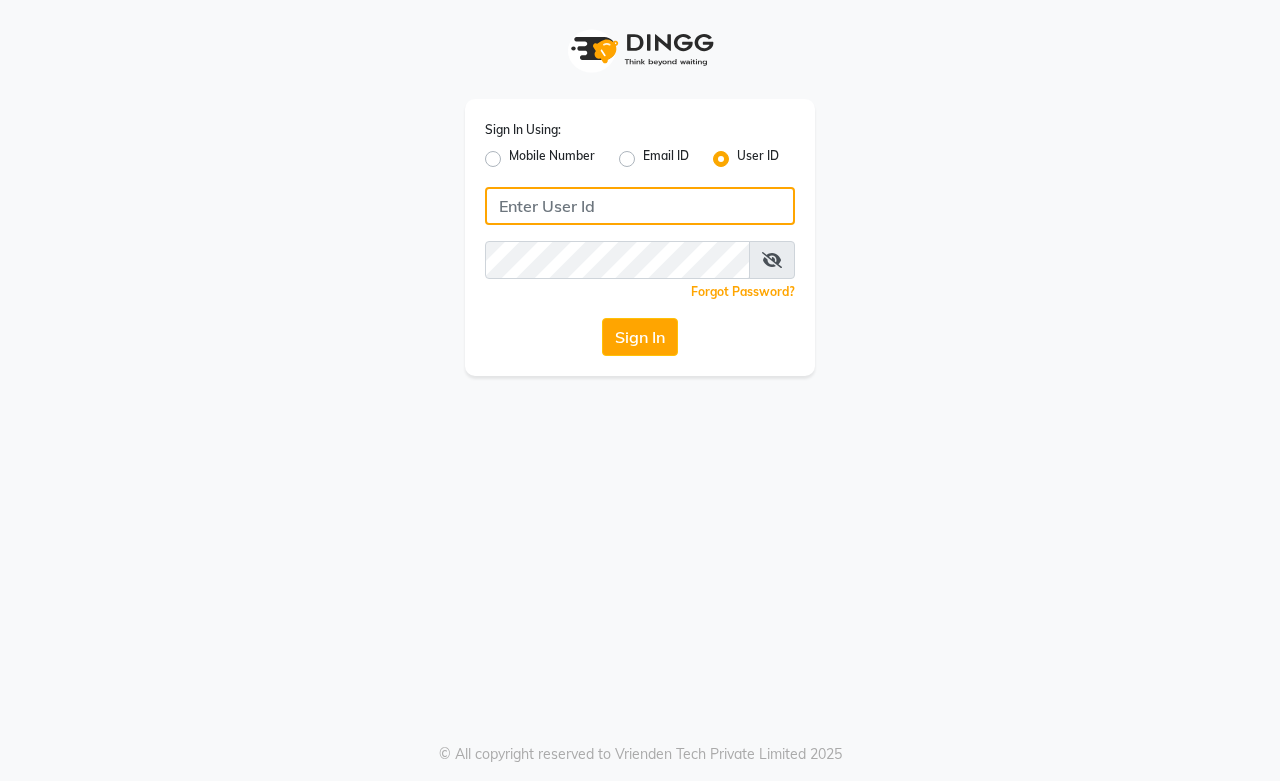 type on "9828338644" 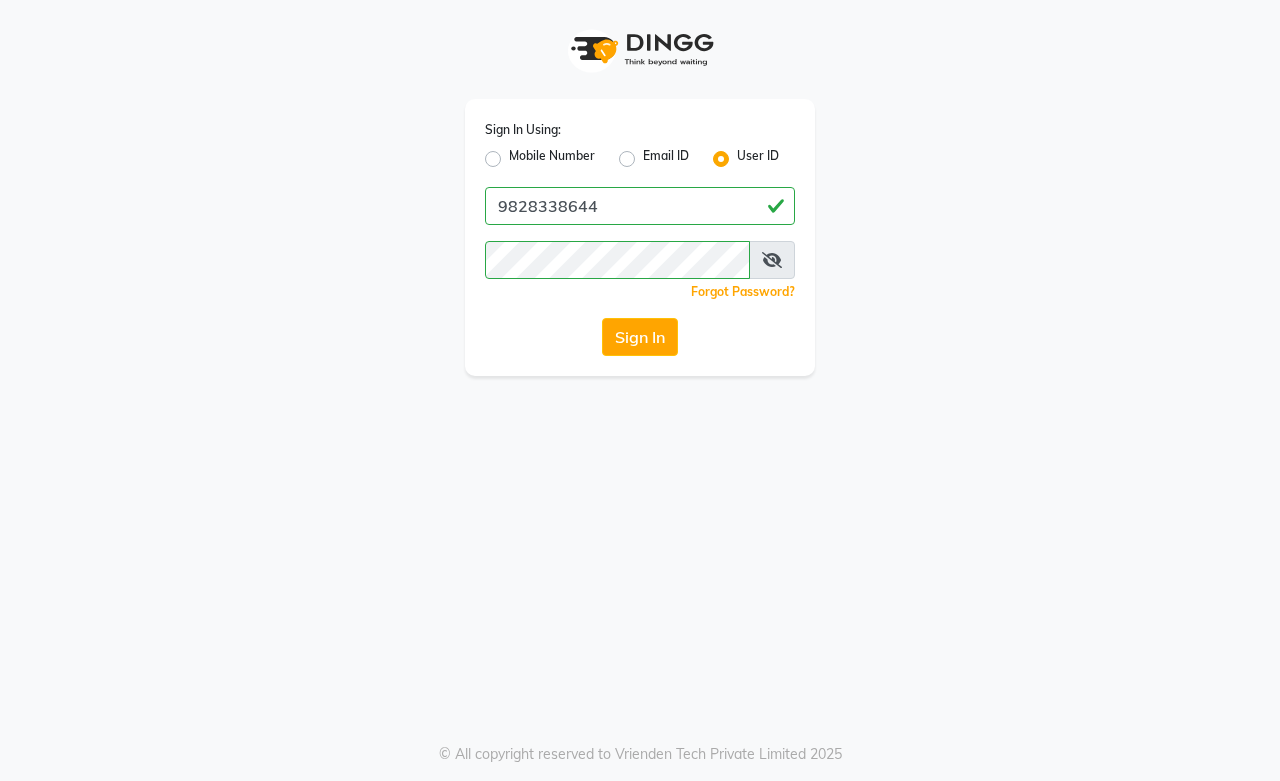 click on "Mobile Number" 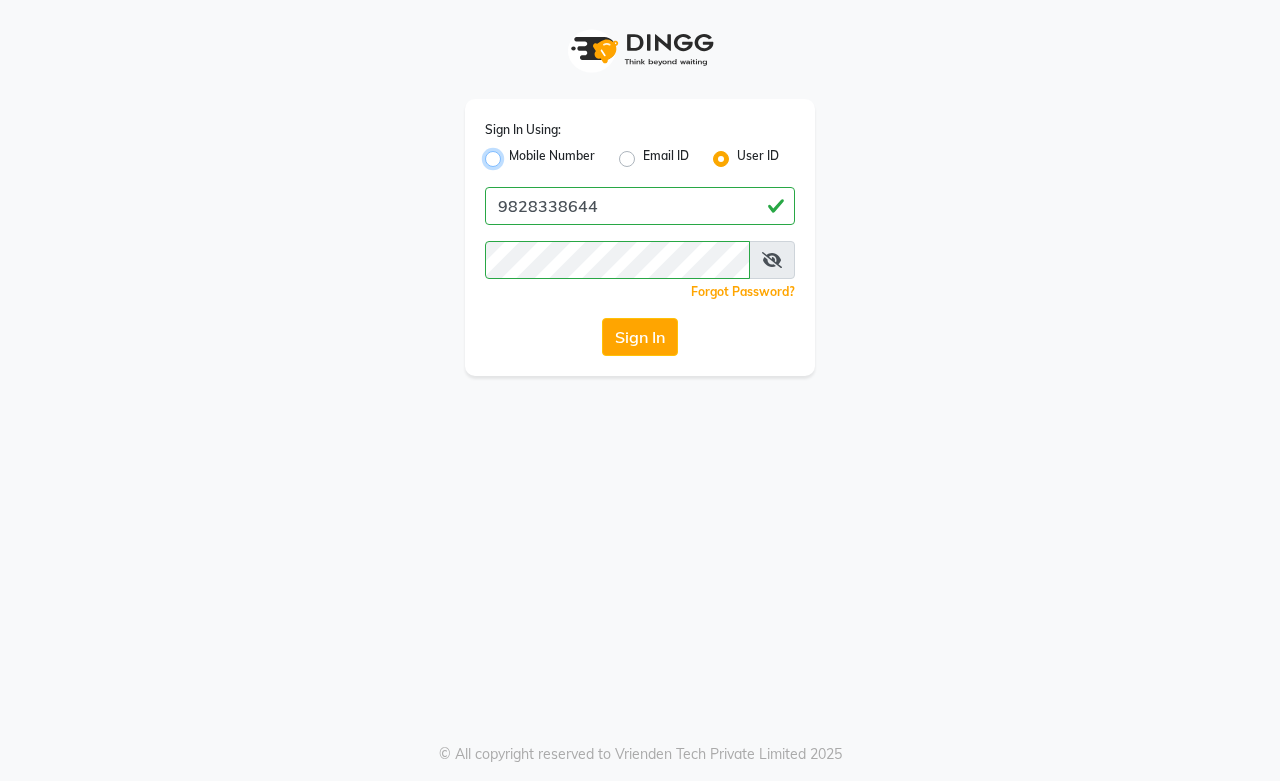 click on "Mobile Number" at bounding box center [515, 153] 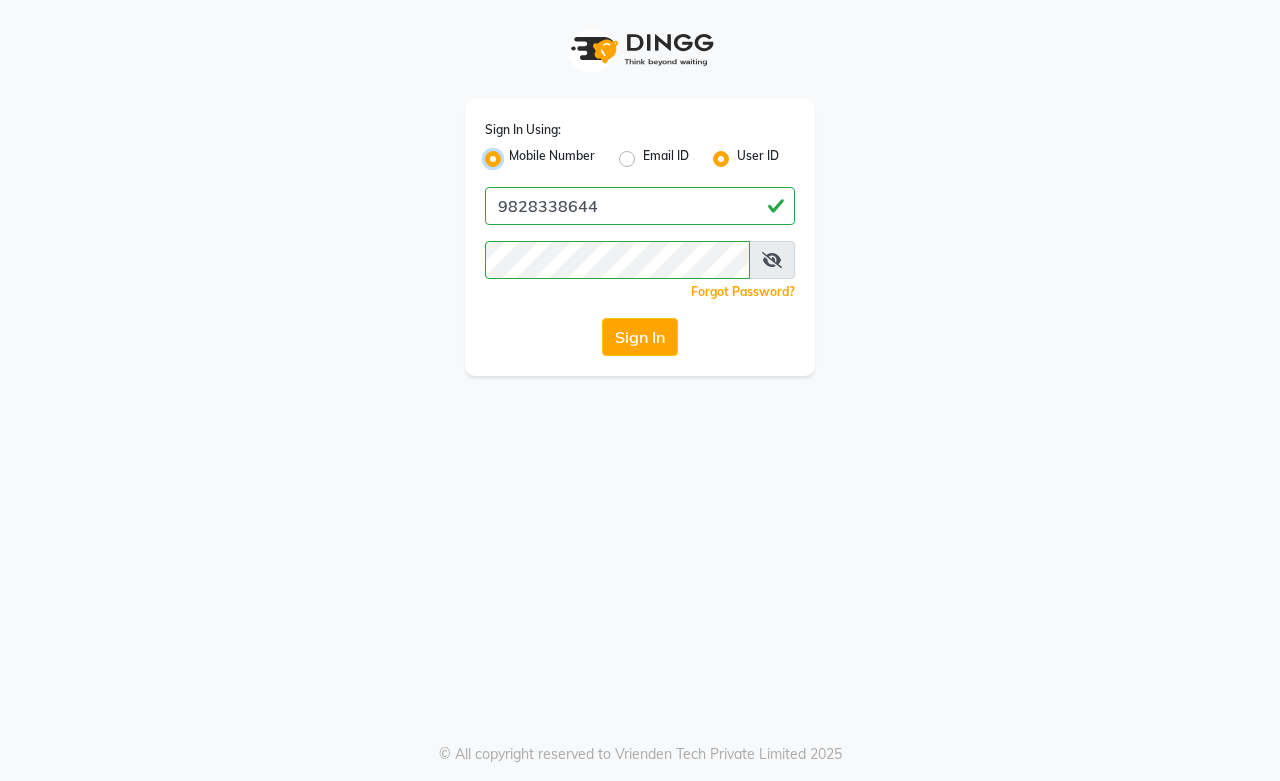 radio on "false" 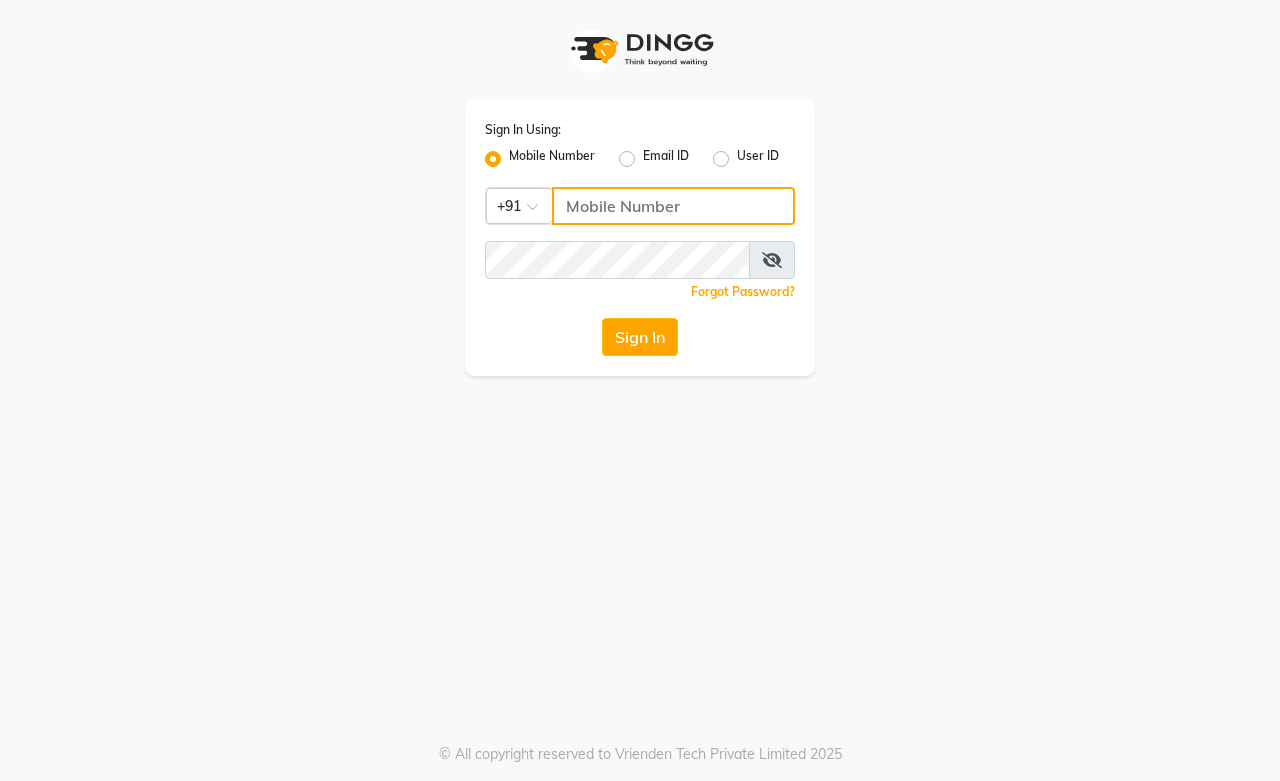 click 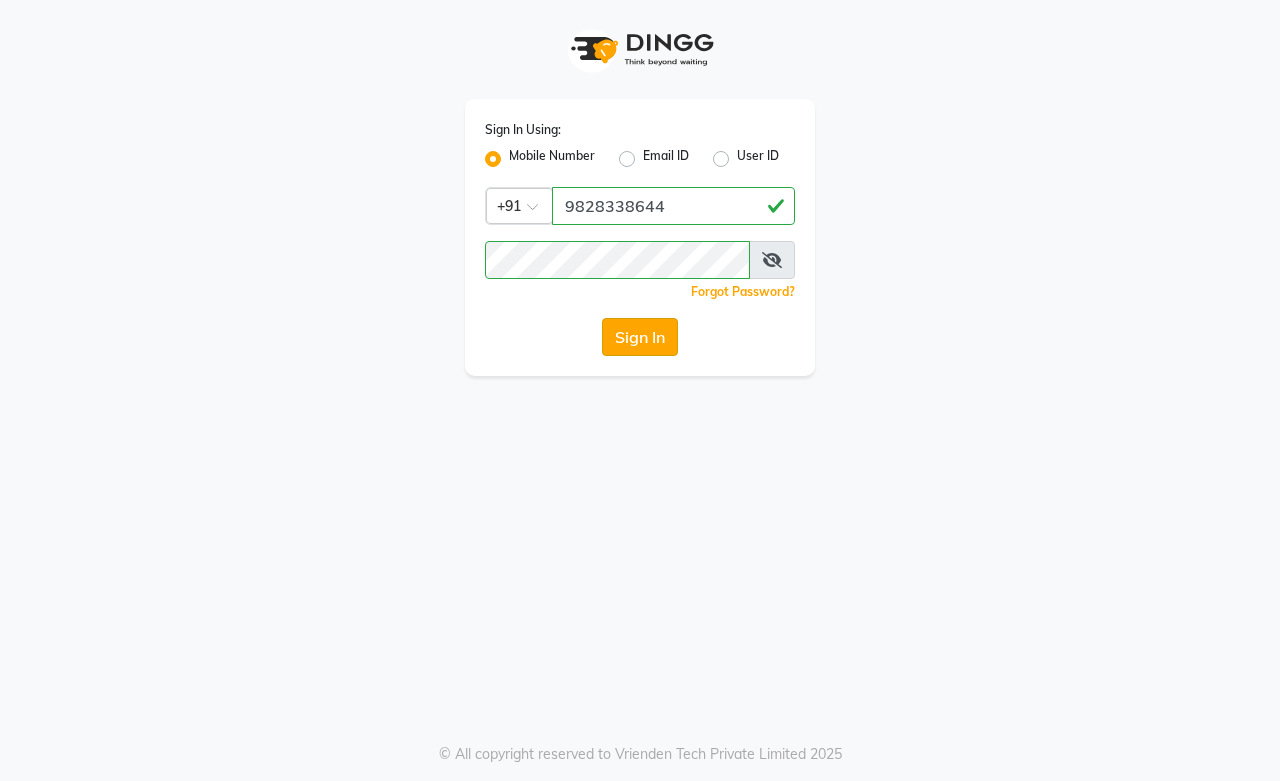 click on "Sign In" 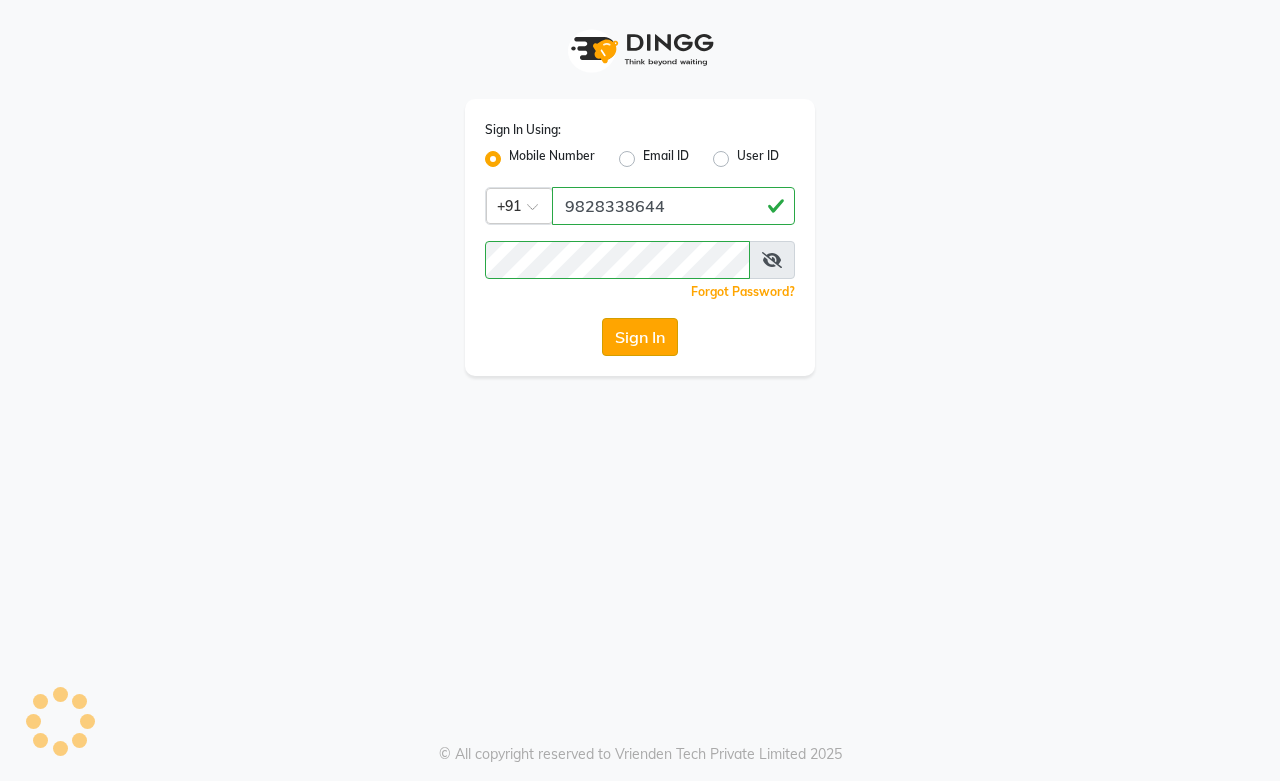 click on "Sign In" 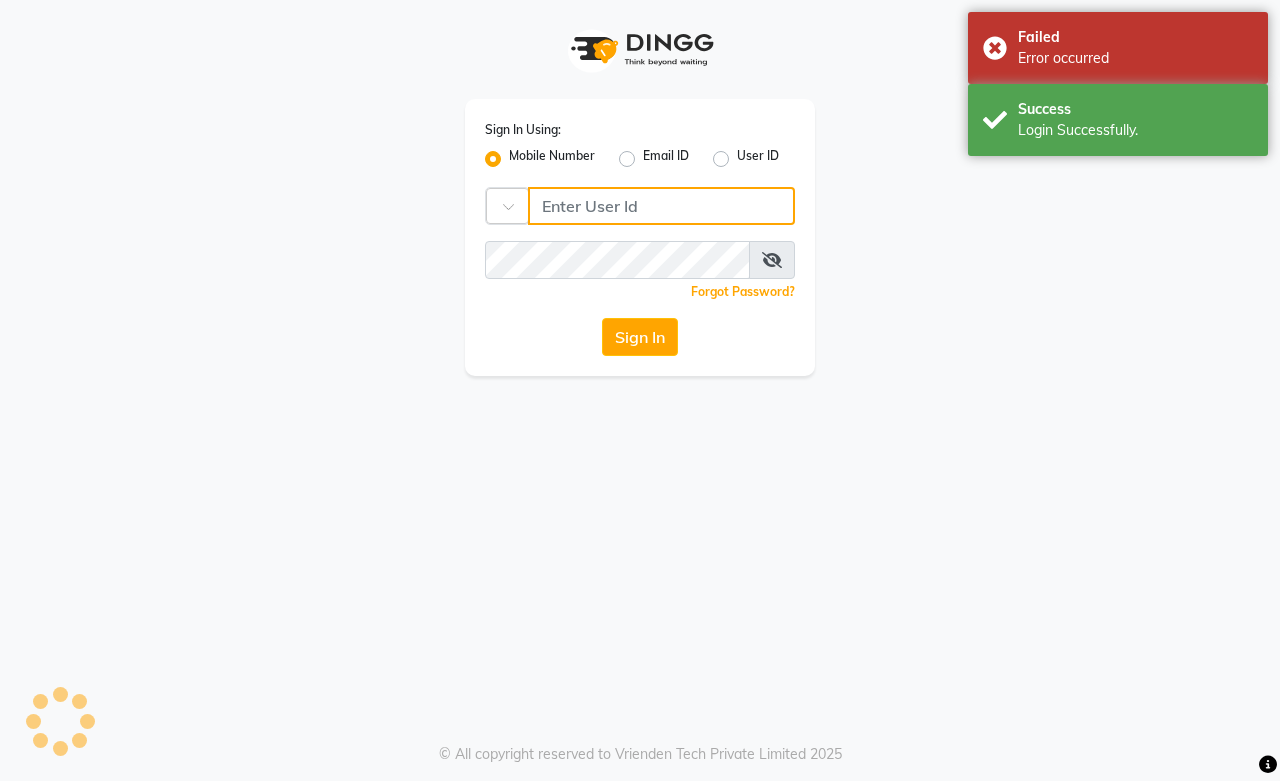 type on "9828338644" 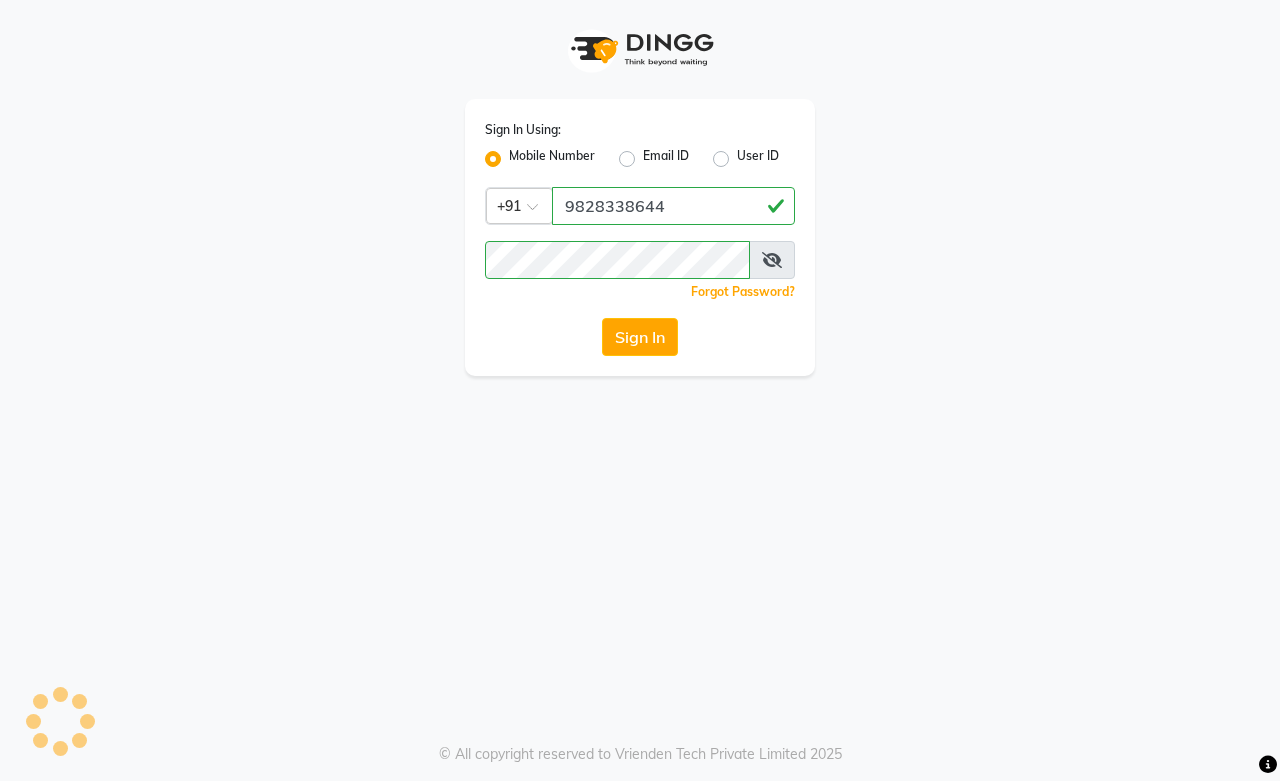 scroll, scrollTop: 0, scrollLeft: 0, axis: both 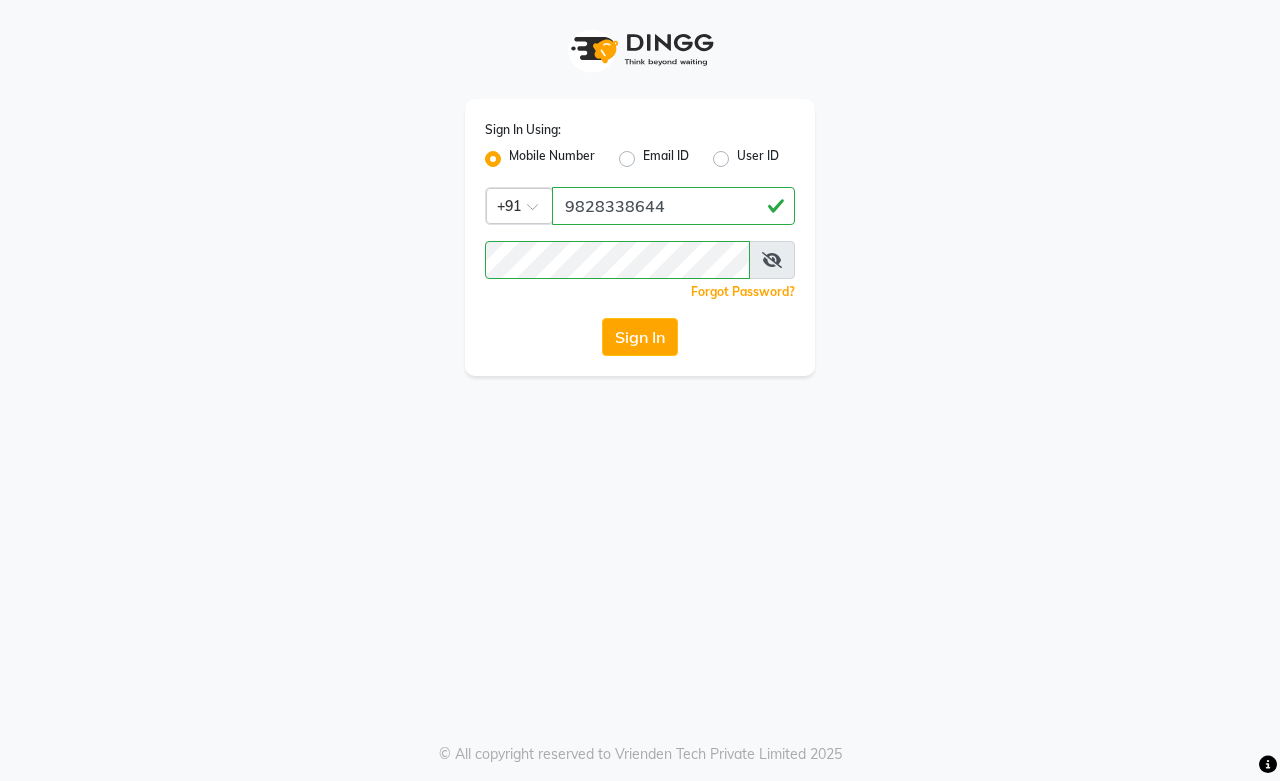 drag, startPoint x: 493, startPoint y: 160, endPoint x: 478, endPoint y: 155, distance: 15.811388 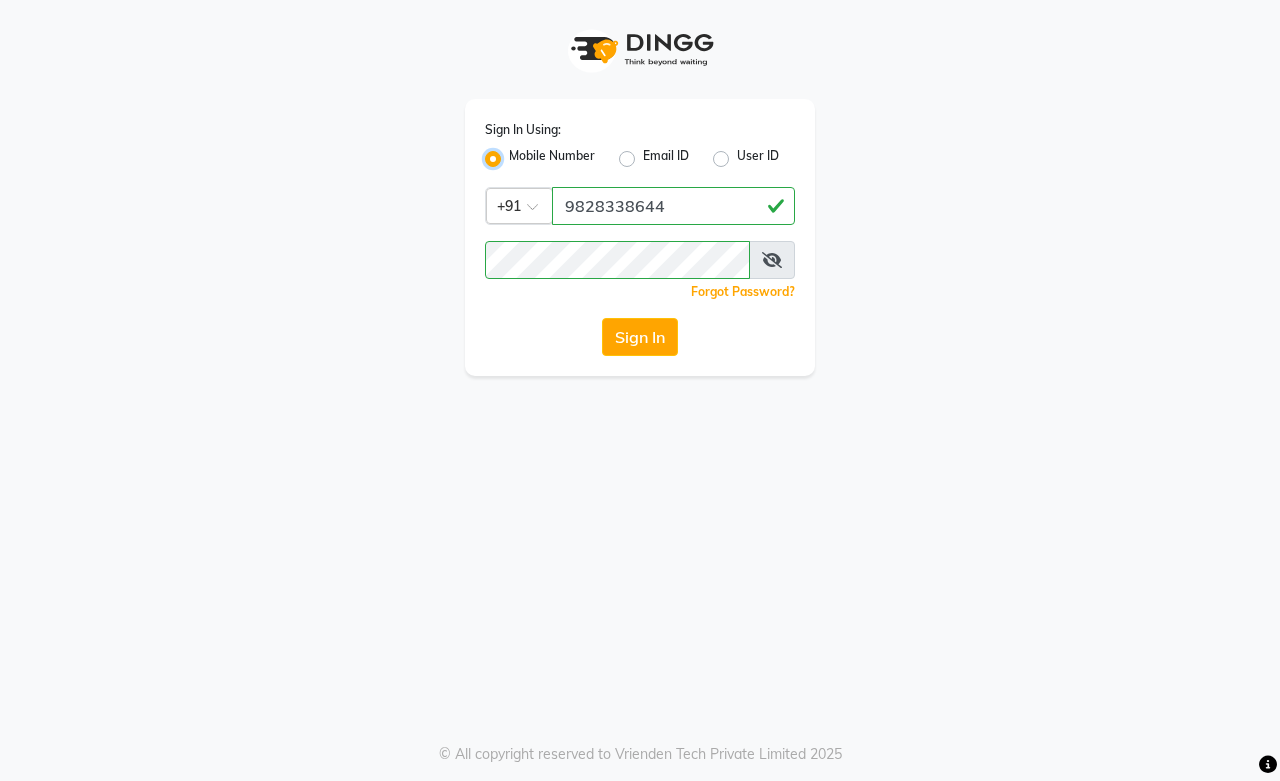 click on "Mobile Number" at bounding box center [515, 153] 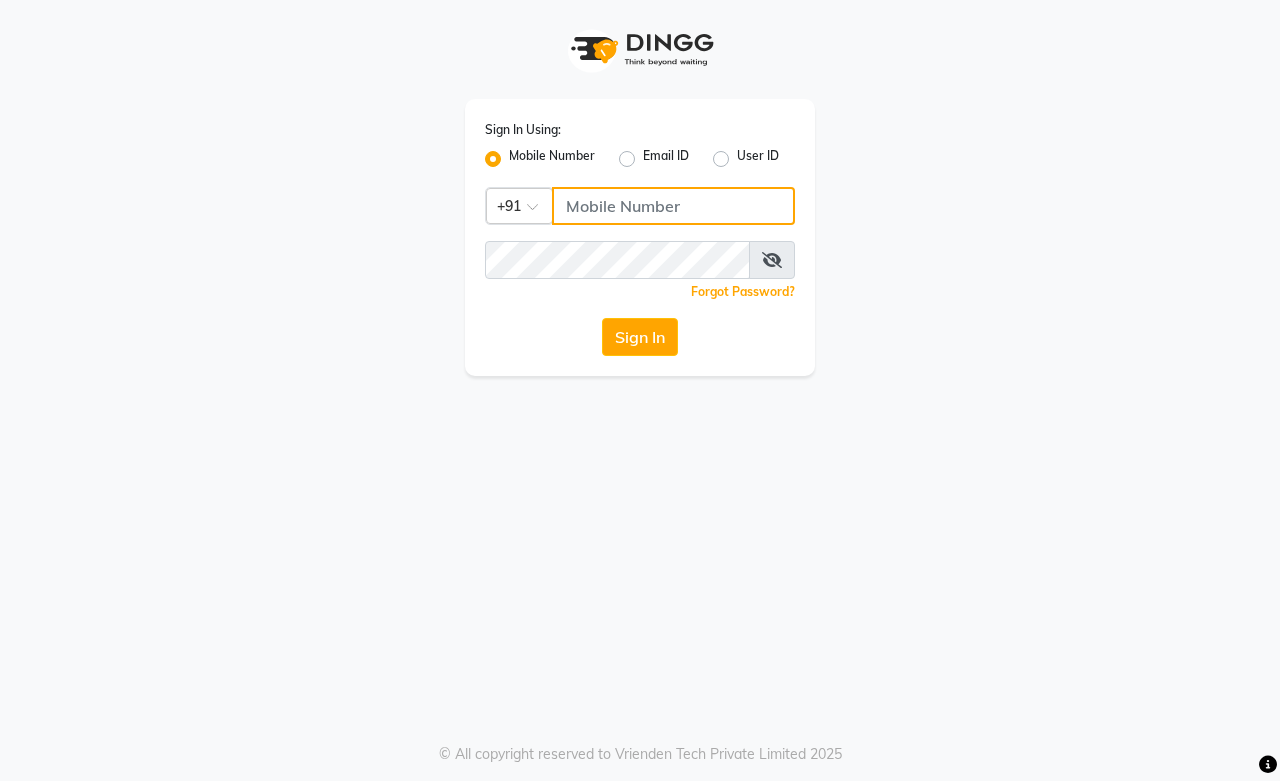click 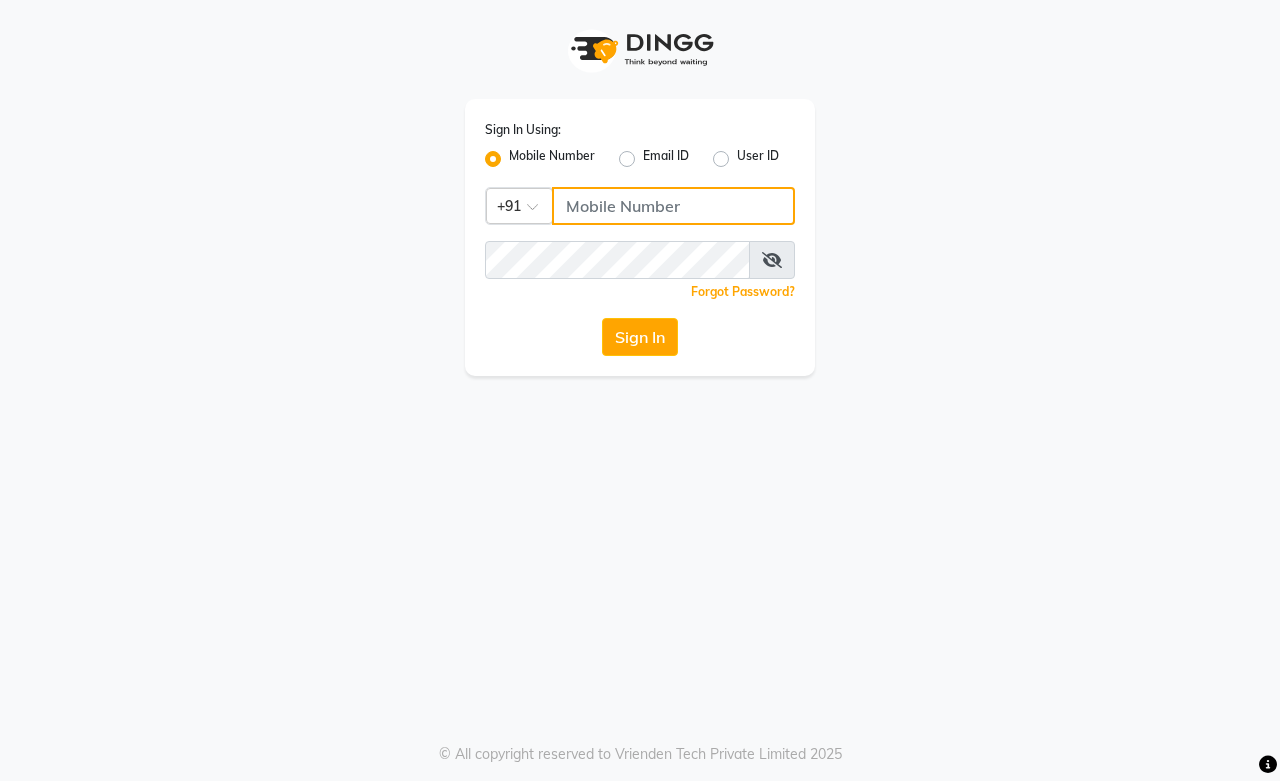 type on "9828338644" 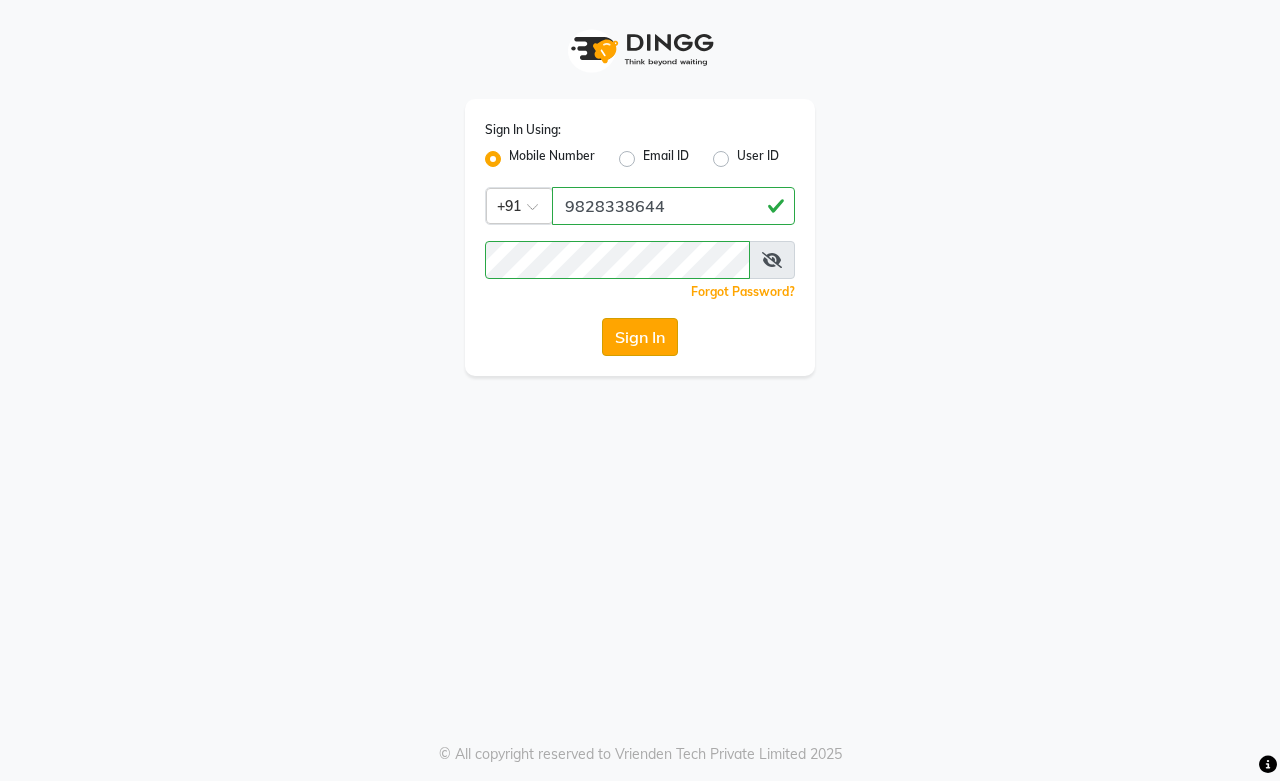 click on "Sign In" 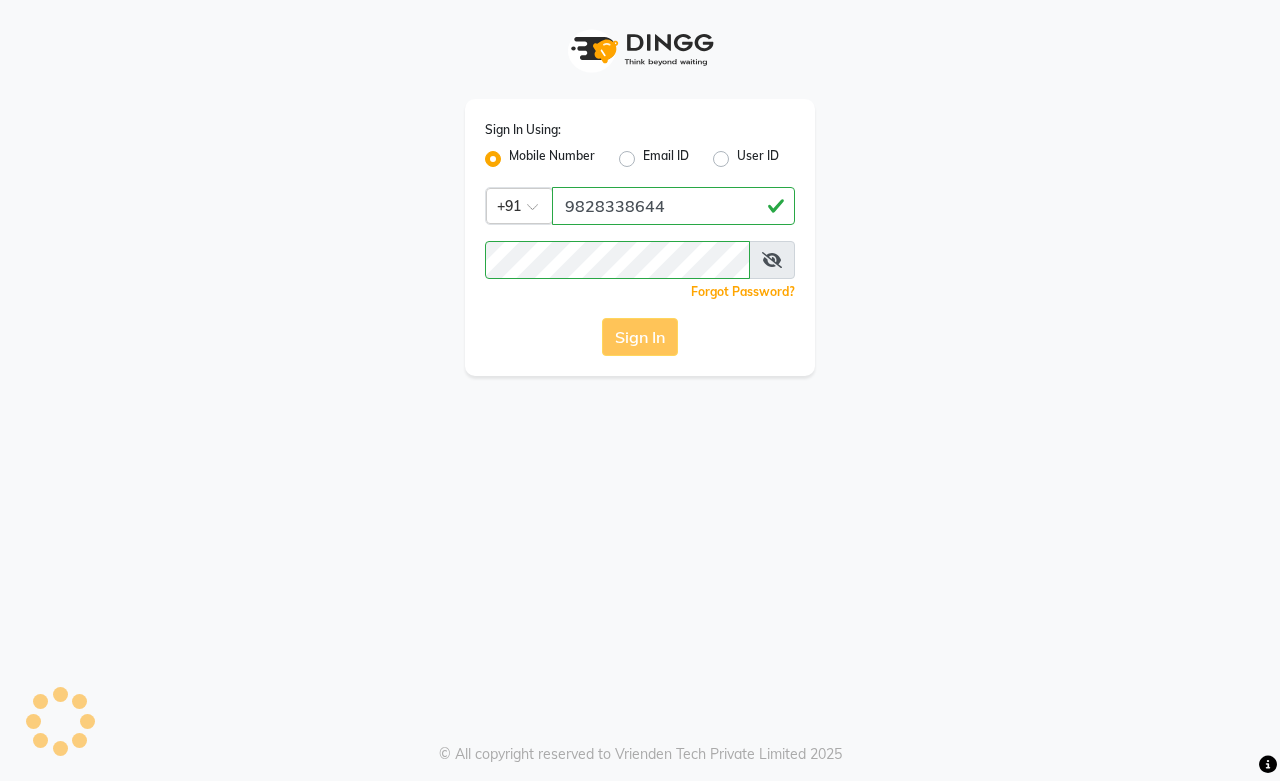 click on "Sign In" 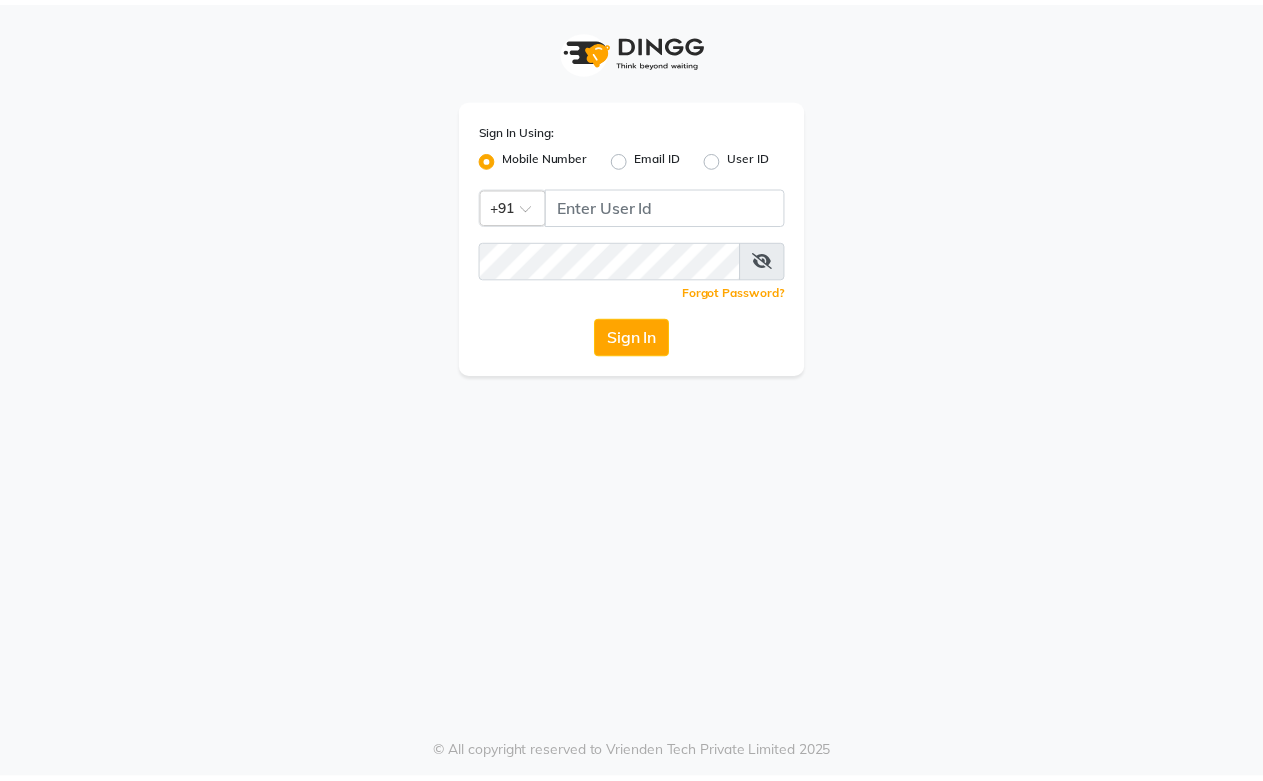 scroll, scrollTop: 0, scrollLeft: 0, axis: both 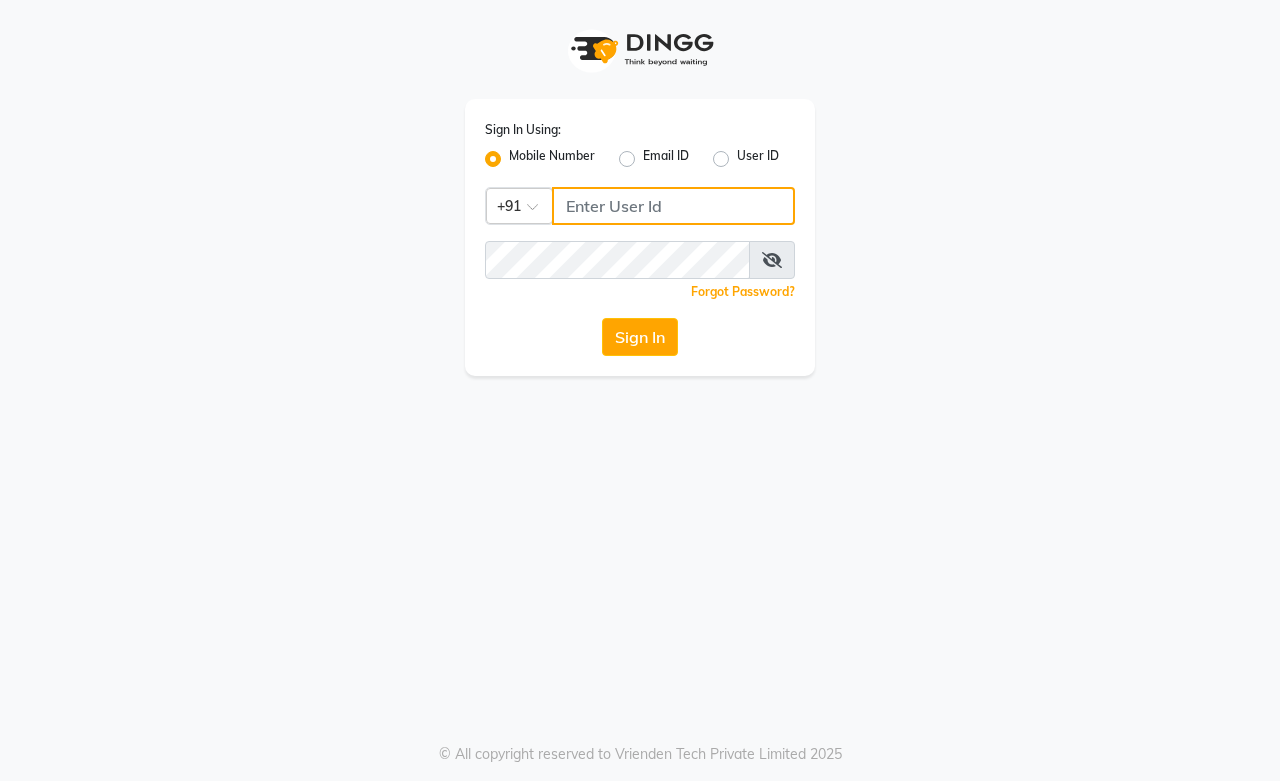 type on "9828338644" 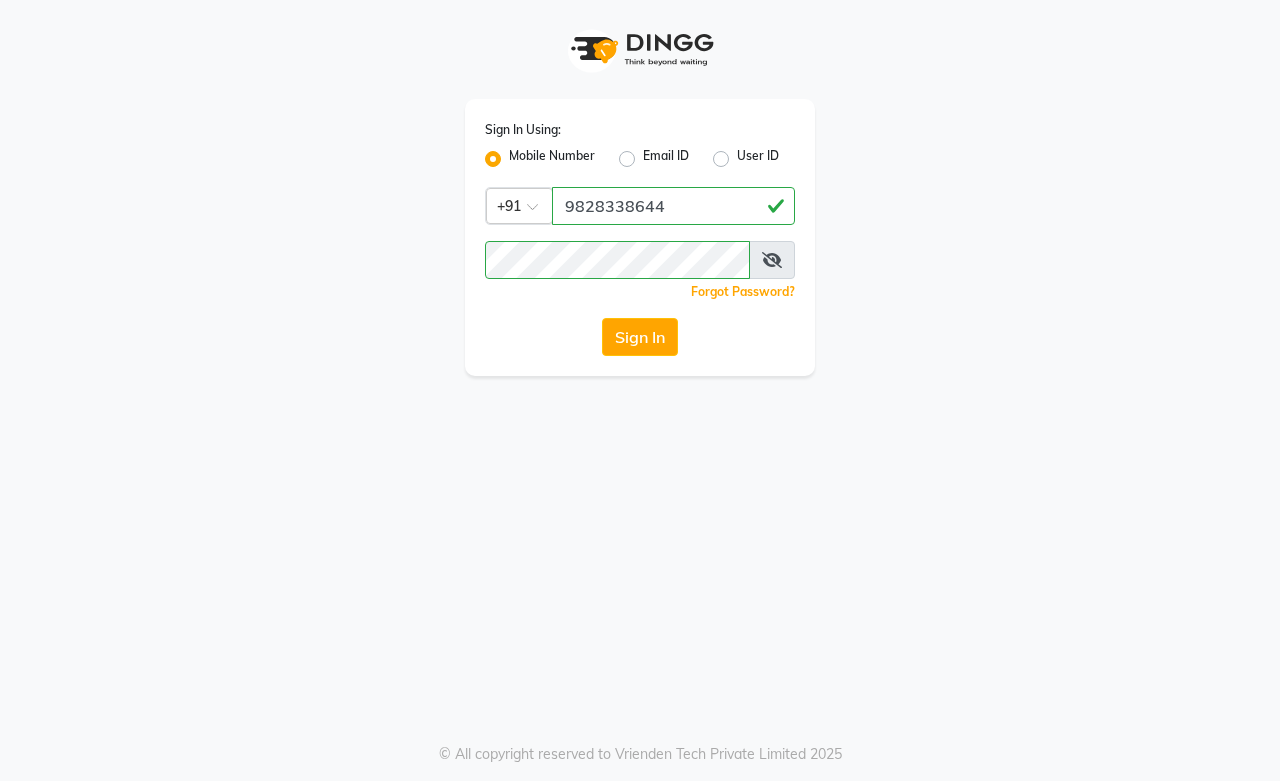 drag, startPoint x: 0, startPoint y: 0, endPoint x: 496, endPoint y: 160, distance: 521.1679 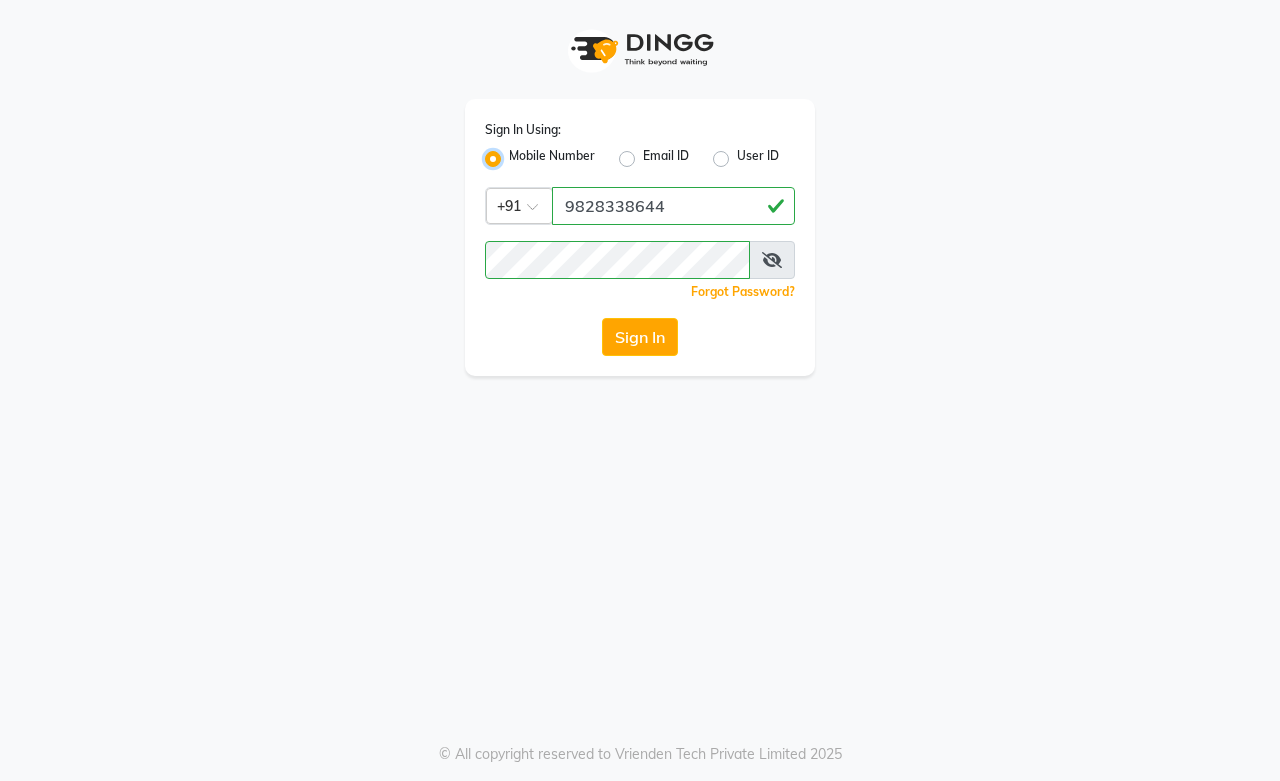 click on "Mobile Number" at bounding box center [515, 153] 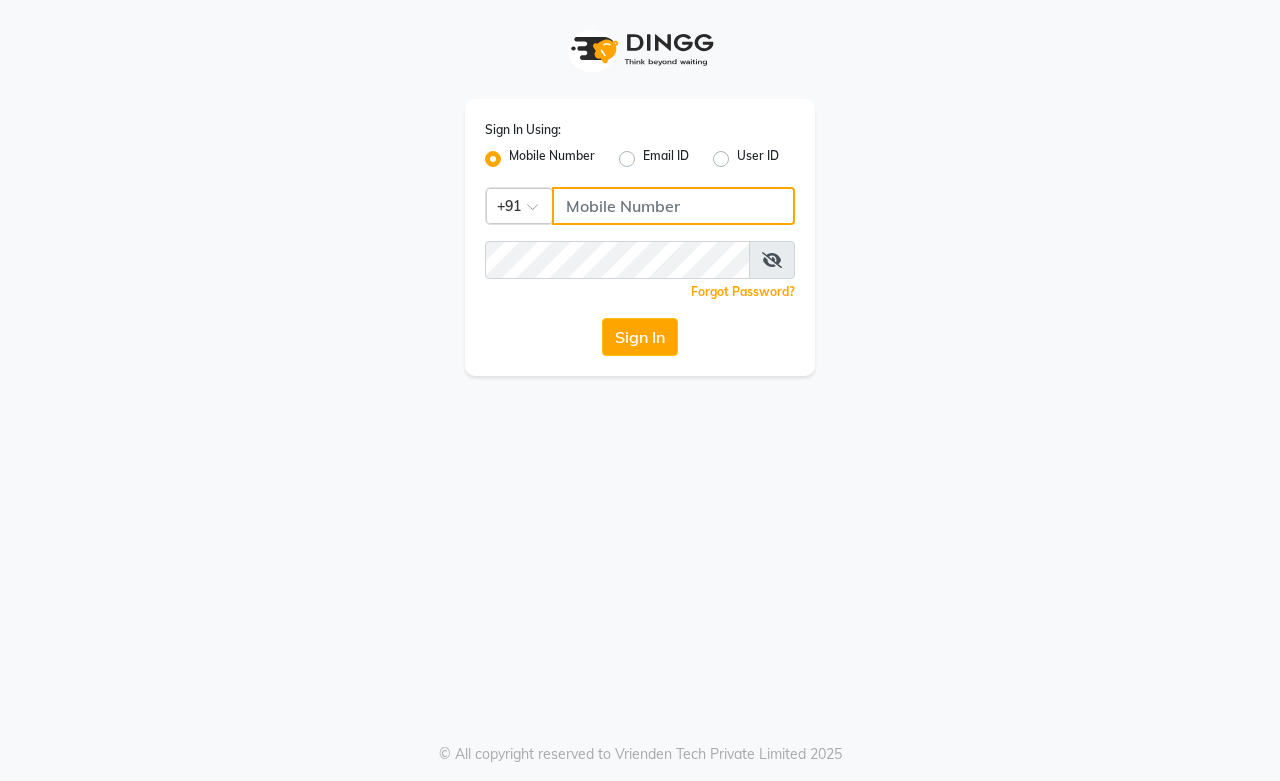 click 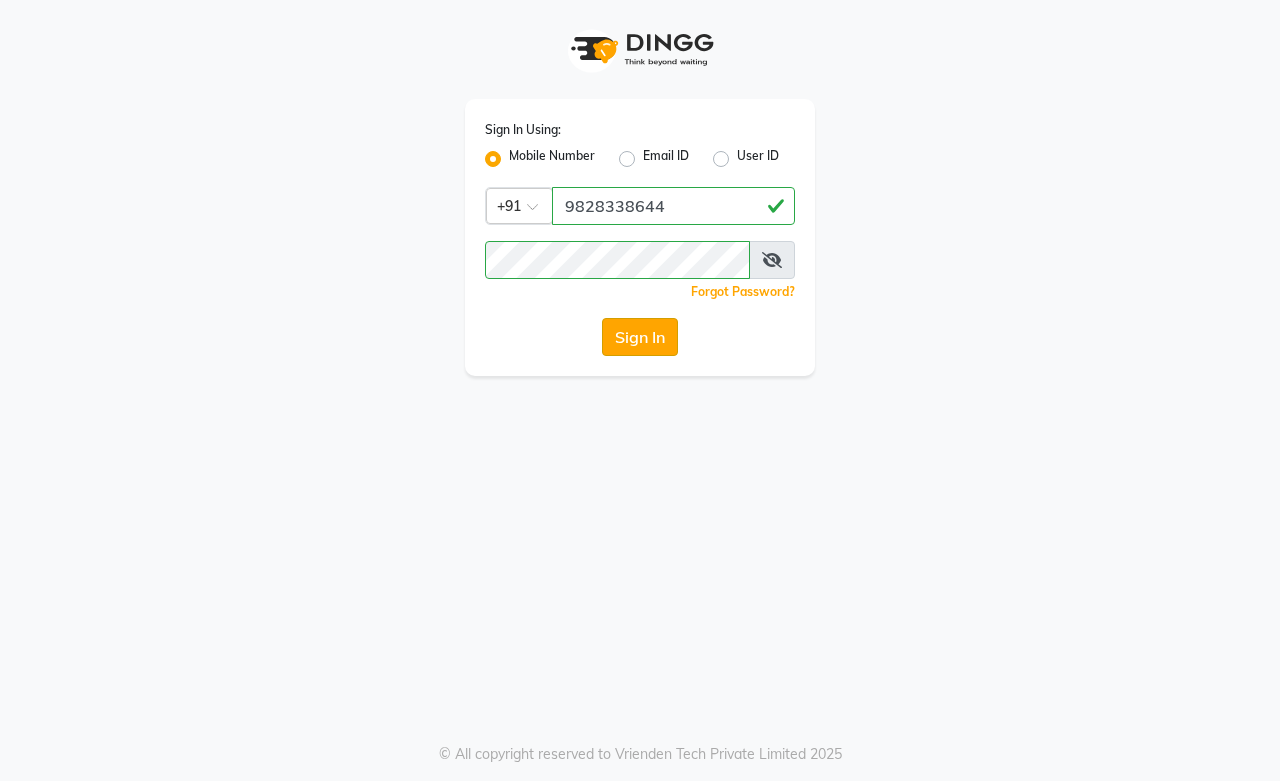 click on "Sign In" 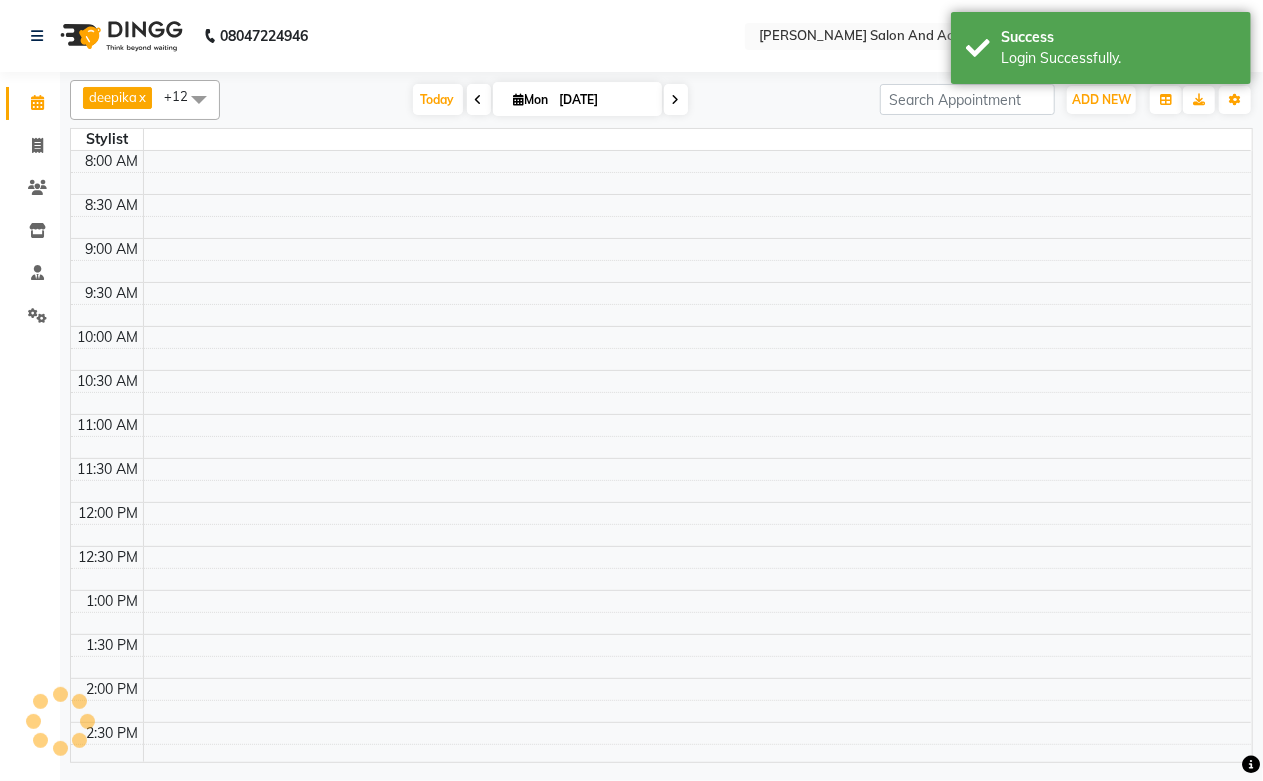 select on "en" 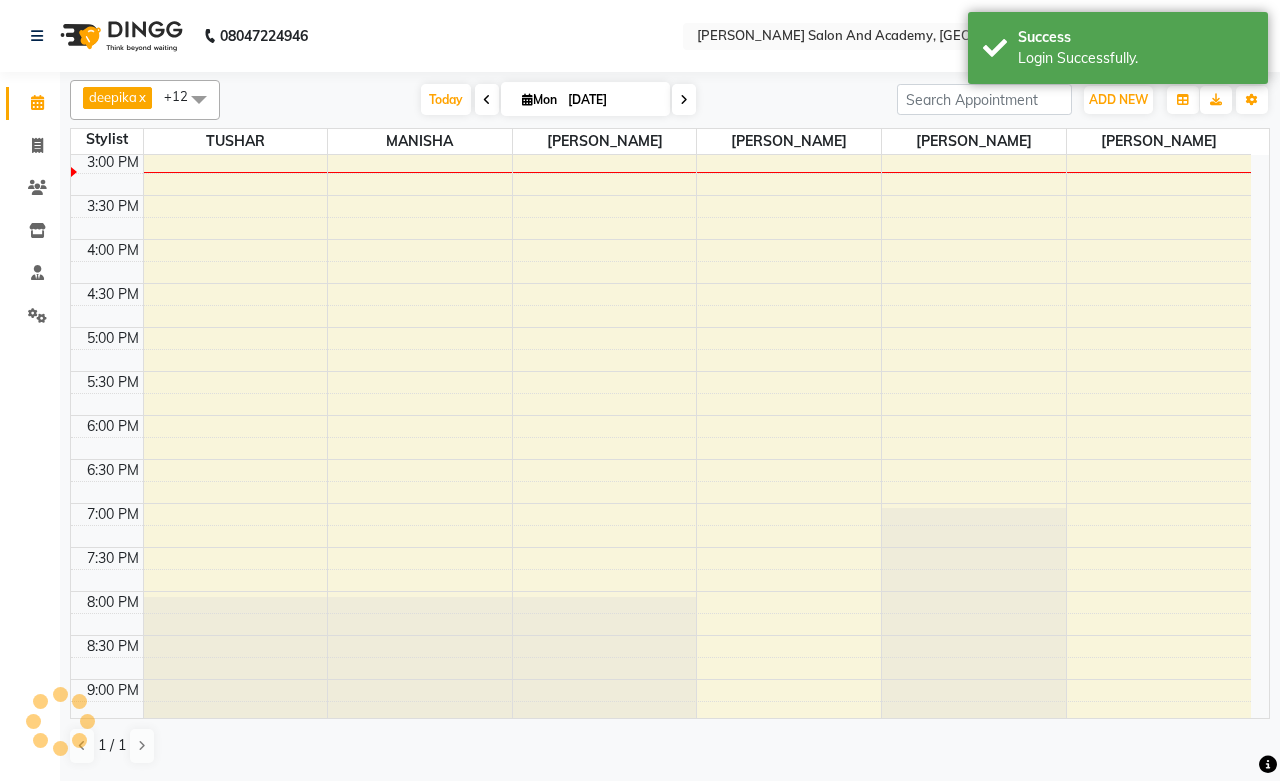 scroll, scrollTop: 0, scrollLeft: 0, axis: both 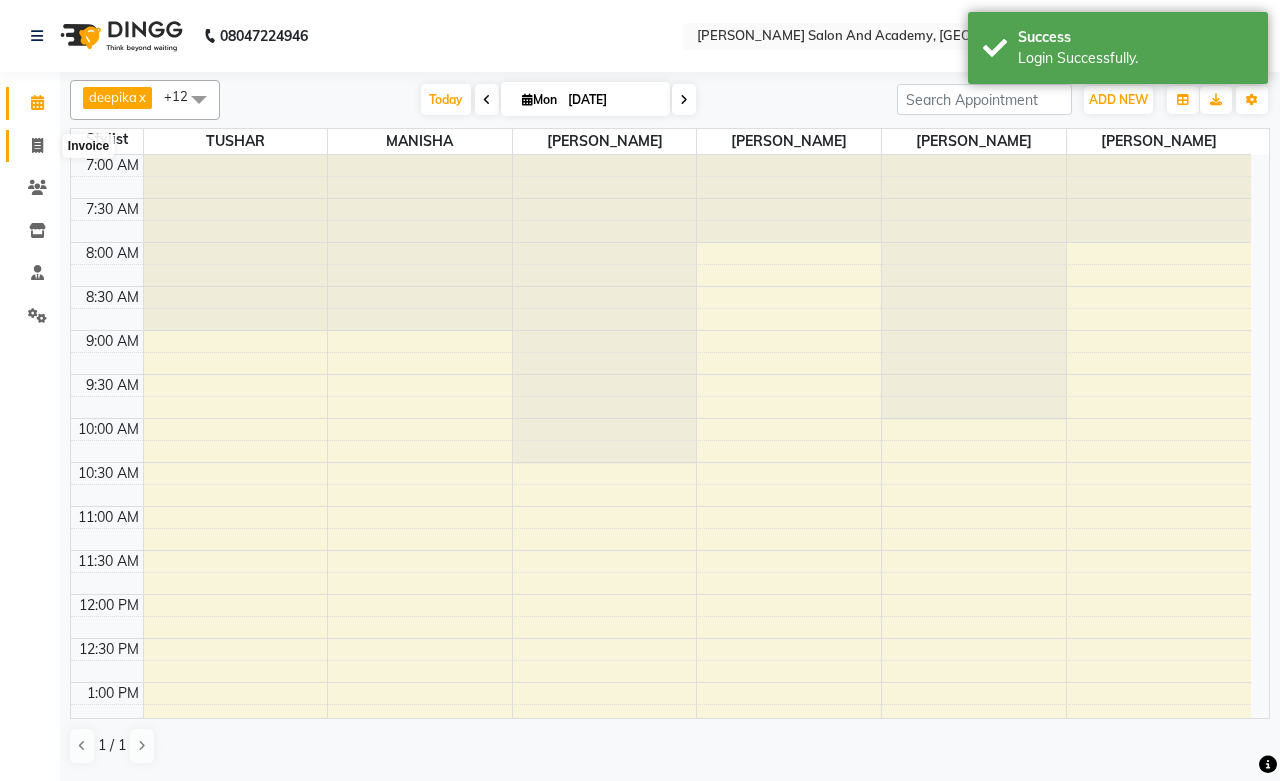 click 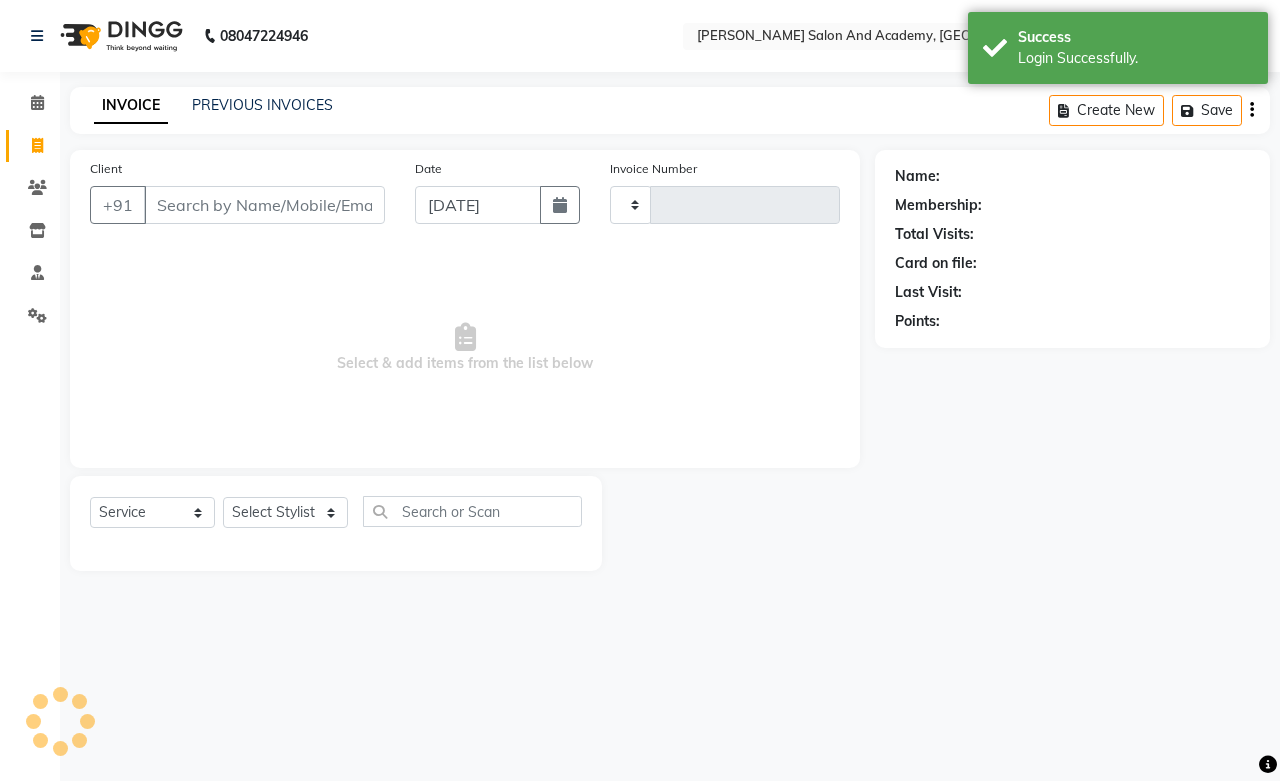 type on "0430" 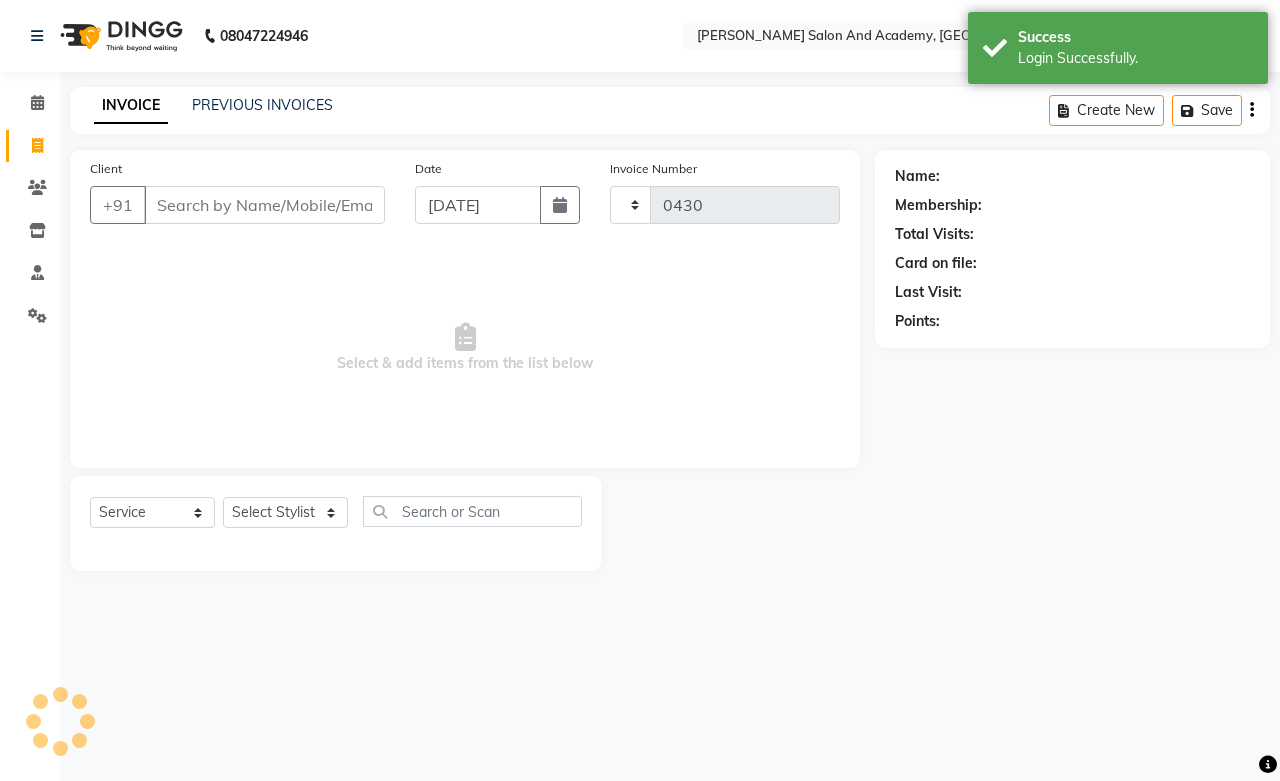 select on "6453" 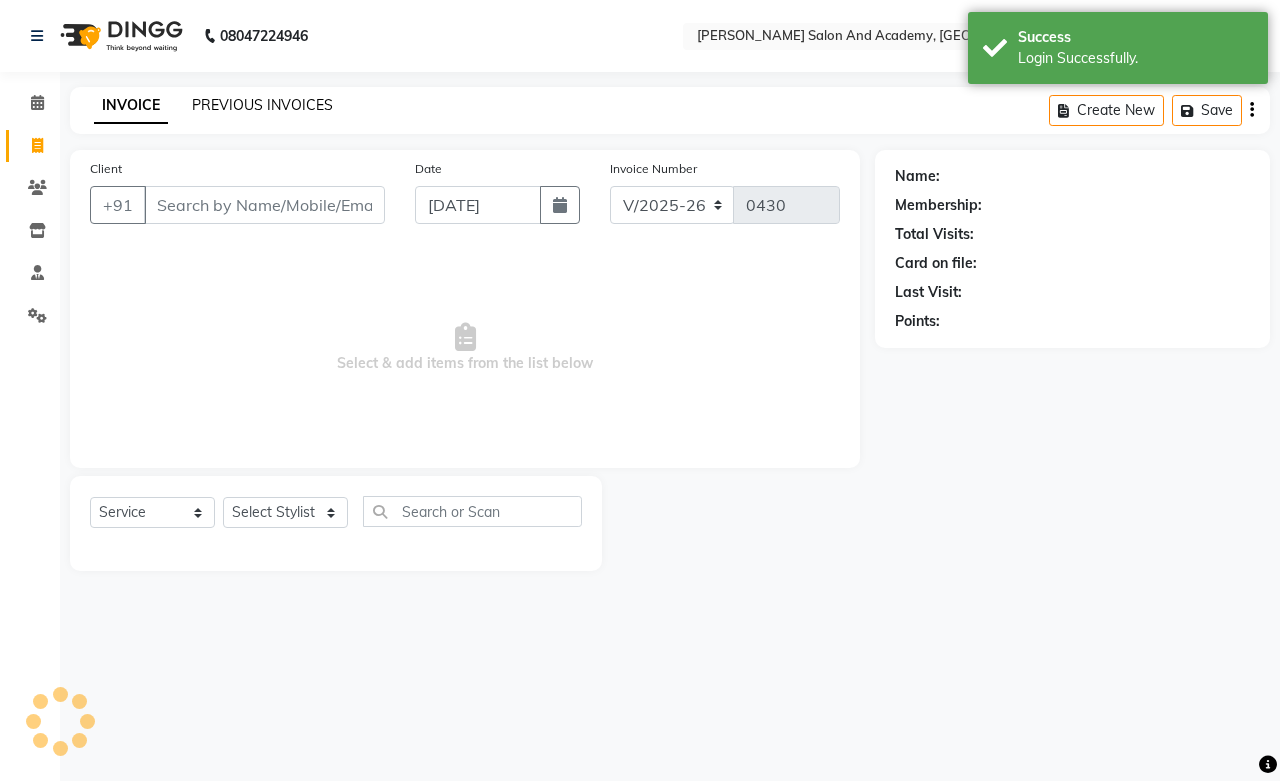 click on "PREVIOUS INVOICES" 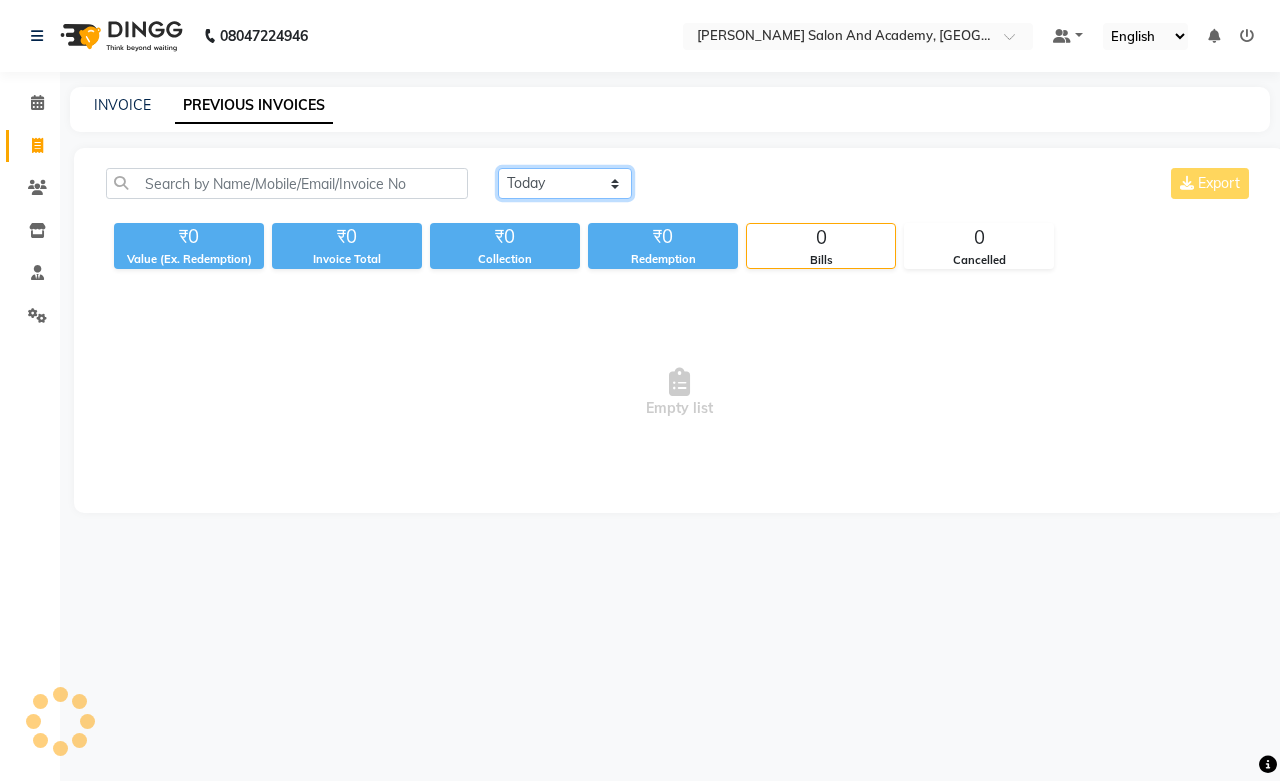 click on "Today Yesterday Custom Range" 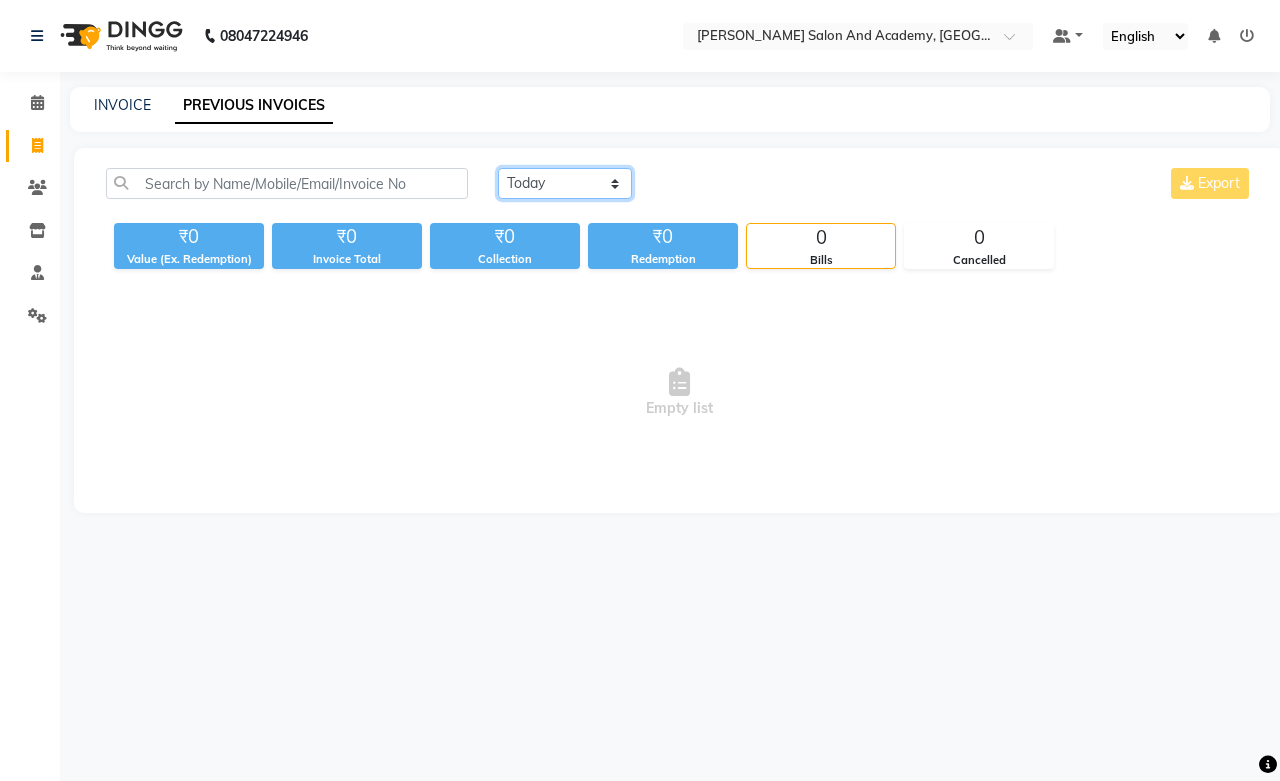 select on "range" 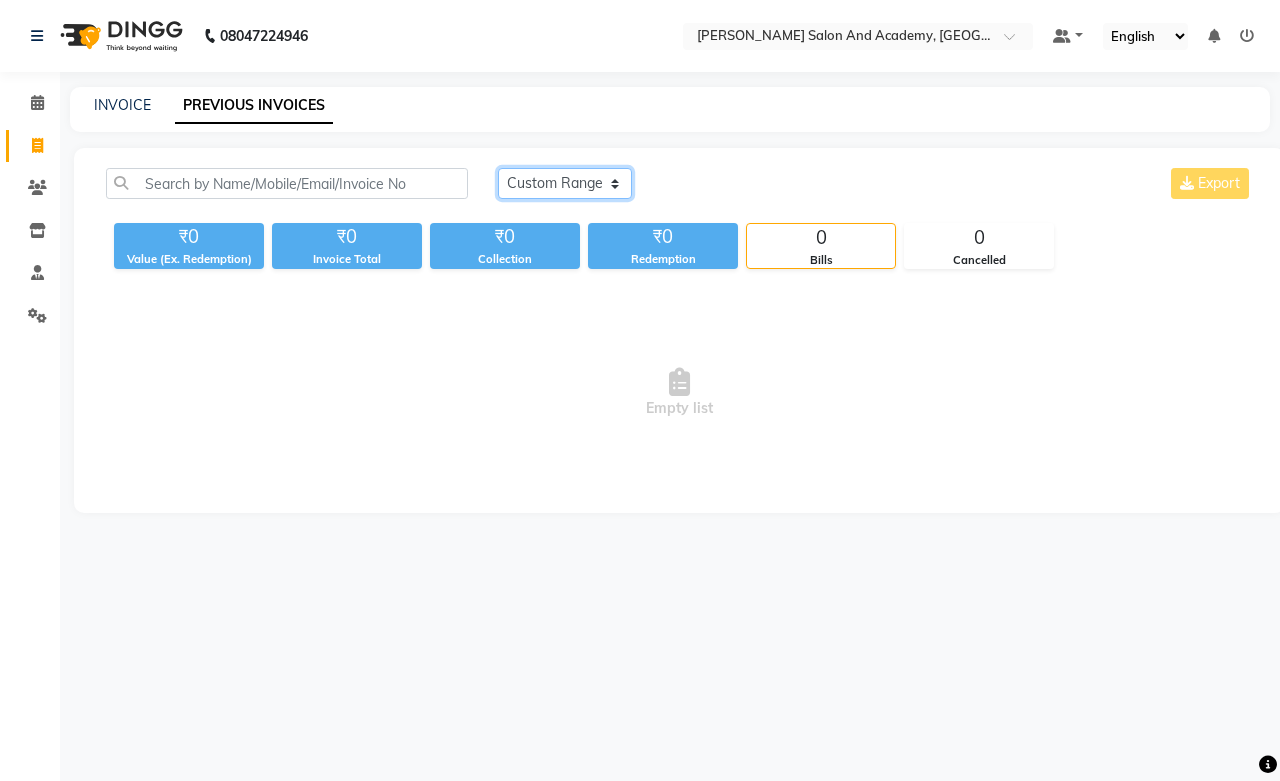 click on "Today Yesterday Custom Range" 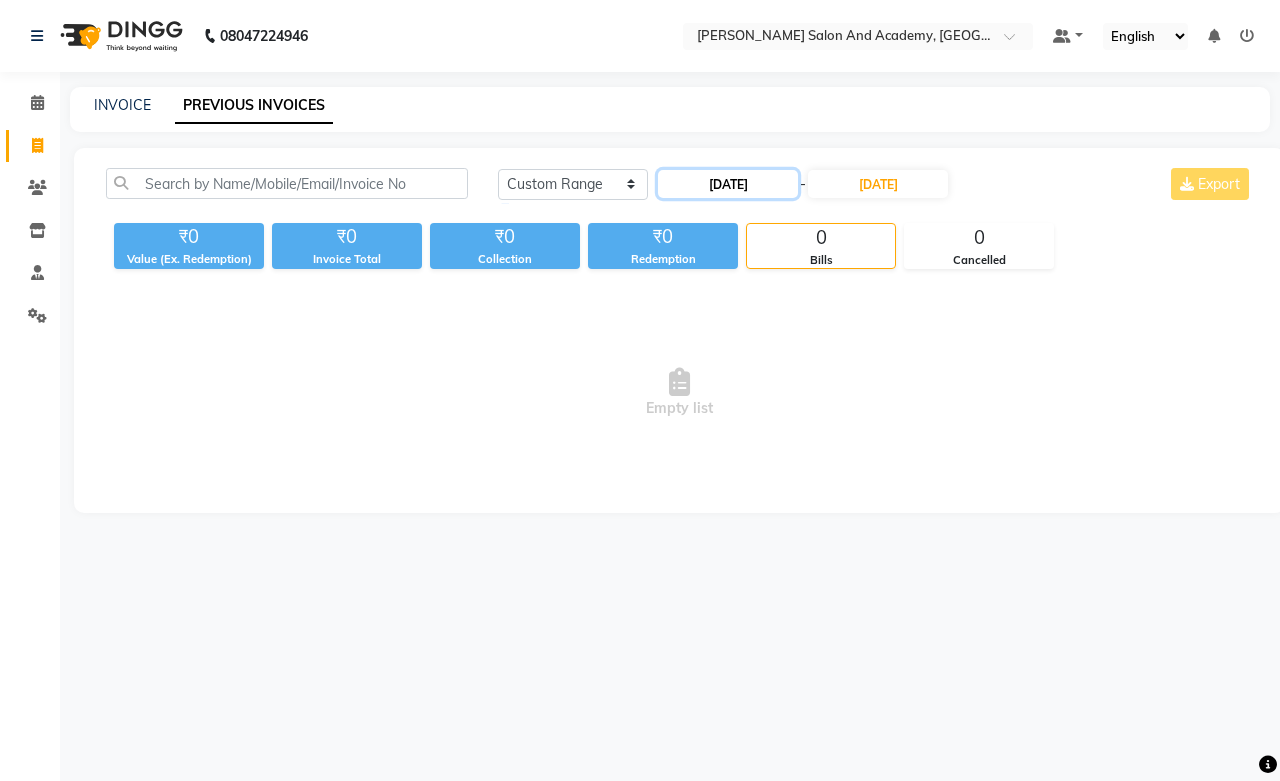 click on "[DATE]" 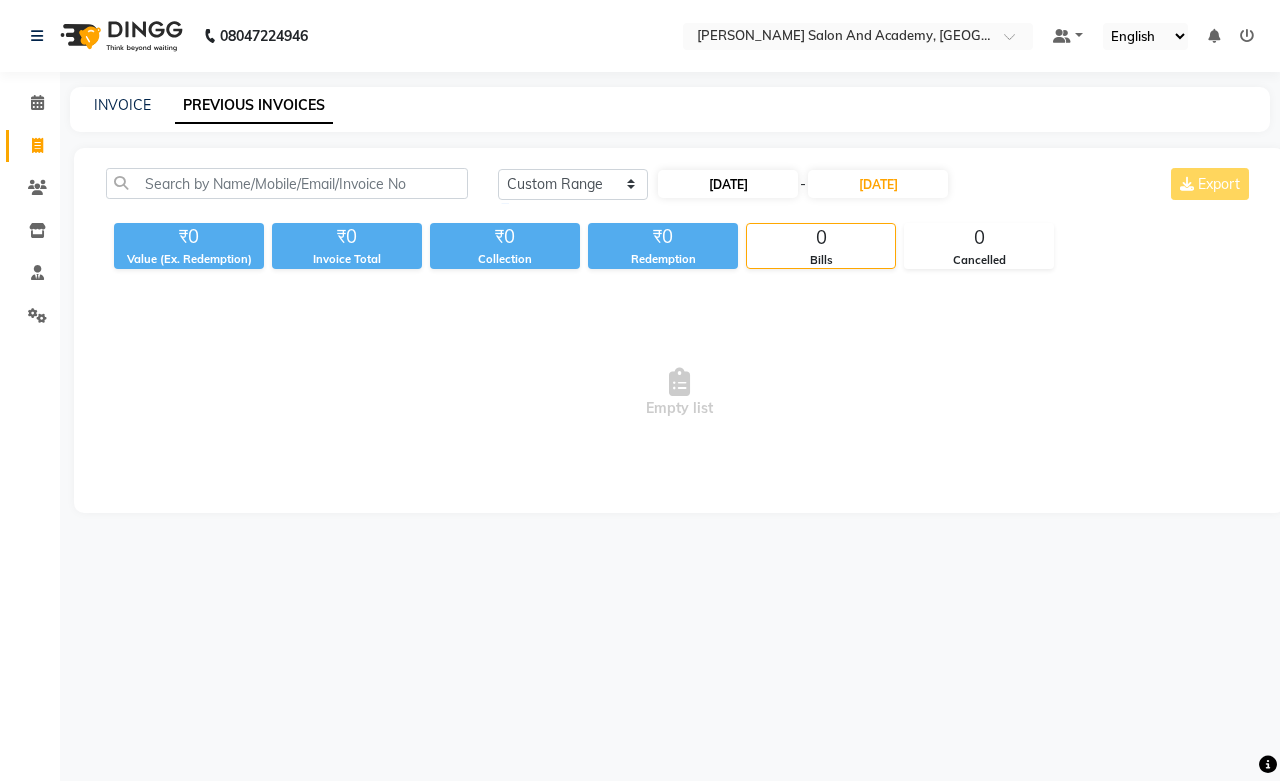 select on "7" 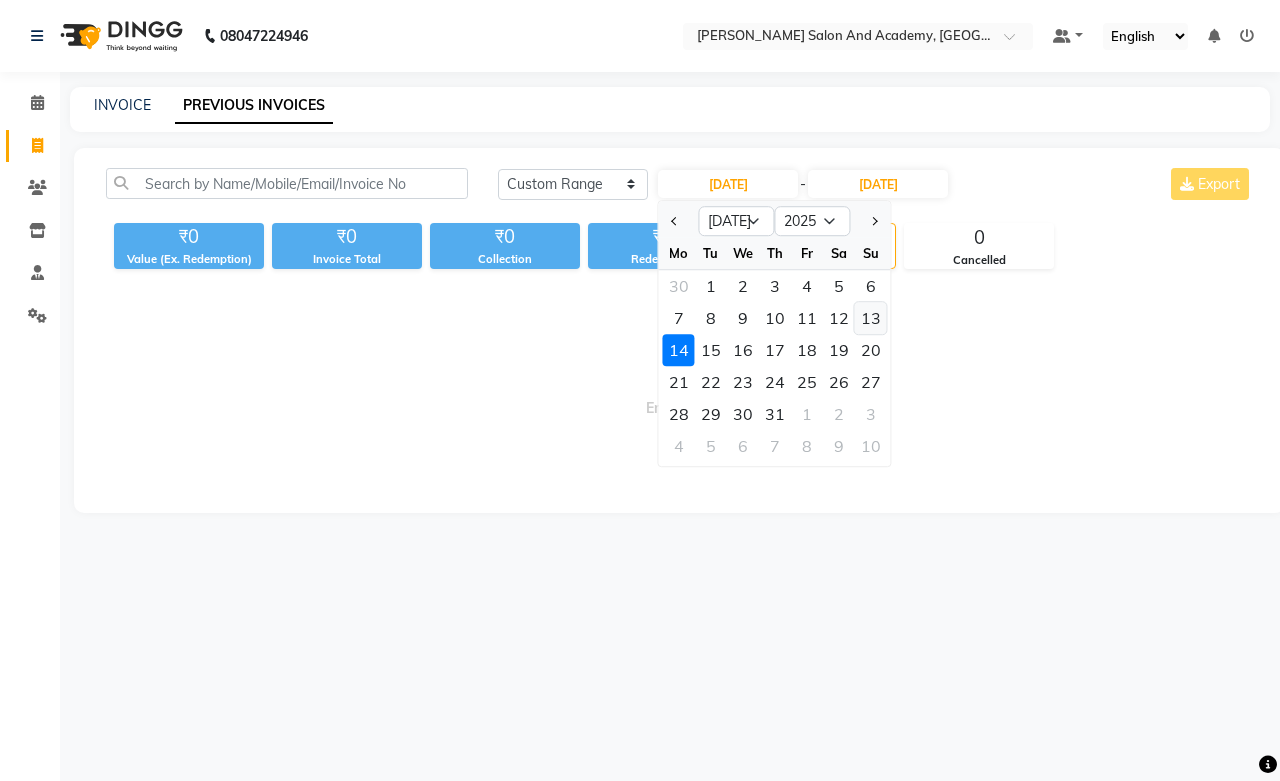 click on "13" 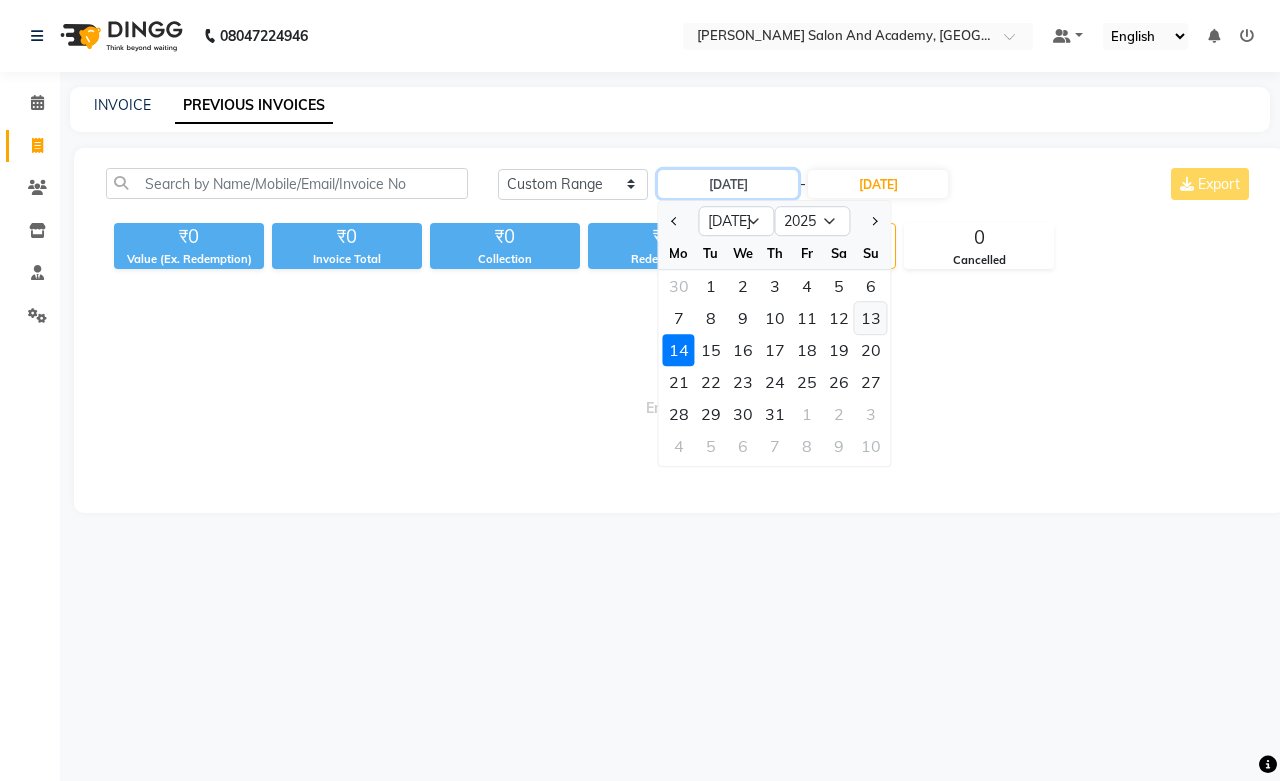 type on "[DATE]" 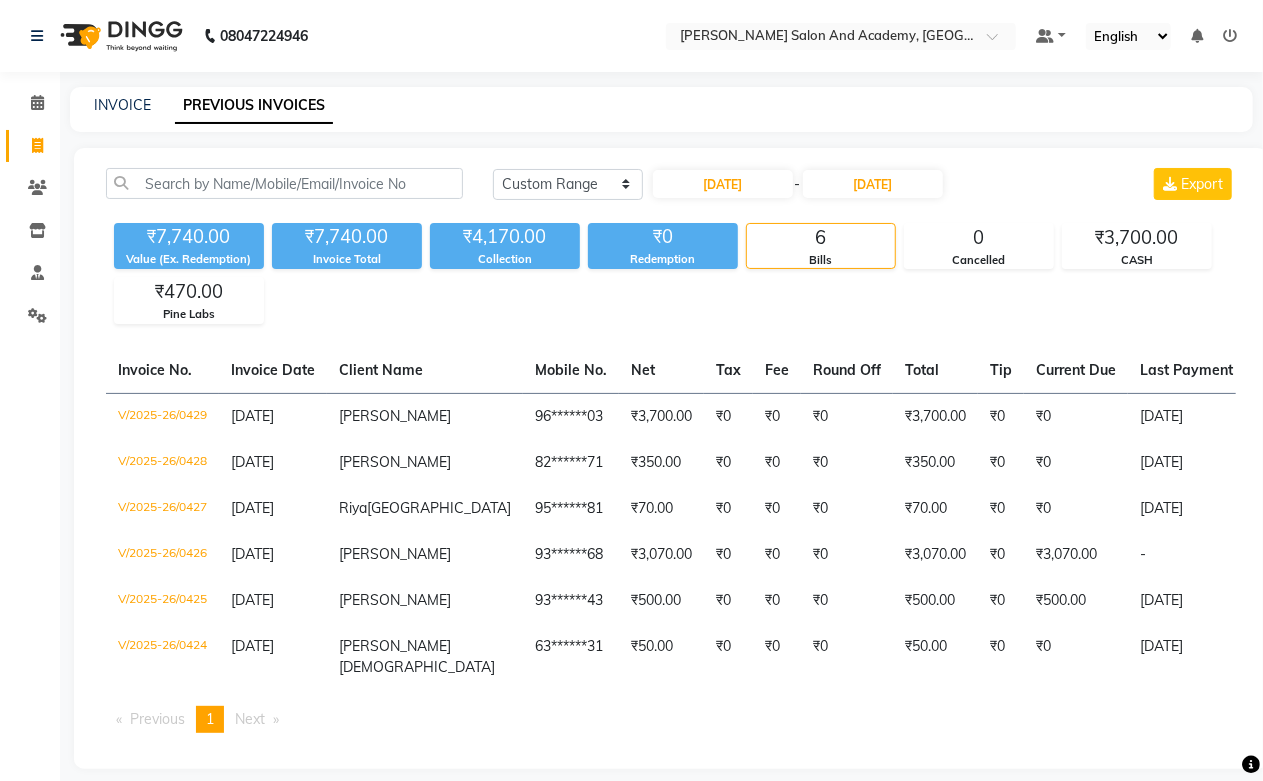 click on "Today Yesterday Custom Range 13-07-2025 - 14-07-2025 Export" 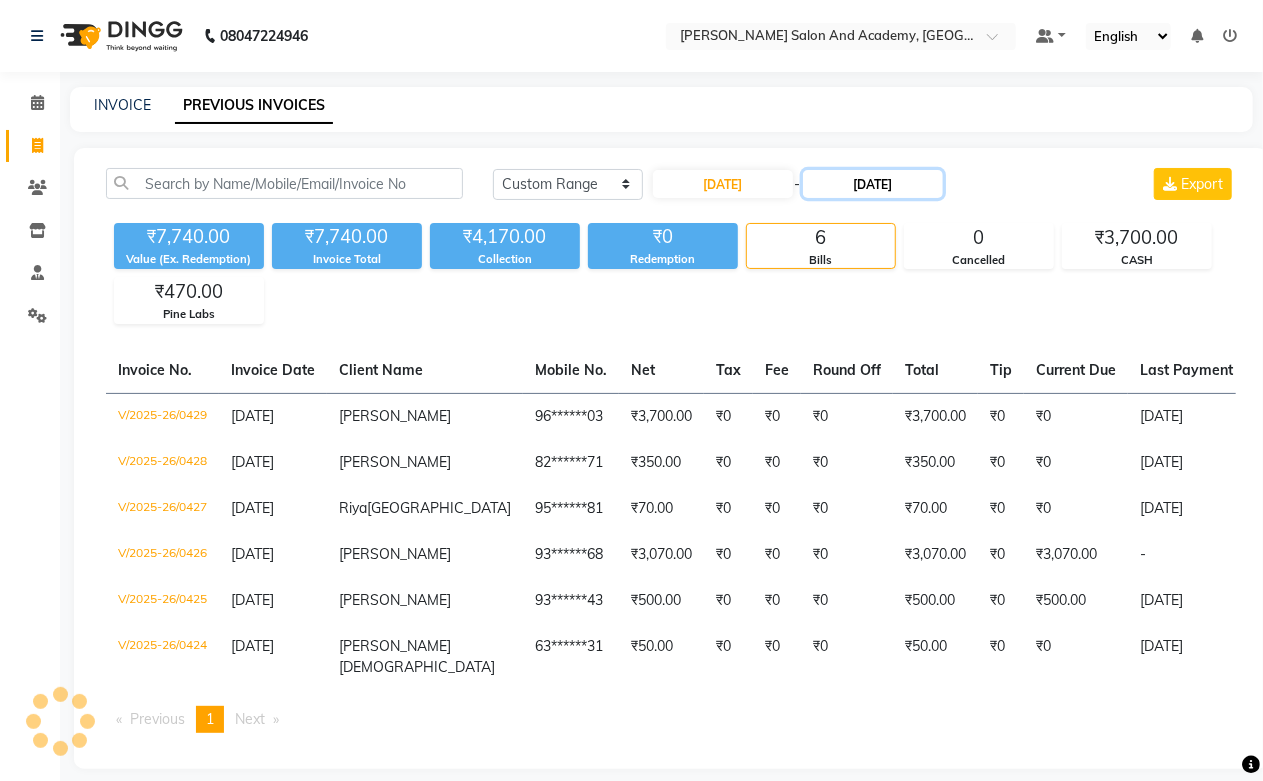 click on "[DATE]" 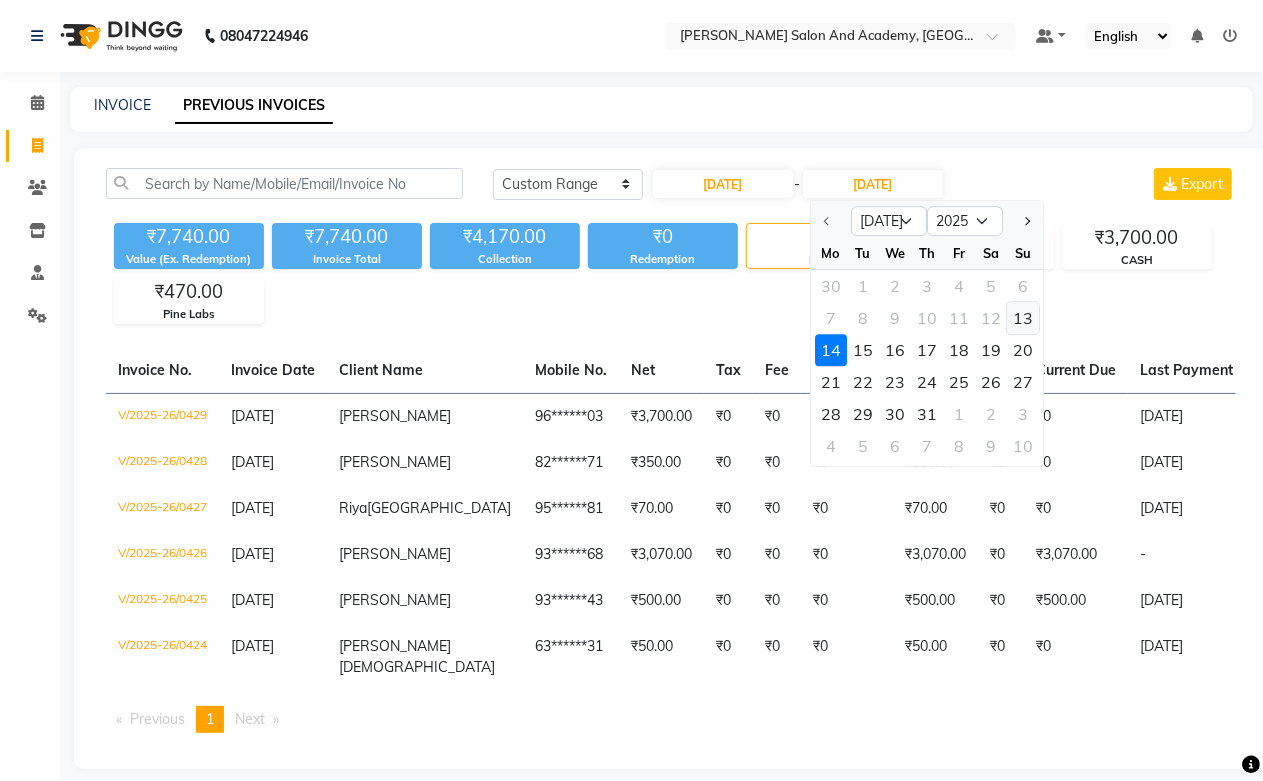 click on "13" 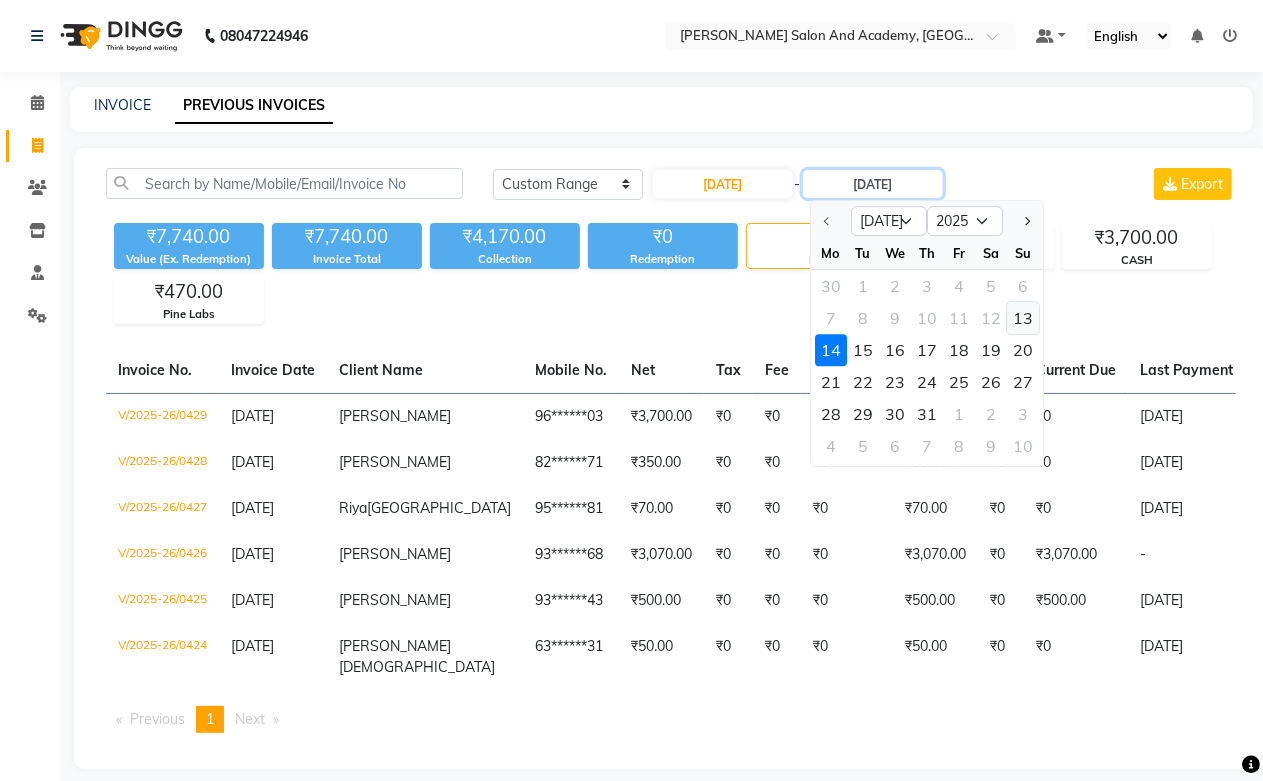 type on "[DATE]" 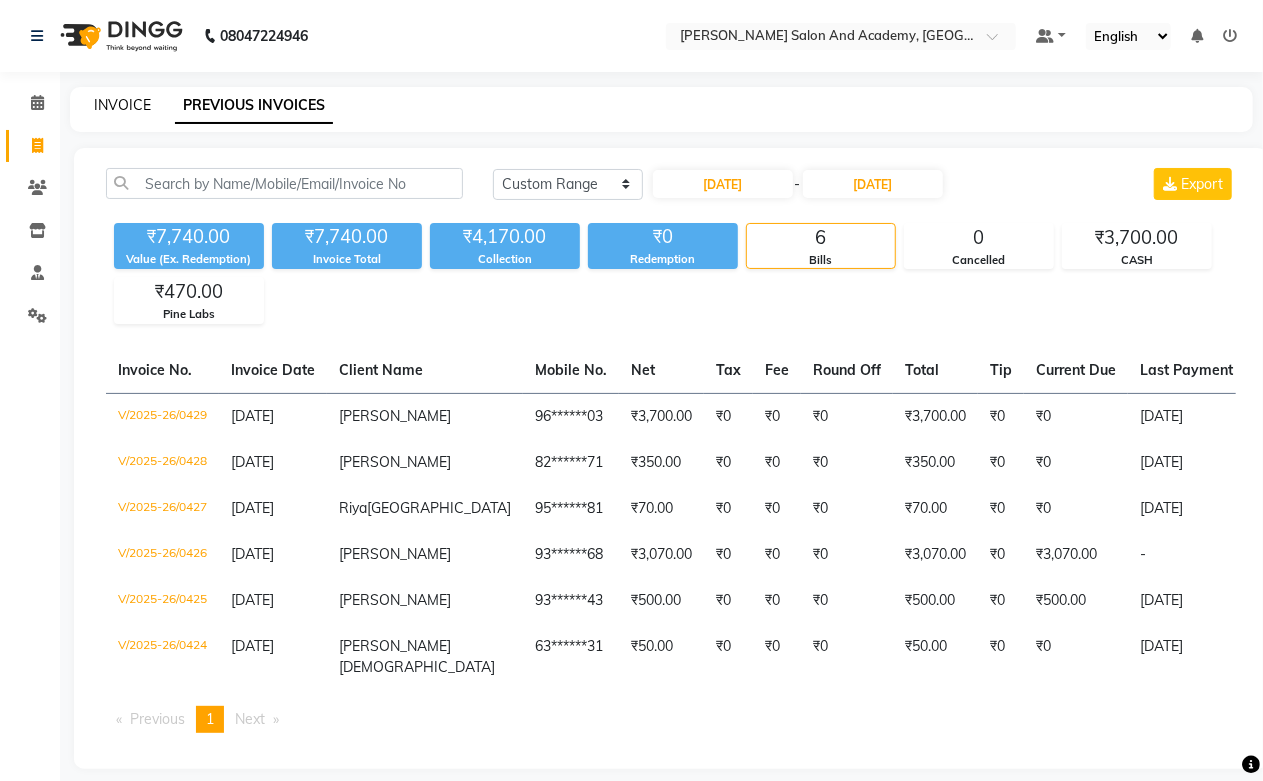 click on "INVOICE" 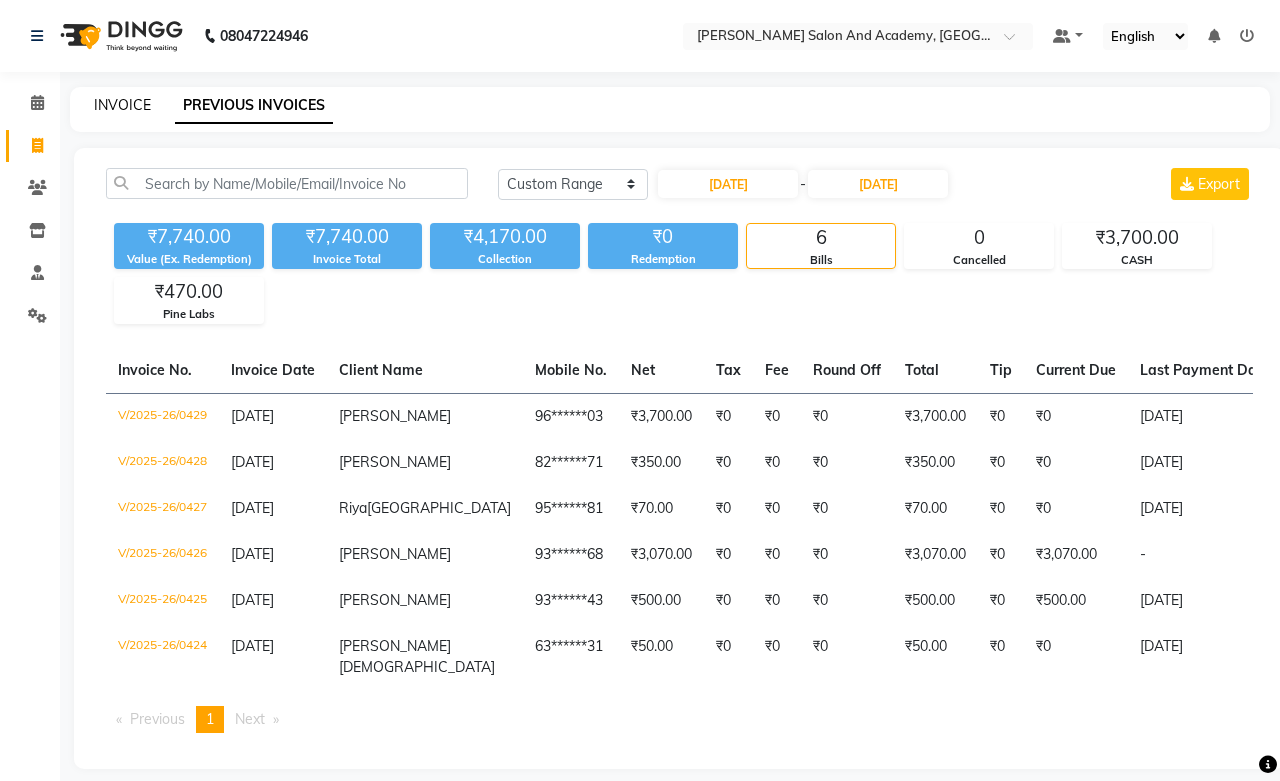select on "service" 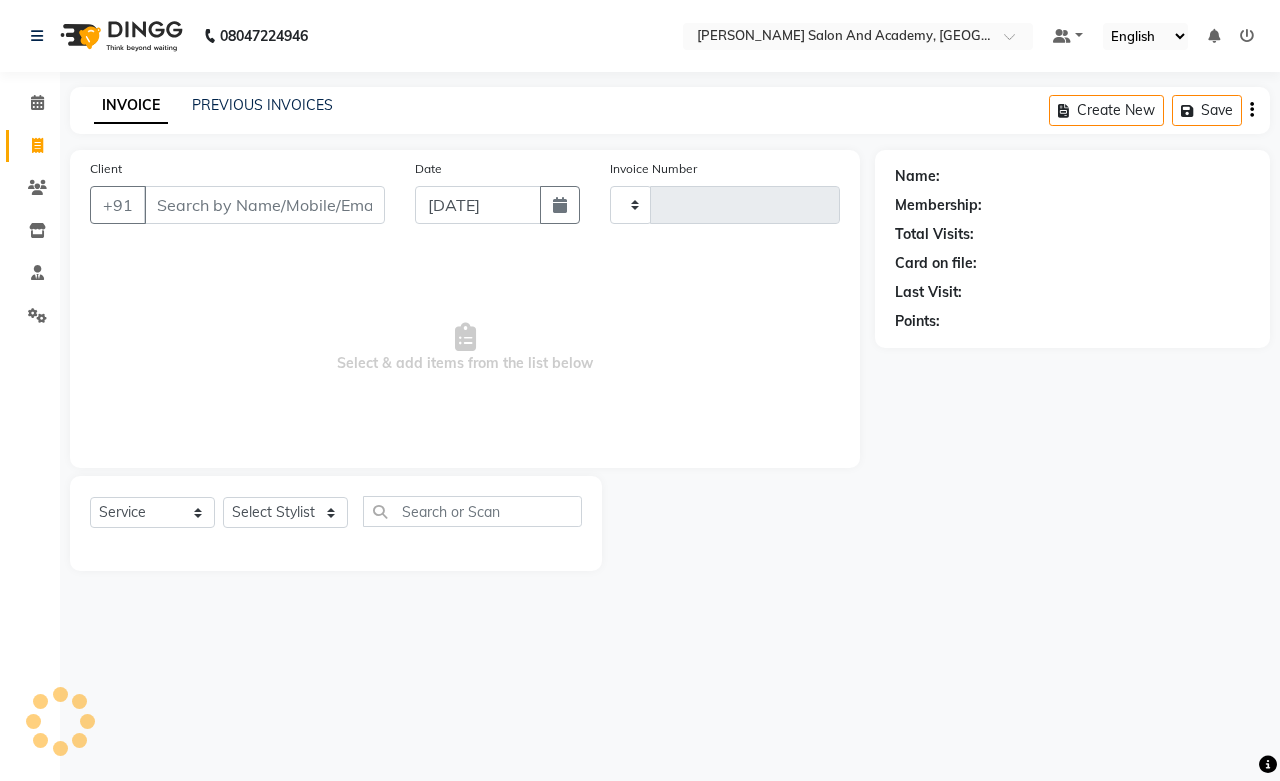 type on "0430" 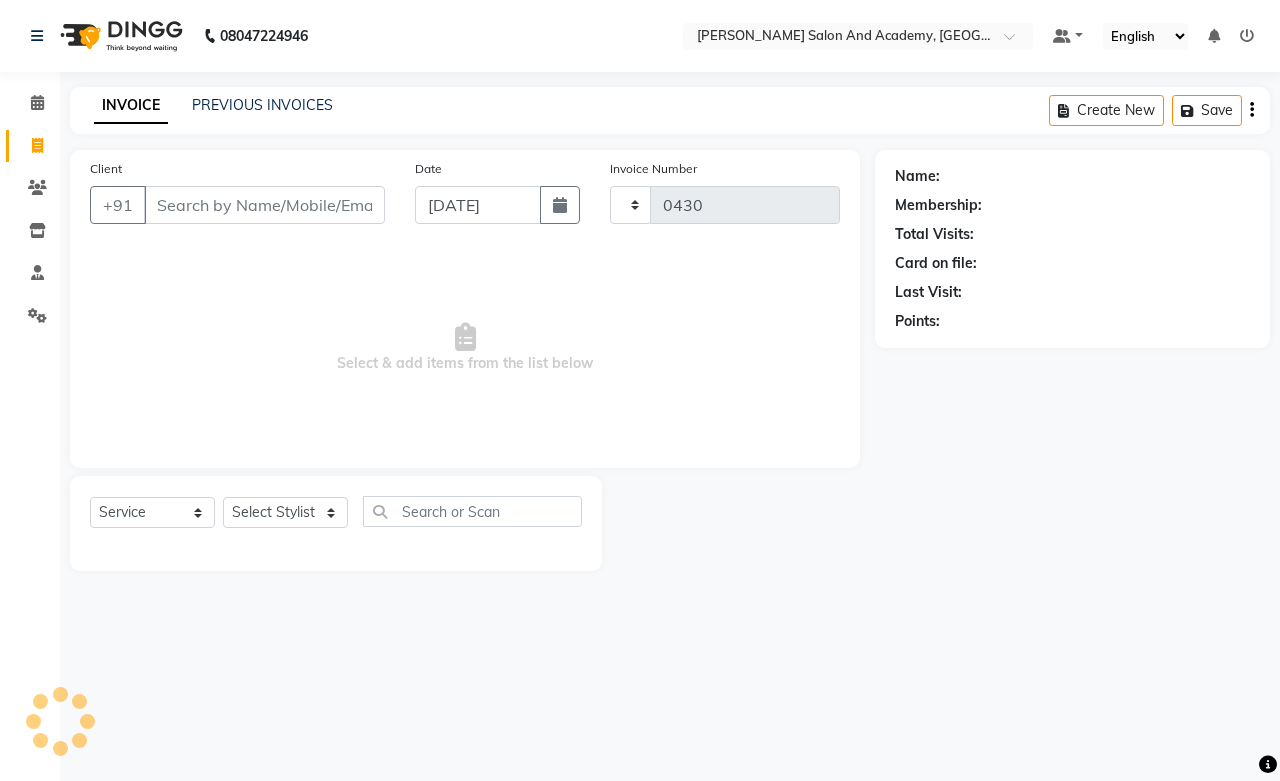 select on "6453" 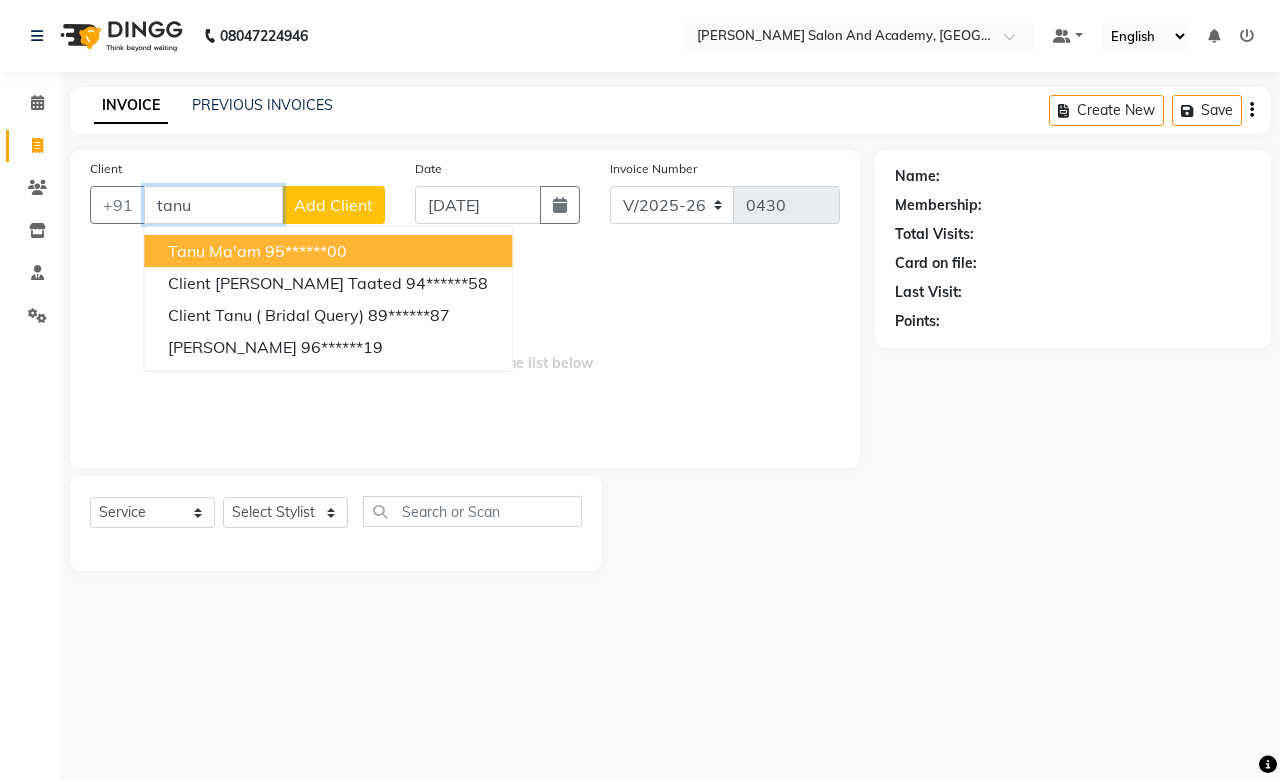 click on "Tanu Ma'am" at bounding box center (214, 251) 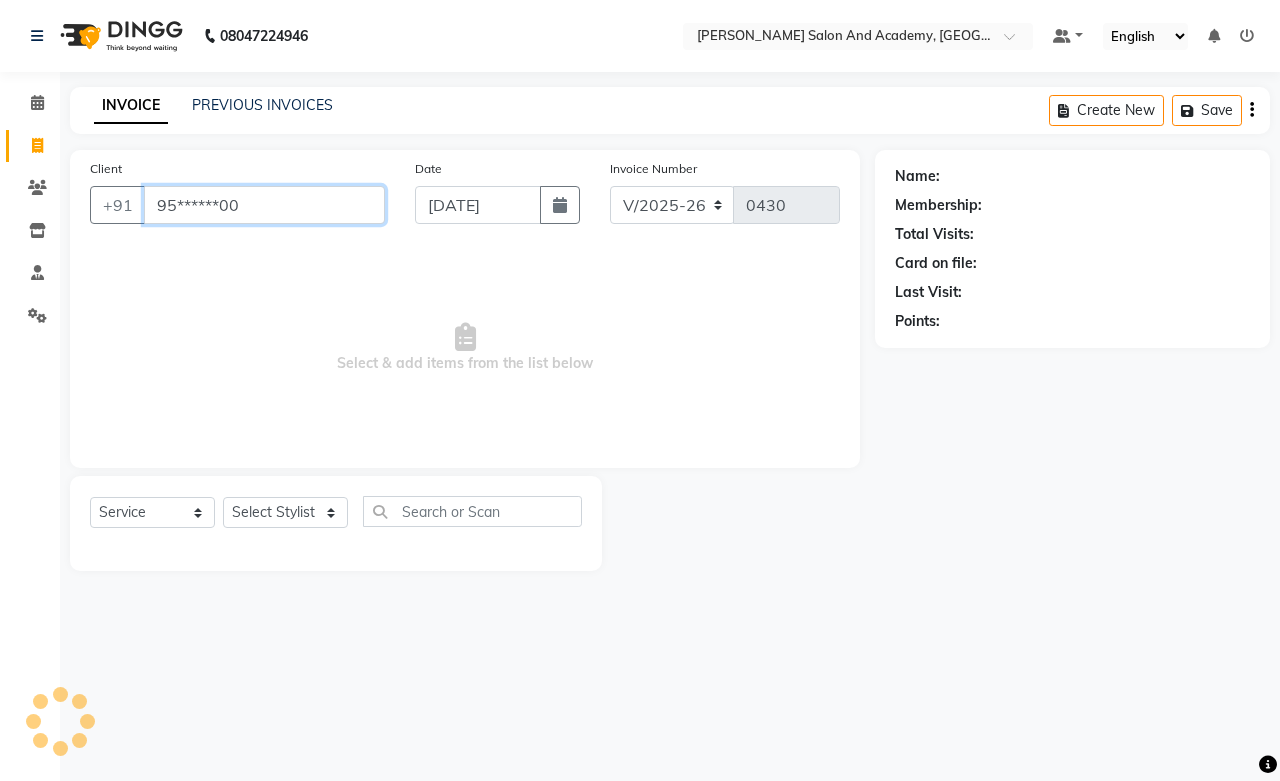 type on "95******00" 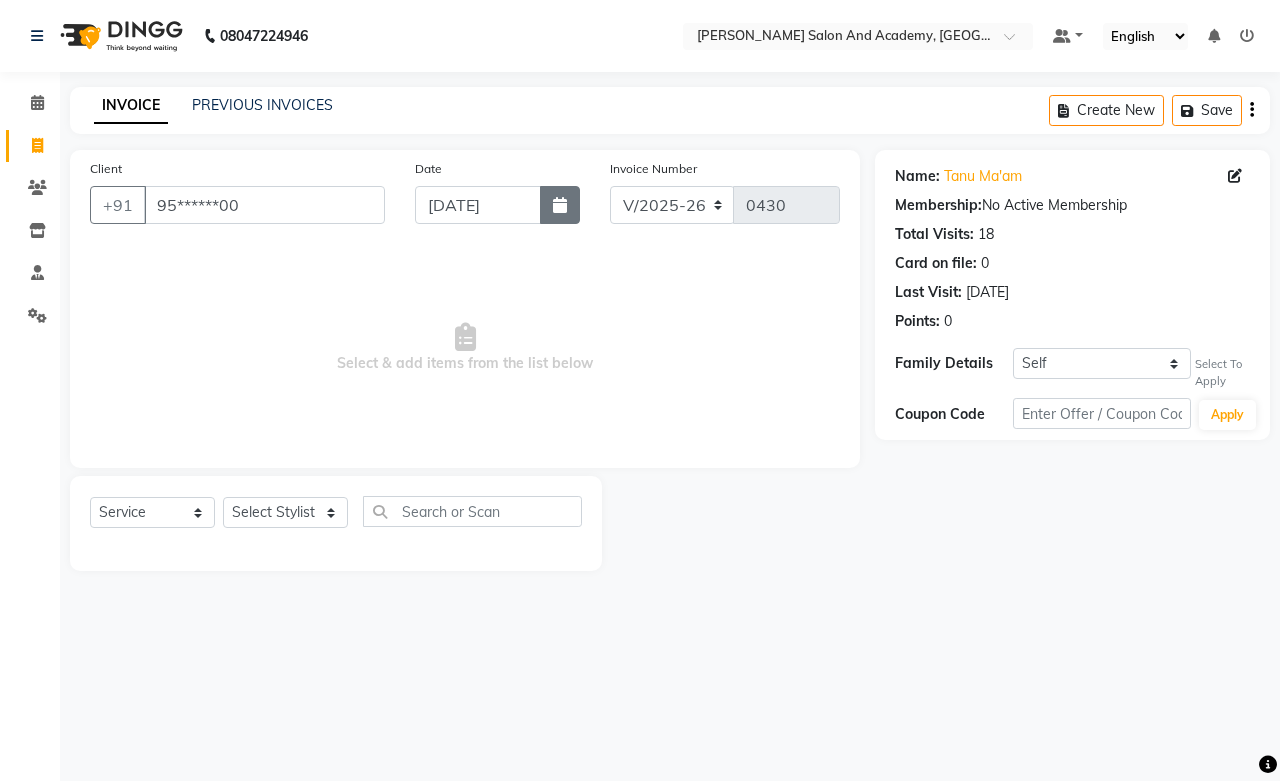 click 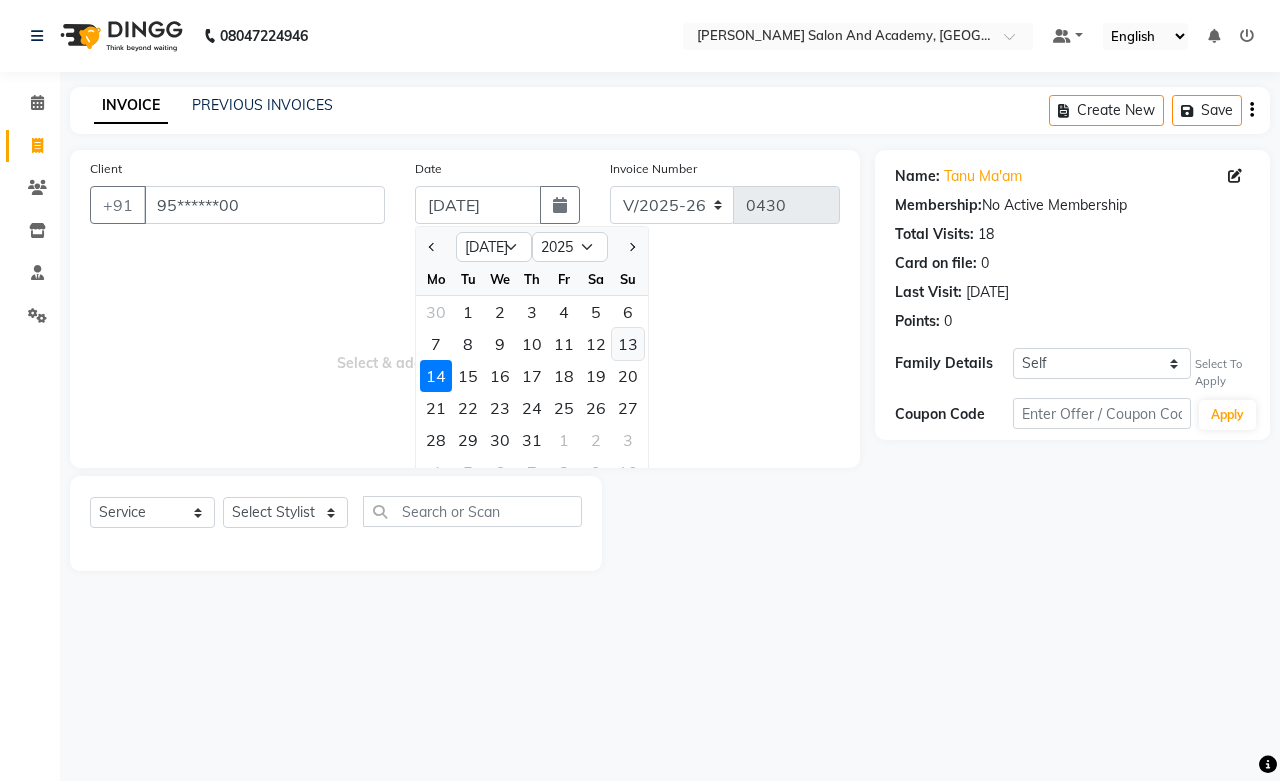 click on "13" 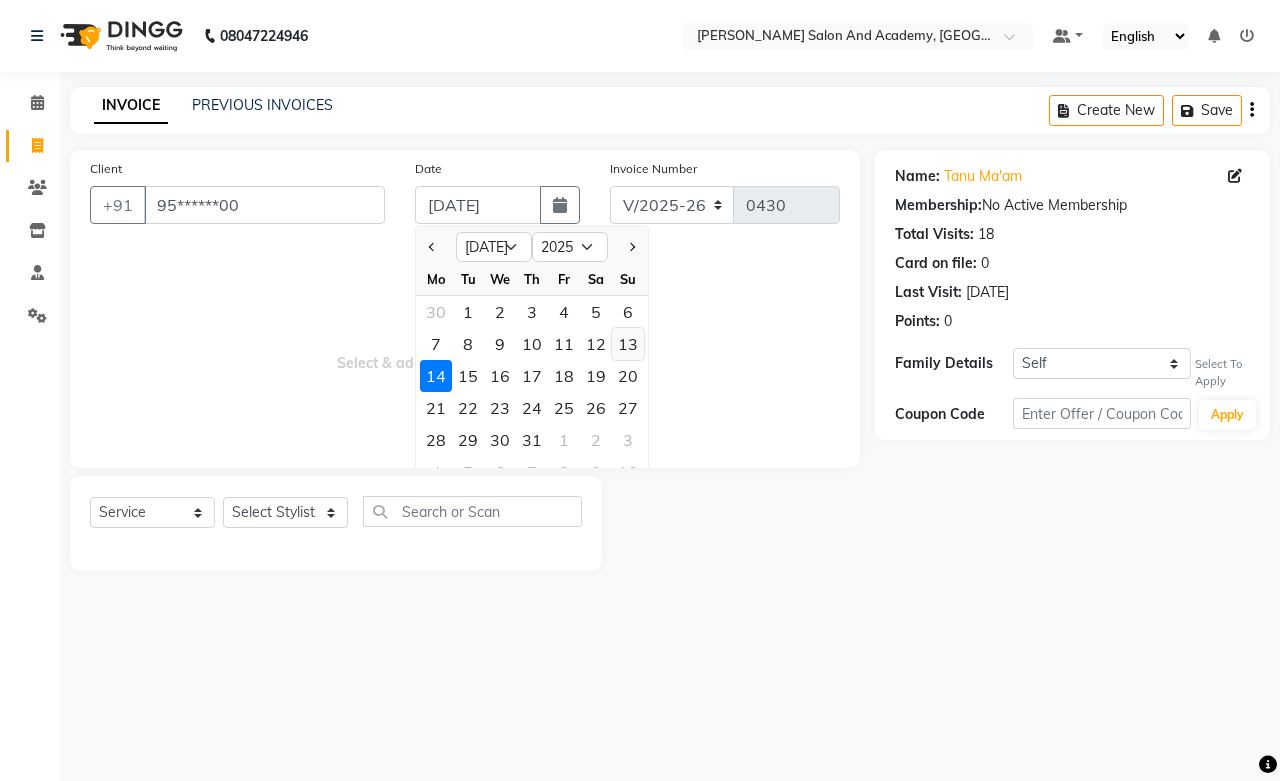 type on "[DATE]" 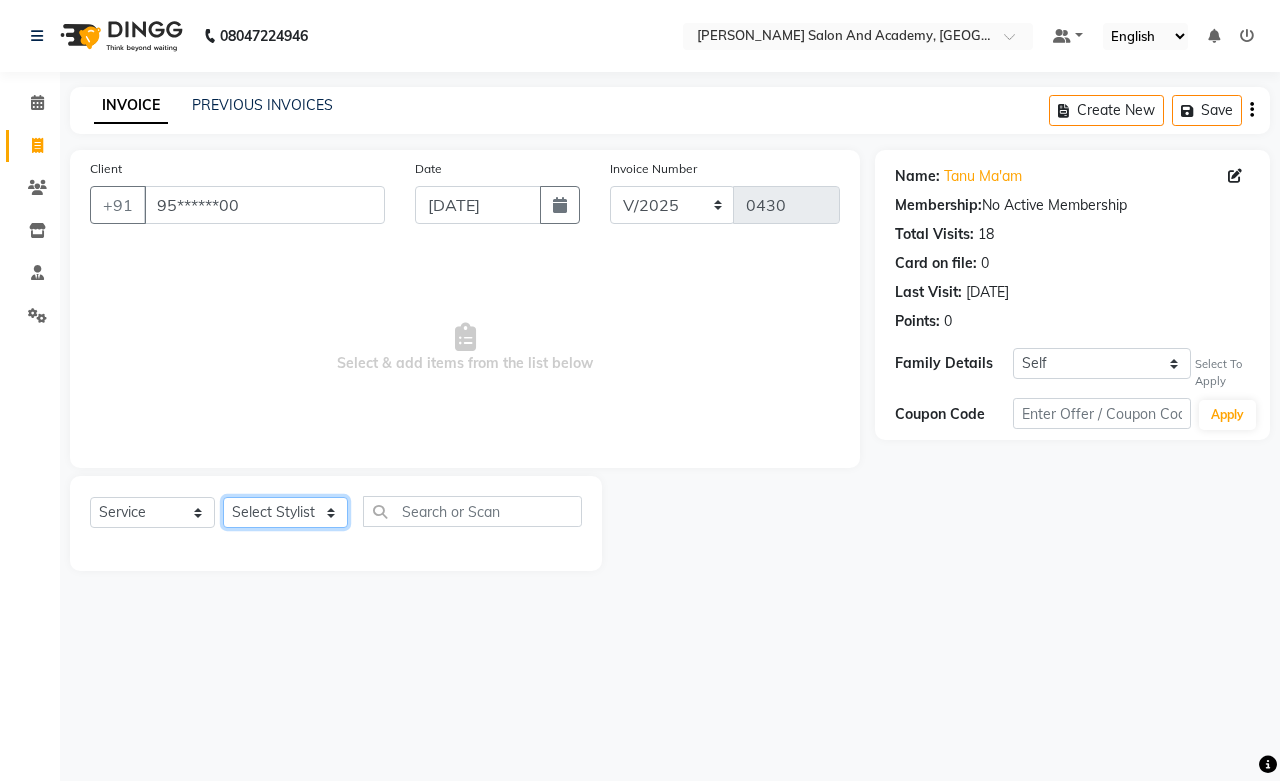 click on "Select Stylist [PERSON_NAME] [PERSON_NAME] [PERSON_NAME] Furkan [PERSON_NAME] [PERSON_NAME] Pooja Jaga [PERSON_NAME] [PERSON_NAME] Sahil Ansari Sanju di [PERSON_NAME] [PERSON_NAME] [PERSON_NAME]" 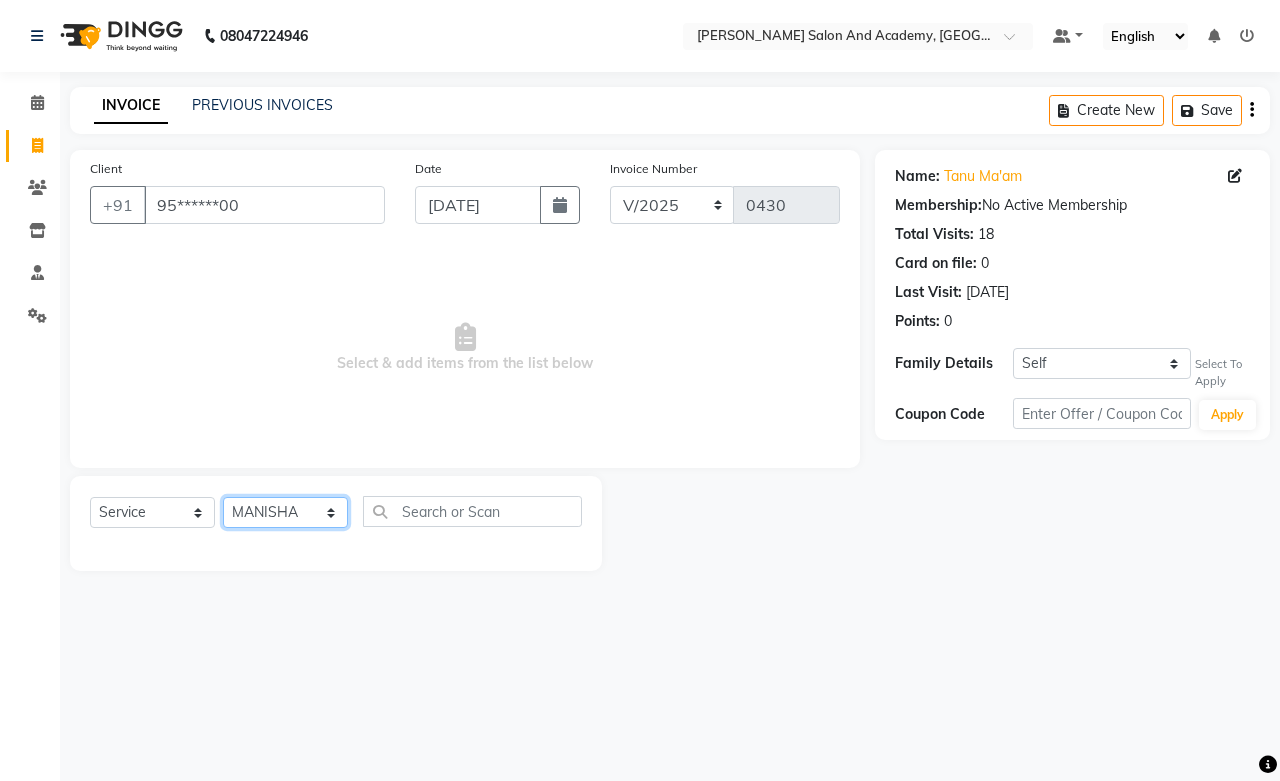 click on "Select Stylist [PERSON_NAME] [PERSON_NAME] [PERSON_NAME] Furkan [PERSON_NAME] [PERSON_NAME] Pooja Jaga [PERSON_NAME] [PERSON_NAME] Sahil Ansari Sanju di [PERSON_NAME] [PERSON_NAME] [PERSON_NAME]" 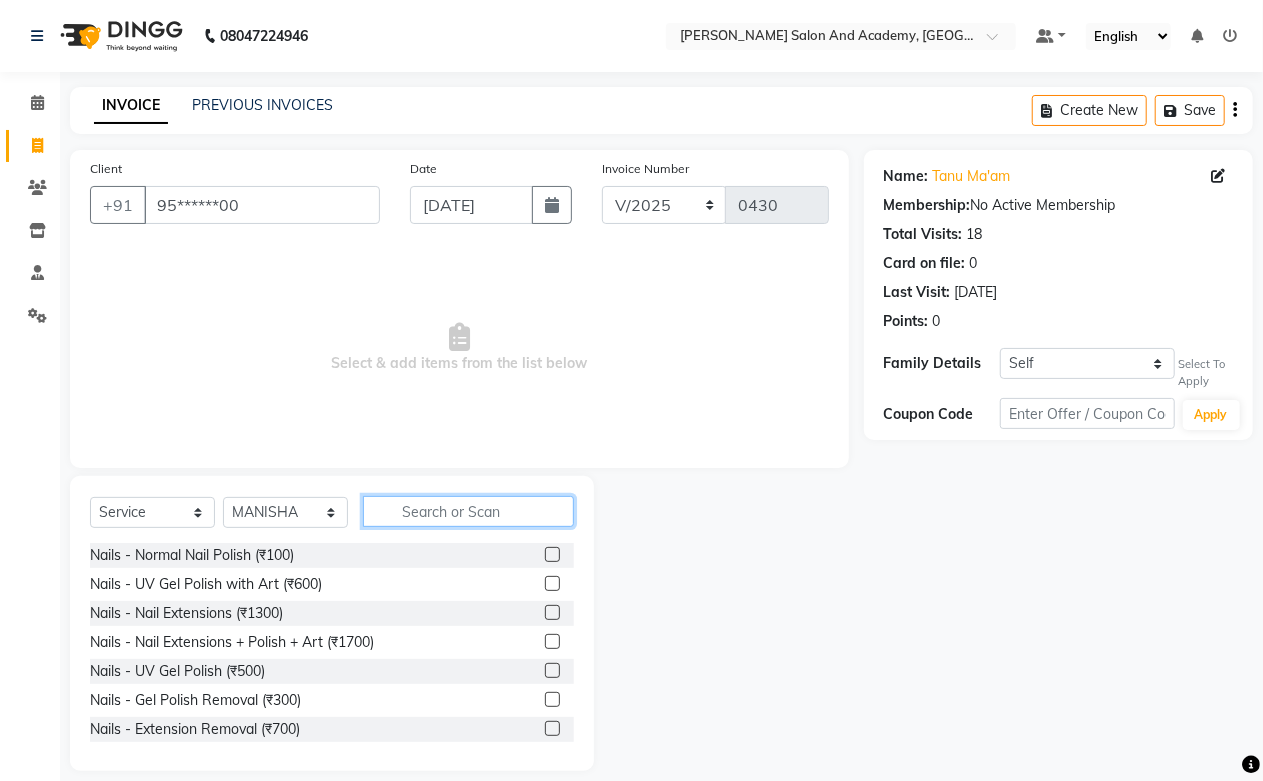click 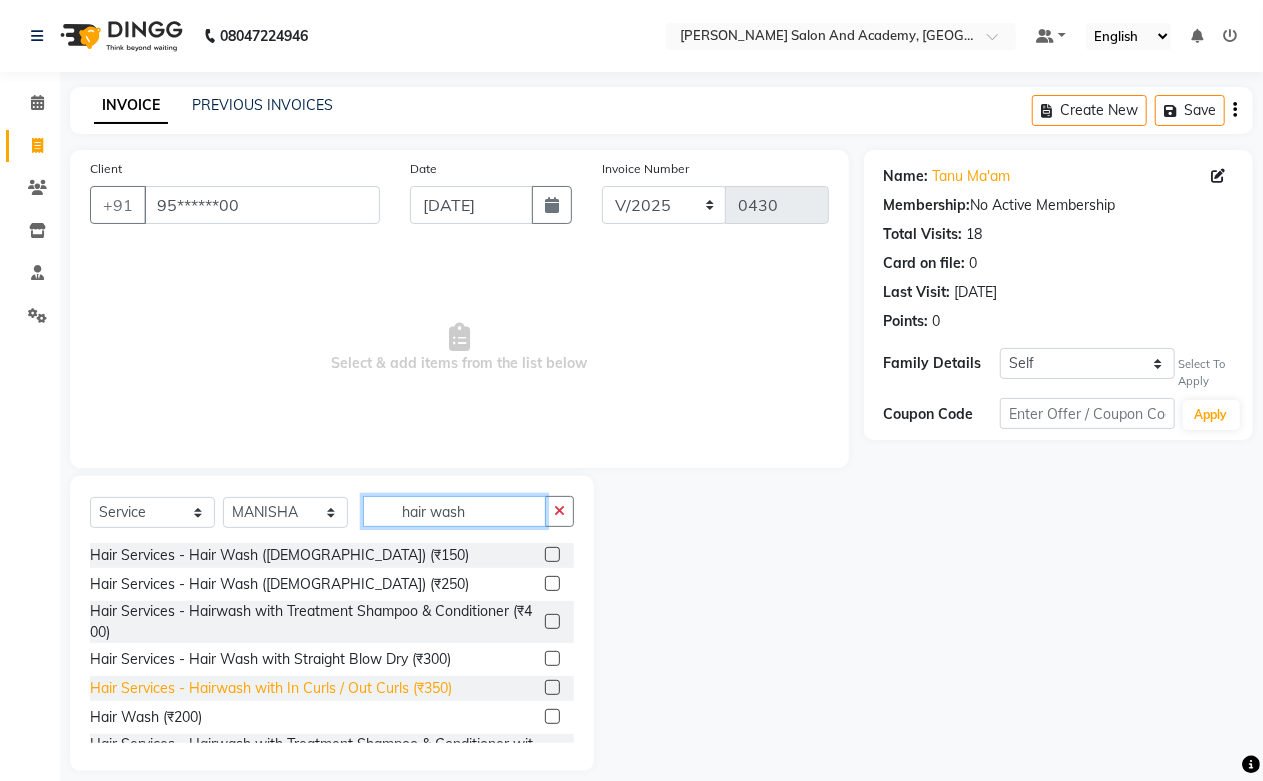 type on "hair wash" 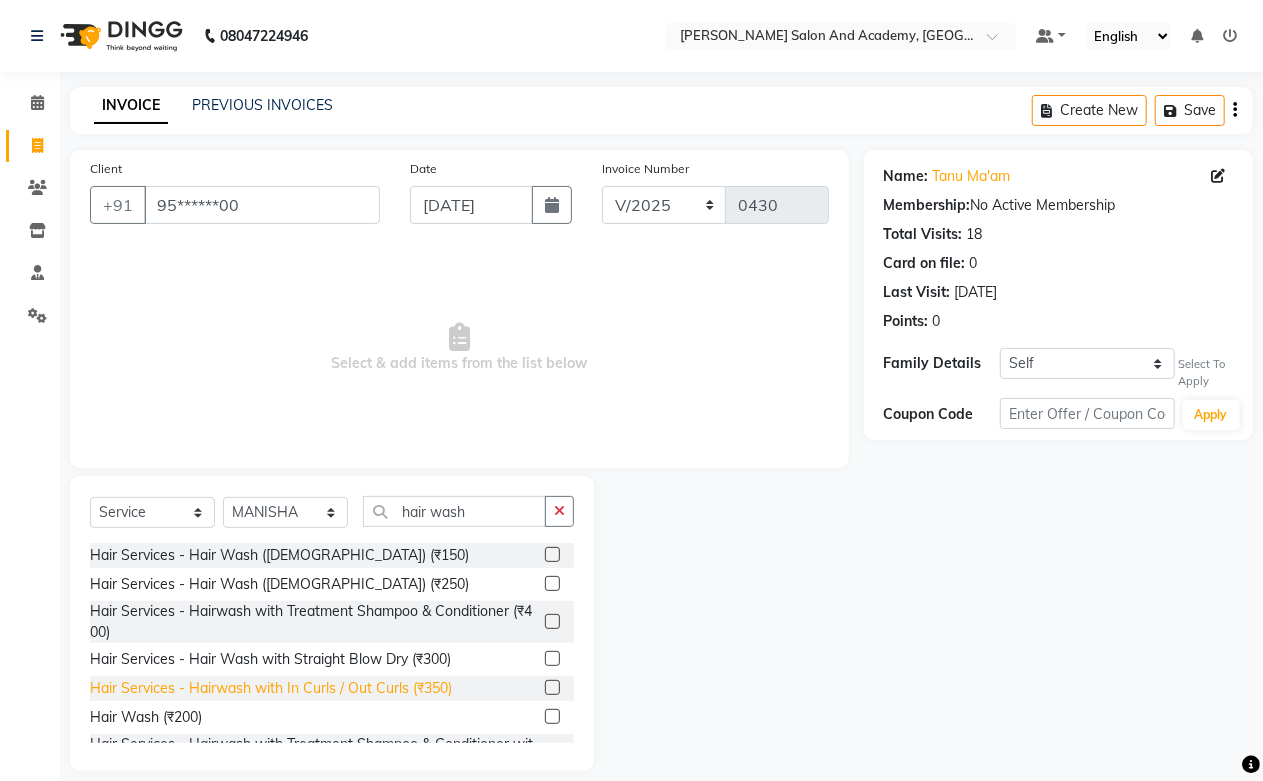 click on "Hair Services - Hairwash with In Curls / Out Curls (₹350)" 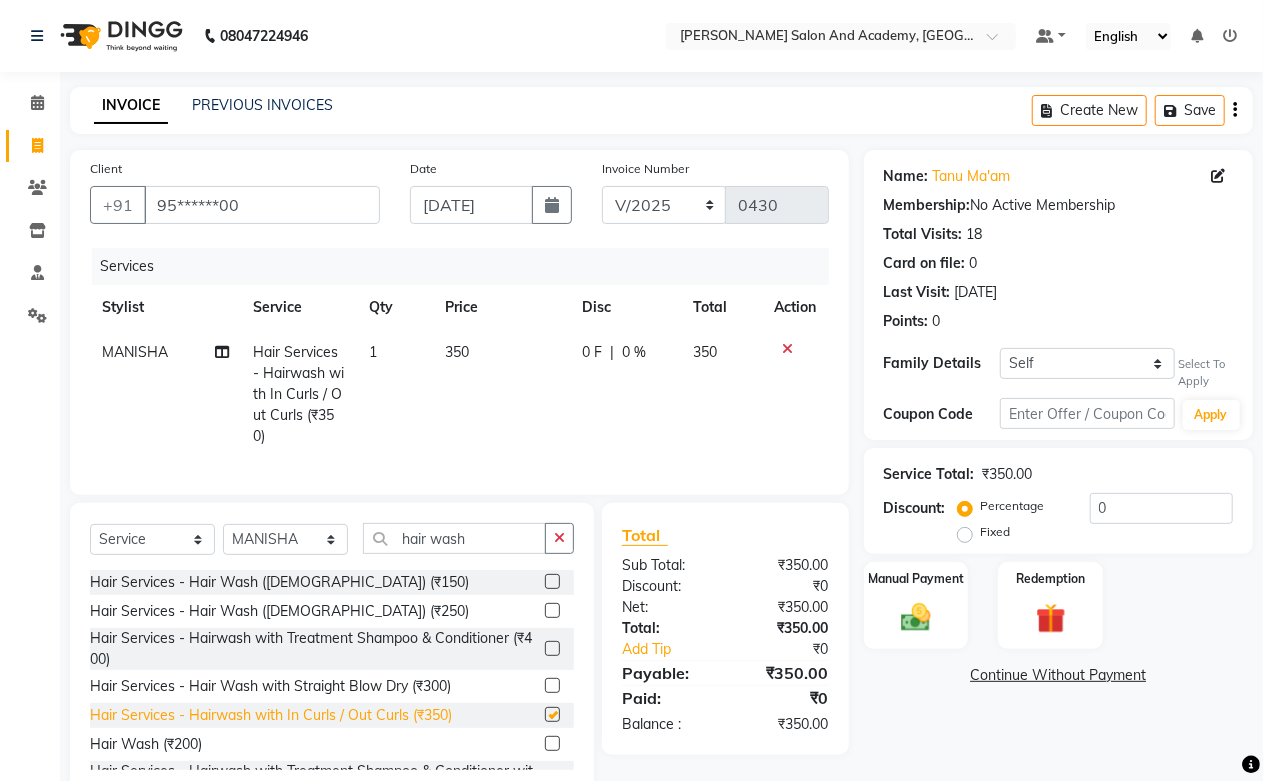 checkbox on "false" 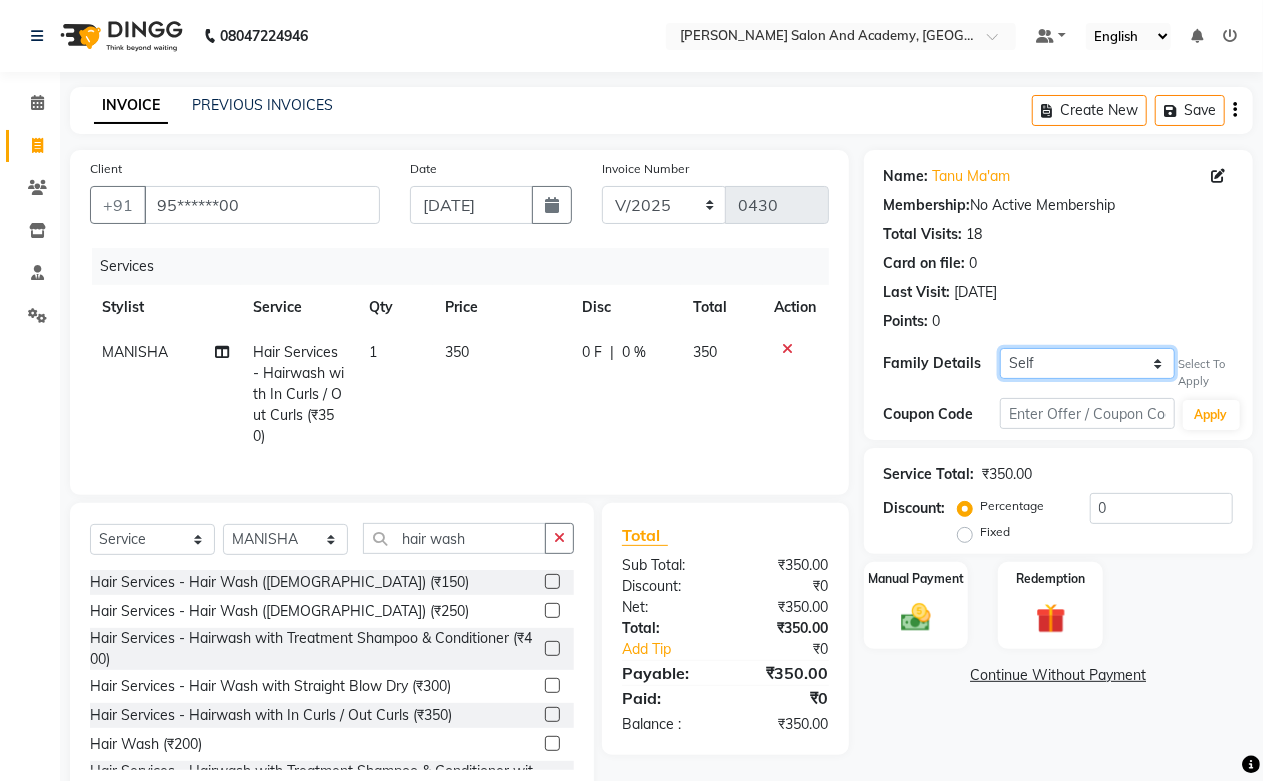 click on "Self [PERSON_NAME]" 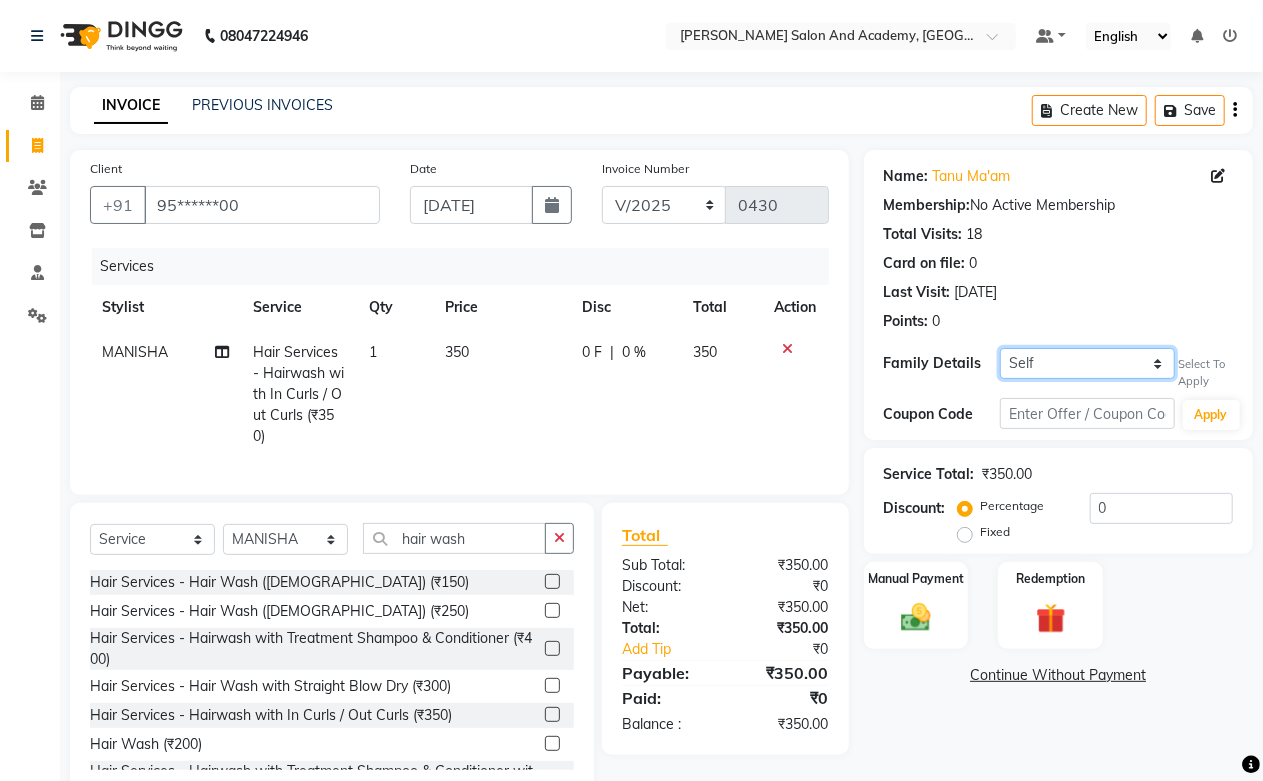 select on "477657" 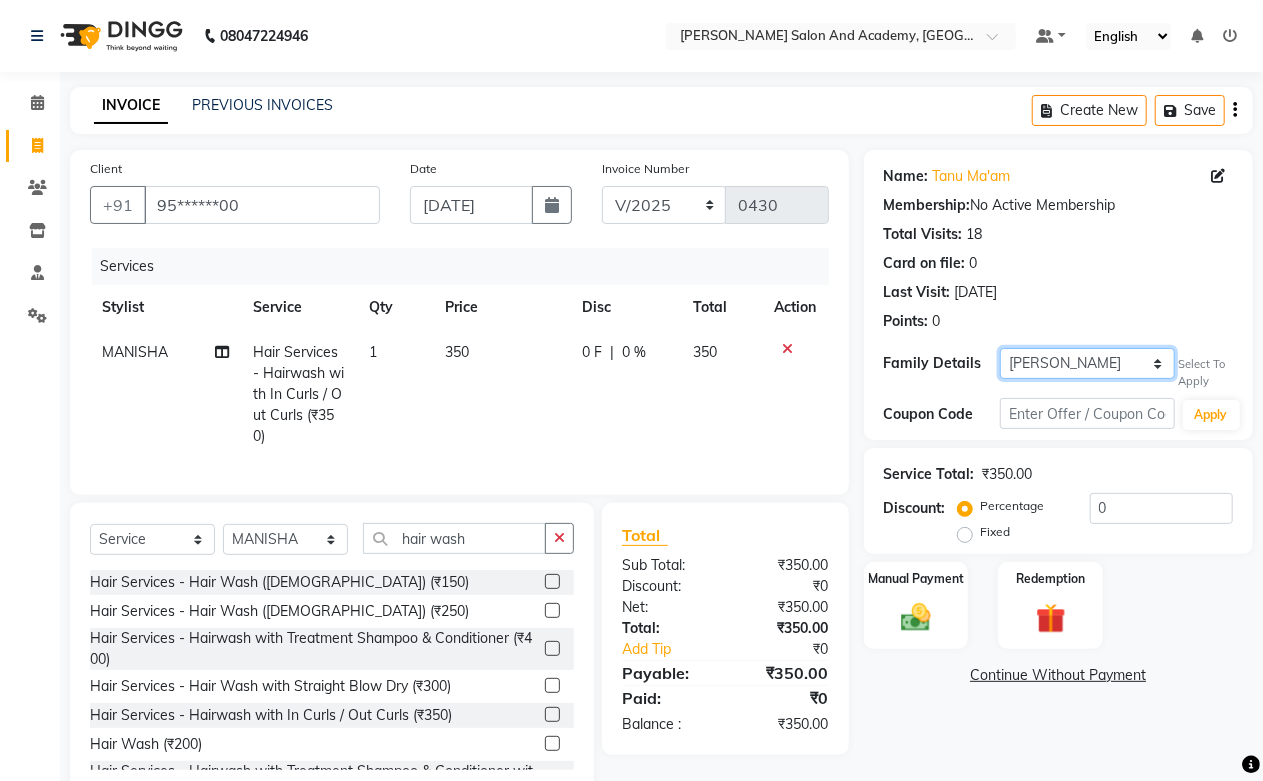 click on "Self [PERSON_NAME]" 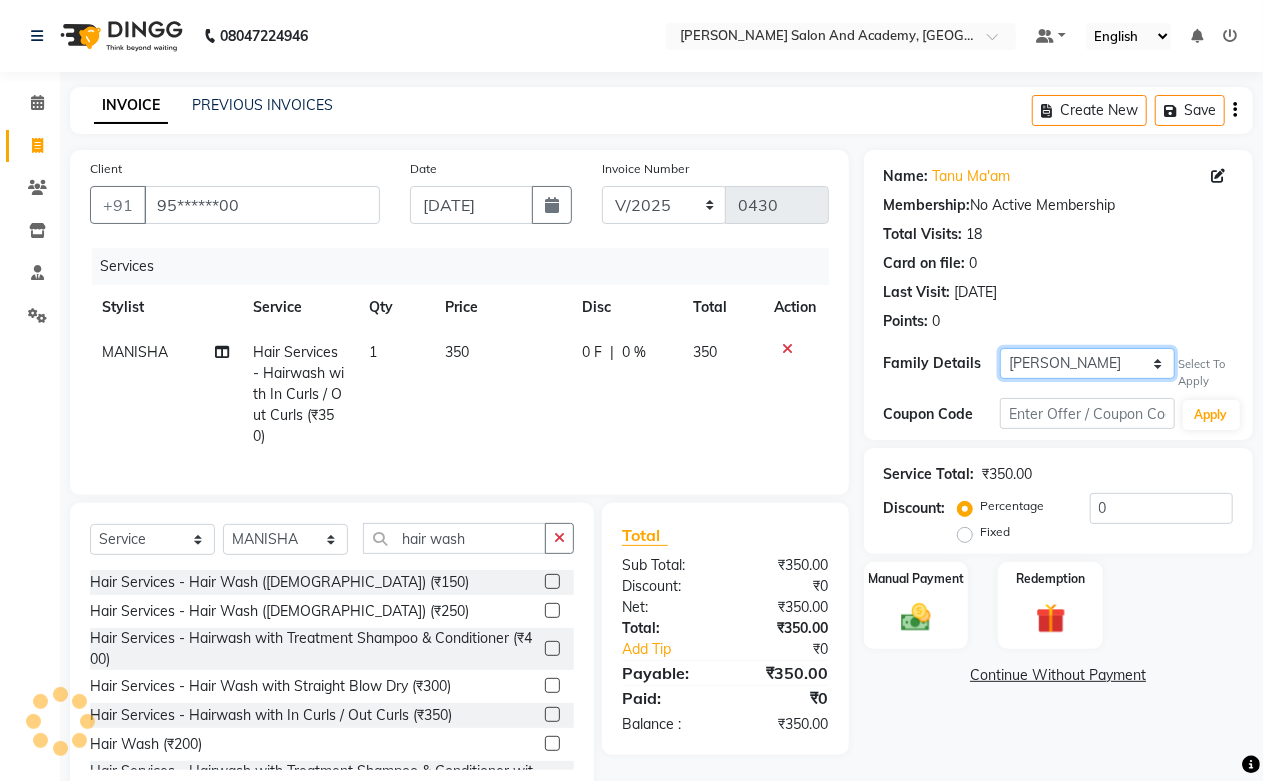 select on "1: Object" 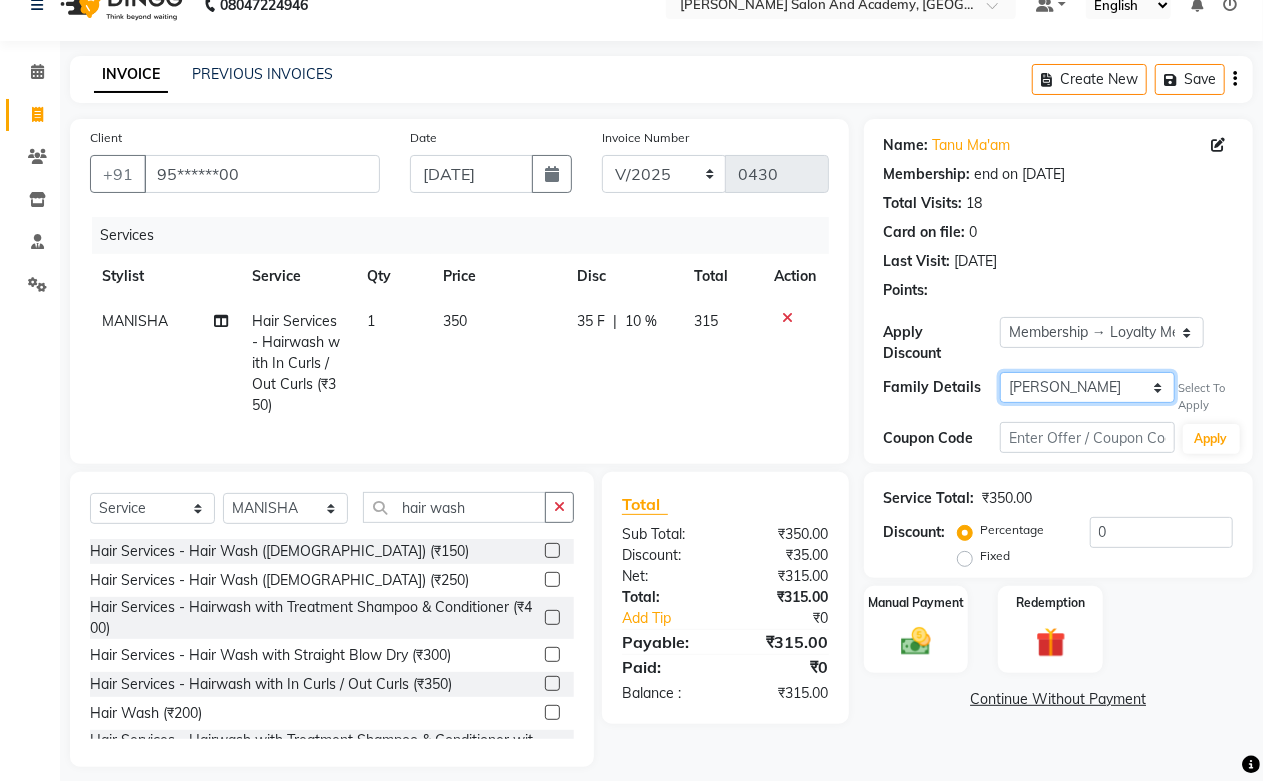 scroll, scrollTop: 0, scrollLeft: 0, axis: both 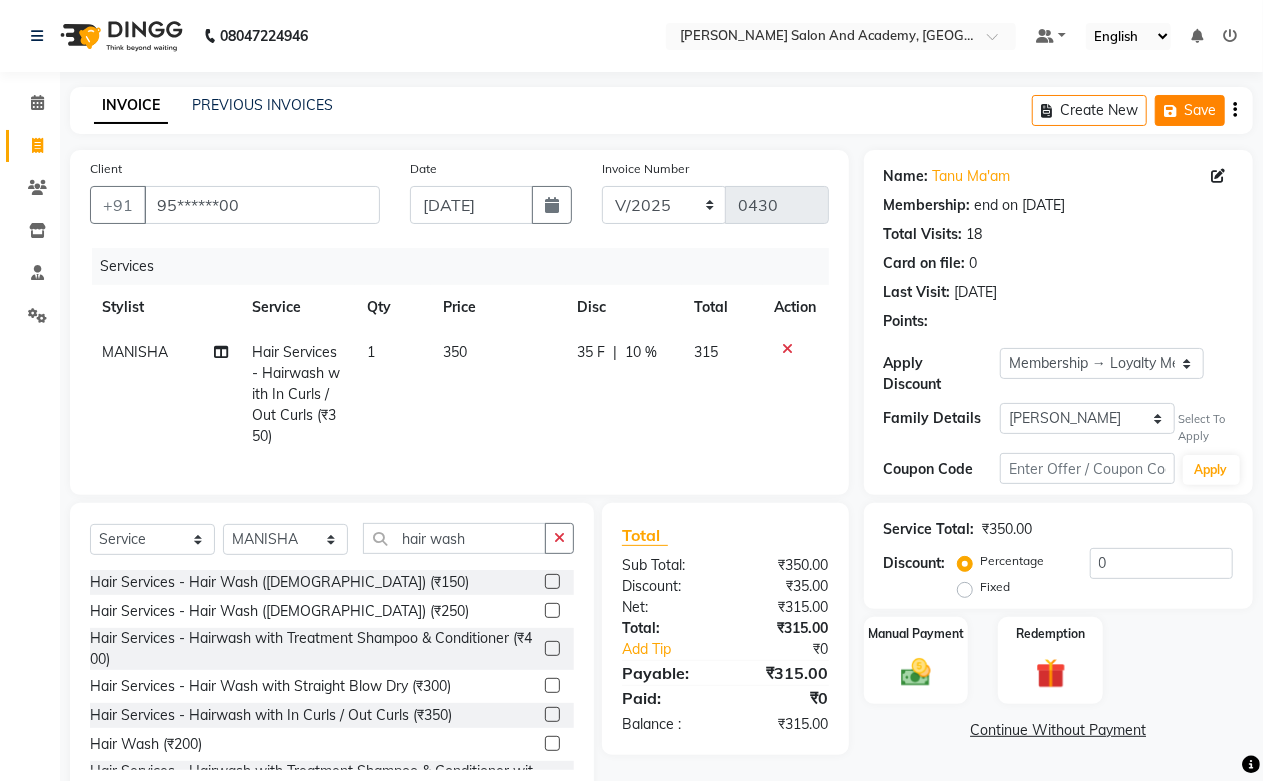 click on "Save" 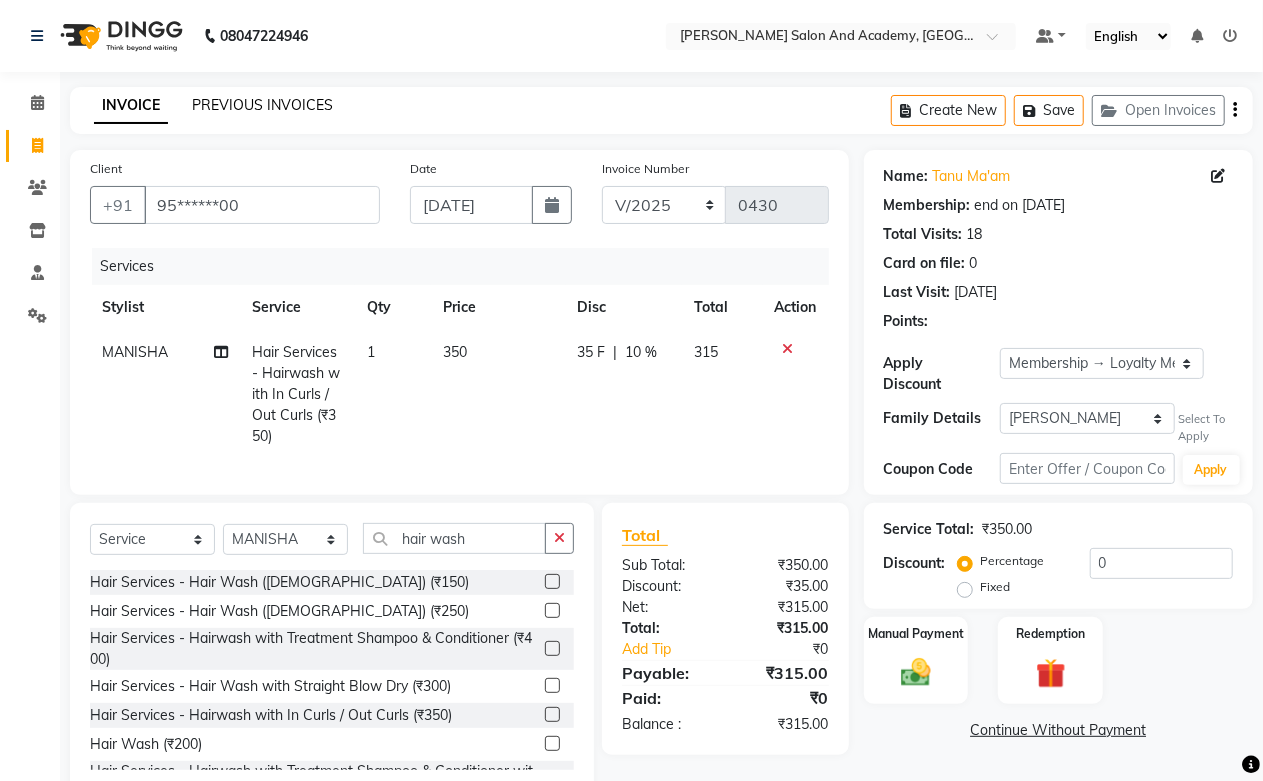 click on "PREVIOUS INVOICES" 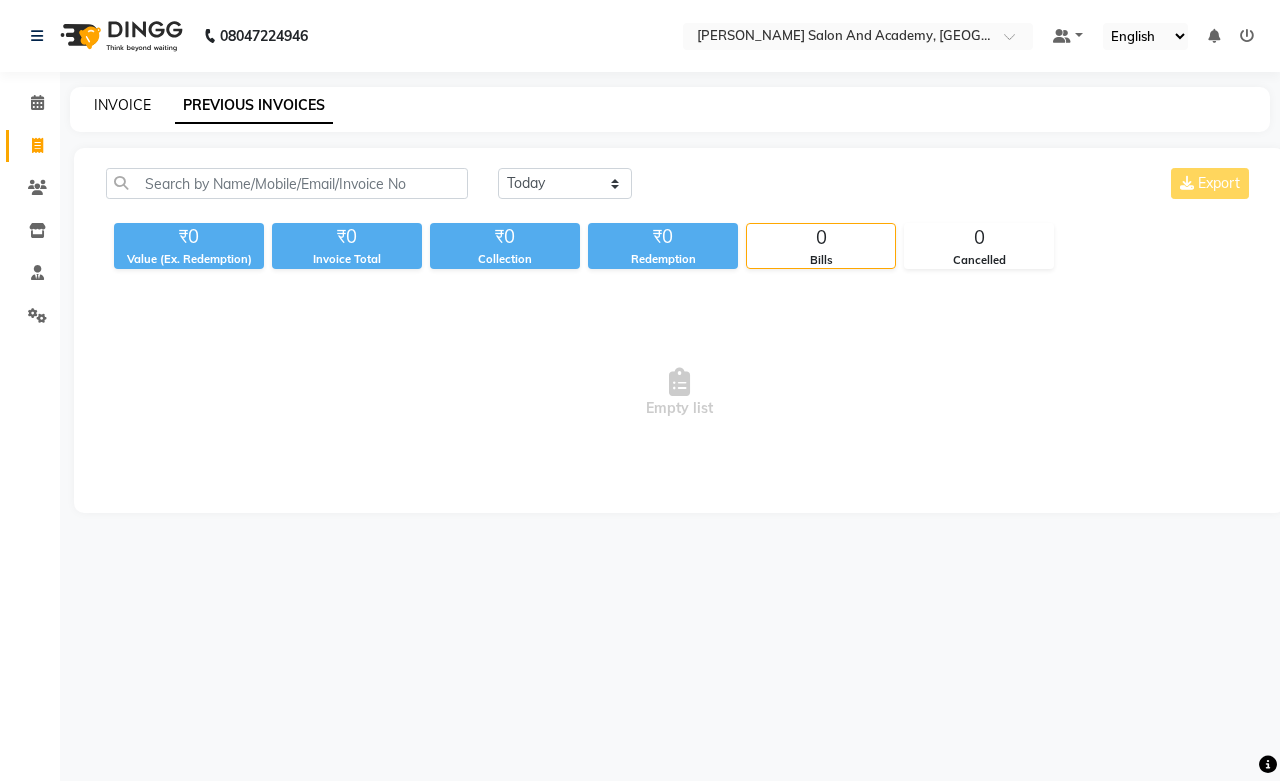 click on "INVOICE" 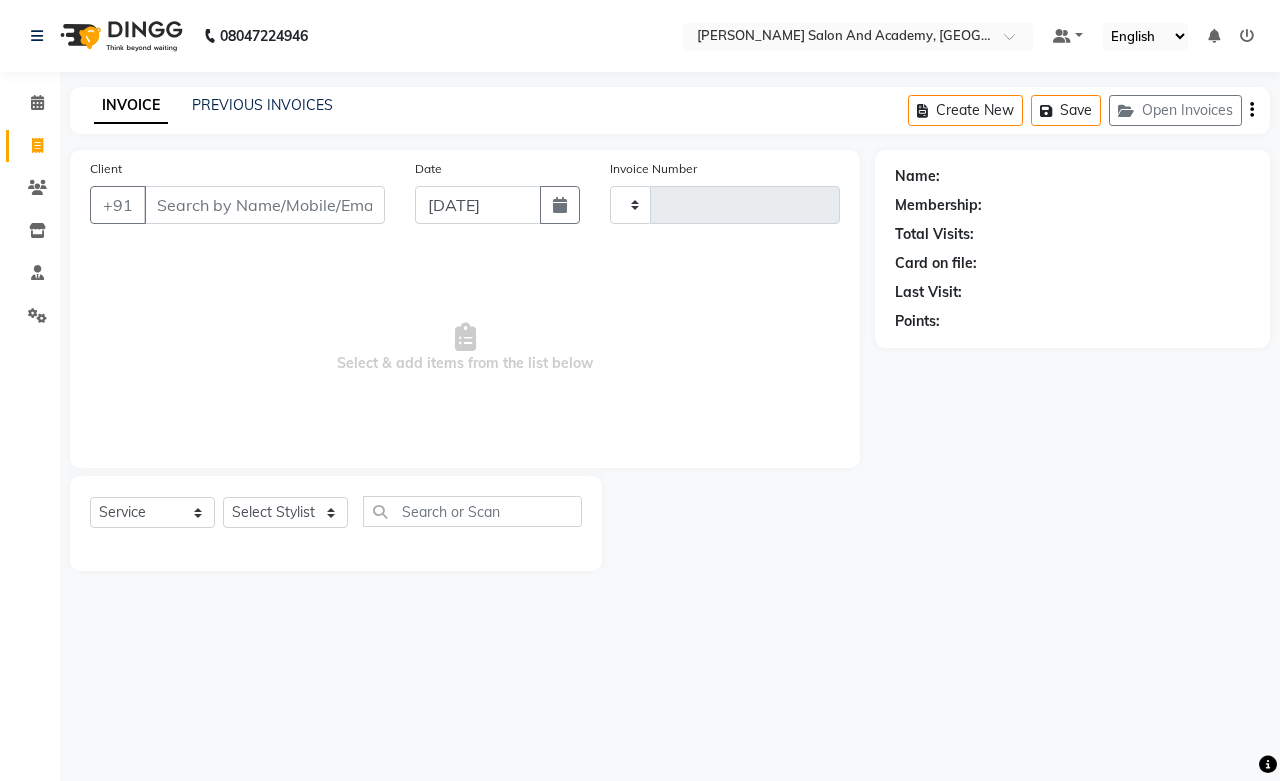 type on "0430" 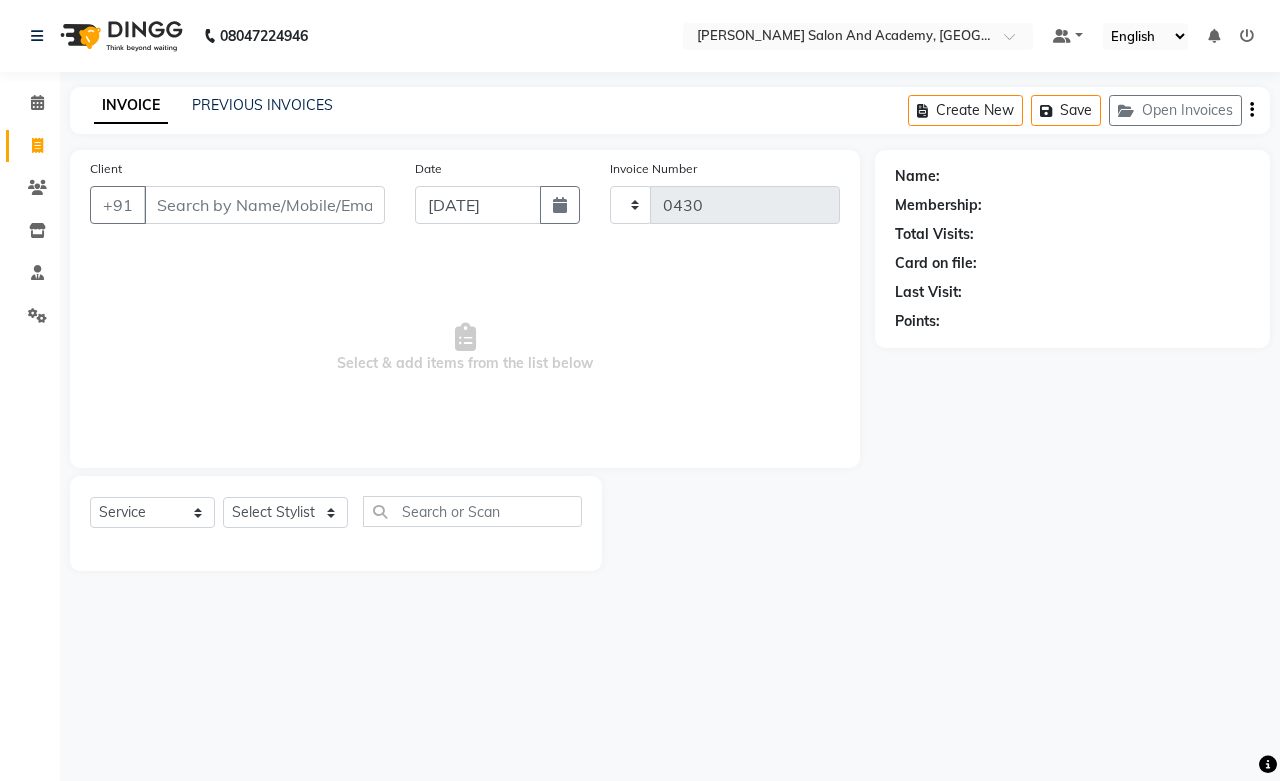 select on "6453" 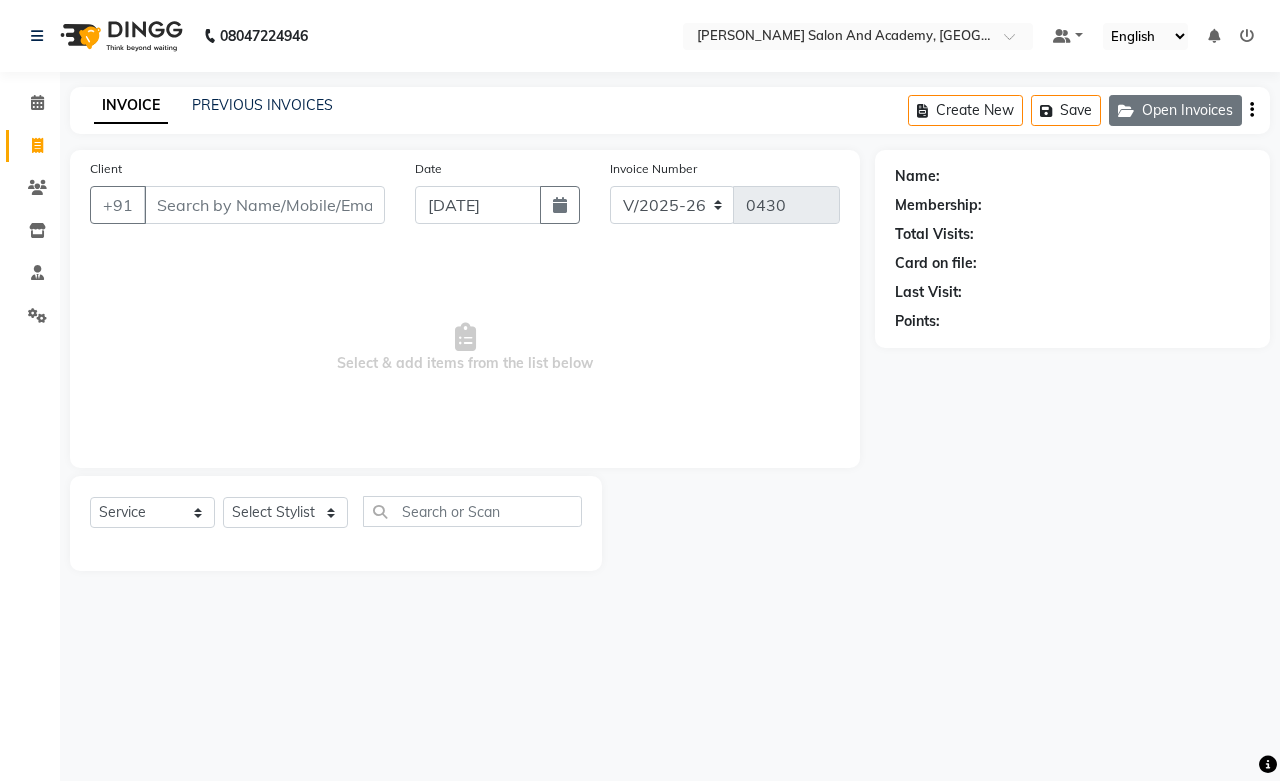 click on "Open Invoices" 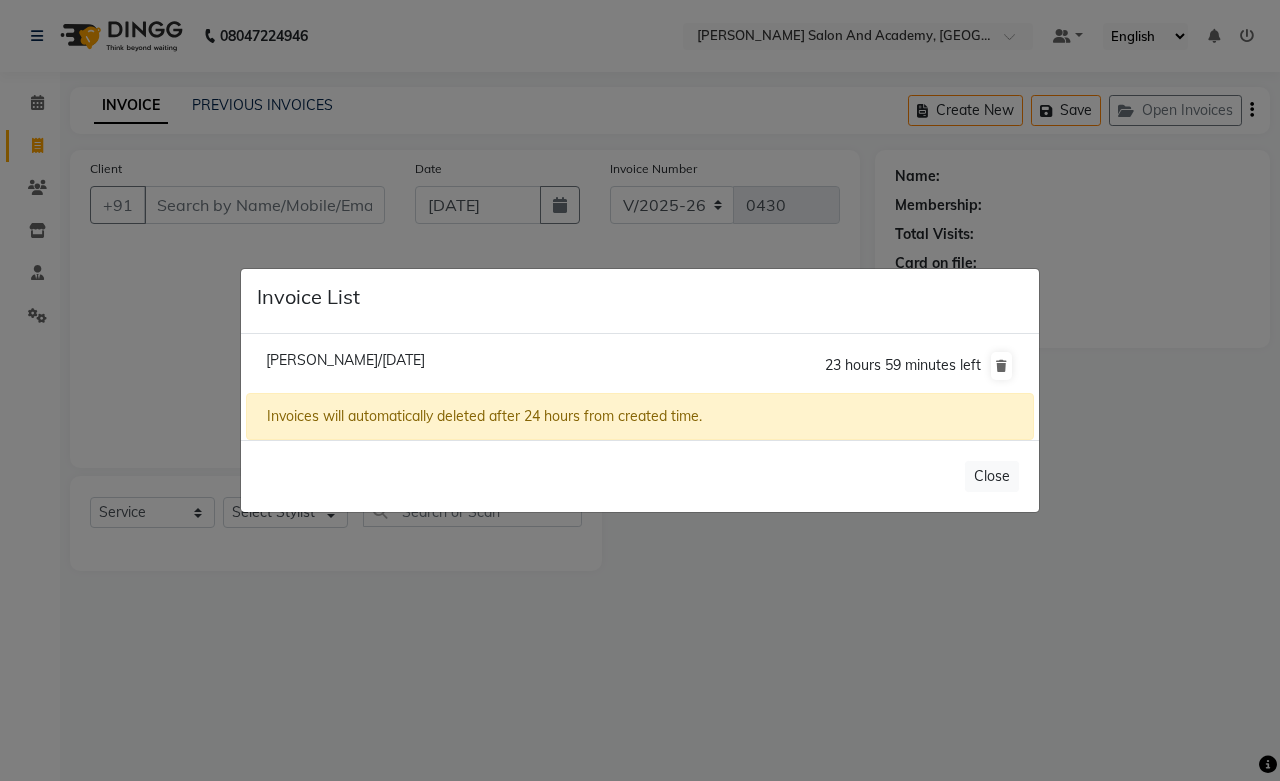 click on "[PERSON_NAME]'am/[DATE]" 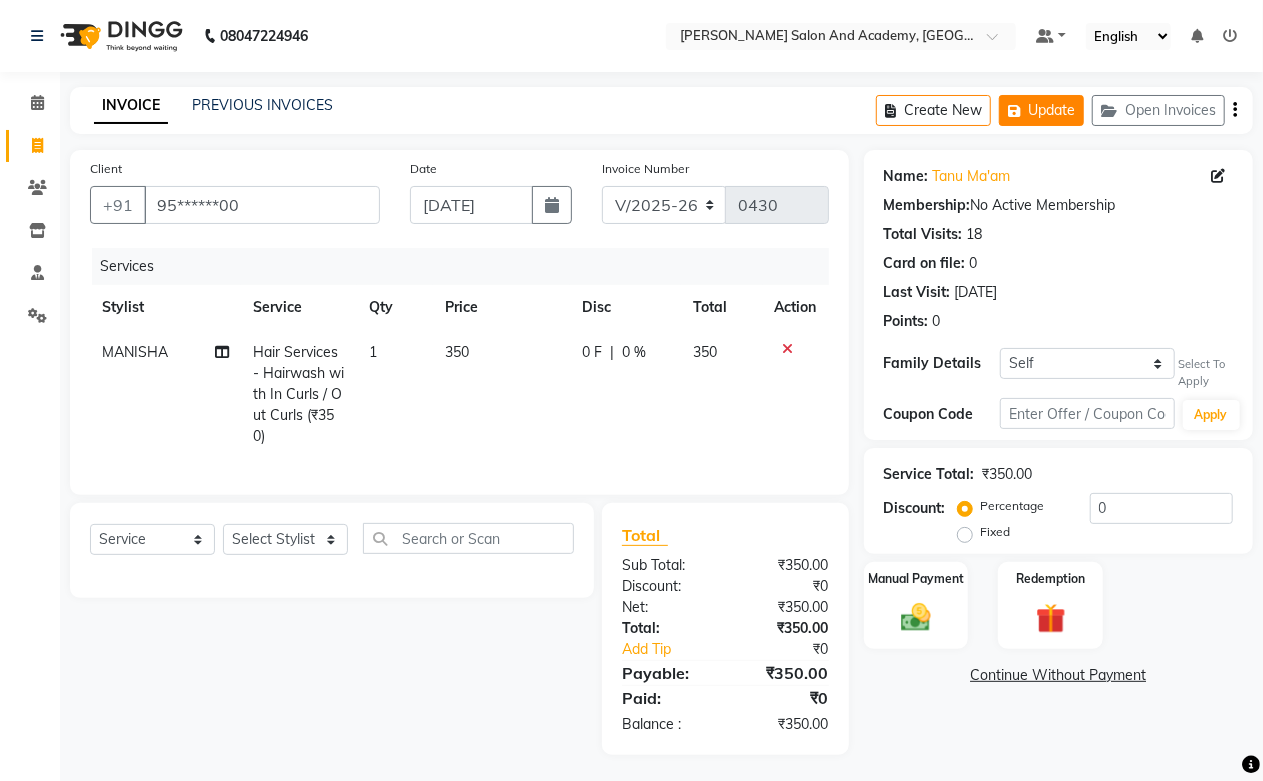 click on "Update" 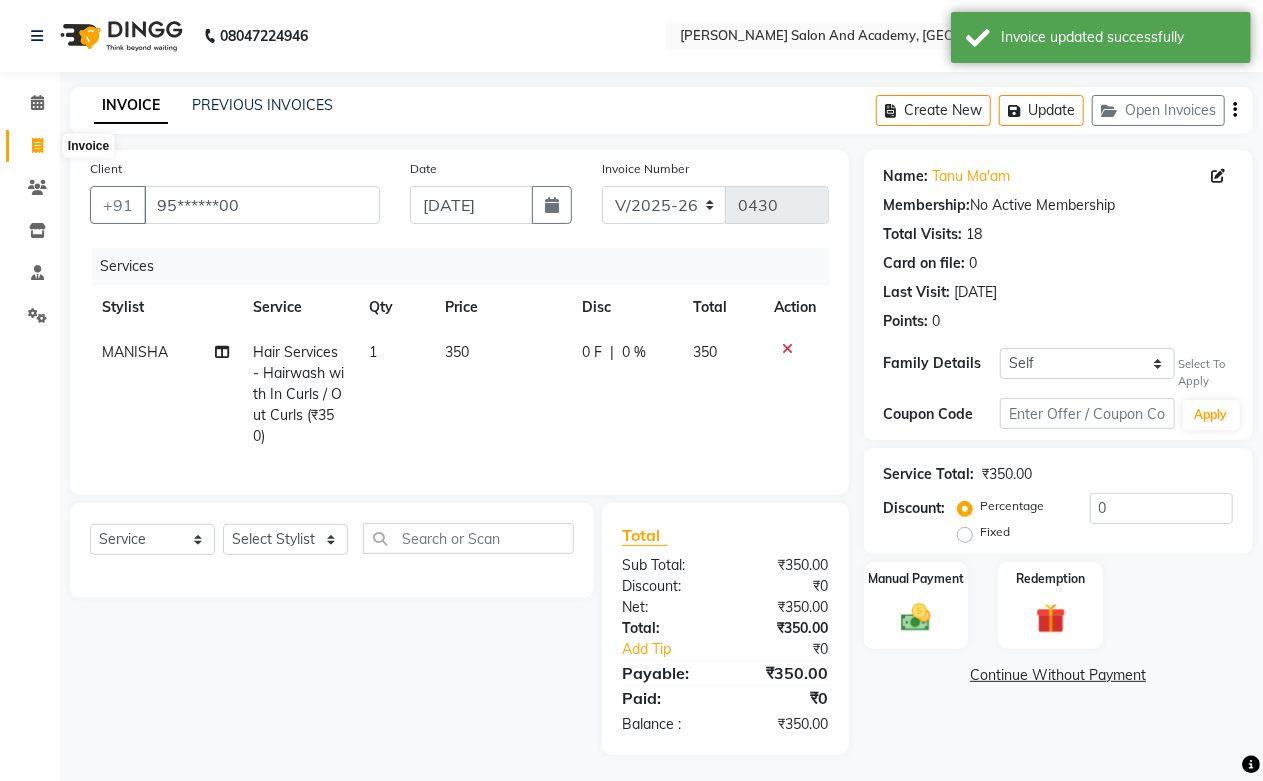 click 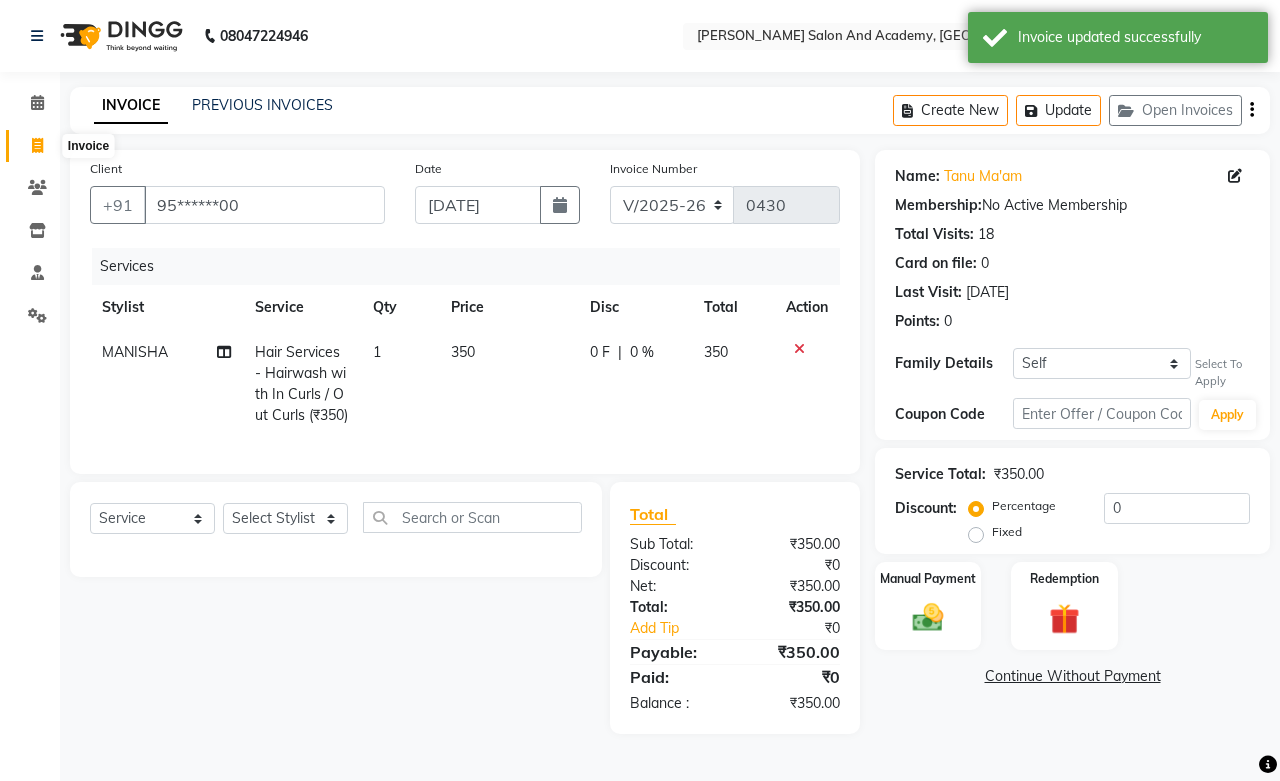 select on "service" 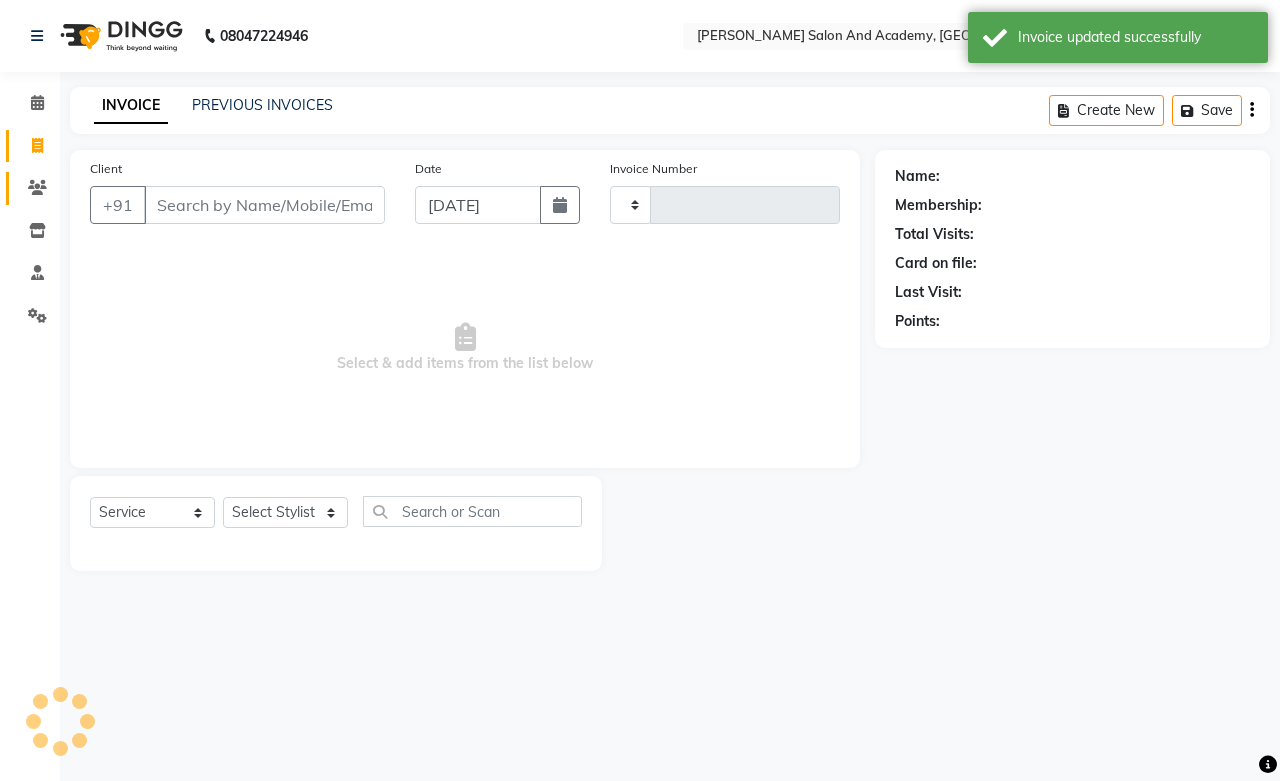 type on "0430" 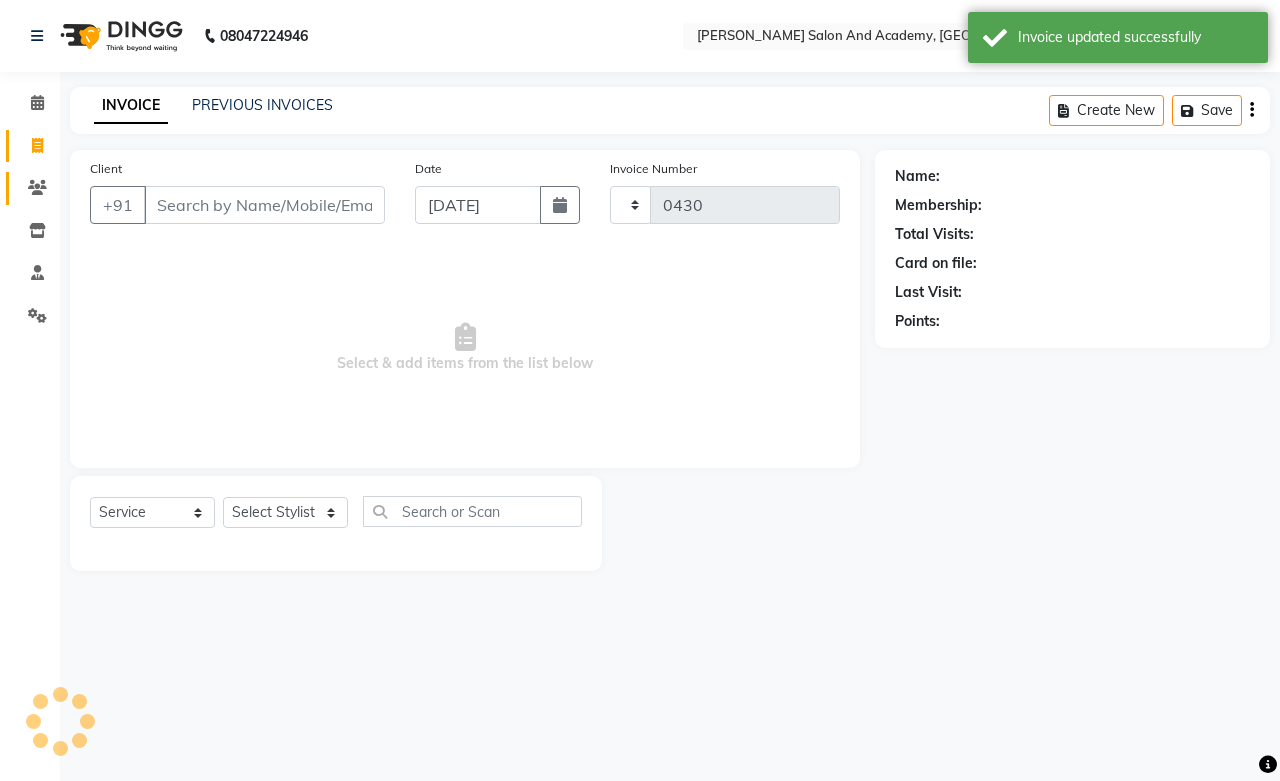select on "6453" 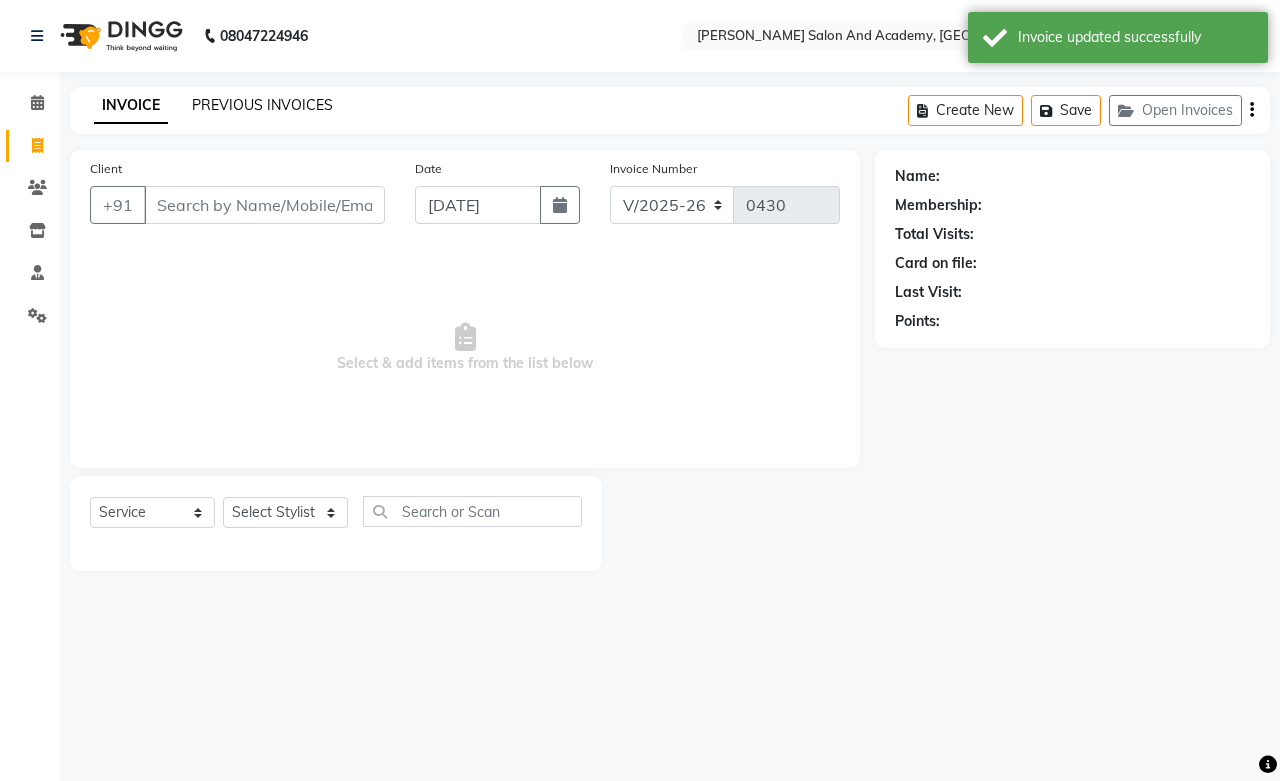 click on "PREVIOUS INVOICES" 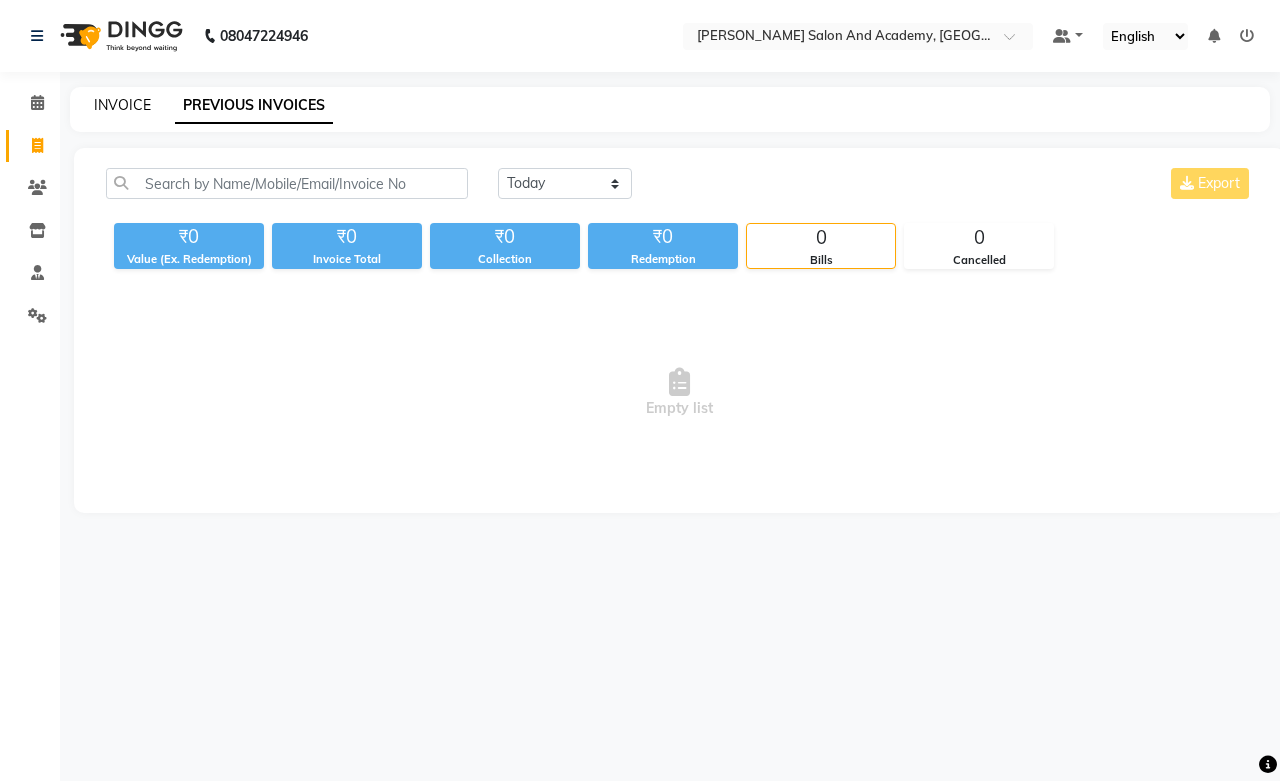 click on "INVOICE" 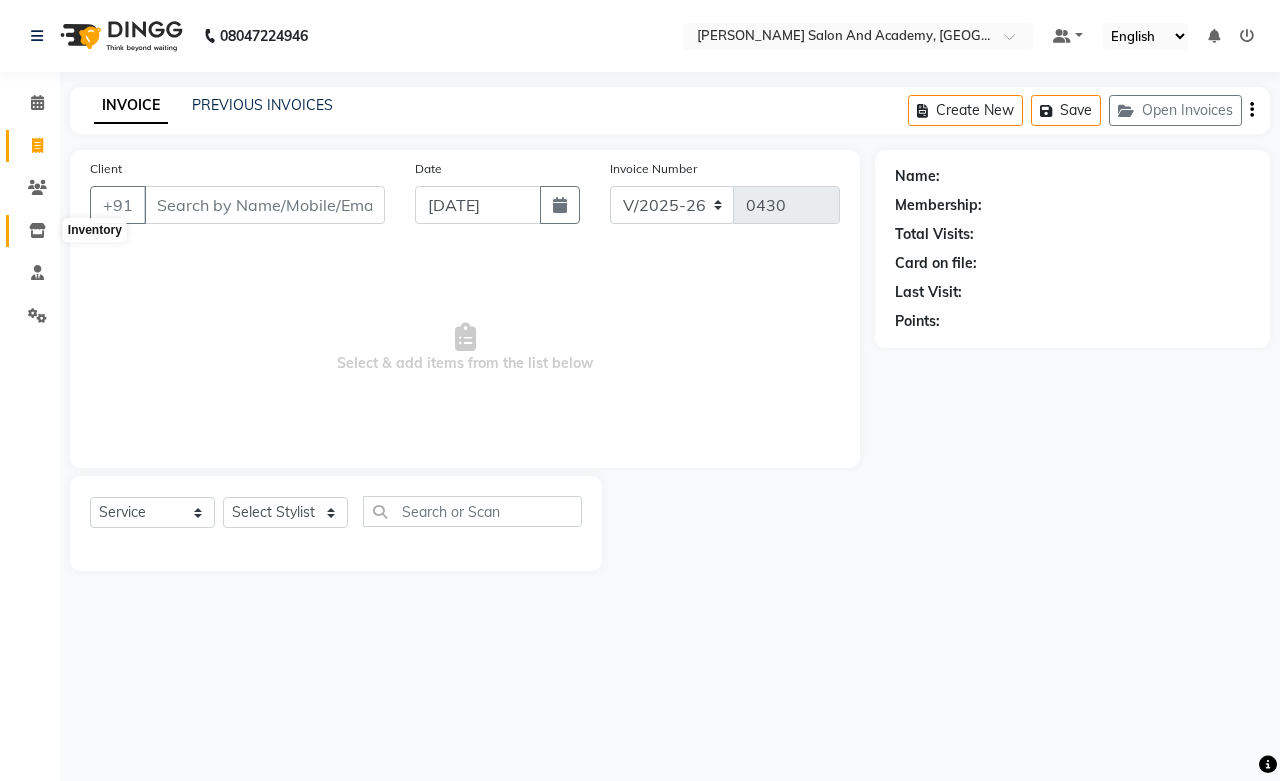 click 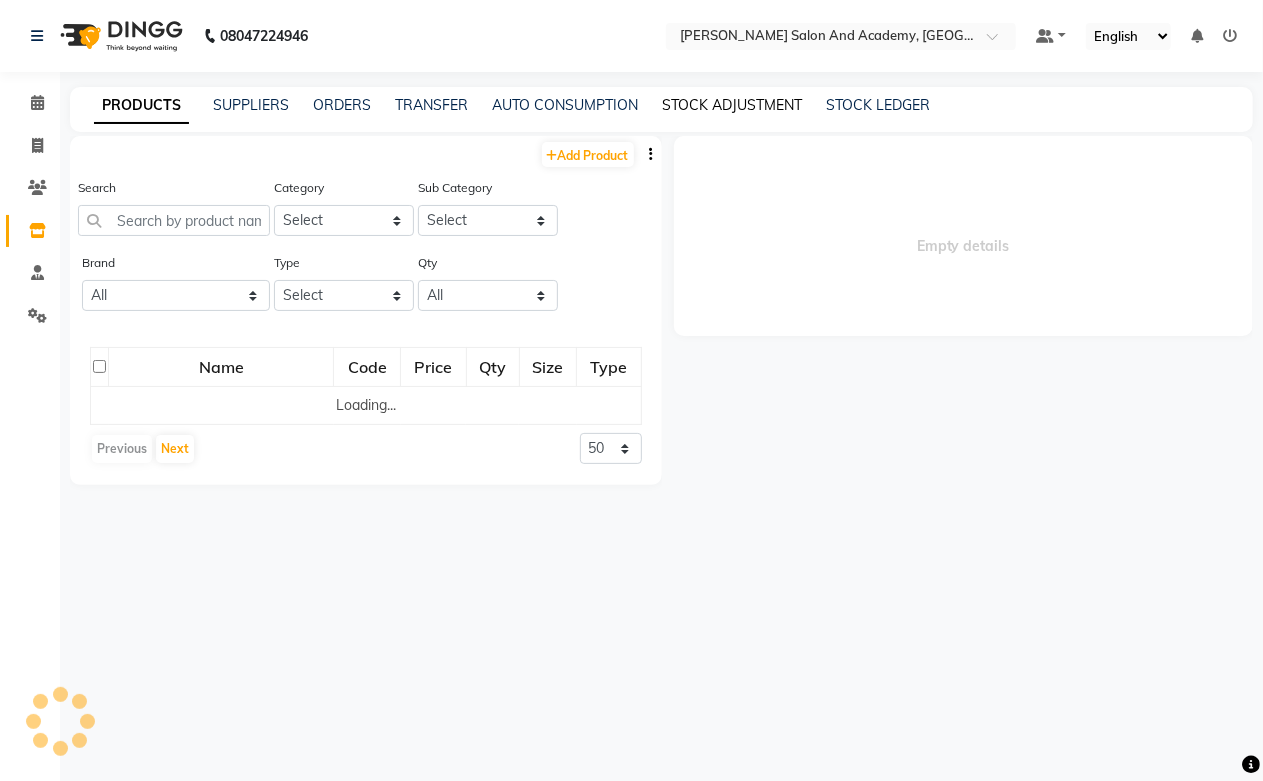 click on "STOCK ADJUSTMENT" 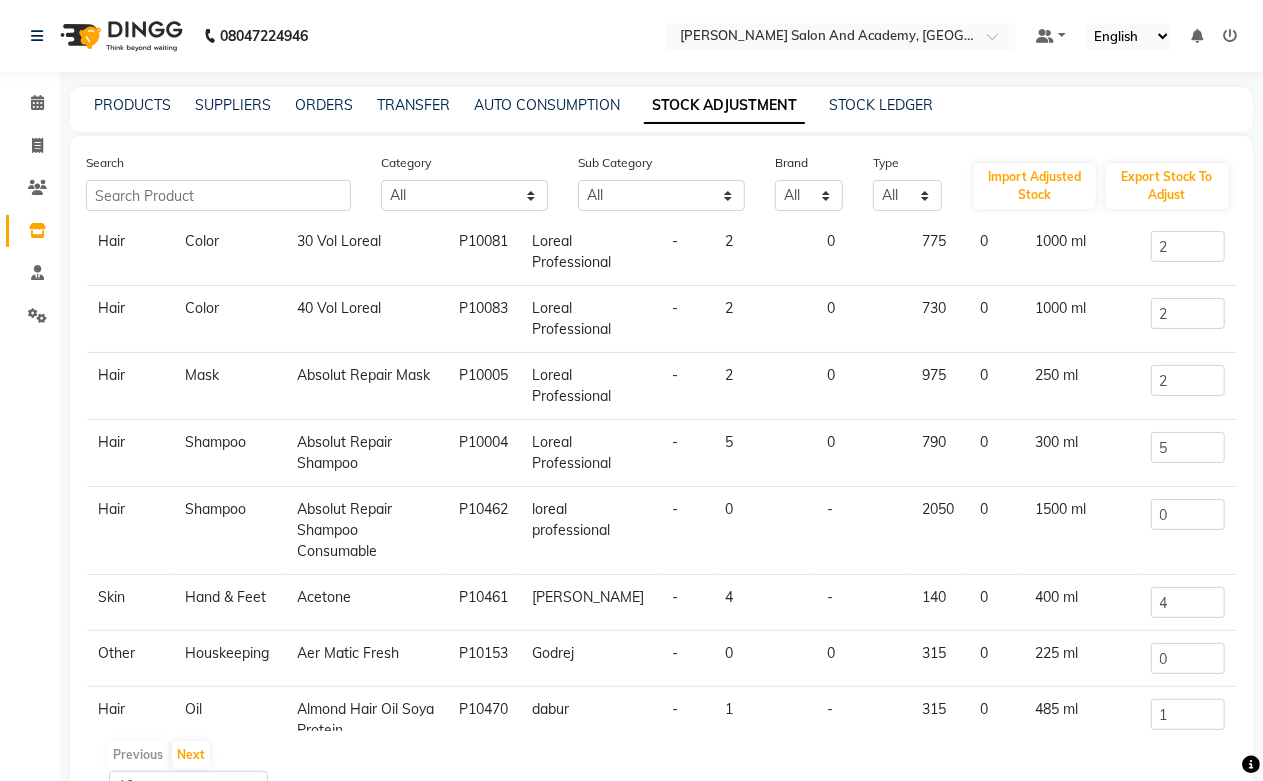 scroll, scrollTop: 254, scrollLeft: 0, axis: vertical 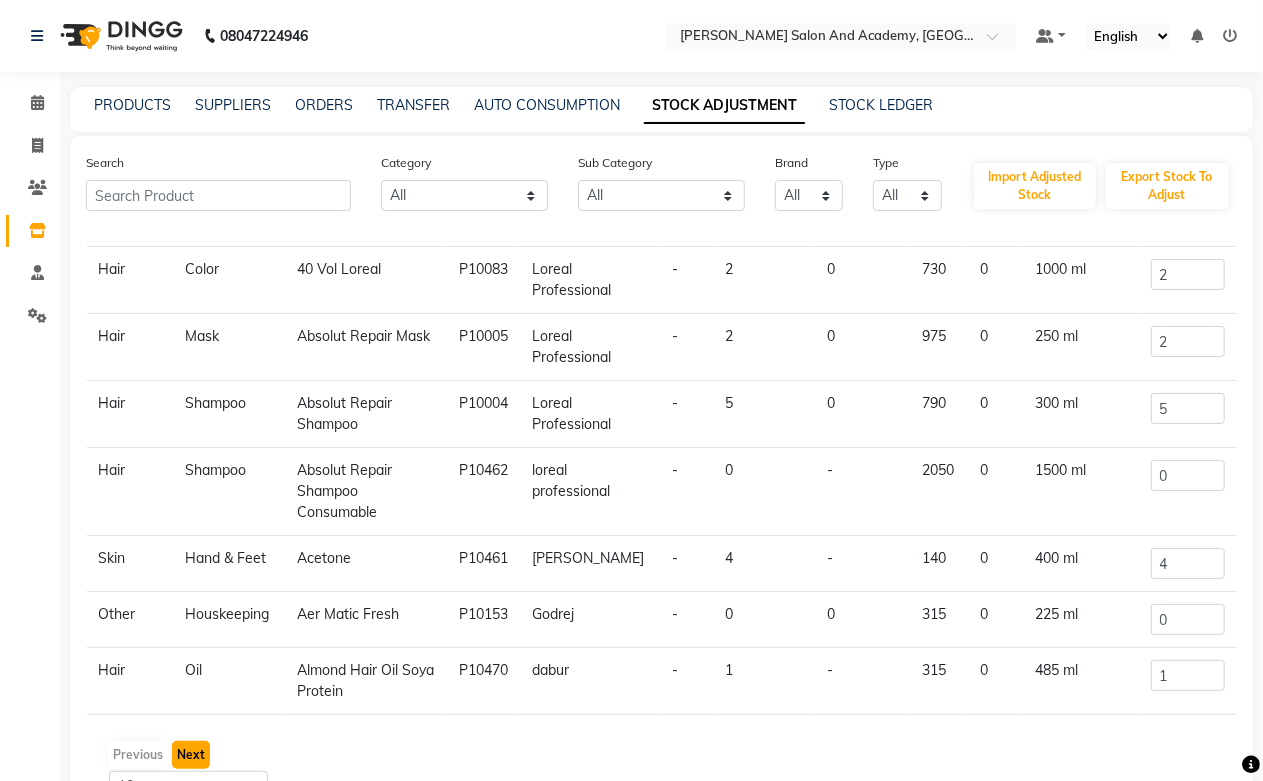 click on "Next" 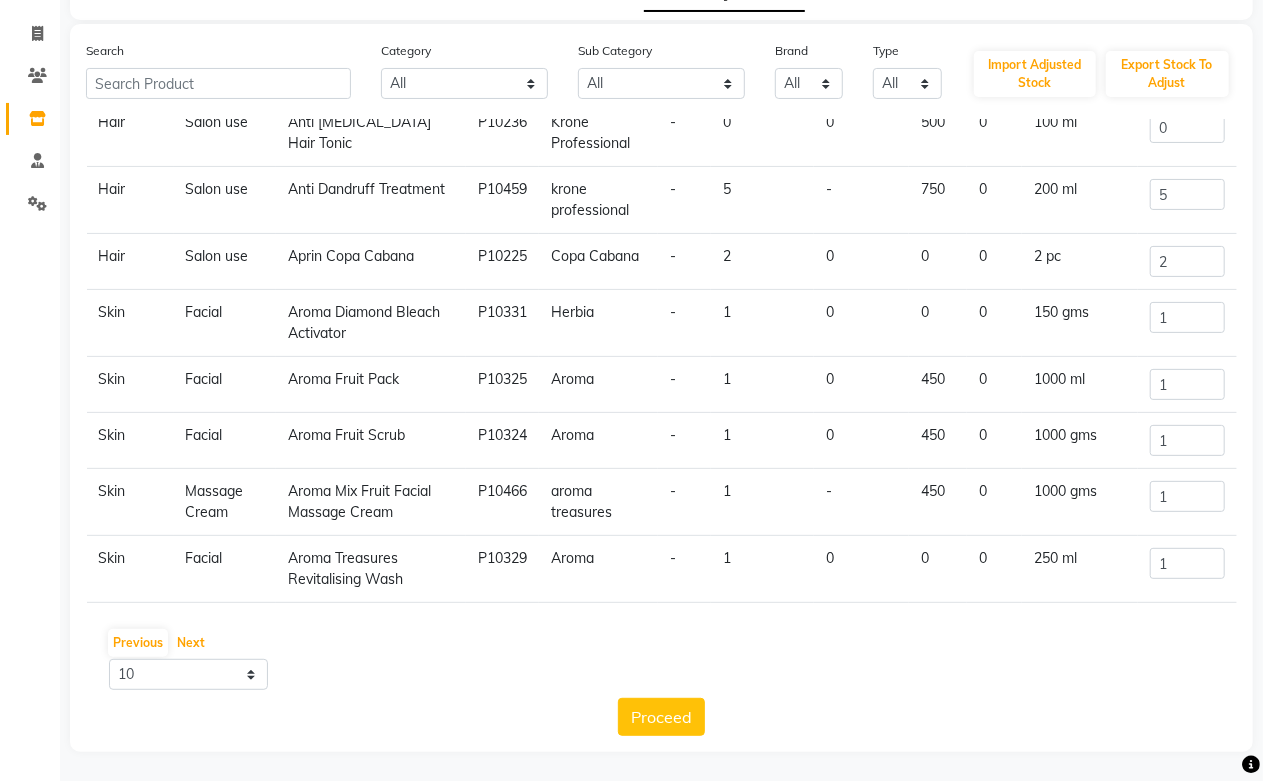 scroll, scrollTop: 113, scrollLeft: 0, axis: vertical 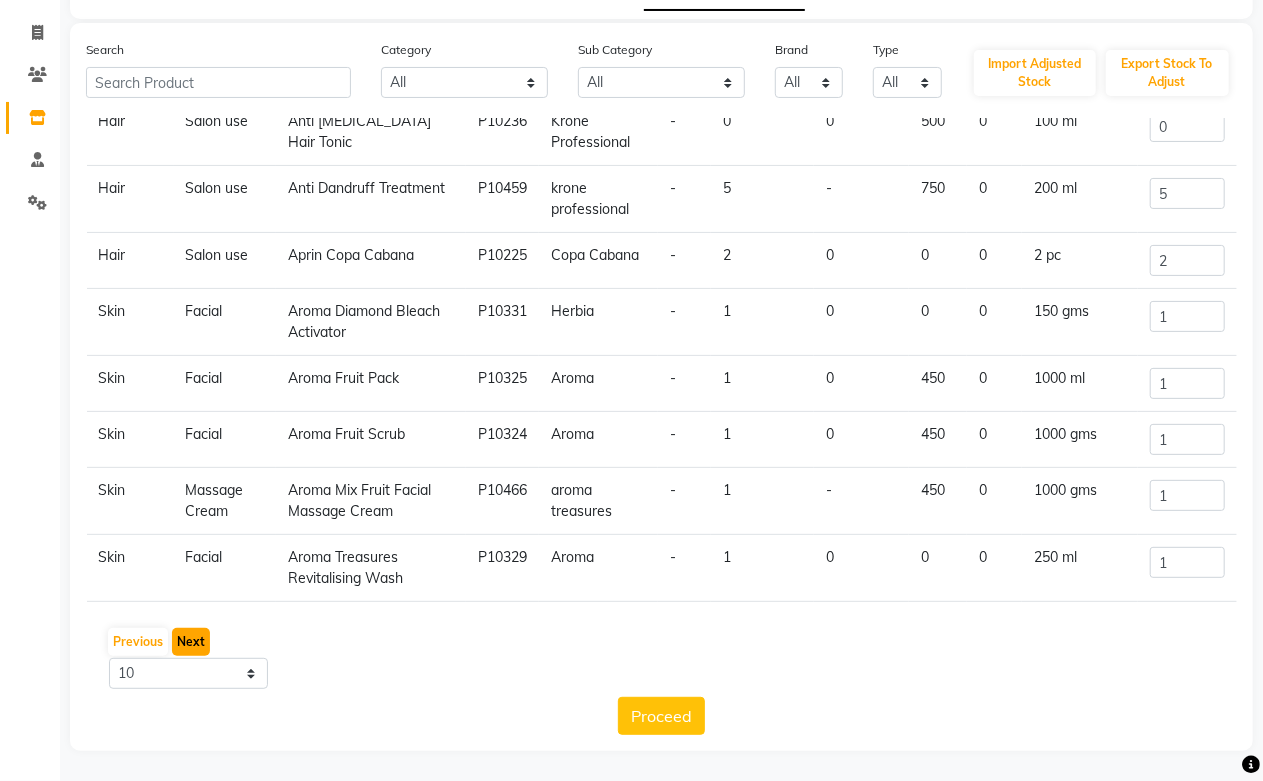 click on "Next" 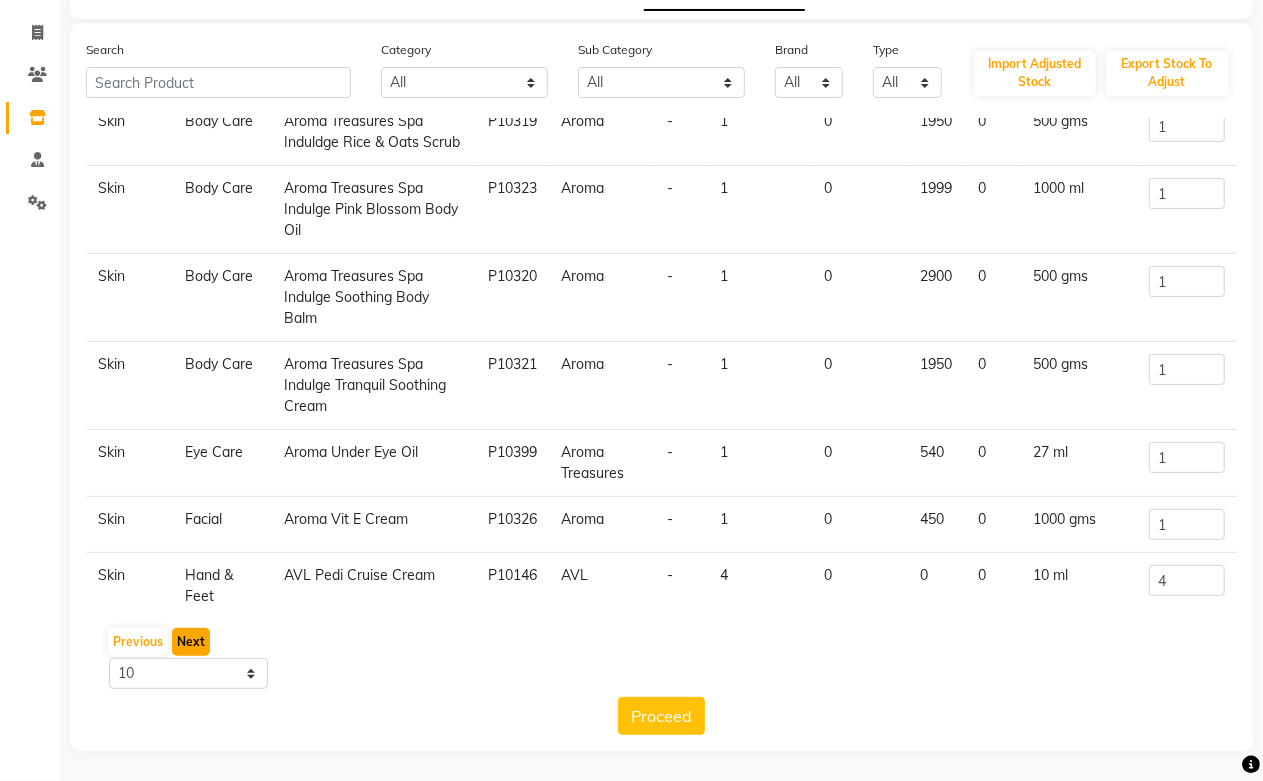 scroll, scrollTop: 254, scrollLeft: 0, axis: vertical 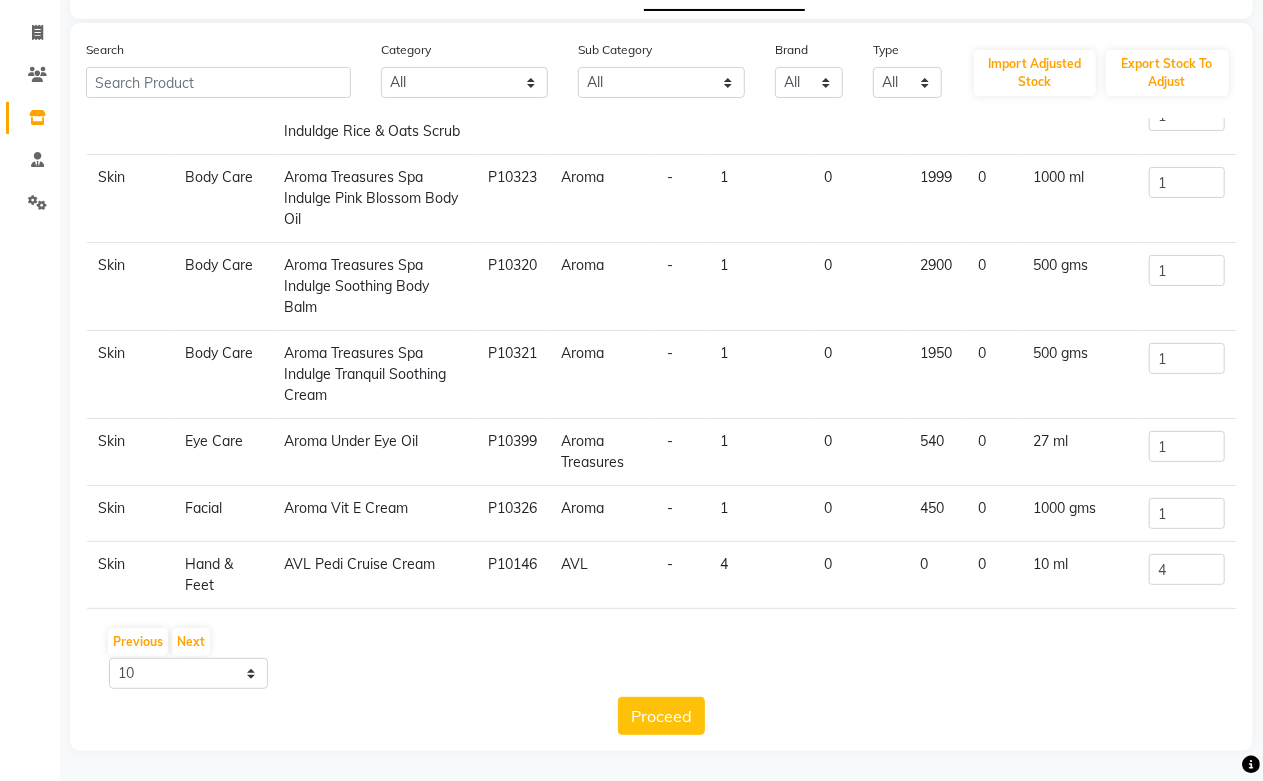 click on "Category Sub Category Name Code Brand SKU Current Quantity Low Quantity Price Cost Measurement New Quantity Skin  Body Care   Aroma Treasures Sesame Cold Pressed Vegetable Oil   P10322   Aroma   -   1   0   480   0   200 ml  1 Skin  Body Care   Aroma Treasures Spa Induldge Marine Body Wrap   P10318   Aroma   -   1   0   1950   0   500 ml  1 Skin  Body Care   Aroma Treasures Spa Induldge Rice & Oats Scrub   P10319   Aroma   -   1   0   1950   0   500 gms  1 Skin  Body Care   Aroma Treasures Spa Indulge Pink Blossom Body Oil   P10323   Aroma   -   1   0   1999   0   1000 ml  1 Skin  Body Care   Aroma Treasures Spa Indulge Soothing Body Balm   P10320   Aroma   -   1   0   2900   0   500 gms  1 Skin  Body Care   Aroma Treasures Spa Indulge Tranquil Soothing Cream   P10321   Aroma   -   1   0   1950   0   500 gms  1 Skin  Eye Care   Aroma Under Eye Oil   P10399   Aroma Treasures   -   1   0   540   0   27 ml  1 Skin  Facial   Aroma Vit E Cream   P10326   Aroma   -   1   0   450   0   1000 gms  1 Skin  Hand & Feet" 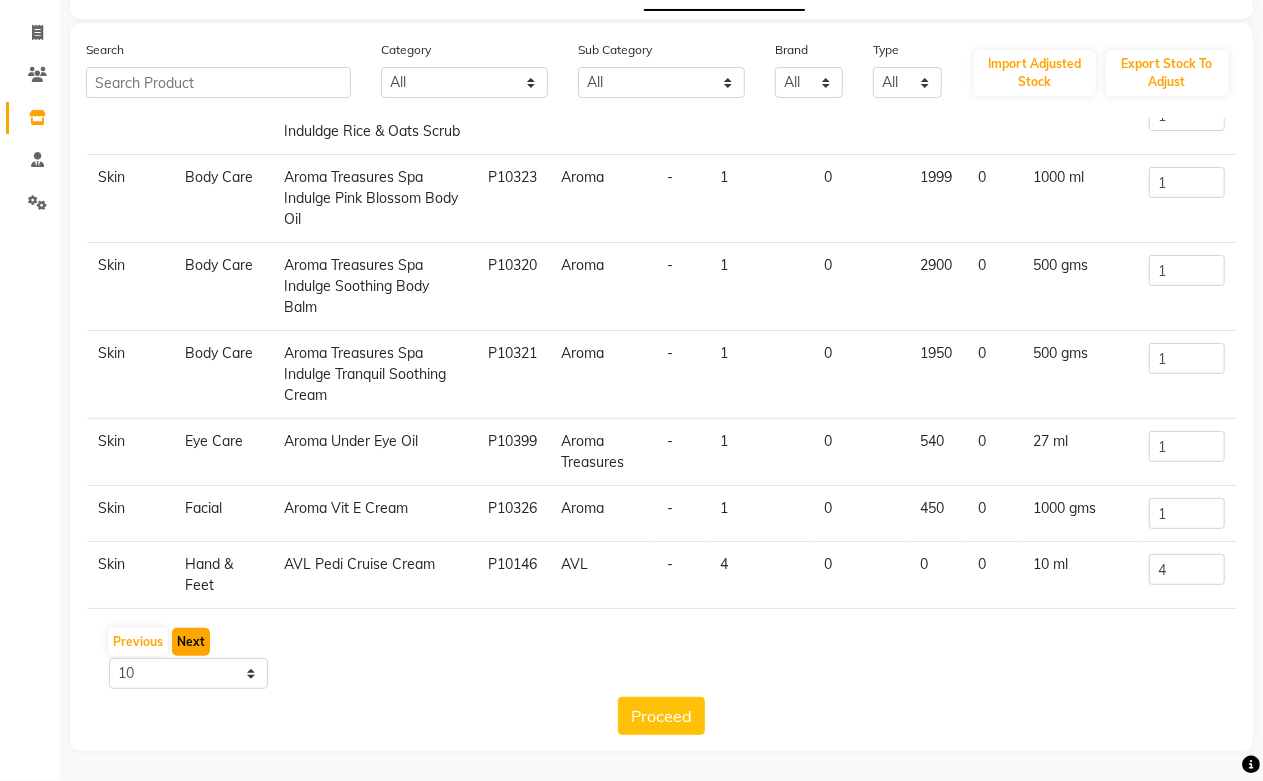 click on "Next" 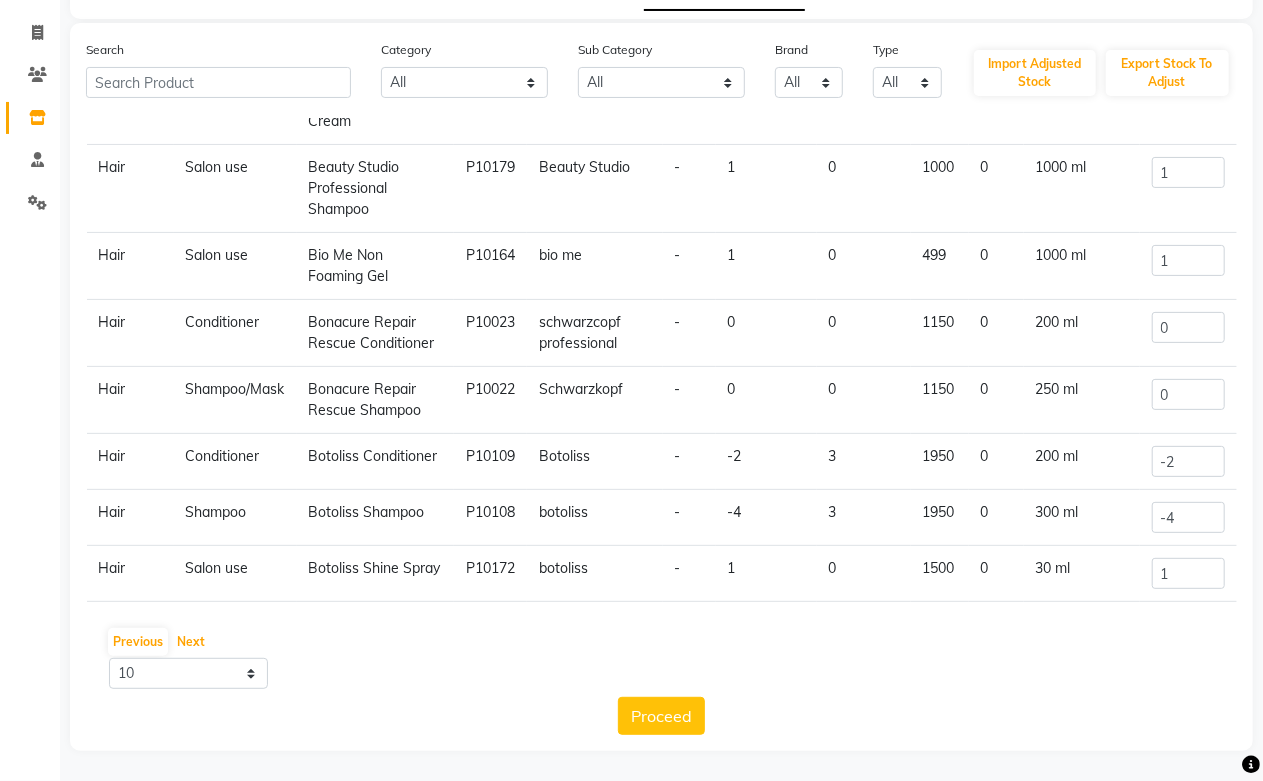 scroll, scrollTop: 0, scrollLeft: 0, axis: both 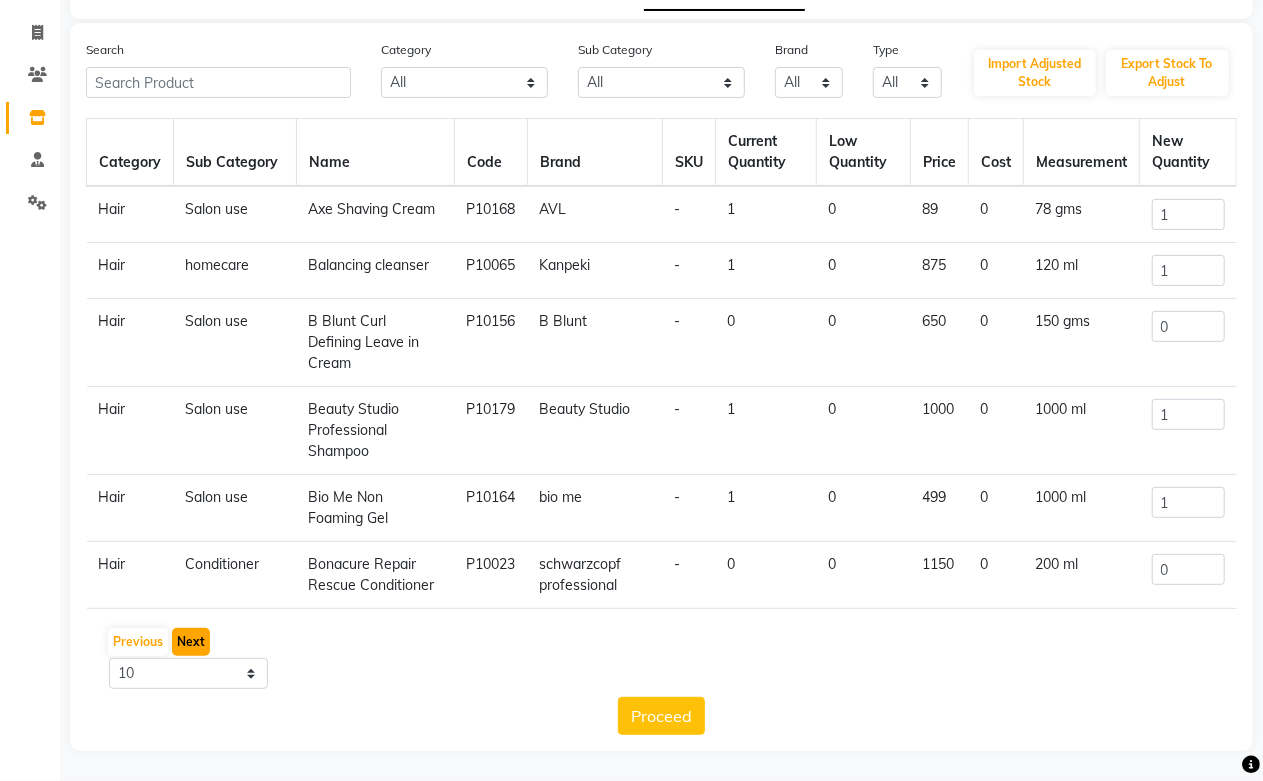 click on "Next" 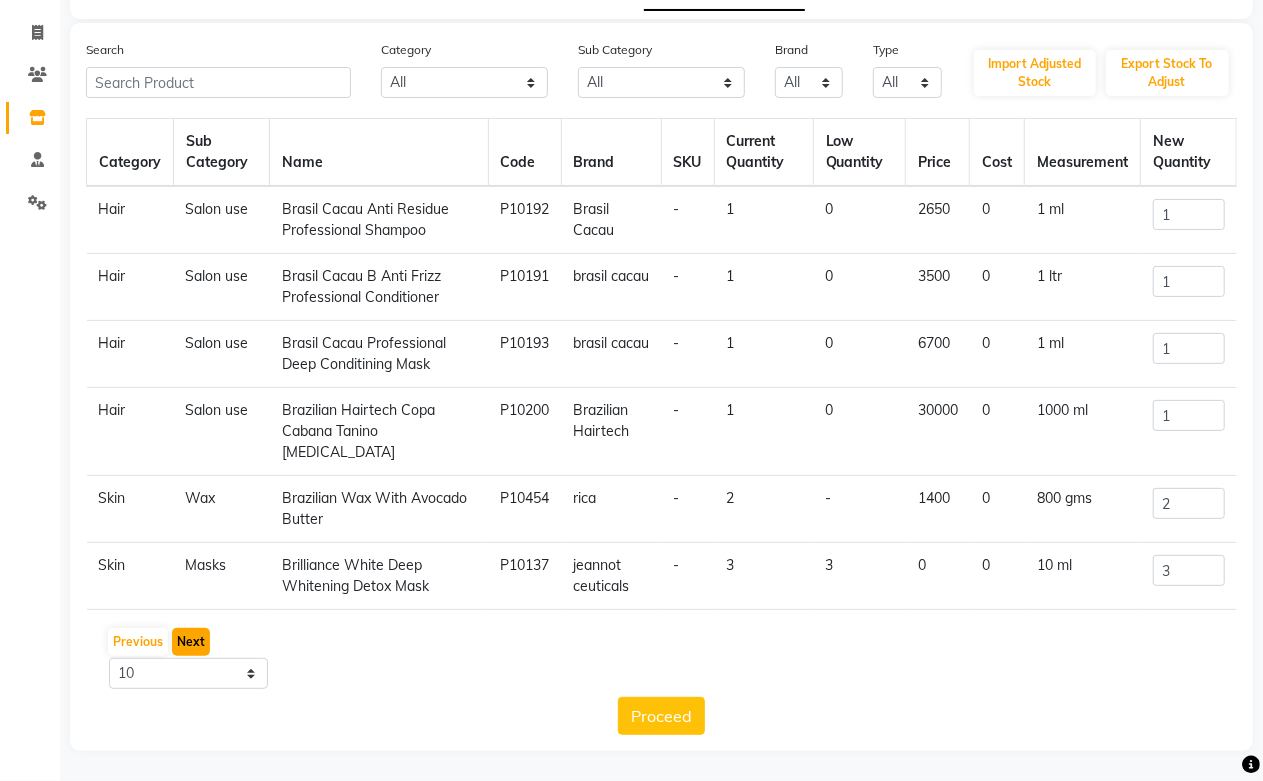click on "Next" 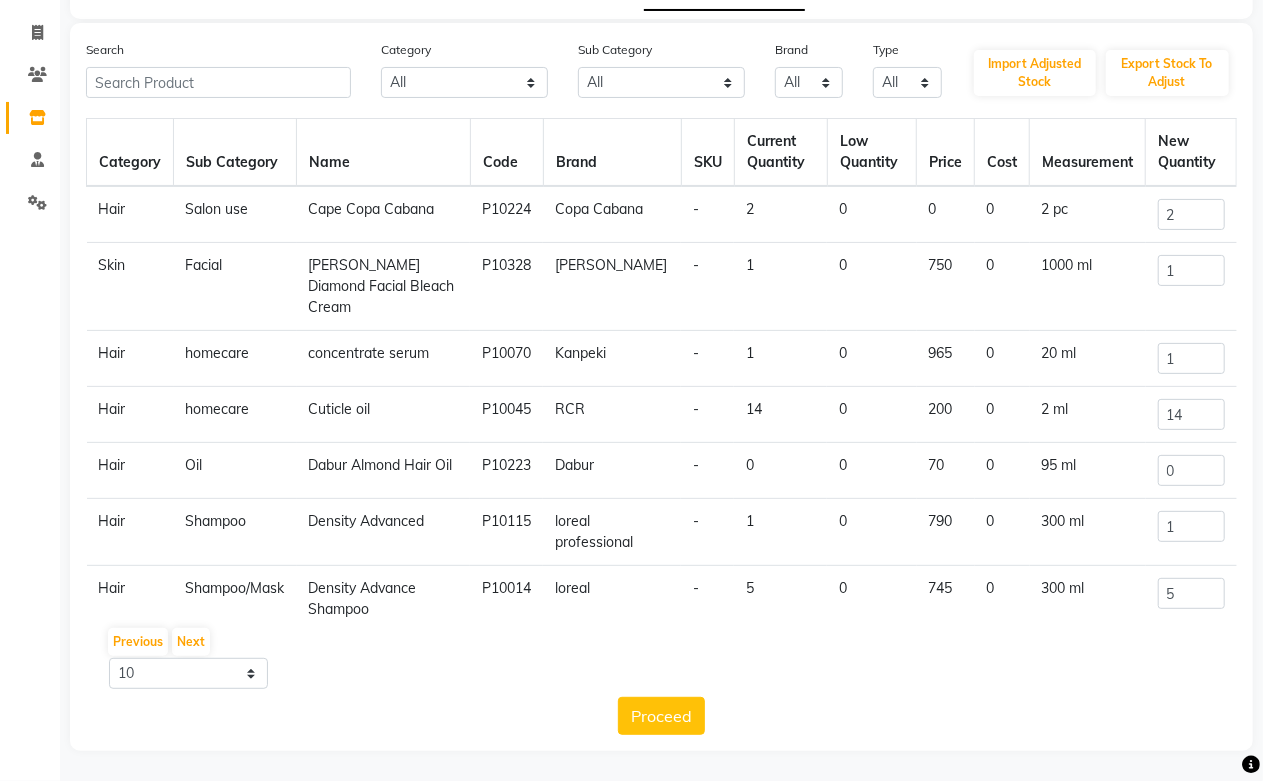 click on "concentrate serum" 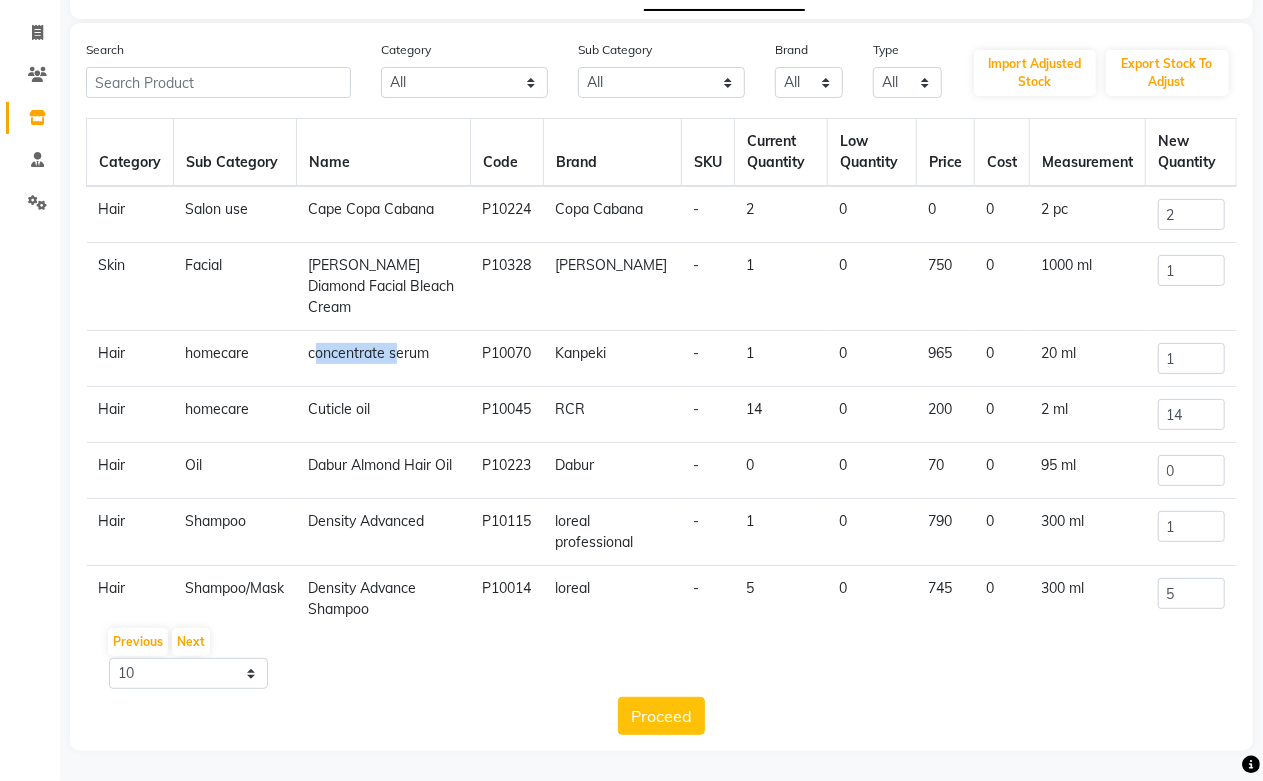 click on "concentrate serum" 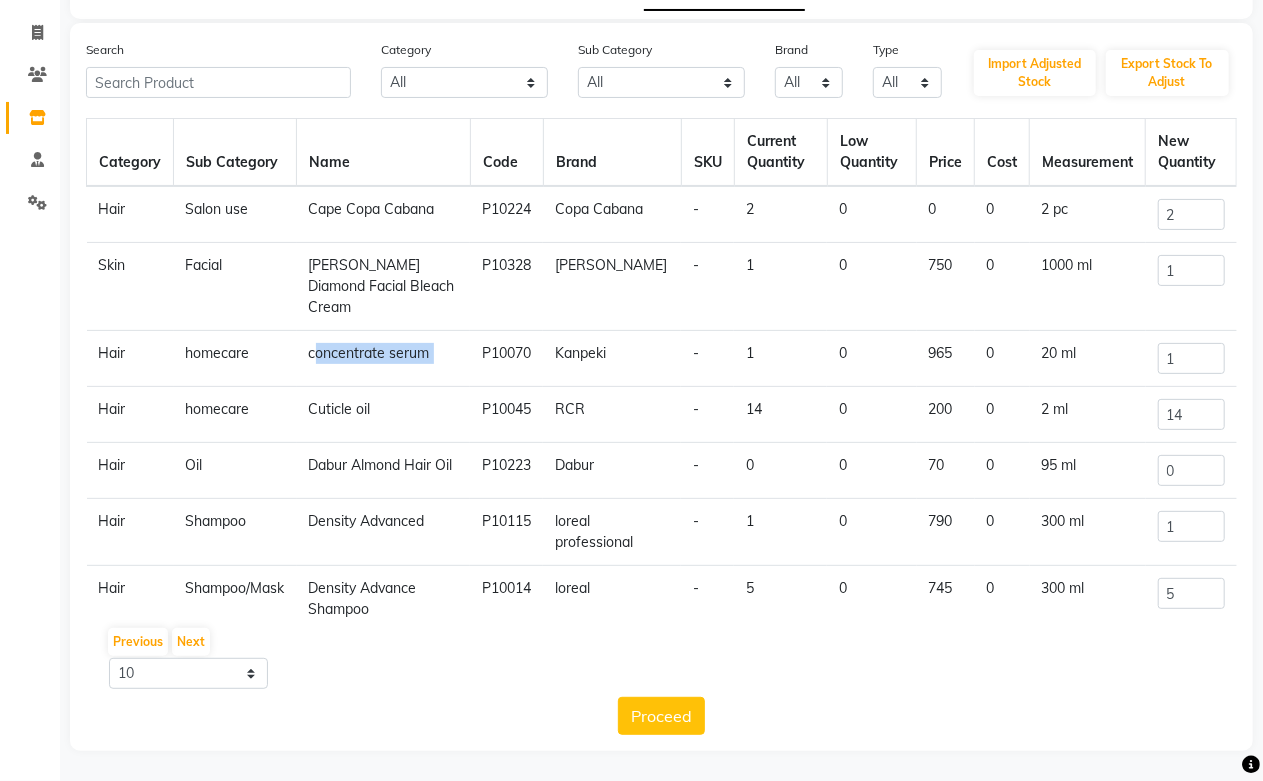 click on "concentrate serum" 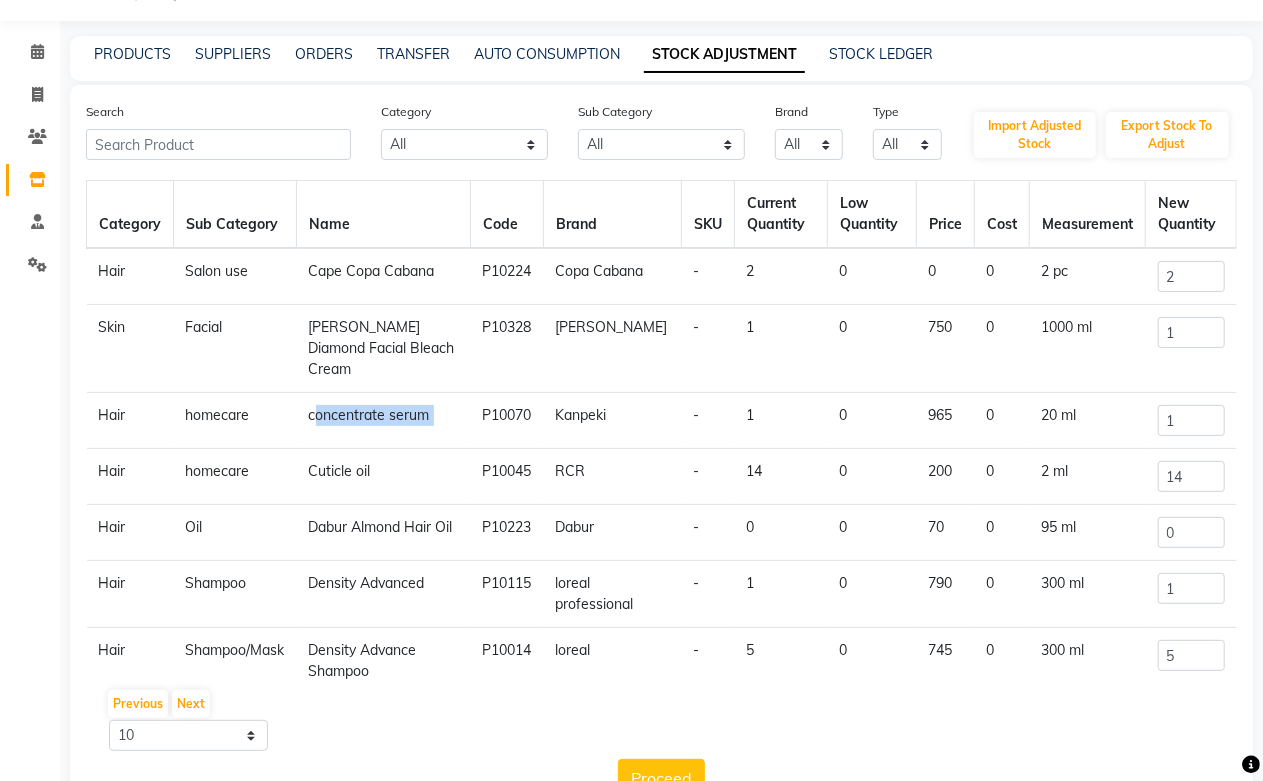 scroll, scrollTop: 0, scrollLeft: 0, axis: both 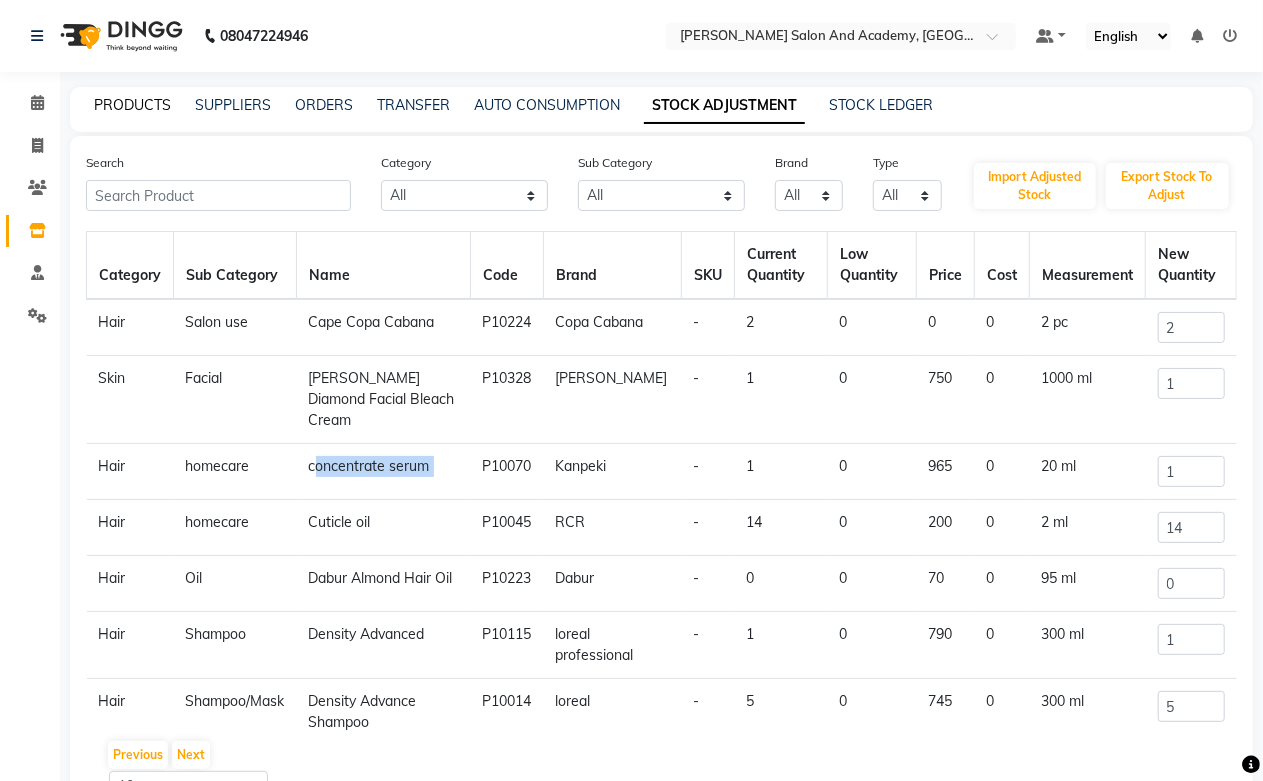 click on "PRODUCTS" 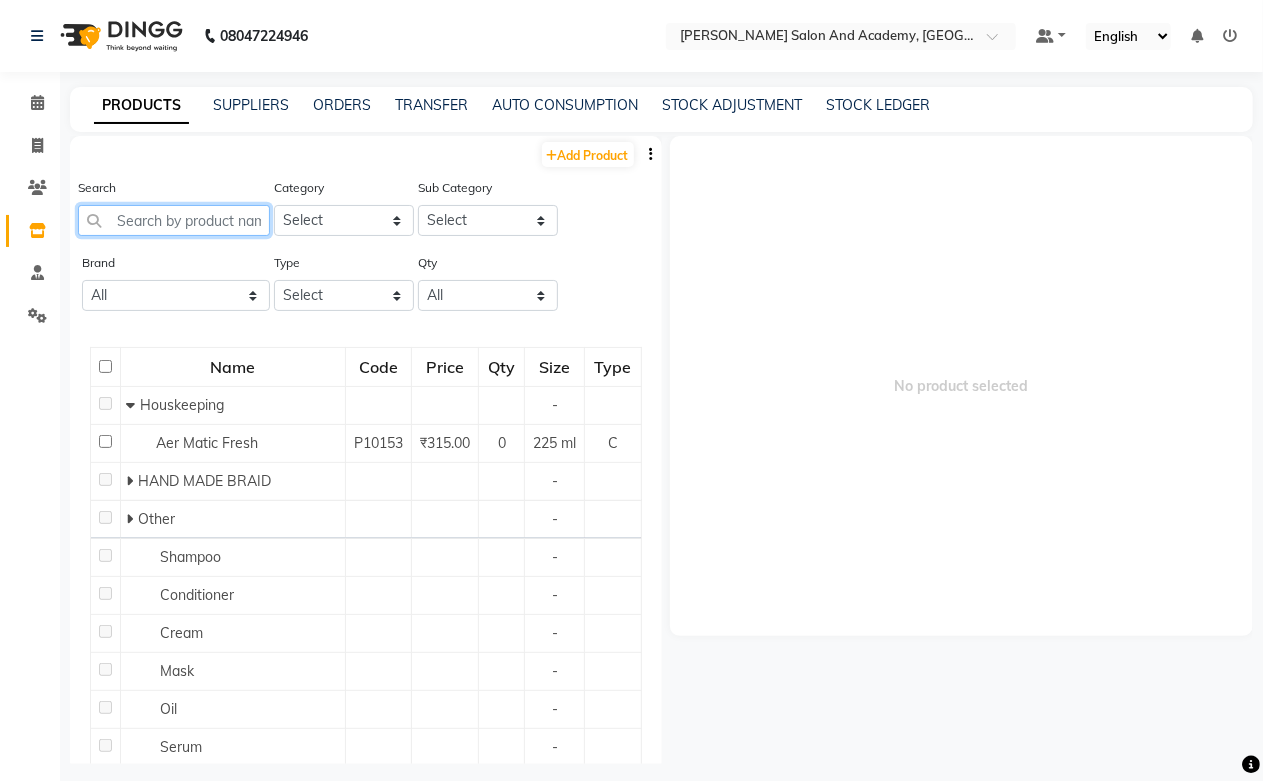 paste on "concentrate serum" 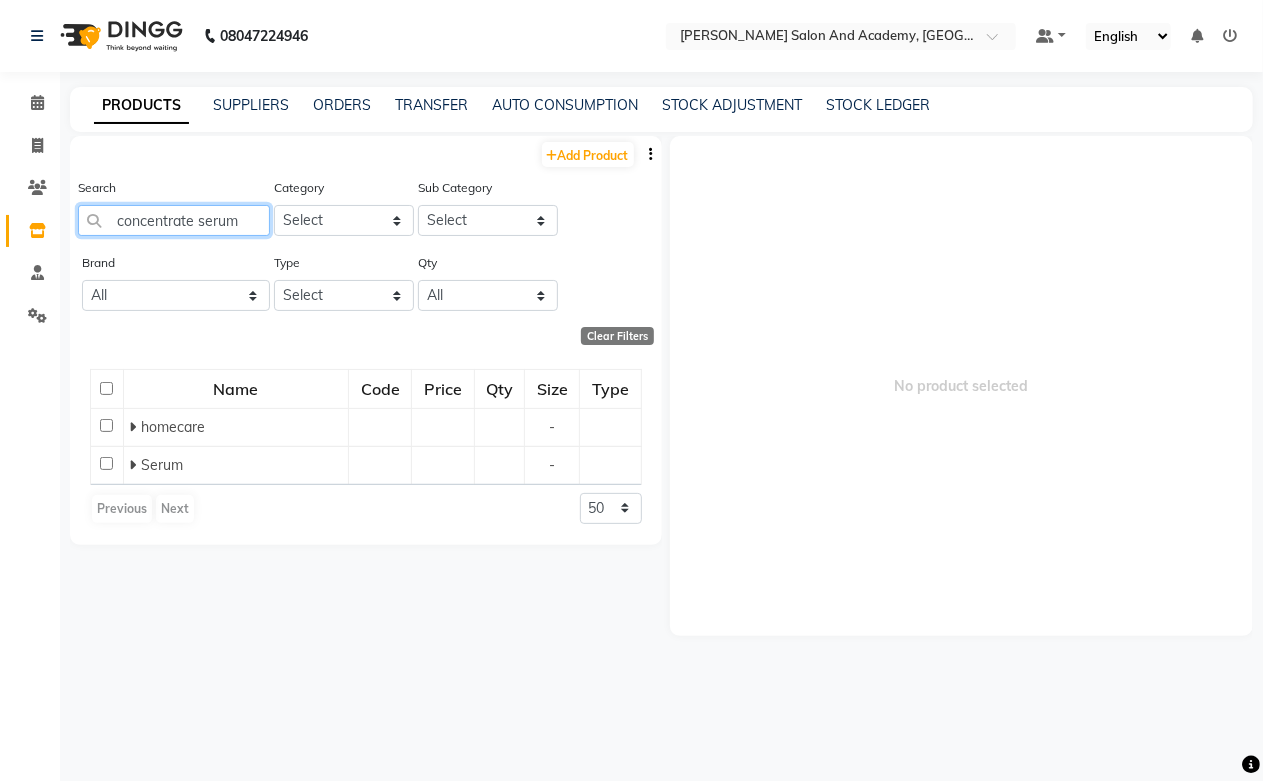 scroll, scrollTop: 0, scrollLeft: 3, axis: horizontal 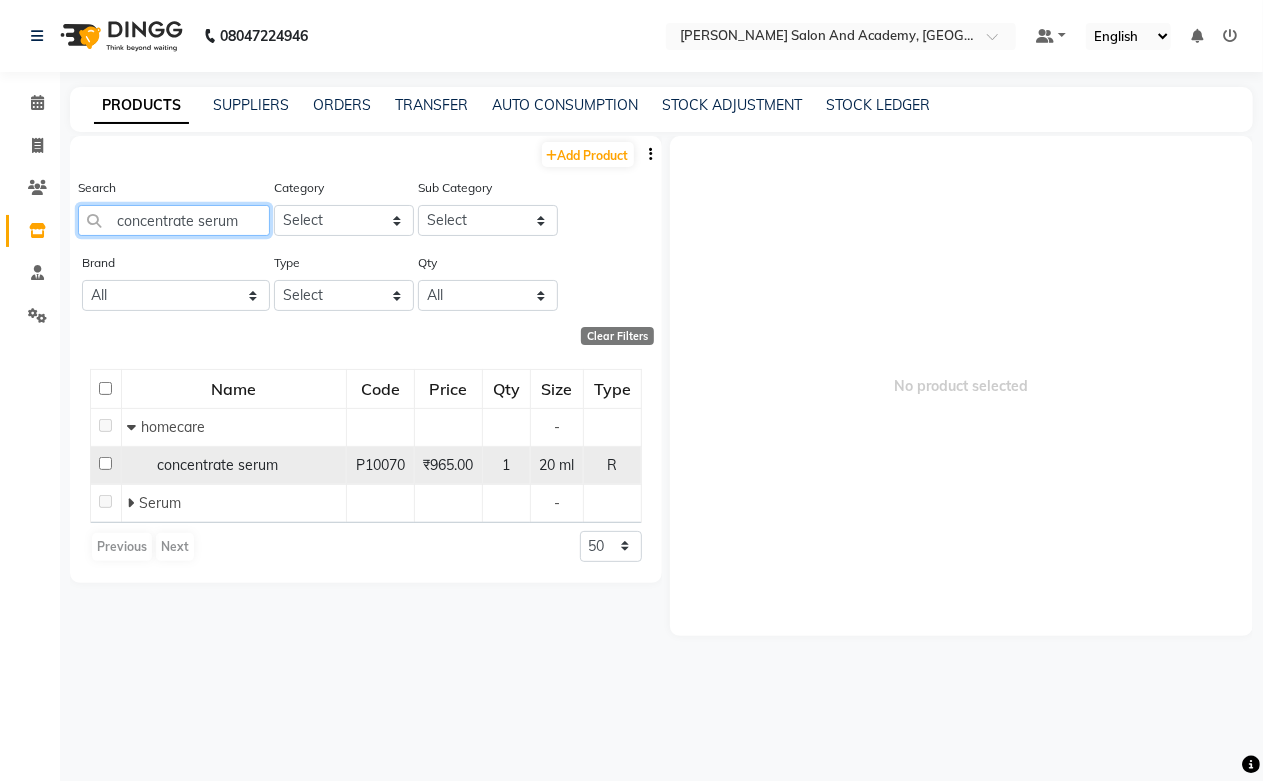 type on "concentrate serum" 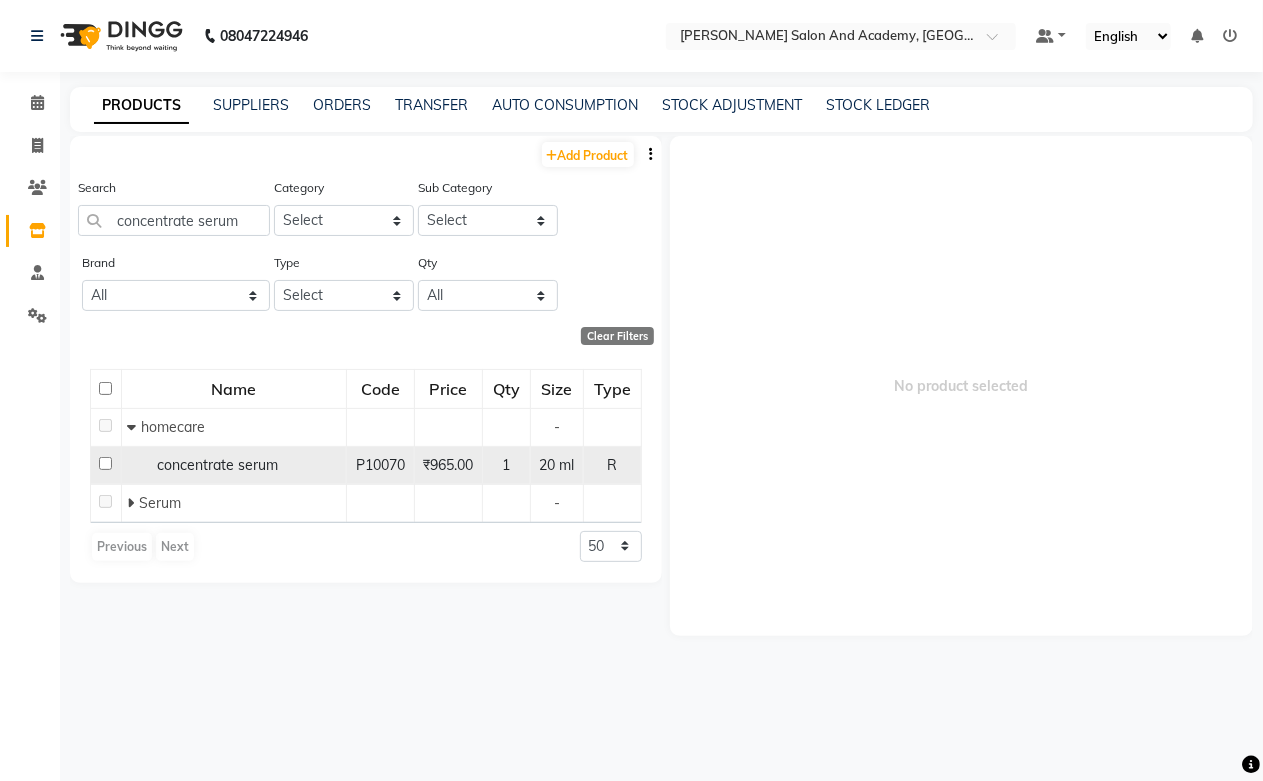 scroll, scrollTop: 0, scrollLeft: 0, axis: both 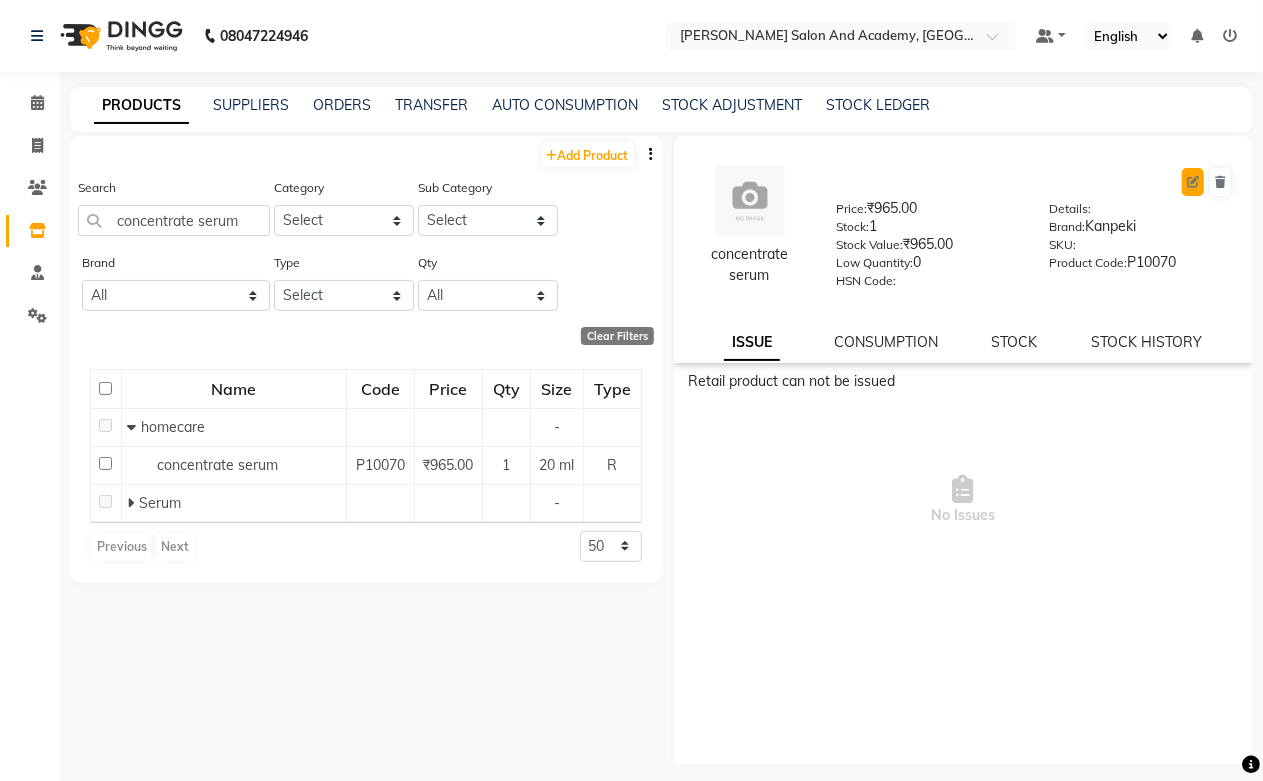 click 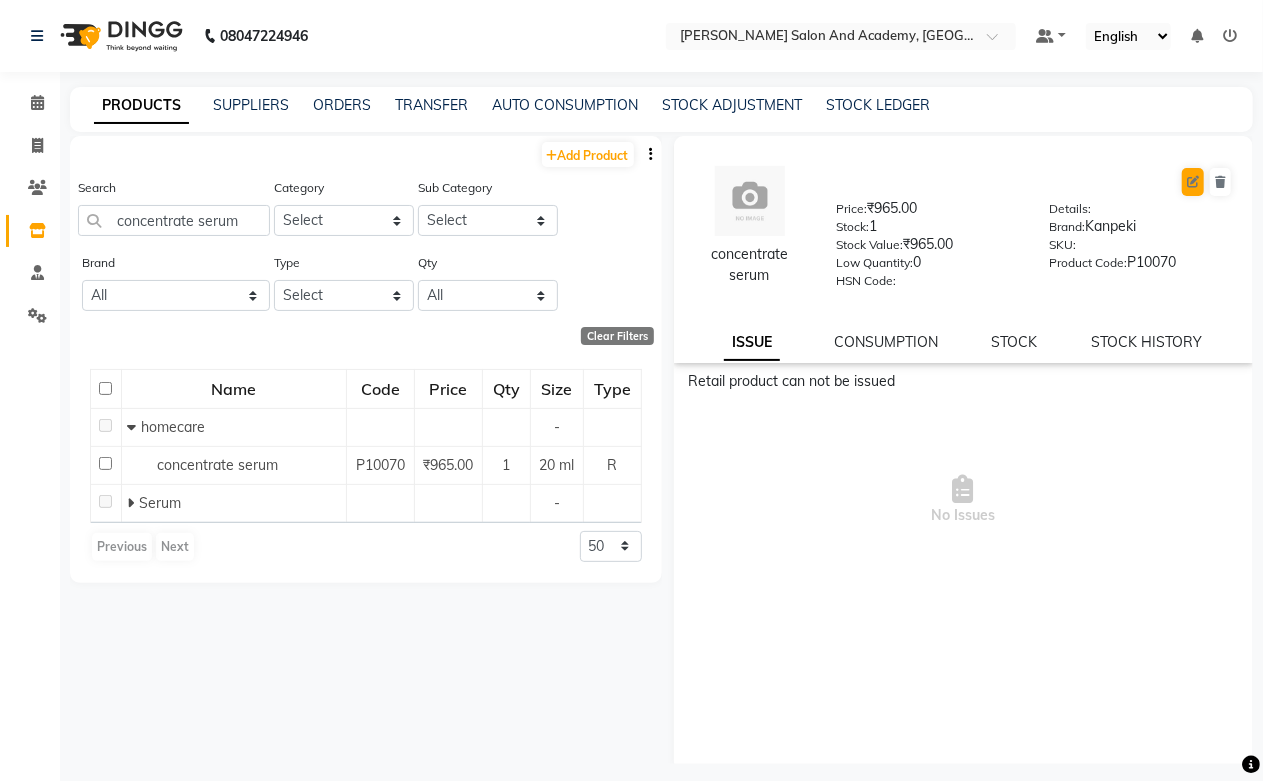 select on "true" 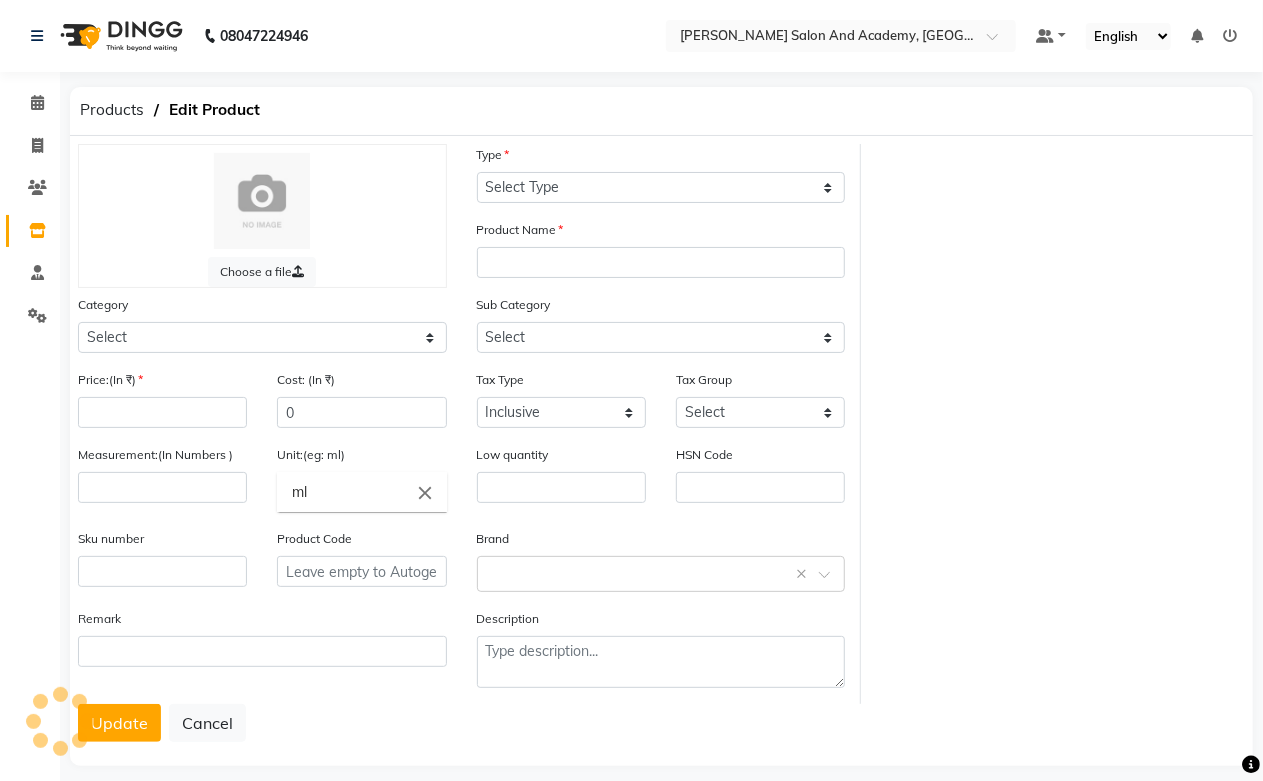 select on "R" 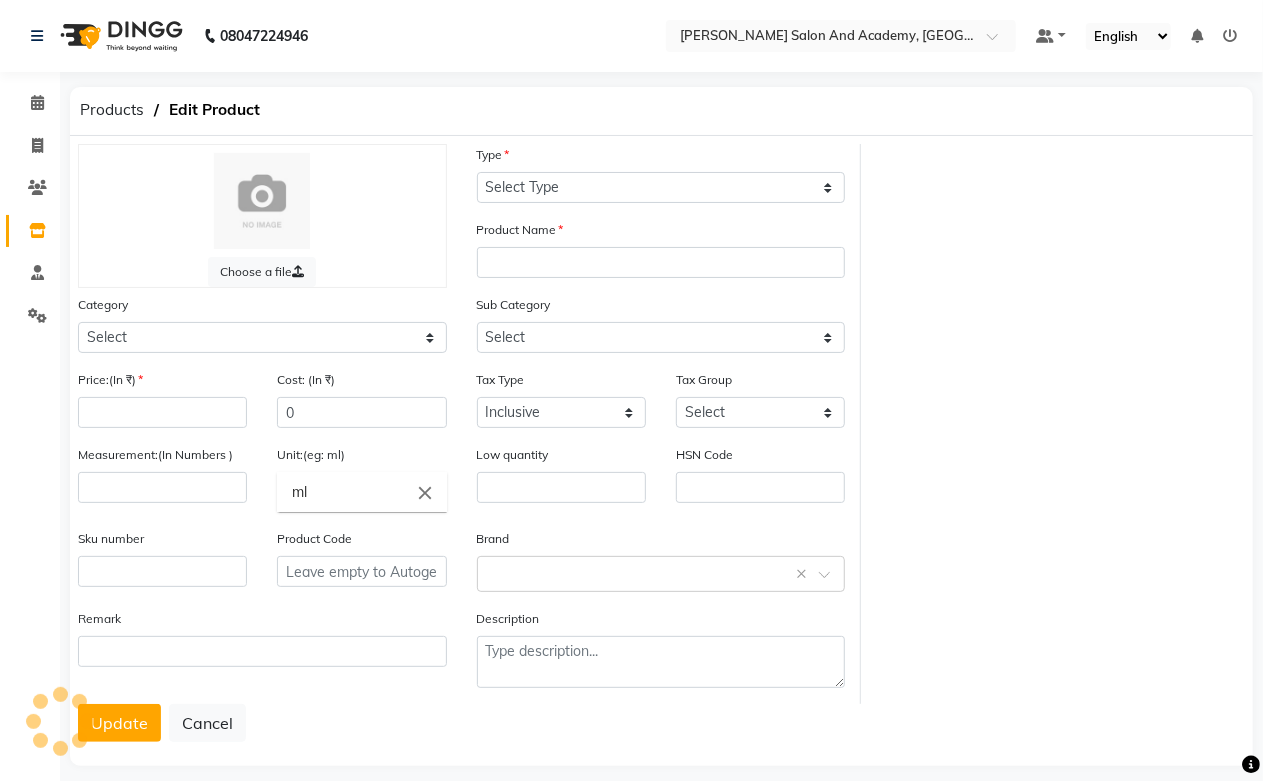type on "concentrate serum" 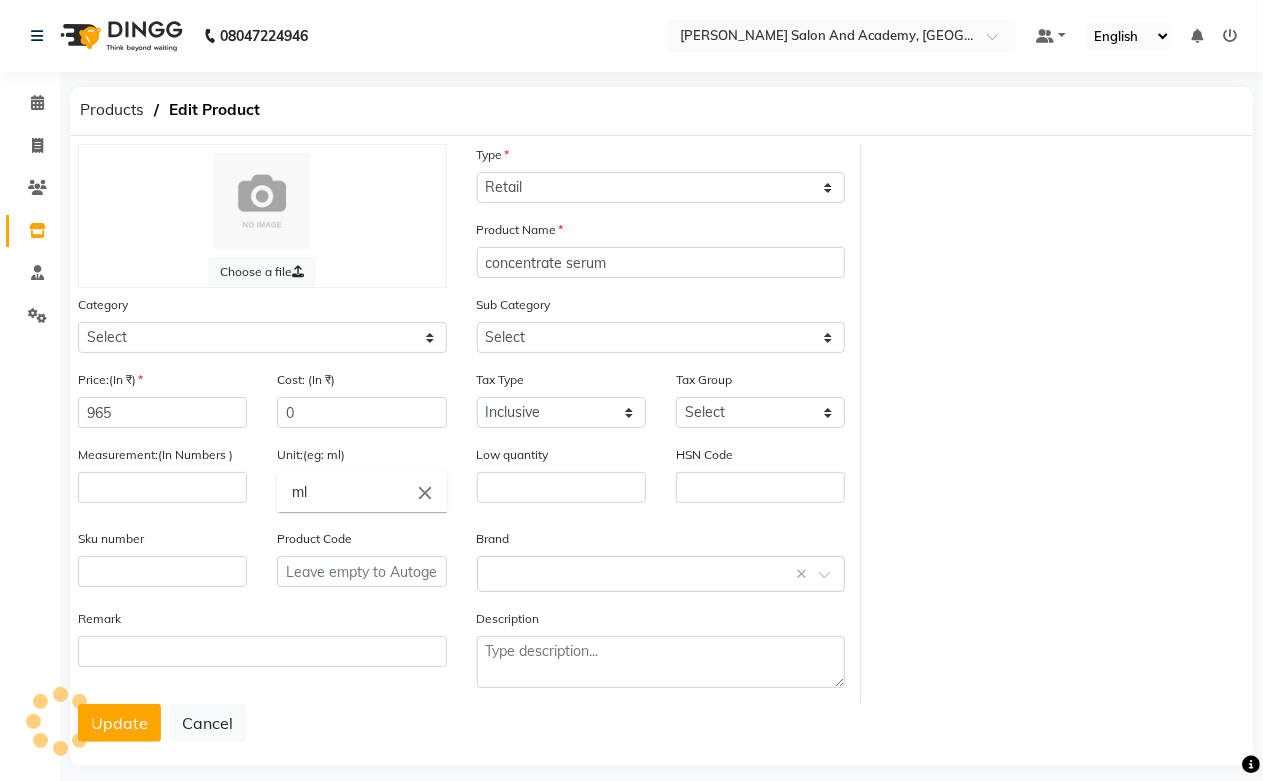 type on "20" 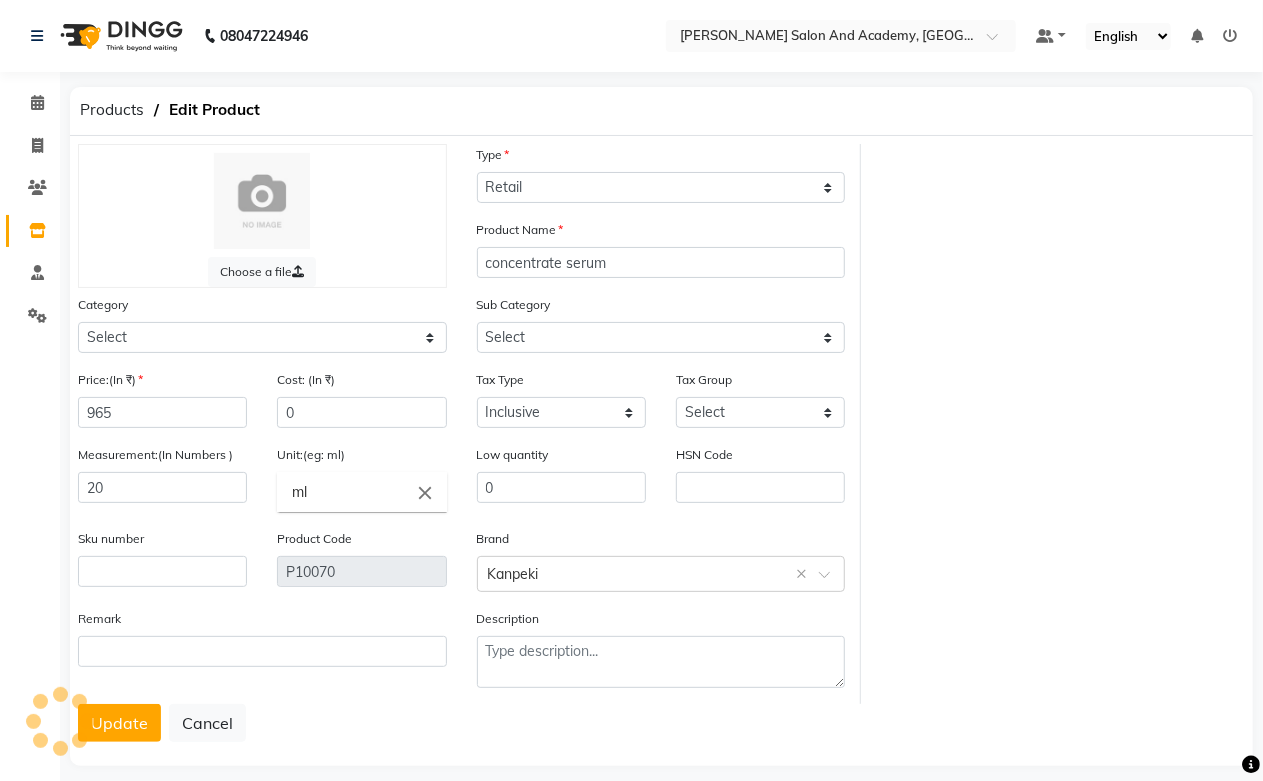 select on "1063801100" 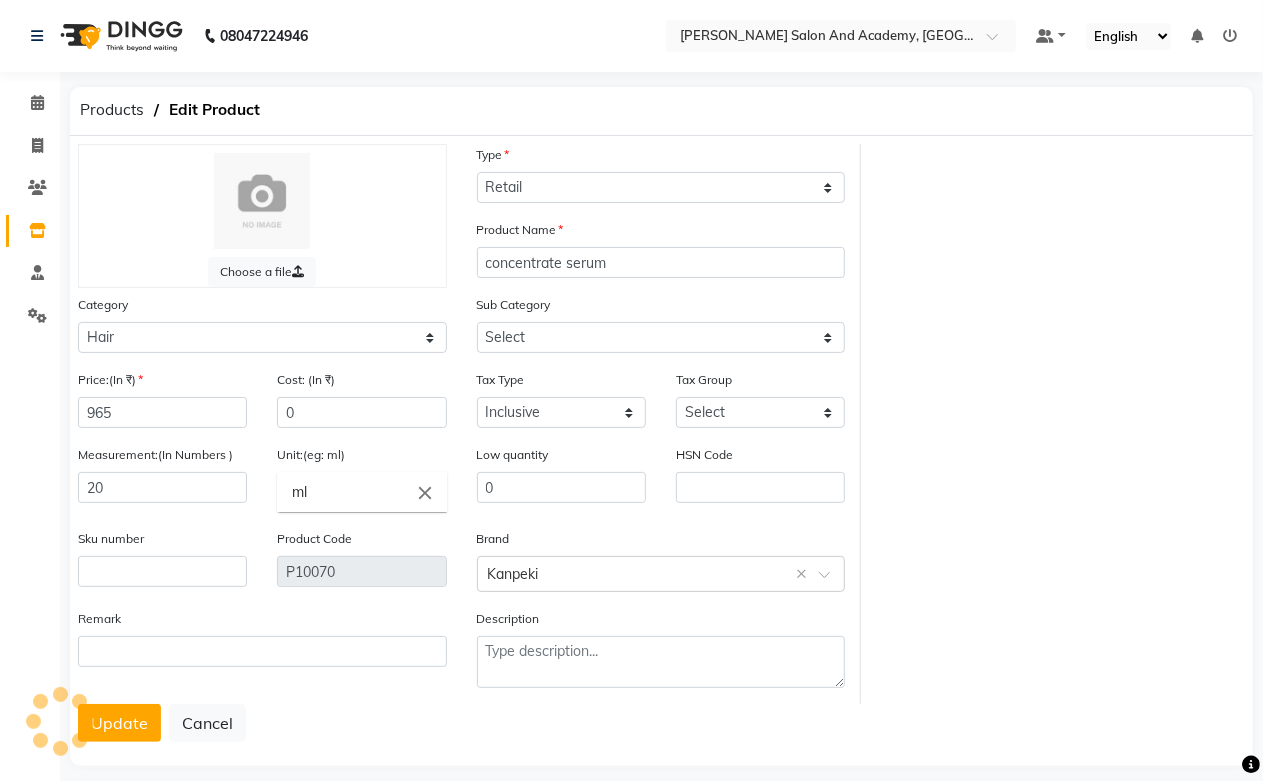 select on "1063801114" 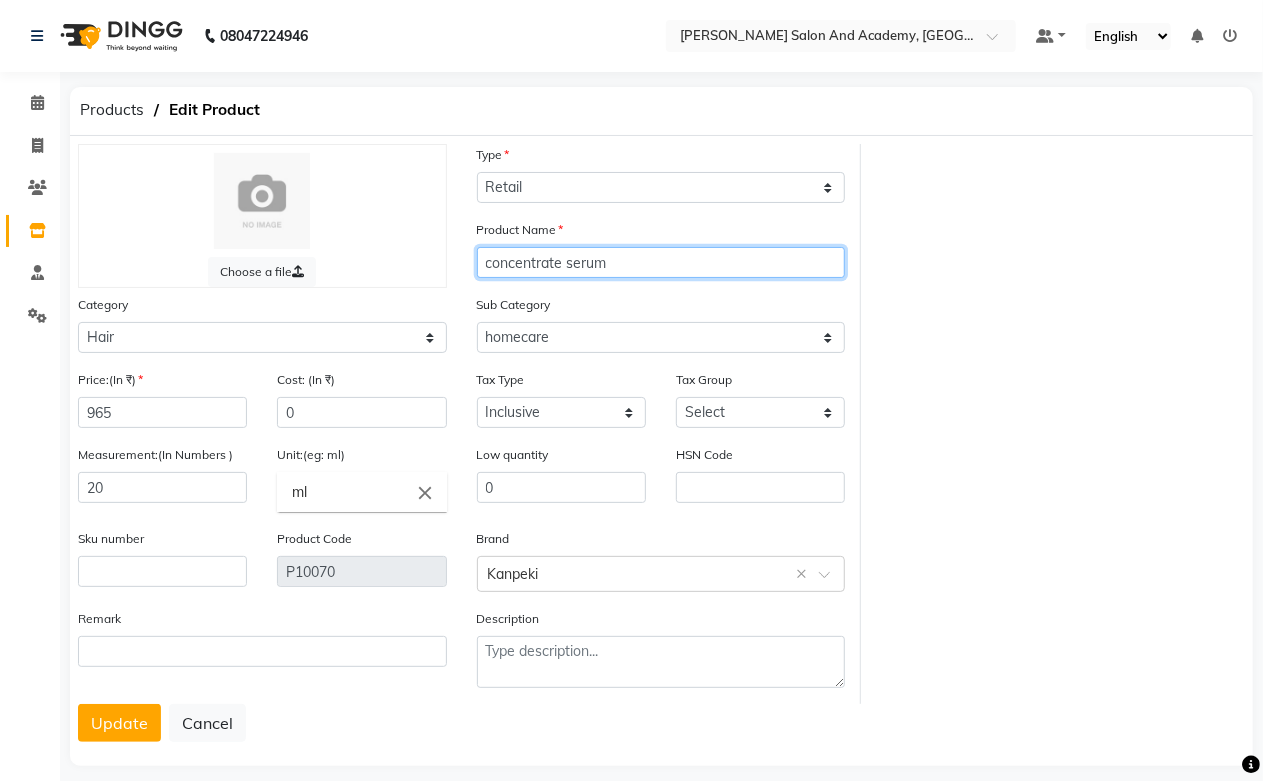 click on "concentrate serum" 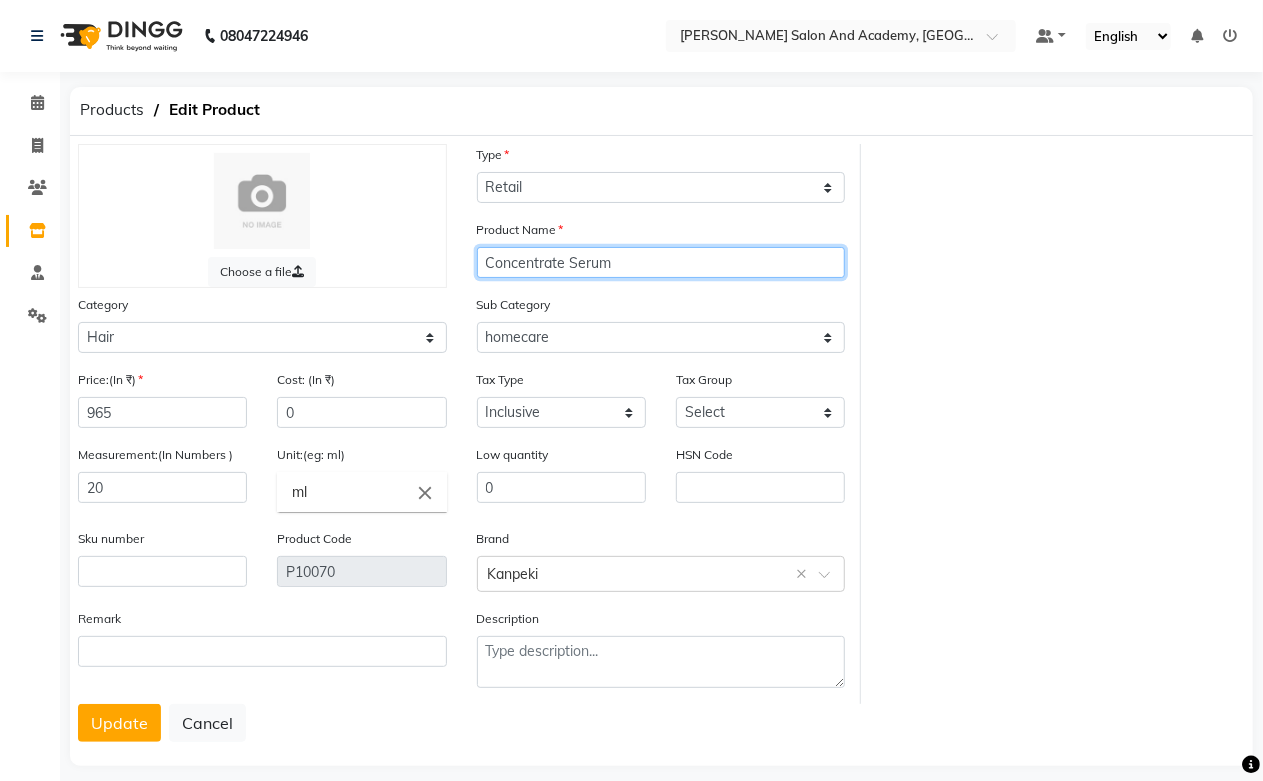 type on "Concentrate Serum" 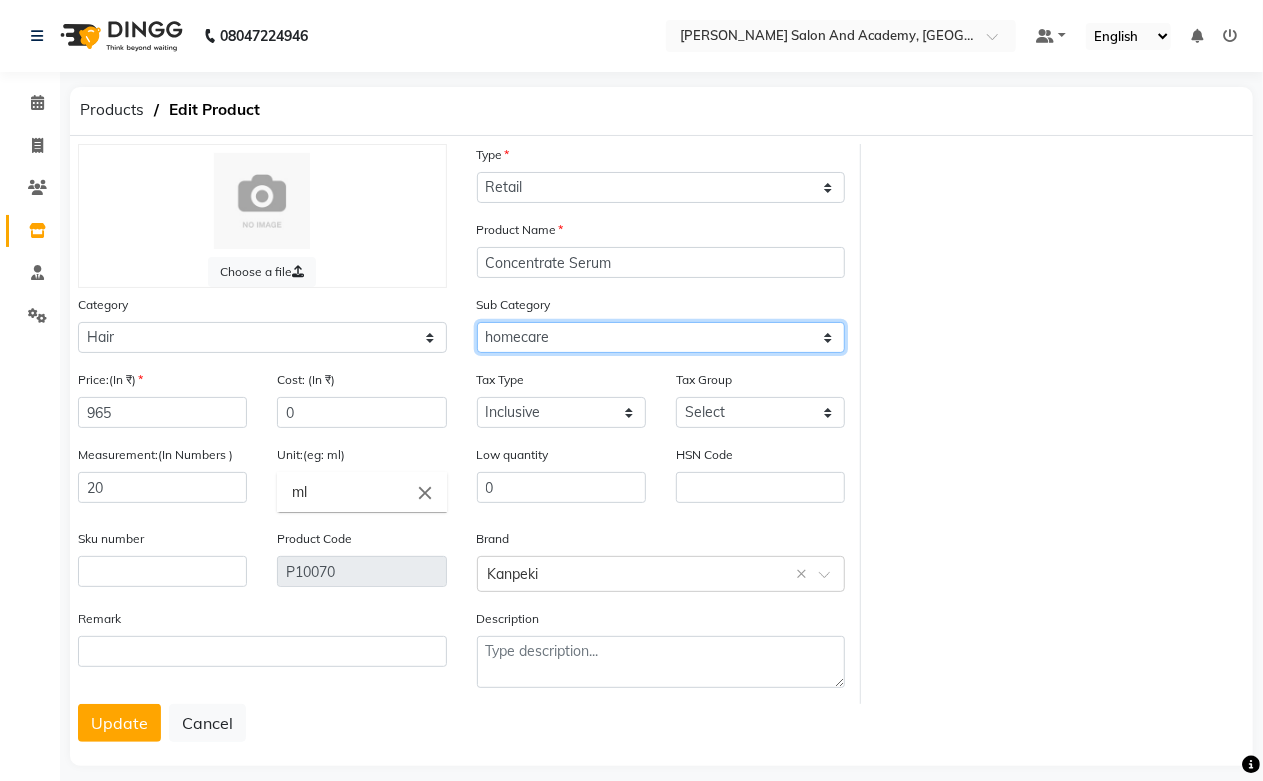 click on "Select Shampoo Conditioner Cream Mask Oil Serum Color Appliances Treatment Styling Kit & Combo Other Shampoo/Mask homecare Salon use Color tubes" 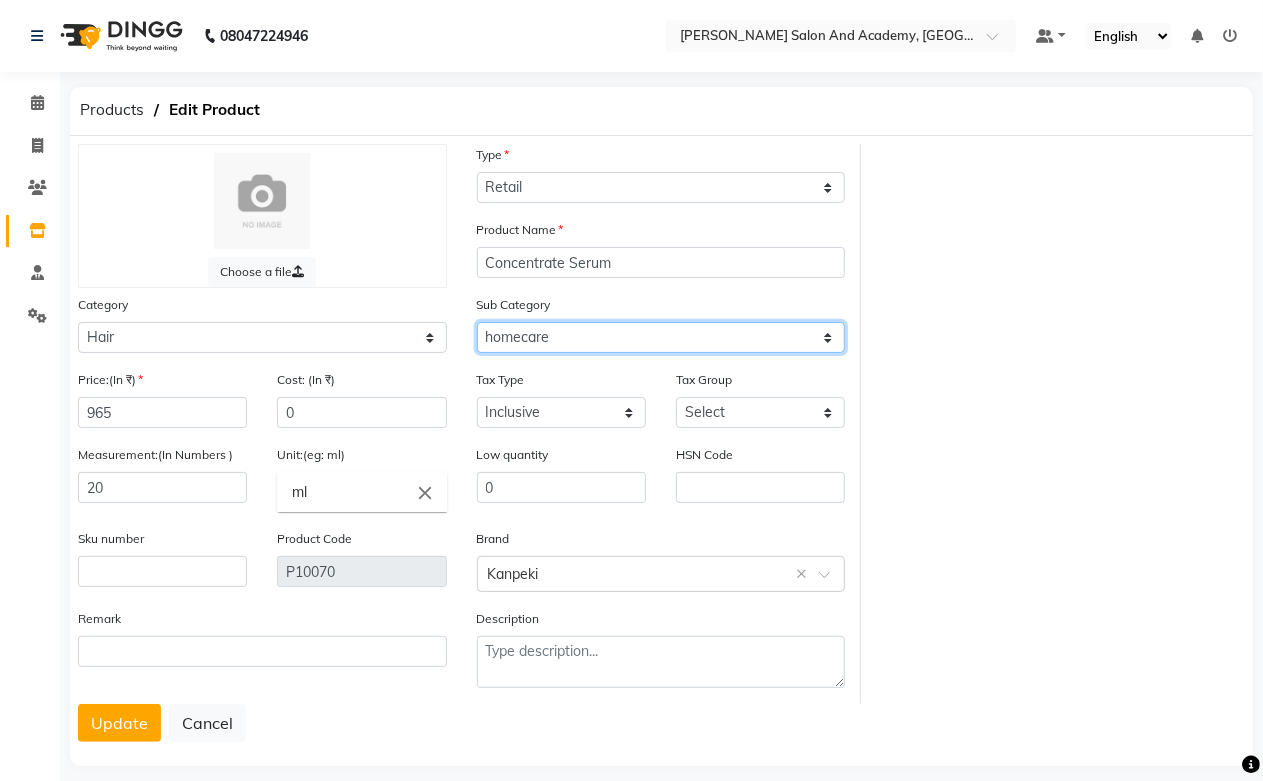 click on "Select Shampoo Conditioner Cream Mask Oil Serum Color Appliances Treatment Styling Kit & Combo Other Shampoo/Mask homecare Salon use Color tubes" 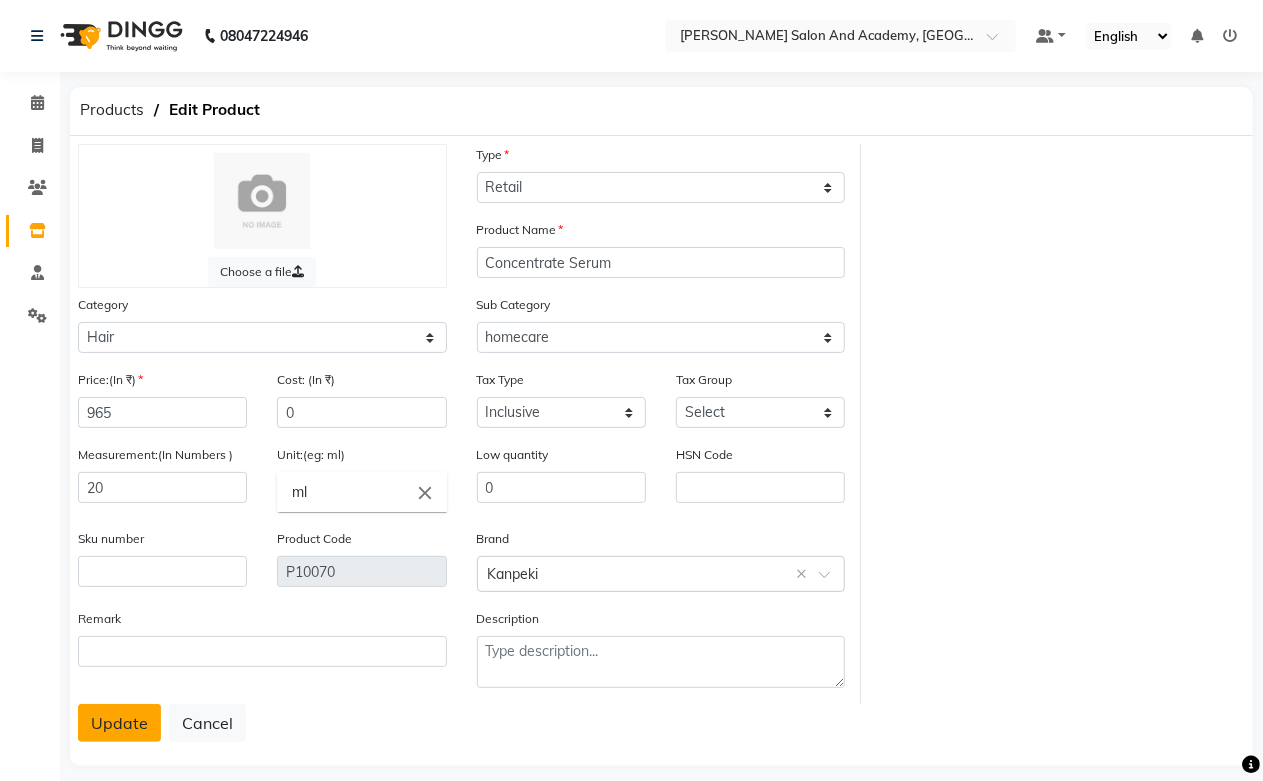 click on "Update" 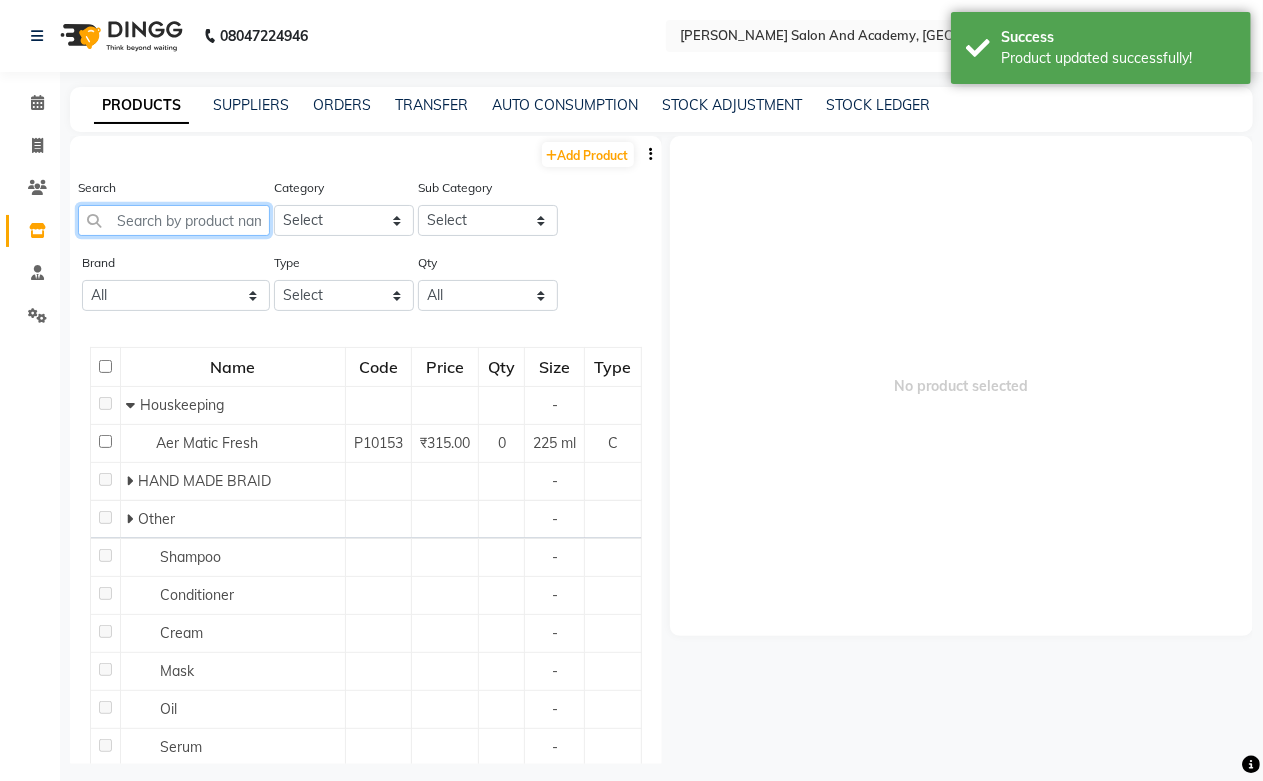 paste on "concentrate serum" 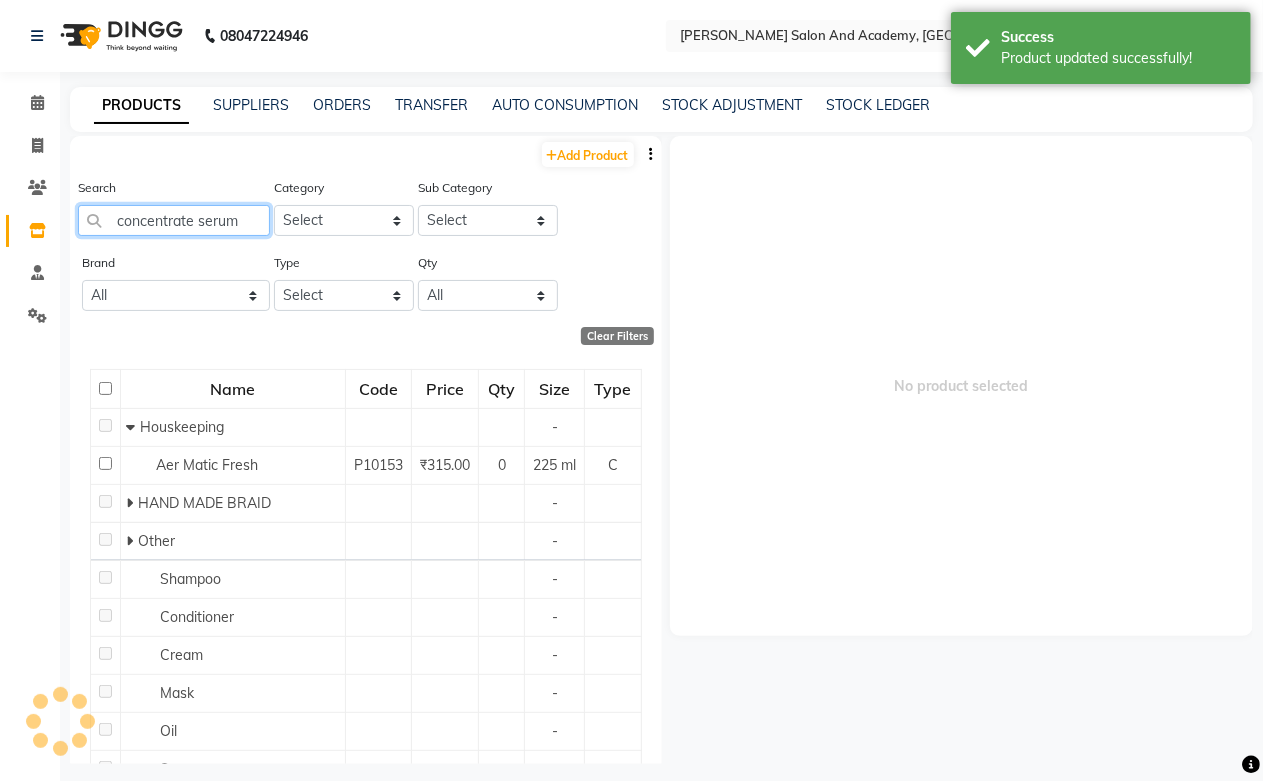 scroll, scrollTop: 0, scrollLeft: 3, axis: horizontal 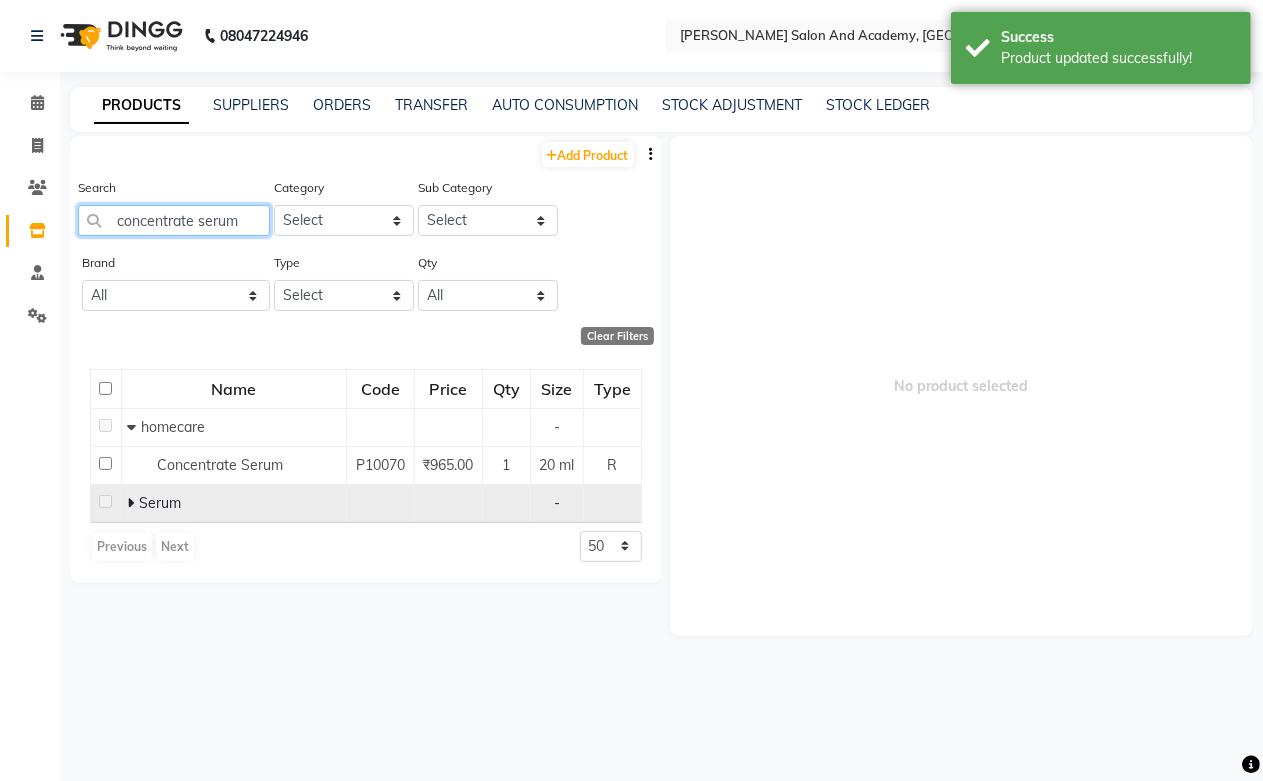 type on "concentrate serum" 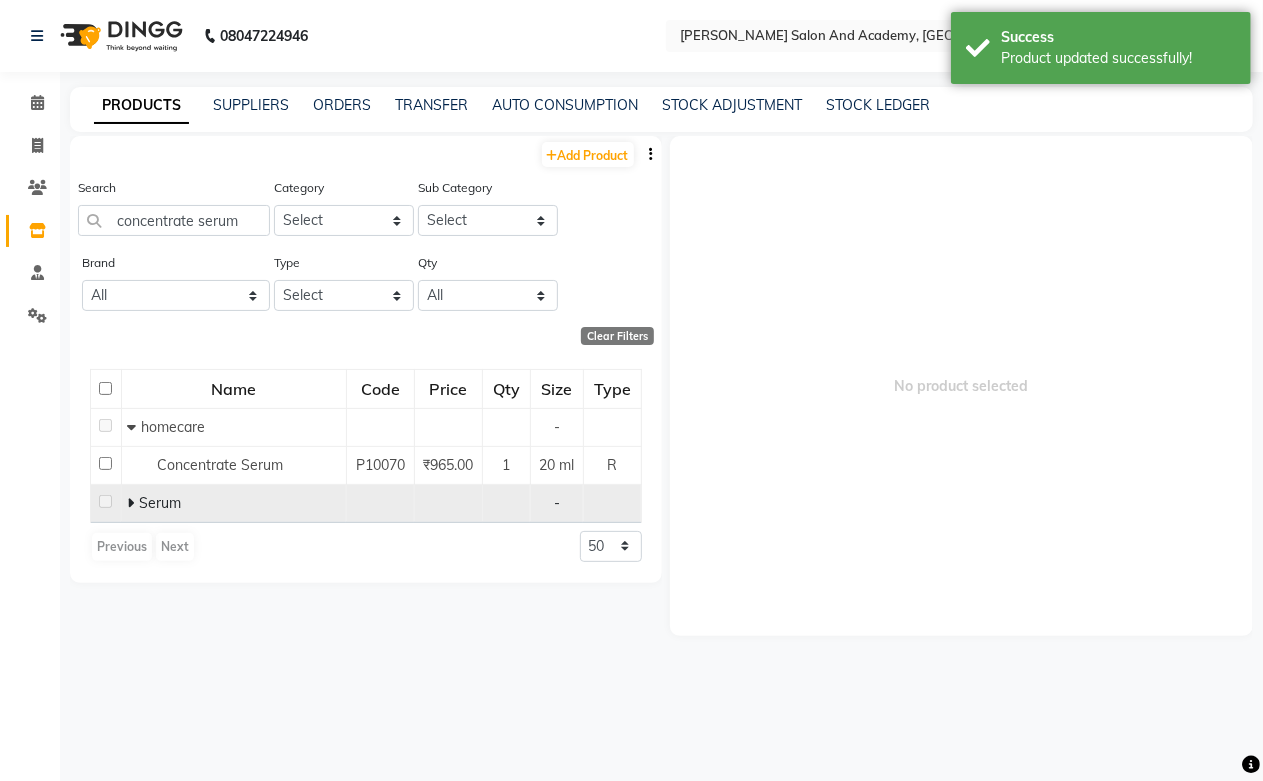 scroll, scrollTop: 0, scrollLeft: 0, axis: both 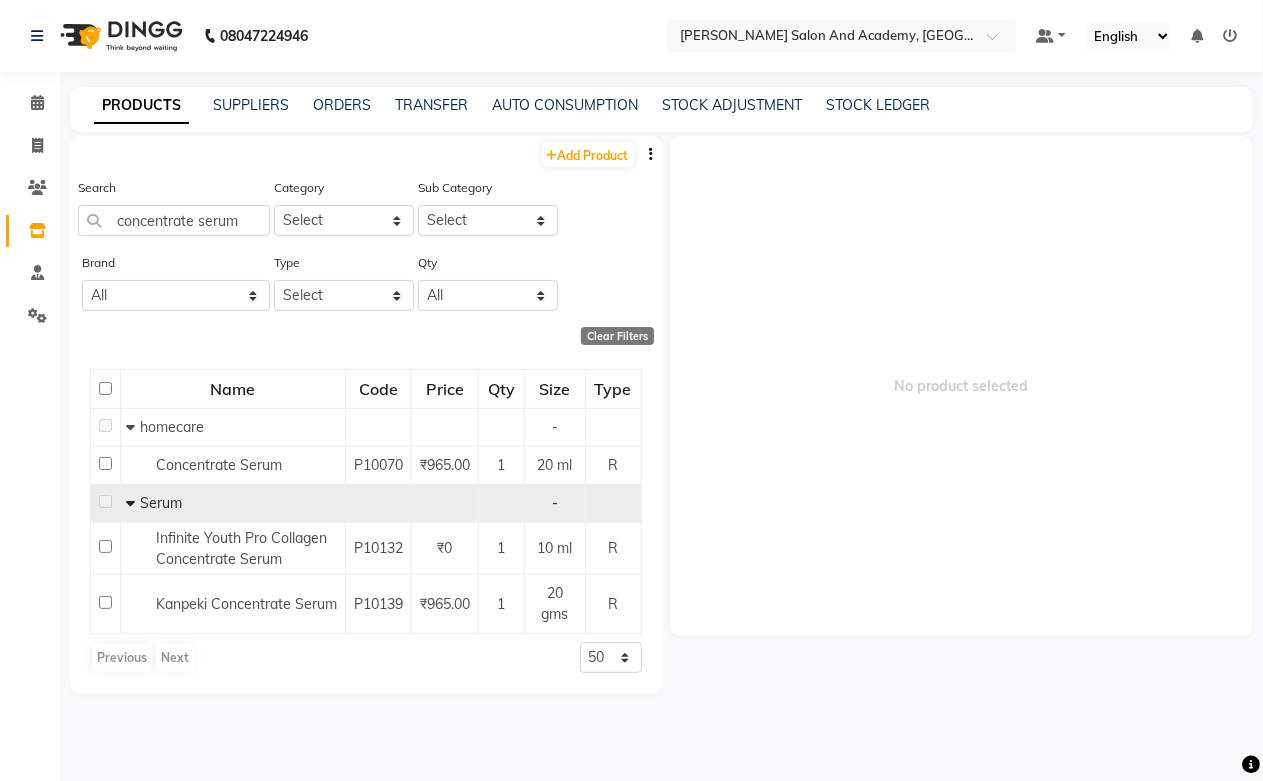 drag, startPoint x: 678, startPoint y: 121, endPoint x: 683, endPoint y: 108, distance: 13.928389 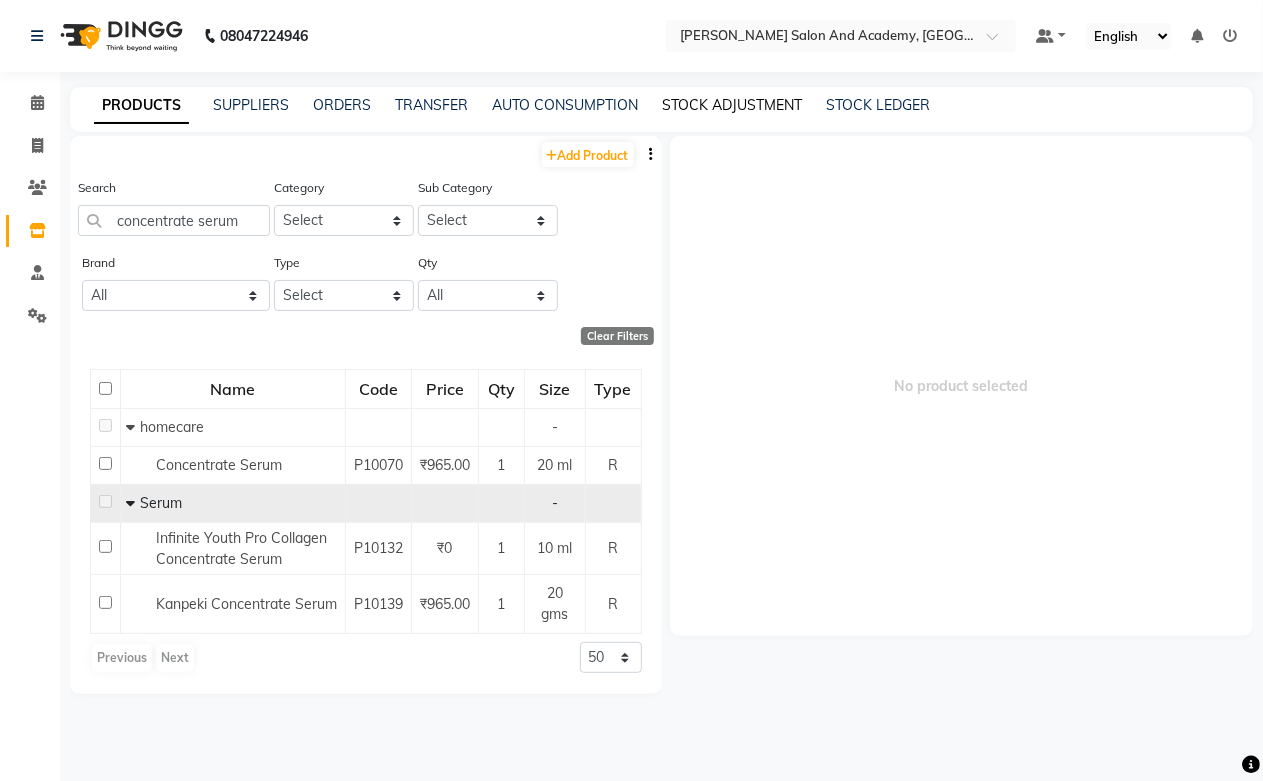 click on "STOCK ADJUSTMENT" 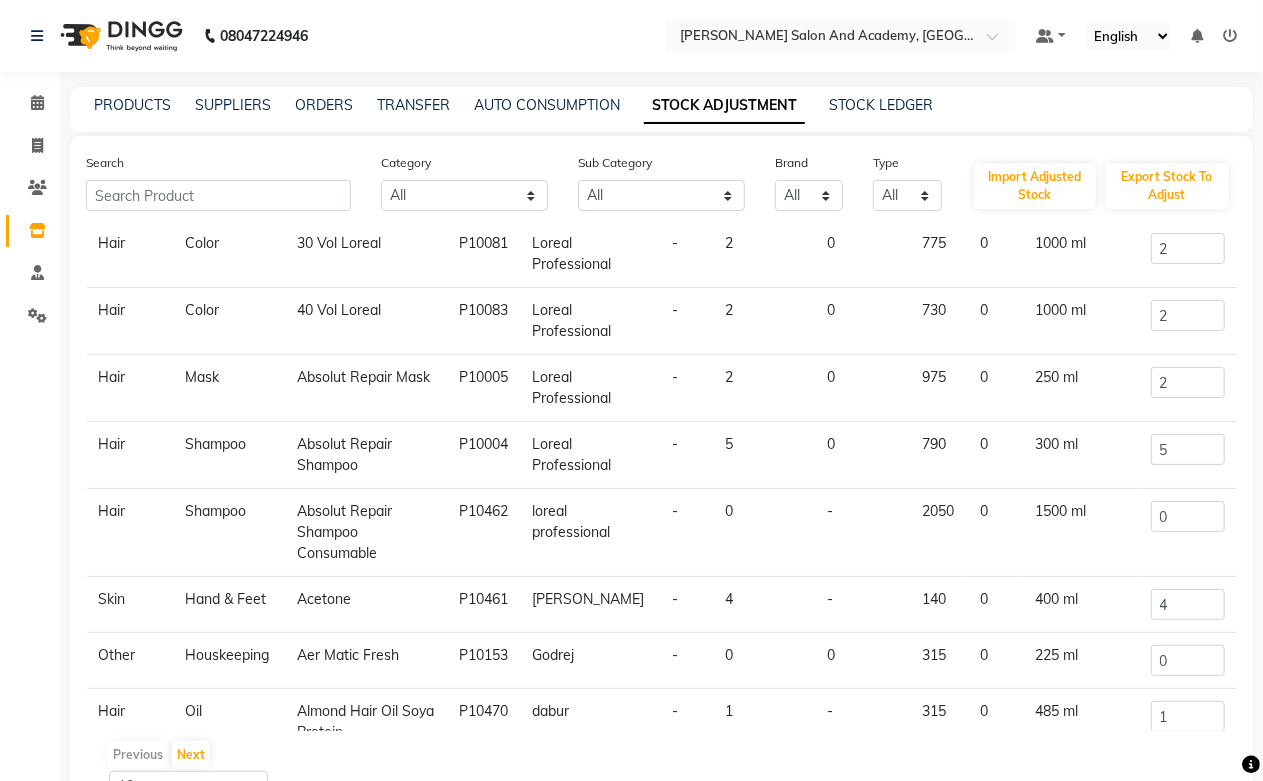 scroll, scrollTop: 222, scrollLeft: 0, axis: vertical 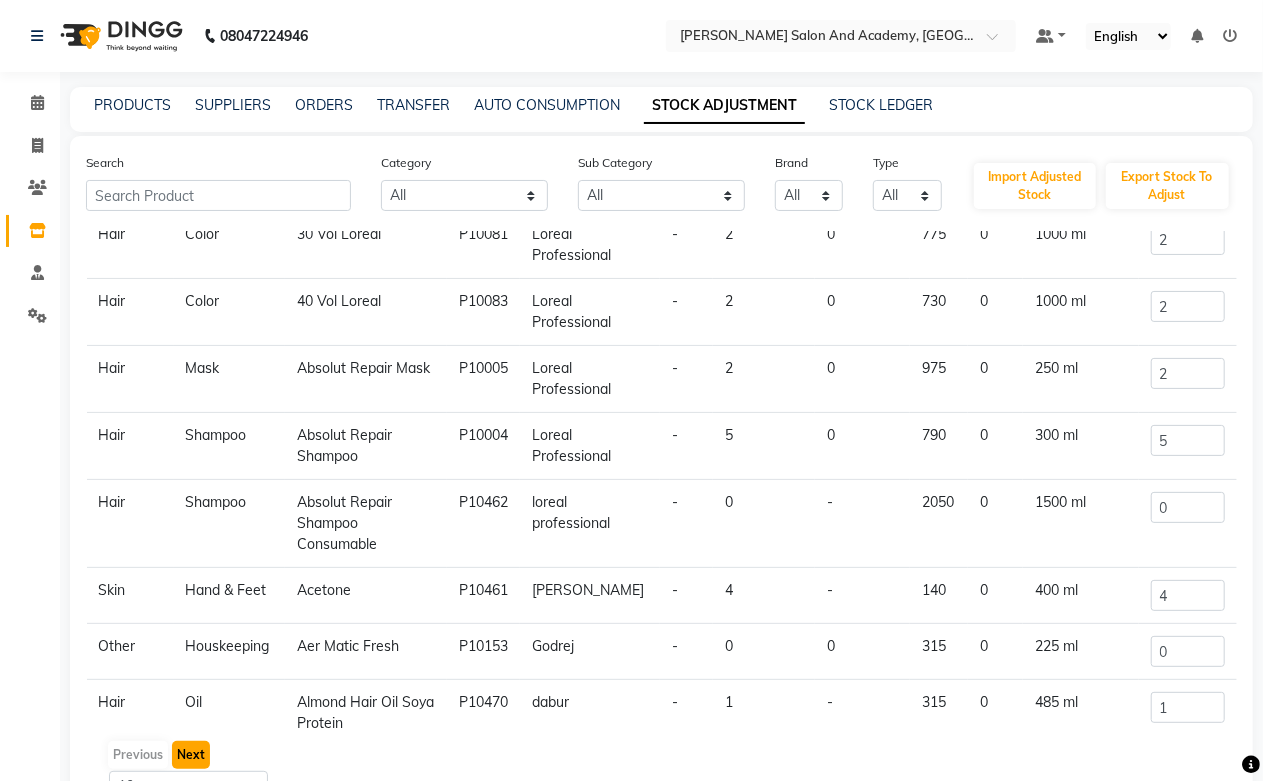 click on "Next" 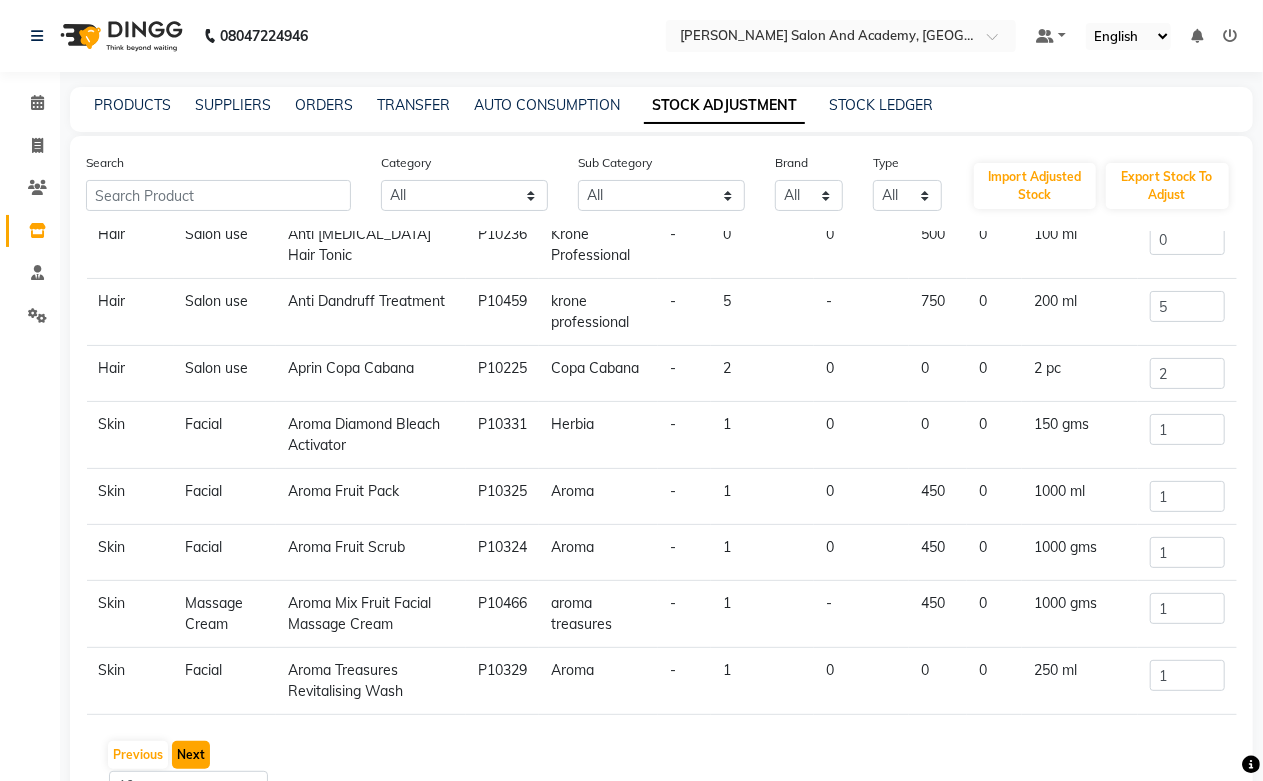 click on "Next" 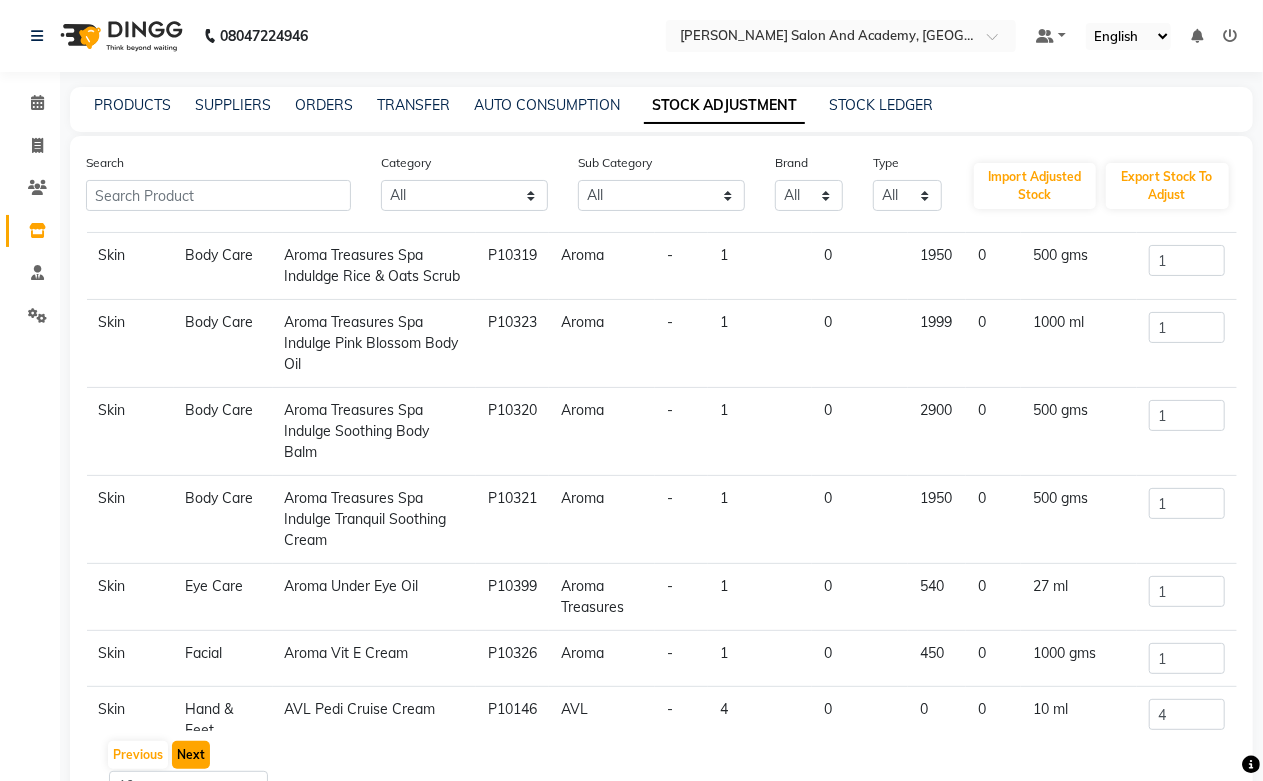 click on "Next" 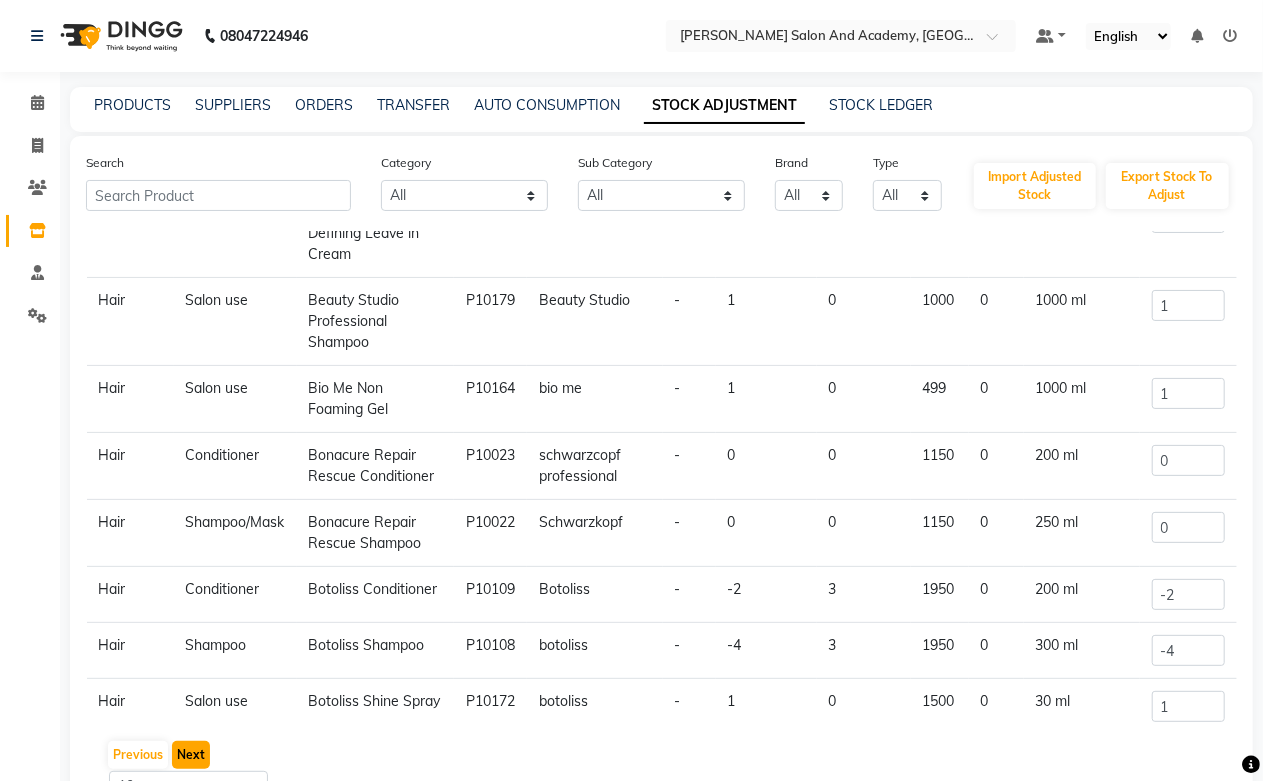 click on "Next" 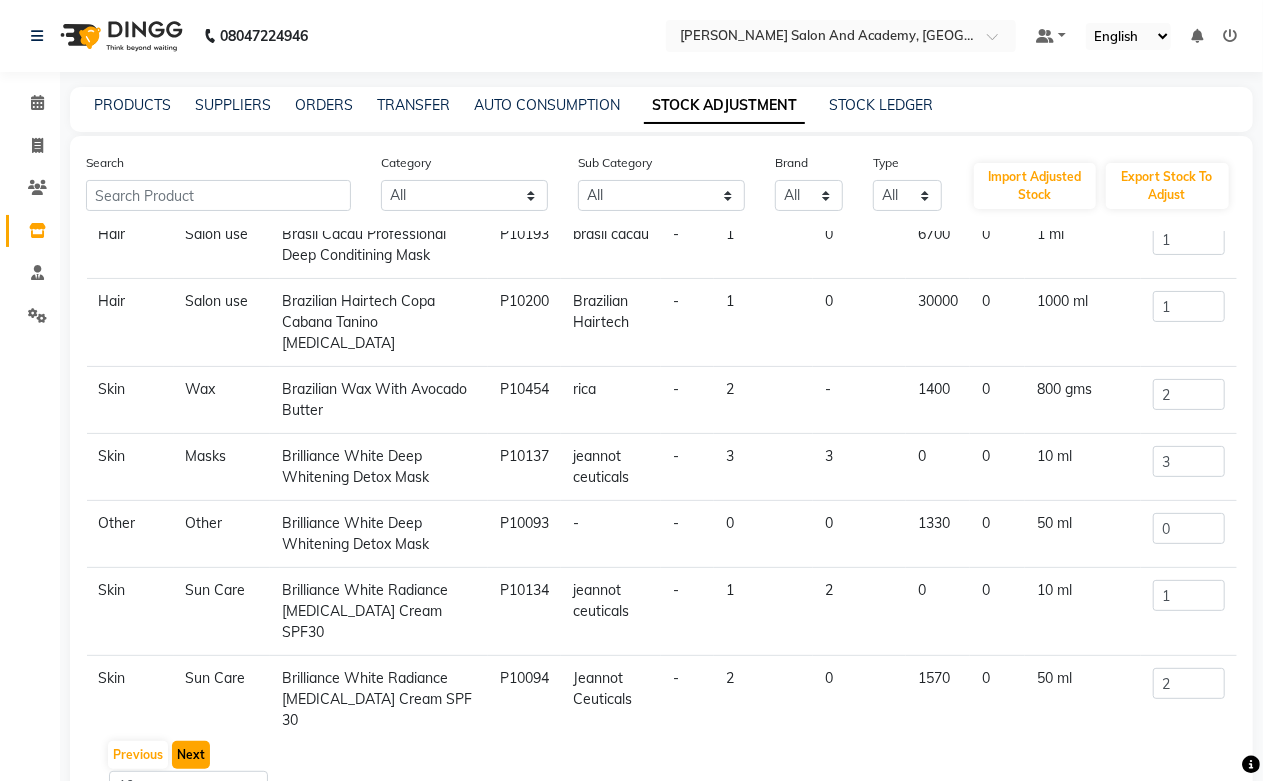 click on "Next" 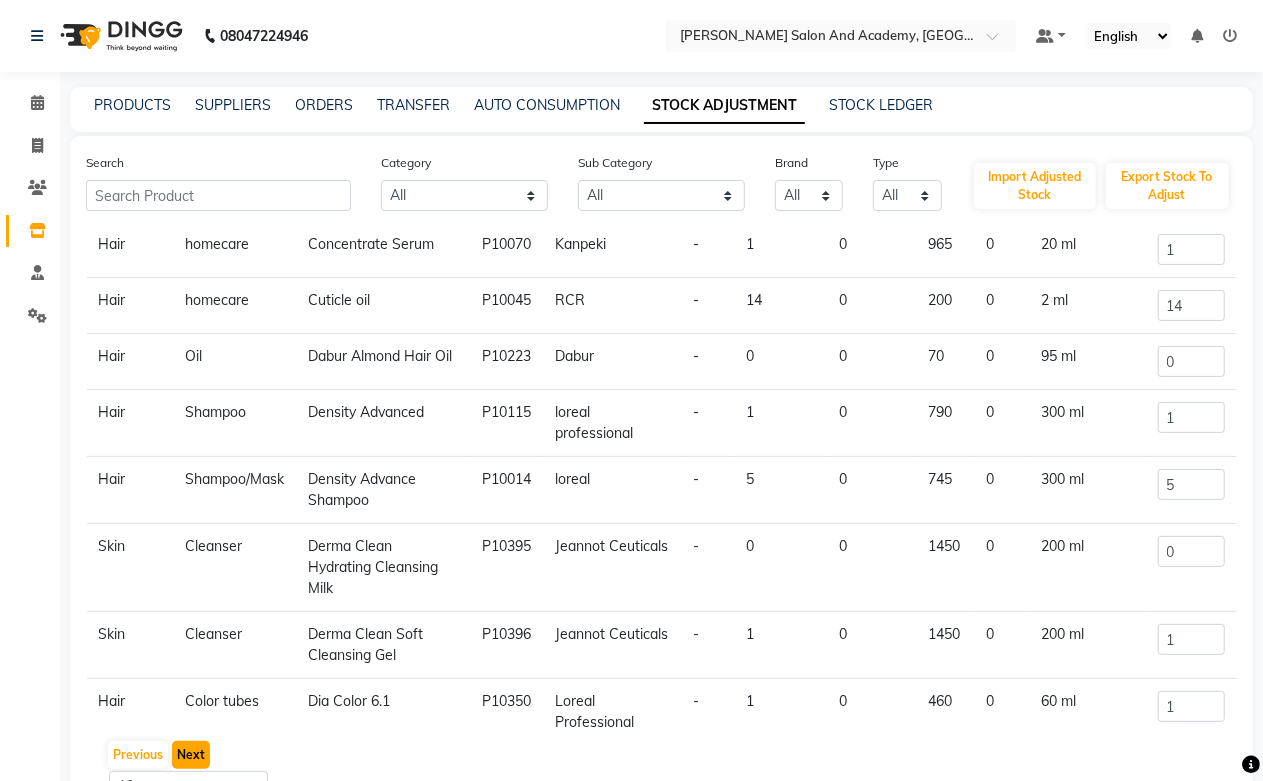 click on "Next" 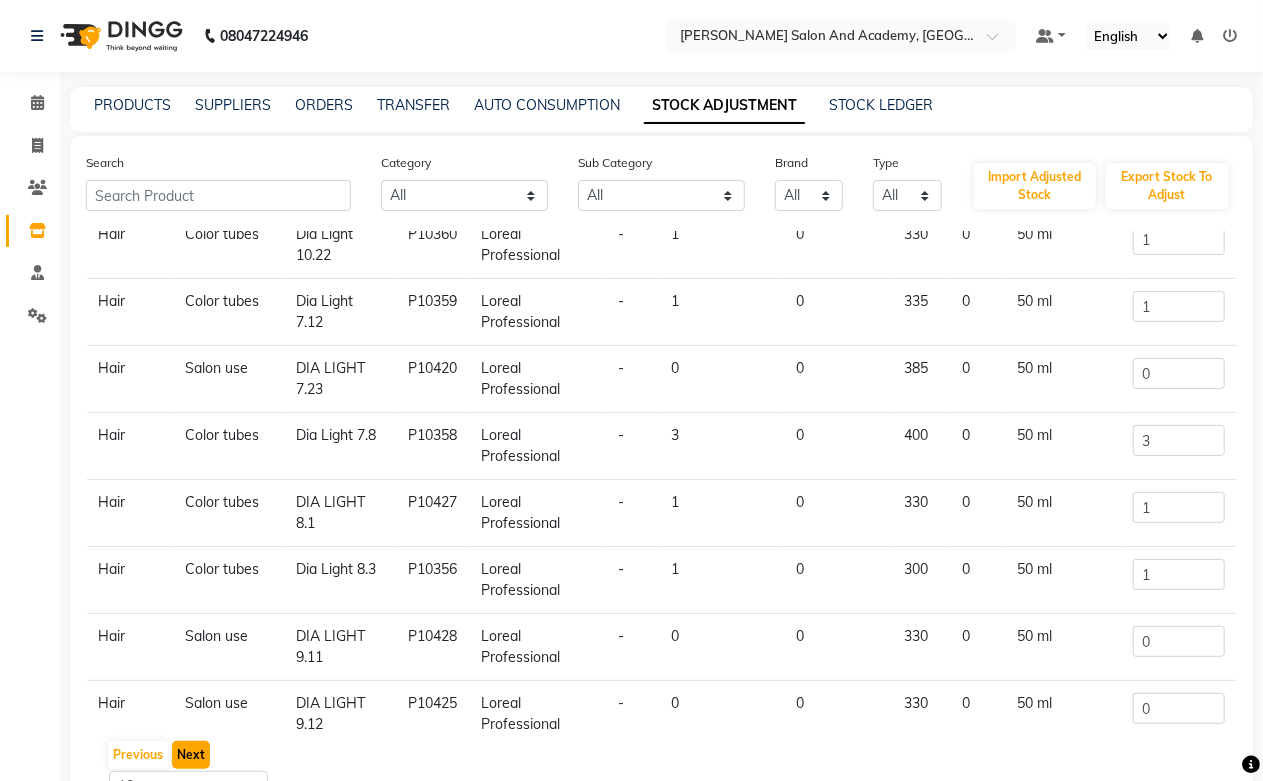 click on "Next" 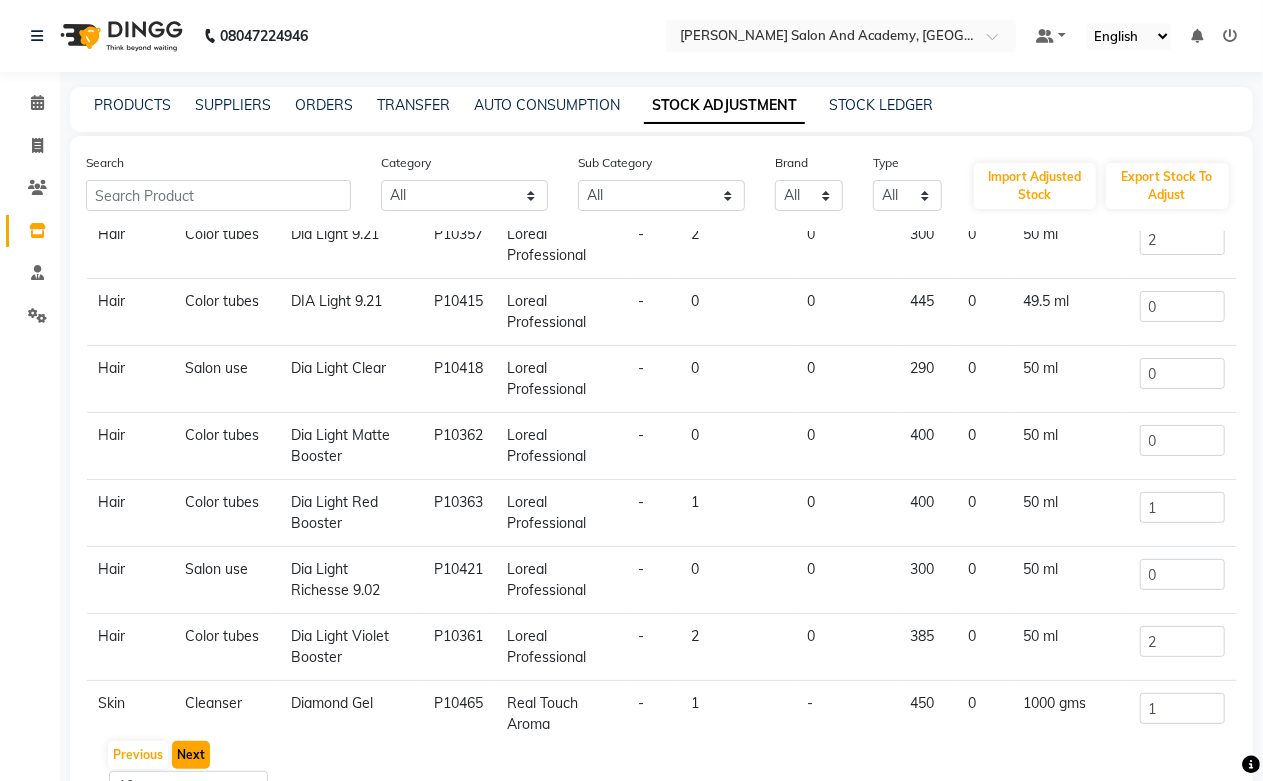 click on "Next" 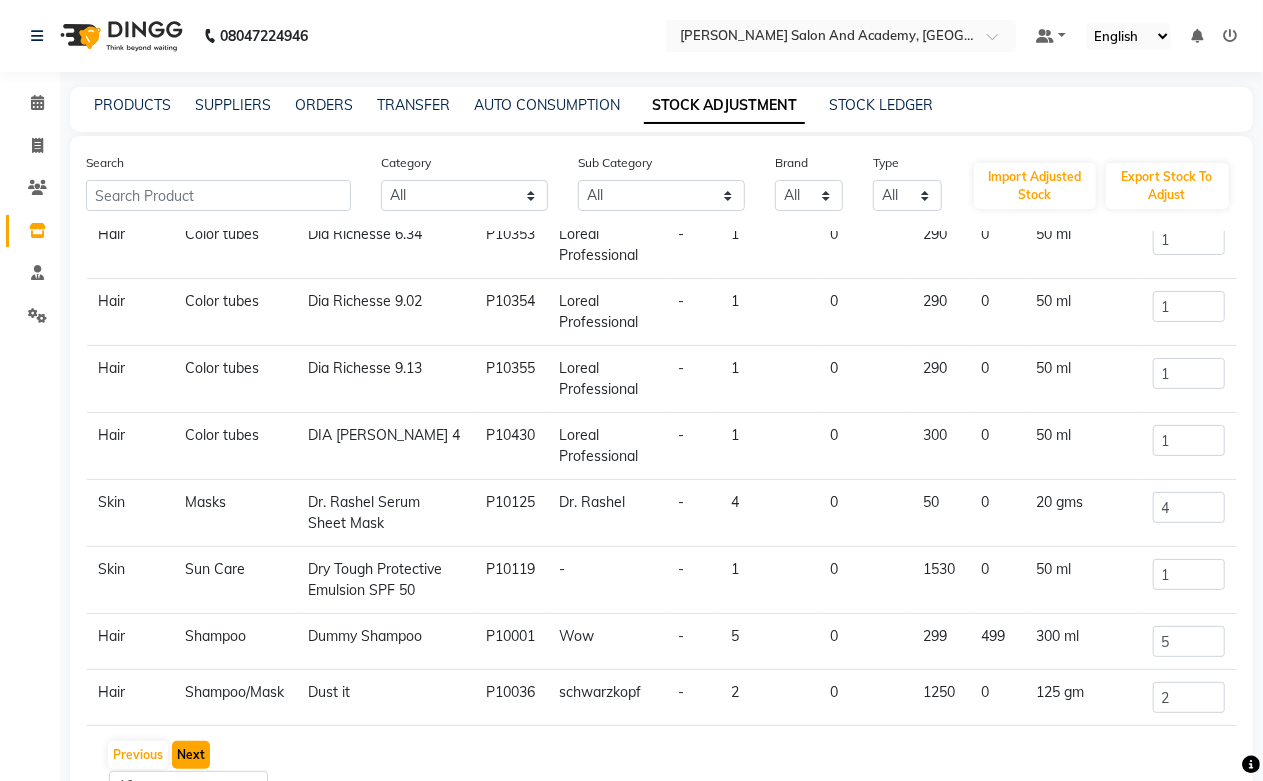click on "Next" 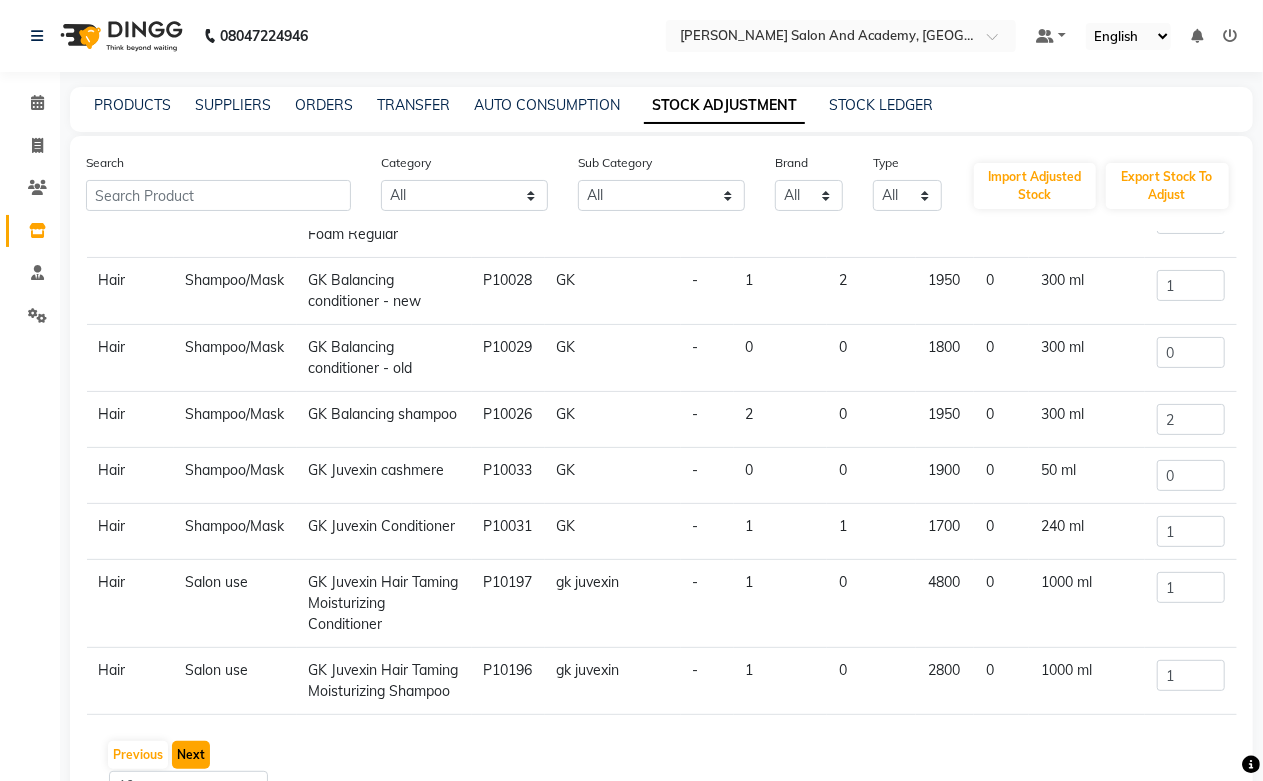 scroll, scrollTop: 188, scrollLeft: 0, axis: vertical 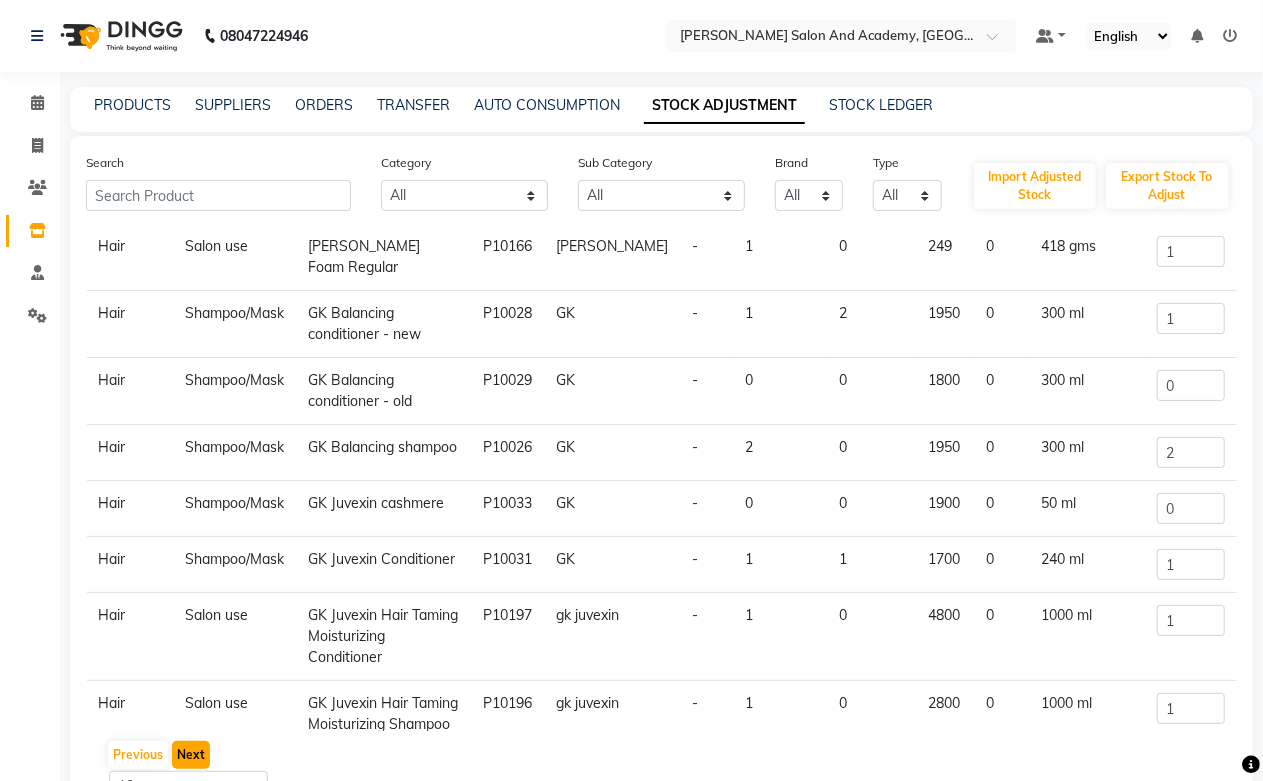 click on "Next" 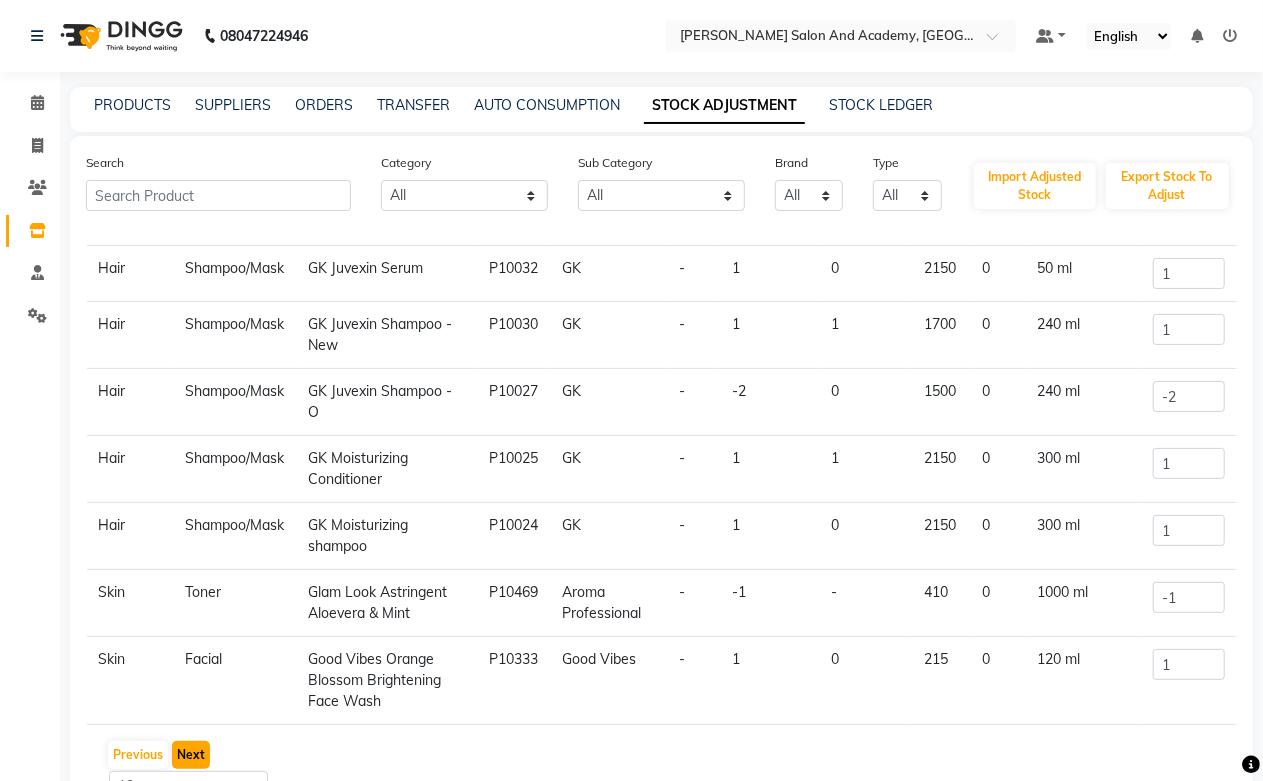 scroll, scrollTop: 222, scrollLeft: 0, axis: vertical 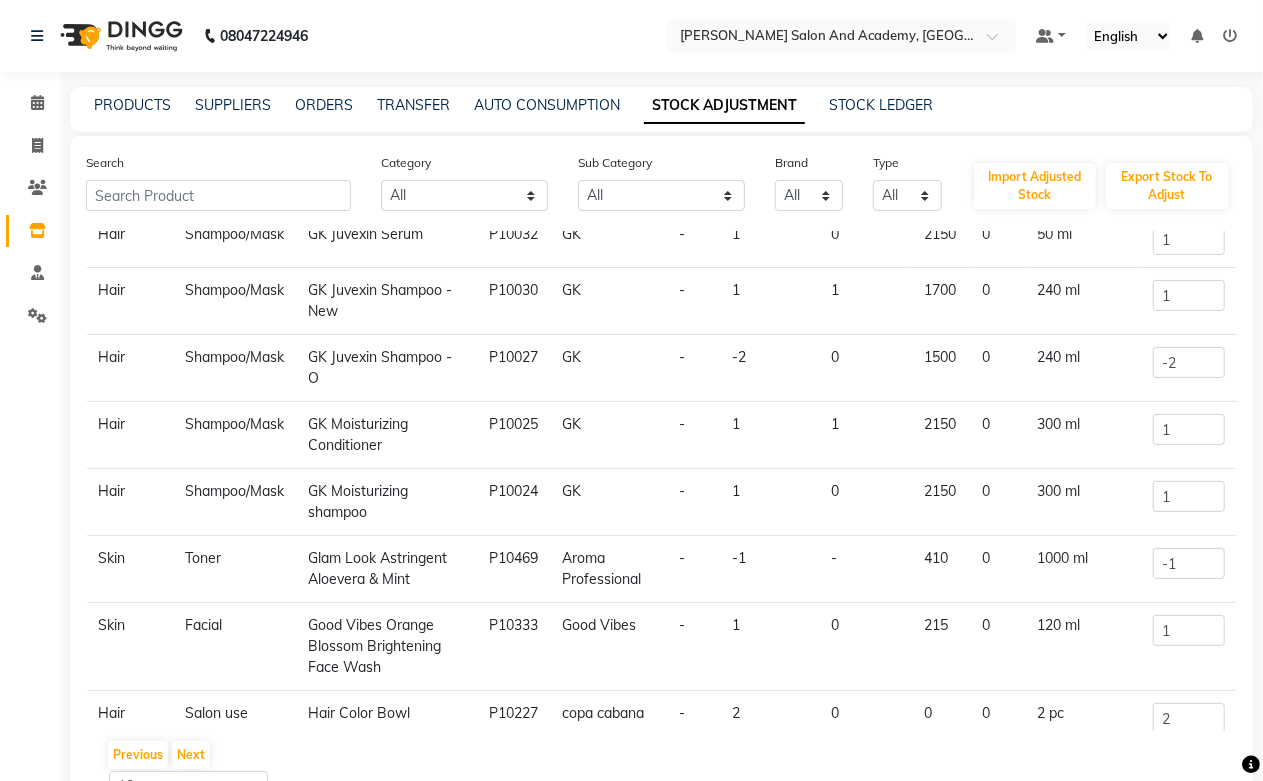 click on "GK Moisturizing shampoo" 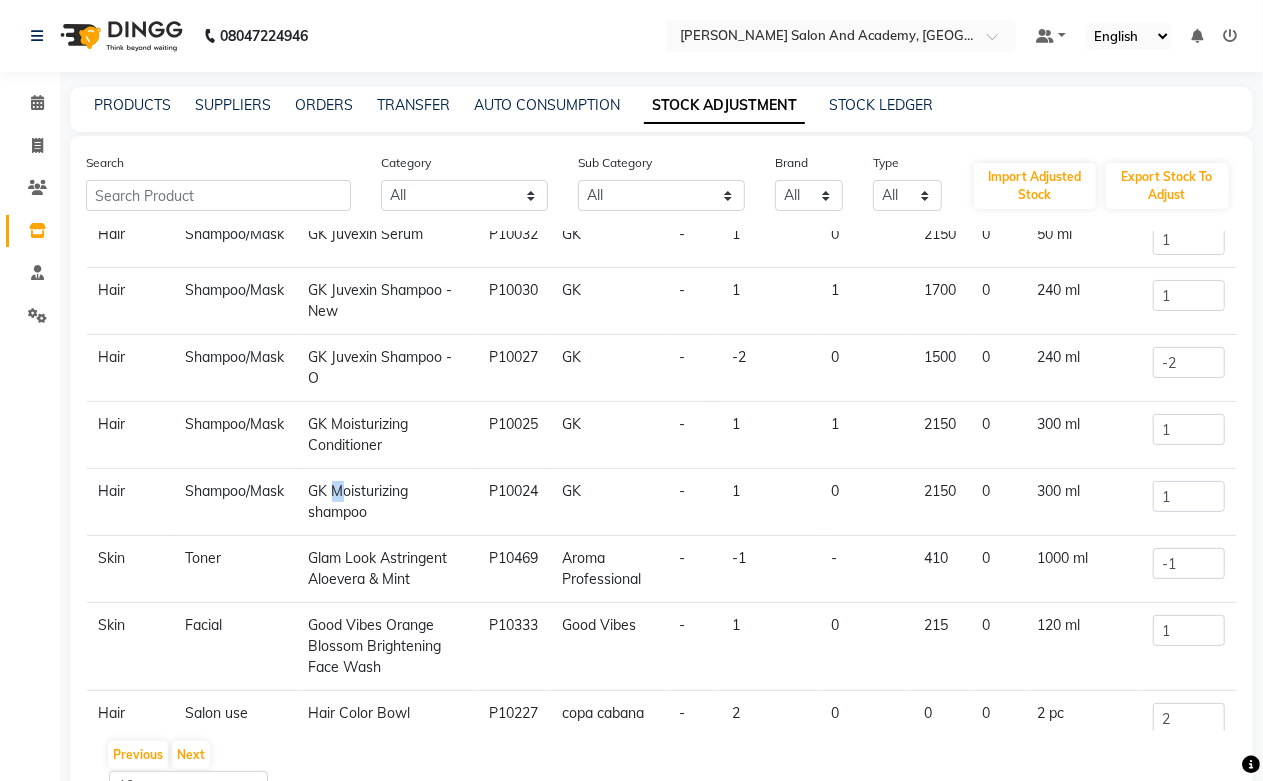 click on "GK Moisturizing shampoo" 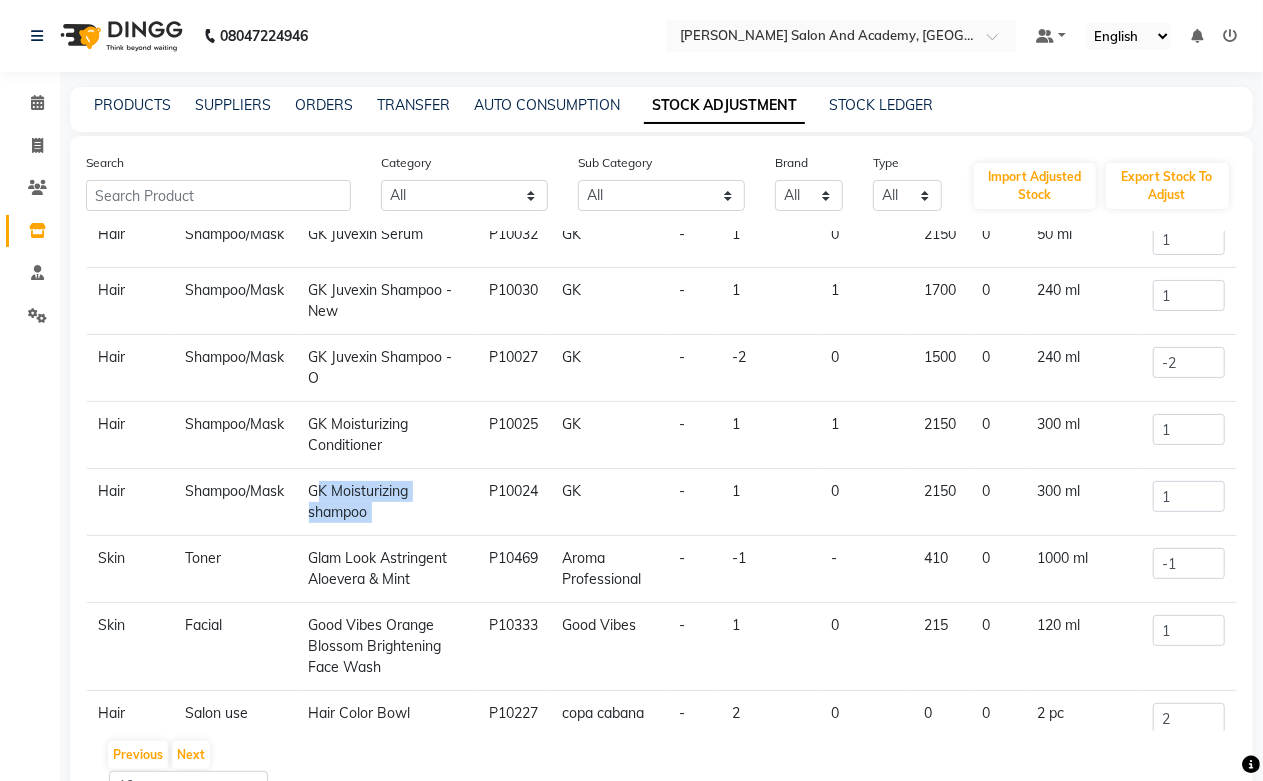 click on "GK Moisturizing shampoo" 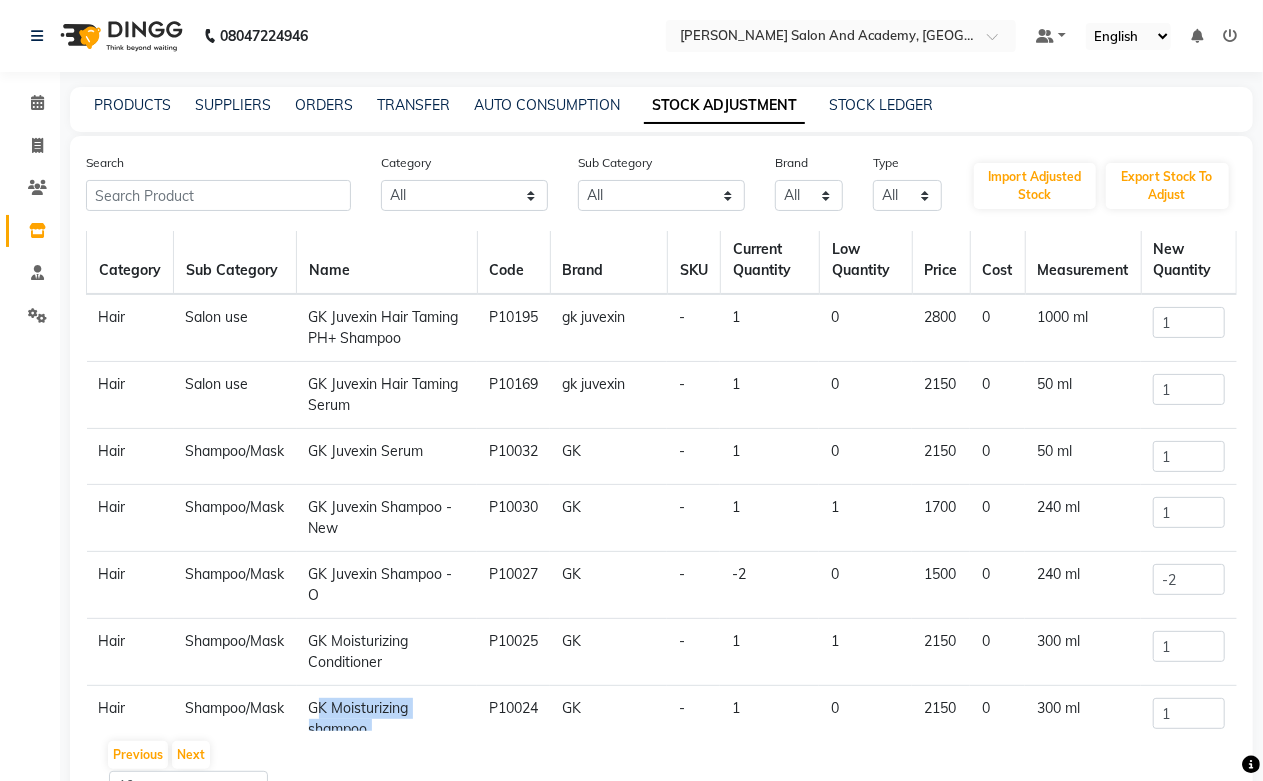 scroll, scrollTop: 0, scrollLeft: 0, axis: both 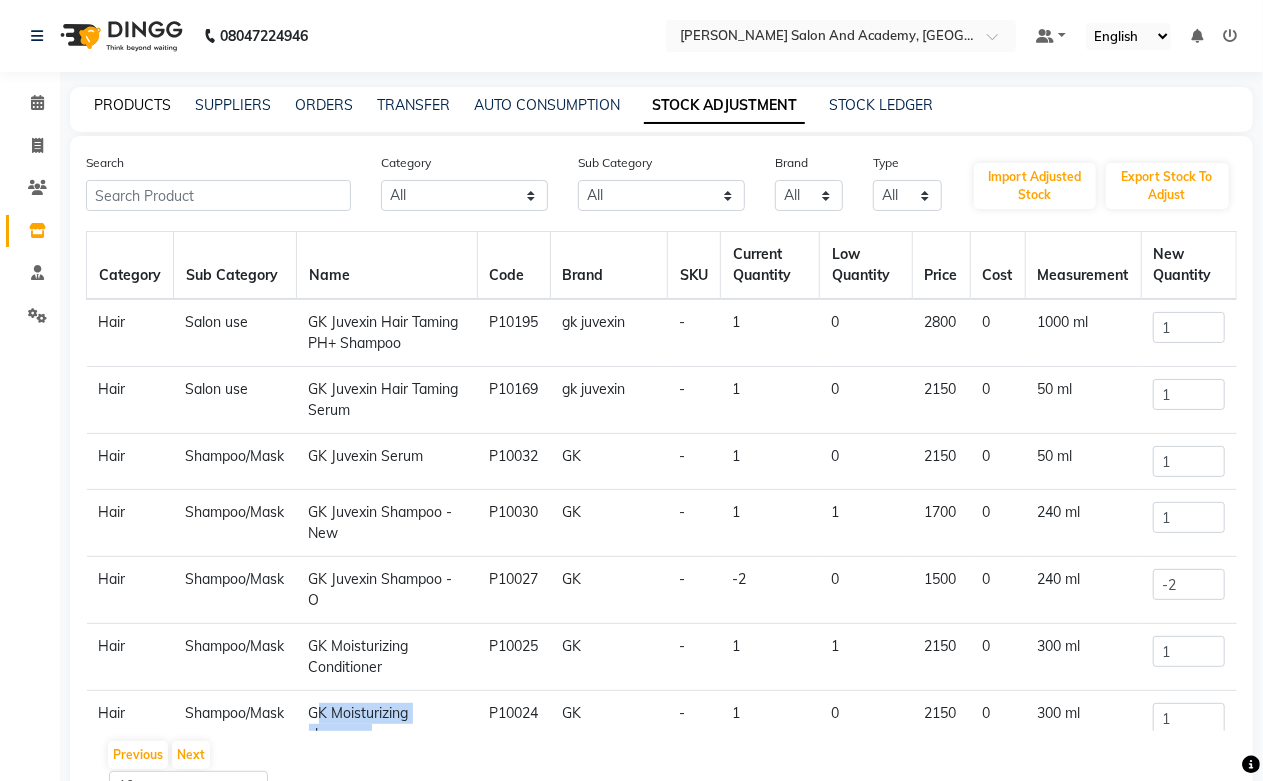 click on "PRODUCTS" 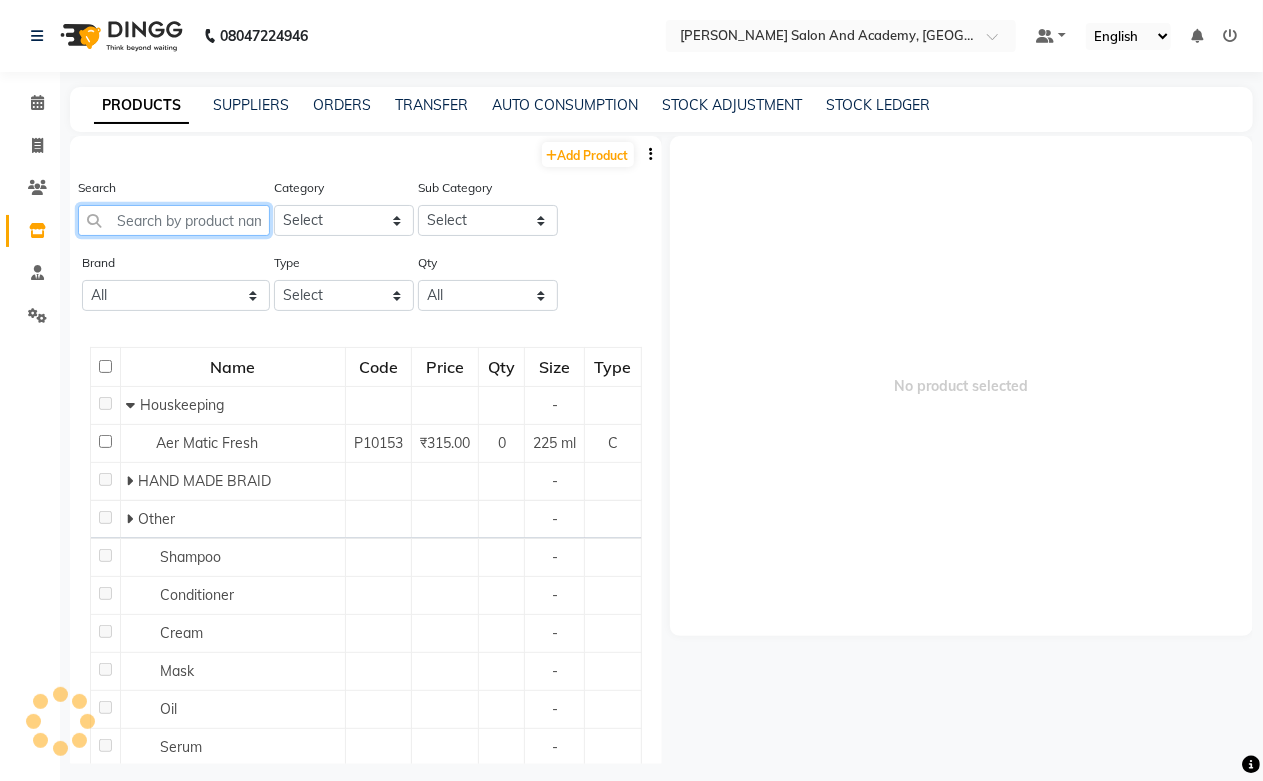 paste on "GK Moisturizing shampoo" 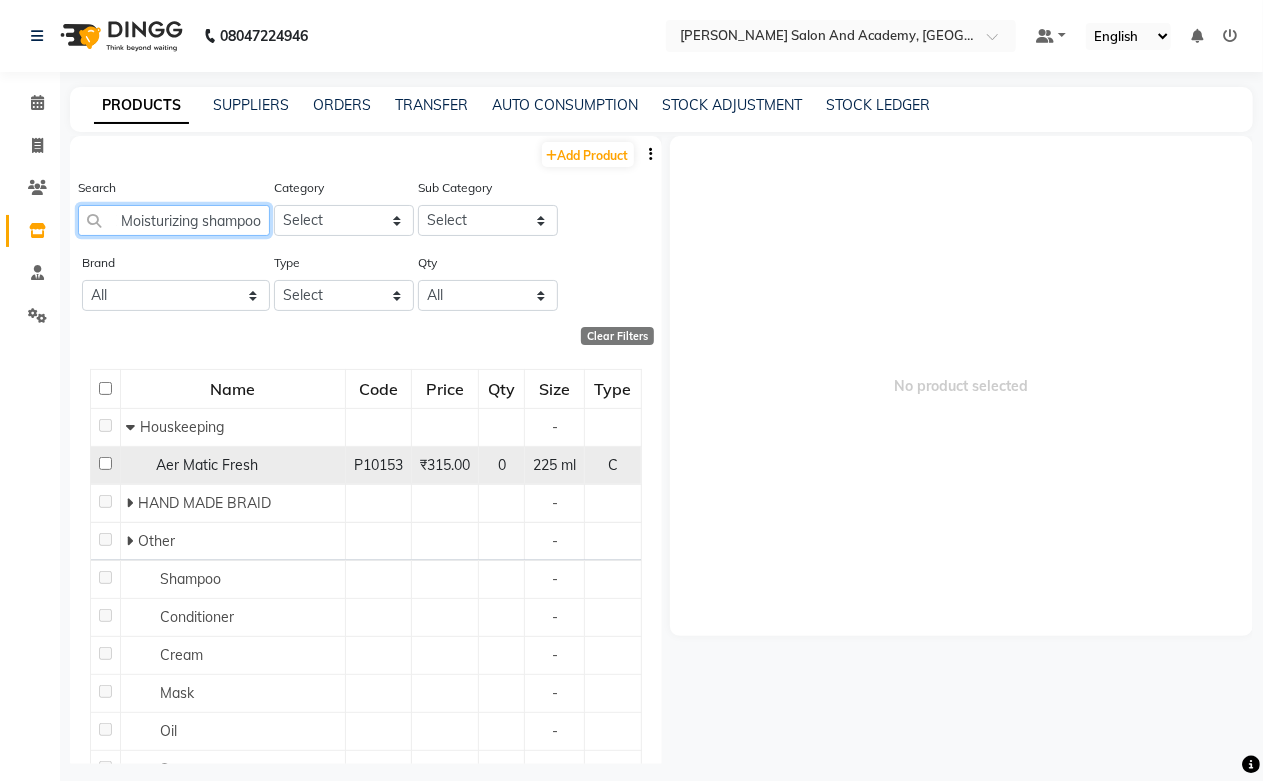 scroll, scrollTop: 0, scrollLeft: 32, axis: horizontal 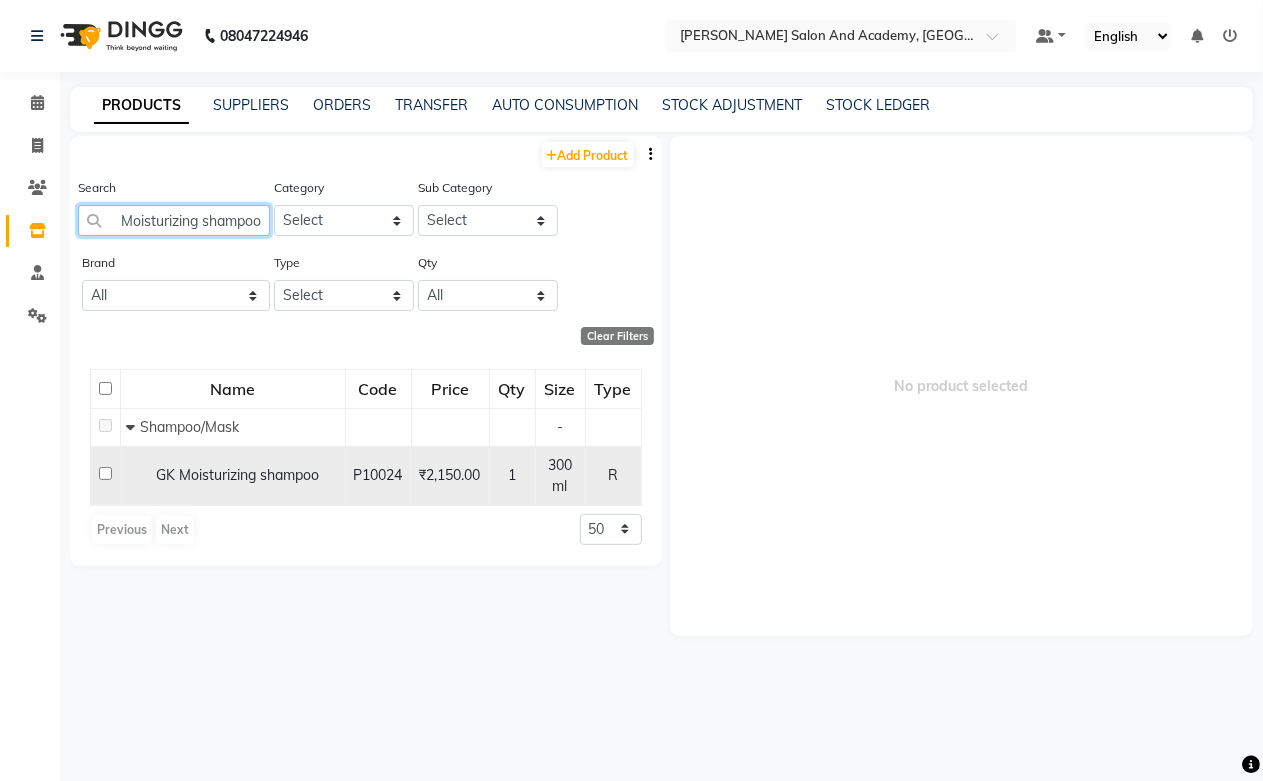 type on "GK Moisturizing shampoo" 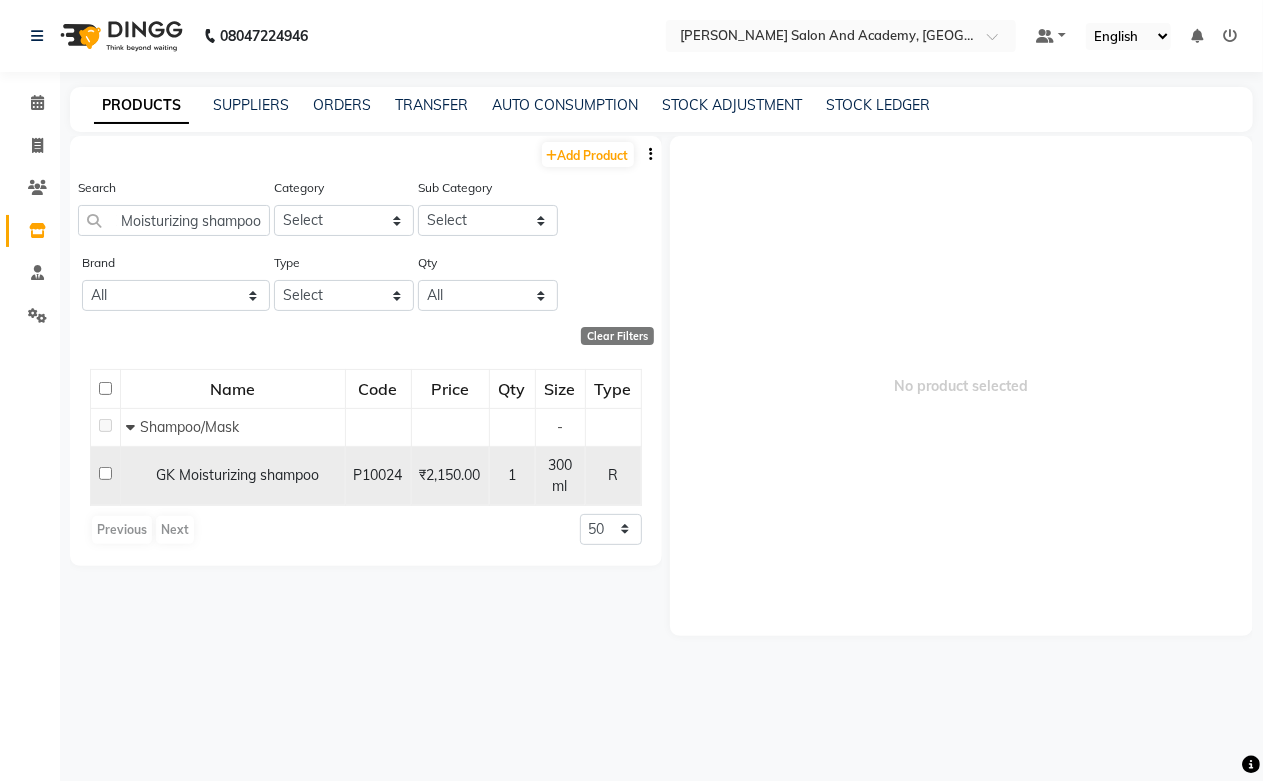 scroll, scrollTop: 0, scrollLeft: 0, axis: both 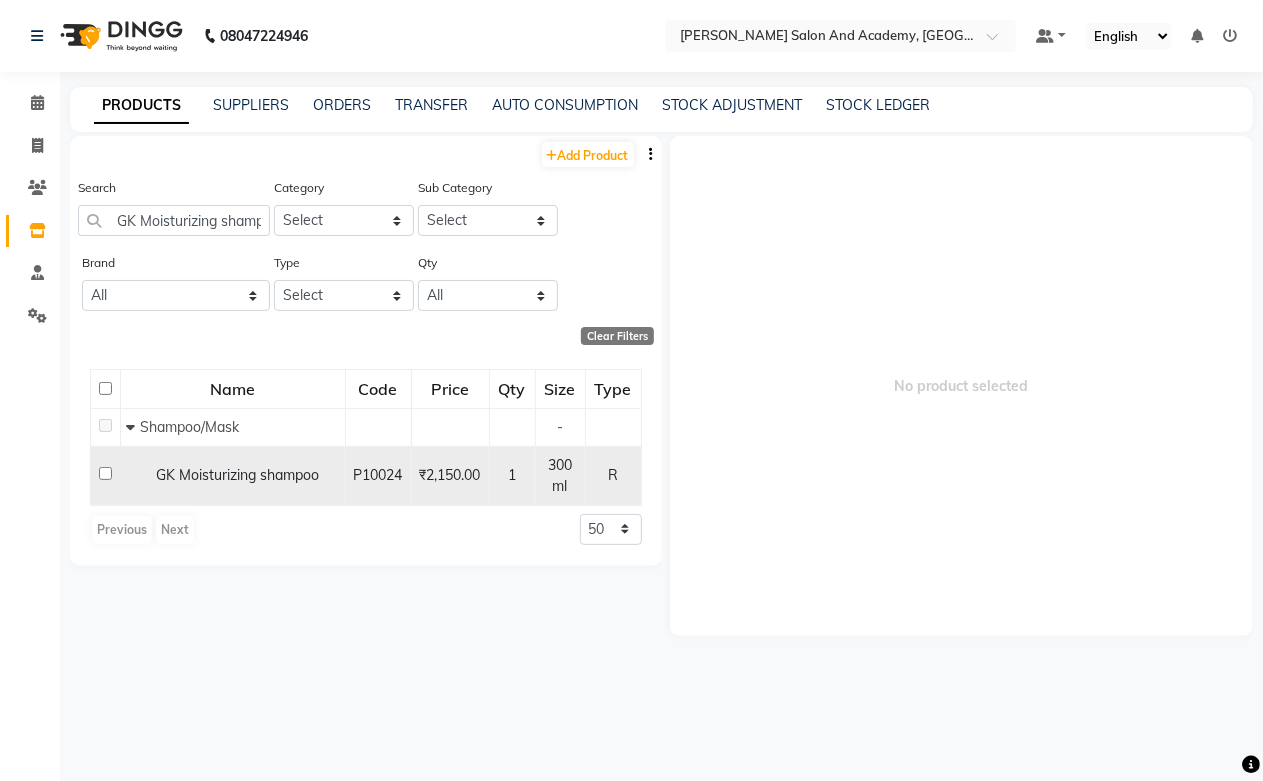 click on "GK Moisturizing shampoo" 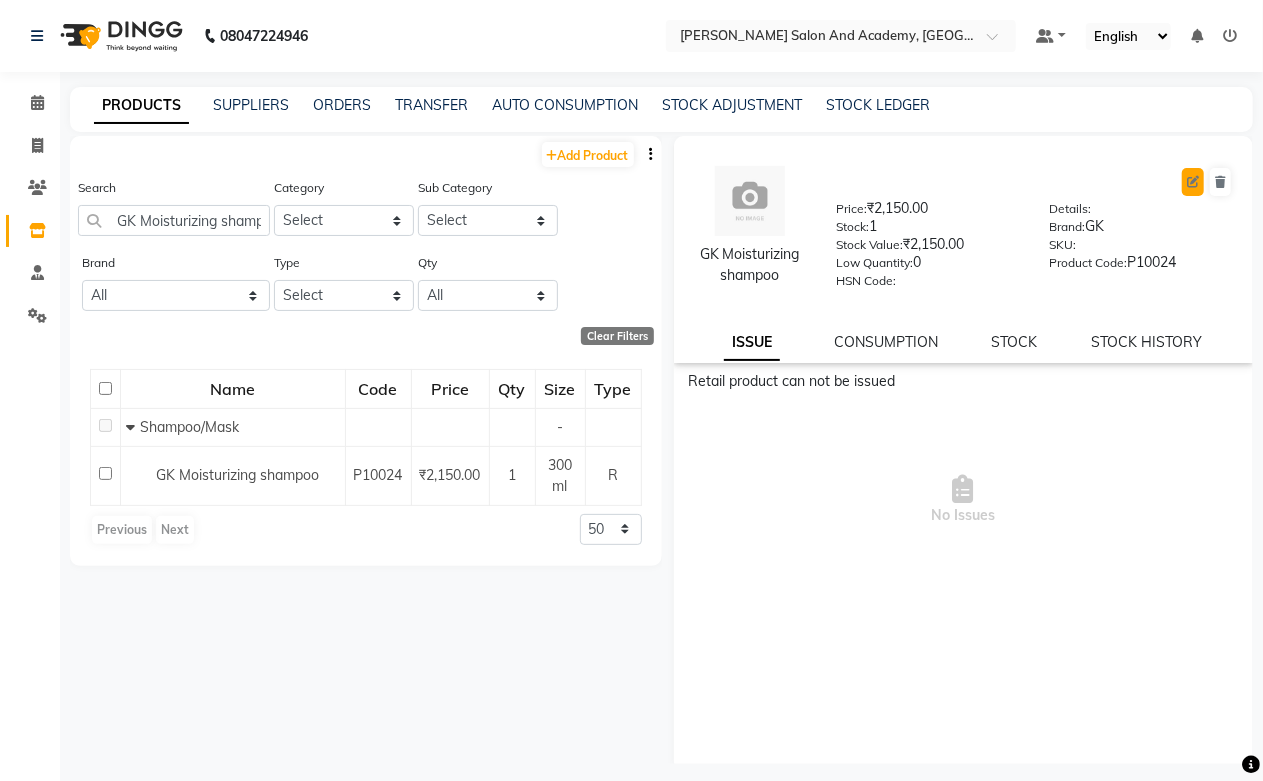 click 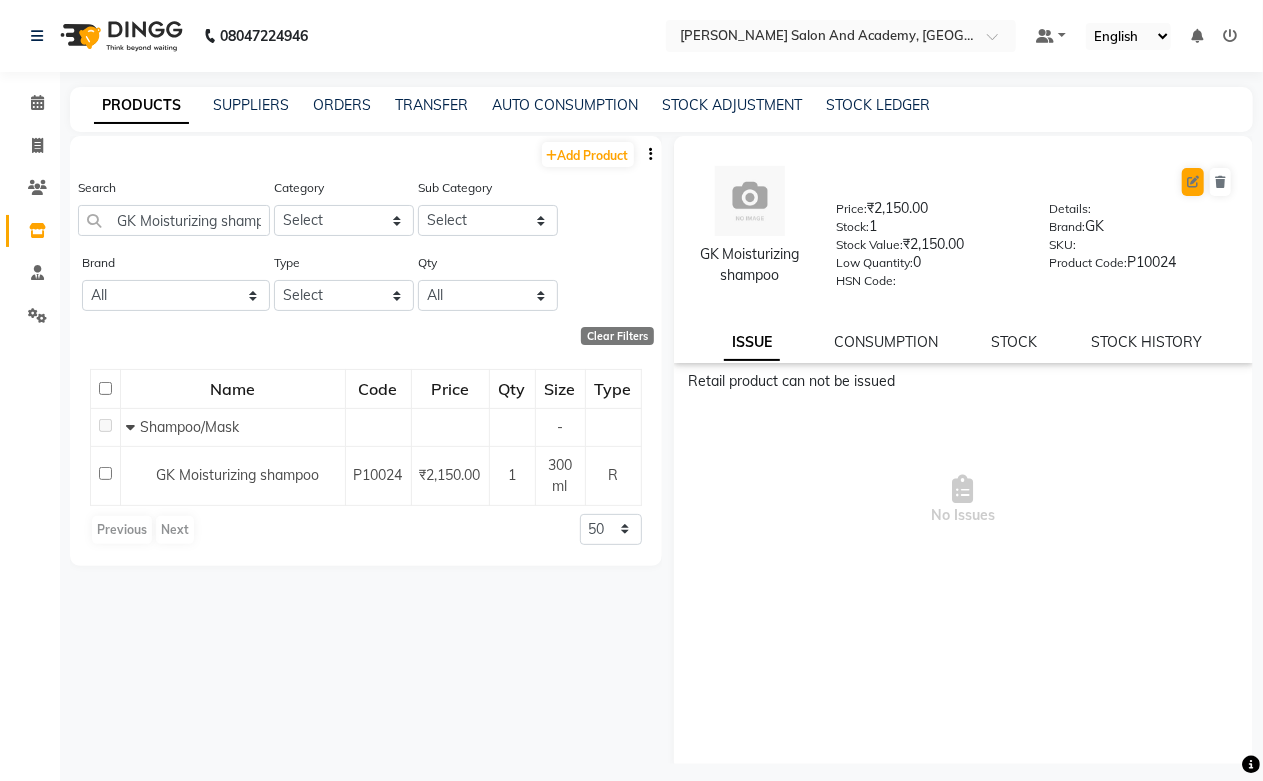 select on "true" 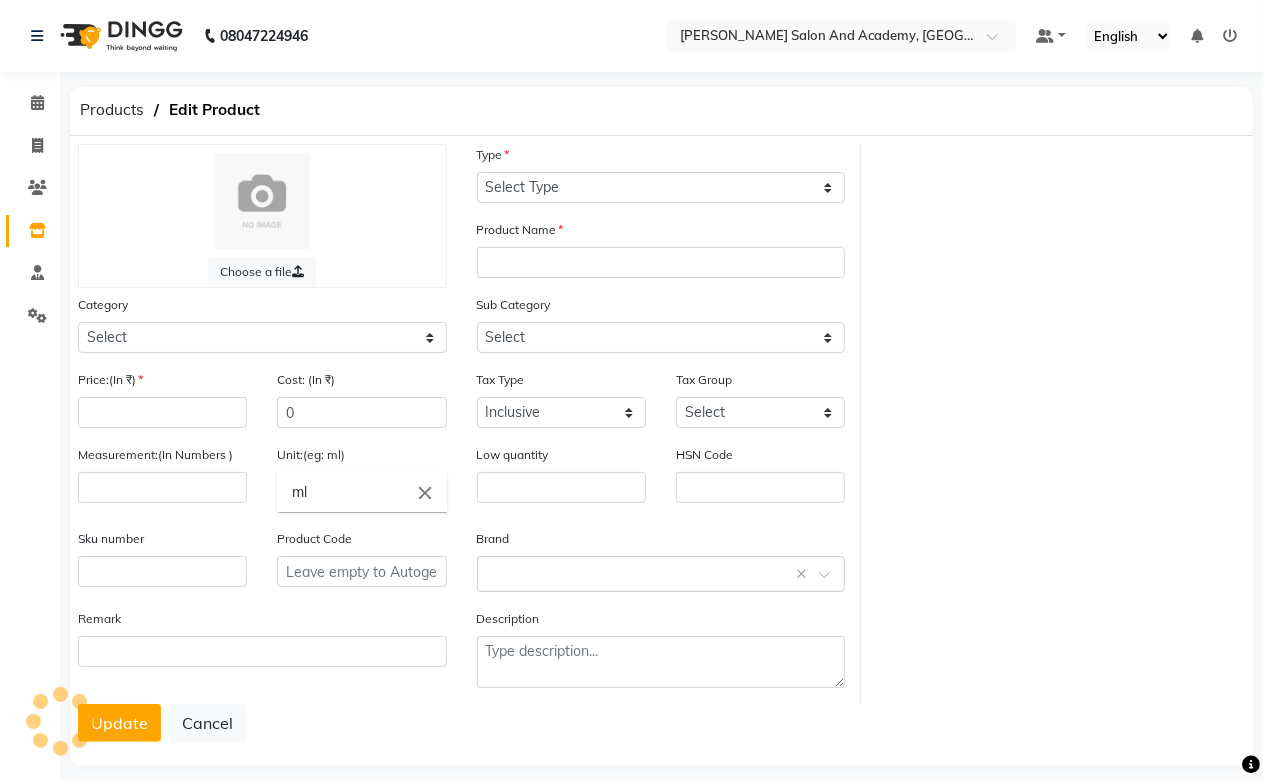 select on "R" 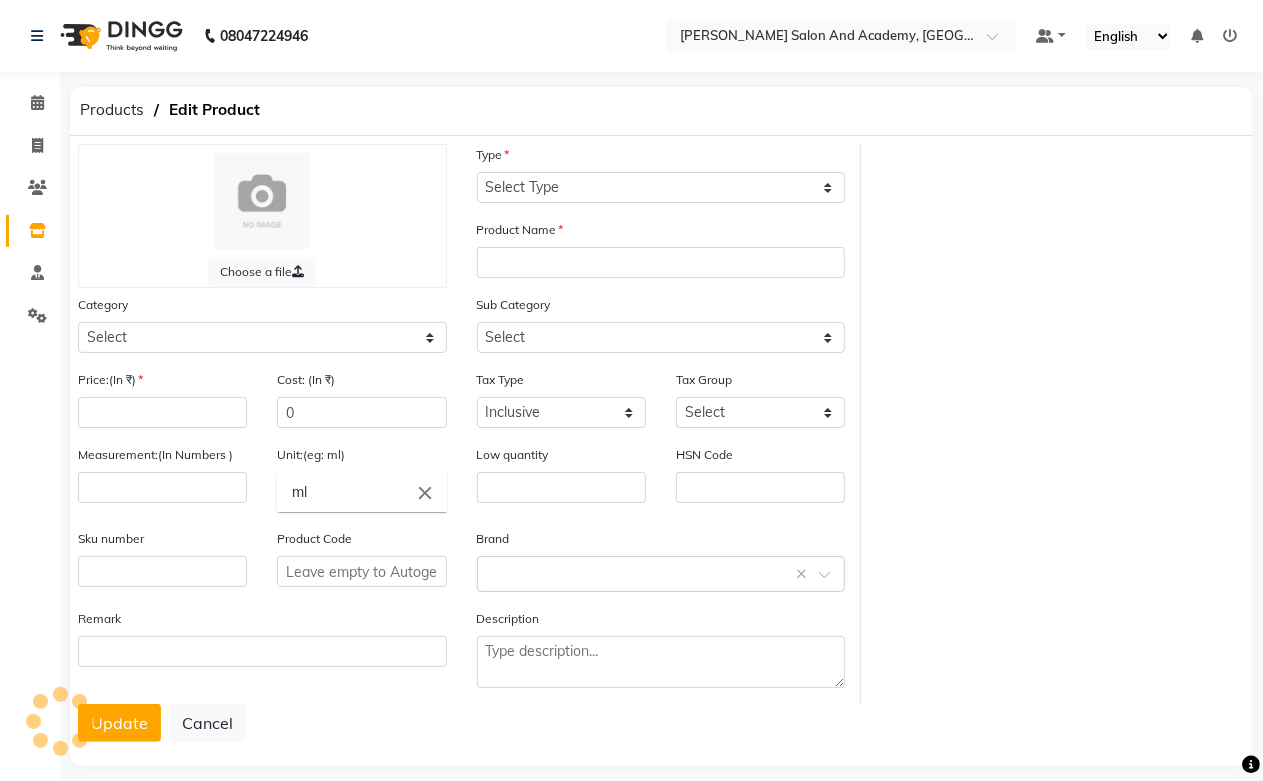type on "GK Moisturizing shampoo" 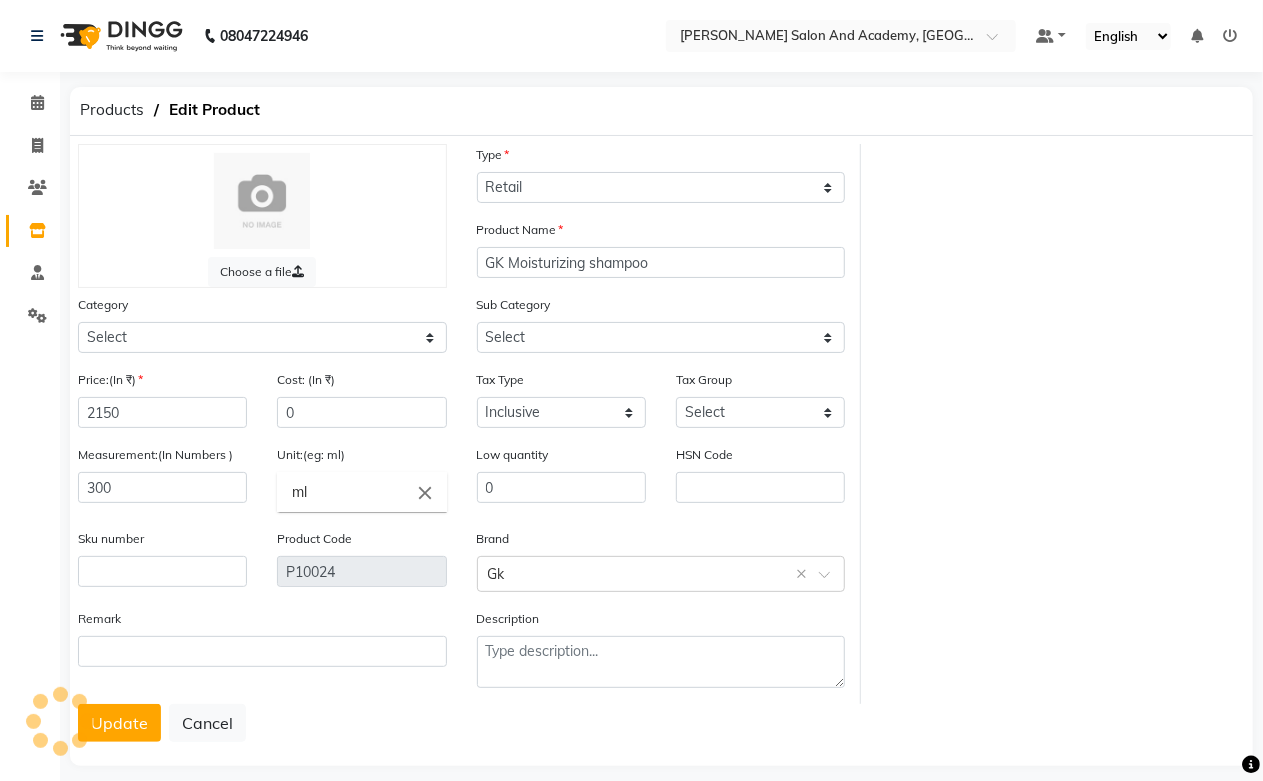 select on "1063801100" 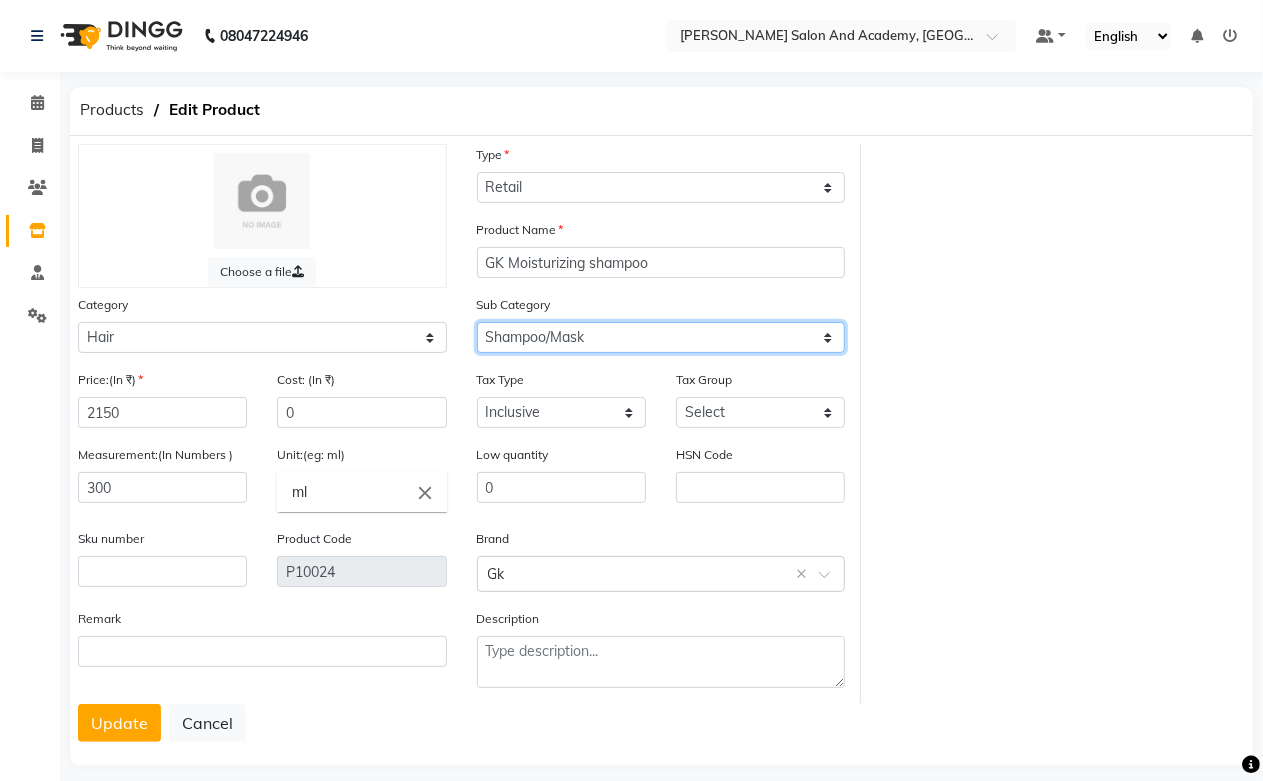click on "Select Shampoo Conditioner Cream Mask Oil Serum Color Appliances Treatment Styling Kit & Combo Other Shampoo/Mask homecare Salon use Color tubes" 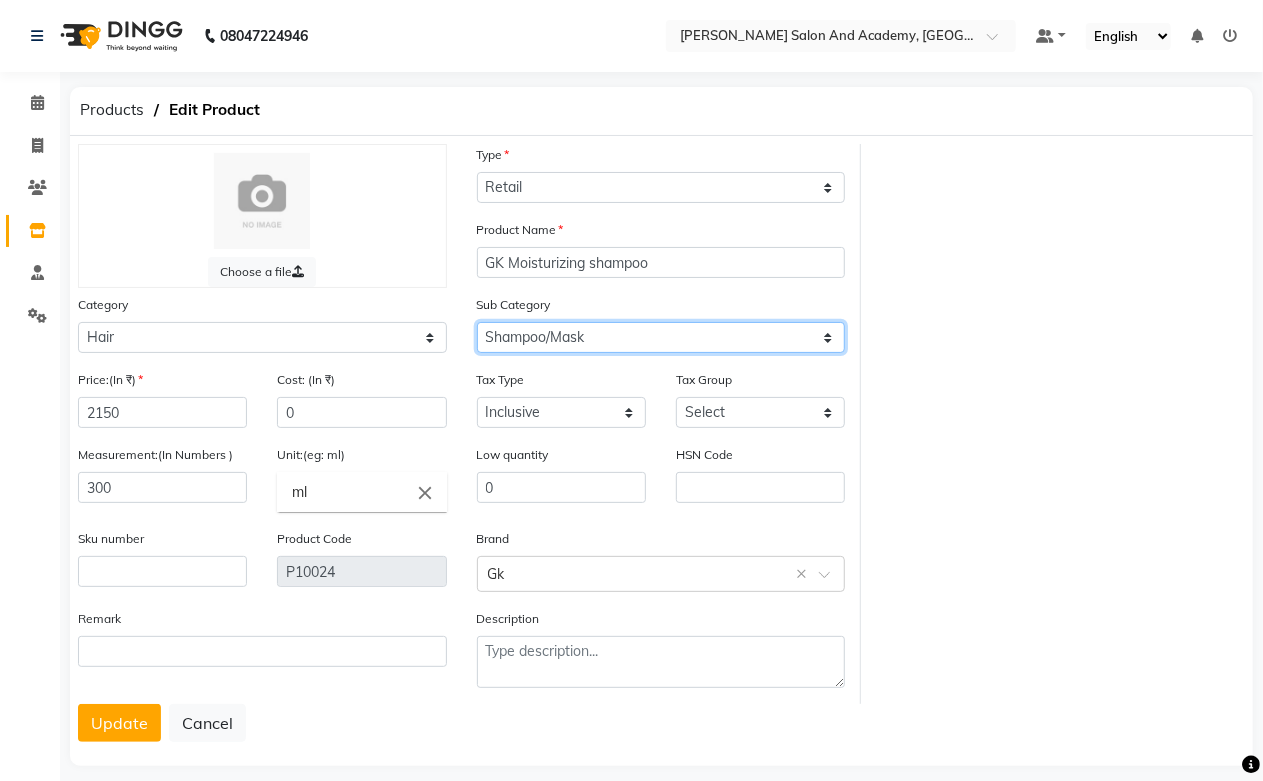 select on "1063801101" 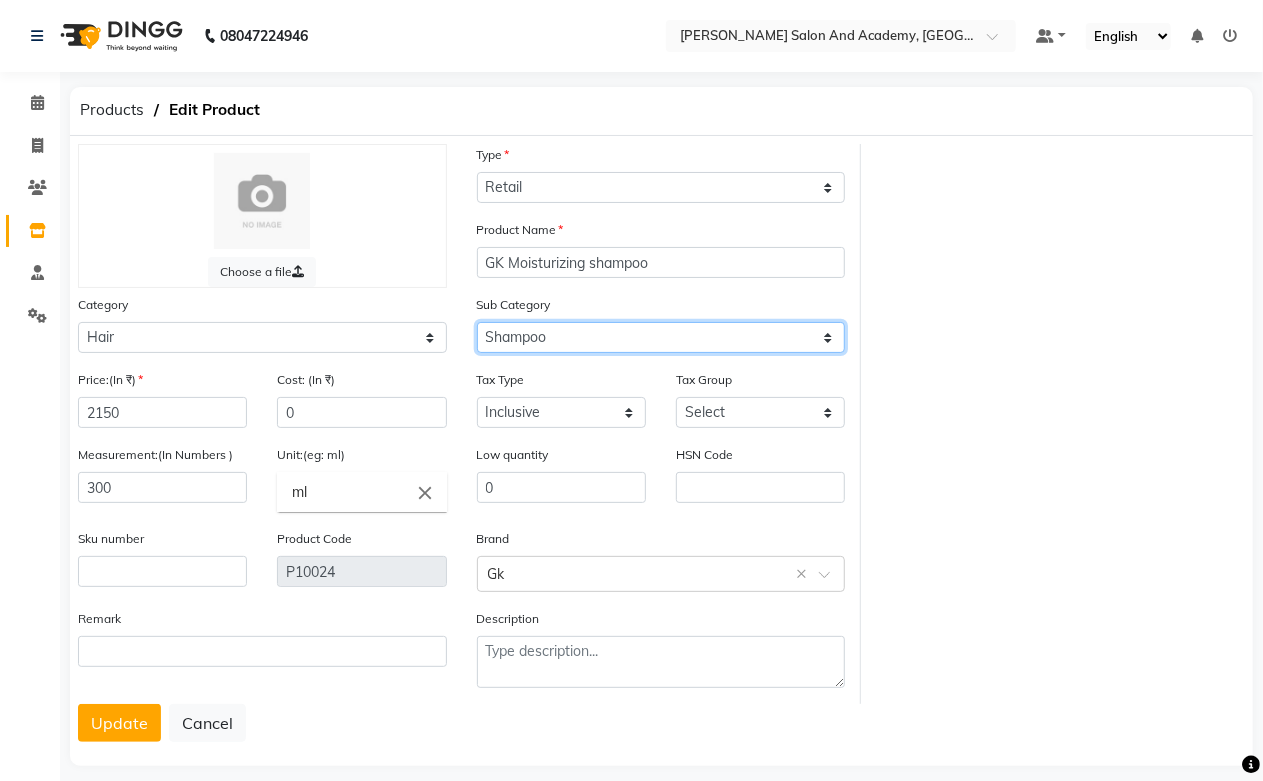 click on "Select Shampoo Conditioner Cream Mask Oil Serum Color Appliances Treatment Styling Kit & Combo Other Shampoo/Mask homecare Salon use Color tubes" 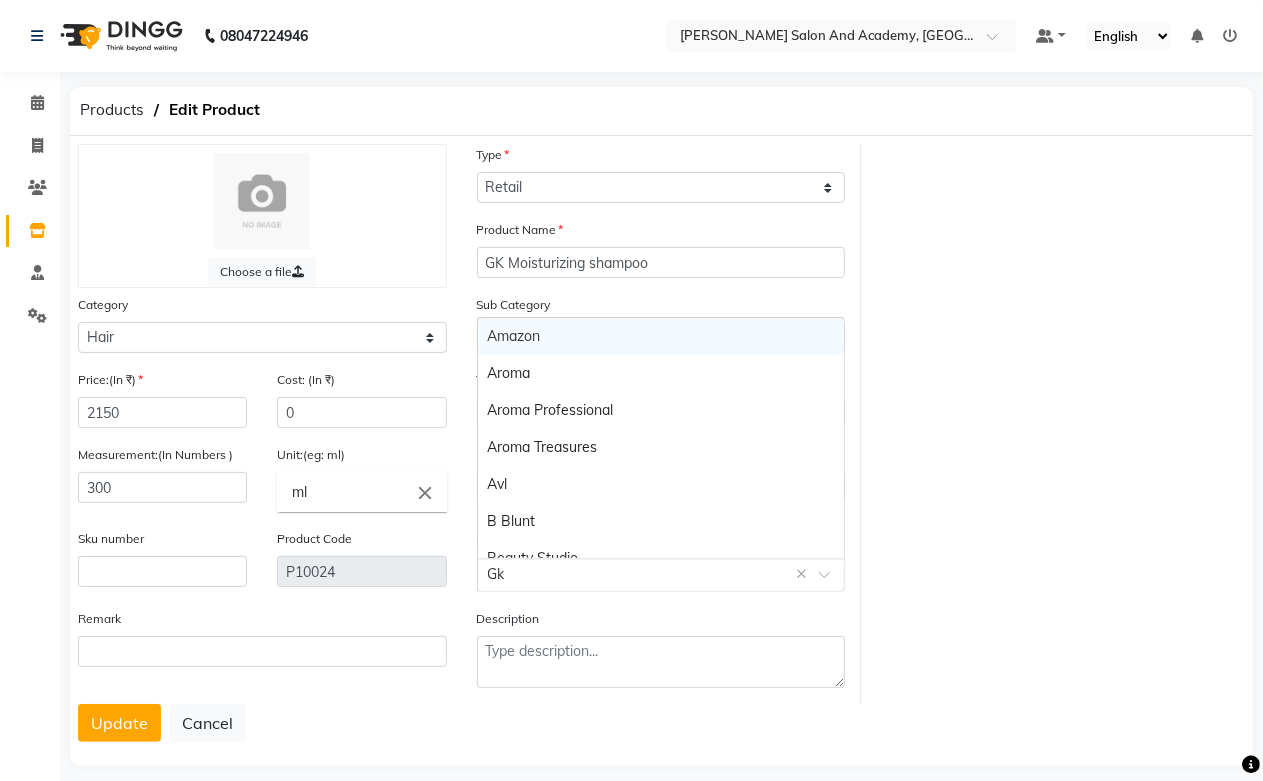 click 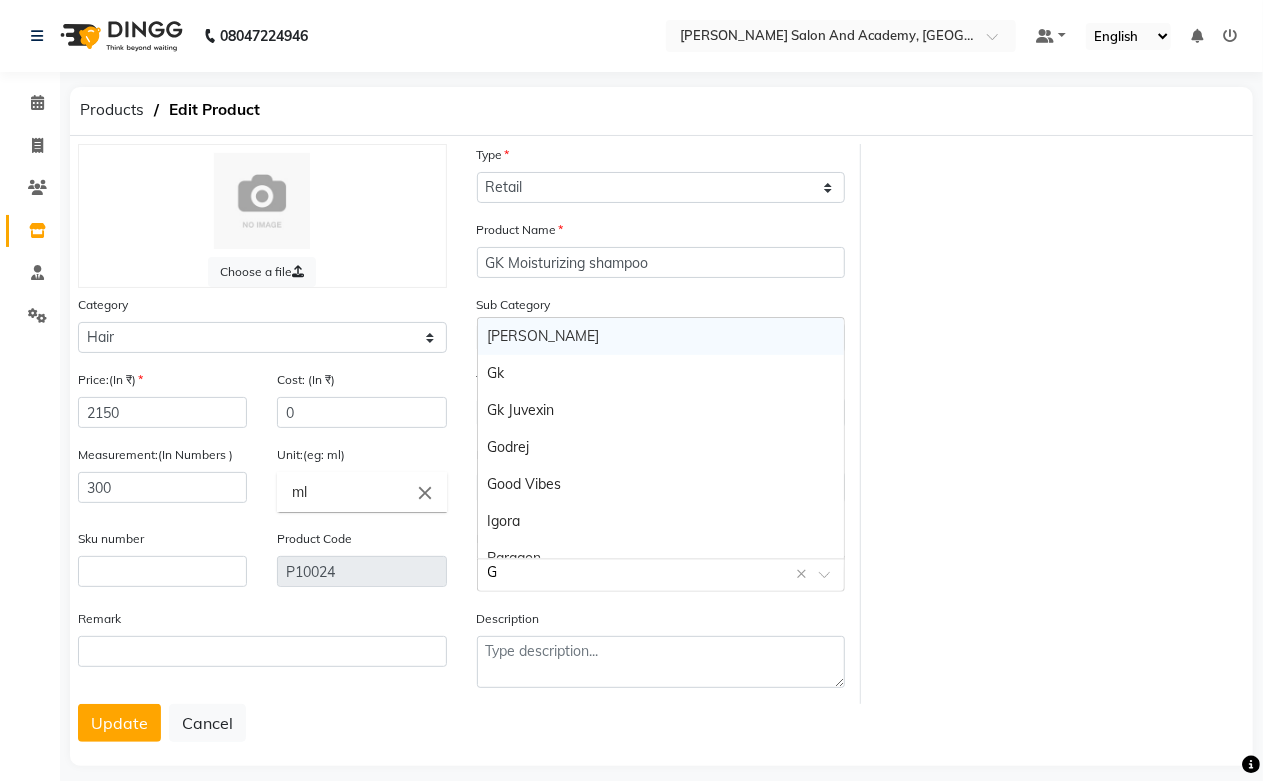 type on "GK" 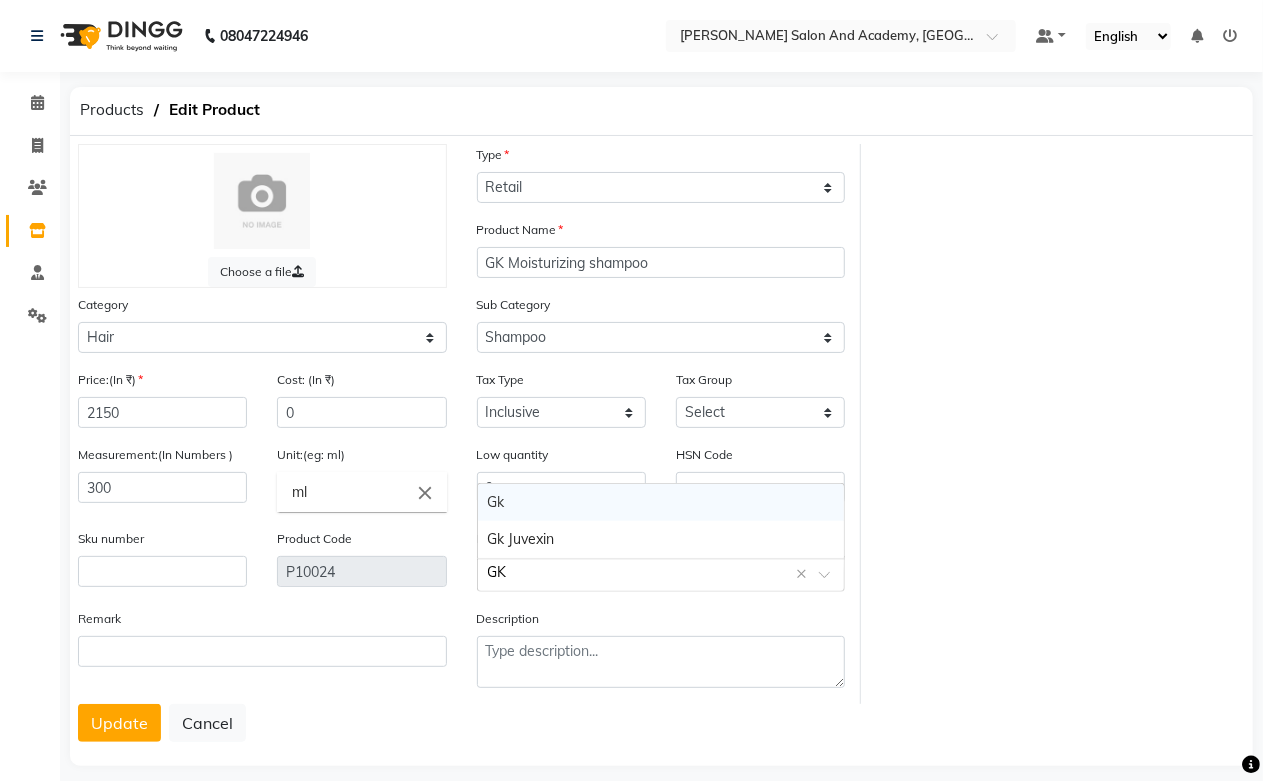 click on "Gk" at bounding box center (661, 502) 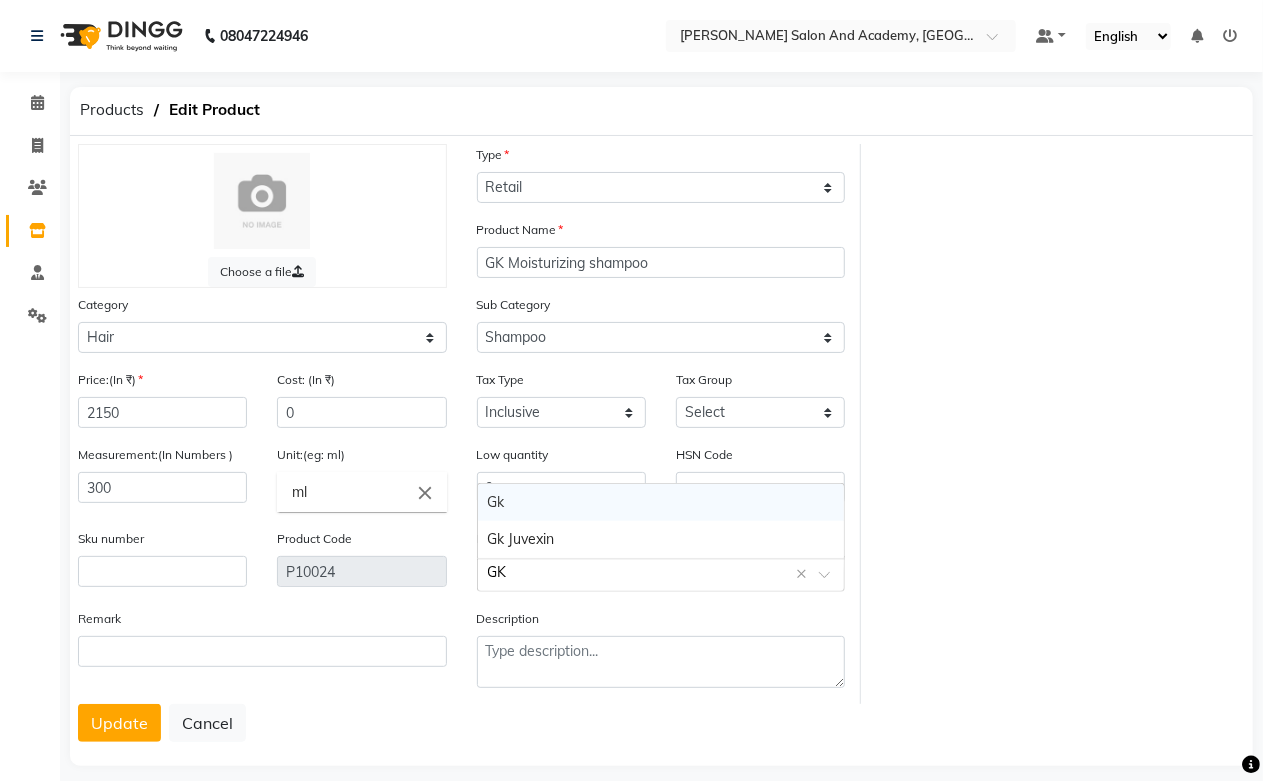 type 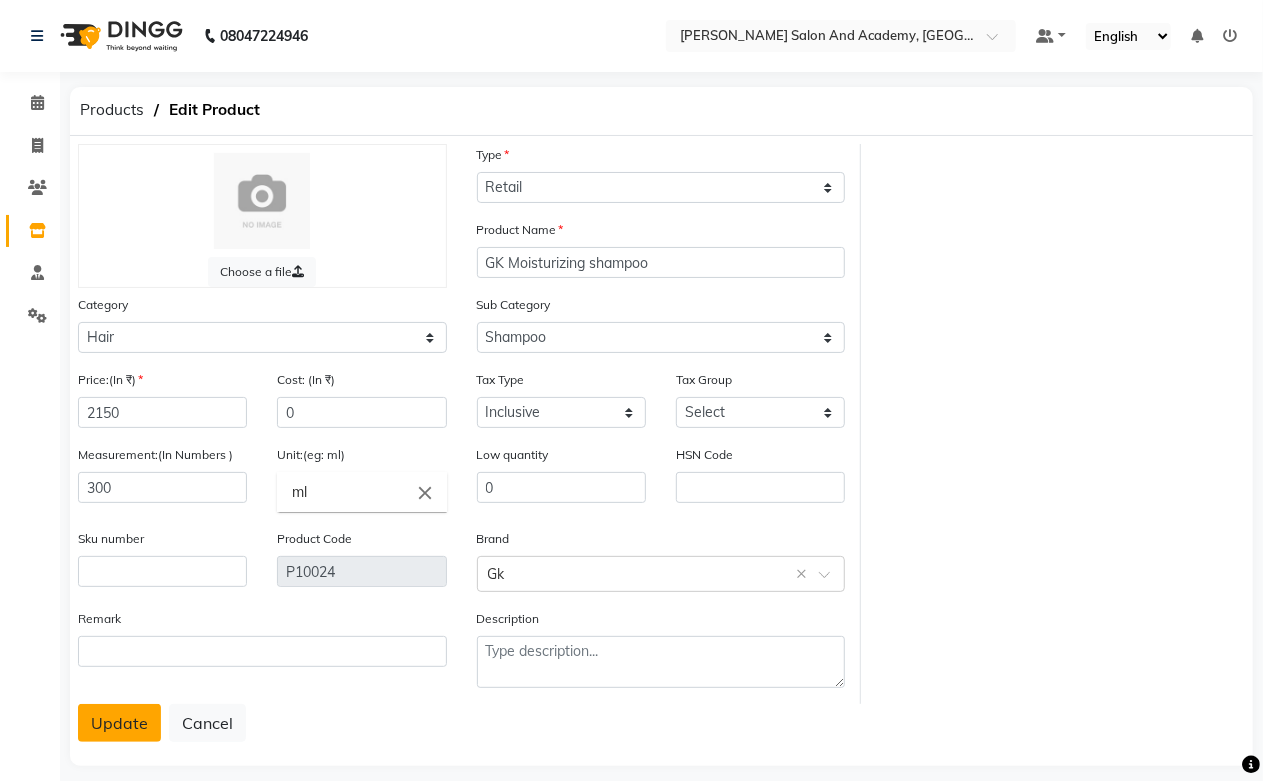 click on "Update" 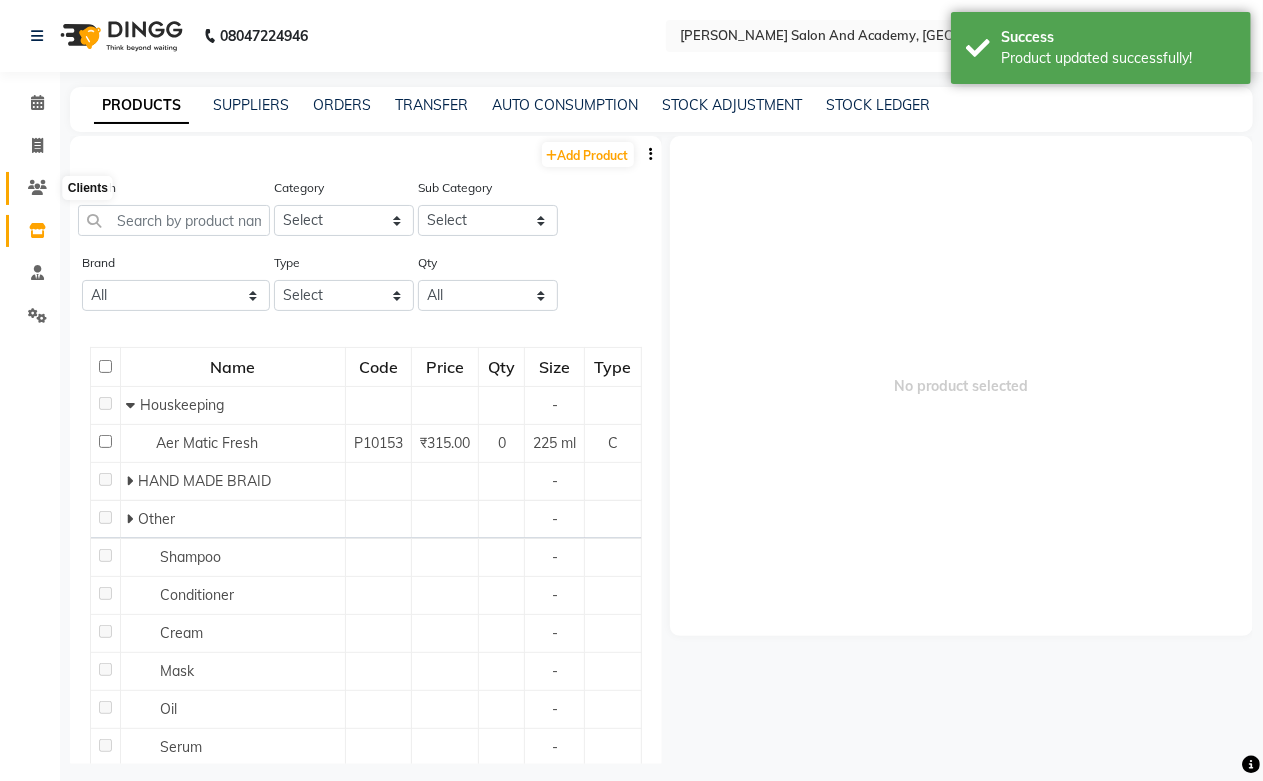 click 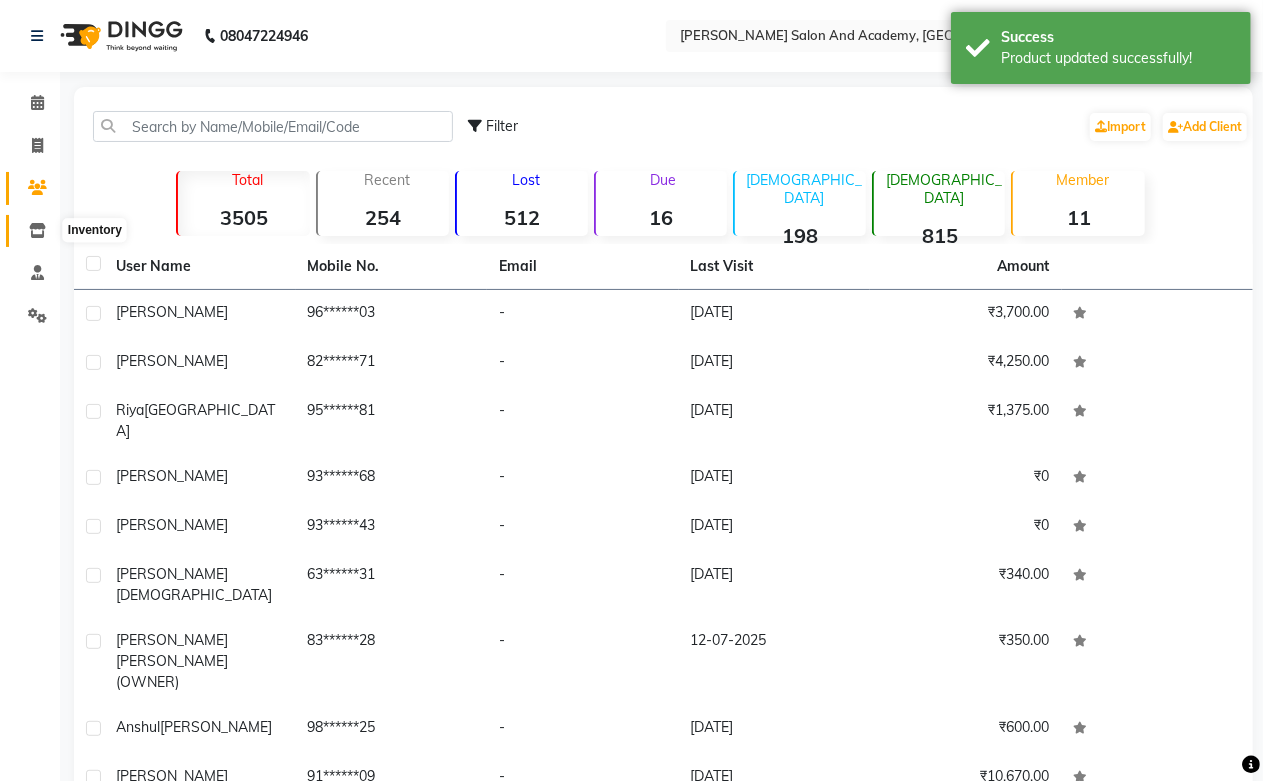 click 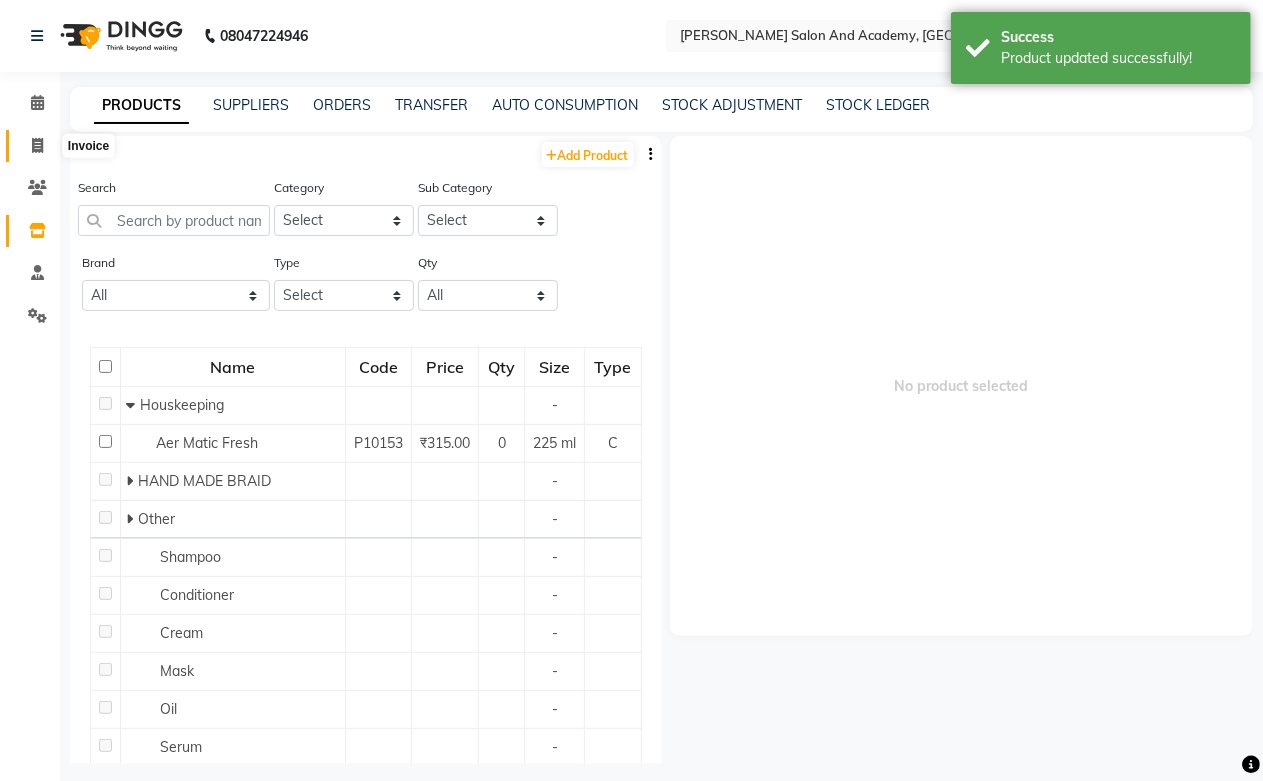 click 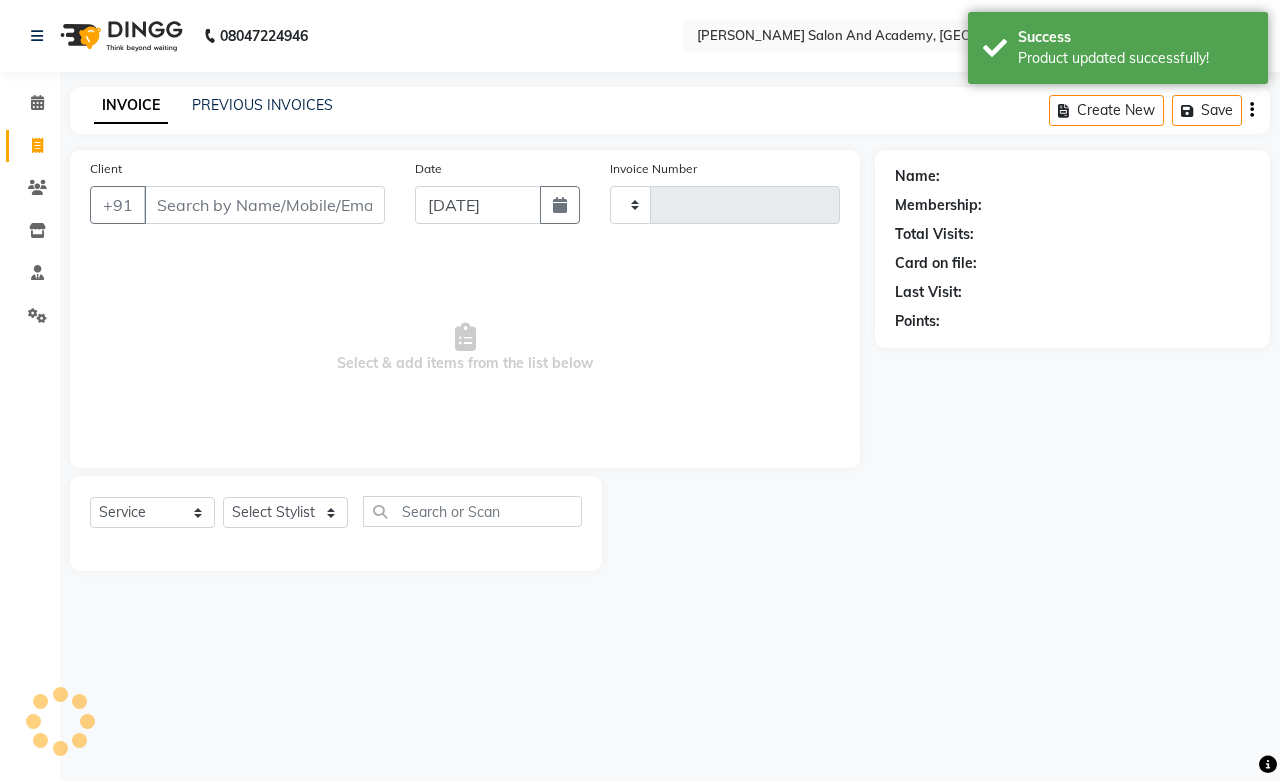 type on "0430" 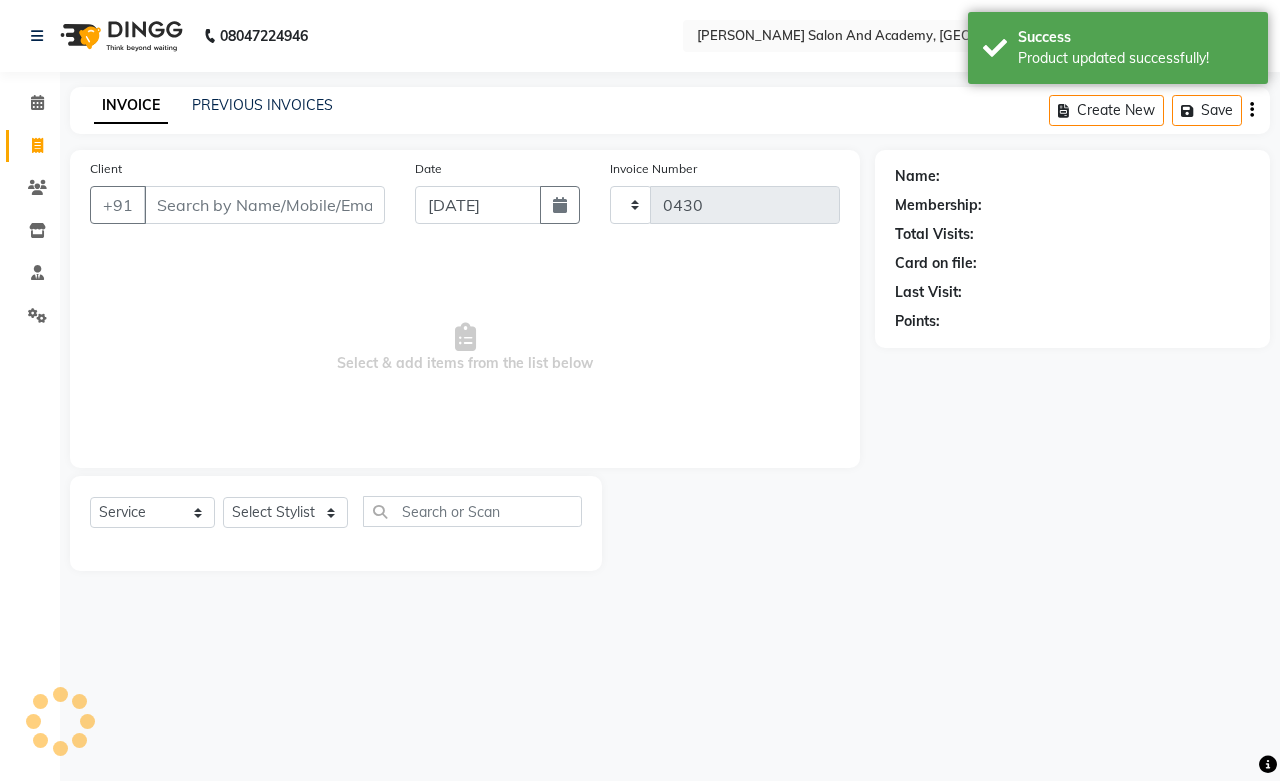 select on "6453" 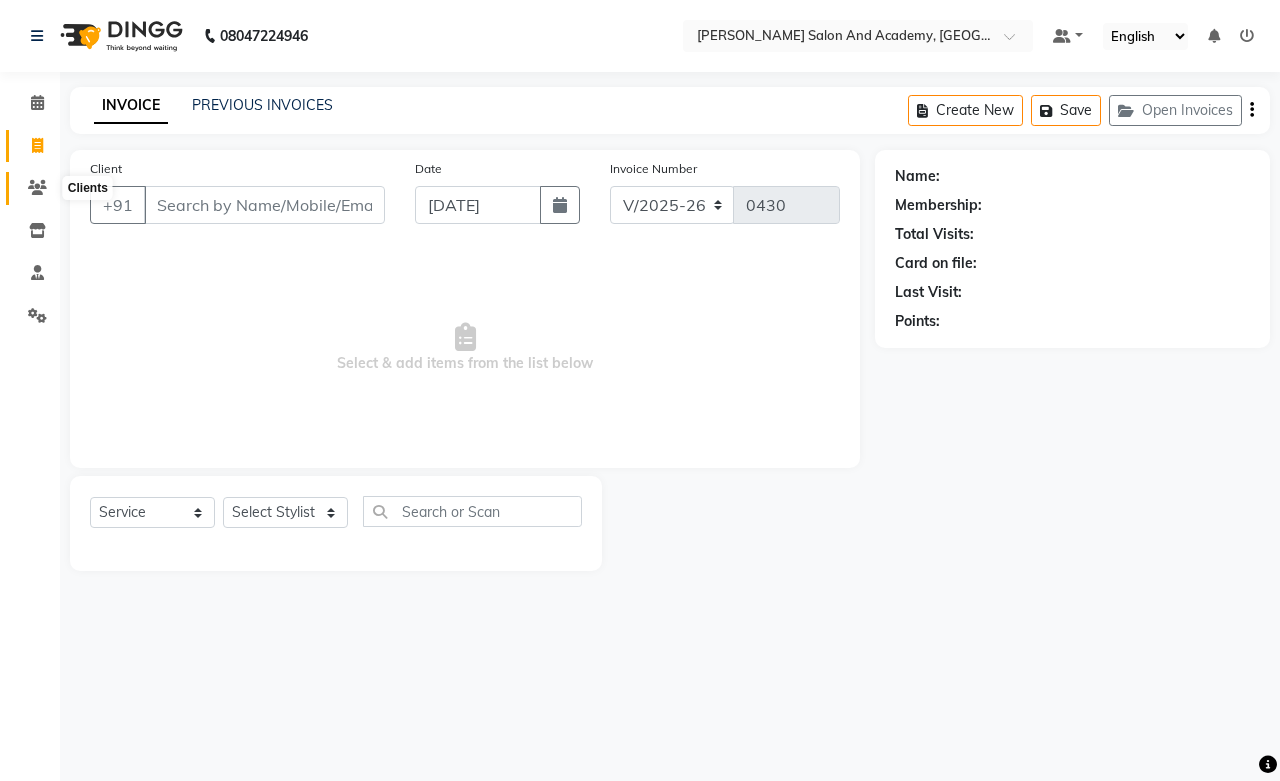 click 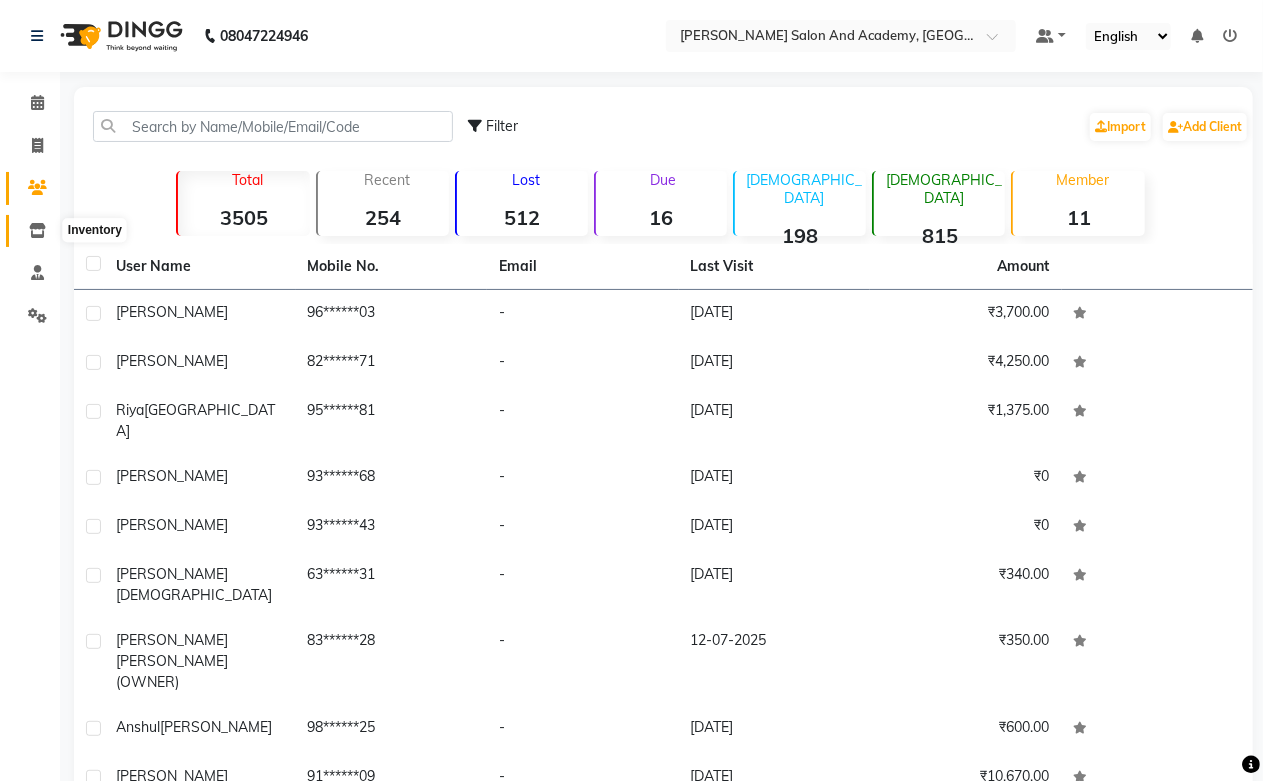 click 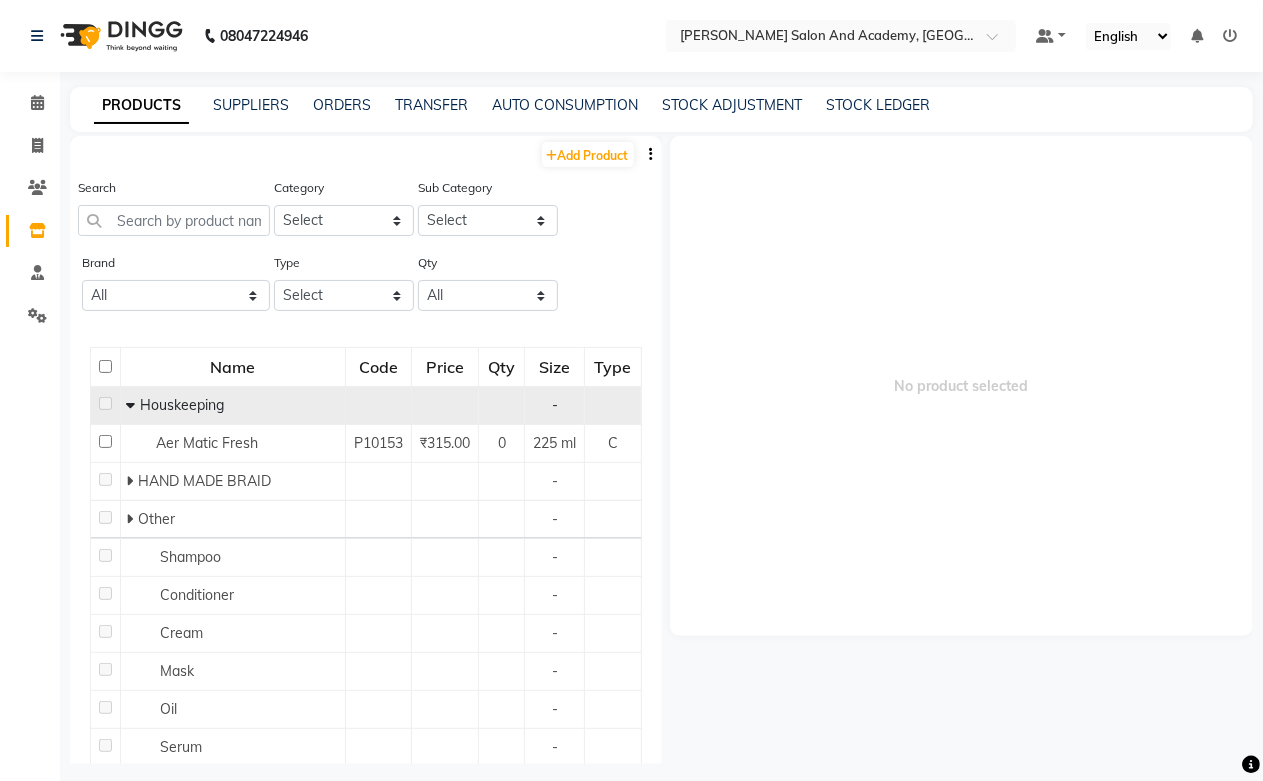 click on "Houskeeping" 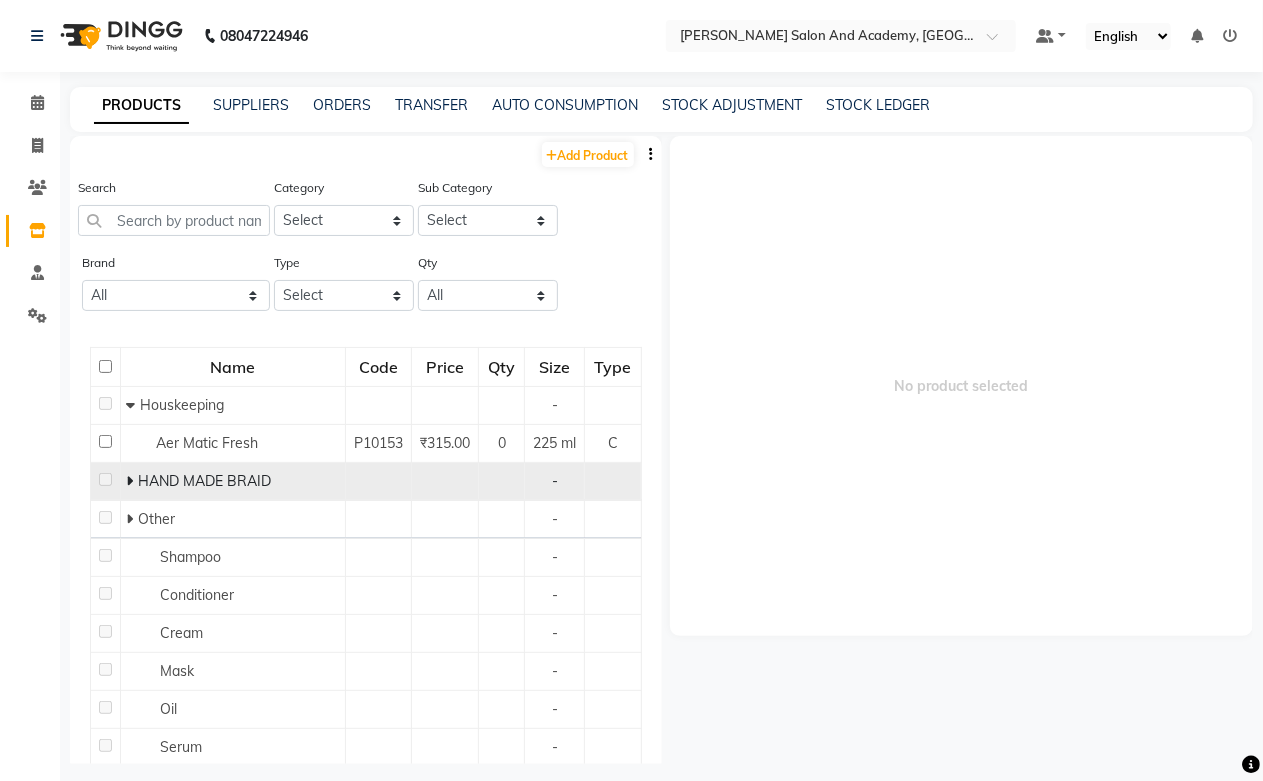 click on "HAND MADE BRAID" 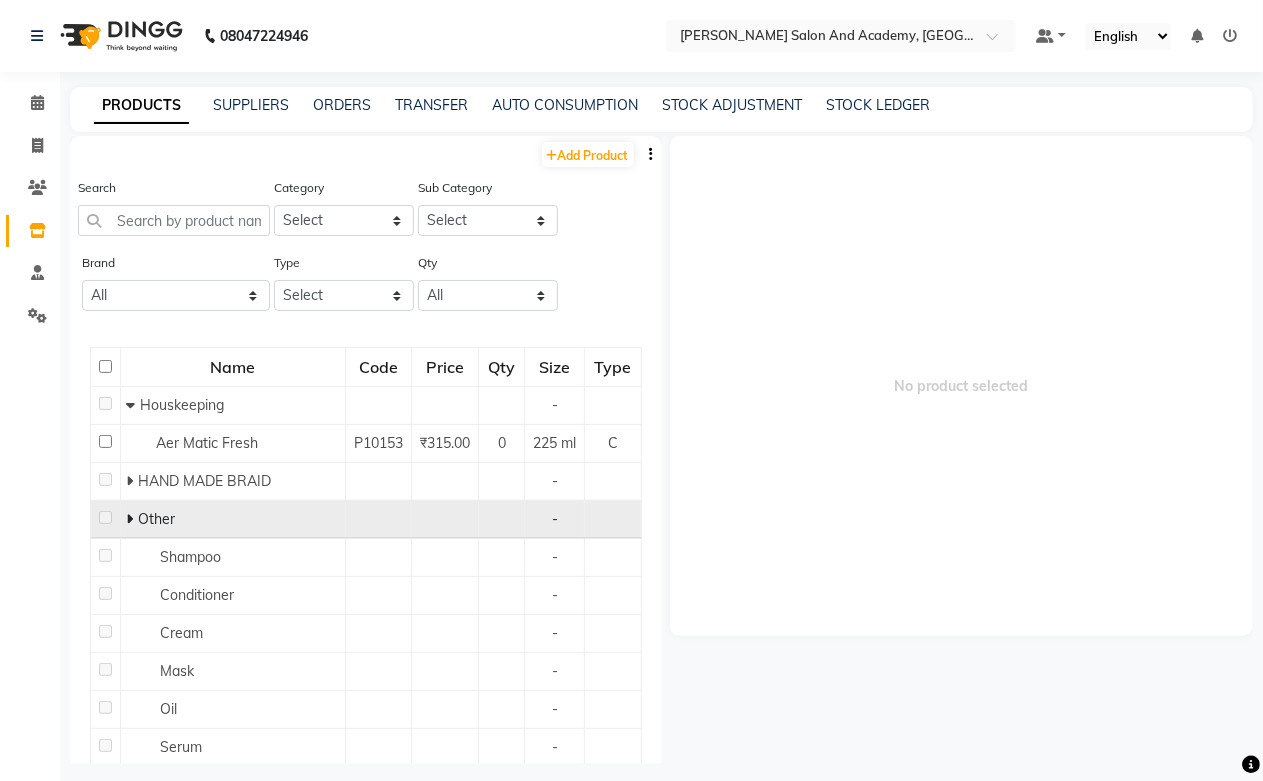 click on "Other" 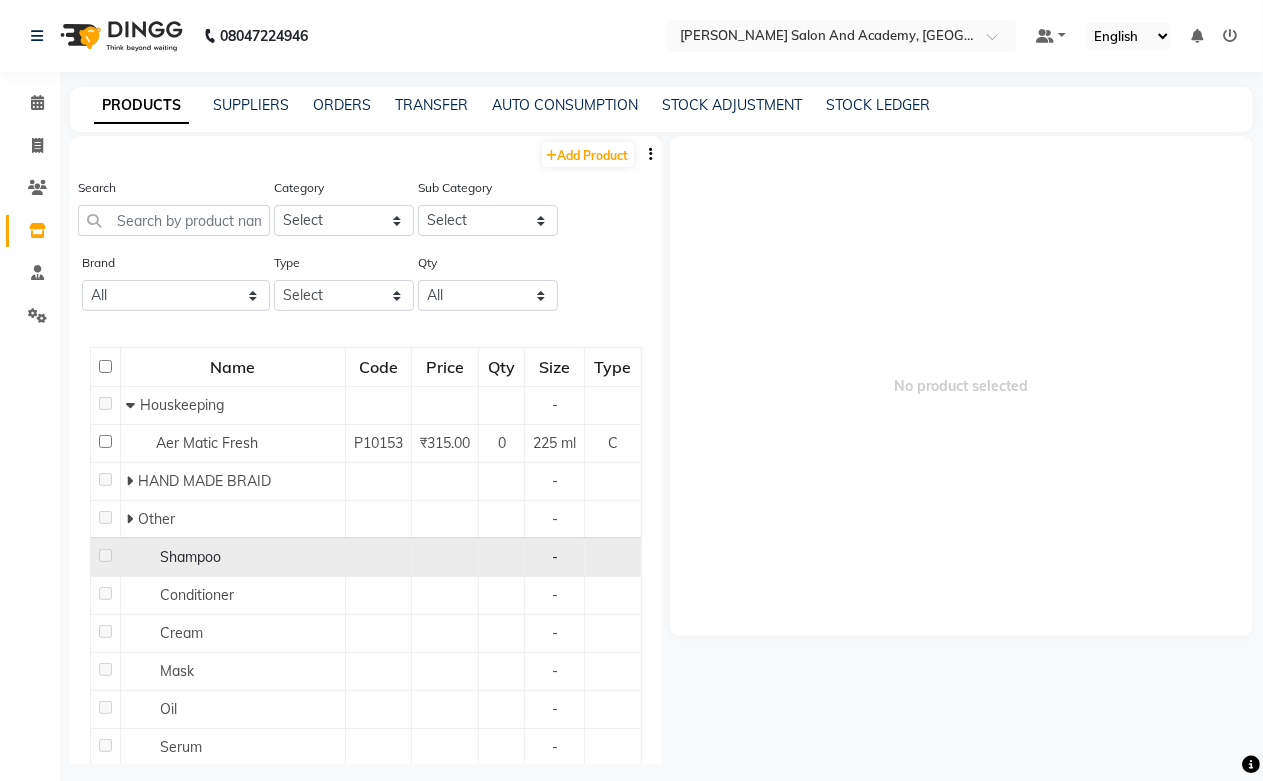 click on "Shampoo" 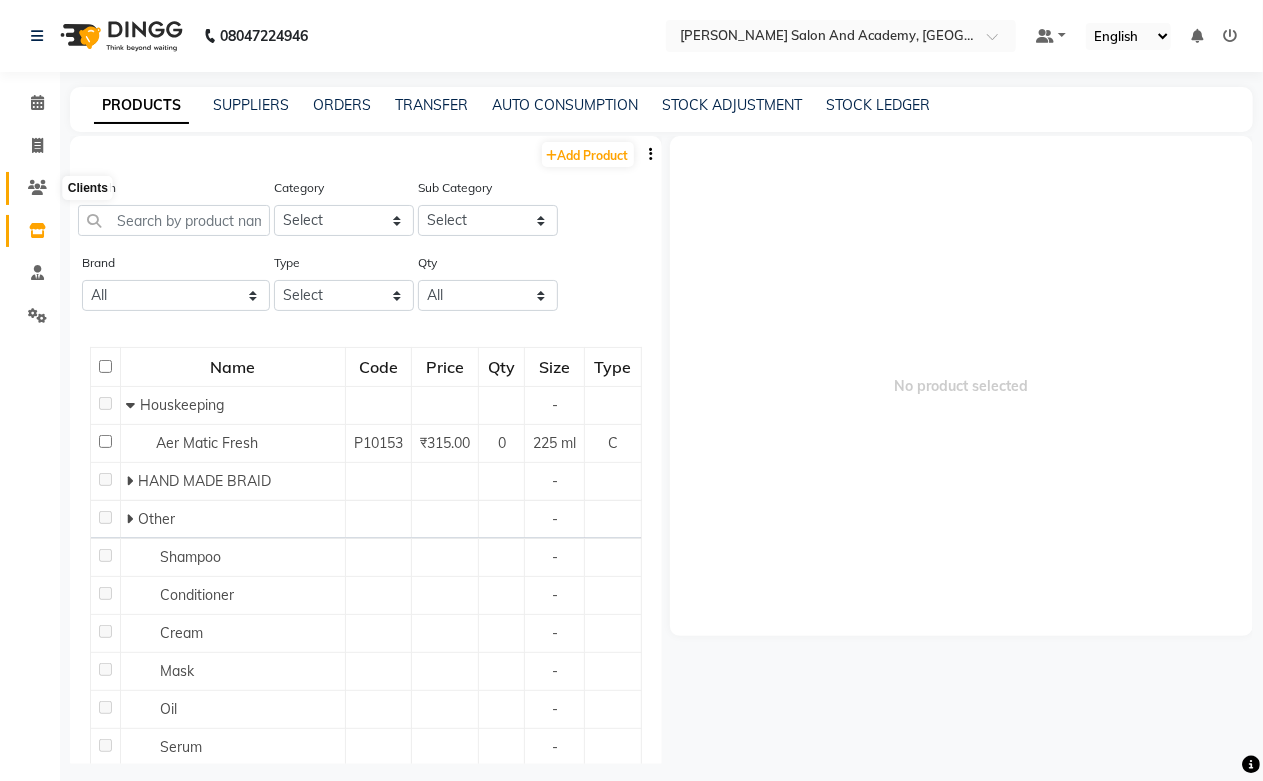 click 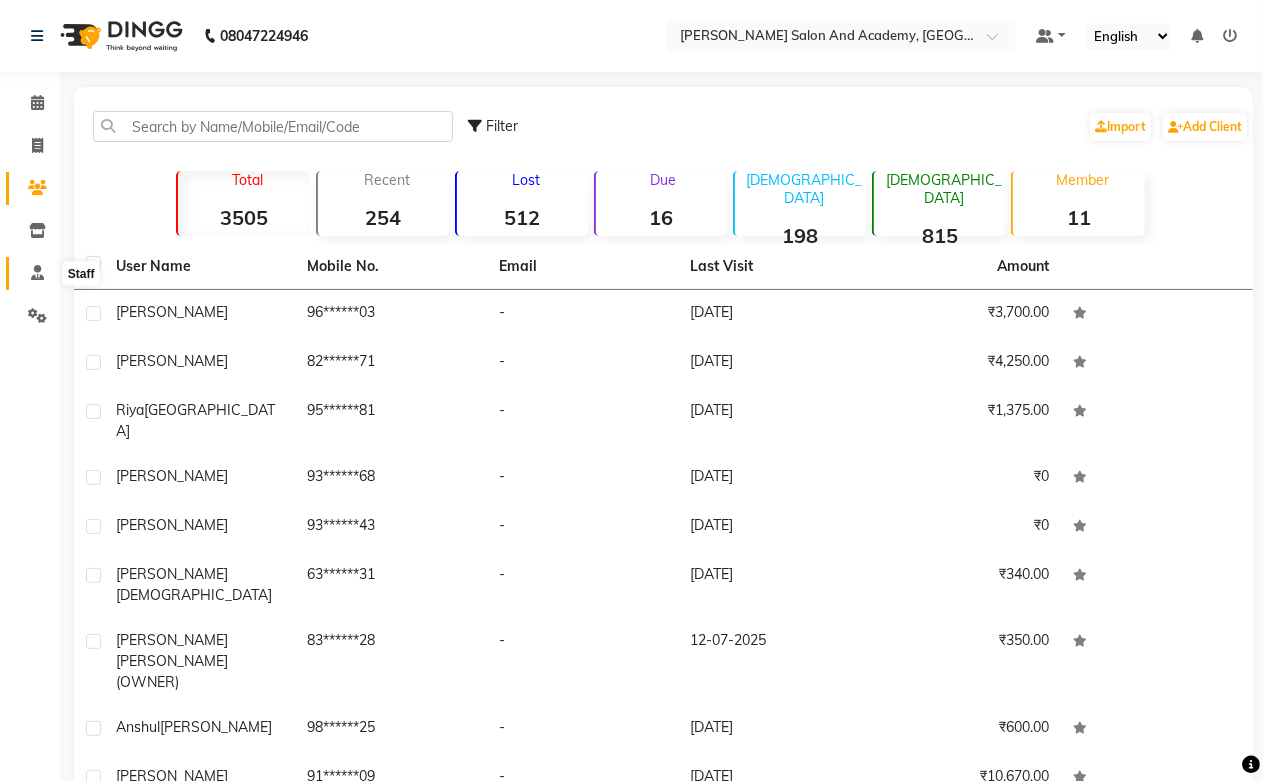 click 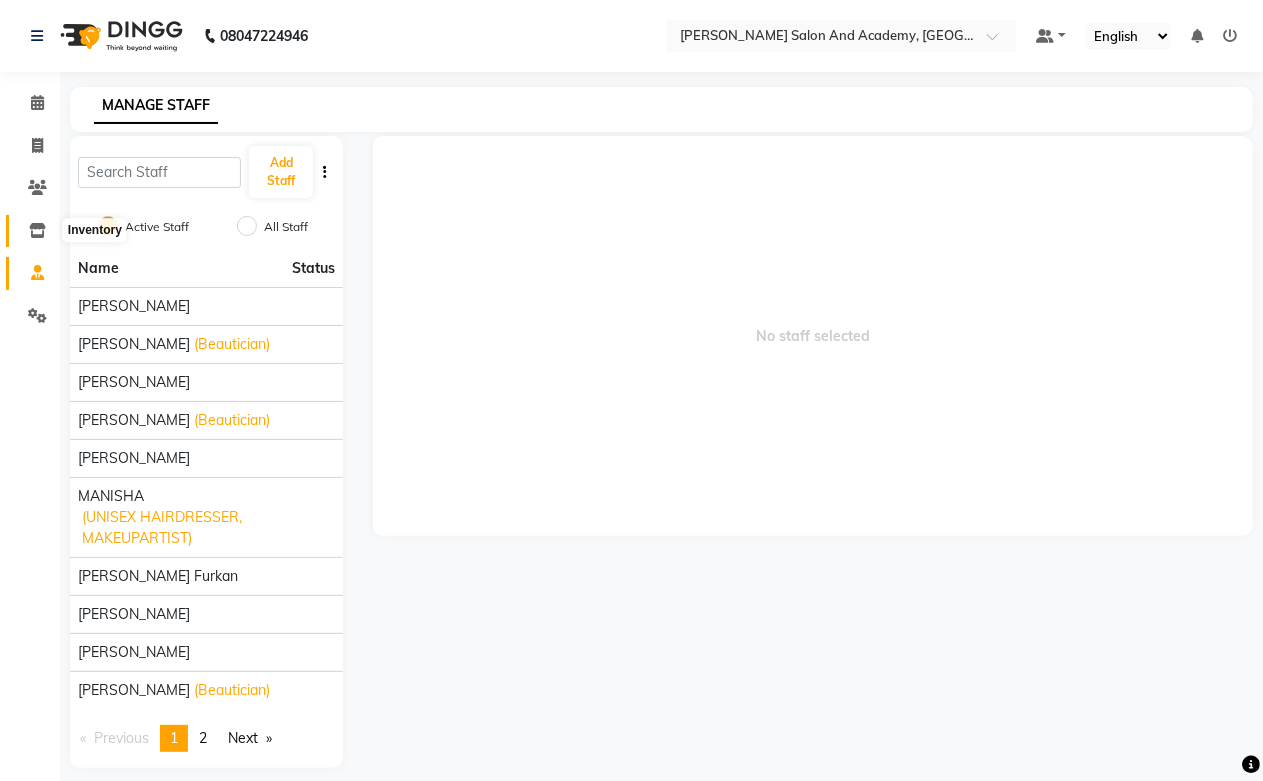click 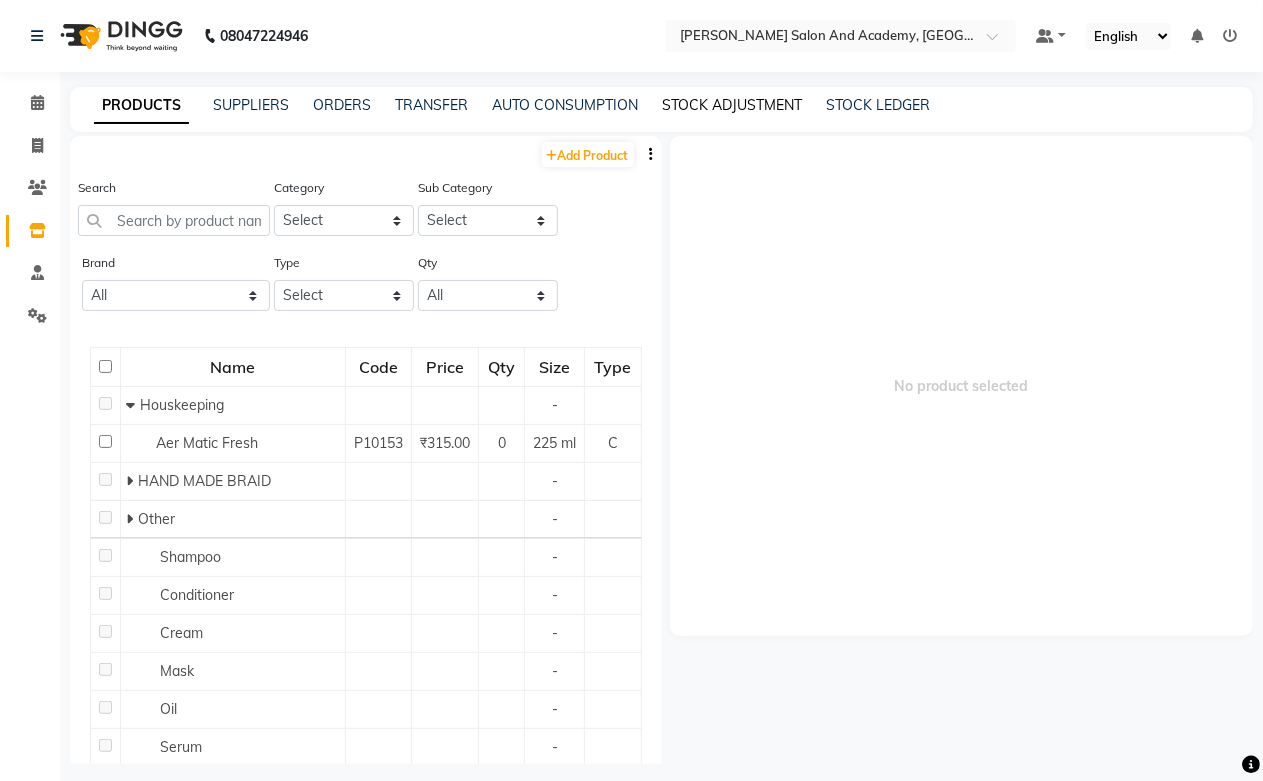 click on "STOCK ADJUSTMENT" 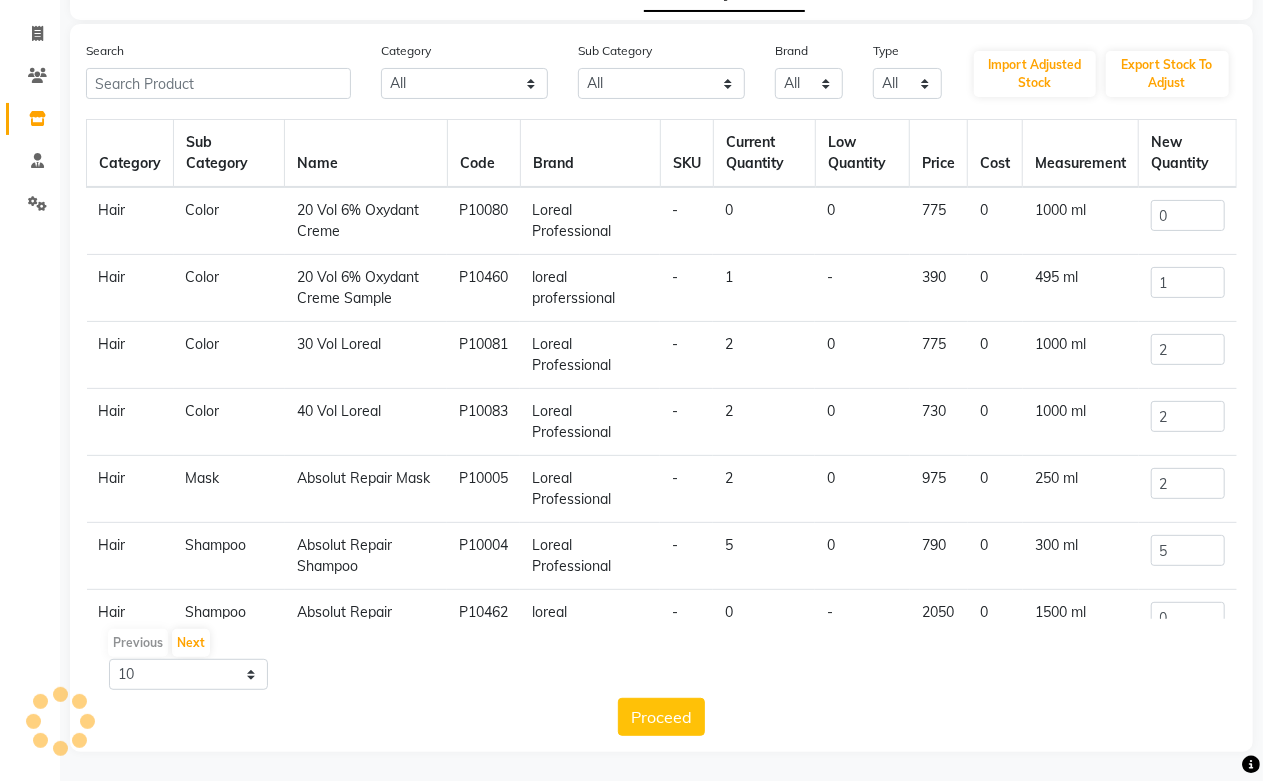 scroll, scrollTop: 113, scrollLeft: 0, axis: vertical 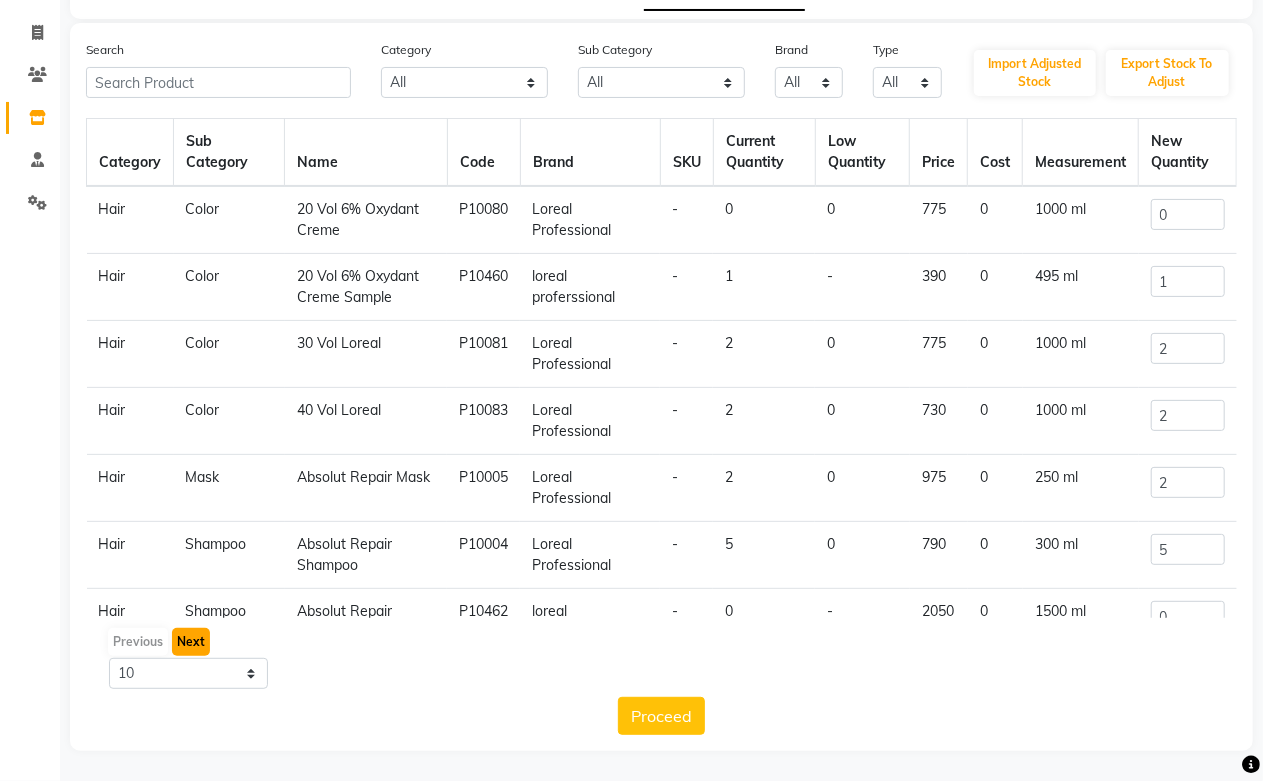 click on "Next" 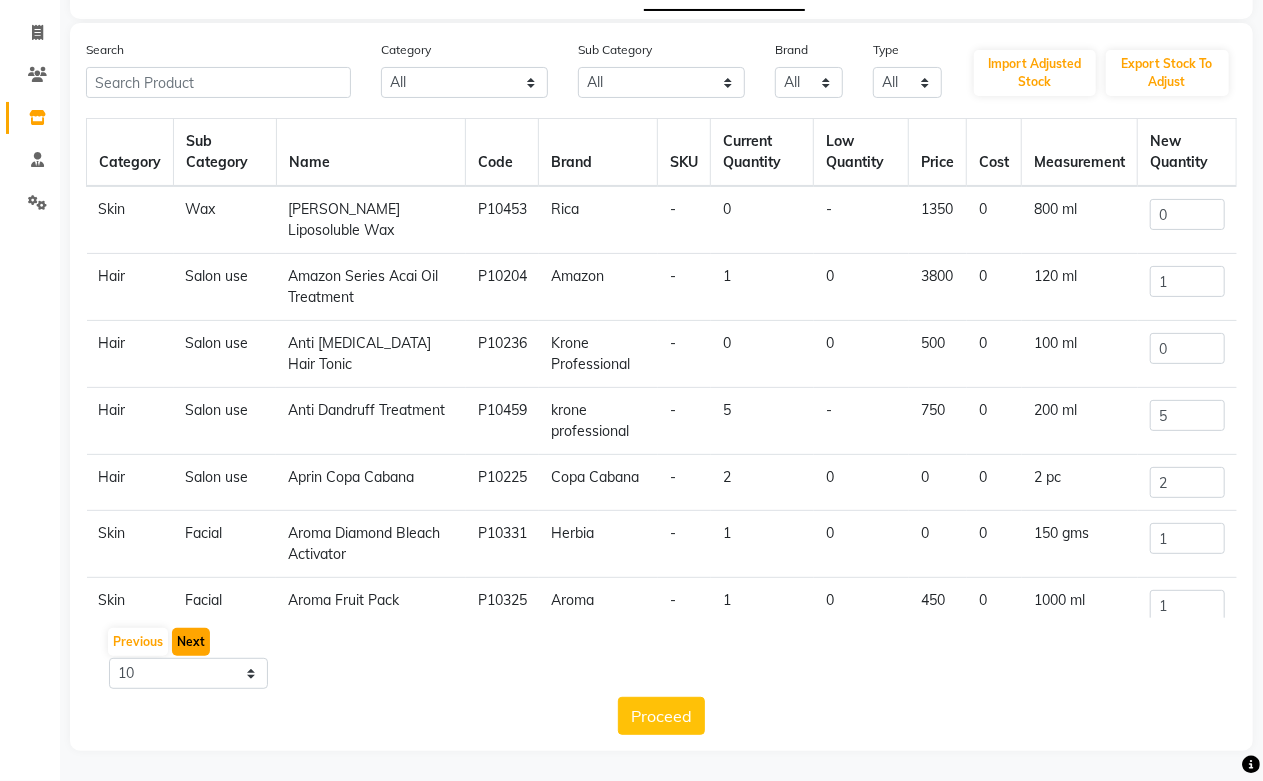 click on "Next" 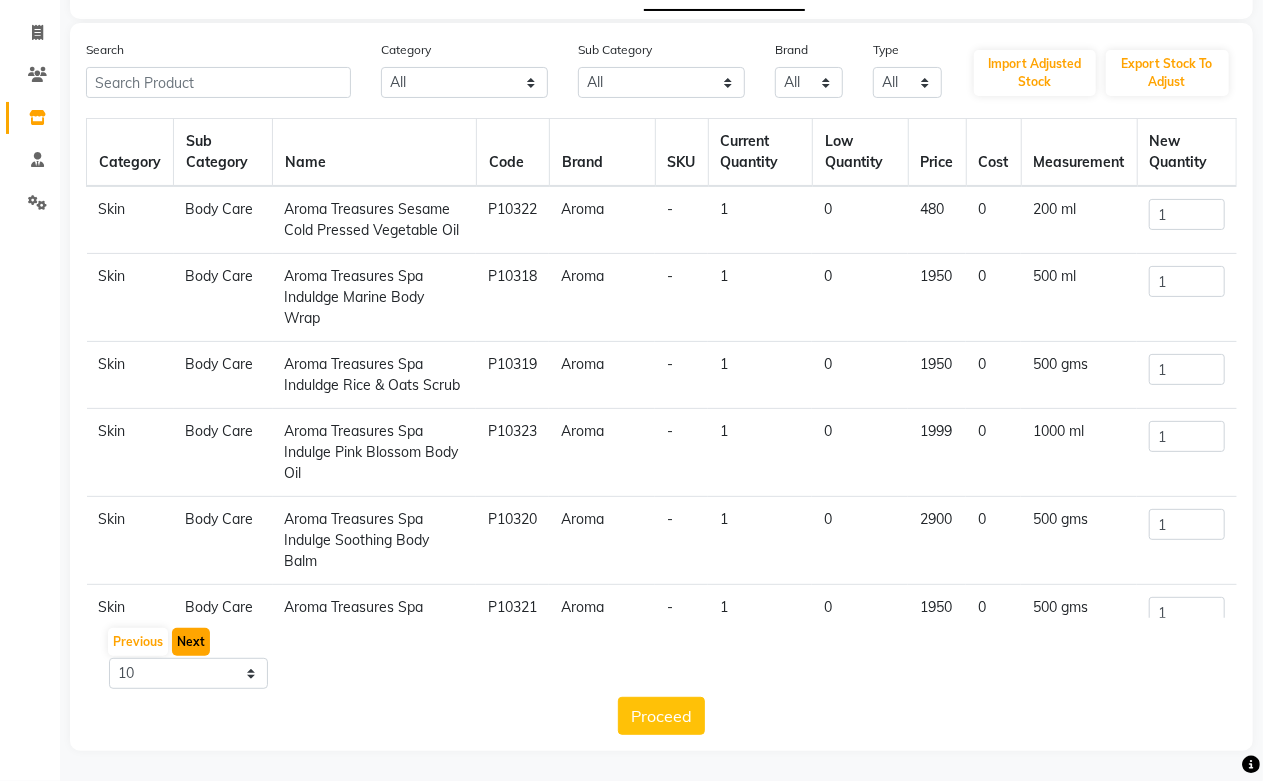 click on "Next" 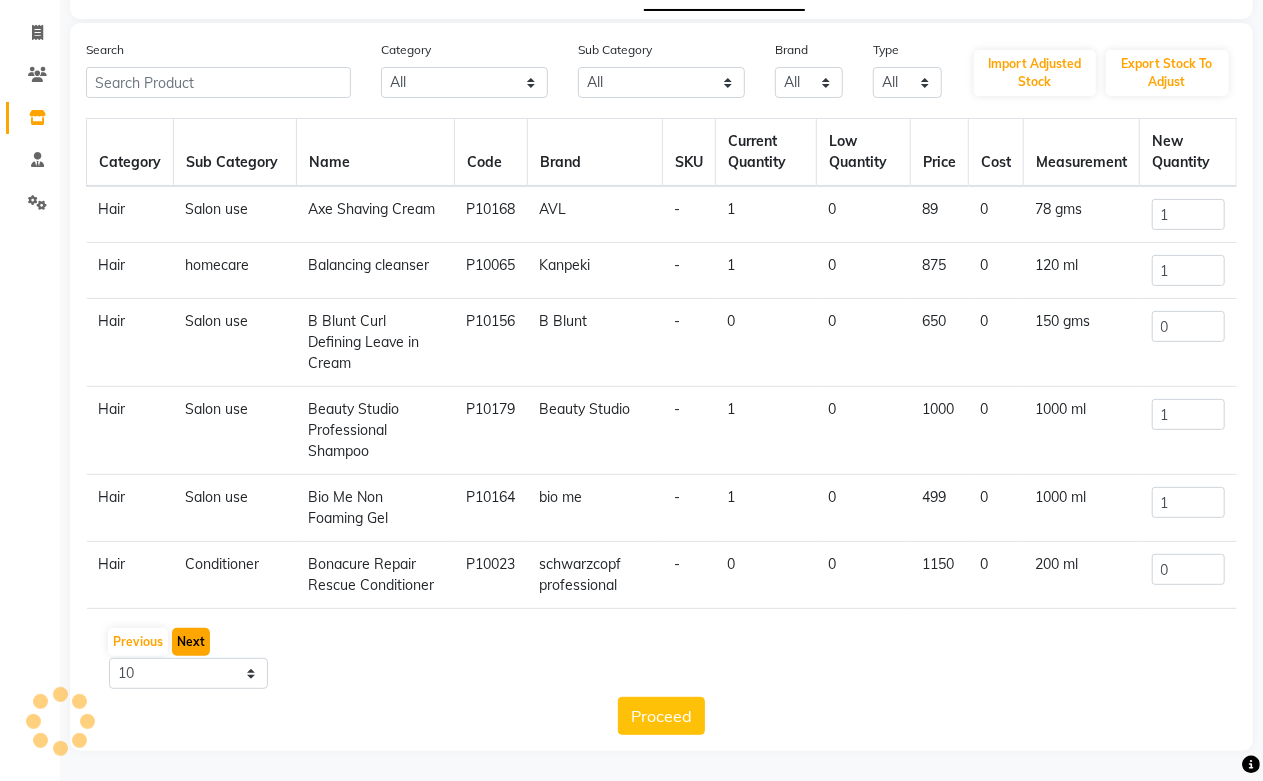 click on "Next" 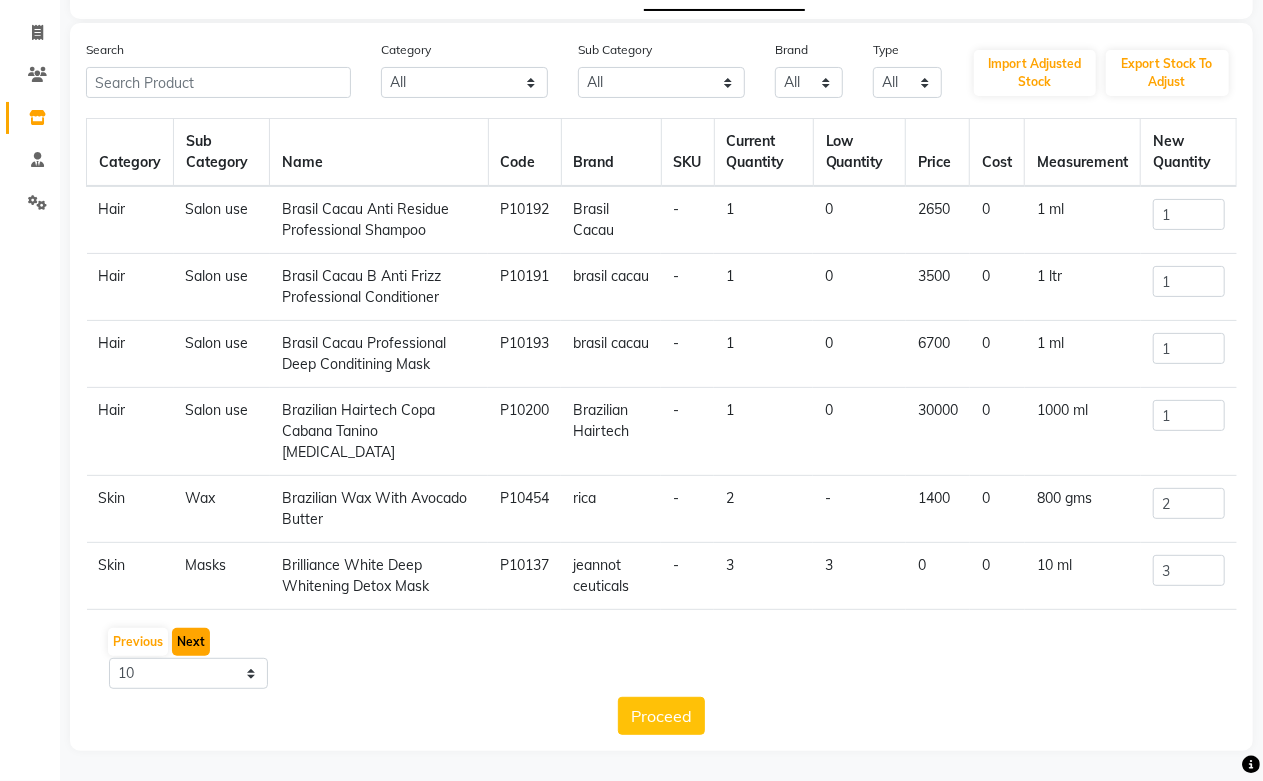 click on "Next" 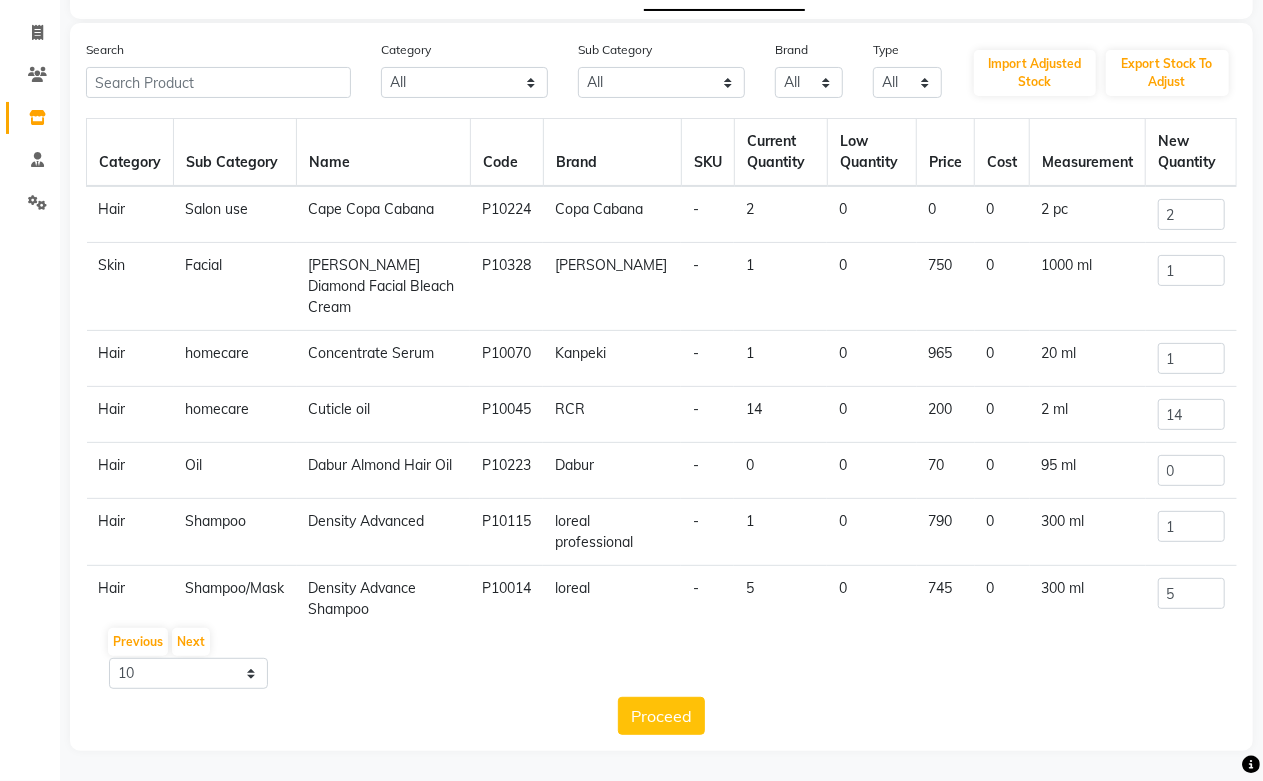click on "Density Advance Shampoo" 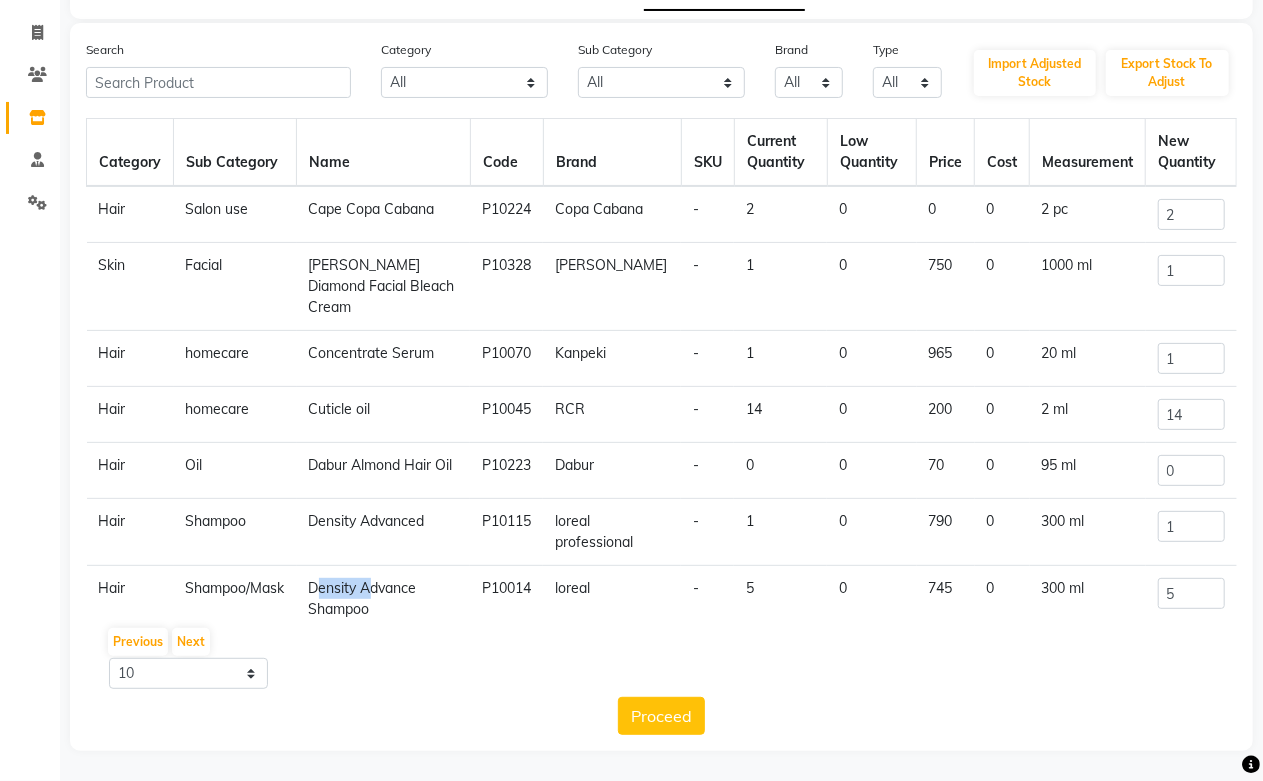 click on "Density Advance Shampoo" 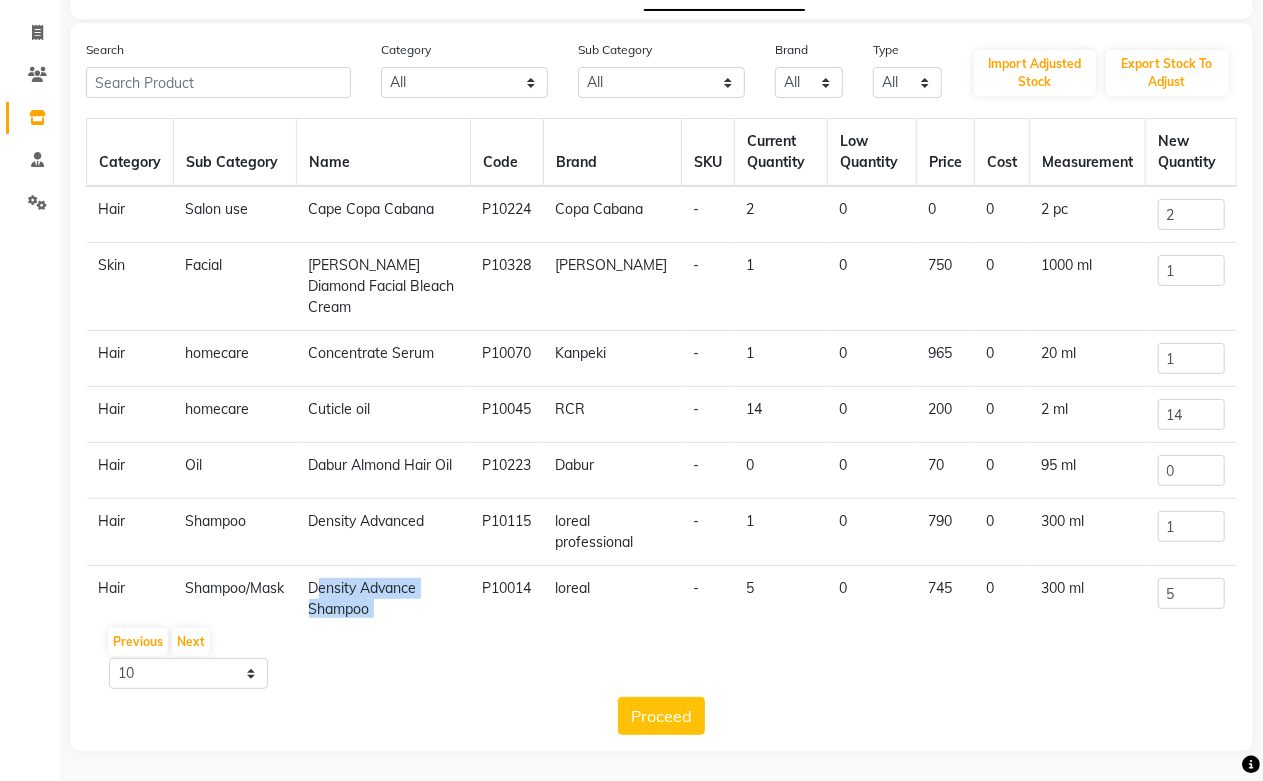 click on "Density Advance Shampoo" 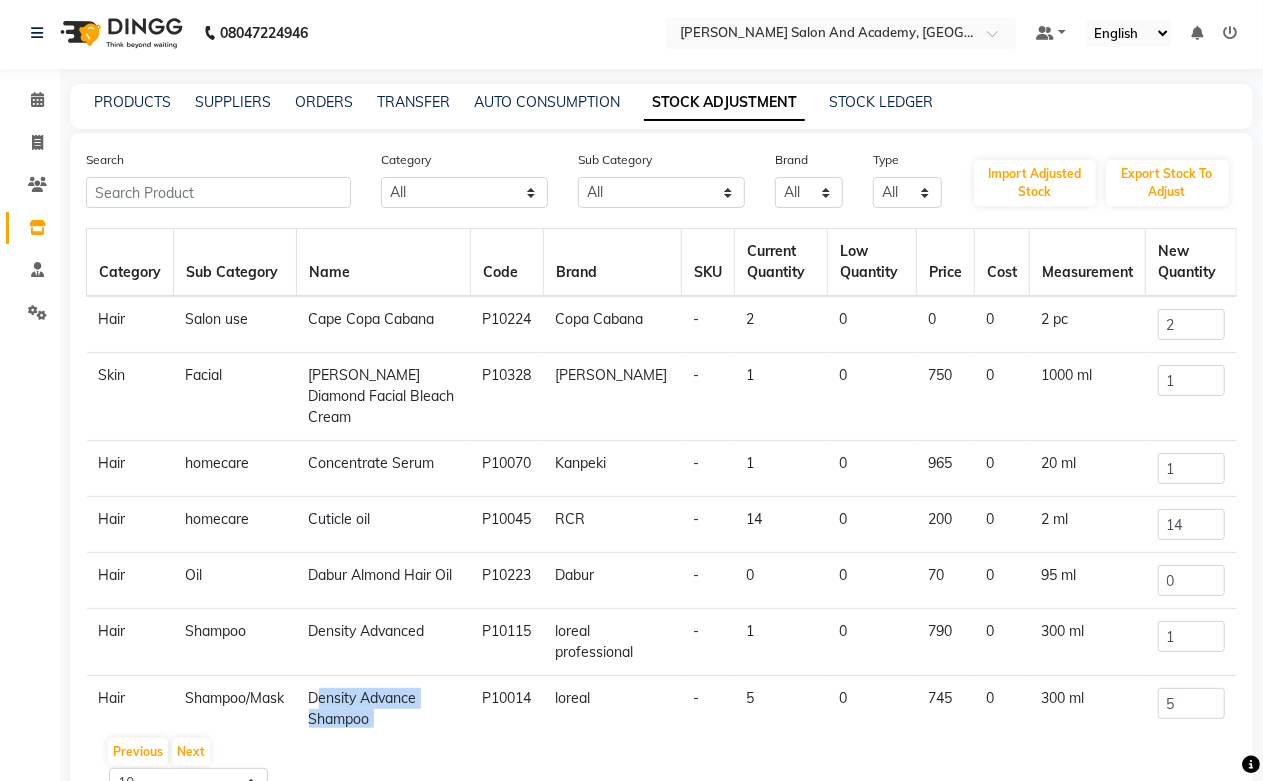 scroll, scrollTop: 0, scrollLeft: 0, axis: both 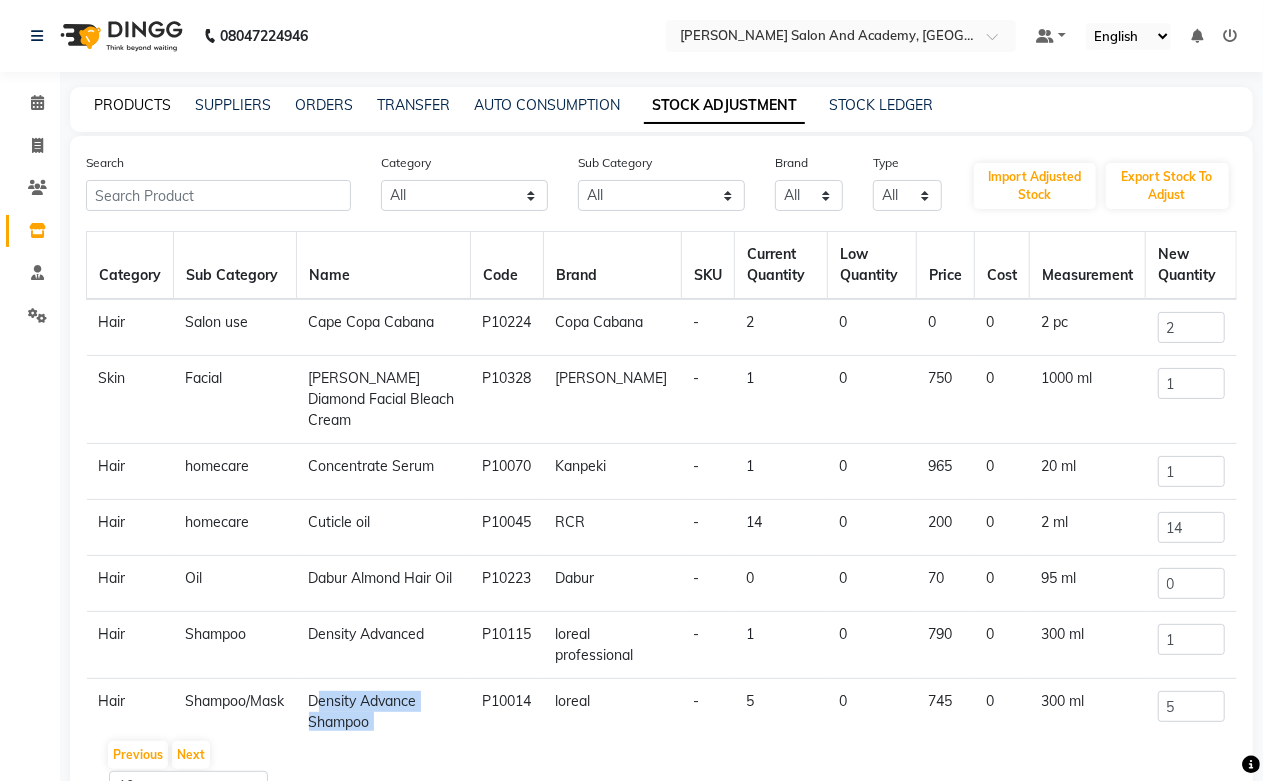 click on "PRODUCTS" 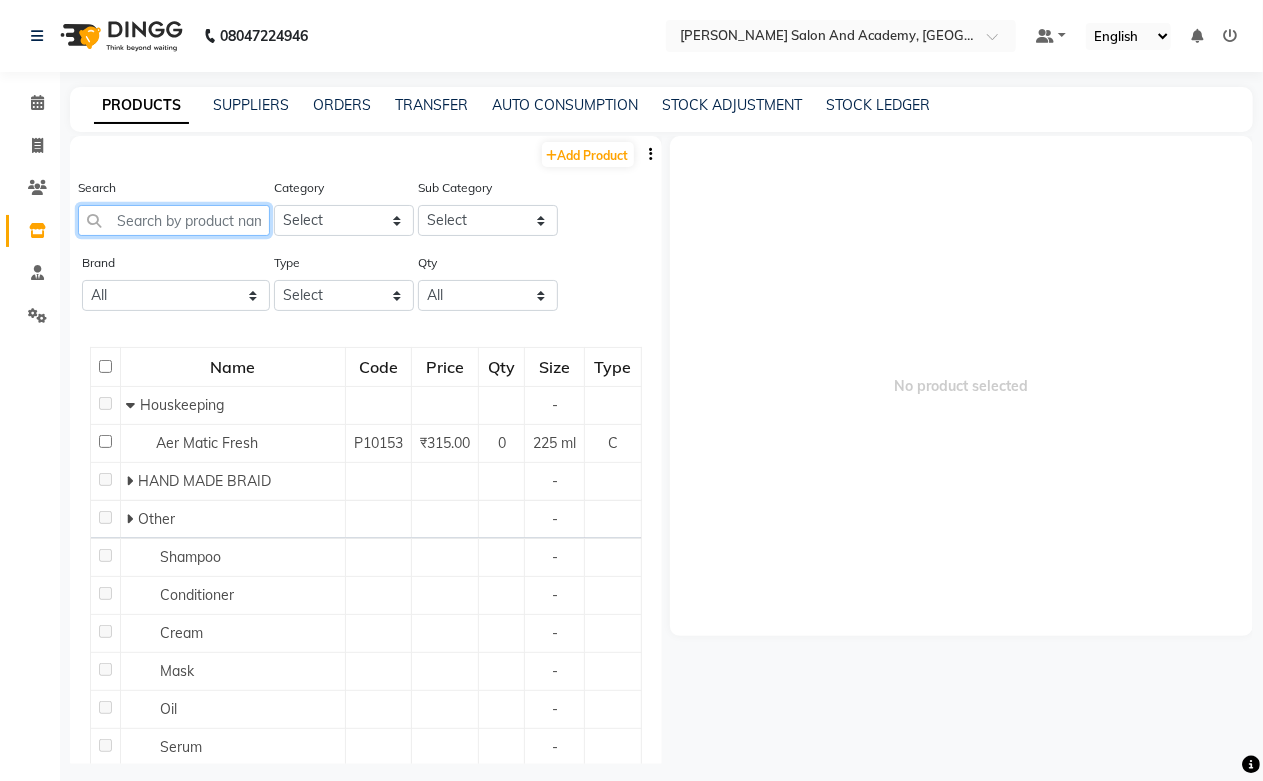 paste on "Density Advance Shampoo" 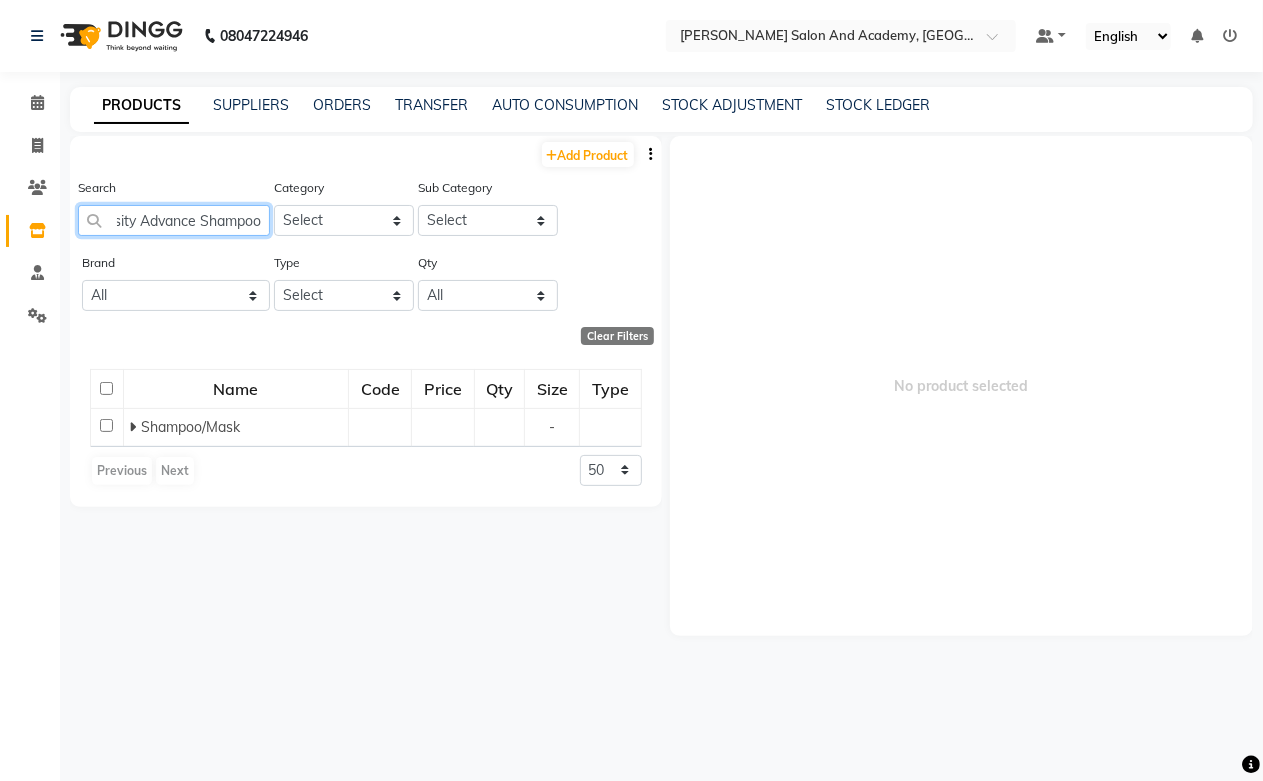 scroll, scrollTop: 0, scrollLeft: 61, axis: horizontal 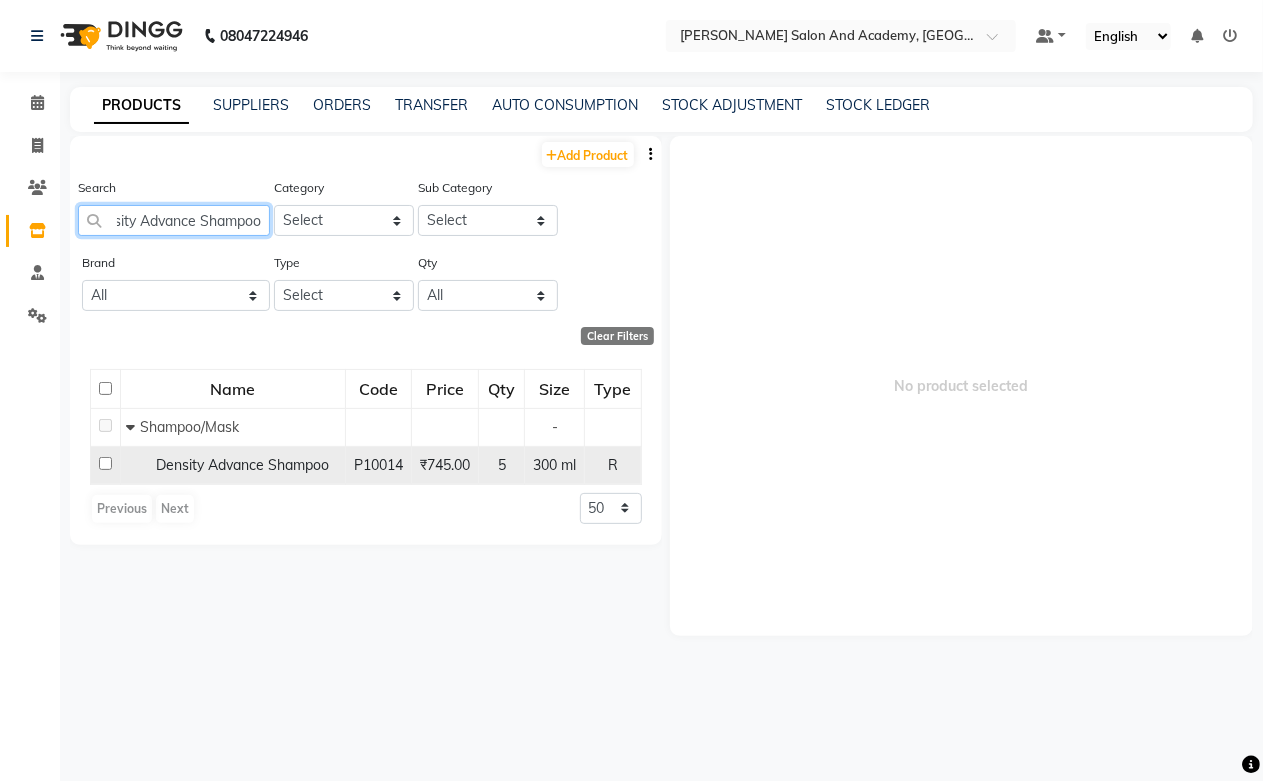 type on "Density Advance Shampoo" 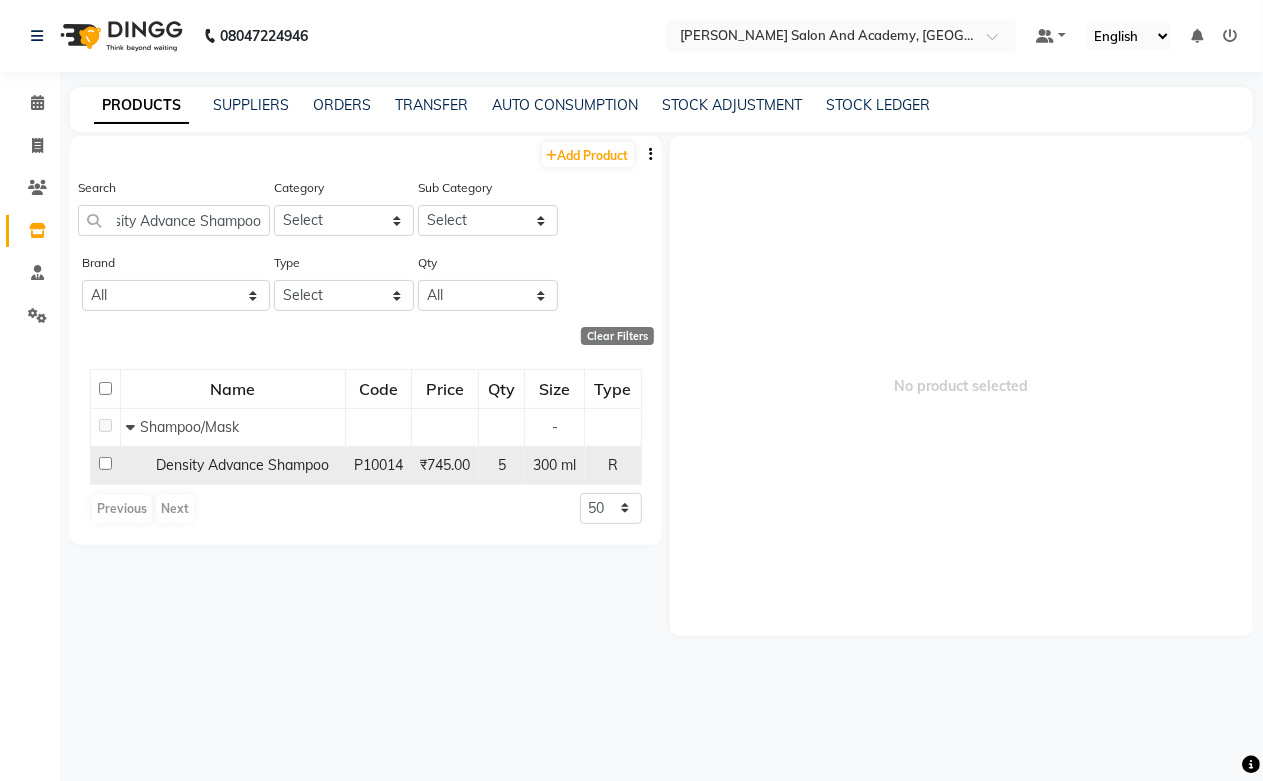 scroll, scrollTop: 0, scrollLeft: 0, axis: both 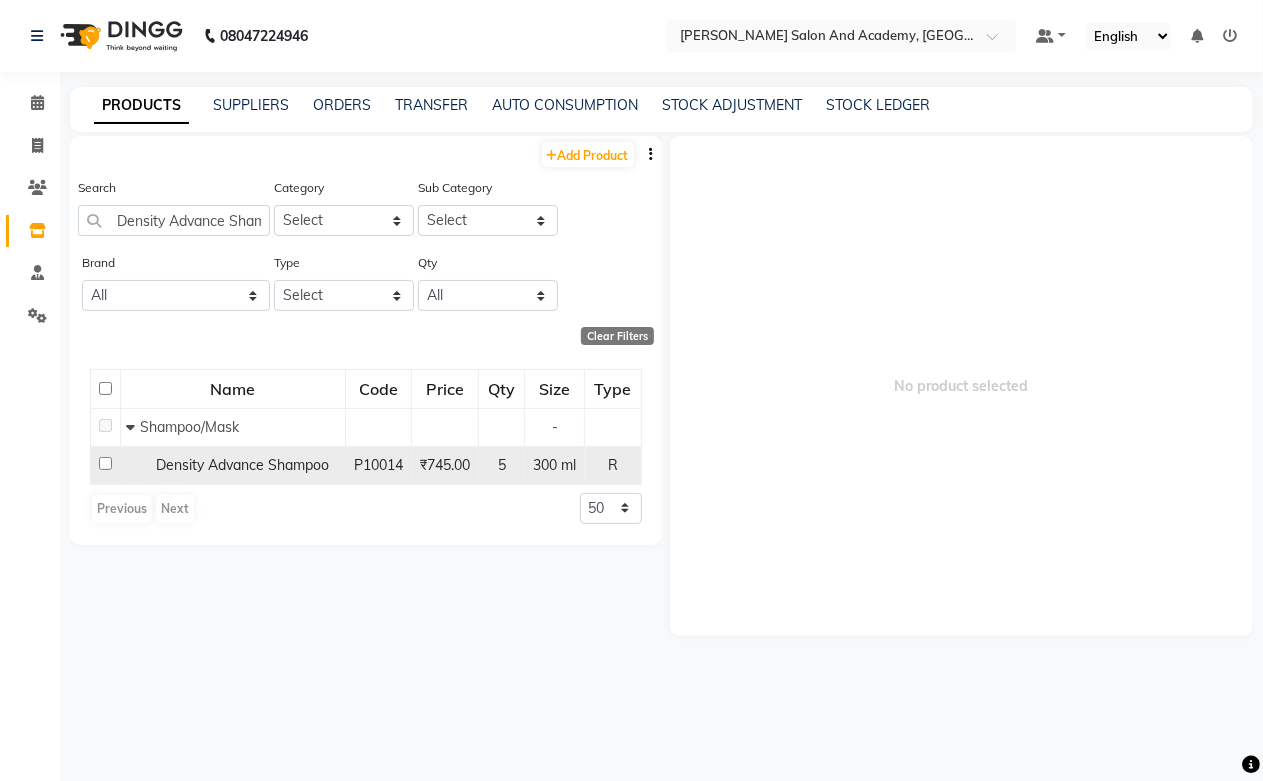 click on "Density Advance Shampoo" 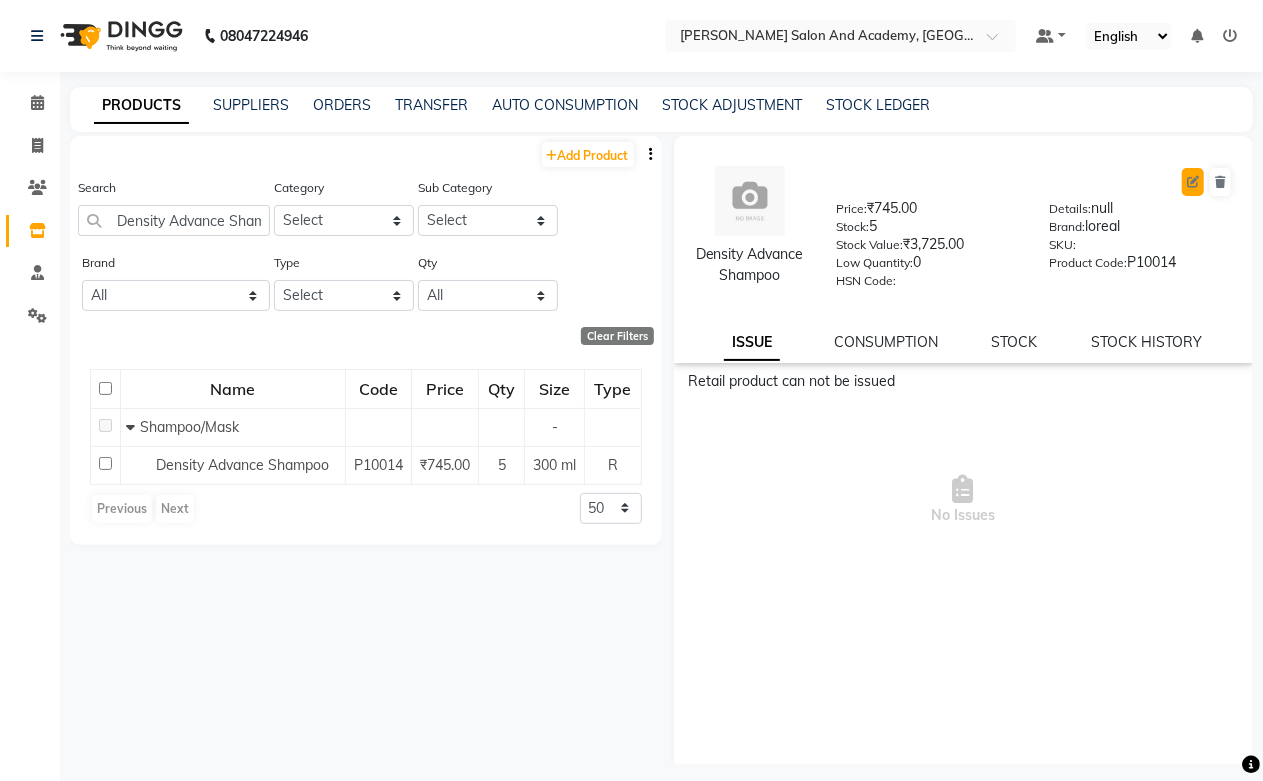 click 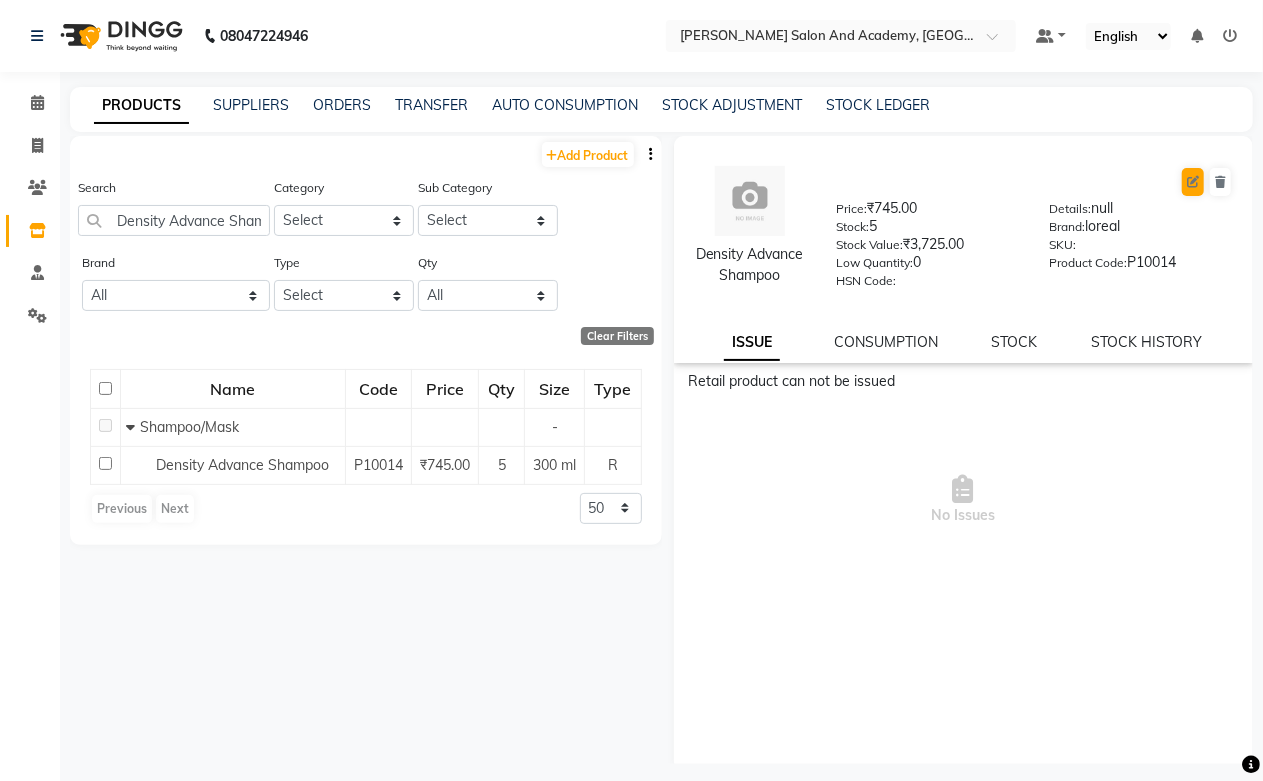 select on "true" 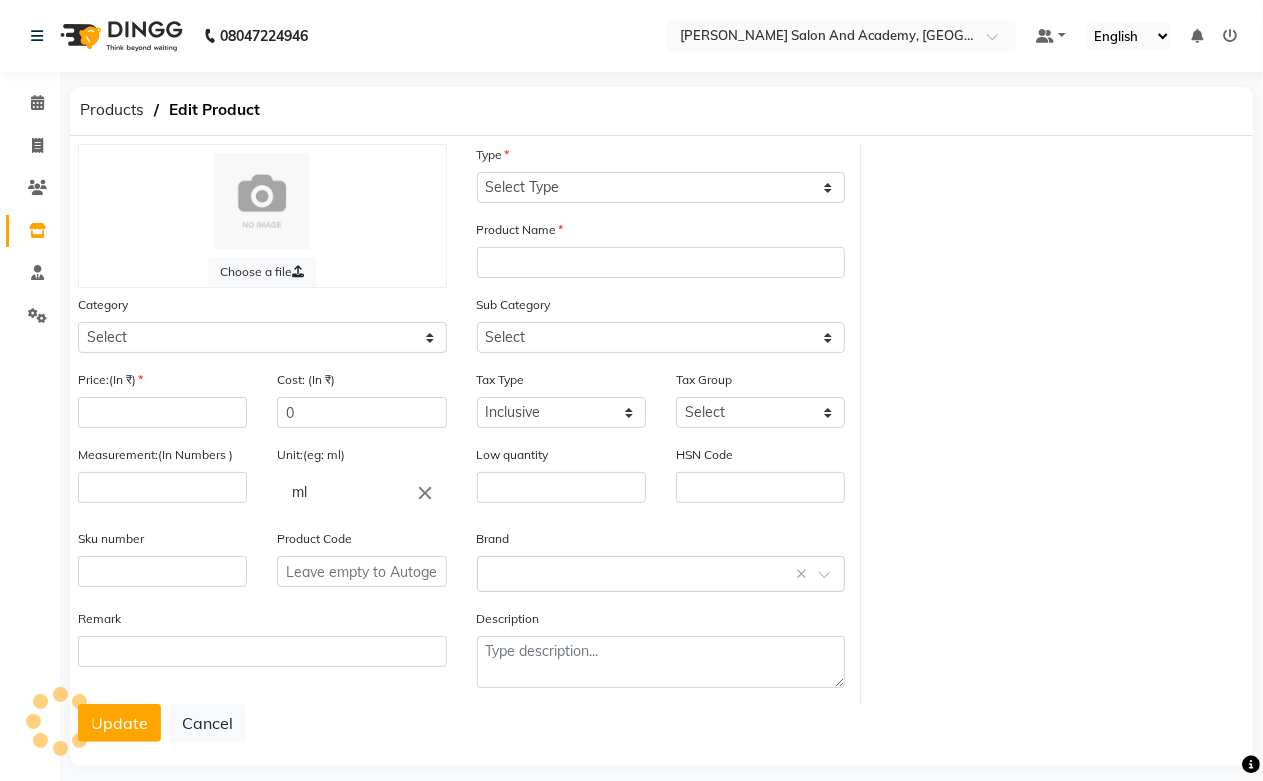 select on "R" 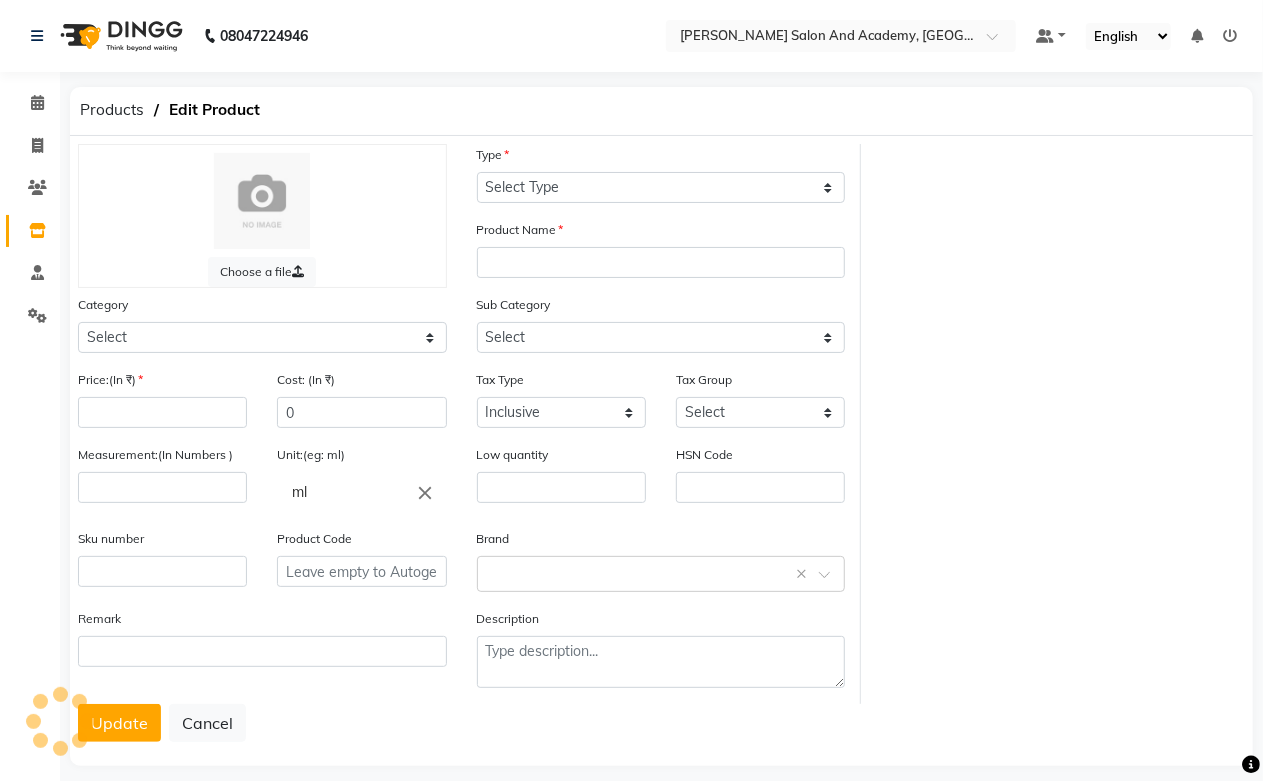 type on "Density Advance Shampoo" 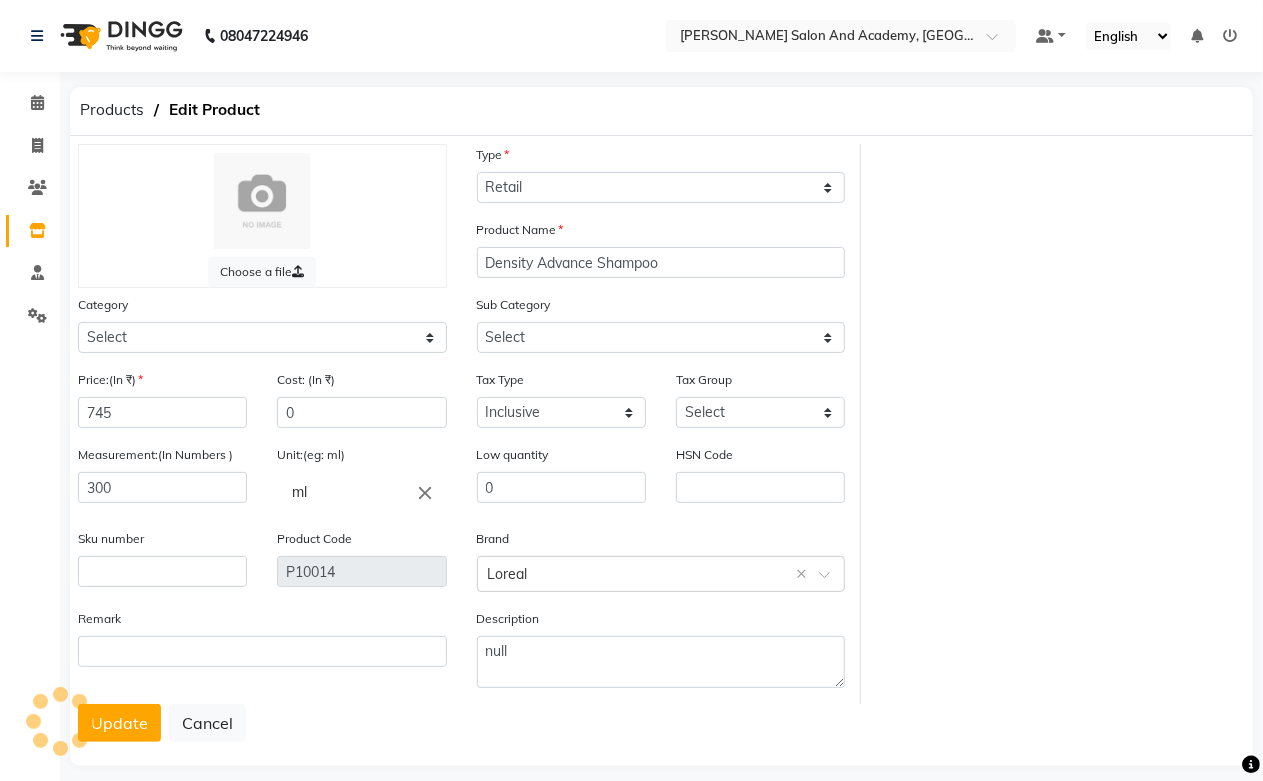 select on "1063801100" 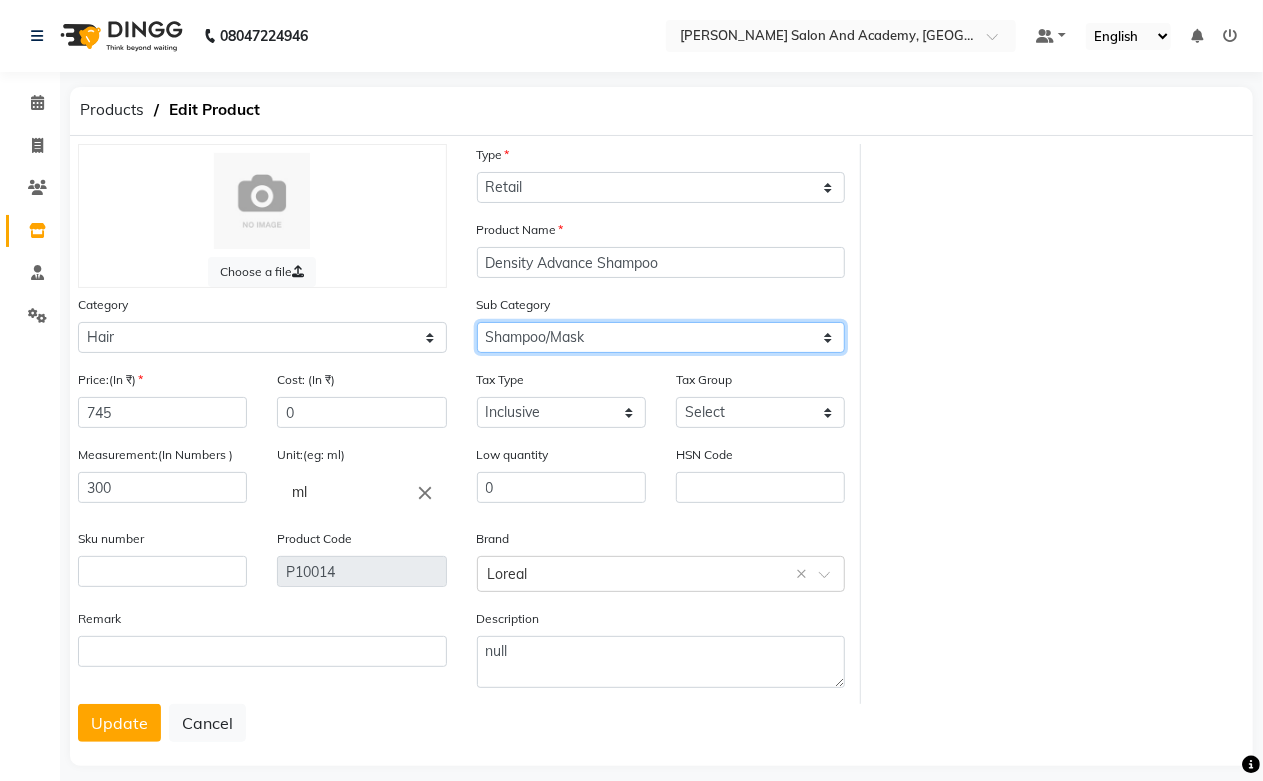 click on "Select Shampoo Conditioner Cream Mask Oil Serum Color Appliances Treatment Styling Kit & Combo Other Shampoo/Mask homecare Salon use Color tubes" 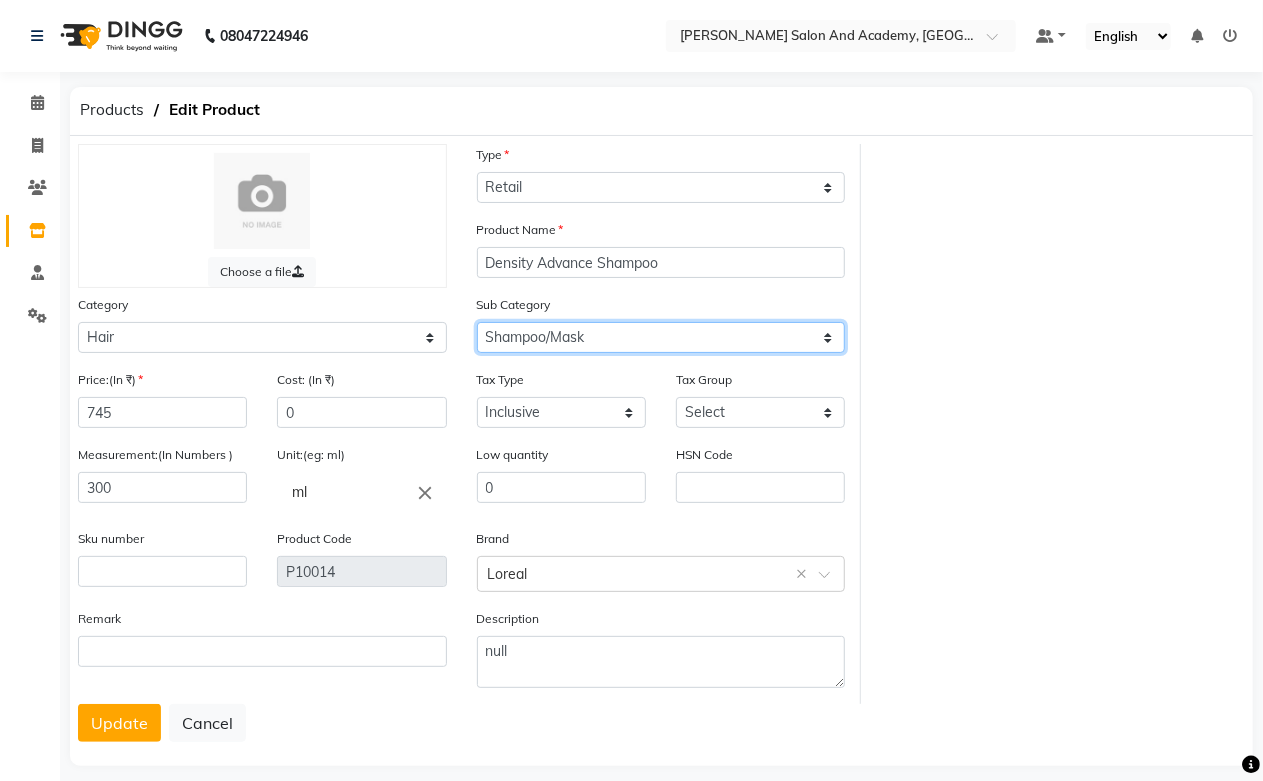 select on "1063801101" 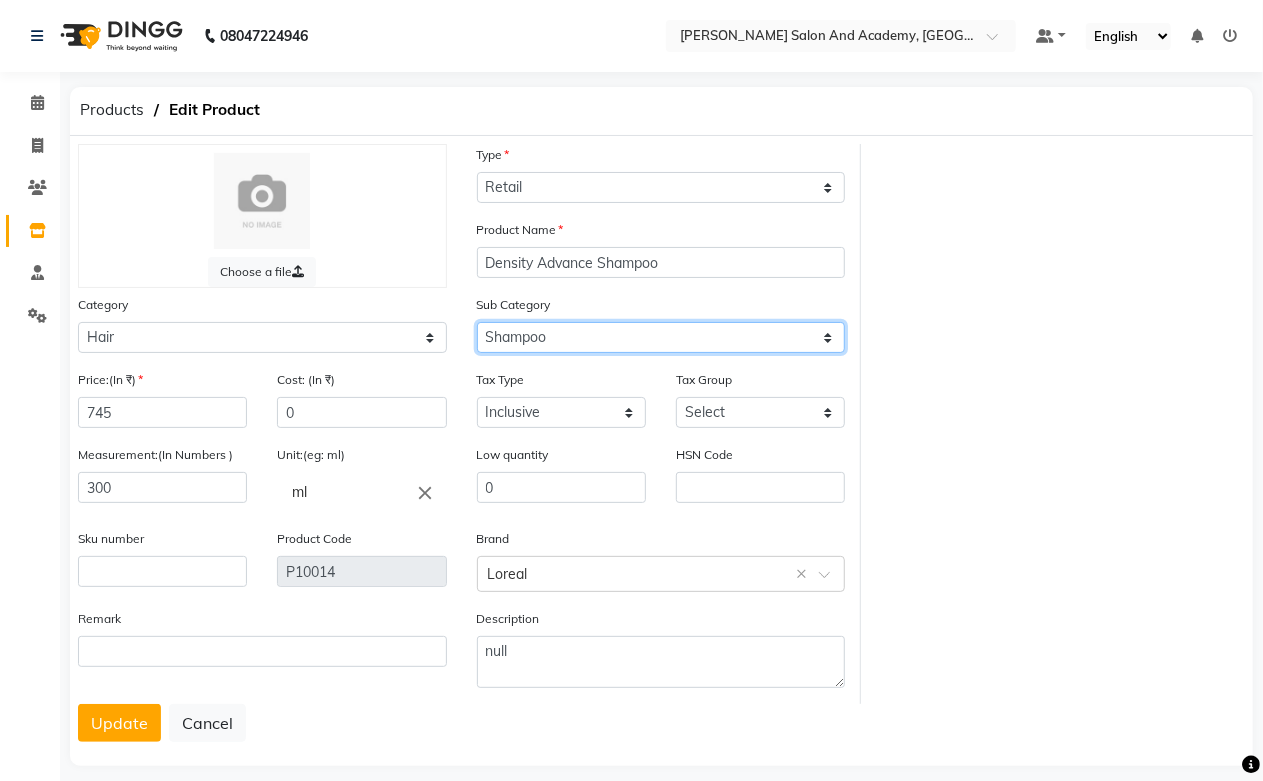 click on "Select Shampoo Conditioner Cream Mask Oil Serum Color Appliances Treatment Styling Kit & Combo Other Shampoo/Mask homecare Salon use Color tubes" 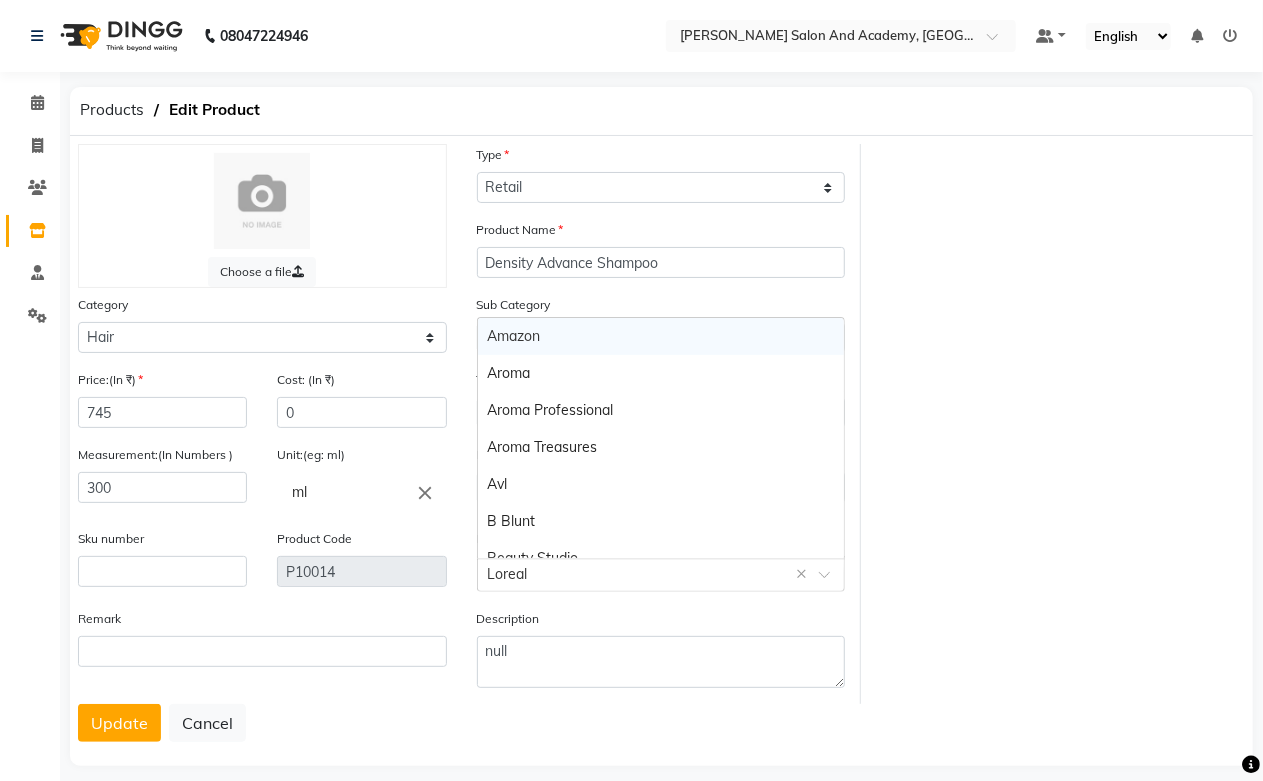 click 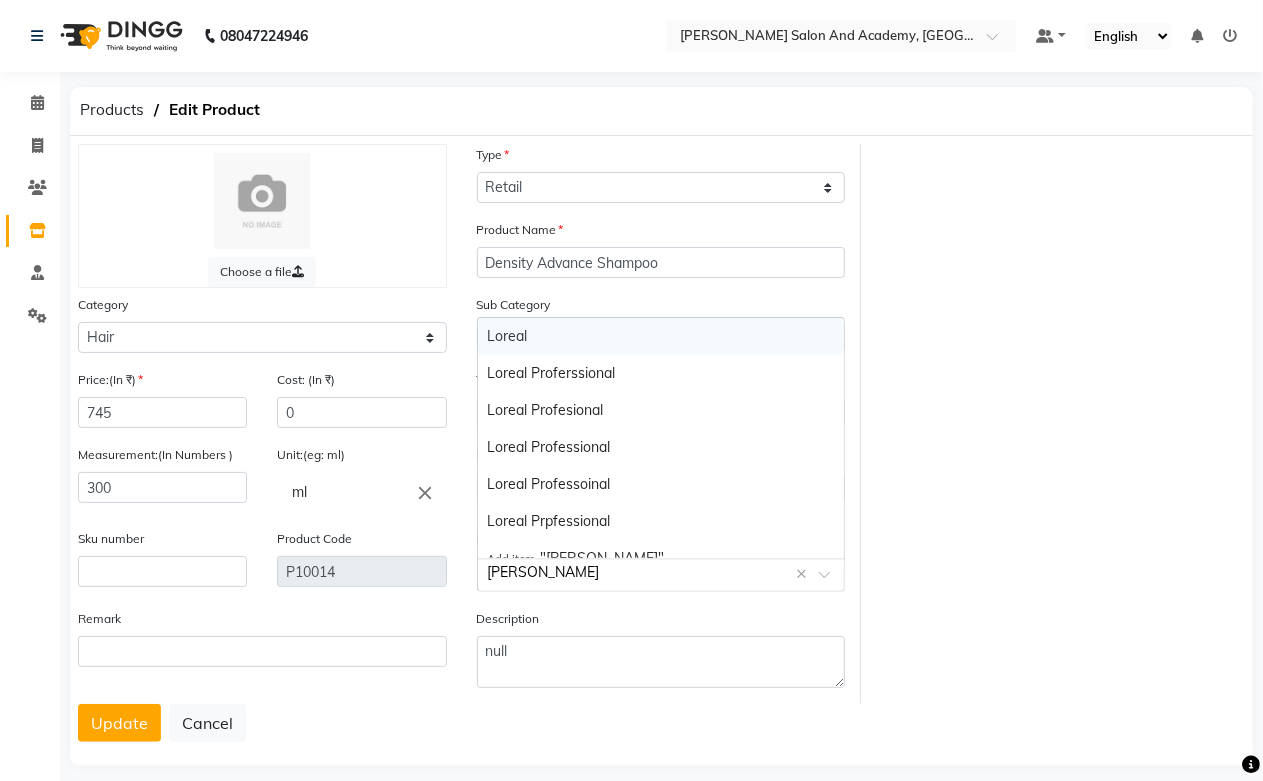 type on "Loreal" 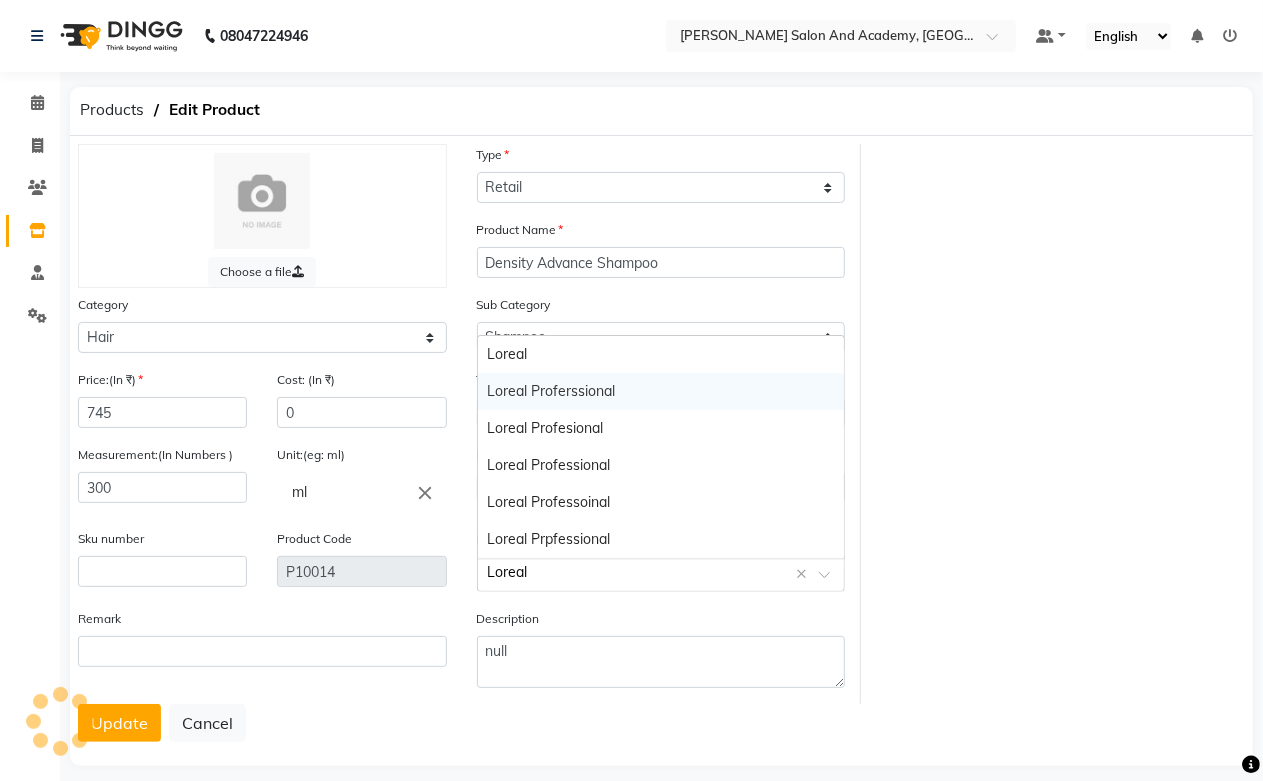 click on "Loreal Proferssional" at bounding box center [661, 391] 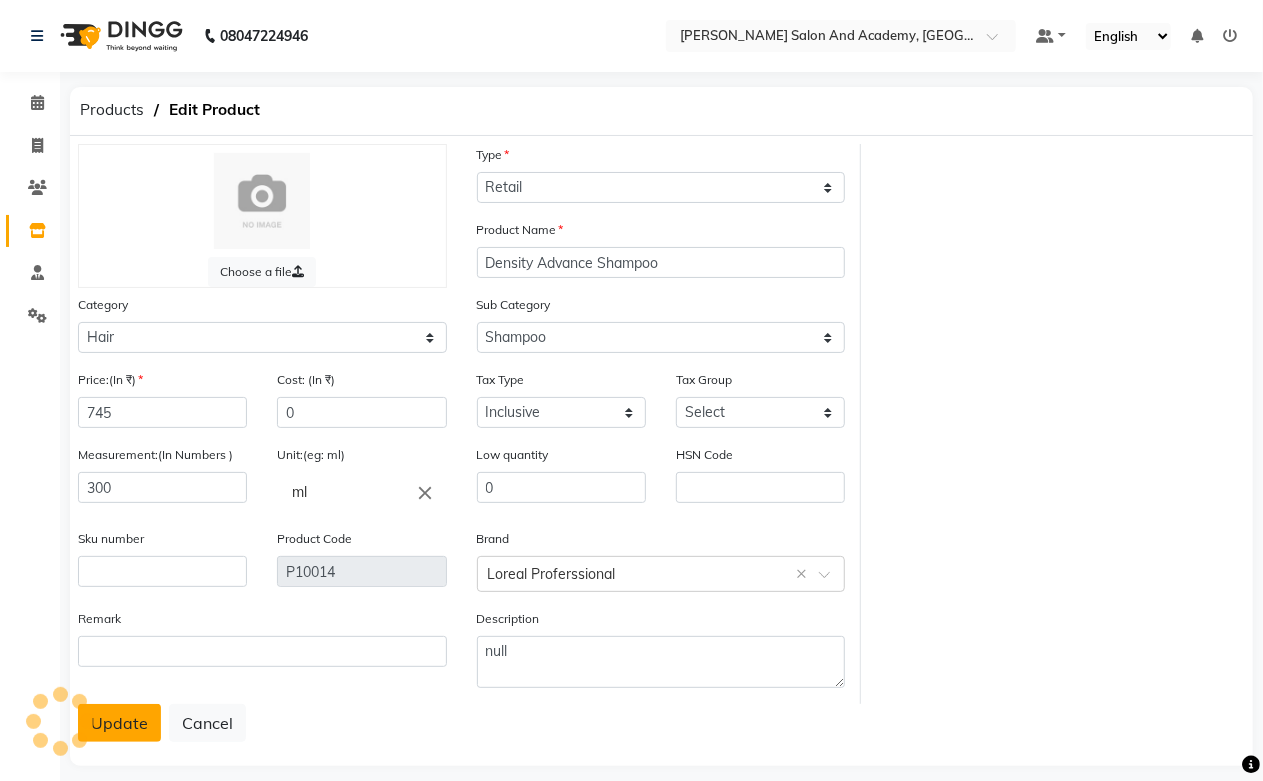 click on "Update" 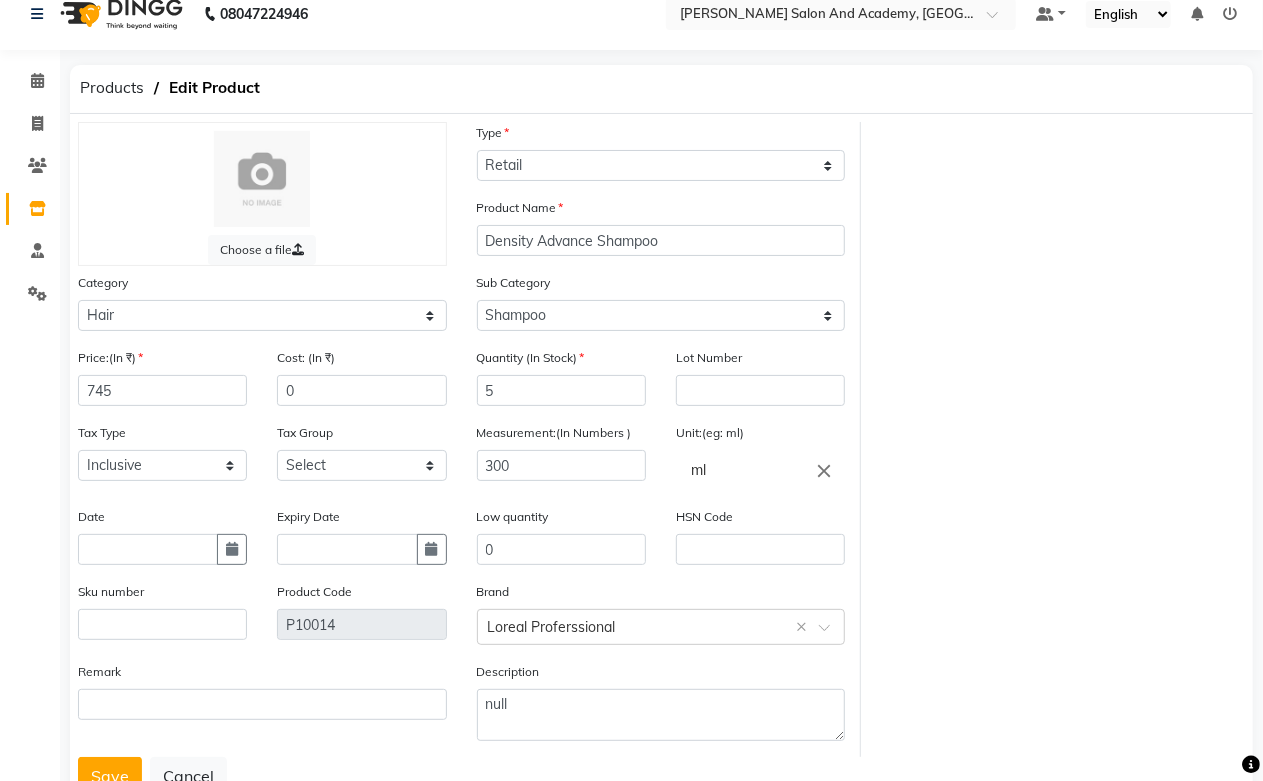 scroll, scrollTop: 96, scrollLeft: 0, axis: vertical 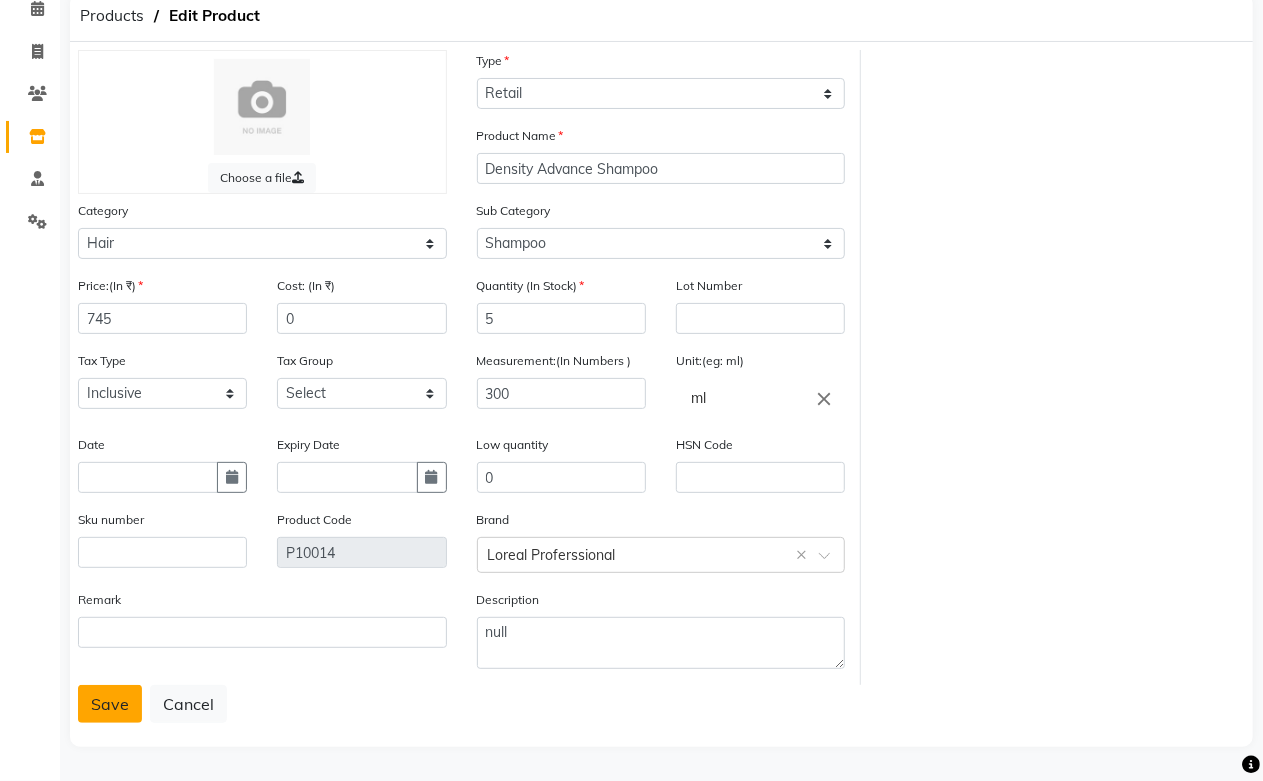 click on "Save" 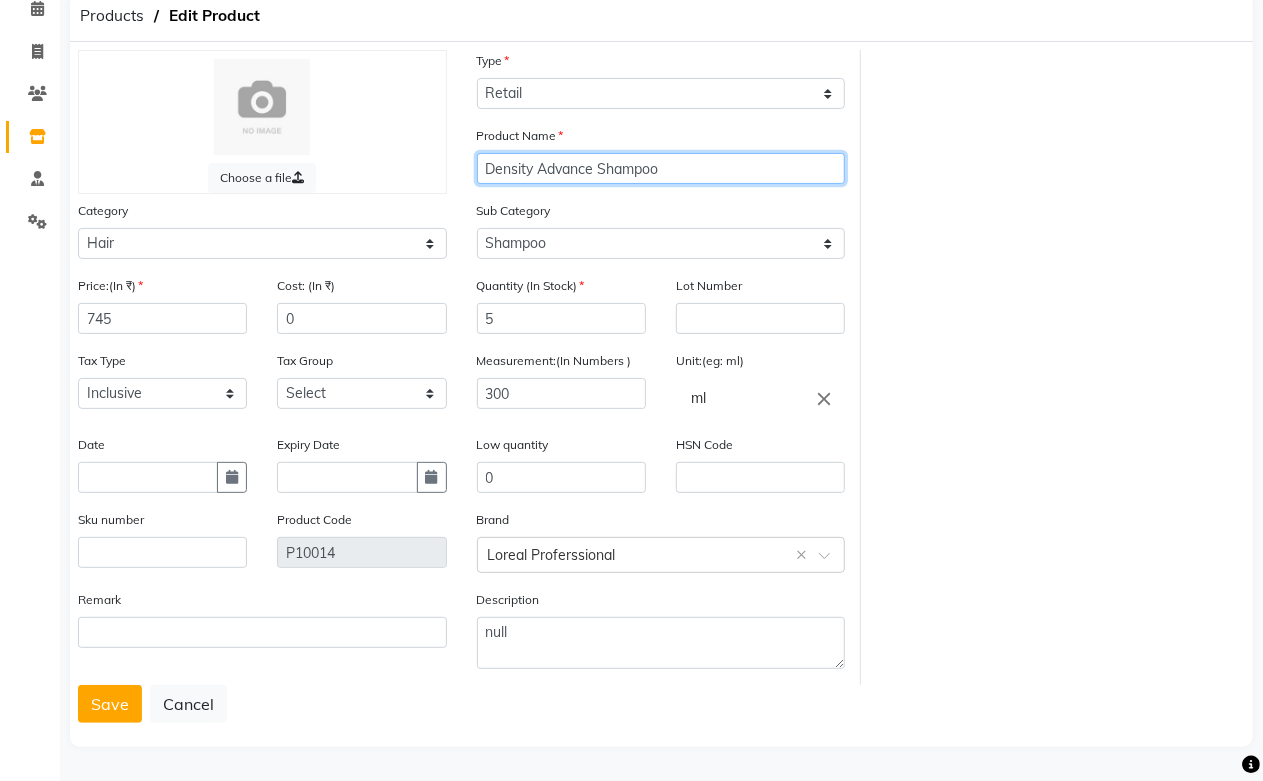 drag, startPoint x: 483, startPoint y: 164, endPoint x: 508, endPoint y: 268, distance: 106.96261 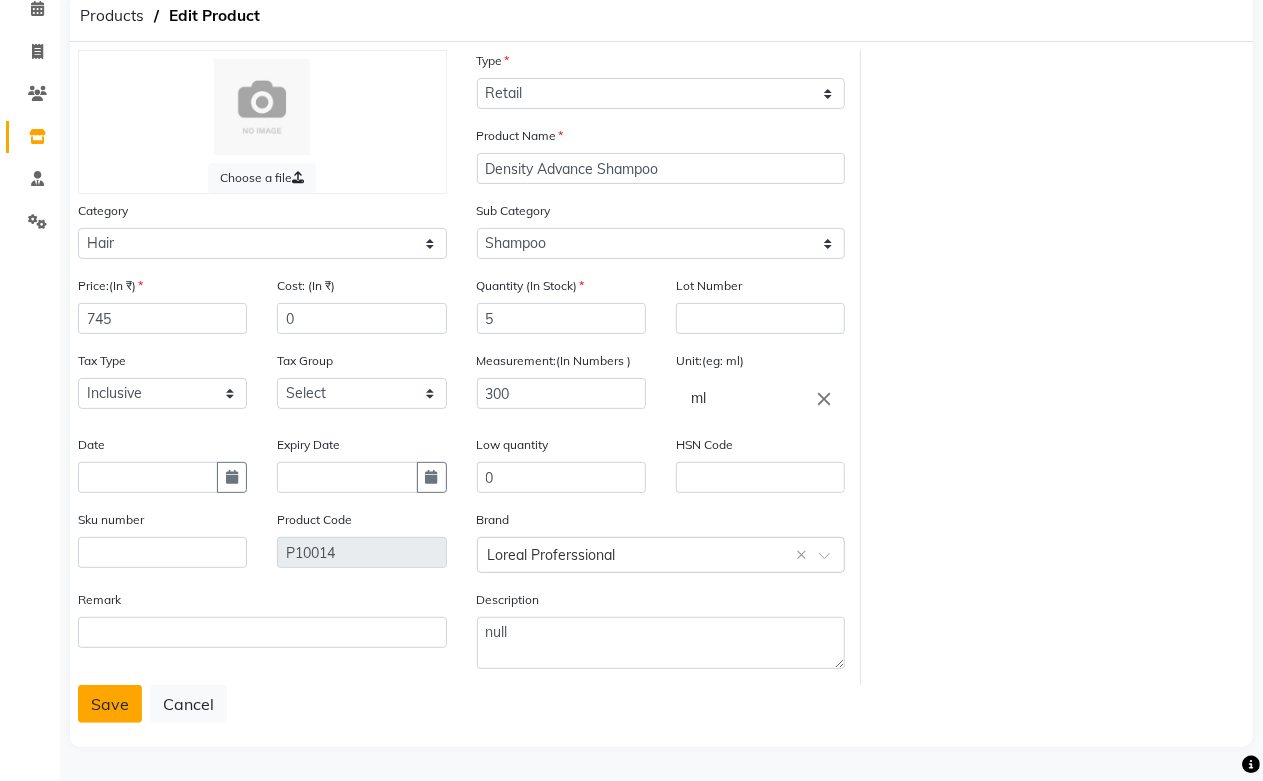 click on "Save" 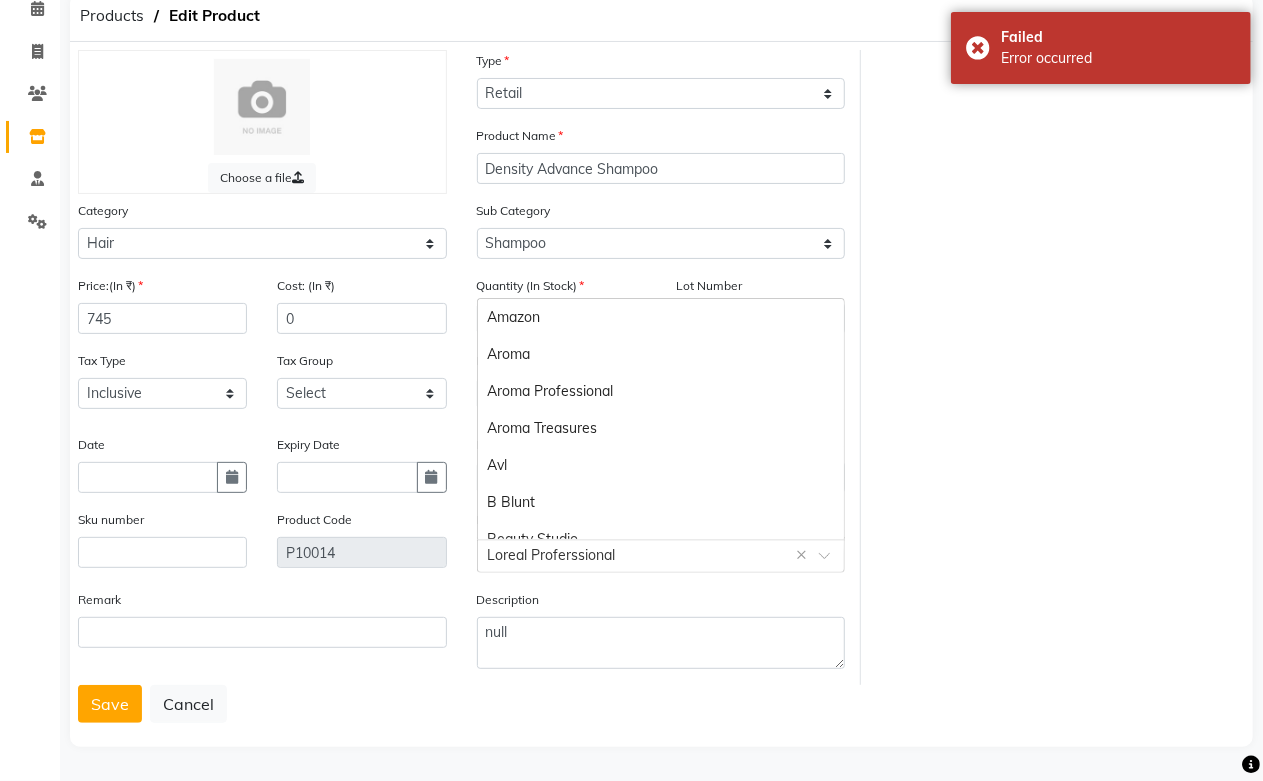 click 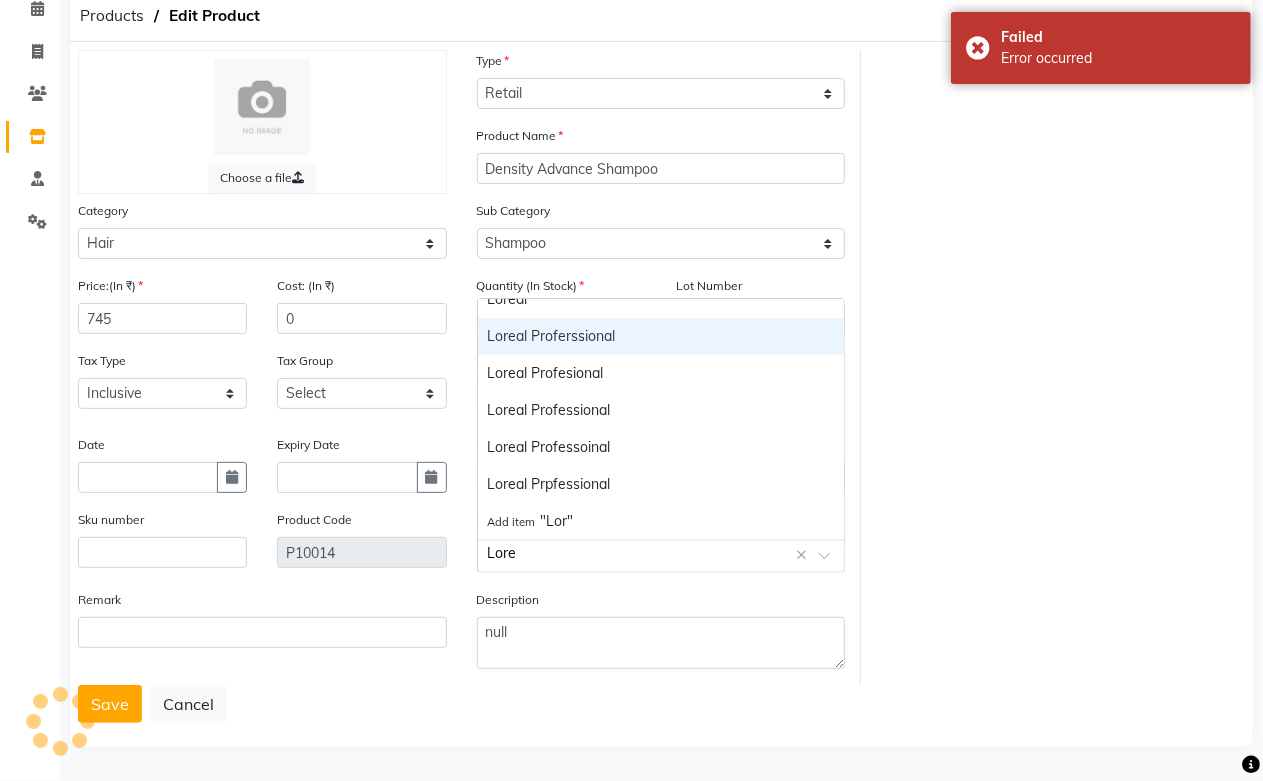 scroll, scrollTop: 18, scrollLeft: 0, axis: vertical 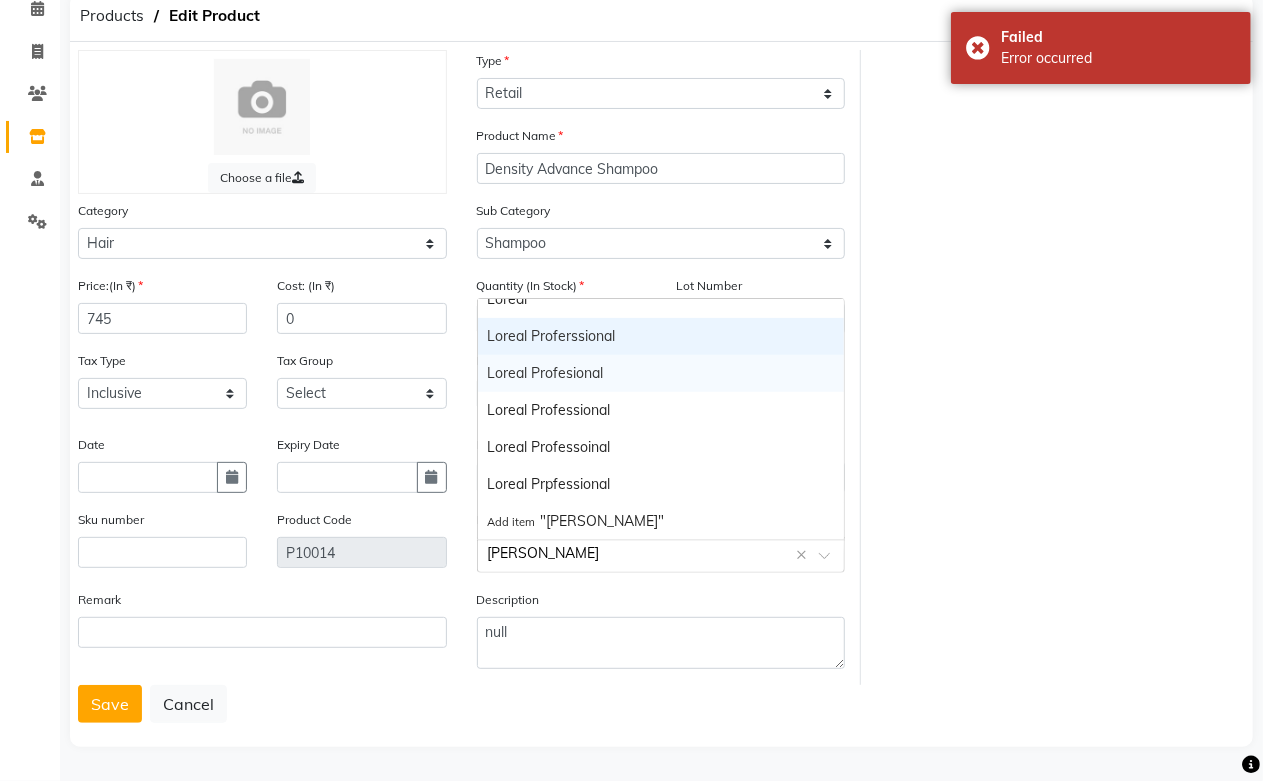 type on "Loreal" 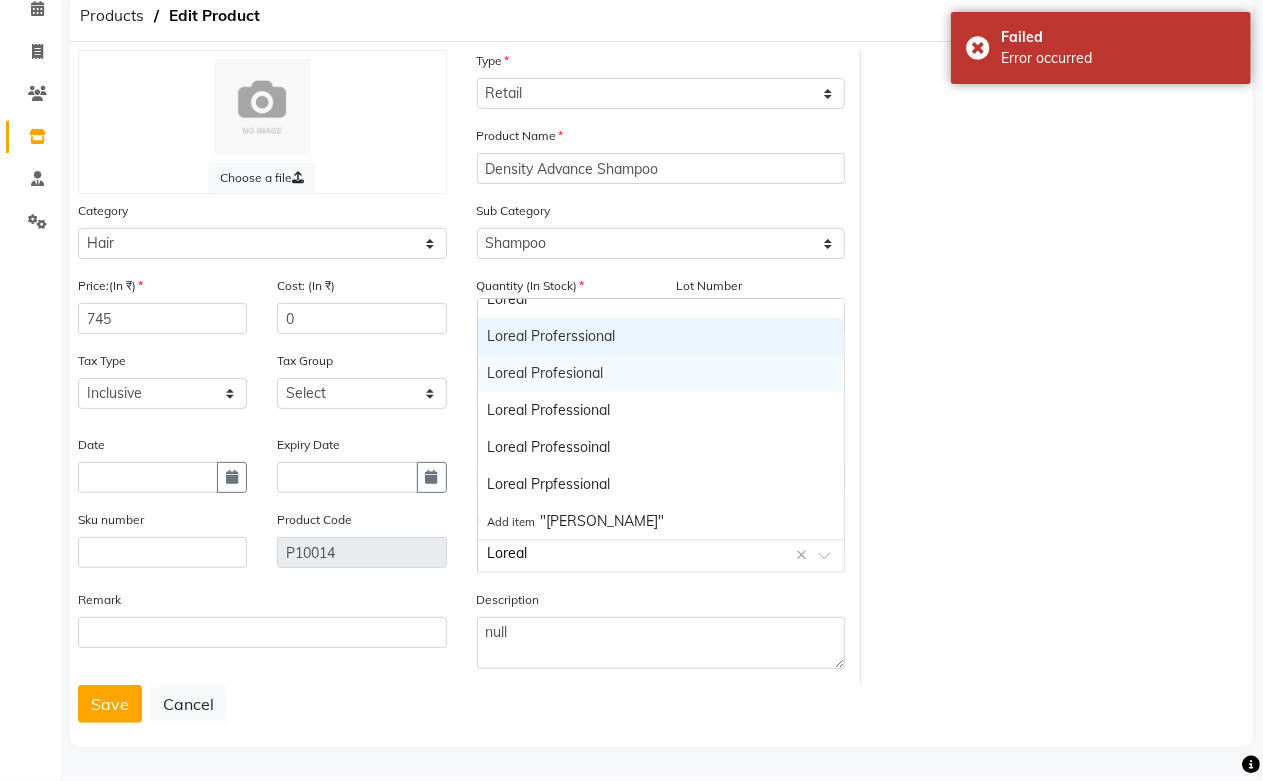 scroll, scrollTop: 0, scrollLeft: 0, axis: both 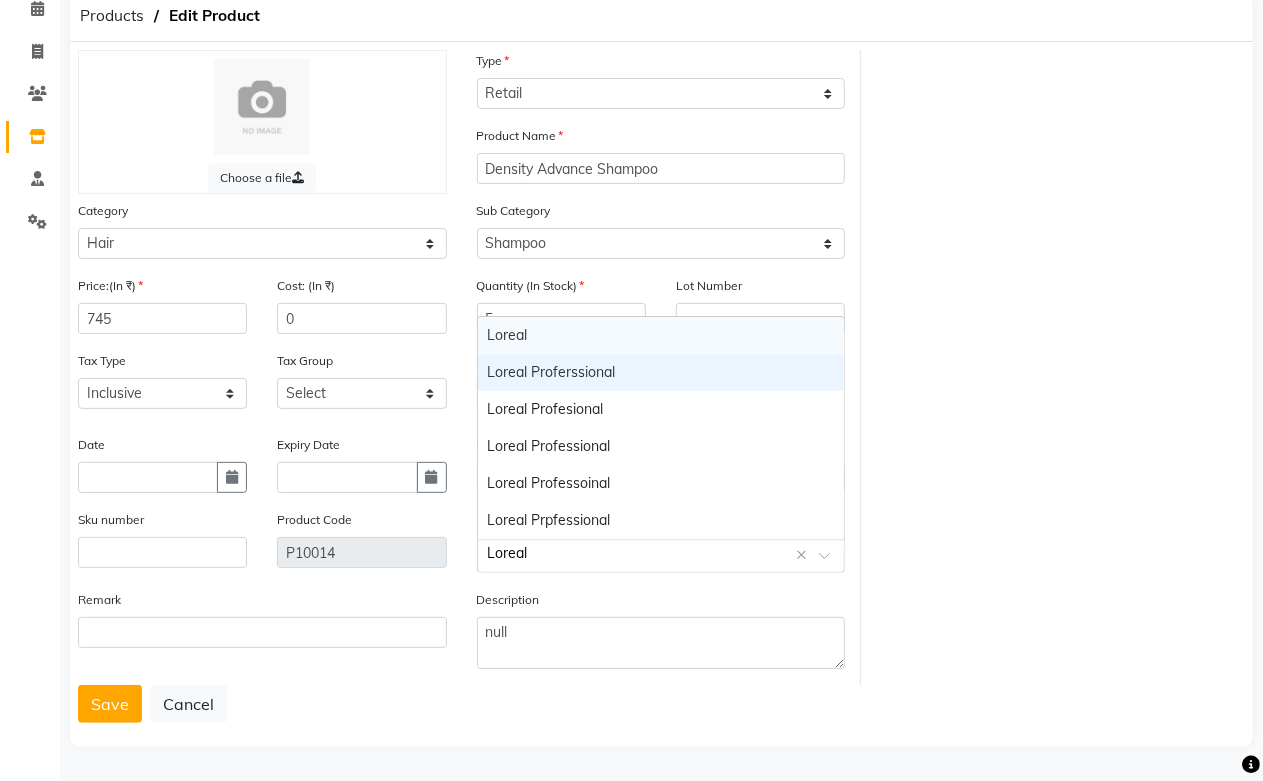 click on "Loreal" at bounding box center [661, 335] 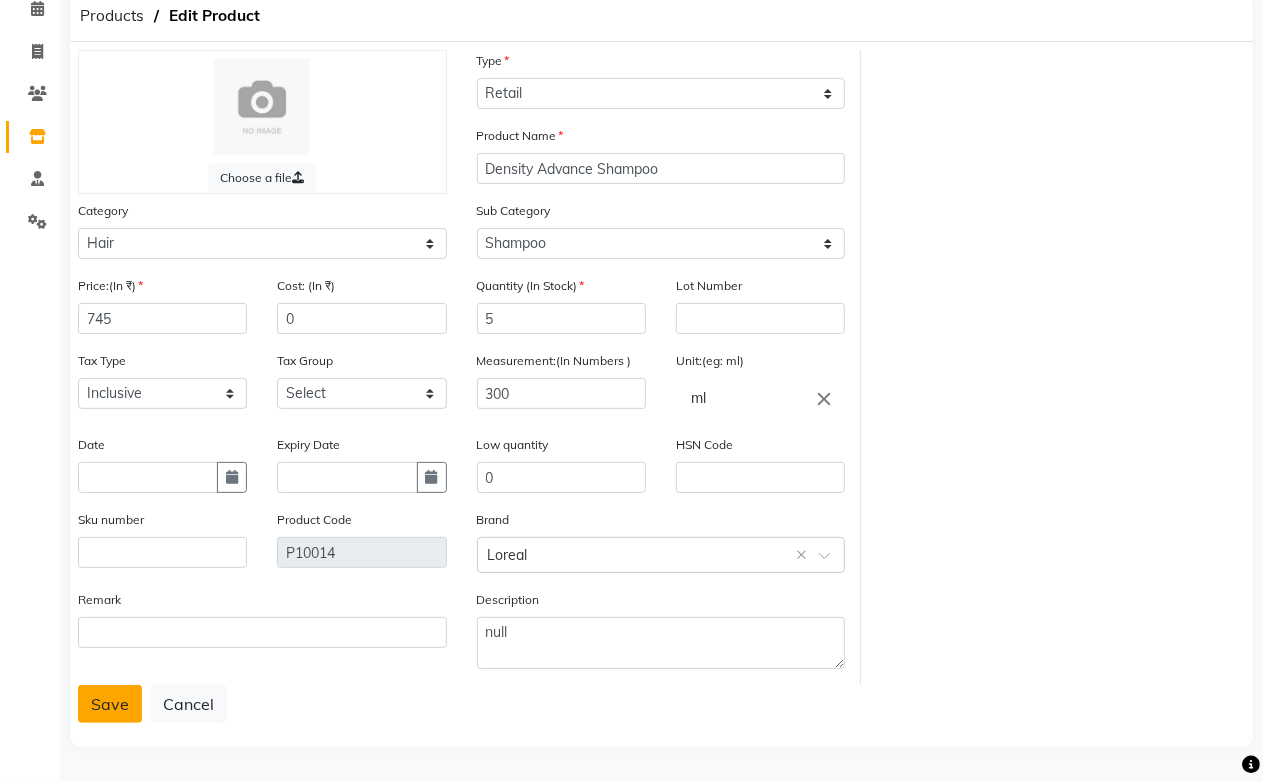 click on "Save" 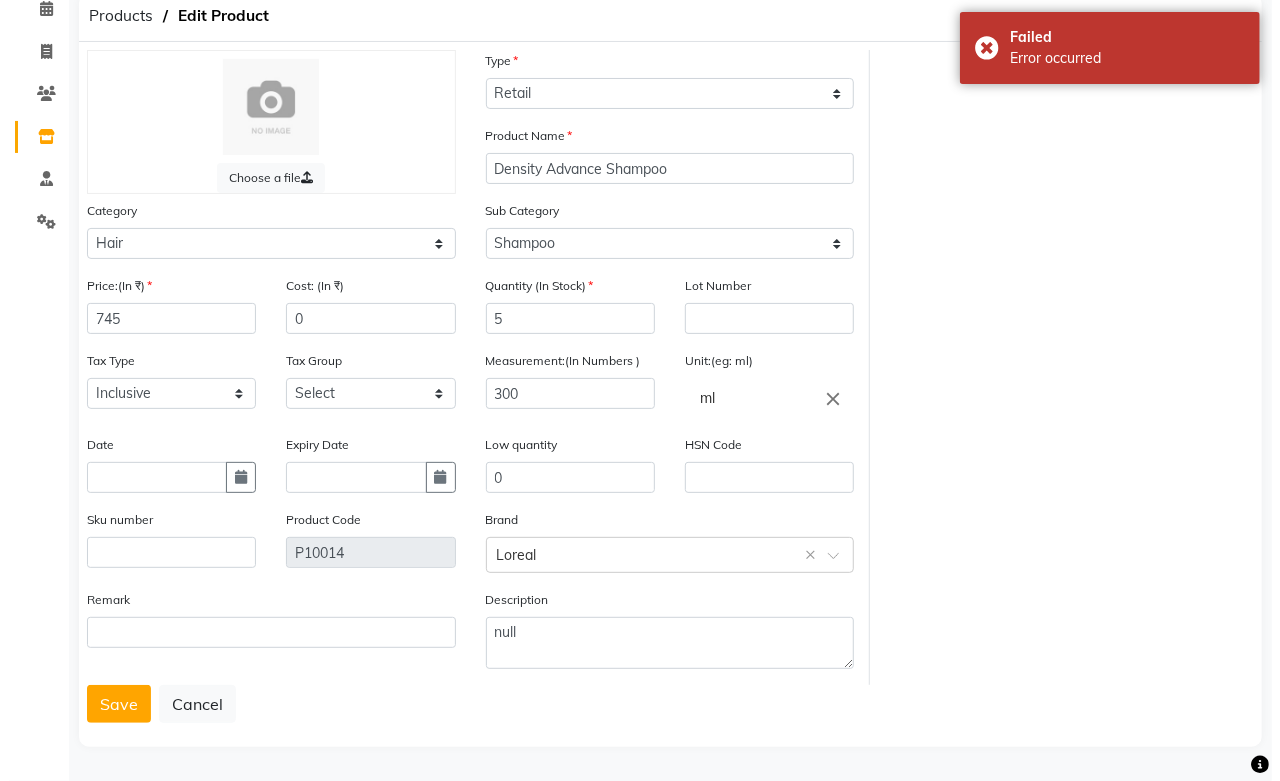 scroll, scrollTop: 0, scrollLeft: 0, axis: both 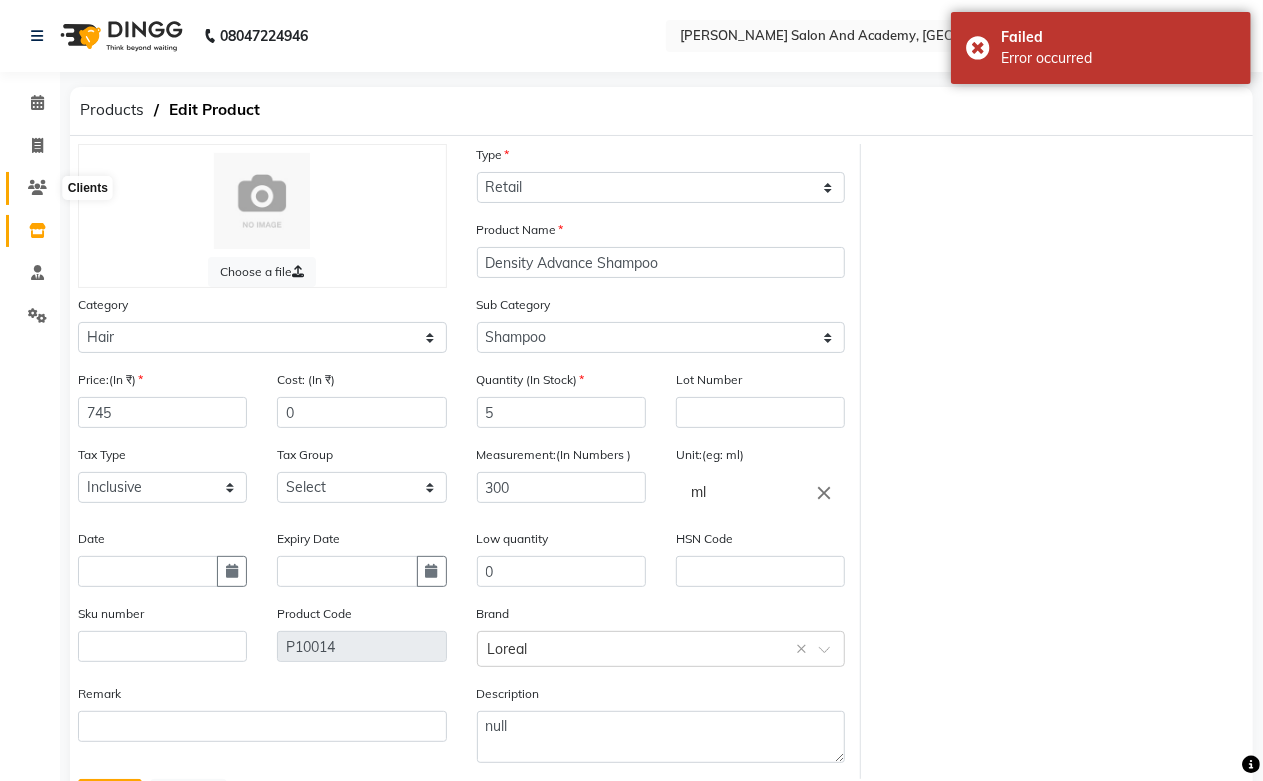click 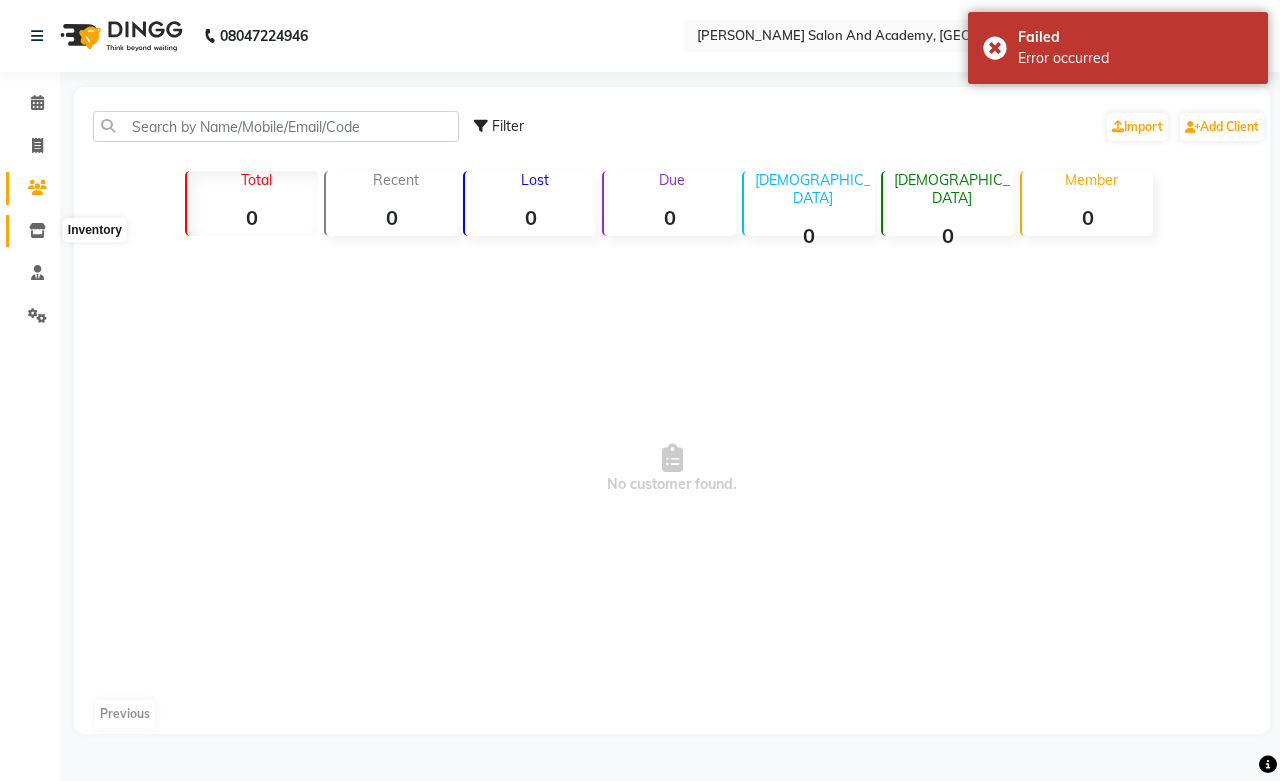 click 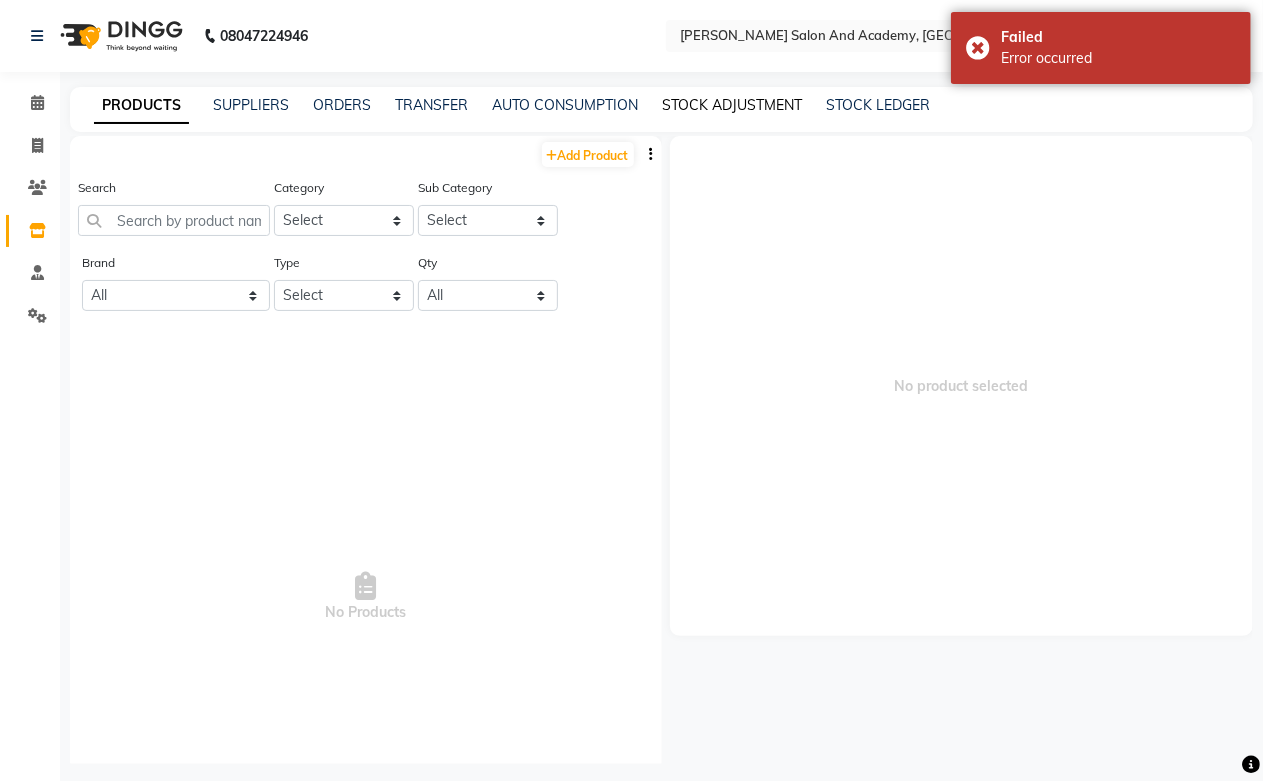 click on "STOCK ADJUSTMENT" 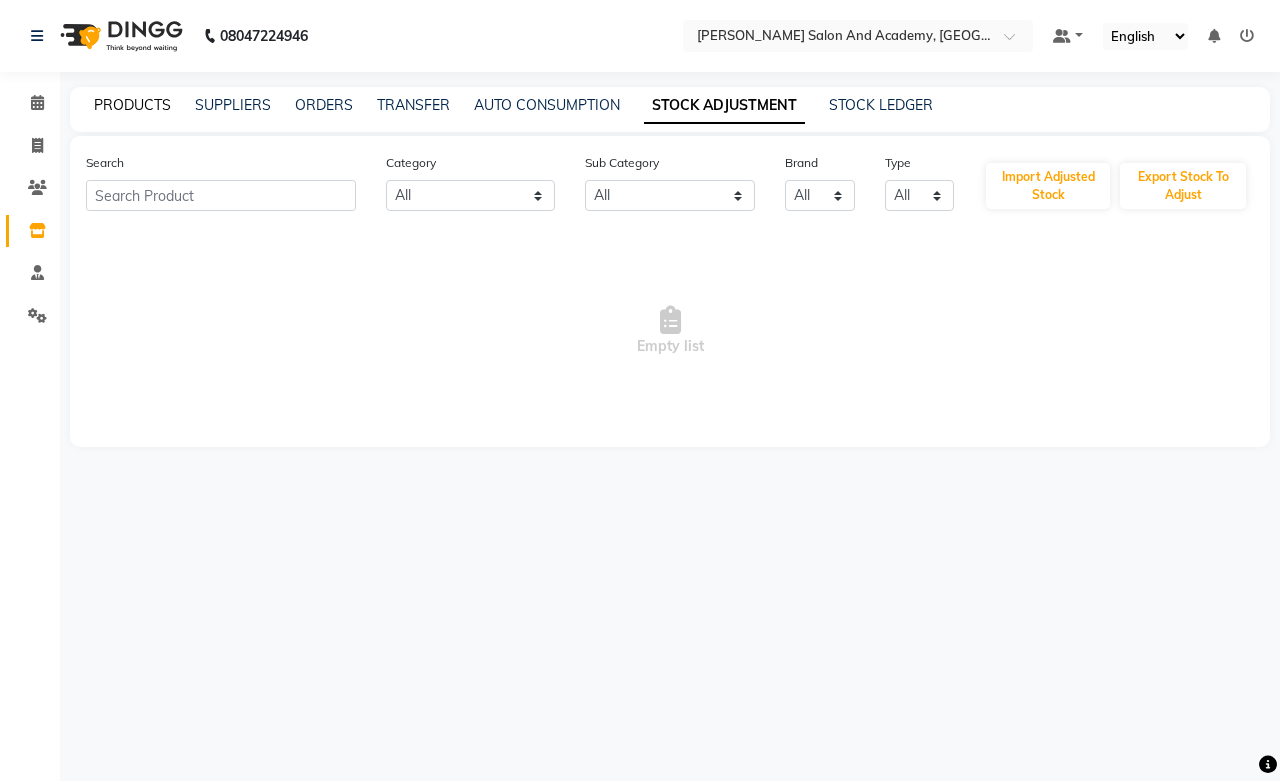 click on "PRODUCTS" 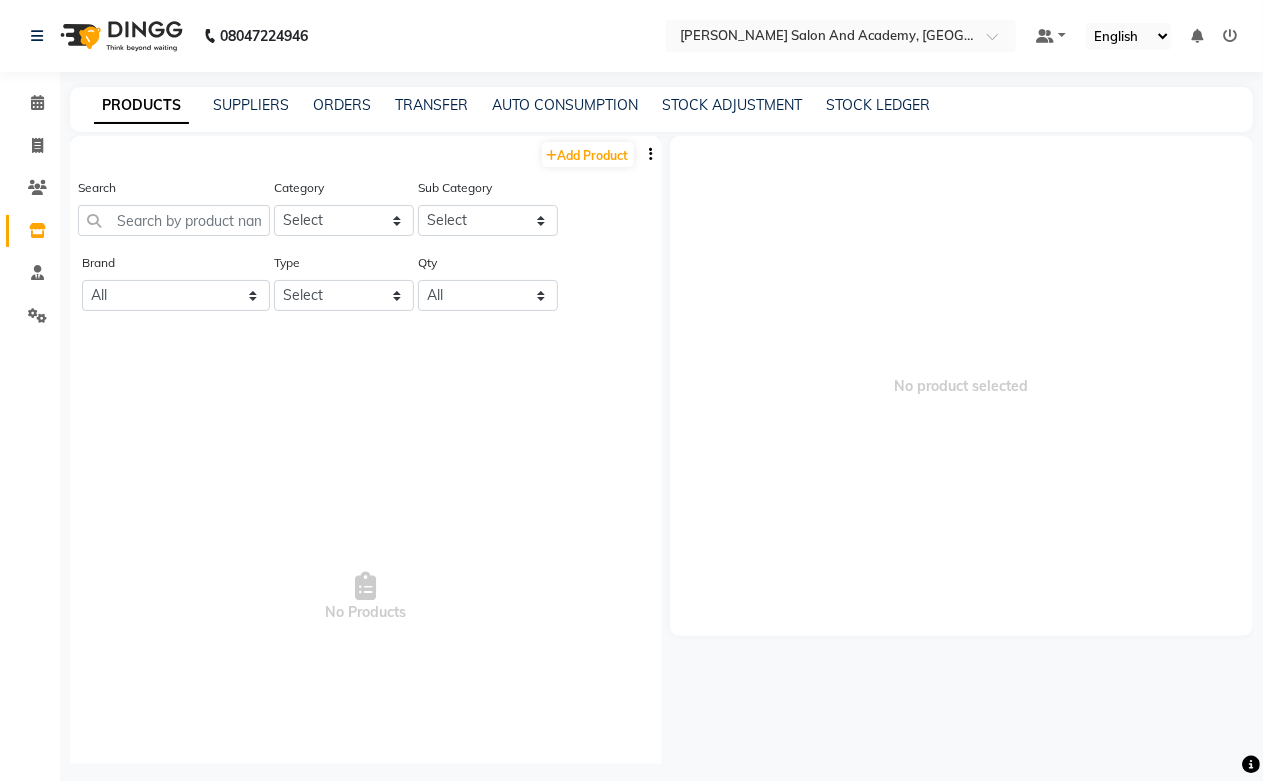 click on "PRODUCTS SUPPLIERS ORDERS TRANSFER AUTO CONSUMPTION STOCK ADJUSTMENT STOCK LEDGER" 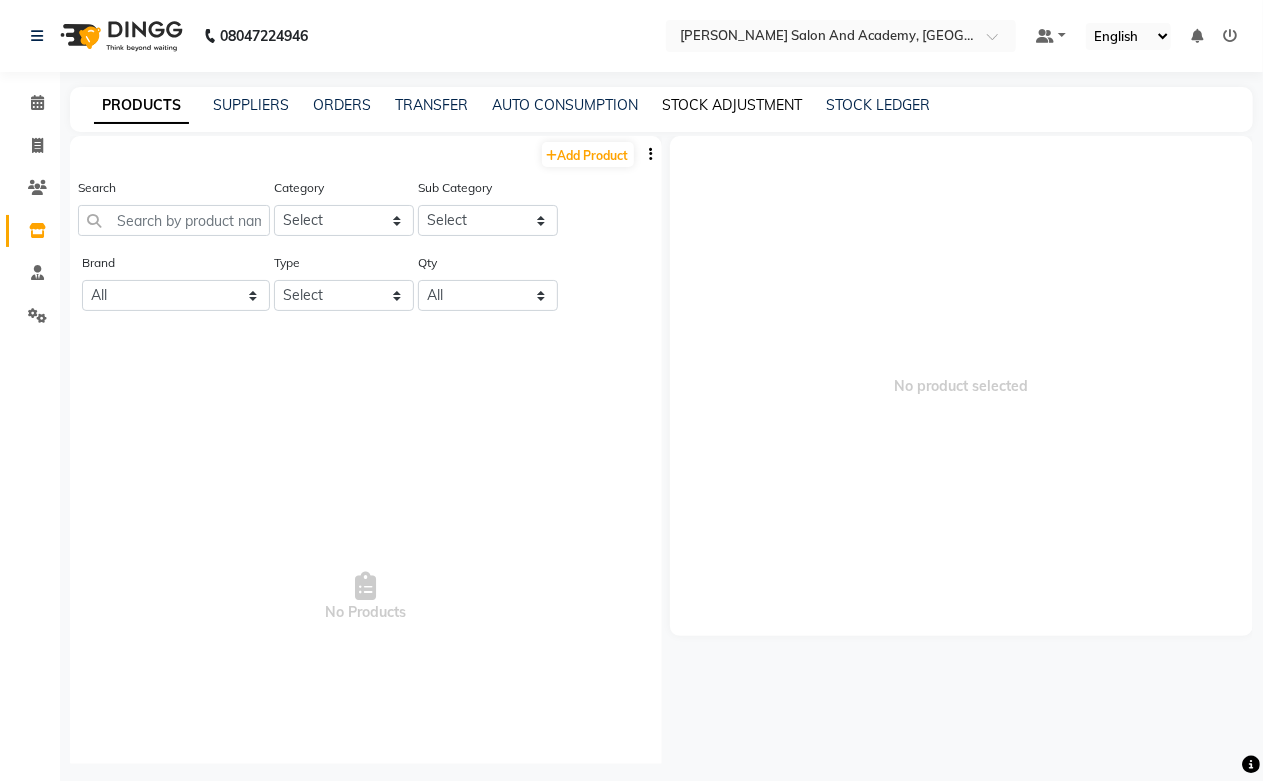 click on "STOCK ADJUSTMENT" 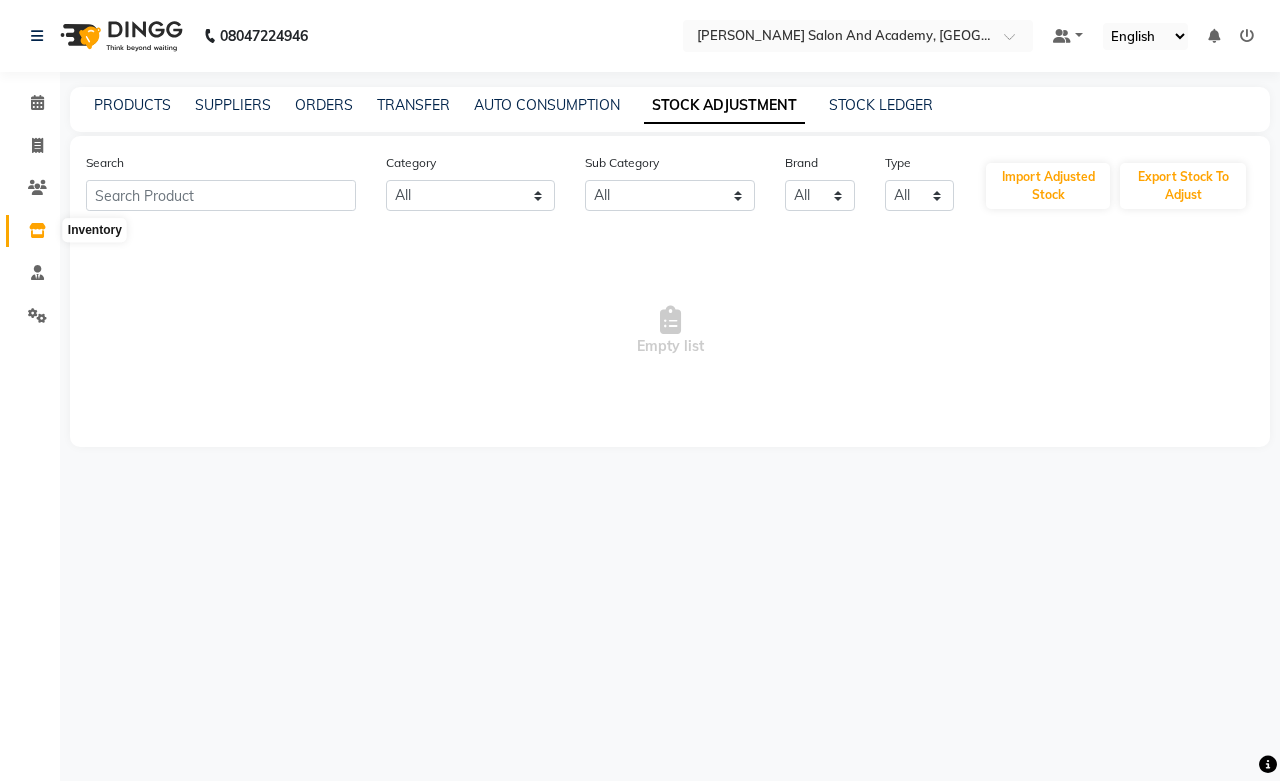 click 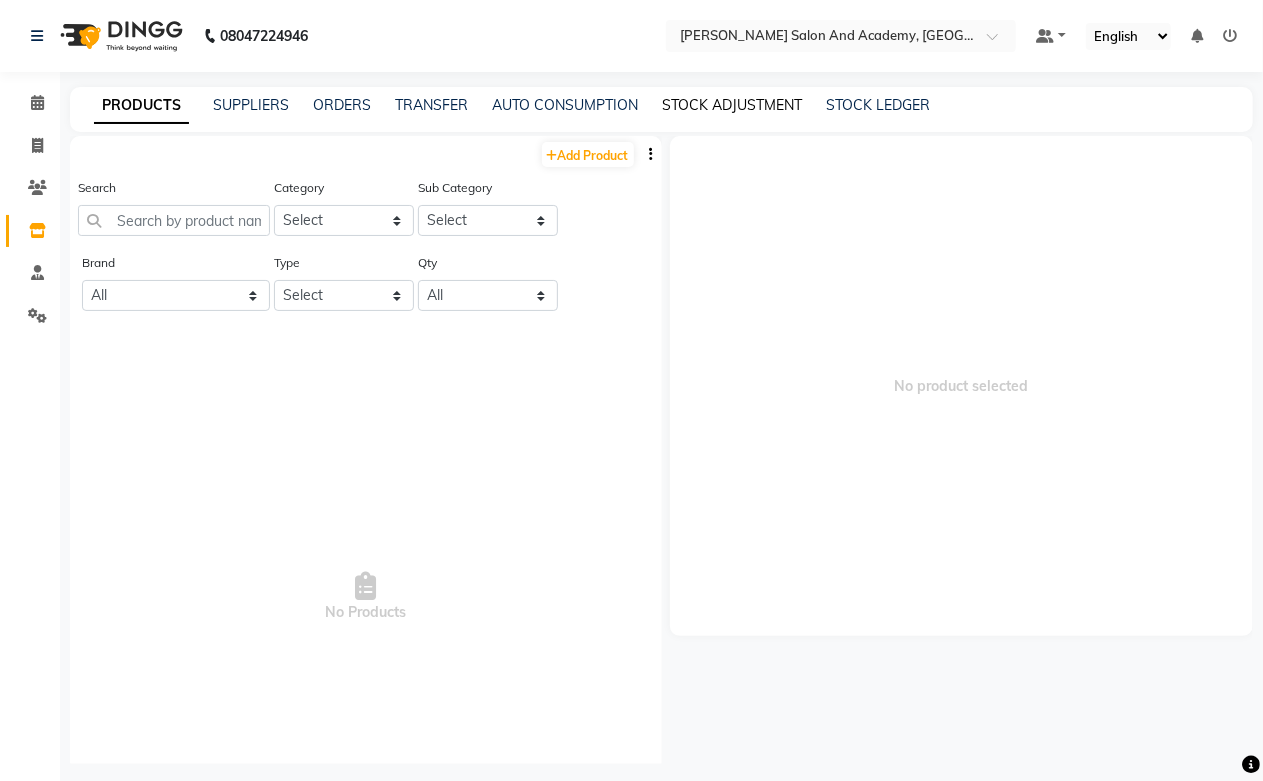 click on "STOCK ADJUSTMENT" 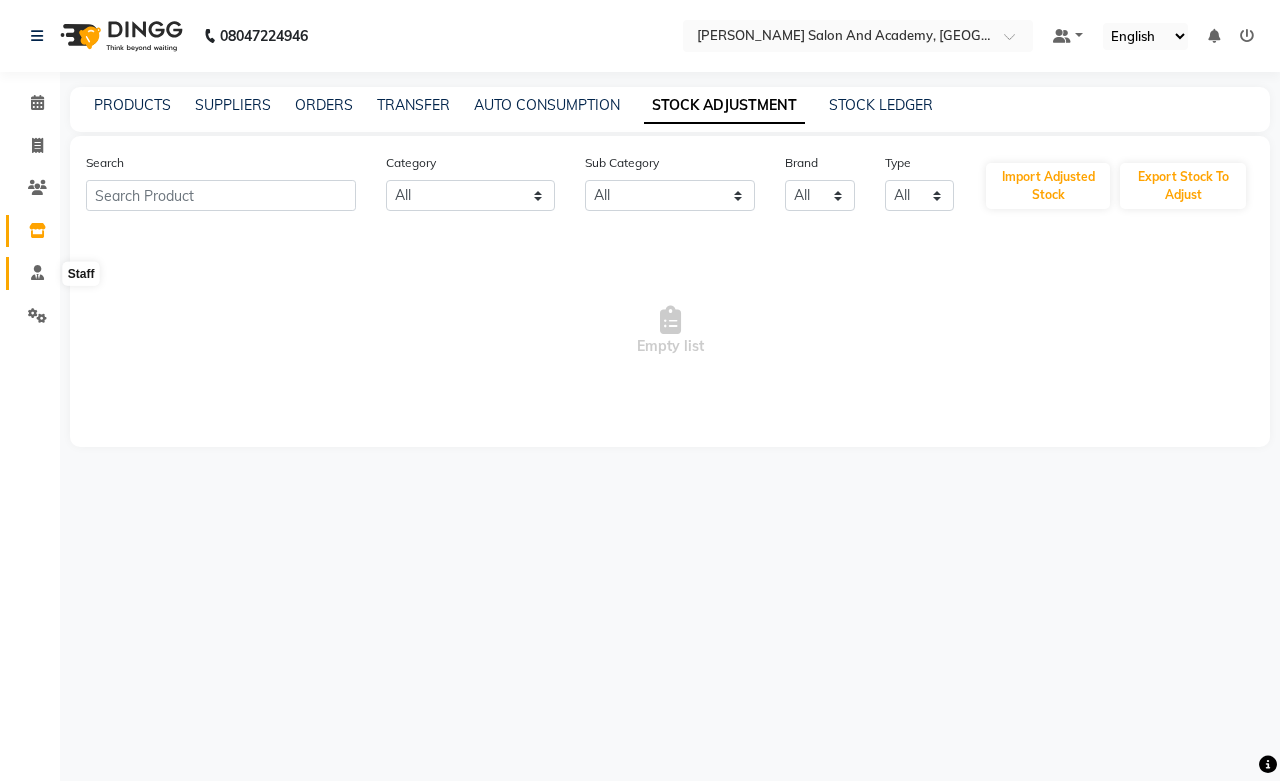 click 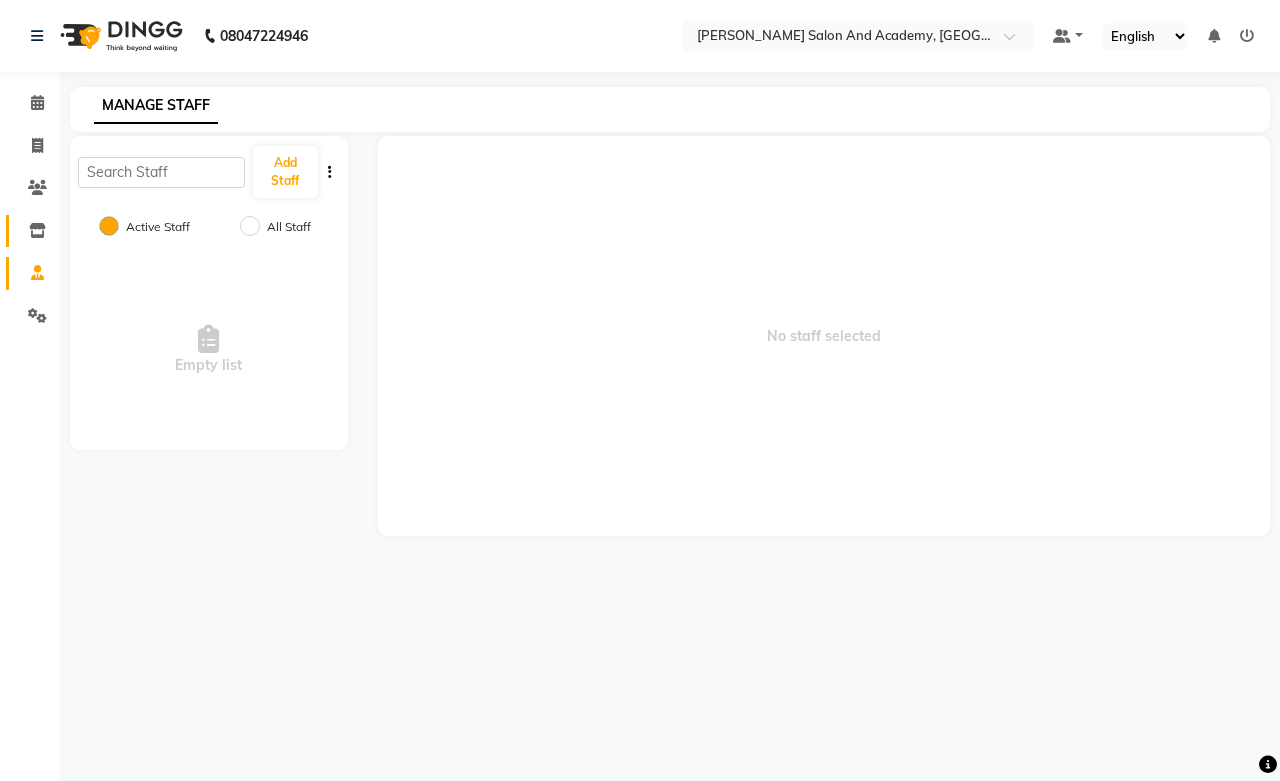 click on "Inventory" 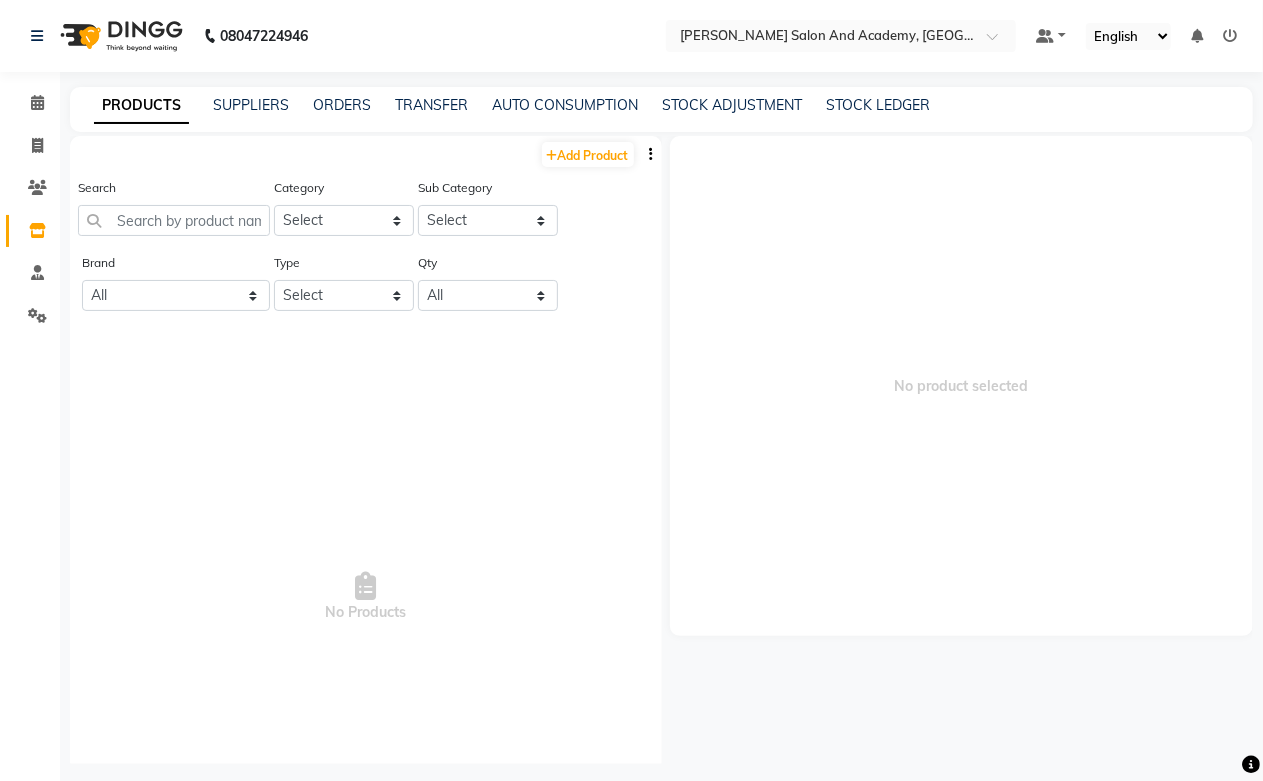 click on "PRODUCTS SUPPLIERS ORDERS TRANSFER AUTO CONSUMPTION STOCK ADJUSTMENT STOCK LEDGER" 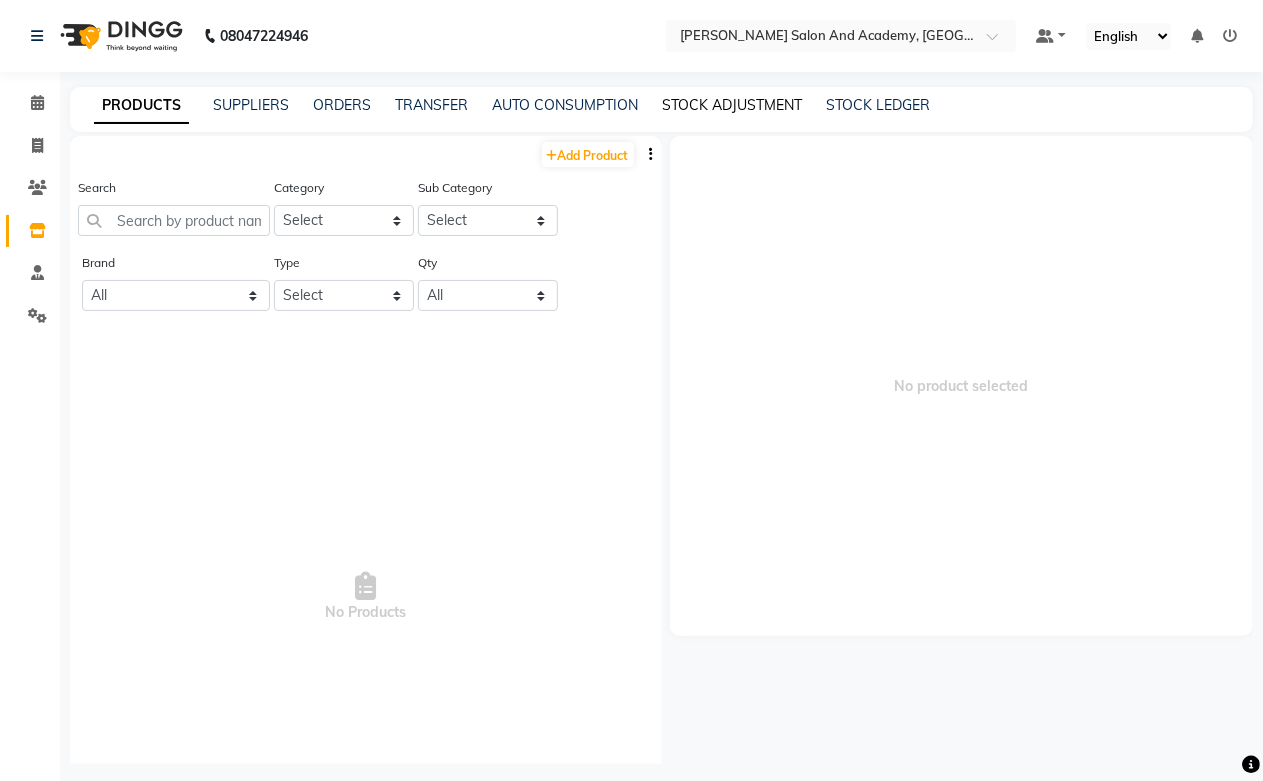 click on "STOCK ADJUSTMENT" 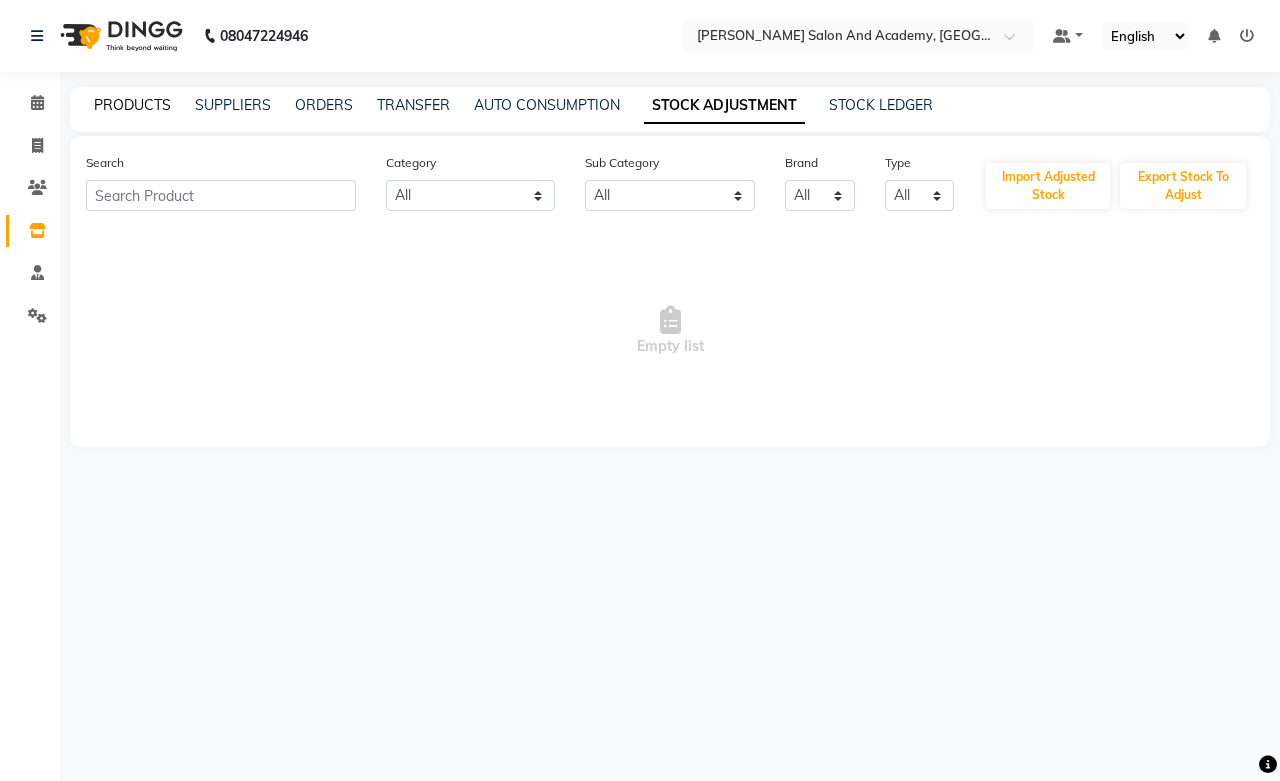 click on "PRODUCTS" 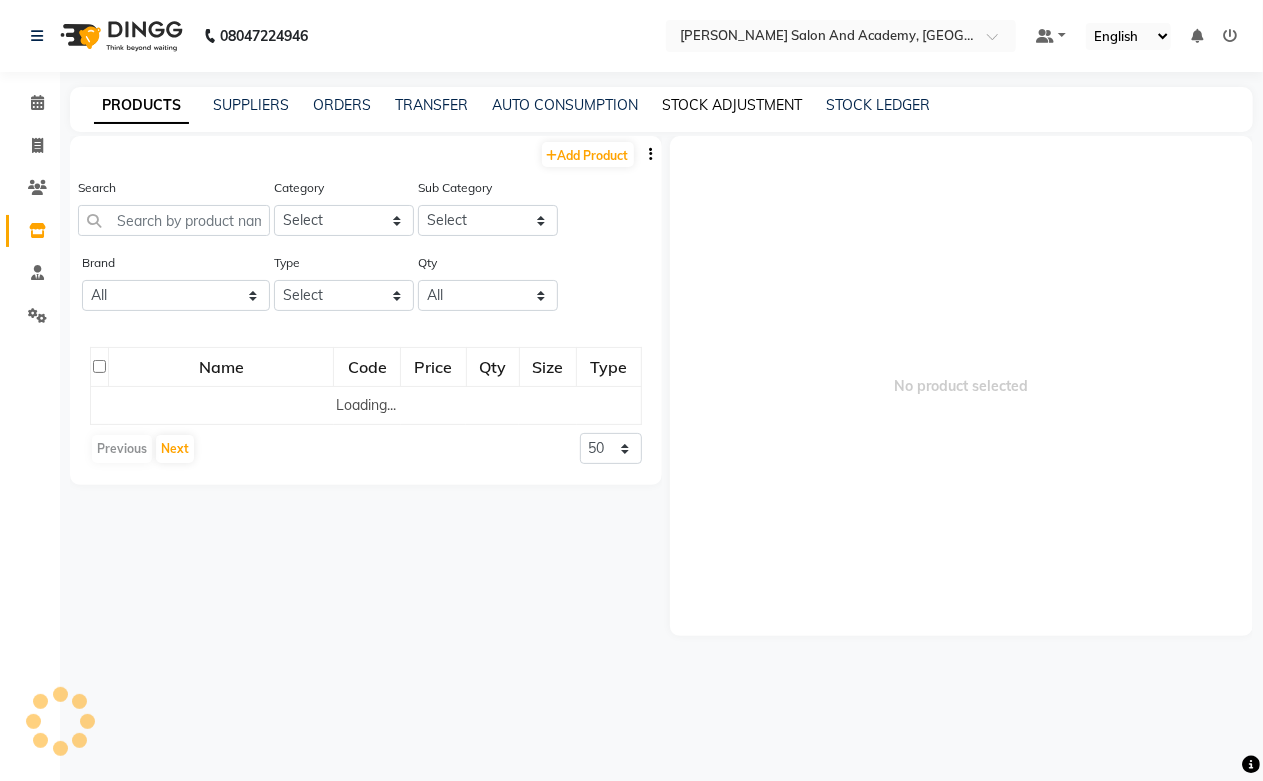 click on "STOCK ADJUSTMENT" 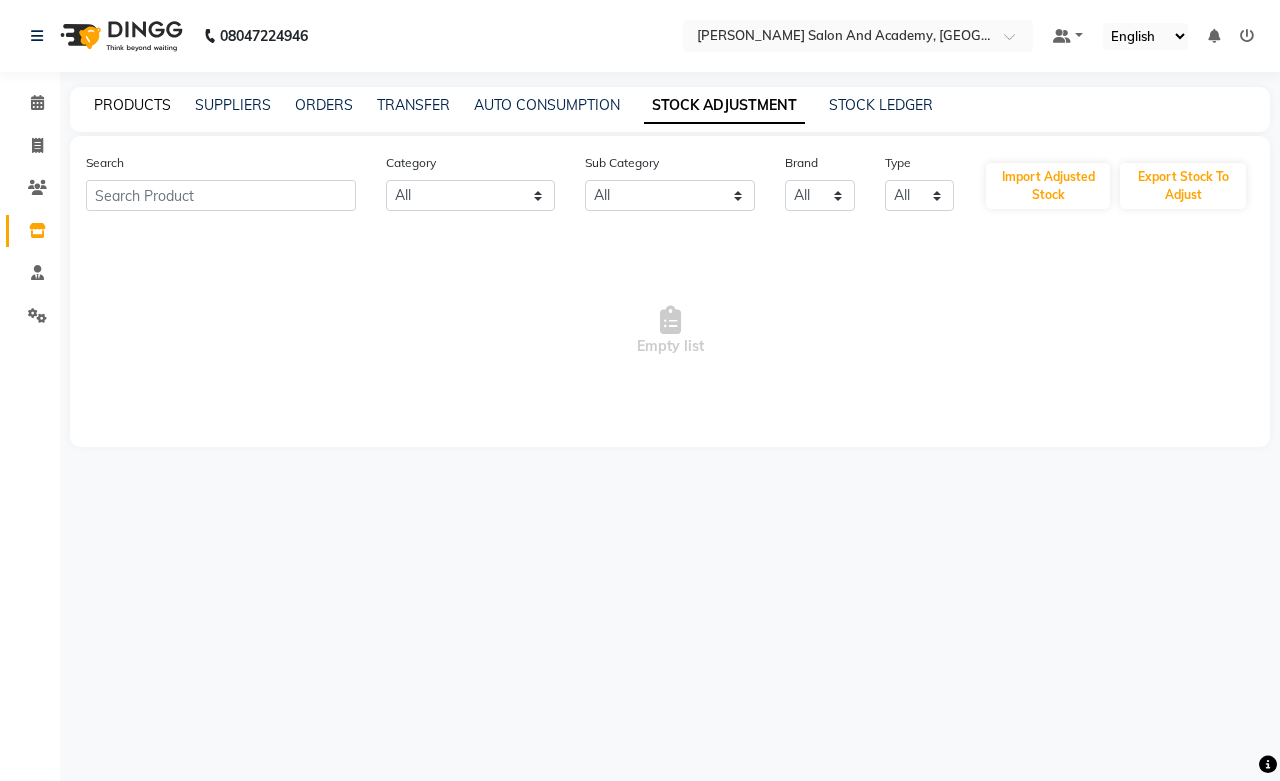 click on "PRODUCTS" 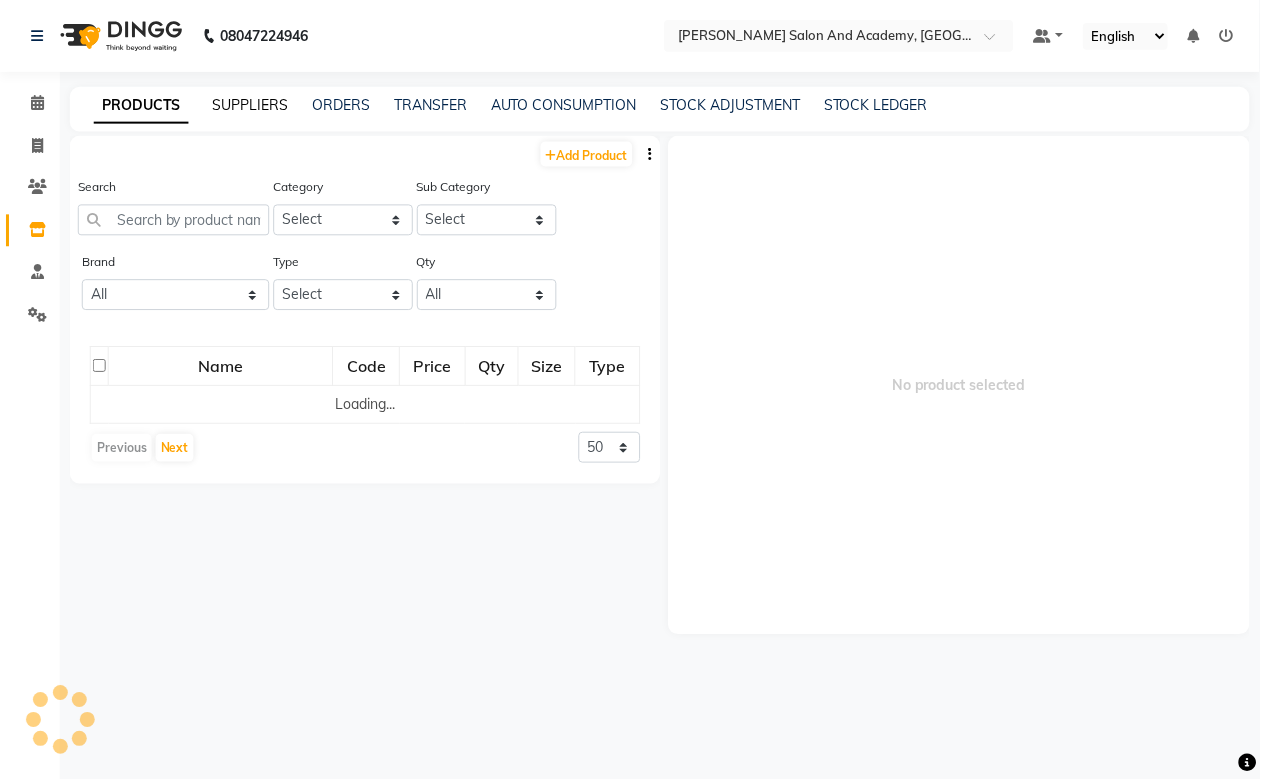 click on "SUPPLIERS" 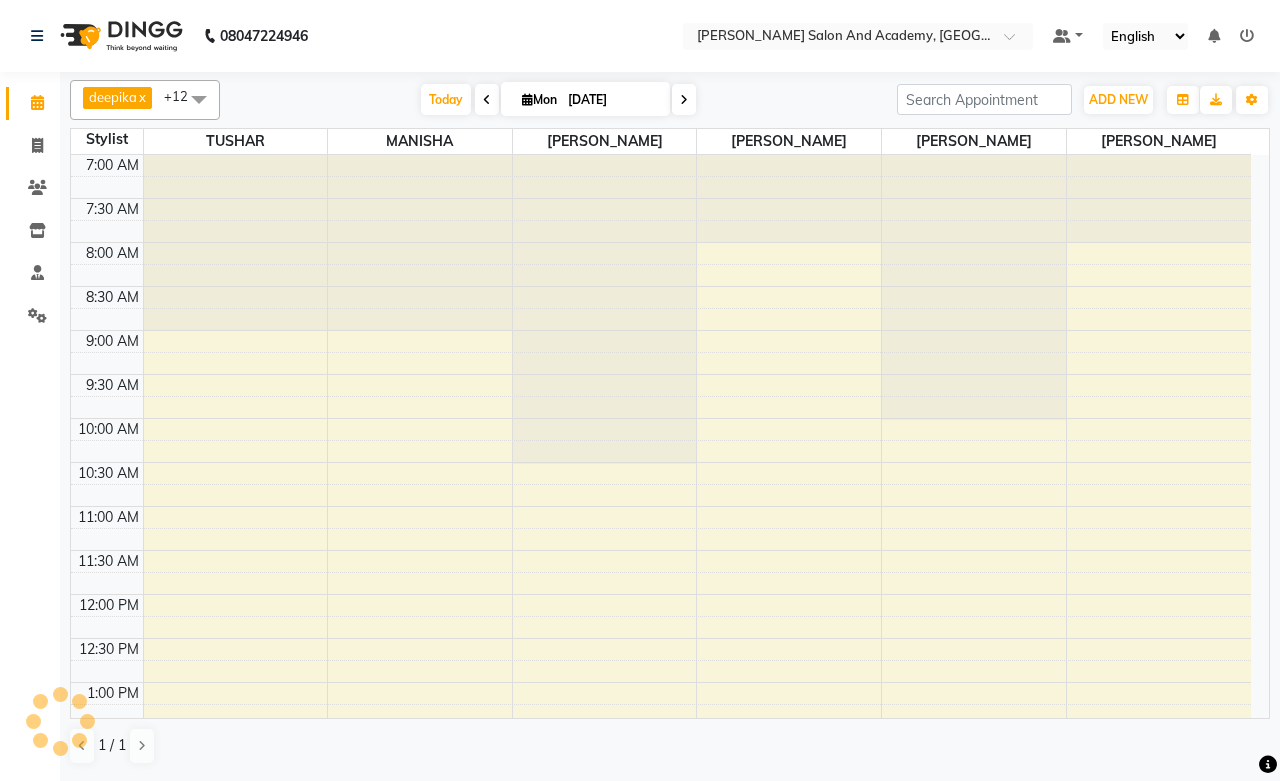 scroll, scrollTop: 0, scrollLeft: 0, axis: both 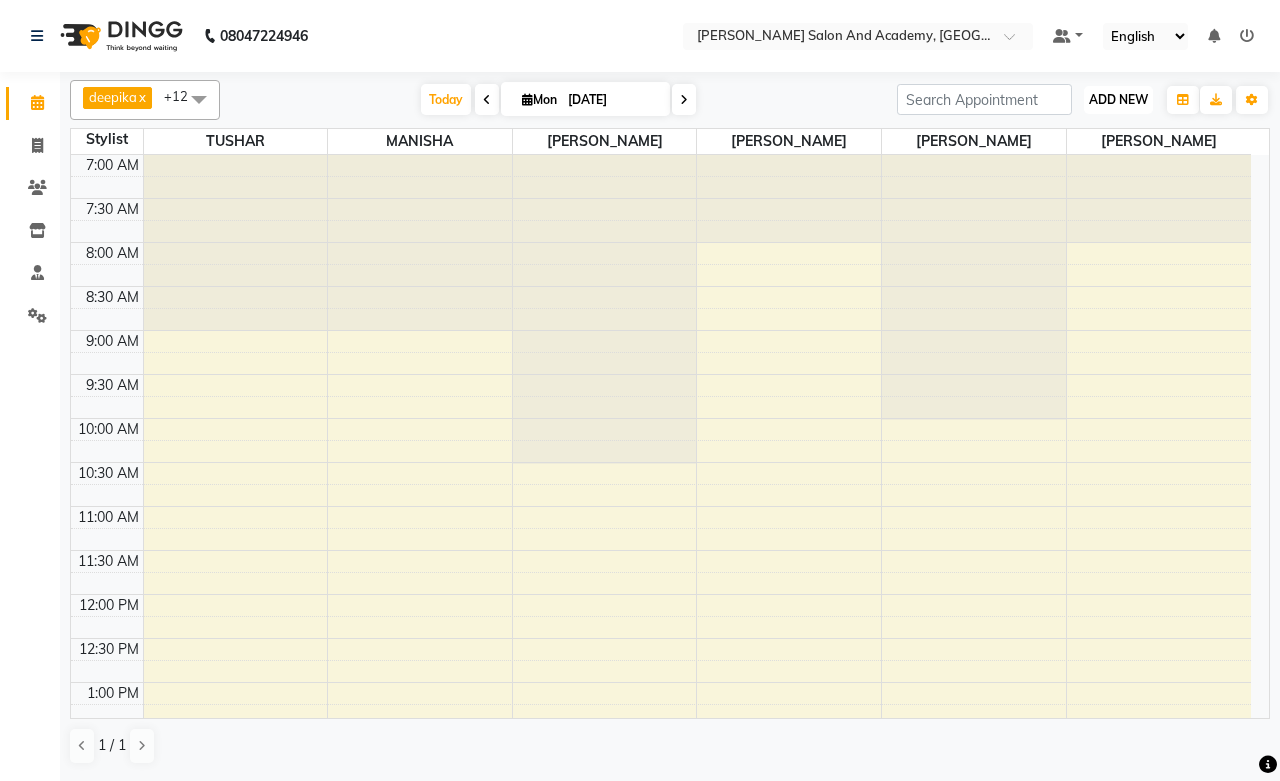 click on "ADD NEW Toggle Dropdown" at bounding box center [1118, 100] 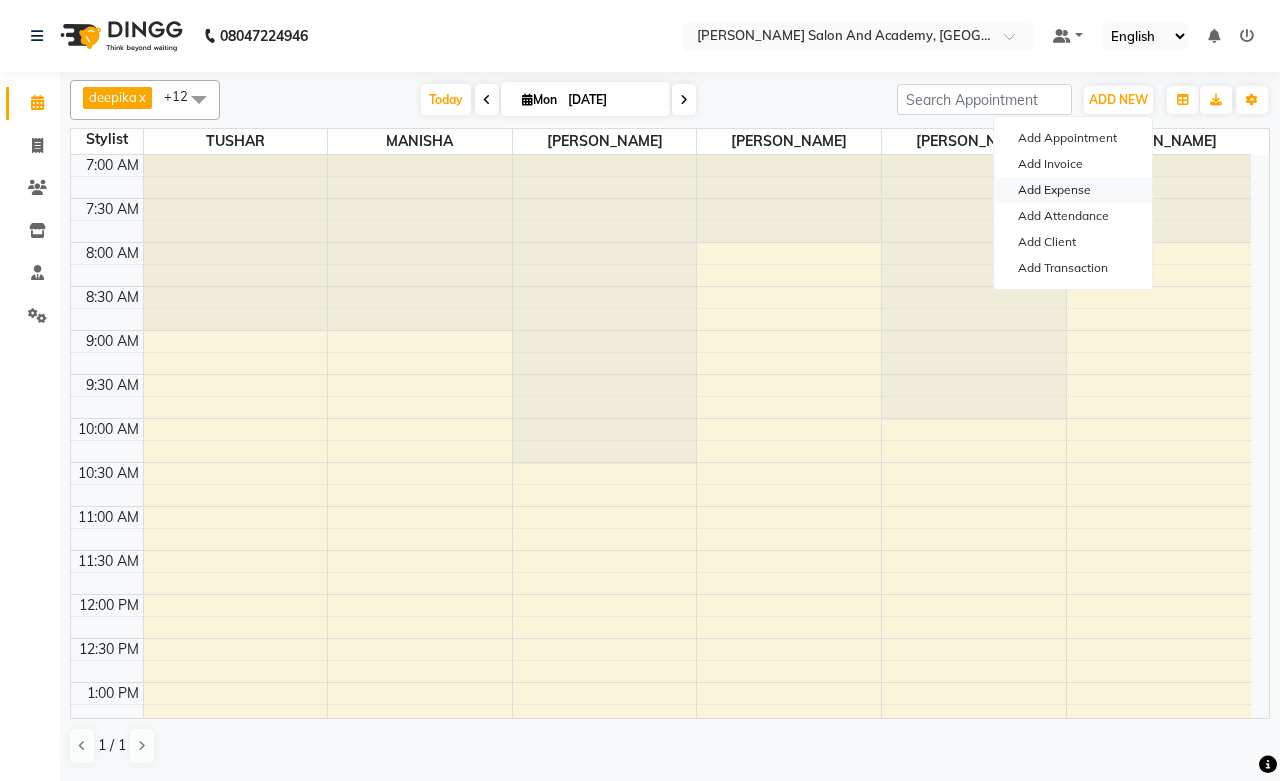 click on "Add Expense" at bounding box center (1073, 190) 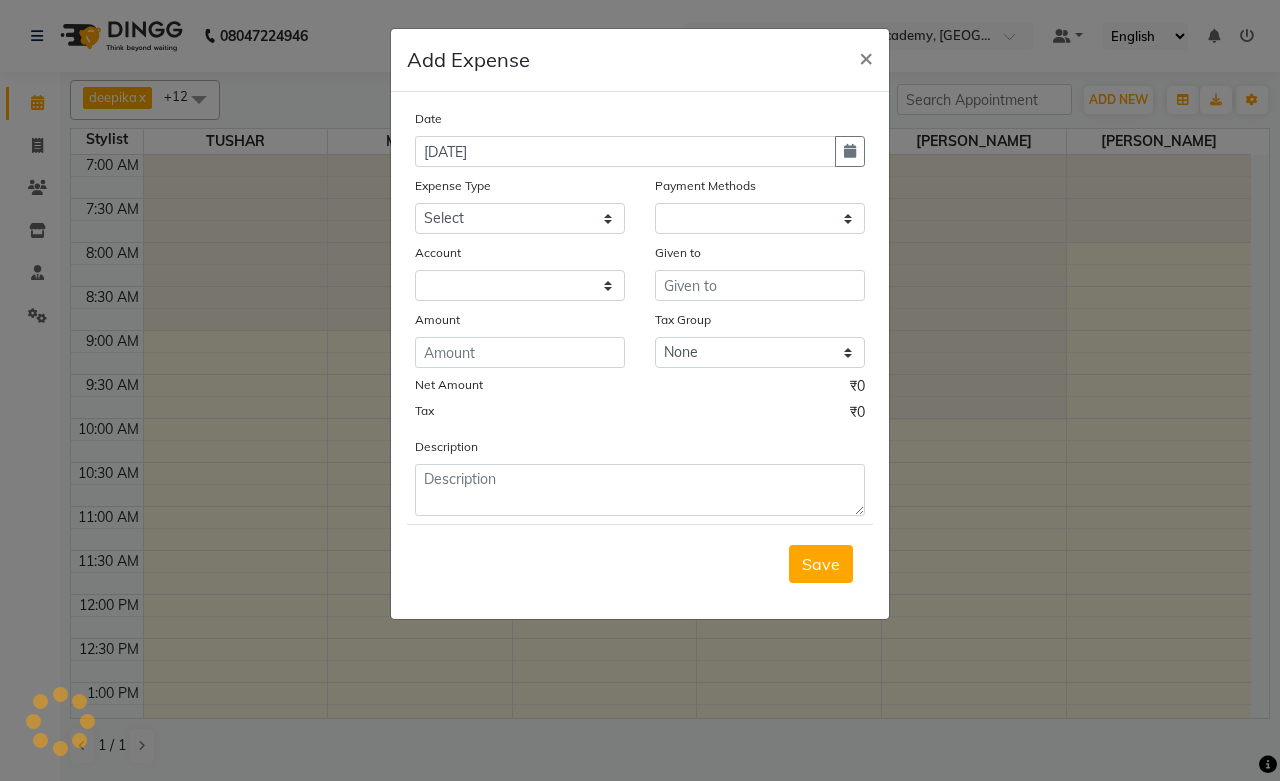 select on "1" 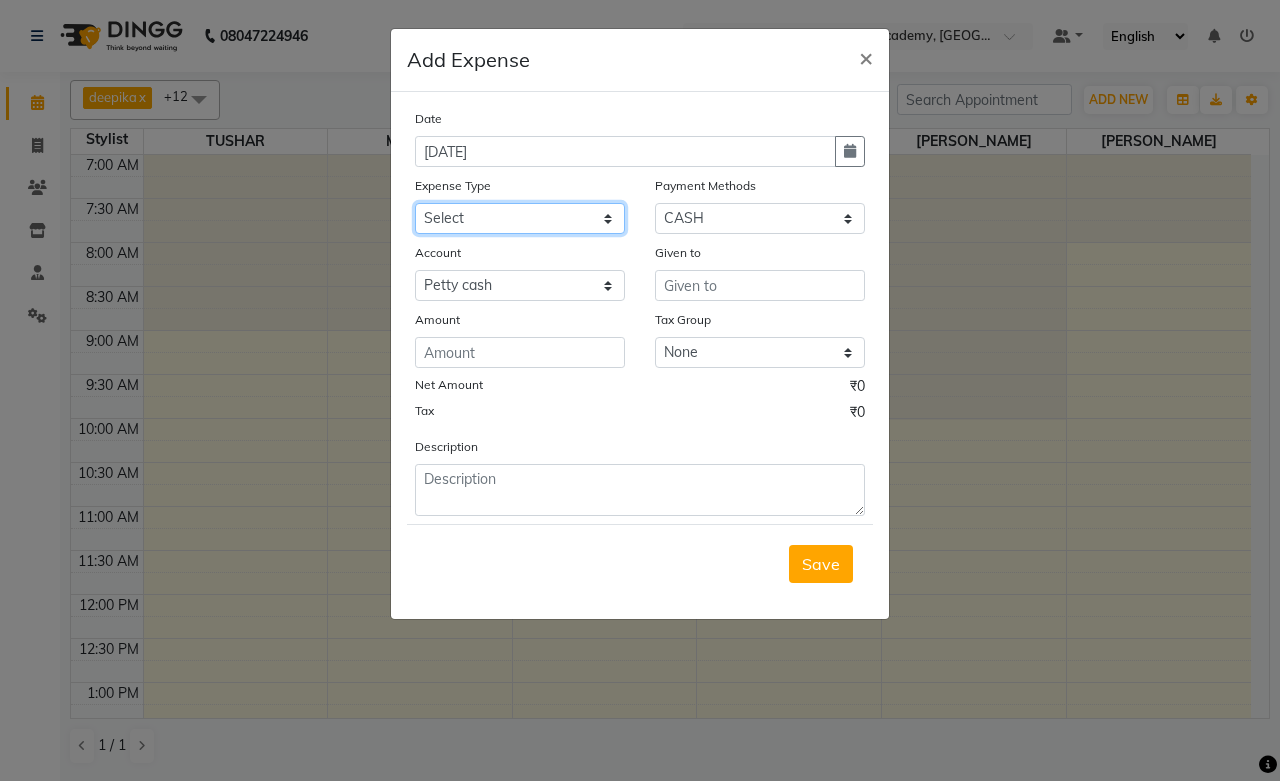 click on "Select Advance Salary Bank charges Car maintenance  Cash transfer to bank Cash transfer to hub Client Snacks Clinical charges Equipment Fuel Govt fee Incentive Insurance International purchase Loan Repayment Maintenance Marketing Miscellaneous Other Pantry Product Rent Salary [PERSON_NAME] Staff Snacks Tax Tea & Refreshment Utilities" 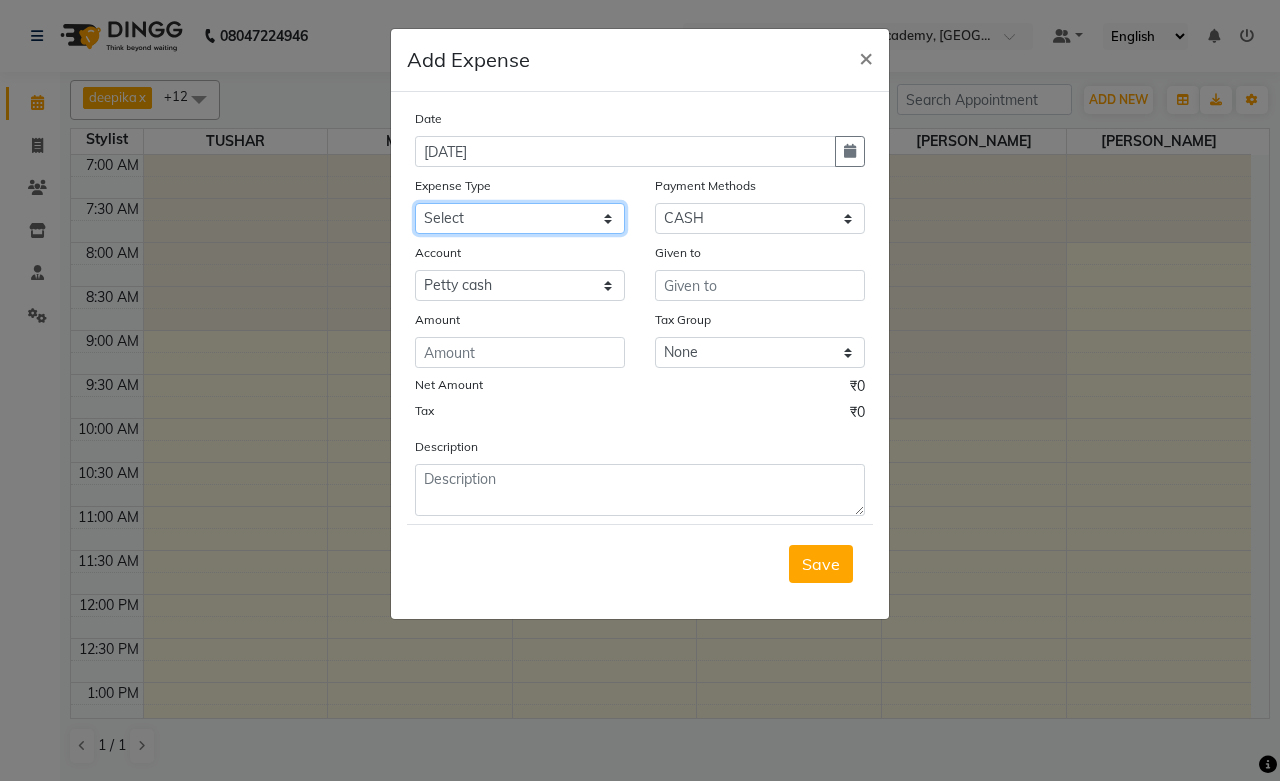 select on "16585" 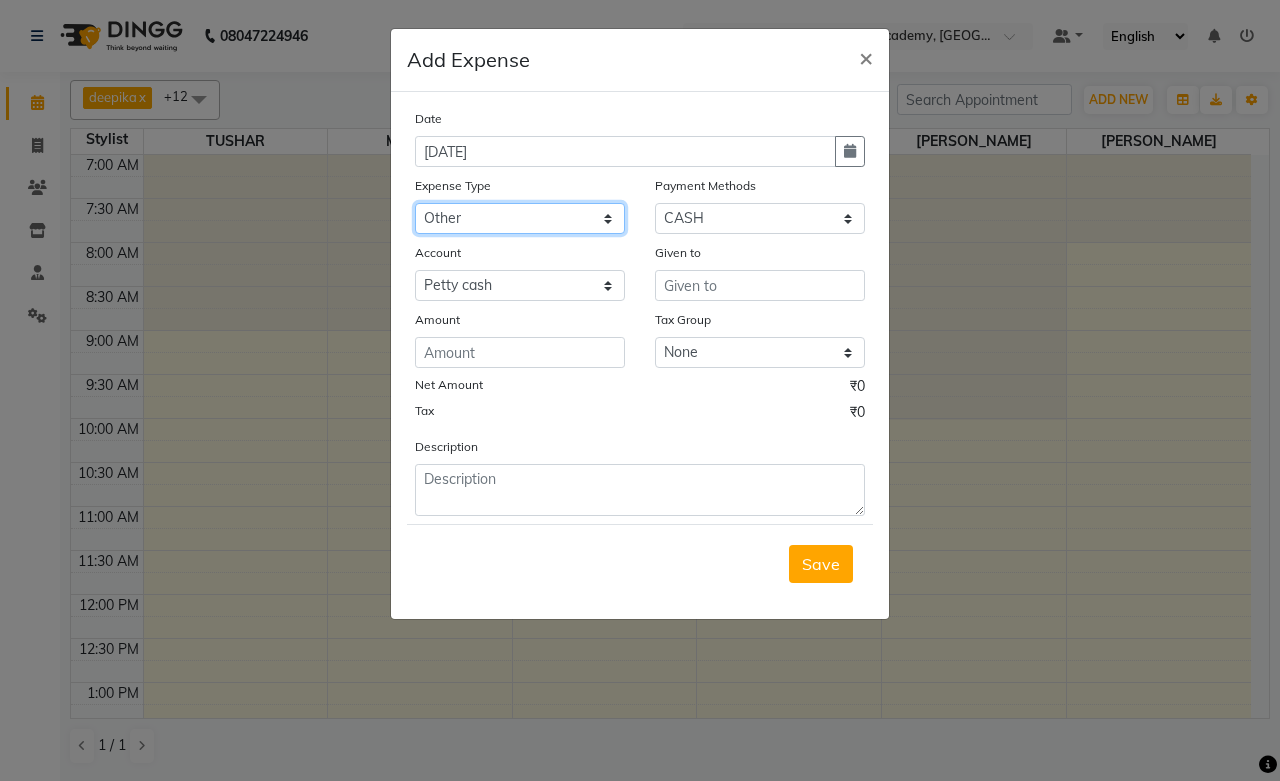 click on "Select Advance Salary Bank charges Car maintenance  Cash transfer to bank Cash transfer to hub Client Snacks Clinical charges Equipment Fuel Govt fee Incentive Insurance International purchase Loan Repayment Maintenance Marketing Miscellaneous Other Pantry Product Rent Salary [PERSON_NAME] Staff Snacks Tax Tea & Refreshment Utilities" 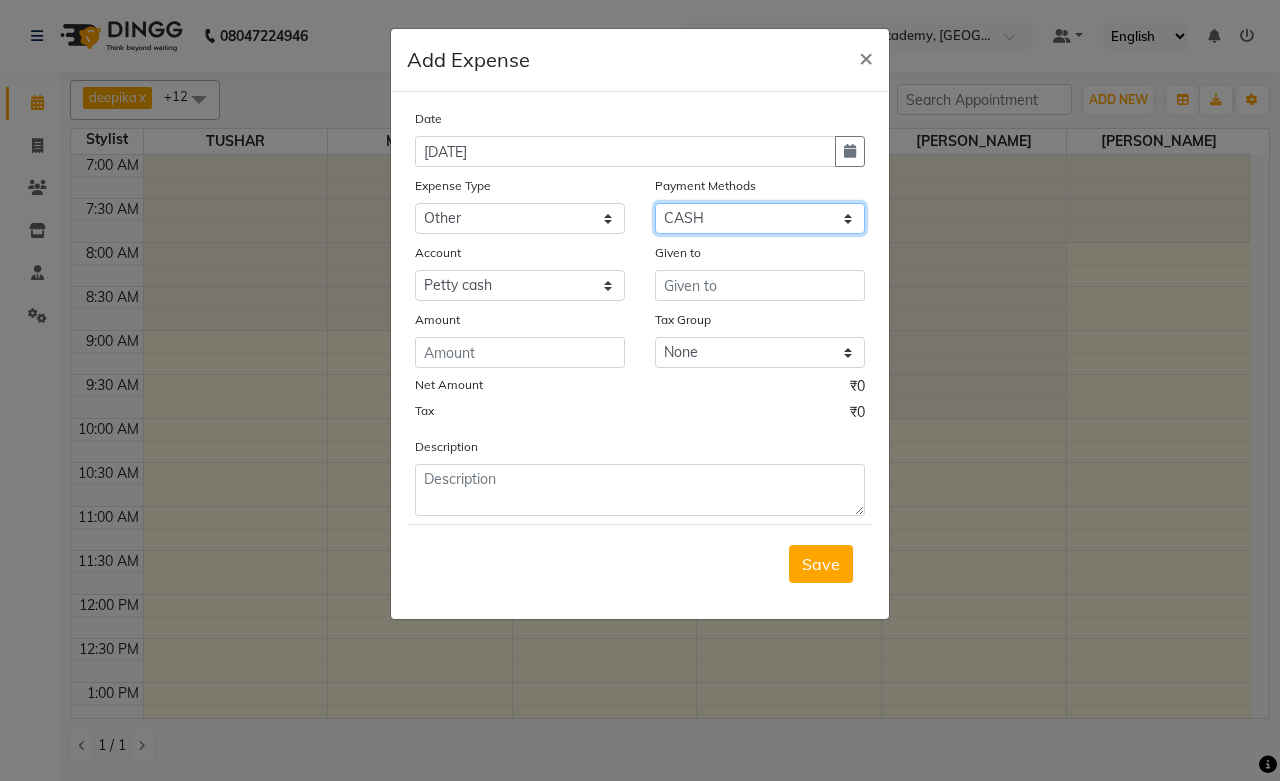 click on "Select Pine Labs CASH PhonePe CARD UPI ONLINE" 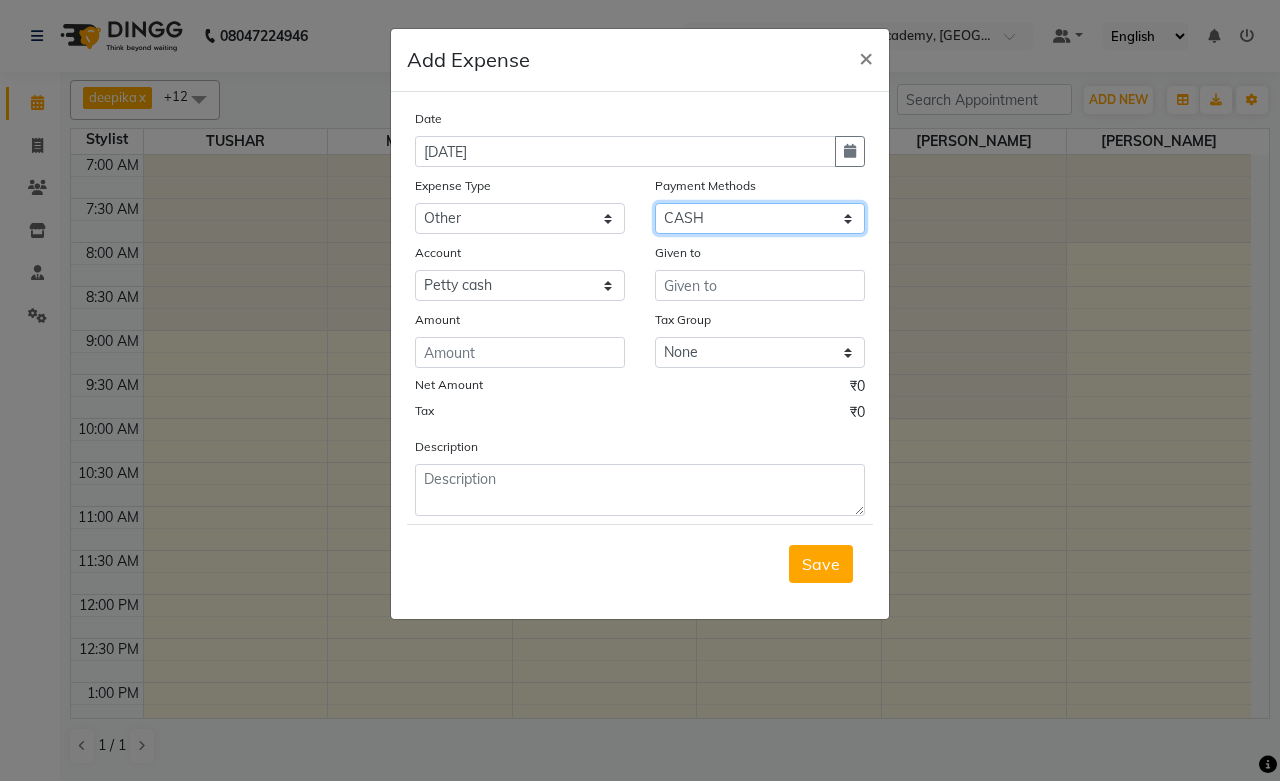 click on "Select Pine Labs CASH PhonePe CARD UPI ONLINE" 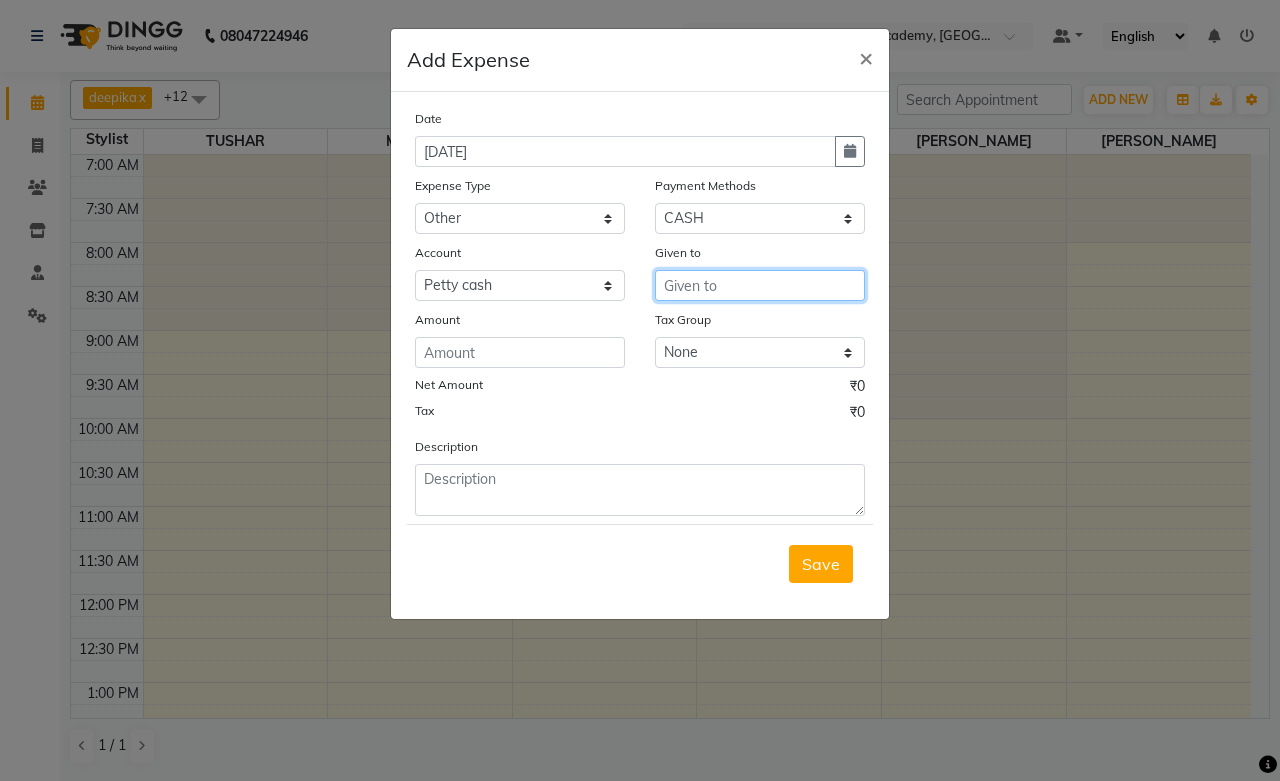 click at bounding box center (760, 285) 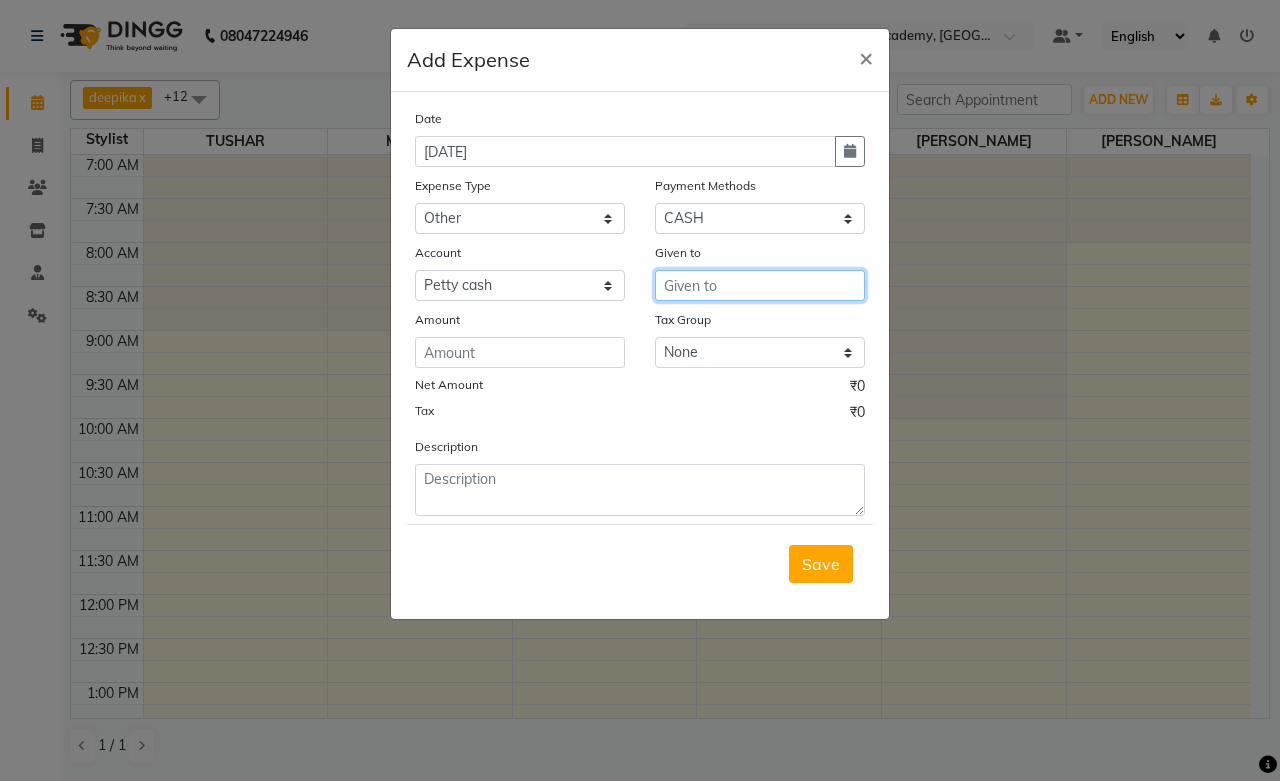 click at bounding box center [760, 285] 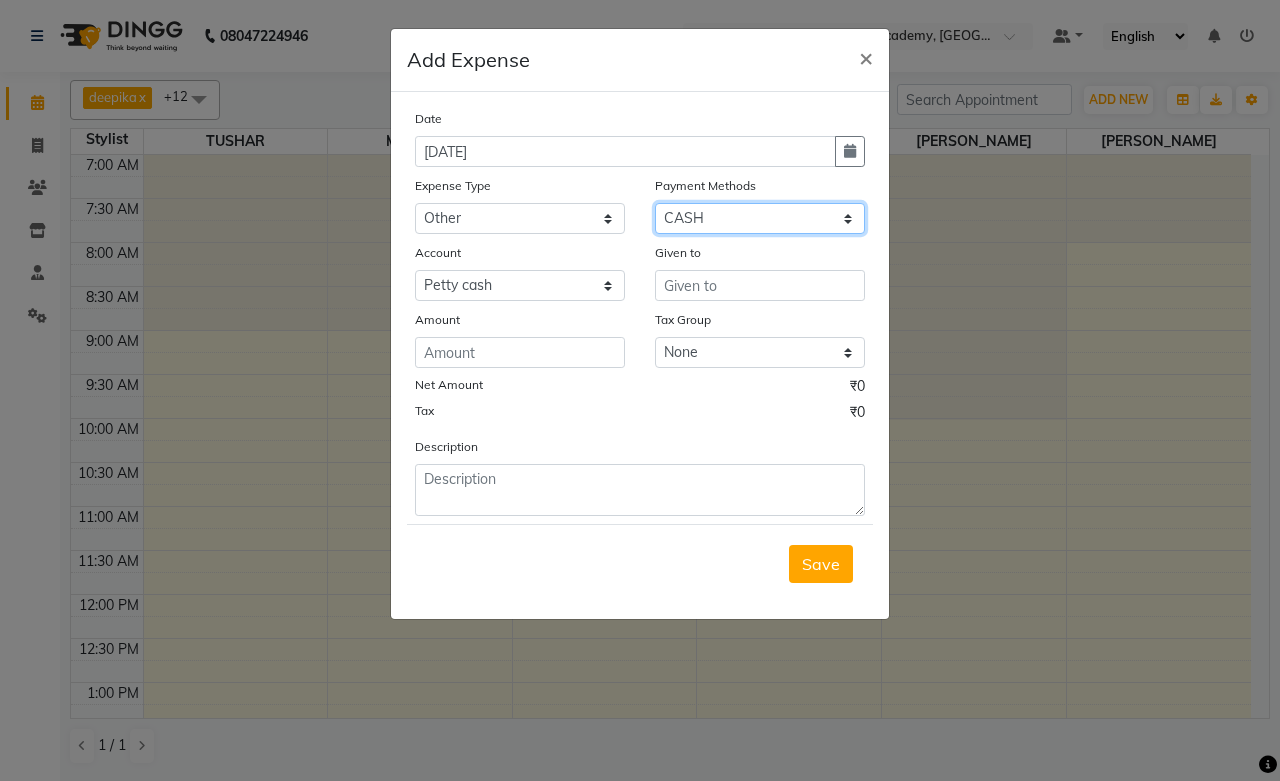 click on "Select Pine Labs CASH PhonePe CARD UPI ONLINE" 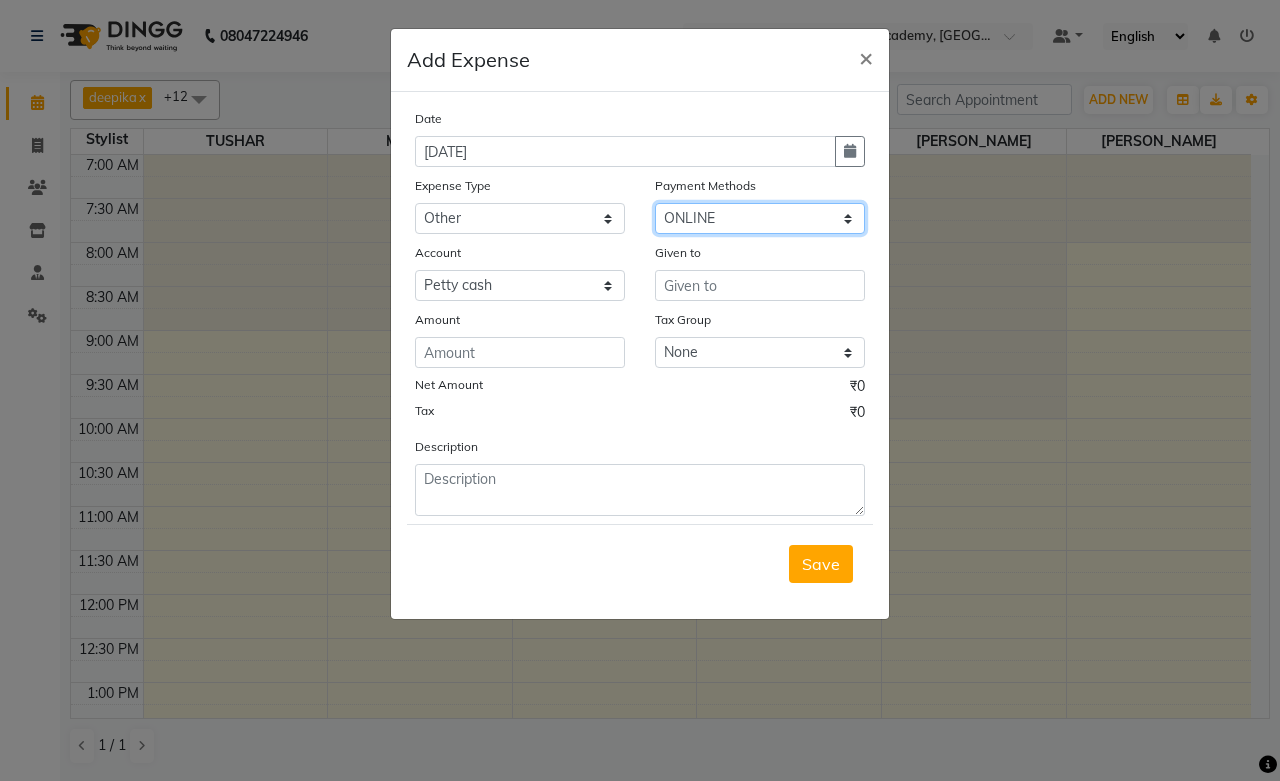 click on "Select Pine Labs CASH PhonePe CARD UPI ONLINE" 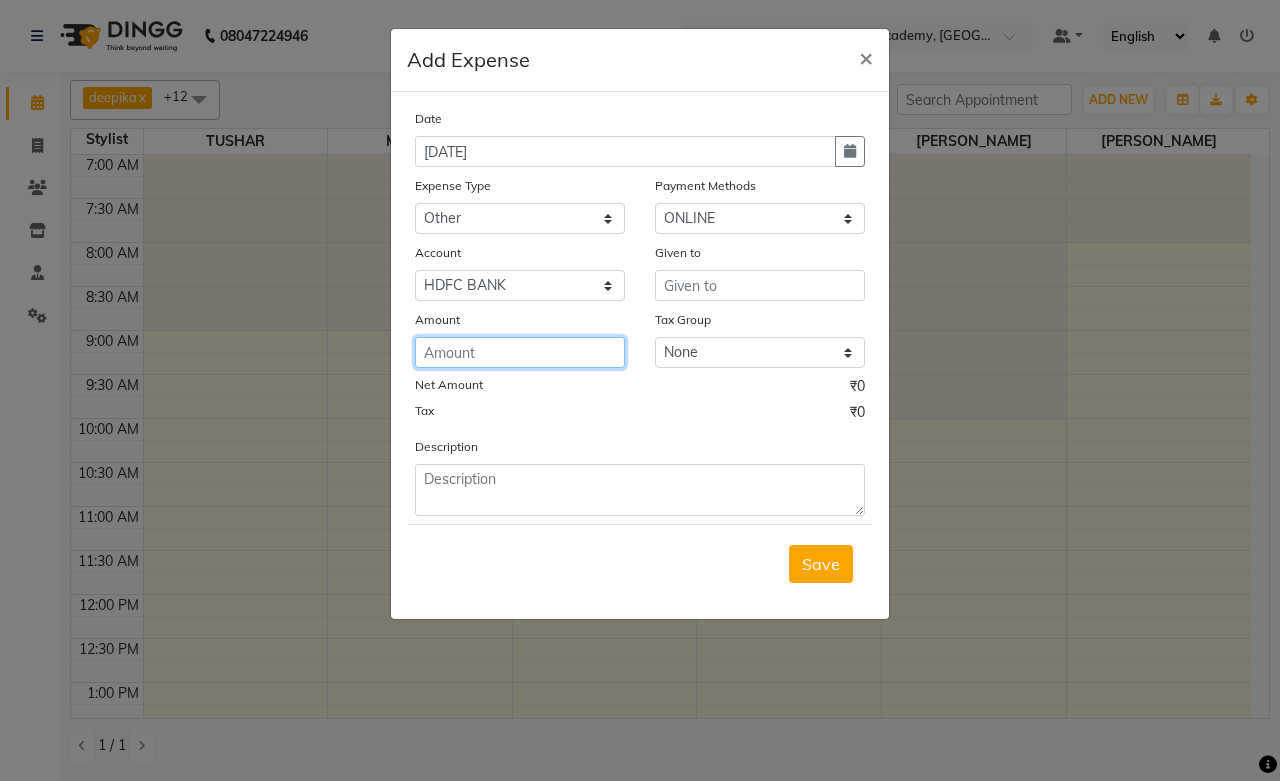 click 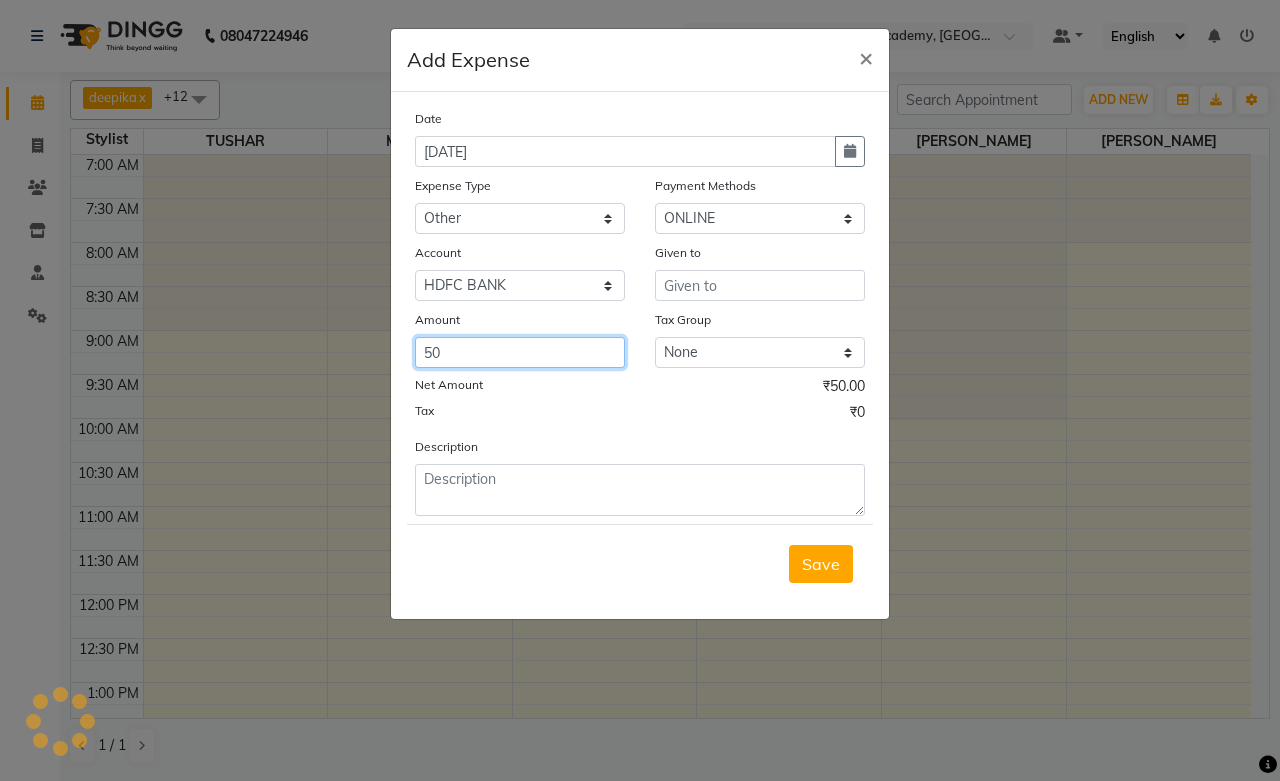 type on "50" 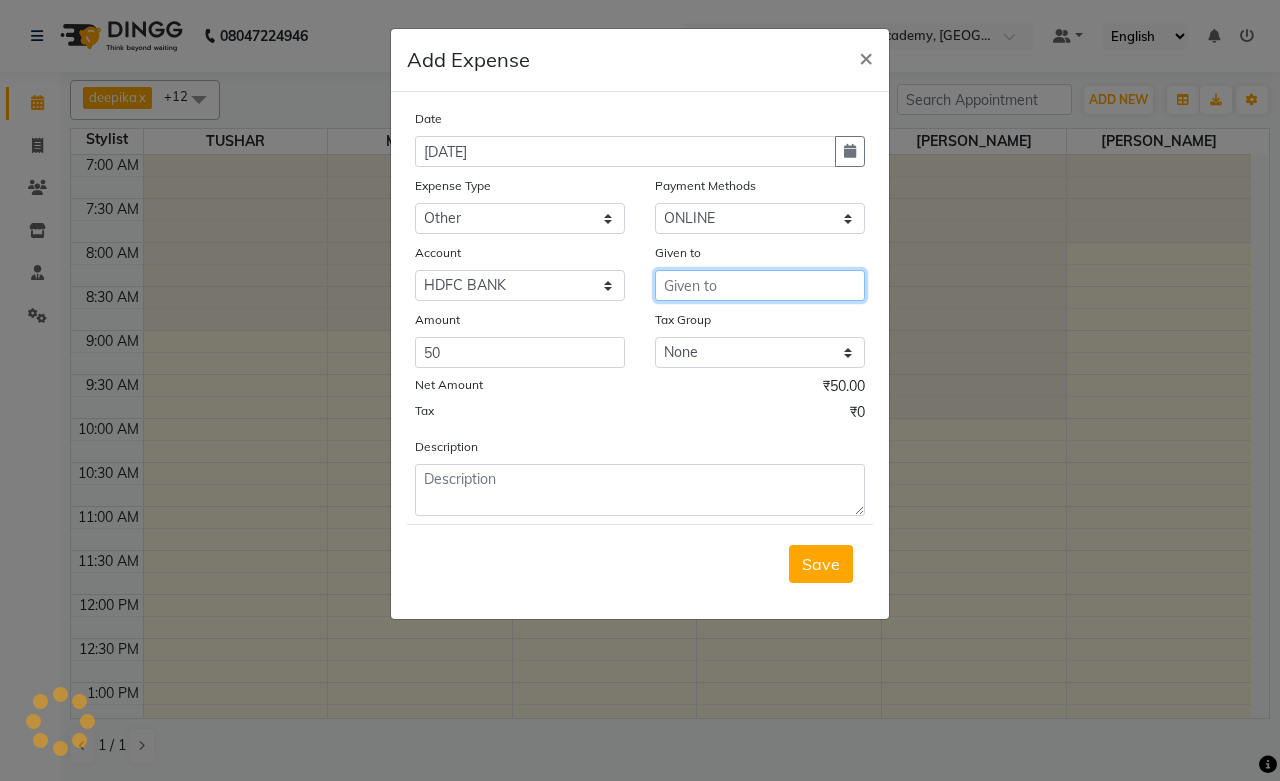 click at bounding box center (760, 285) 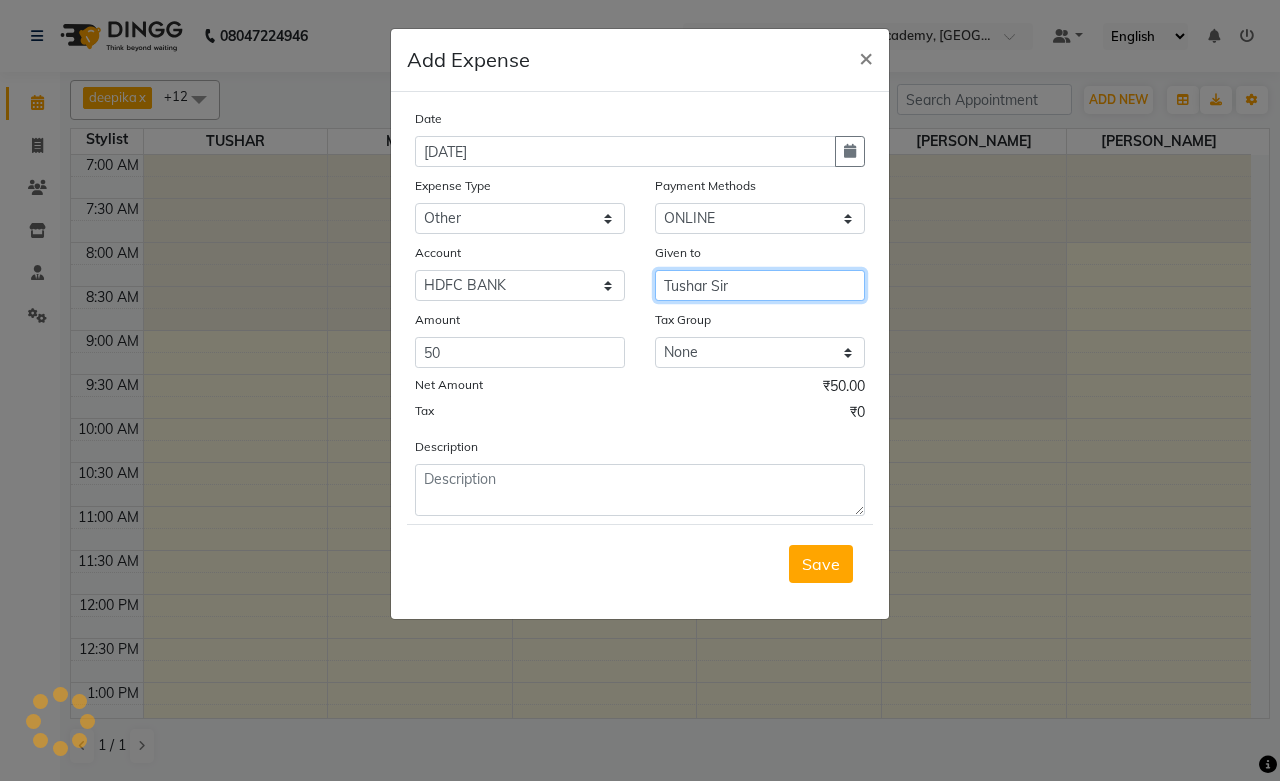 type on "Tushar Sir" 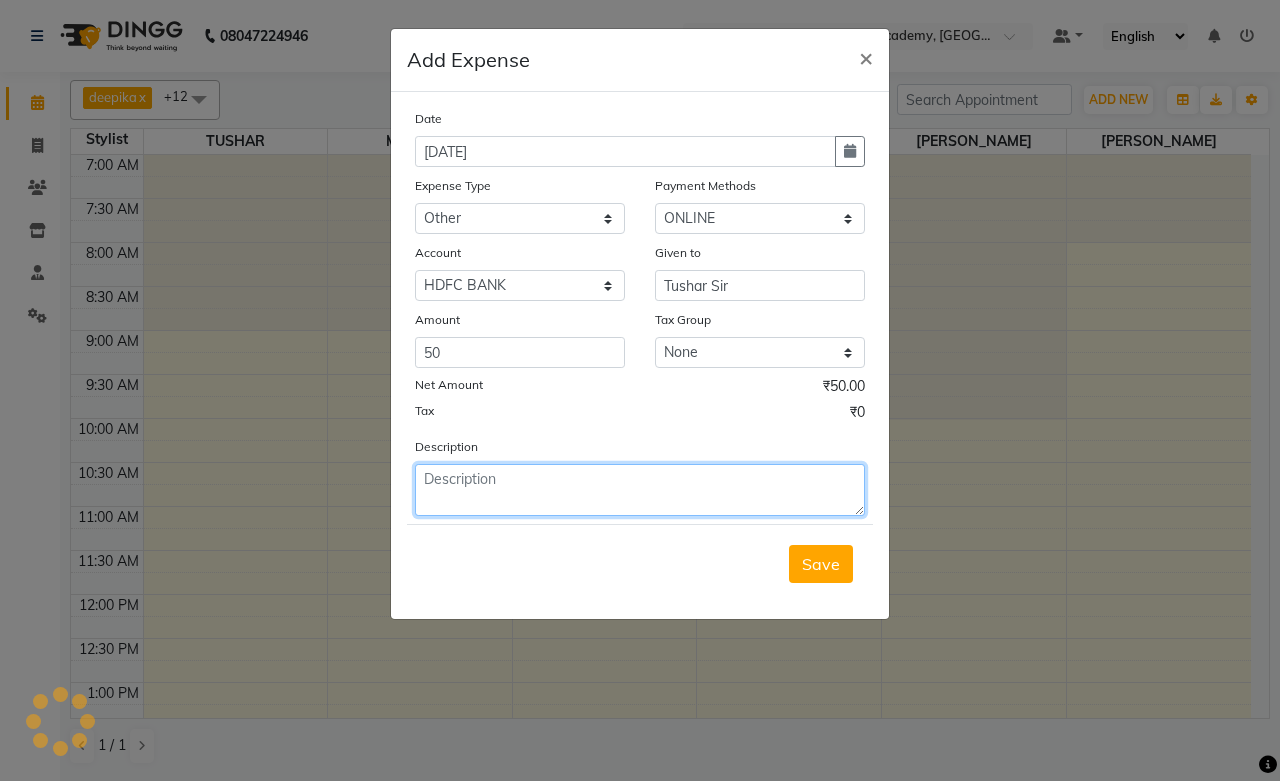 click 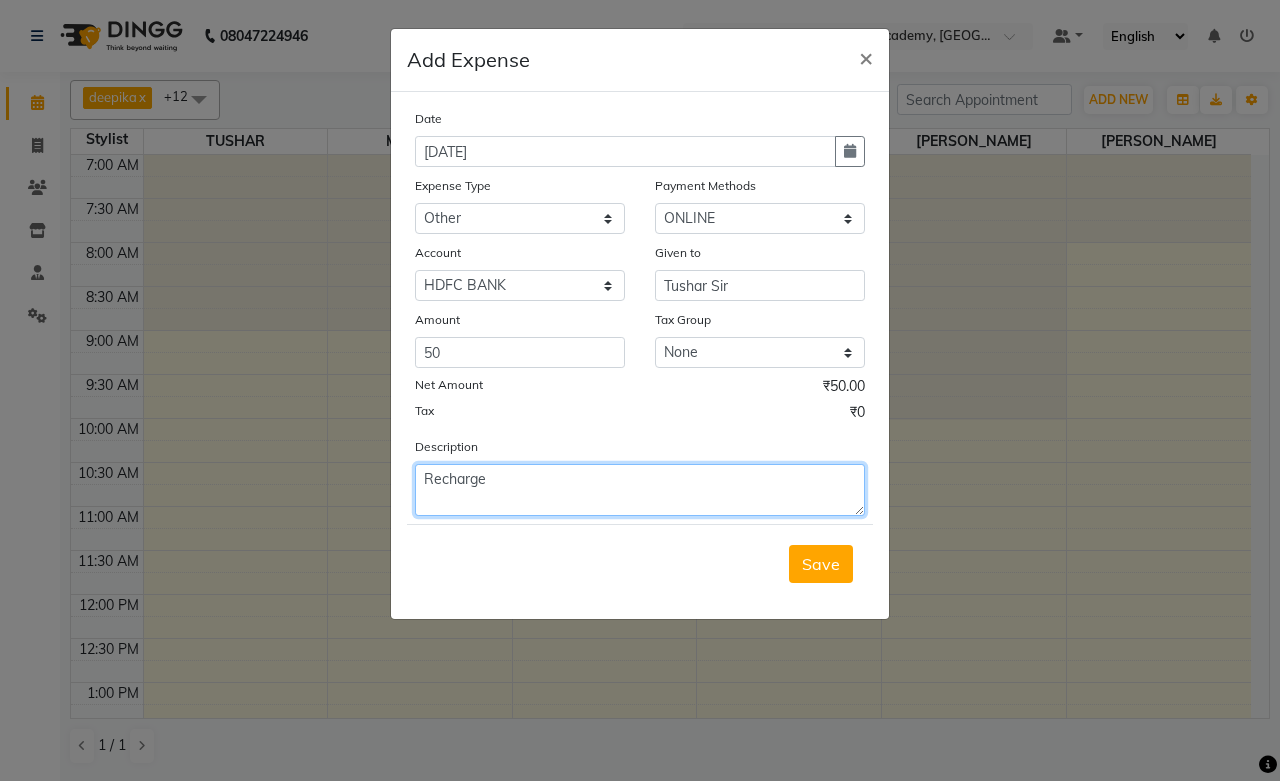 type on "Recharge" 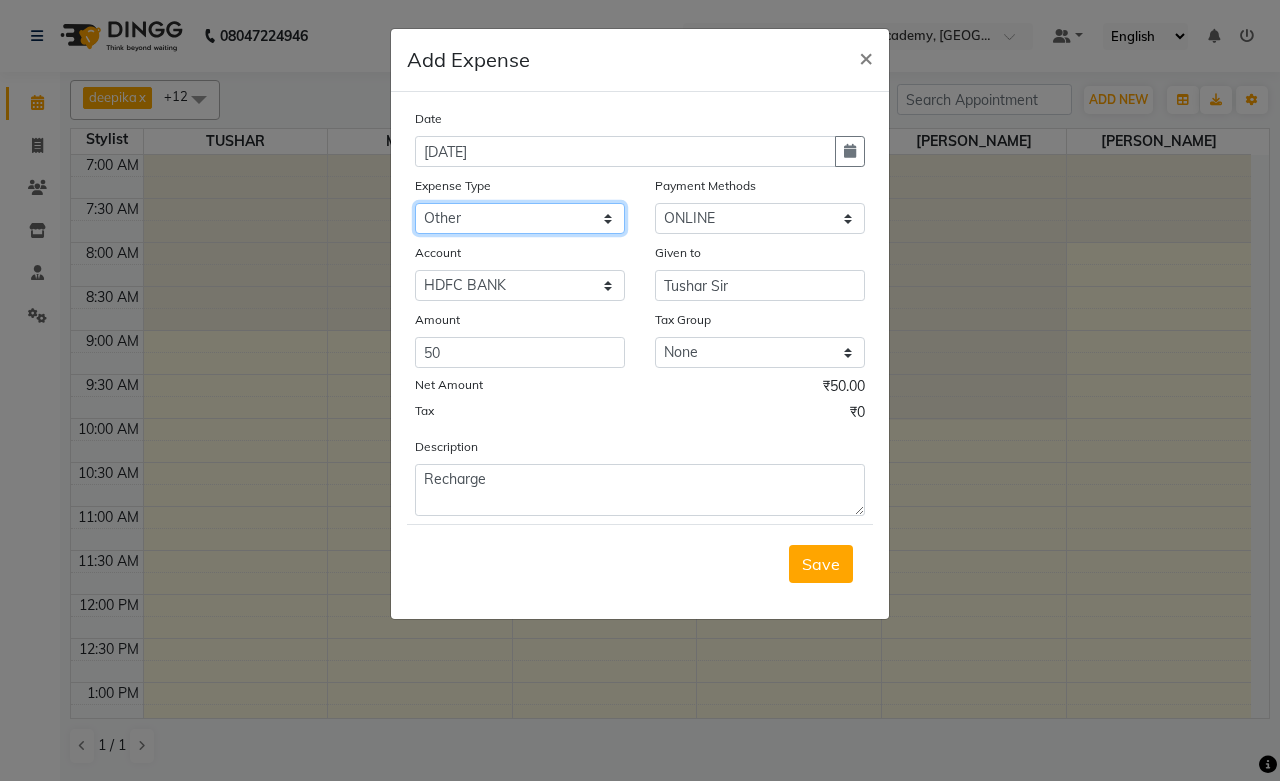 click on "Select Advance Salary Bank charges Car maintenance  Cash transfer to bank Cash transfer to hub Client Snacks Clinical charges Equipment Fuel Govt fee Incentive Insurance International purchase Loan Repayment Maintenance Marketing Miscellaneous Other Pantry Product Rent Salary [PERSON_NAME] Staff Snacks Tax Tea & Refreshment Utilities" 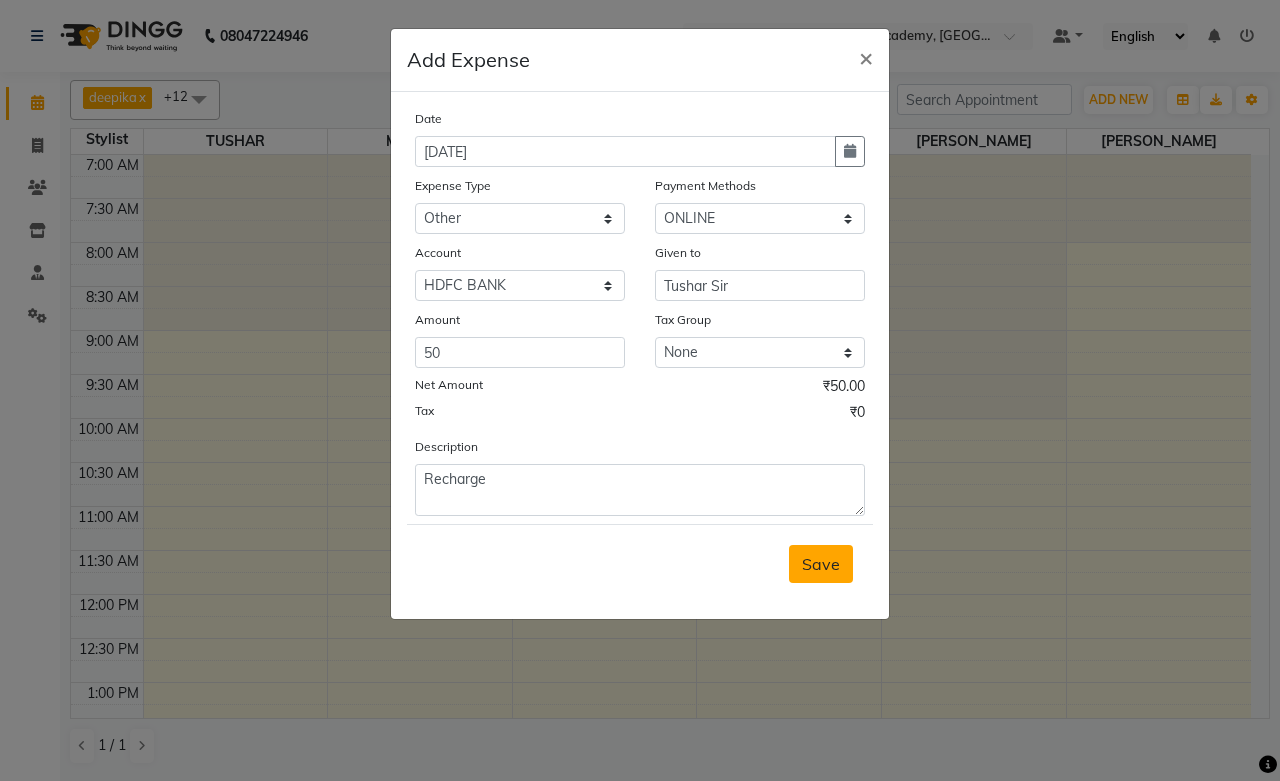 click on "Save" at bounding box center (821, 564) 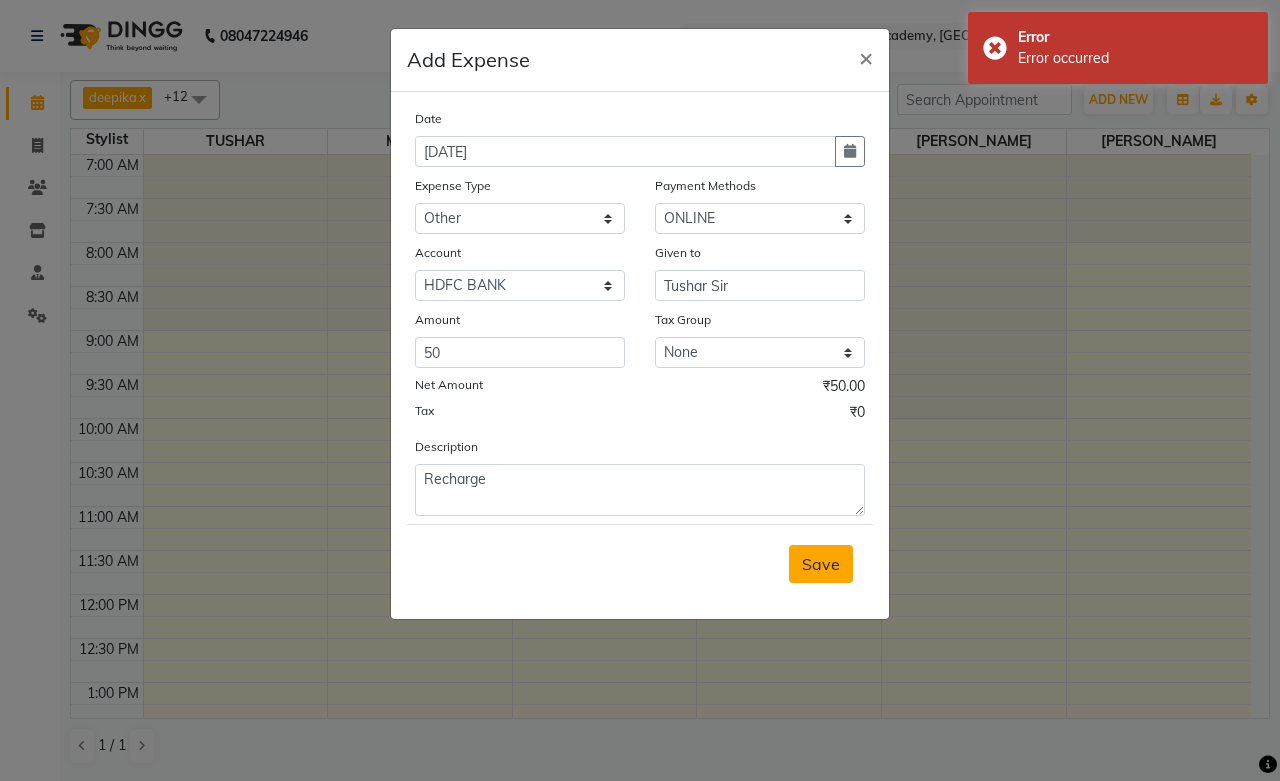 click on "Save" at bounding box center [821, 564] 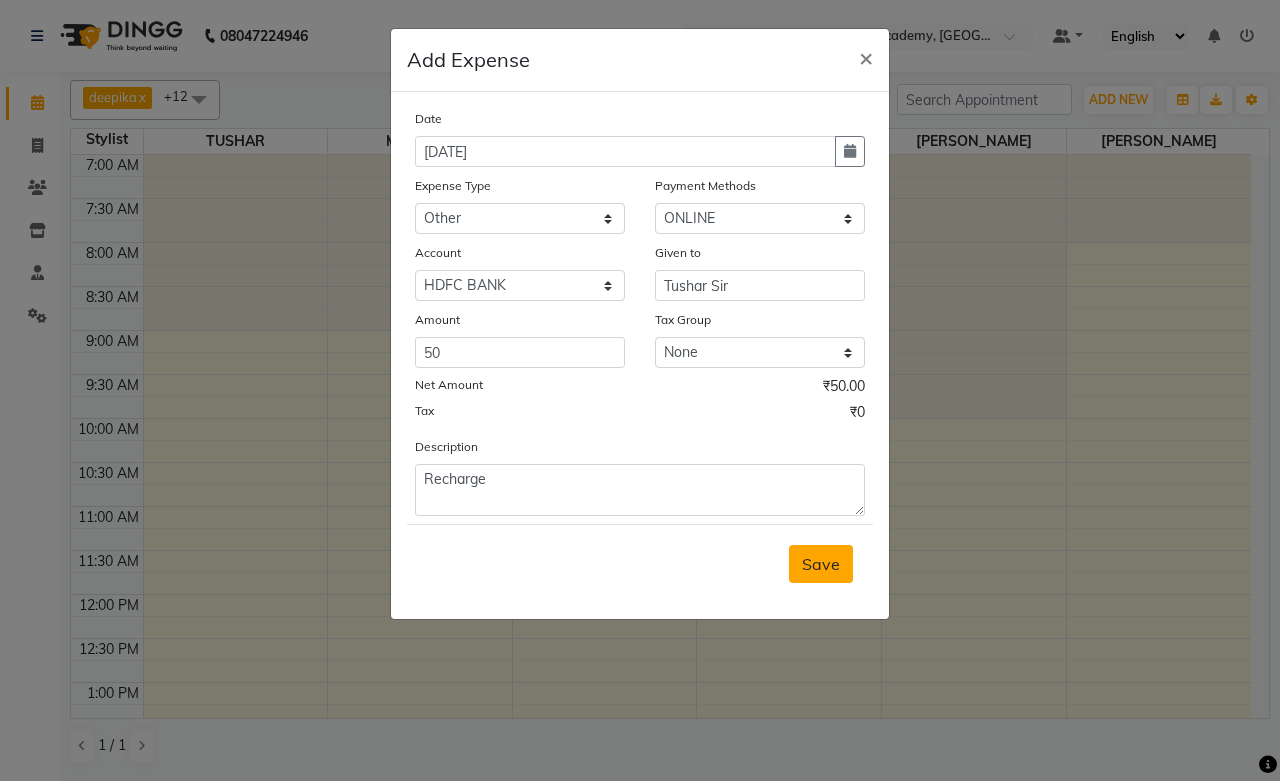 click on "Save" at bounding box center (821, 564) 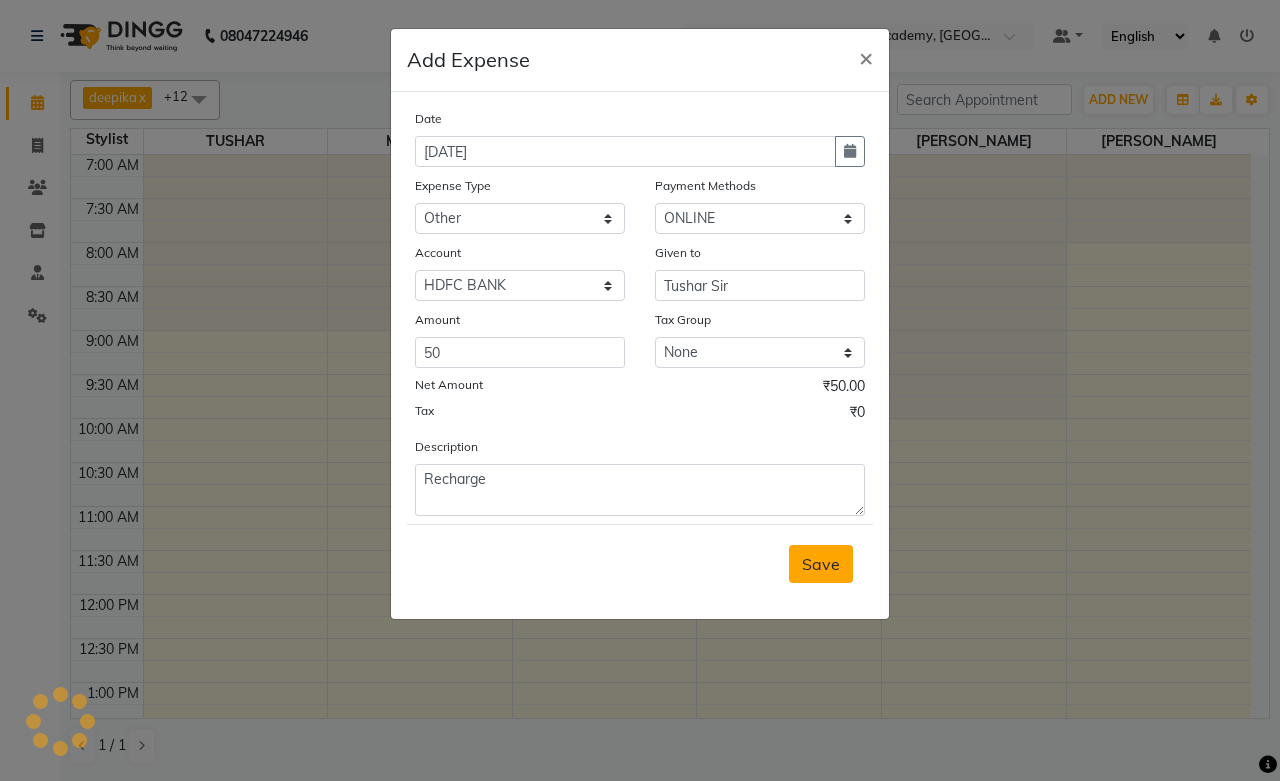 click on "Save" at bounding box center [821, 564] 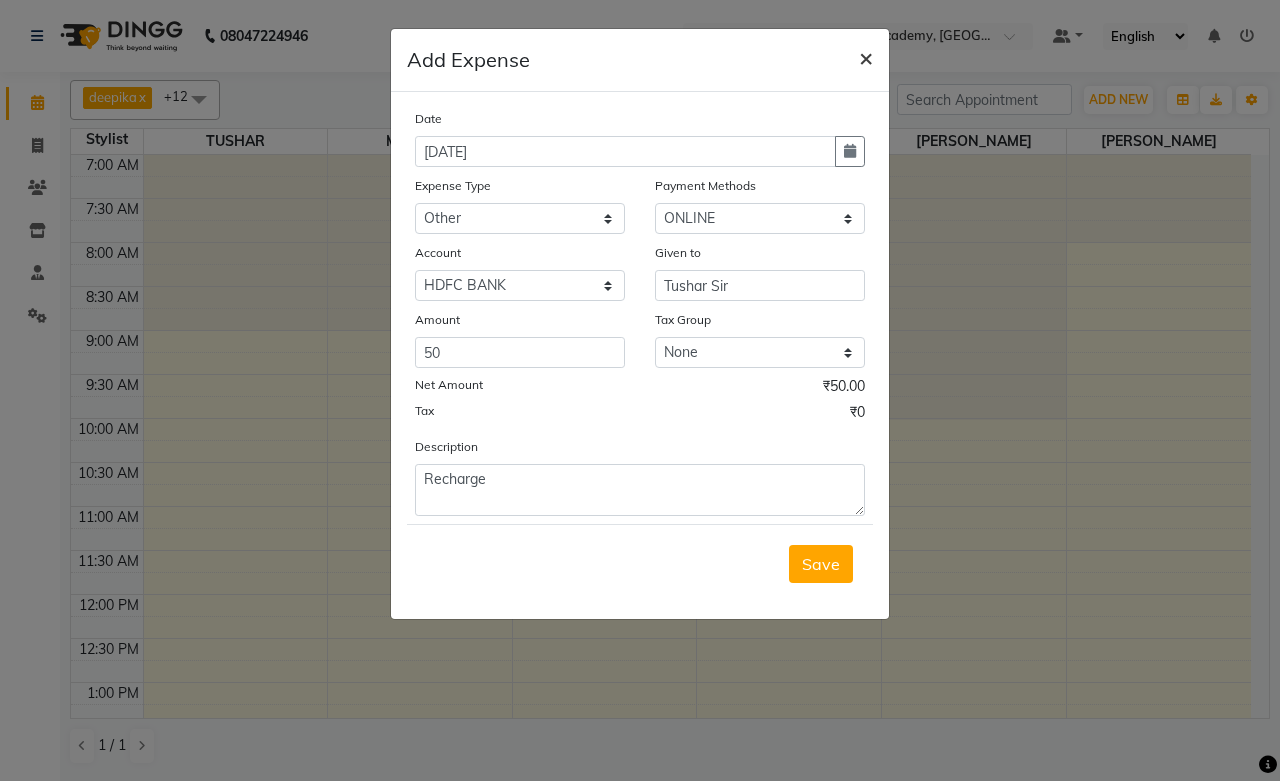 click on "×" 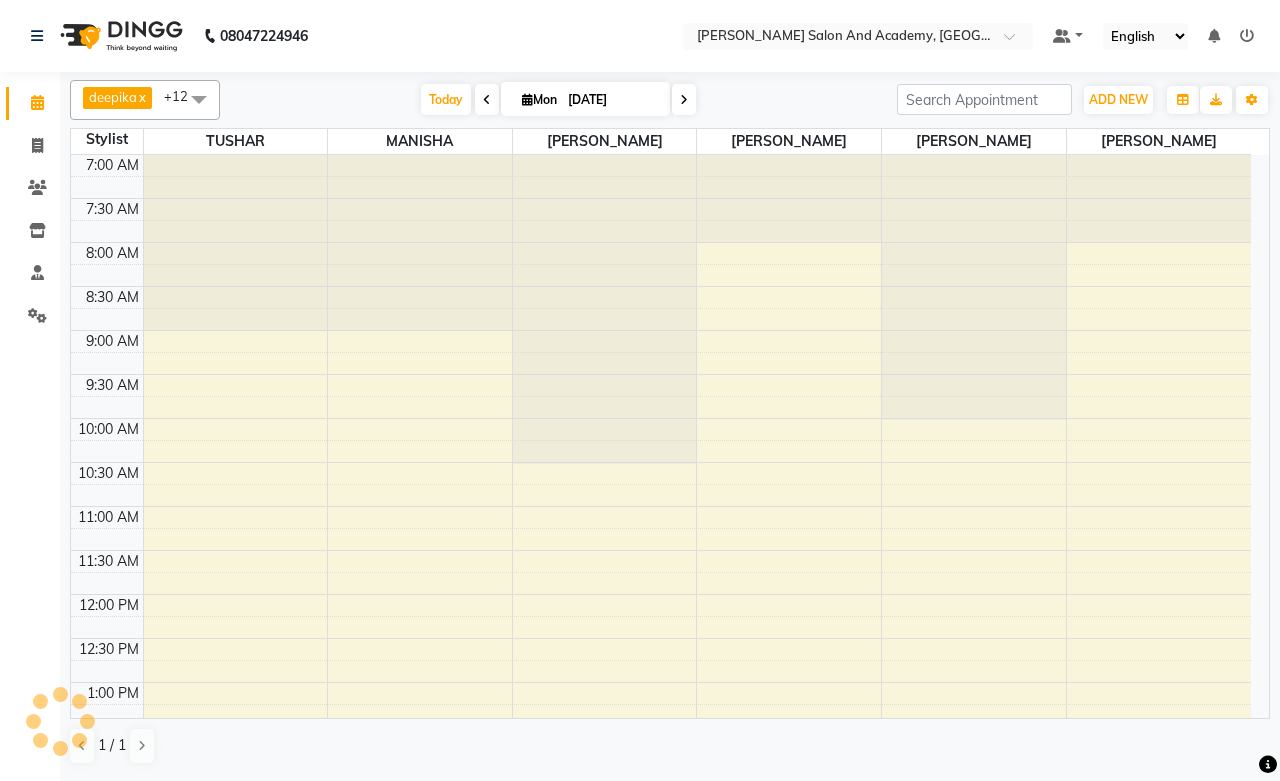scroll, scrollTop: 0, scrollLeft: 0, axis: both 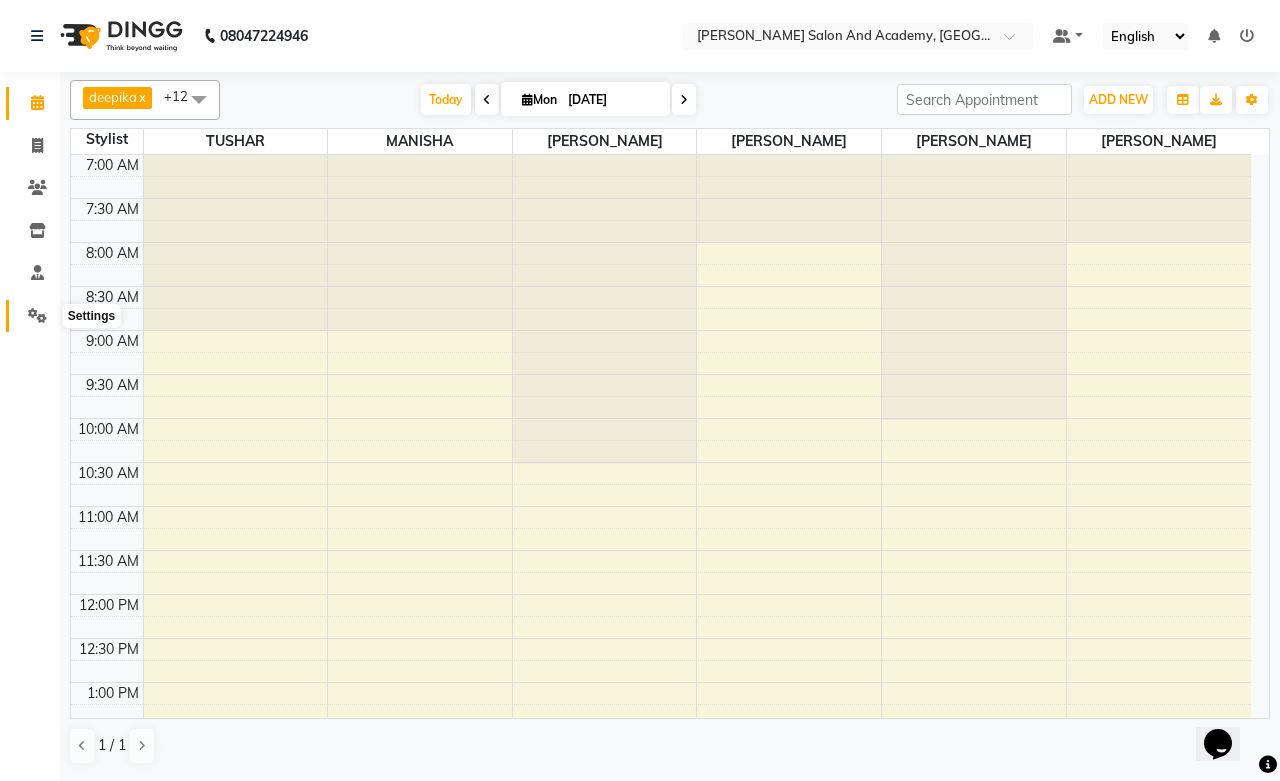 click 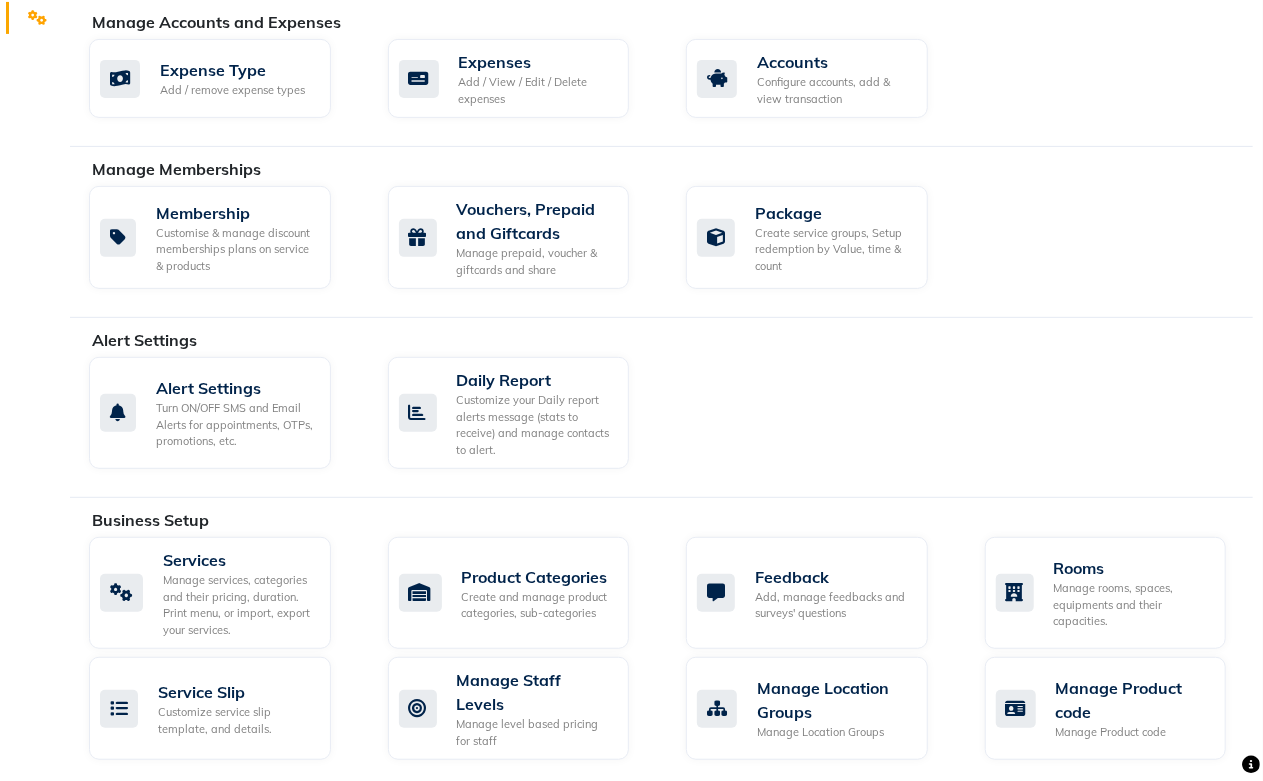 scroll, scrollTop: 333, scrollLeft: 0, axis: vertical 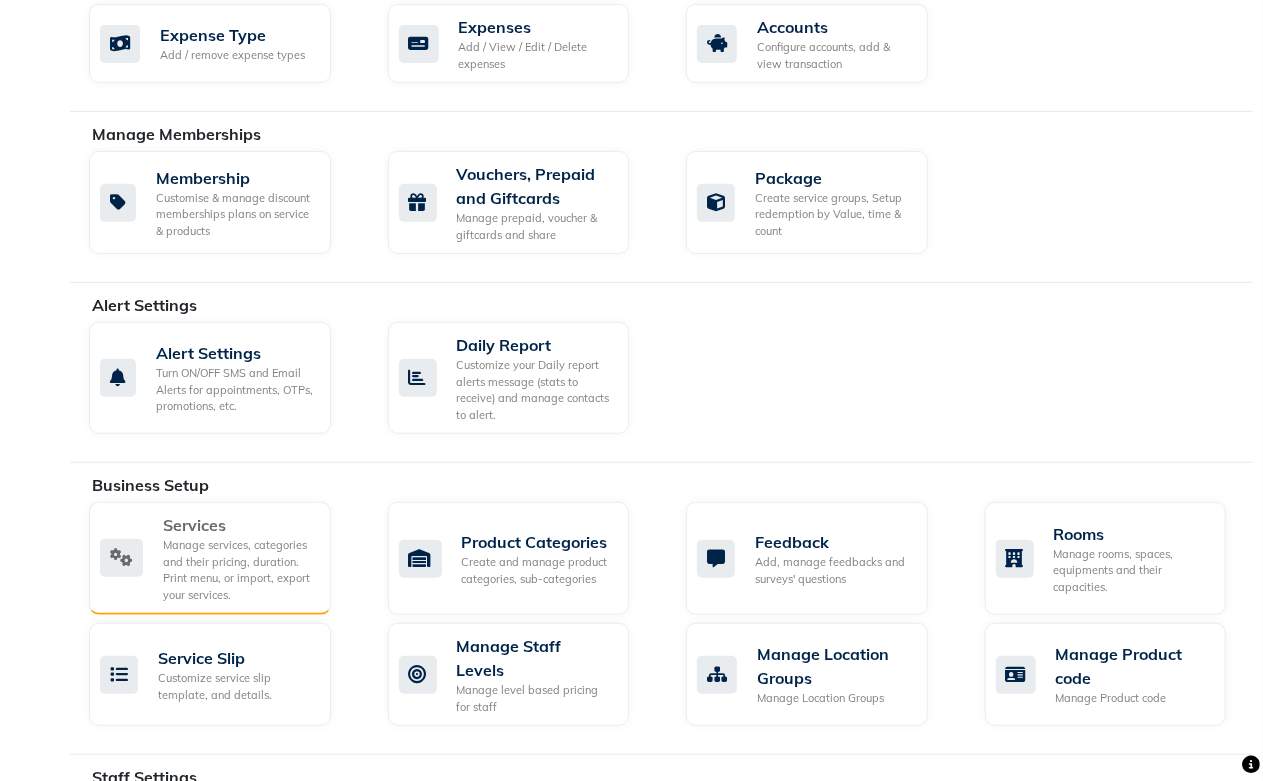 click on "Services  Manage services, categories and their pricing, duration. Print menu, or import, export your services." 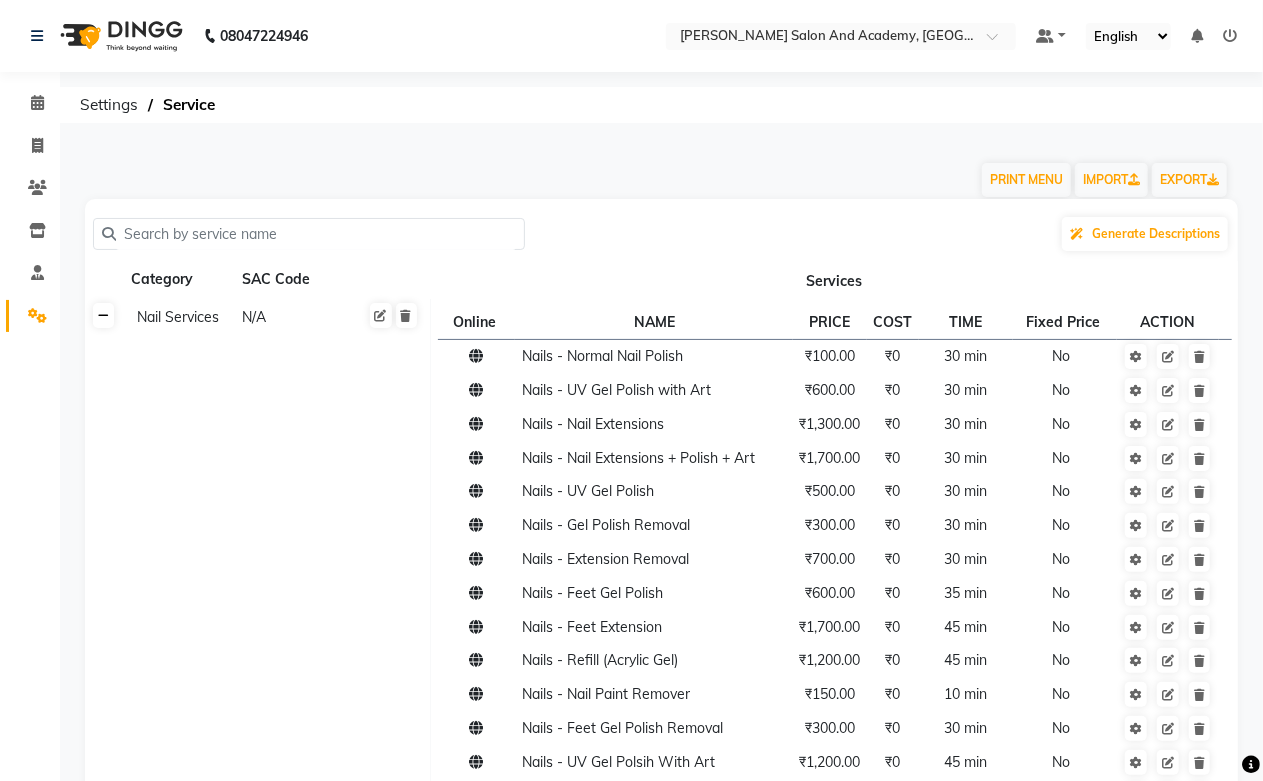 click 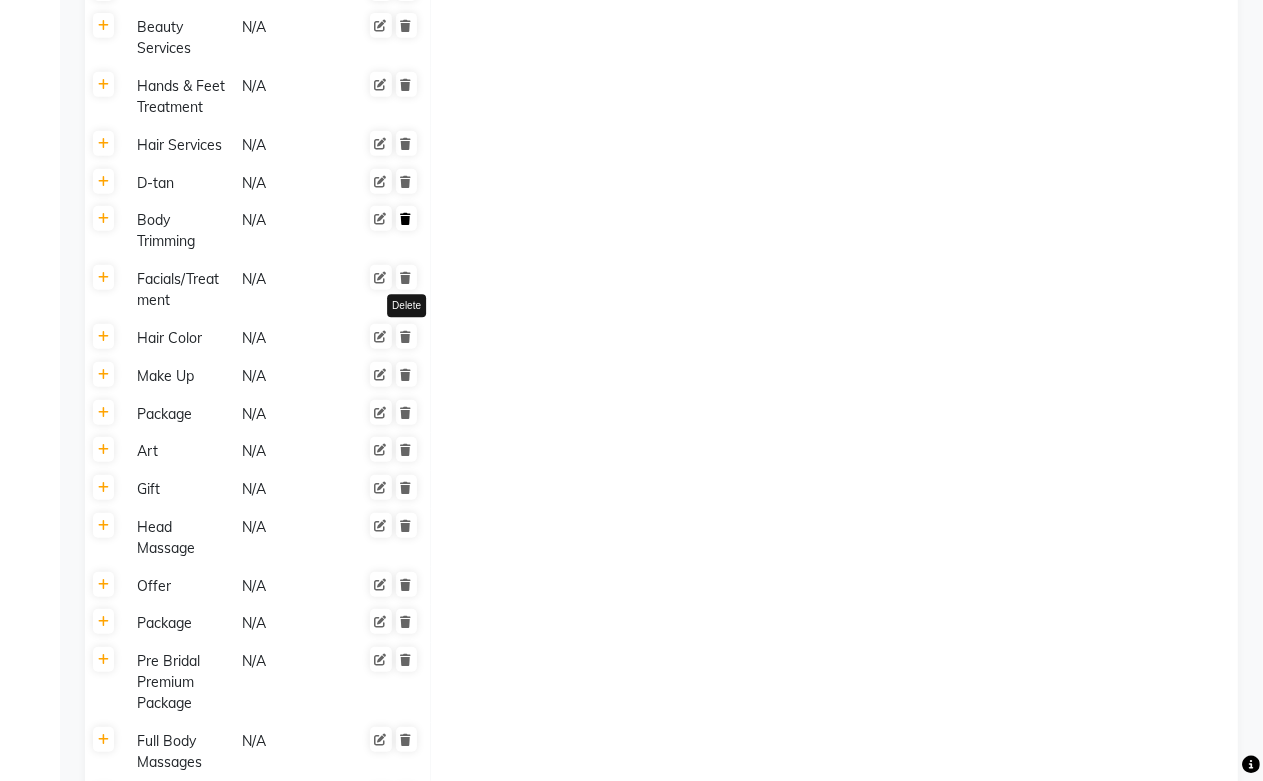 scroll, scrollTop: 444, scrollLeft: 0, axis: vertical 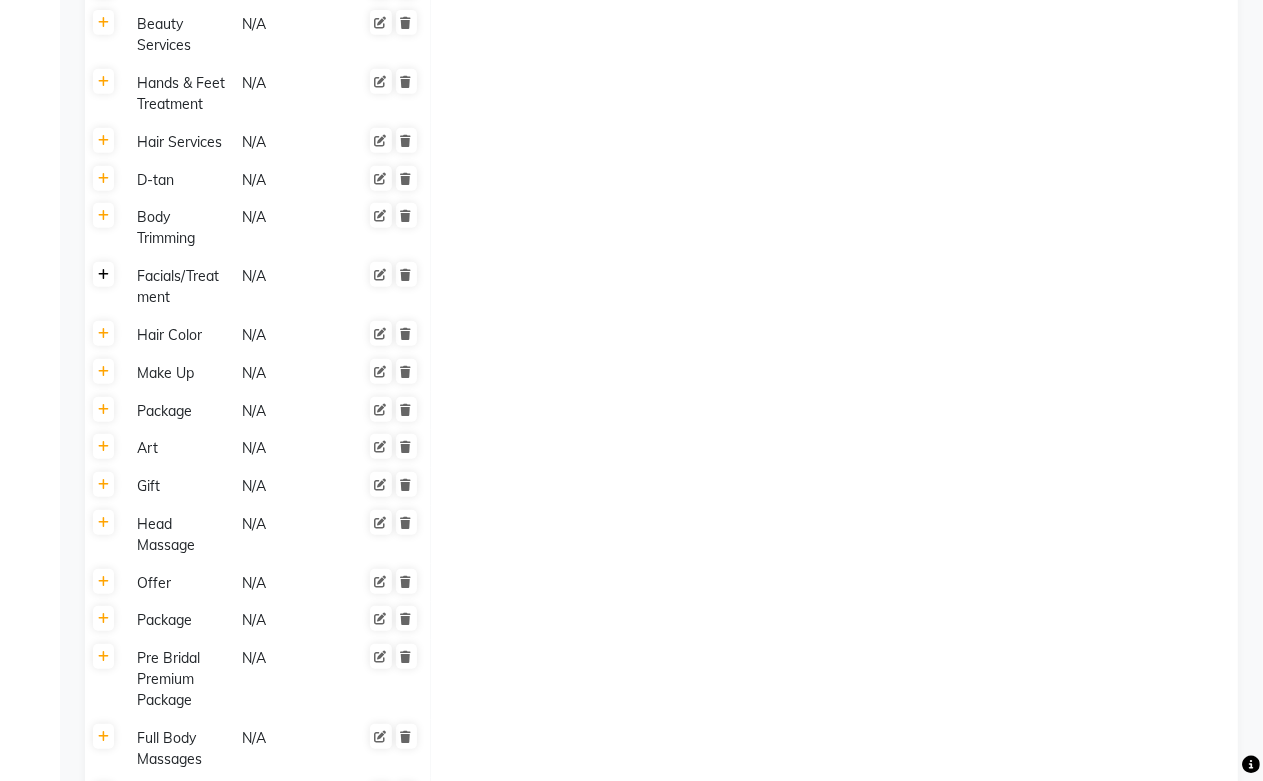 drag, startPoint x: 100, startPoint y: 272, endPoint x: 82, endPoint y: 305, distance: 37.589893 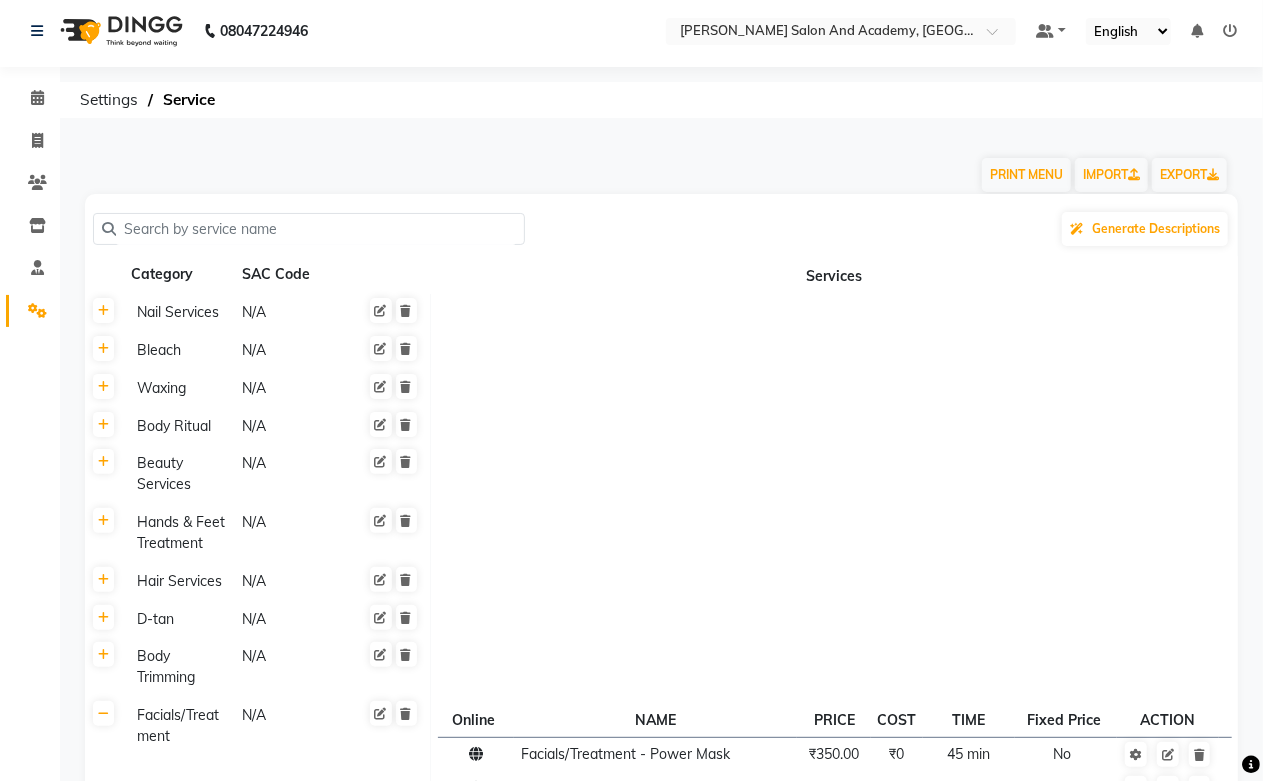scroll, scrollTop: 0, scrollLeft: 0, axis: both 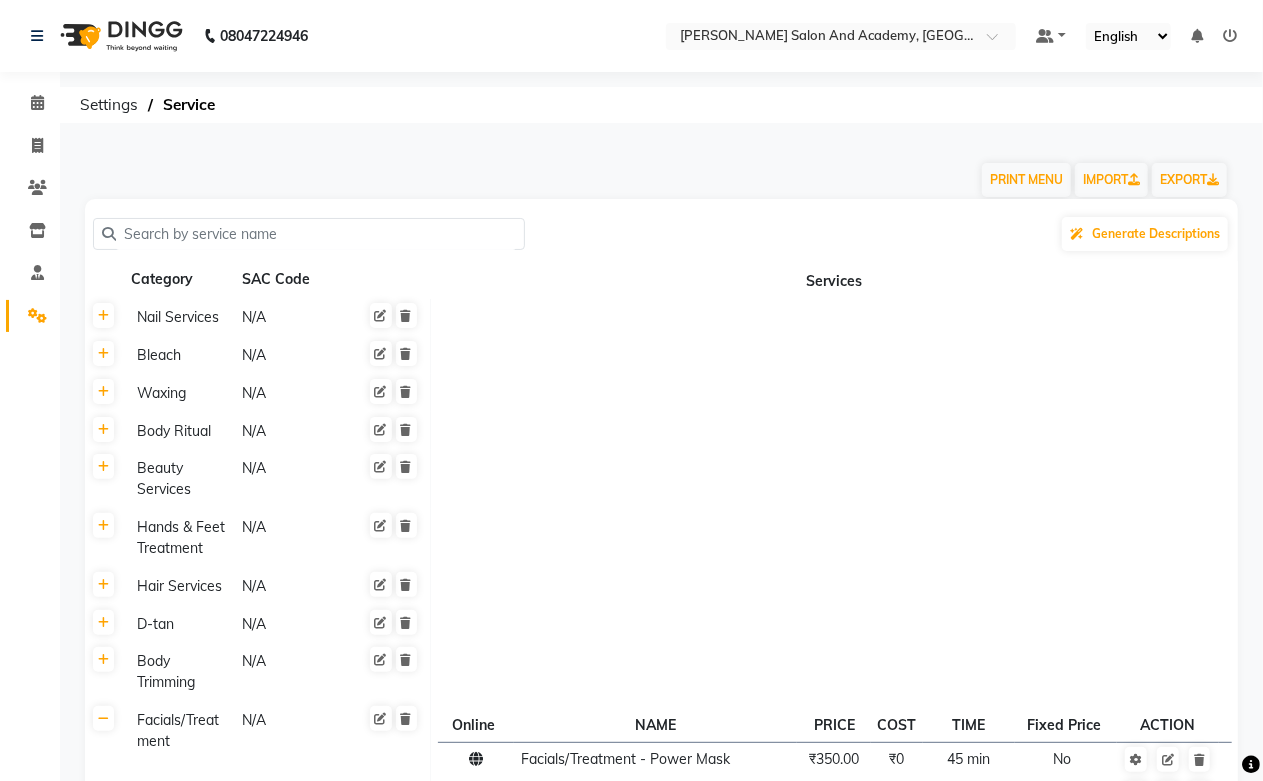 click 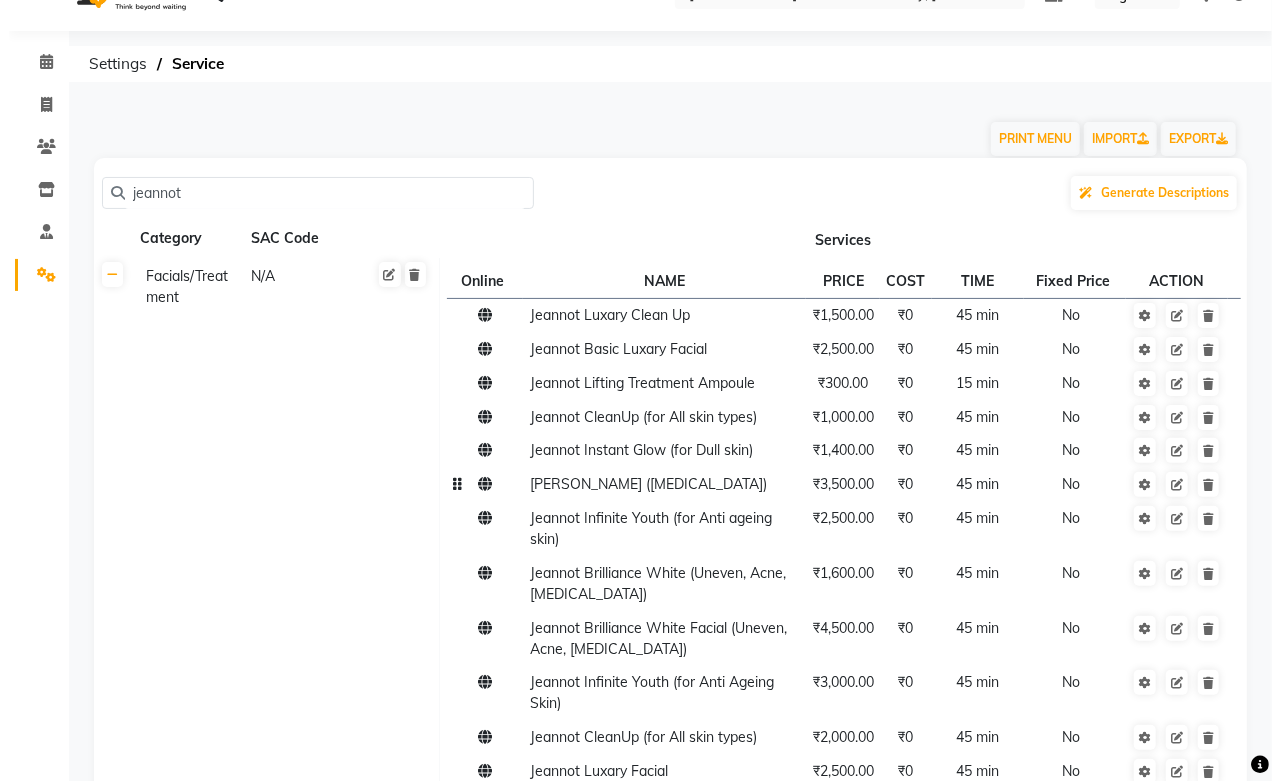 scroll, scrollTop: 0, scrollLeft: 0, axis: both 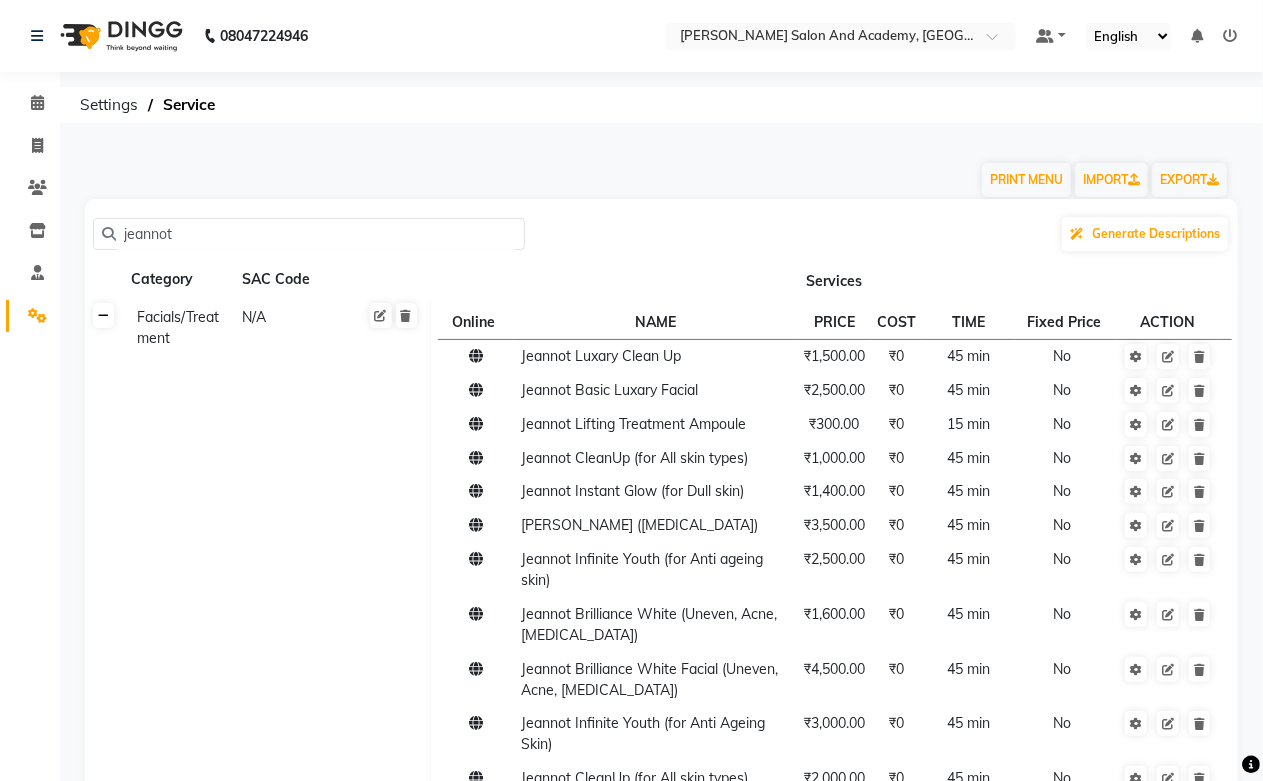 click 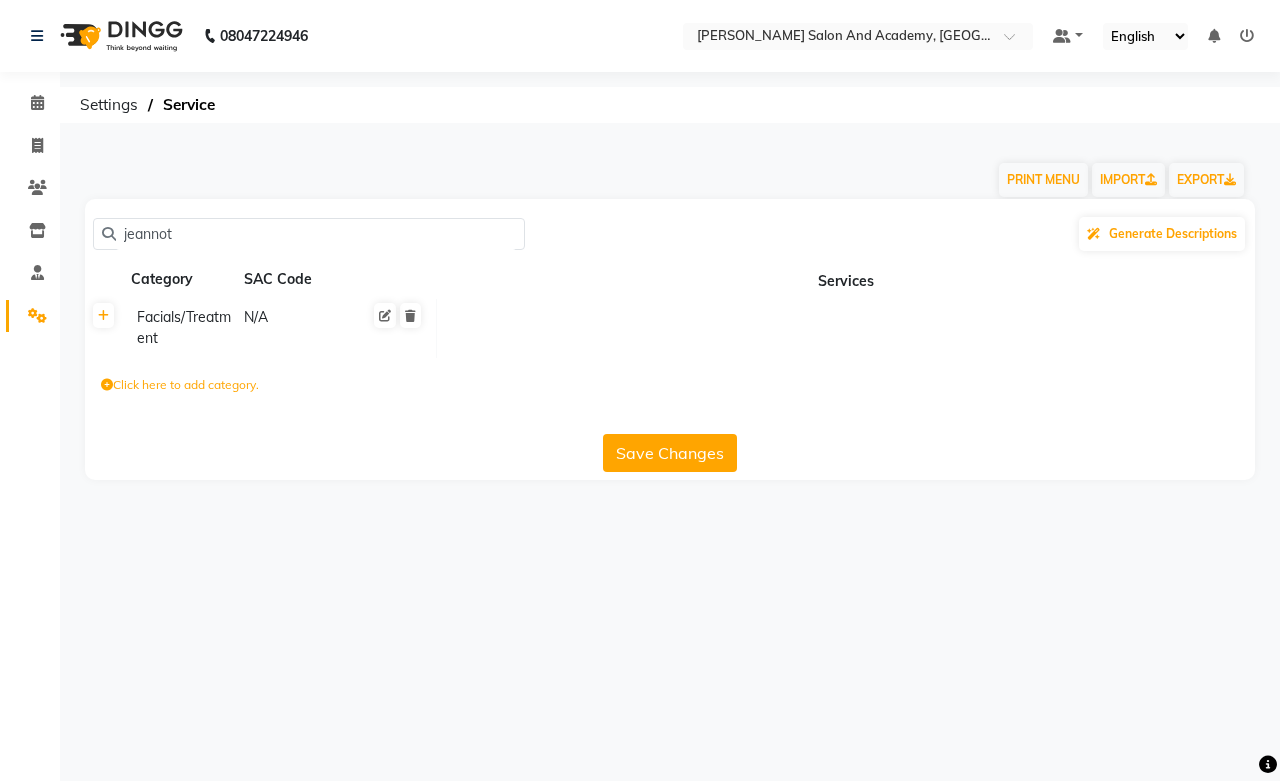 click on "jeannot" 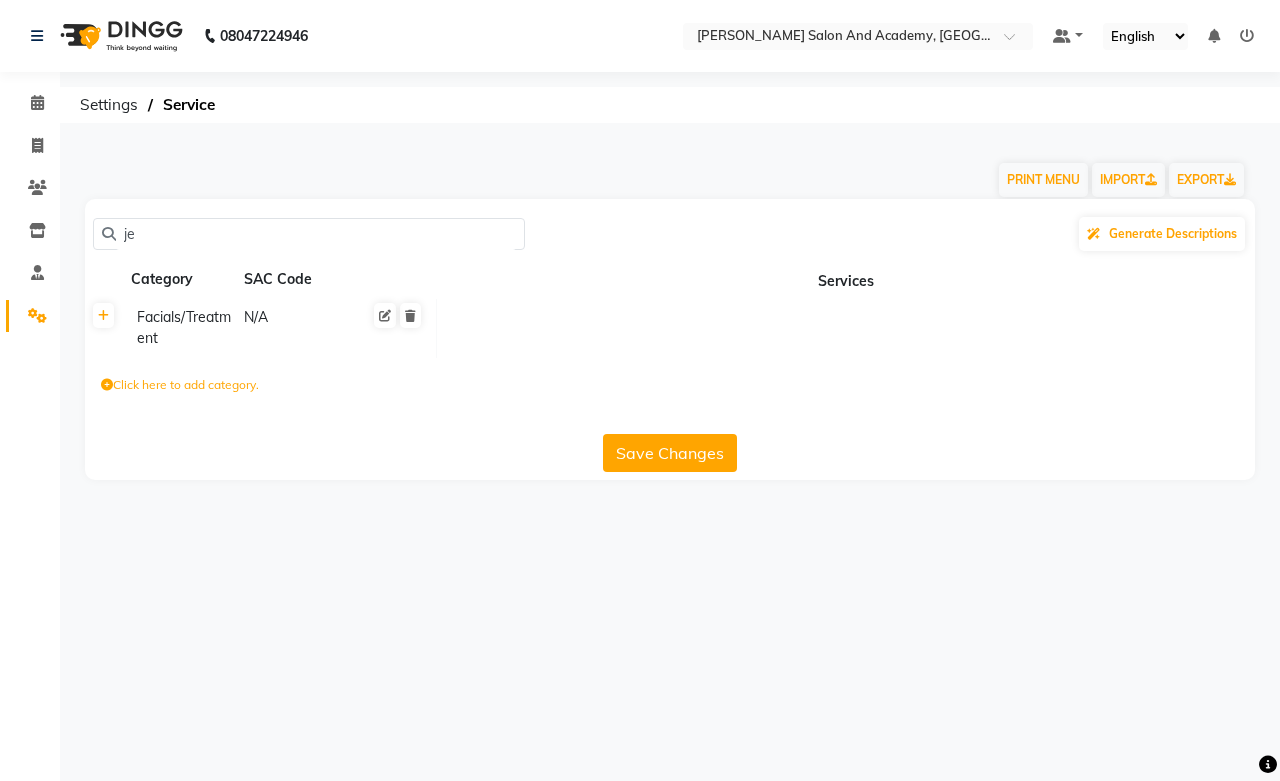 type on "j" 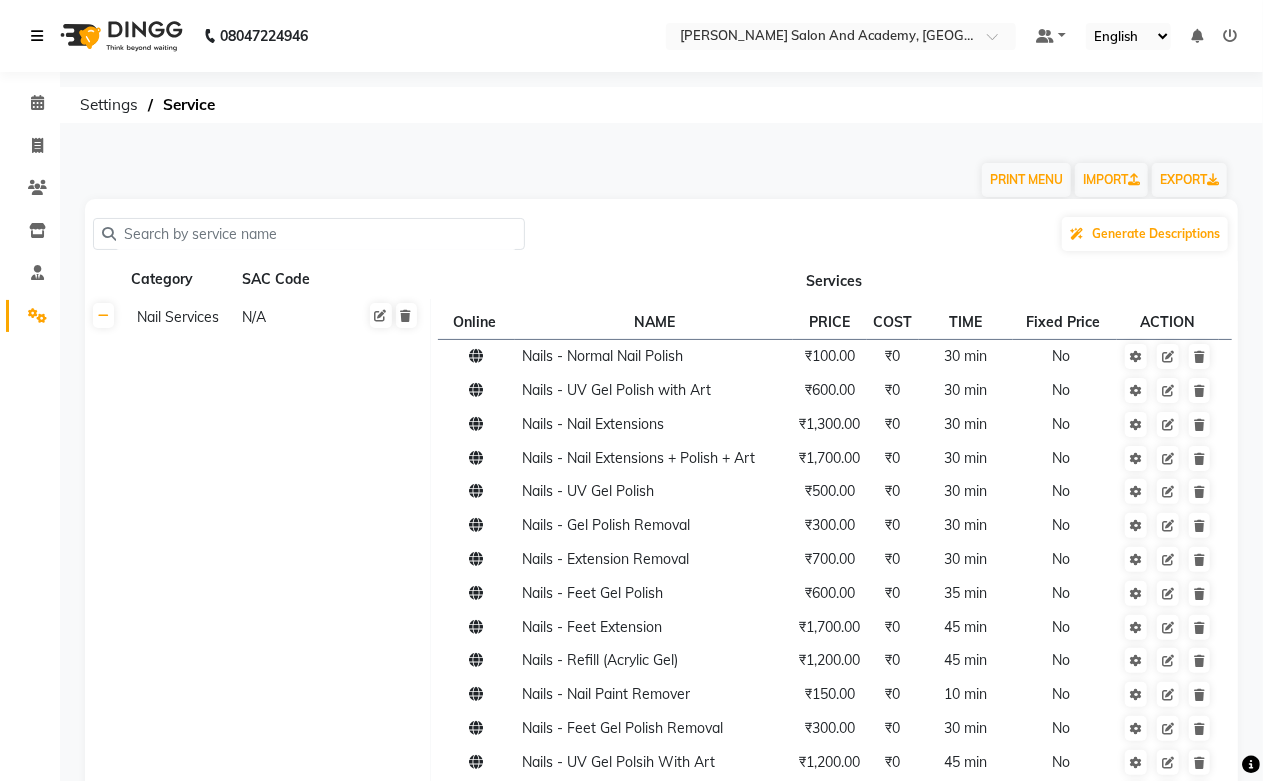 type 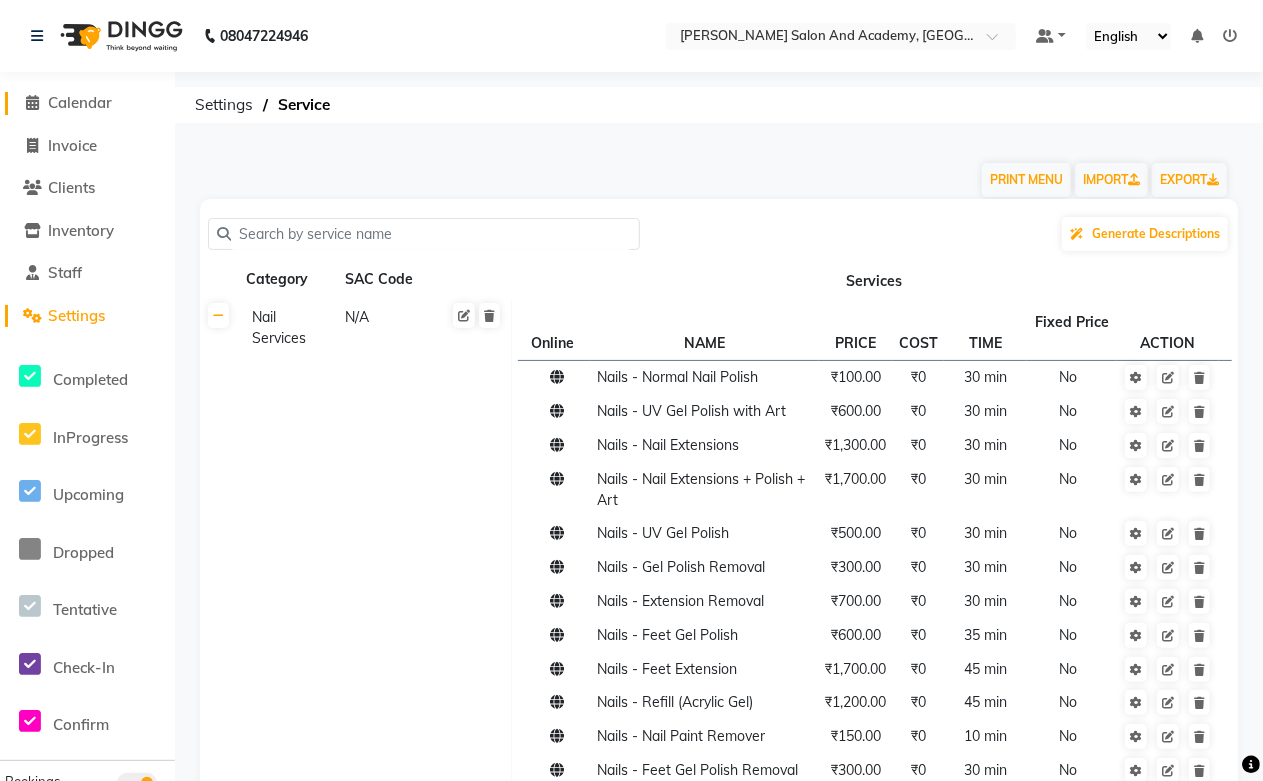 click on "Calendar" 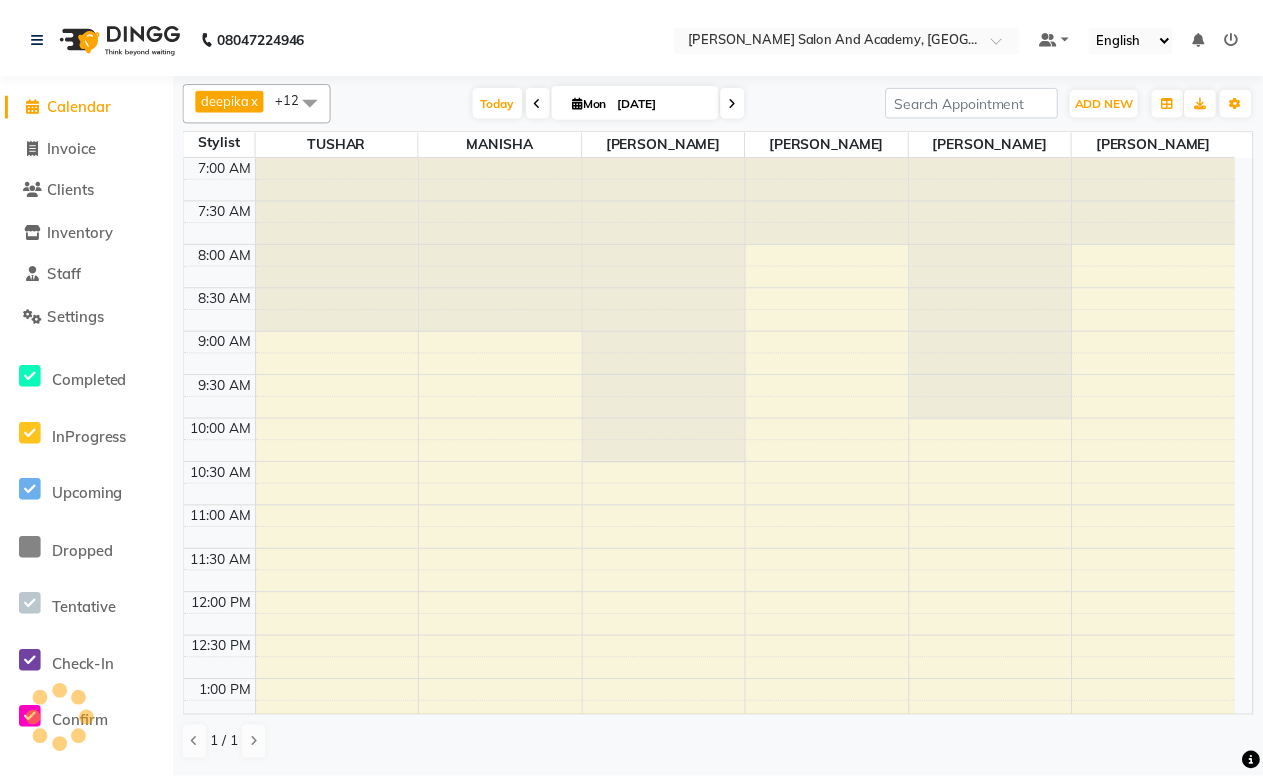 scroll, scrollTop: 0, scrollLeft: 0, axis: both 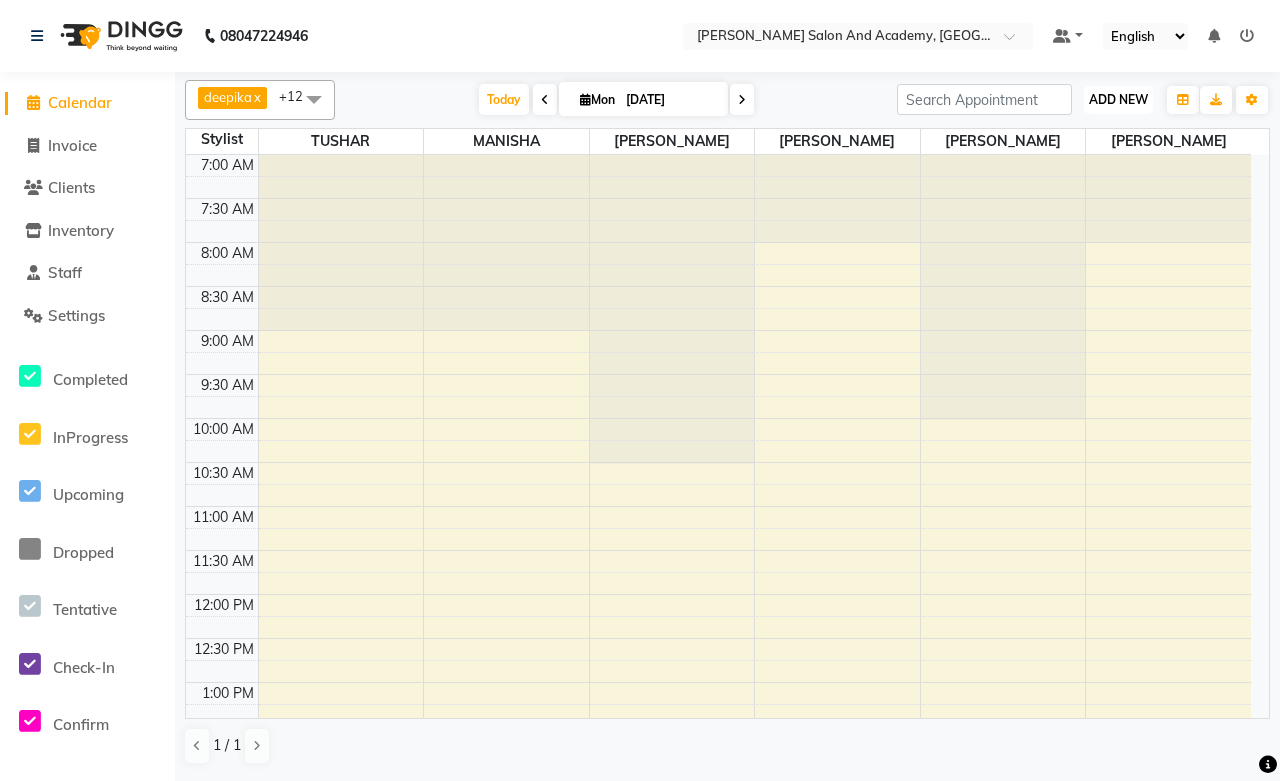 click on "ADD NEW" at bounding box center (1118, 99) 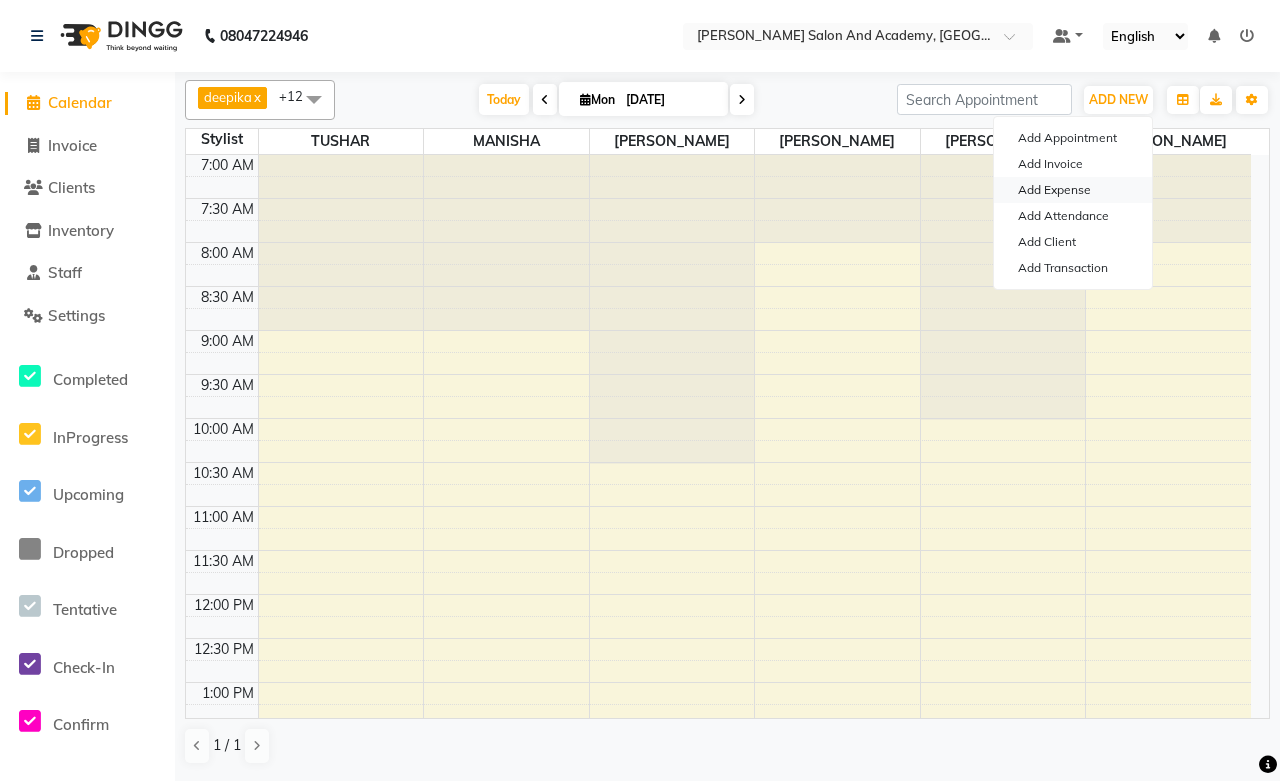 click on "Add Expense" at bounding box center [1073, 190] 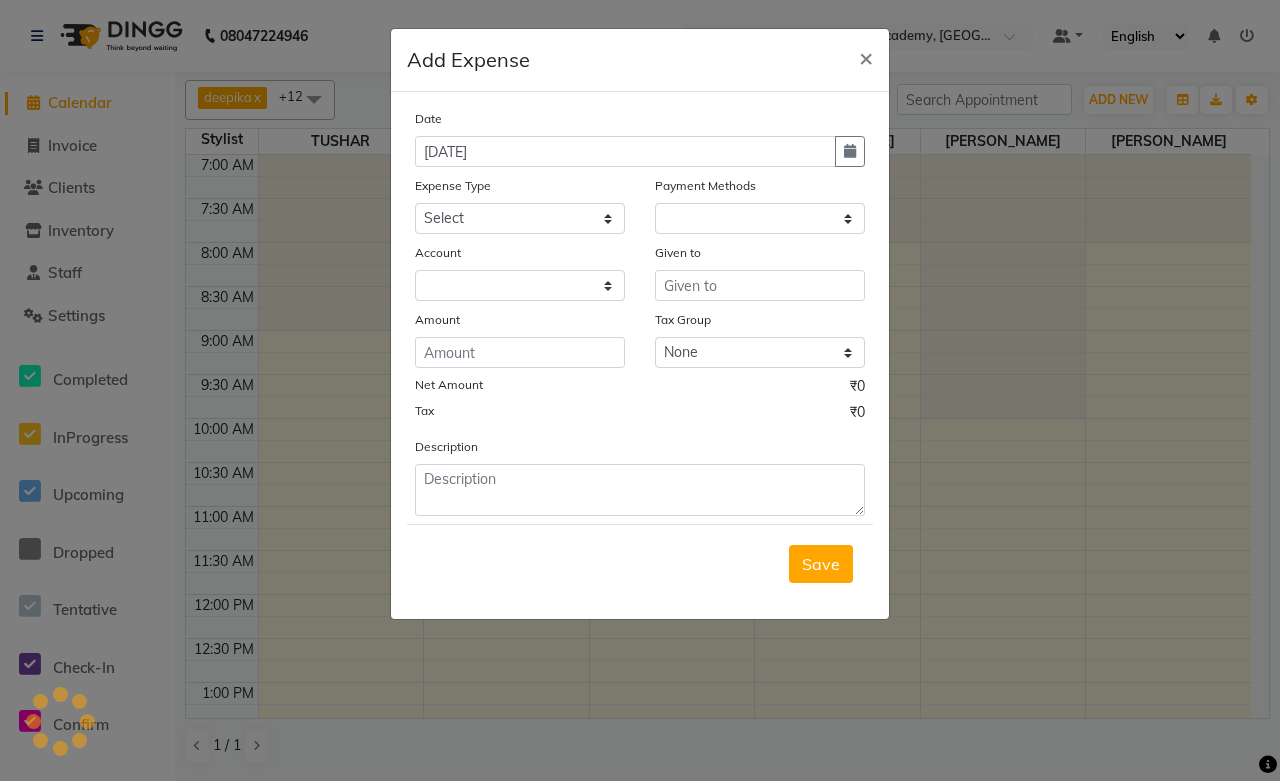 select on "1" 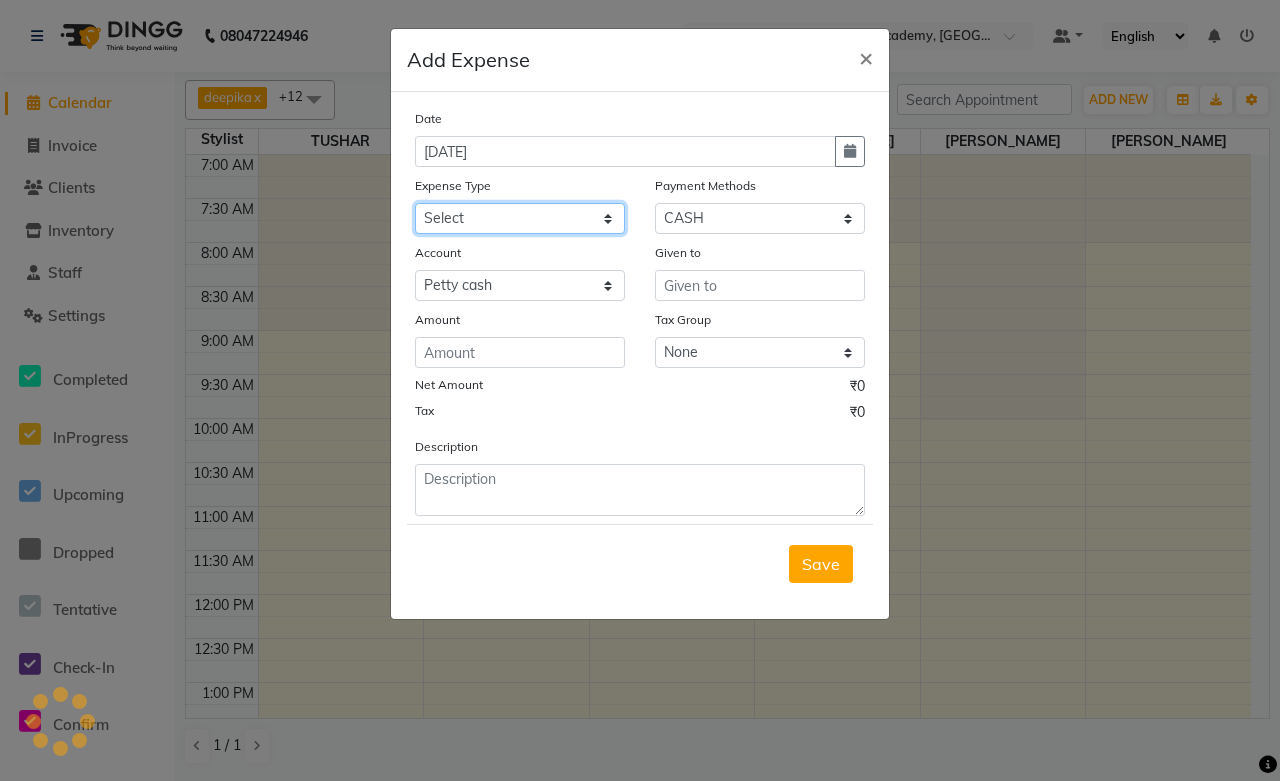 click on "Select Advance Salary Bank charges Car maintenance  Cash transfer to bank Cash transfer to hub Client Snacks Clinical charges Equipment Fuel Govt fee Incentive Insurance International purchase Loan Repayment Maintenance Marketing Miscellaneous Other Pantry Product Rent Salary [PERSON_NAME] Staff Snacks Tax Tea & Refreshment Utilities" 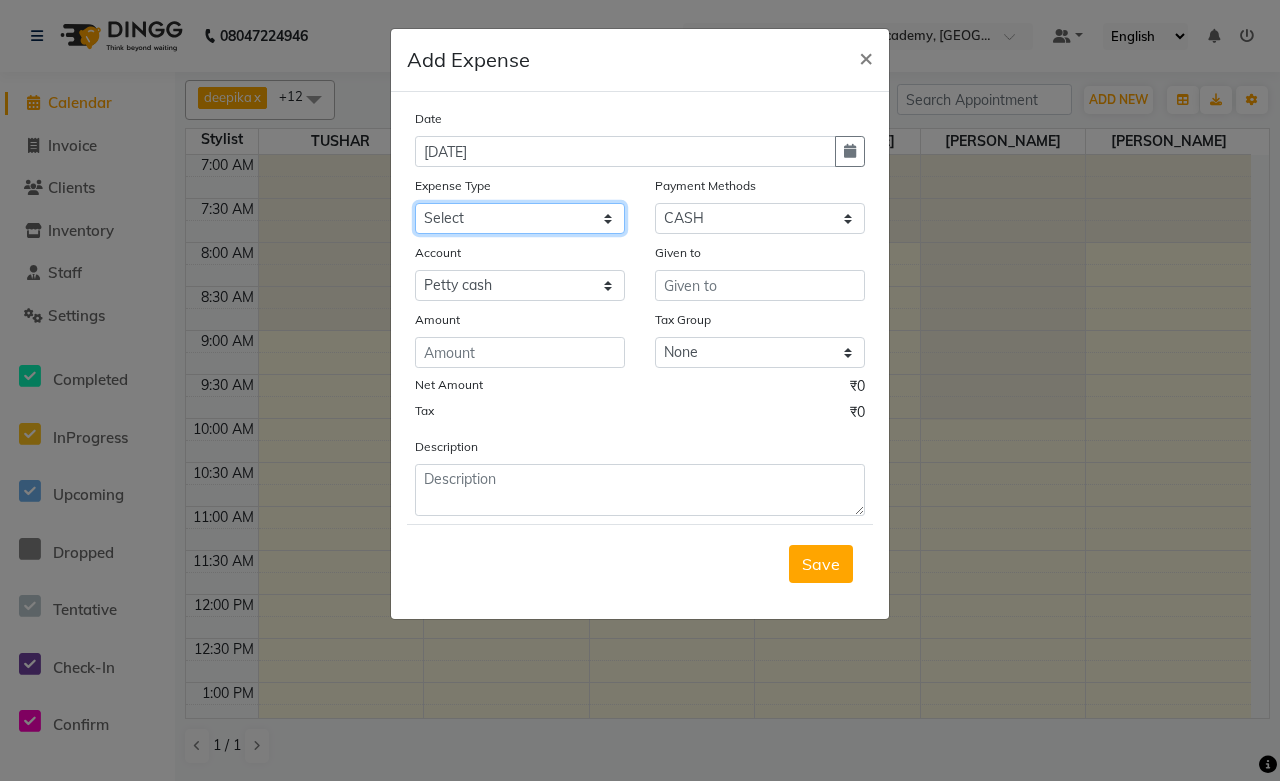 select on "16585" 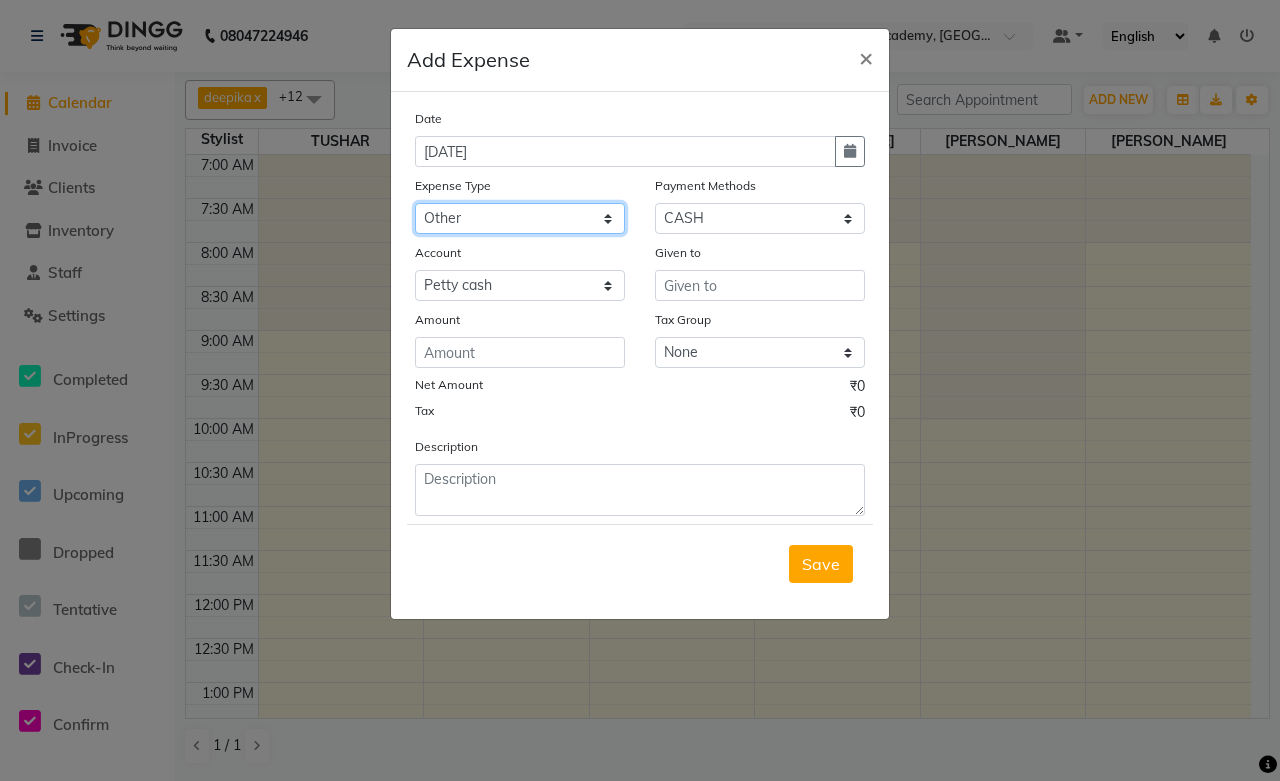 click on "Select Advance Salary Bank charges Car maintenance  Cash transfer to bank Cash transfer to hub Client Snacks Clinical charges Equipment Fuel Govt fee Incentive Insurance International purchase Loan Repayment Maintenance Marketing Miscellaneous Other Pantry Product Rent Salary [PERSON_NAME] Staff Snacks Tax Tea & Refreshment Utilities" 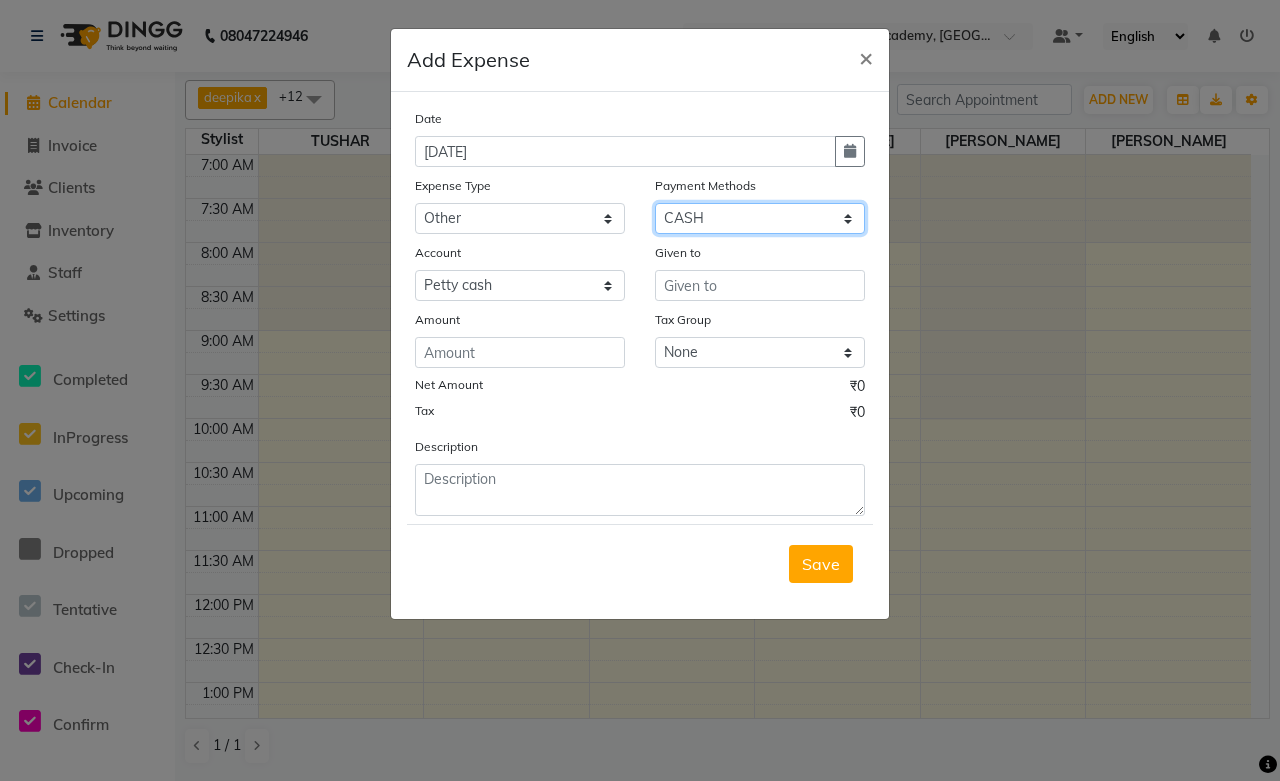 click on "Select Pine Labs CASH PhonePe CARD UPI ONLINE" 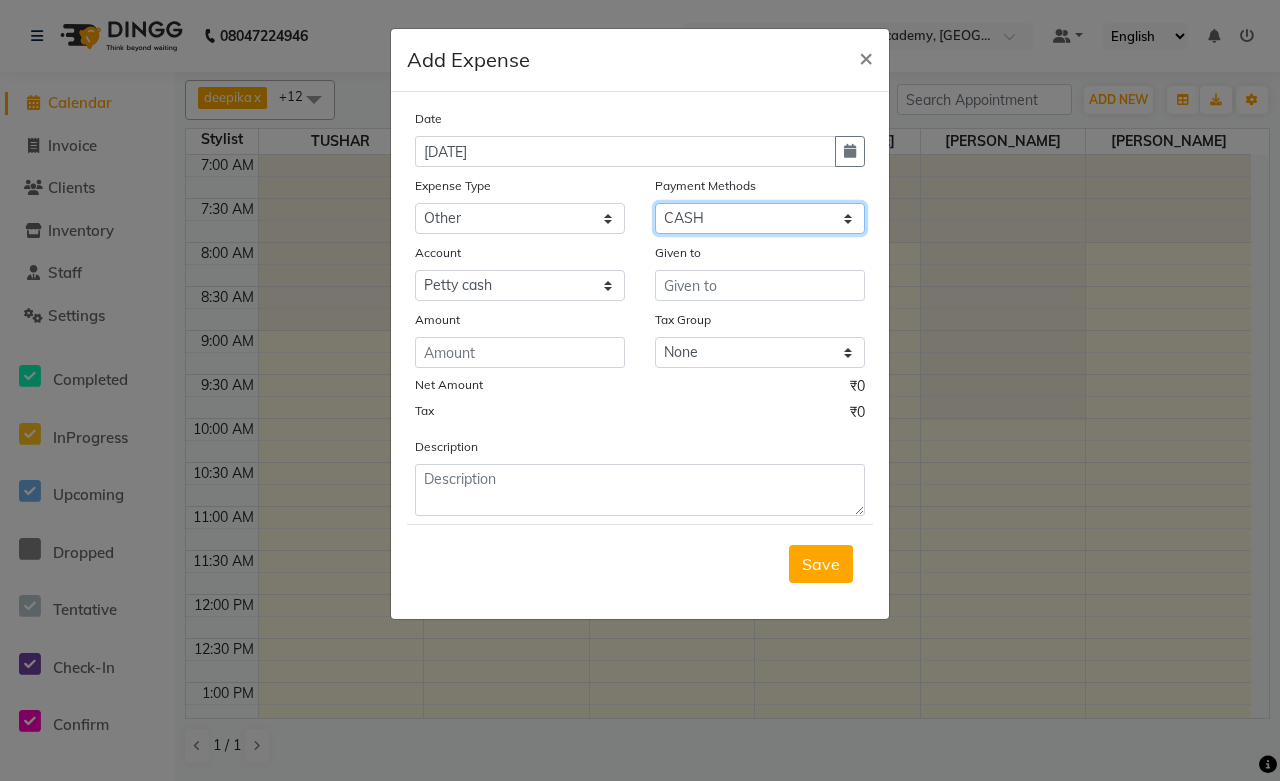 select on "3" 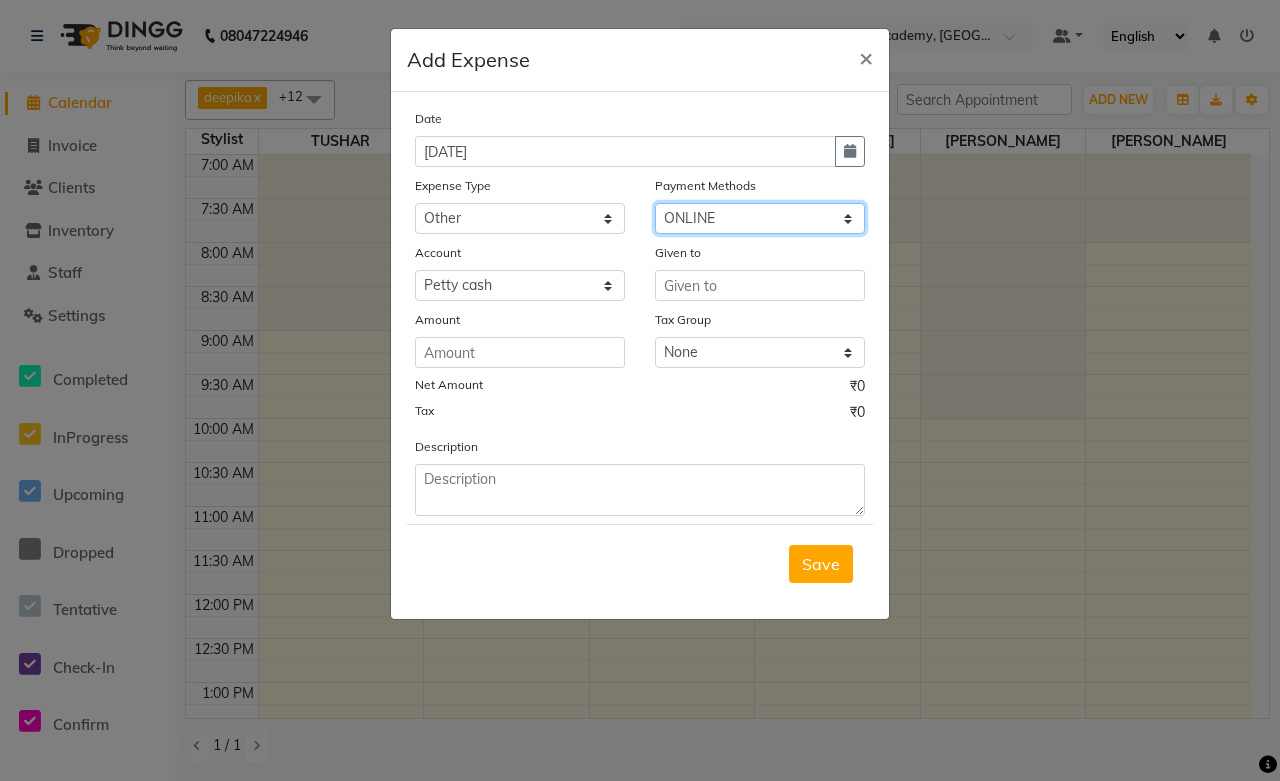 click on "Select Pine Labs CASH PhonePe CARD UPI ONLINE" 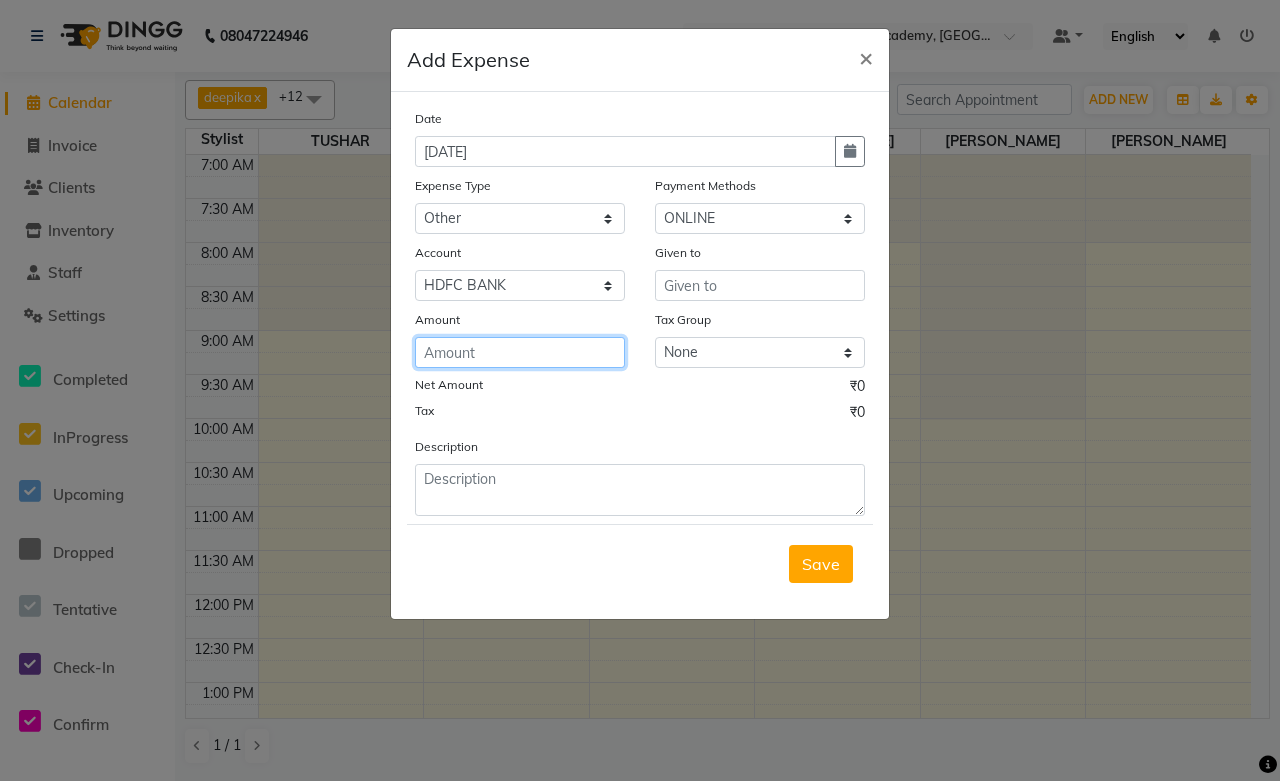 click 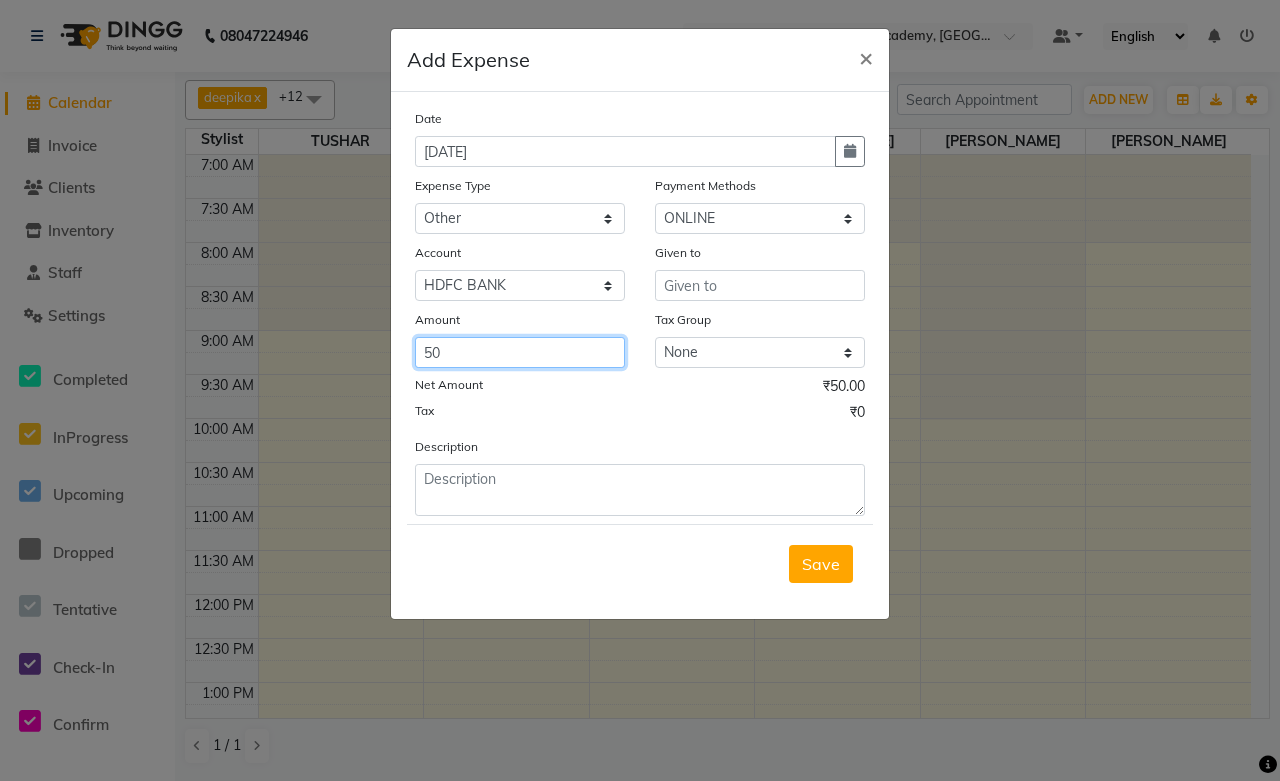type on "50" 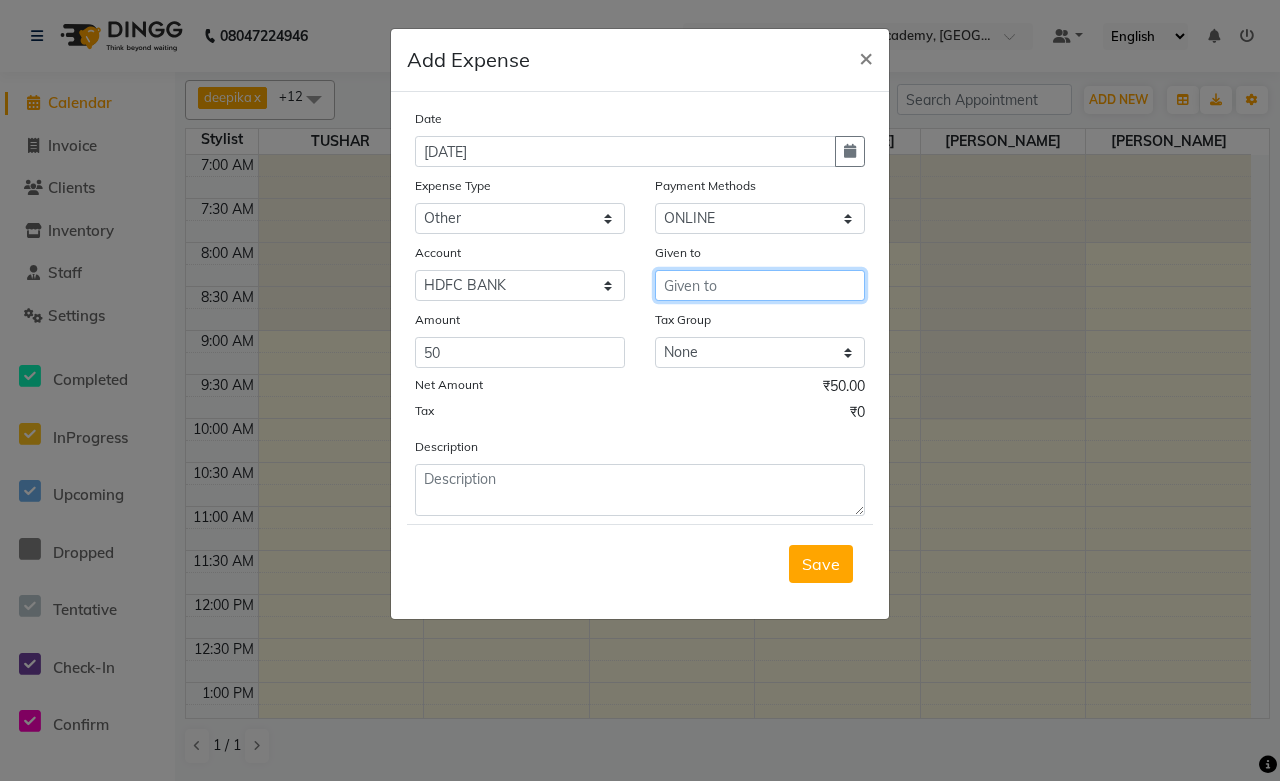 click at bounding box center [760, 285] 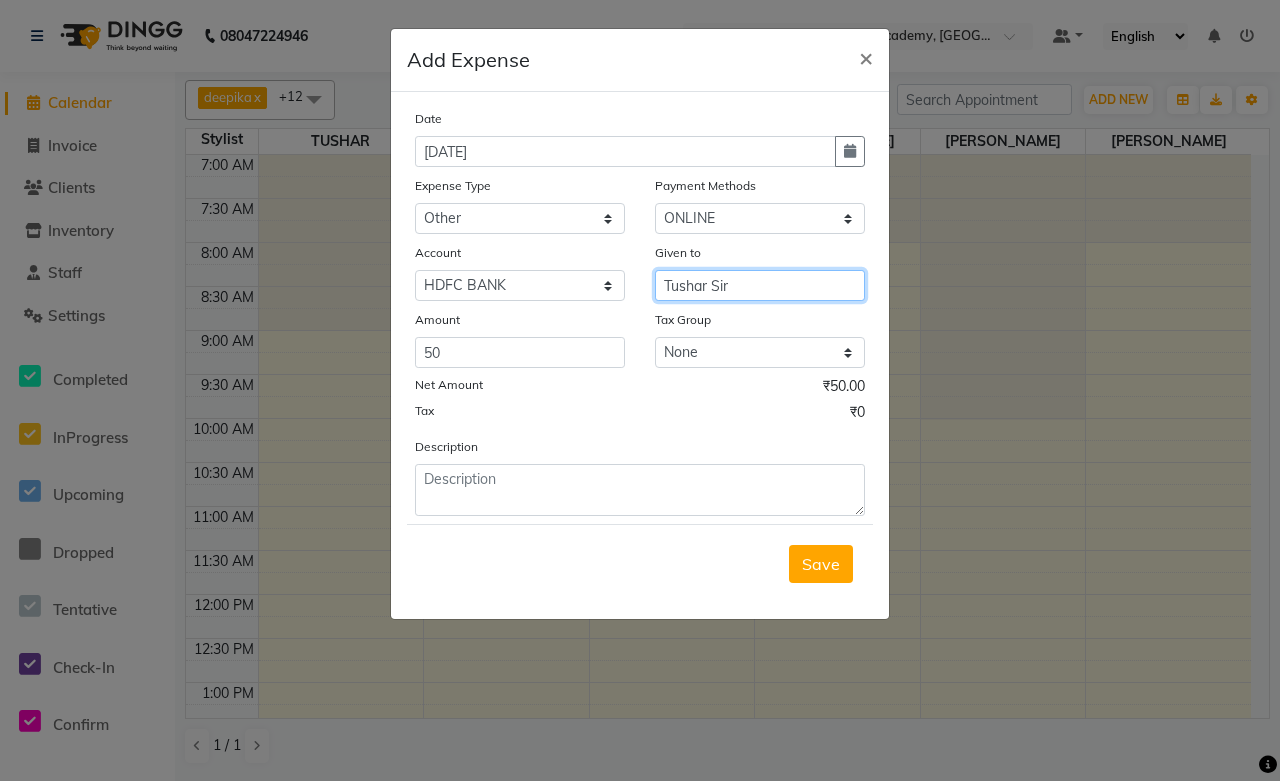 type on "Tushar Sir" 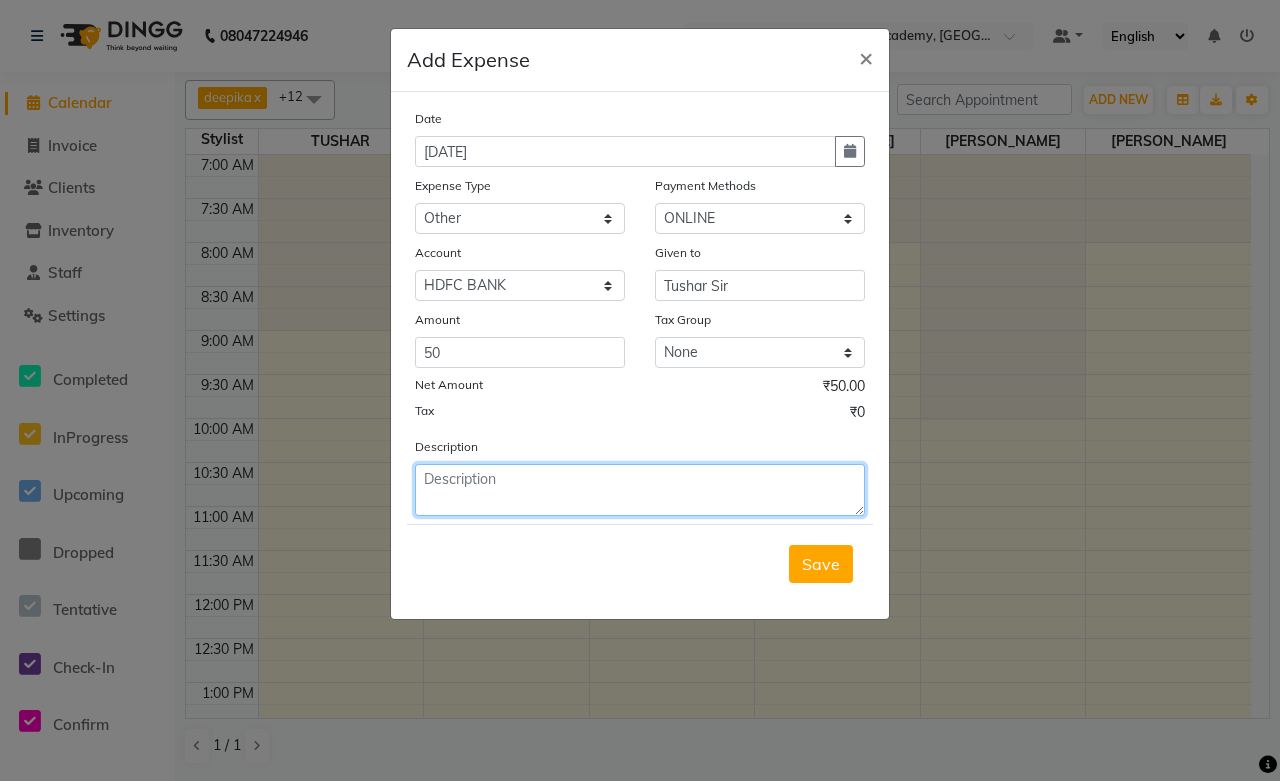 click 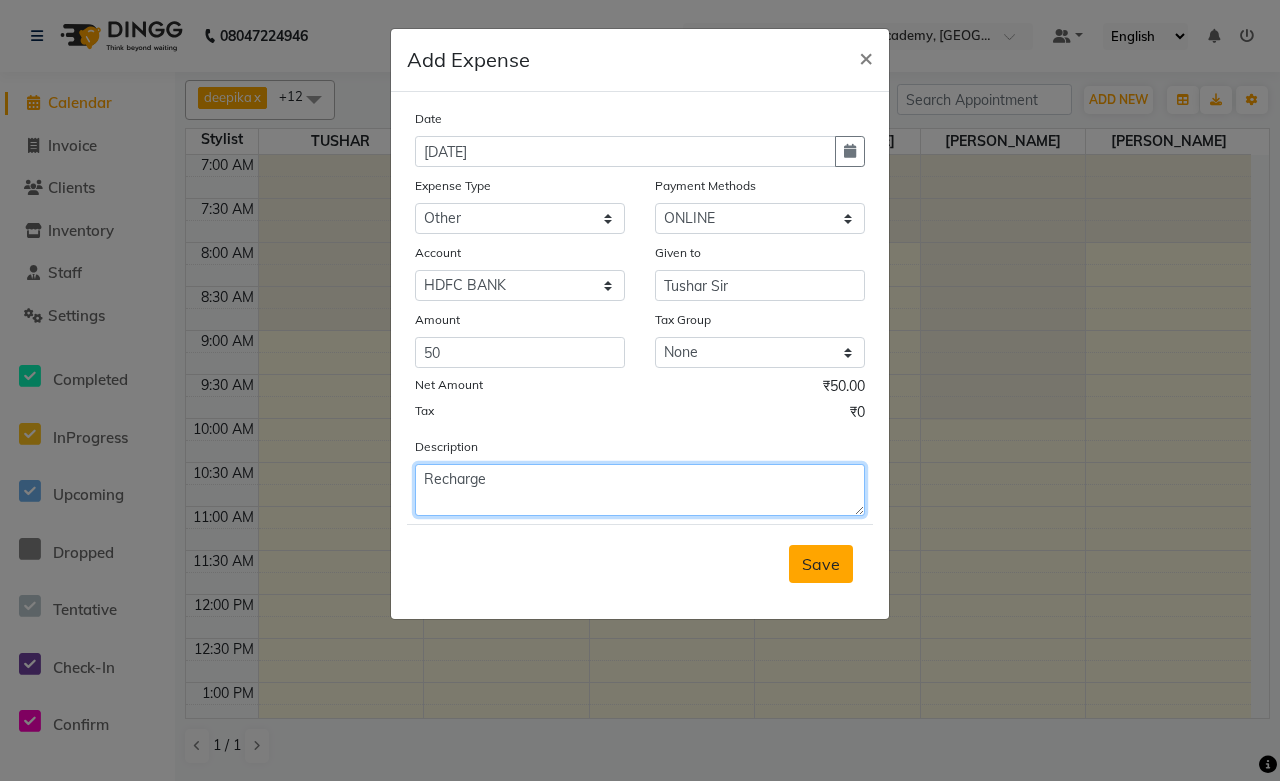 type on "Recharge" 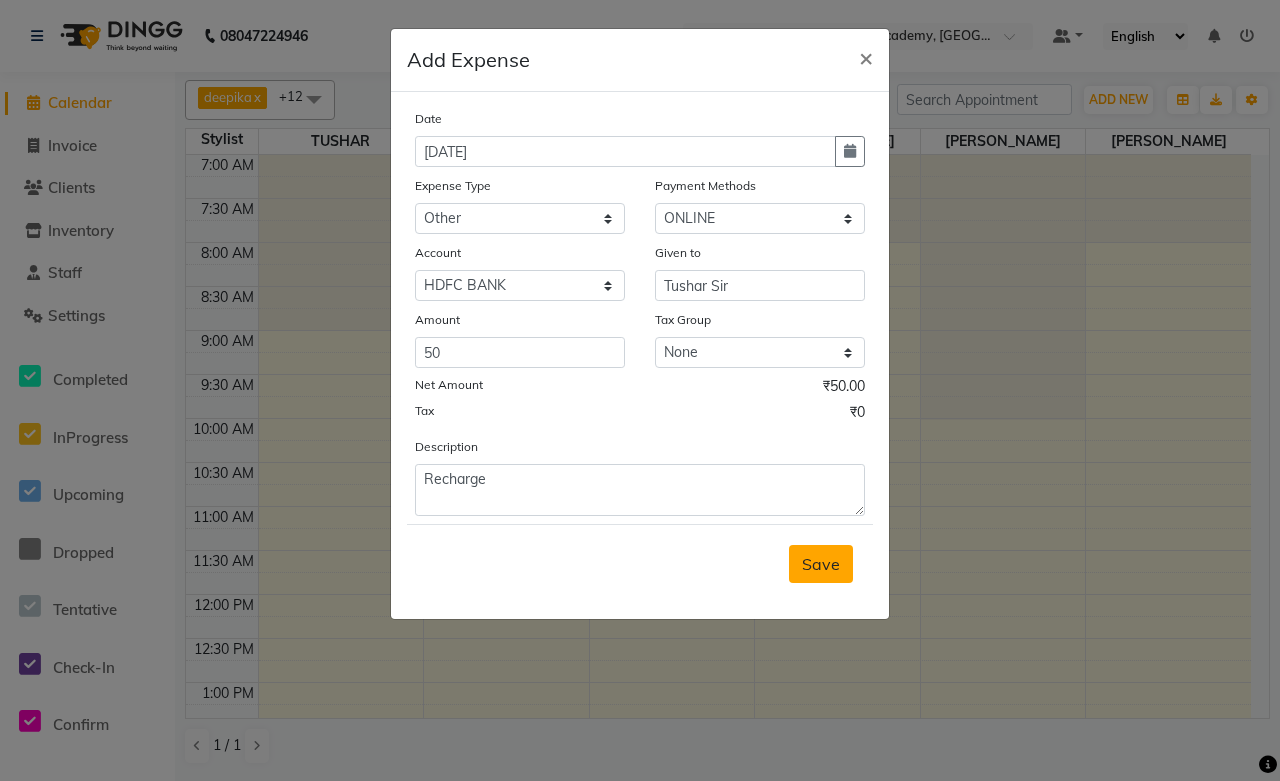 click on "Save" at bounding box center (821, 564) 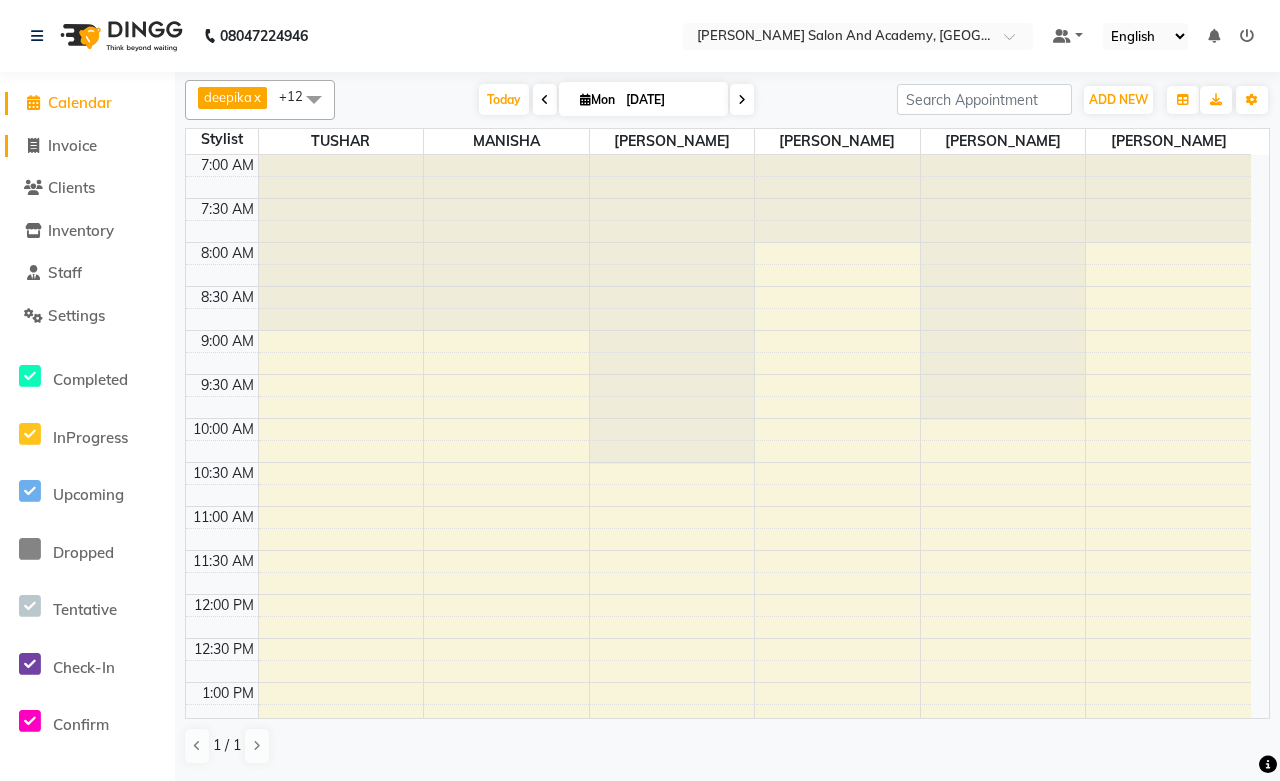 click on "Invoice" 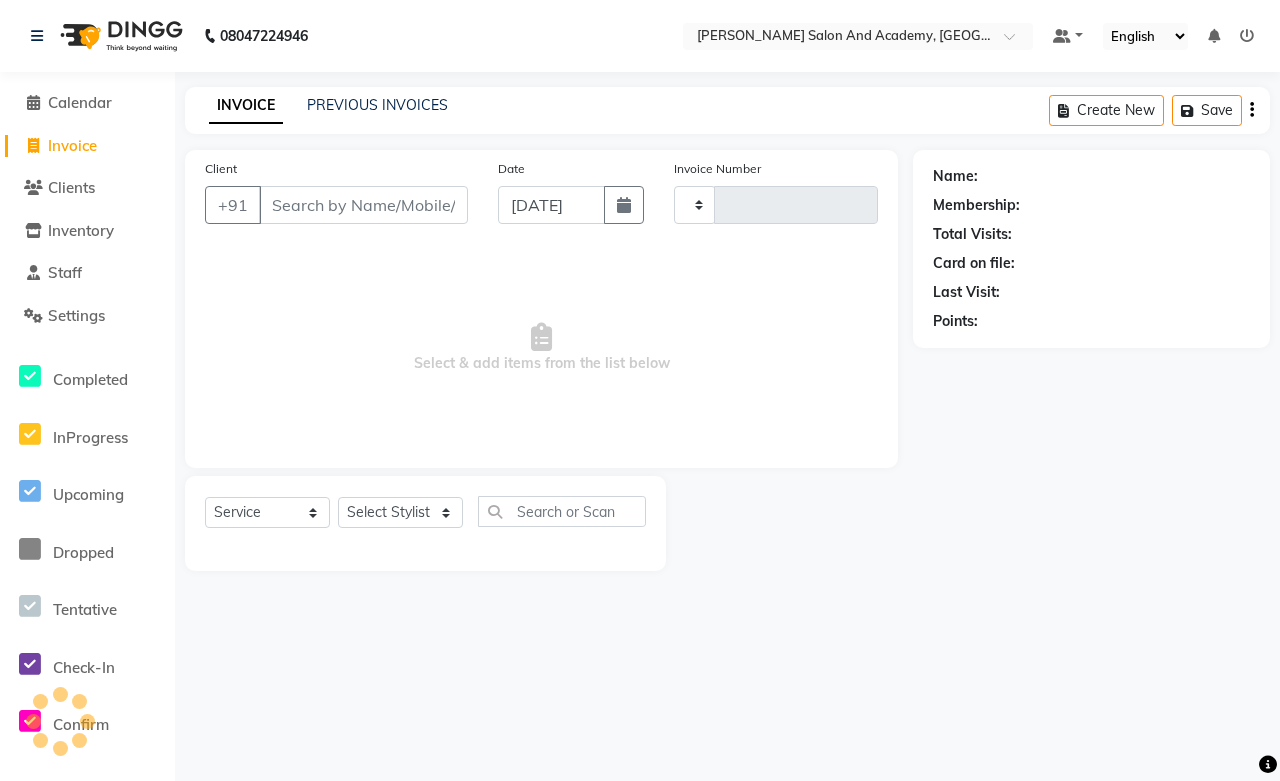 type on "0430" 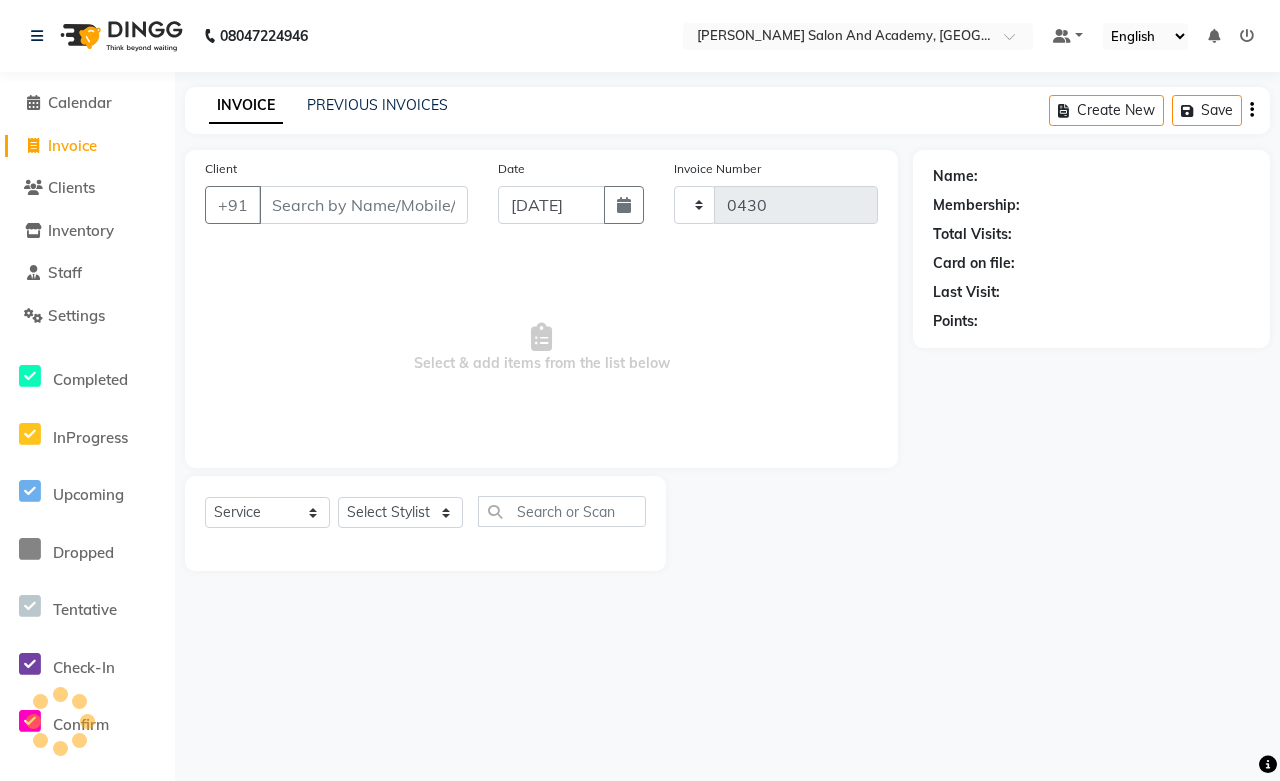 select on "6453" 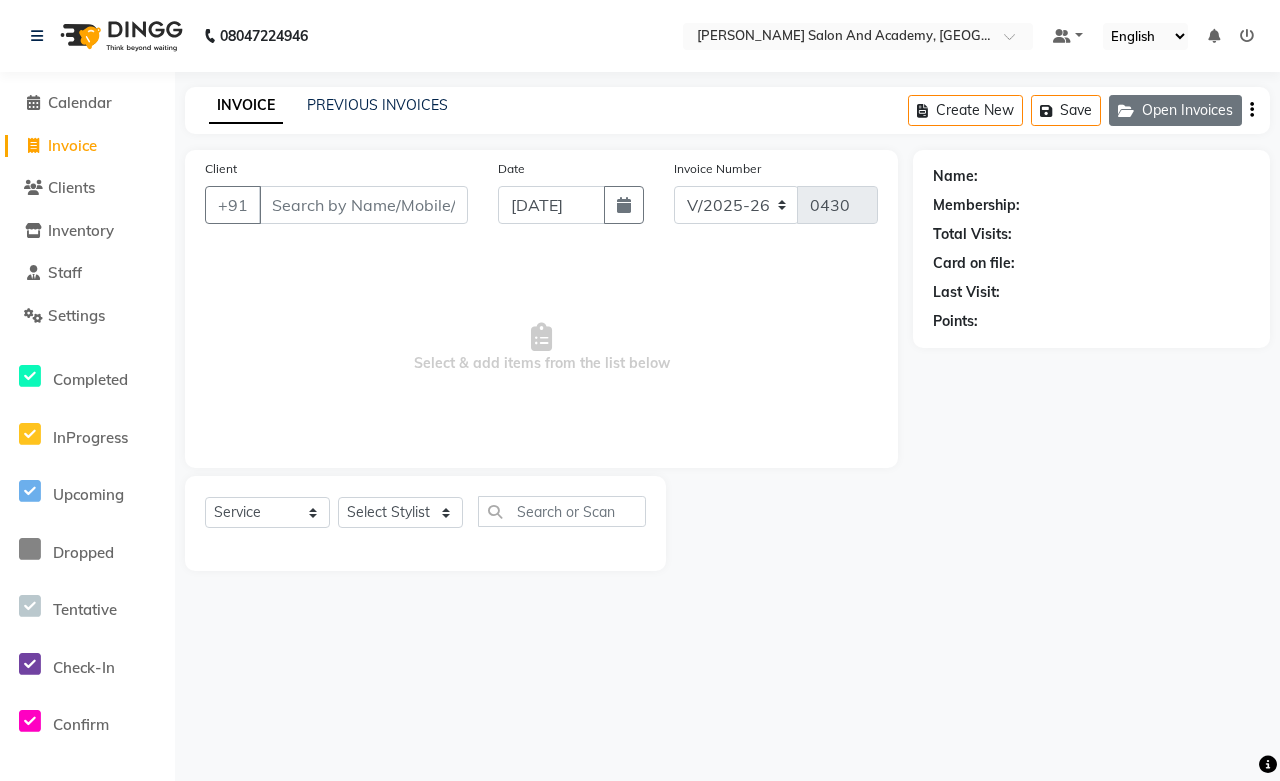 click on "Open Invoices" 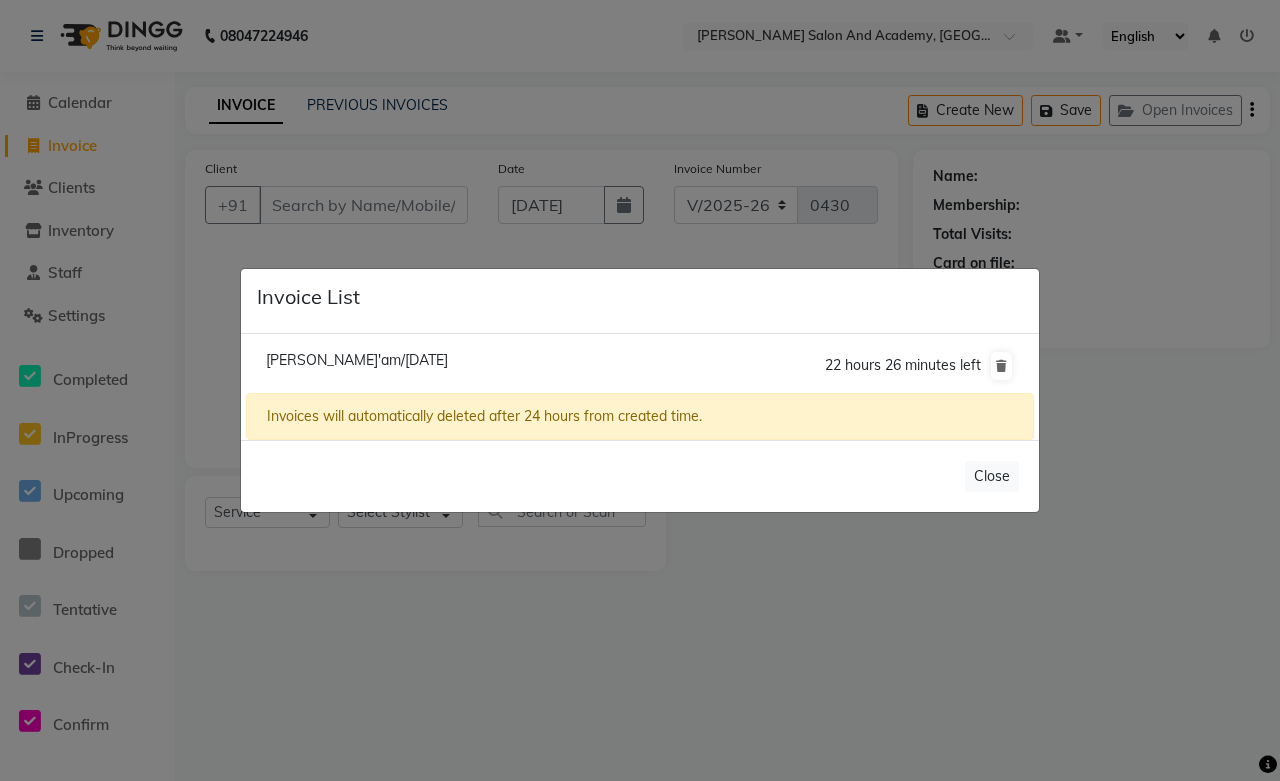 click on "[PERSON_NAME]'am/[DATE]" 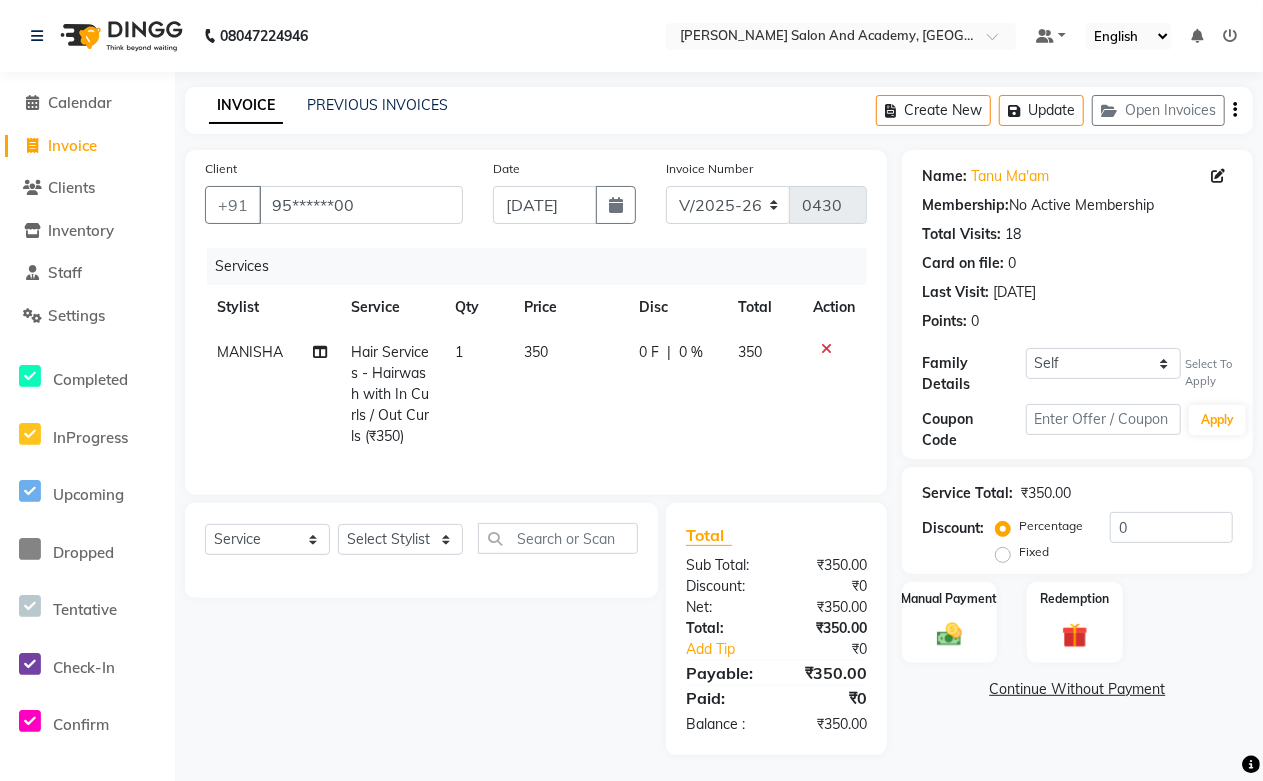 click on "MANISHA" 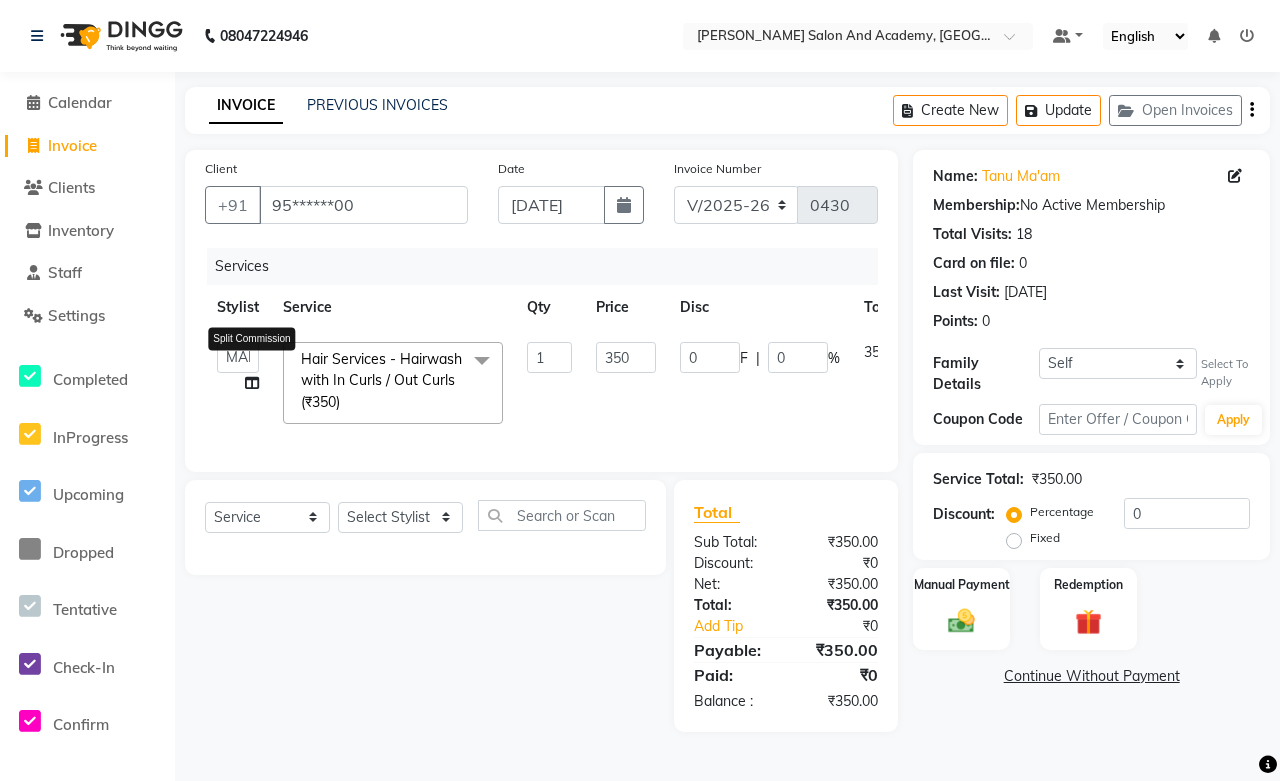 click 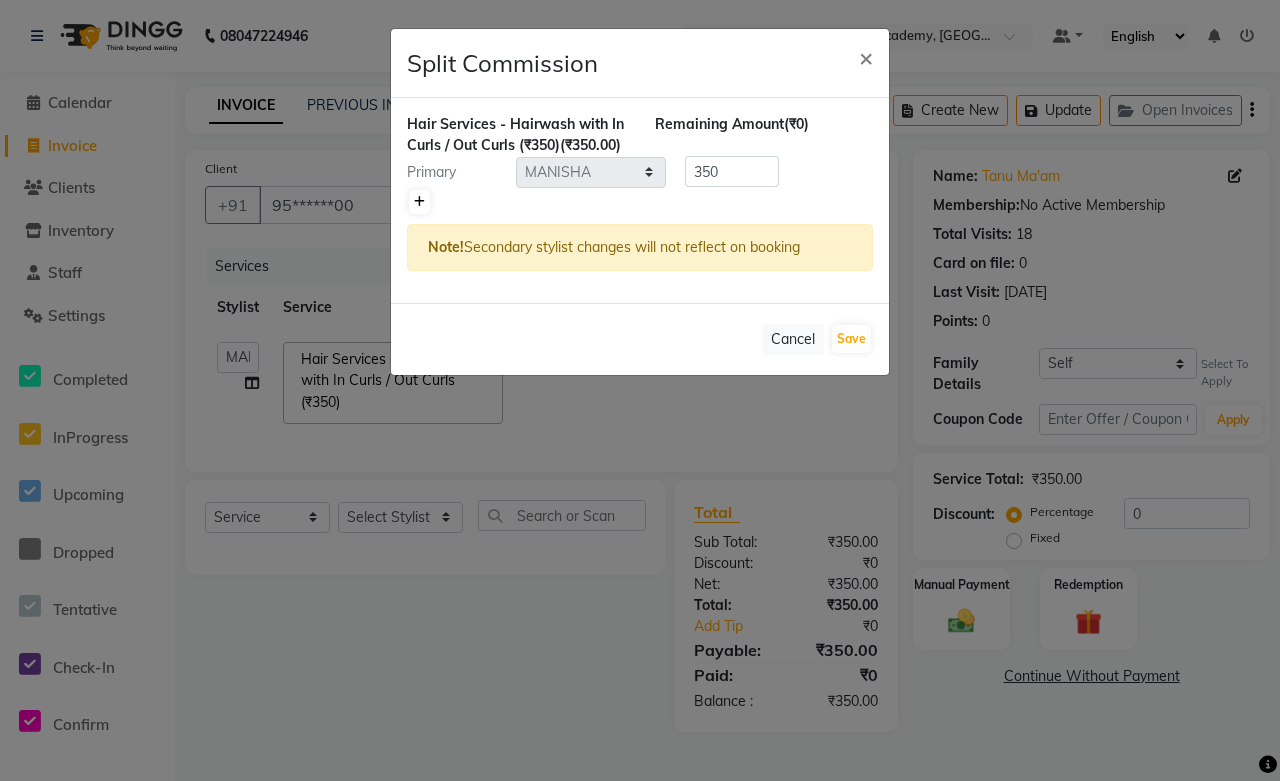 click 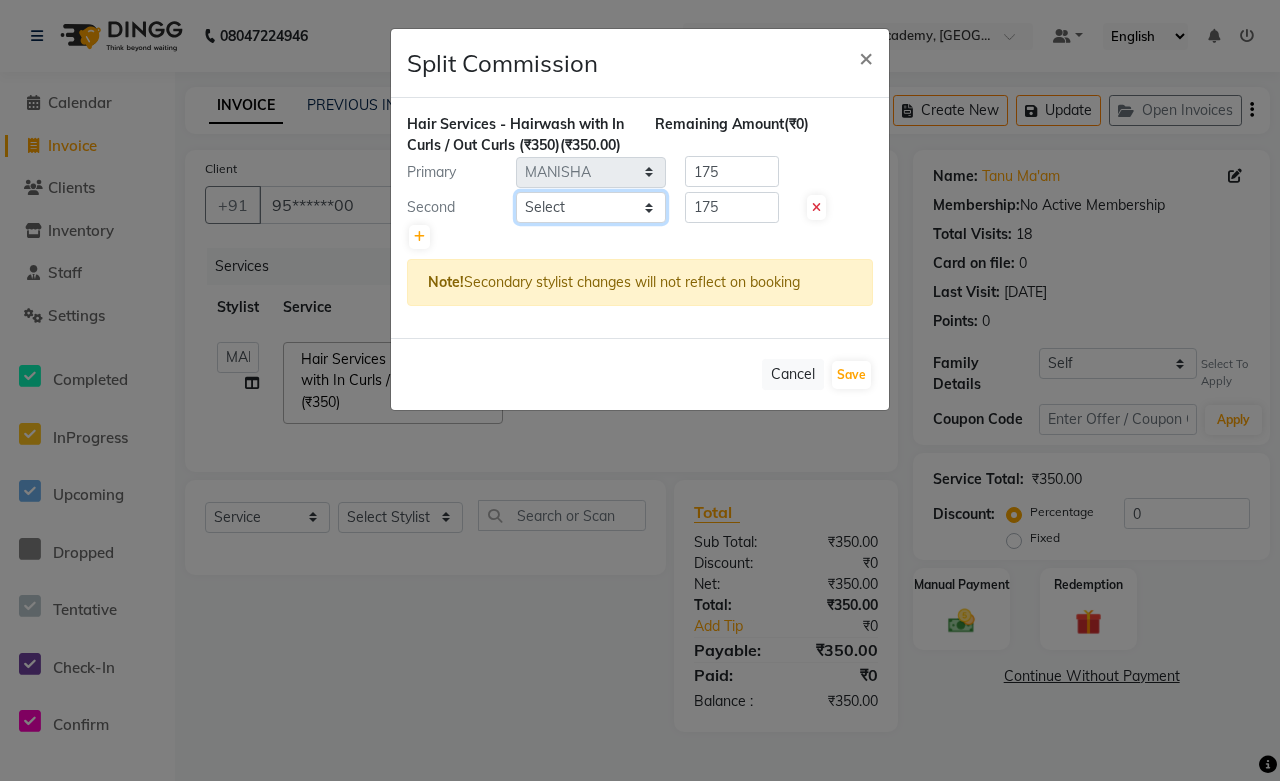 click on "Select  [PERSON_NAME]   [PERSON_NAME]   [PERSON_NAME] Furkan   [PERSON_NAME]   [PERSON_NAME]   Pooja Jaga   [PERSON_NAME]   [PERSON_NAME]   Sahil Ansari   Sanju di   [PERSON_NAME]   [PERSON_NAME]   [PERSON_NAME]" 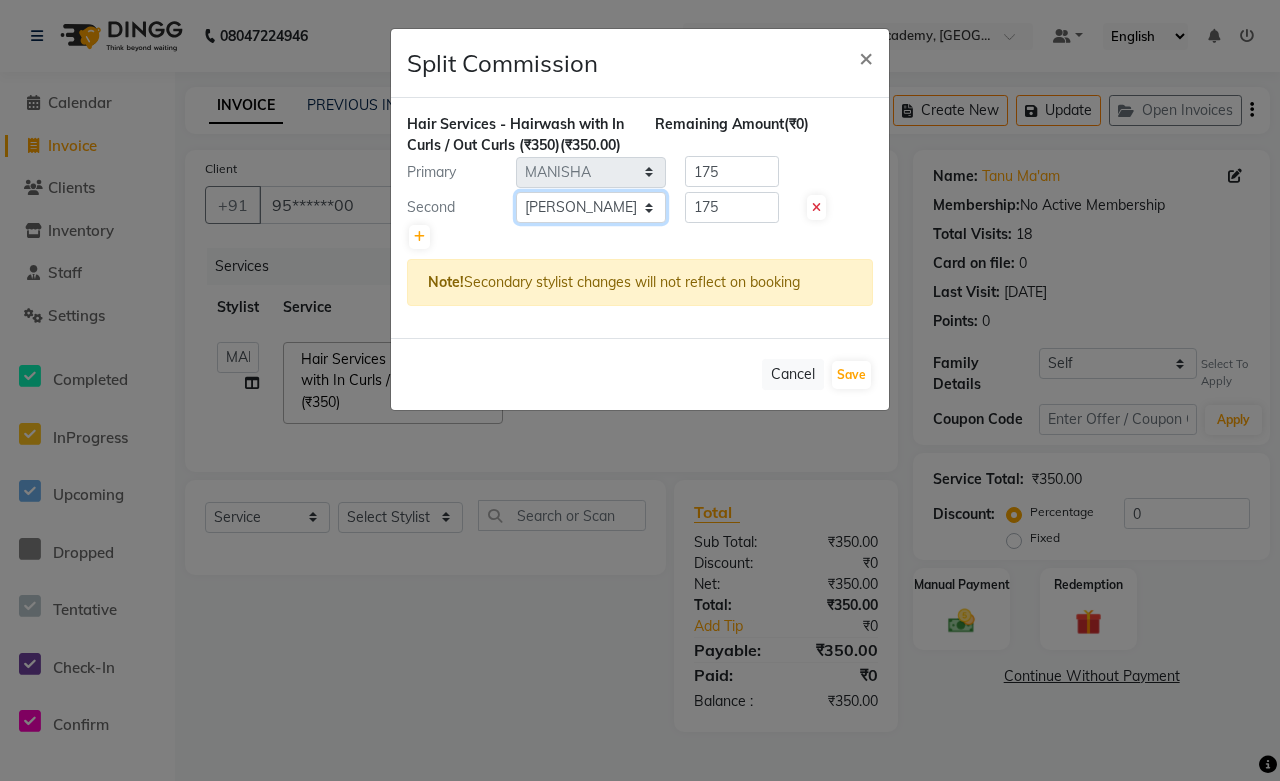 click on "Select  [PERSON_NAME]   [PERSON_NAME]   [PERSON_NAME] Furkan   [PERSON_NAME]   [PERSON_NAME]   Pooja Jaga   [PERSON_NAME]   [PERSON_NAME]   Sahil Ansari   Sanju di   [PERSON_NAME]   [PERSON_NAME]   [PERSON_NAME]" 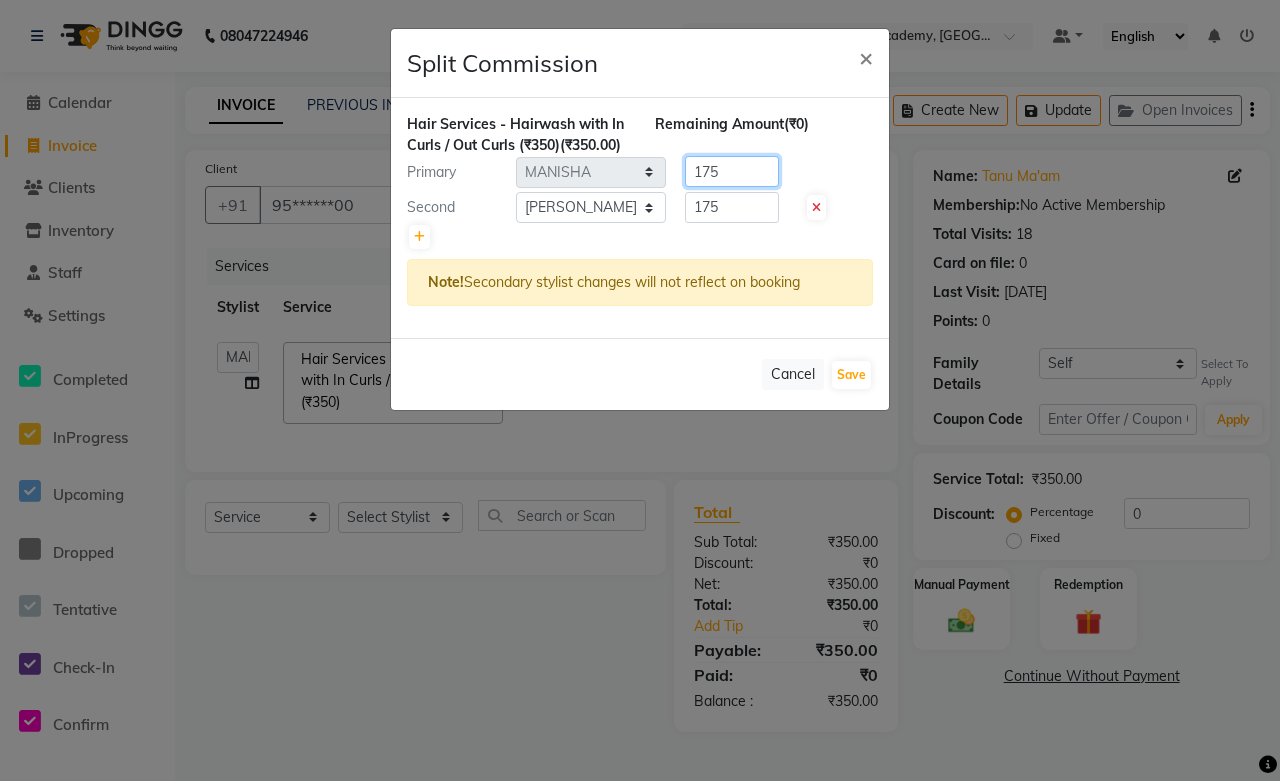 click on "Primary Select  [PERSON_NAME]   [PERSON_NAME]   [PERSON_NAME] Furkan   [PERSON_NAME]   [PERSON_NAME]   Pooja Jaga   [PERSON_NAME]   [PERSON_NAME]   Sahil Ansari   Sanju di   [PERSON_NAME]   [PERSON_NAME]   [PERSON_NAME]    175" 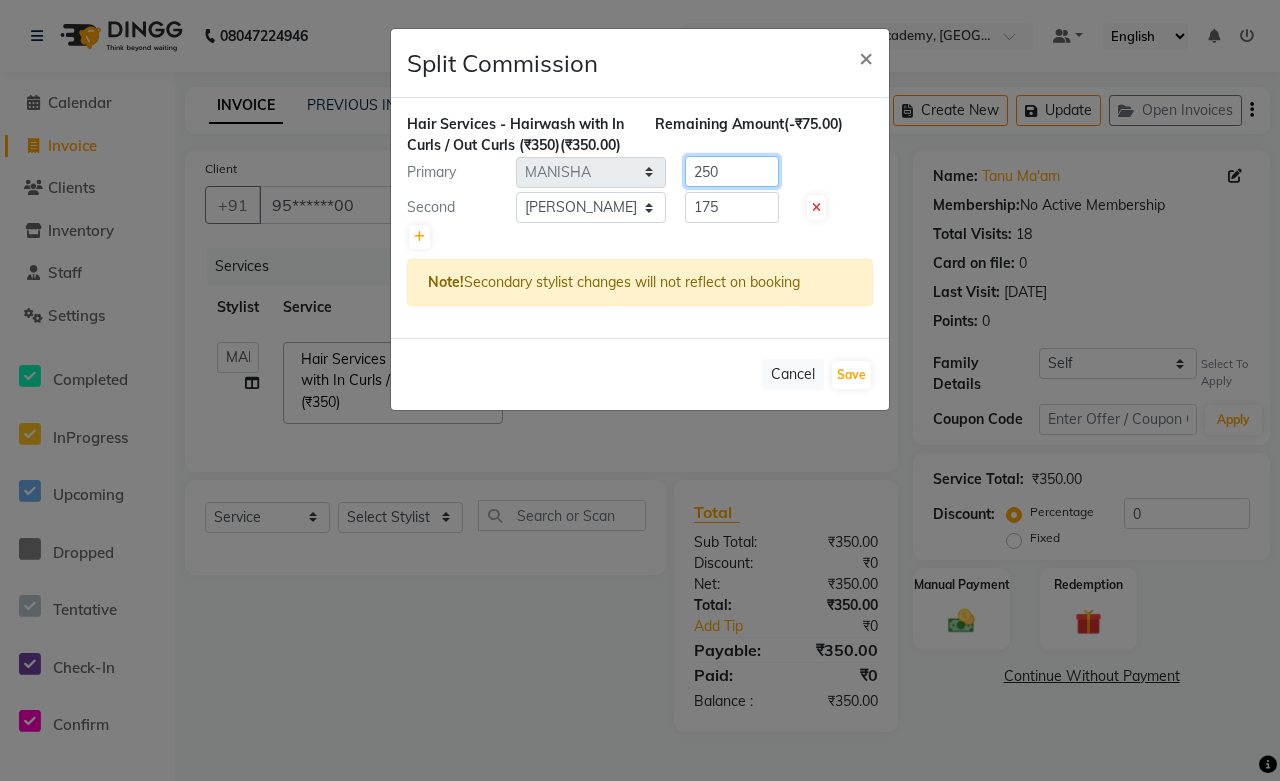 type on "250" 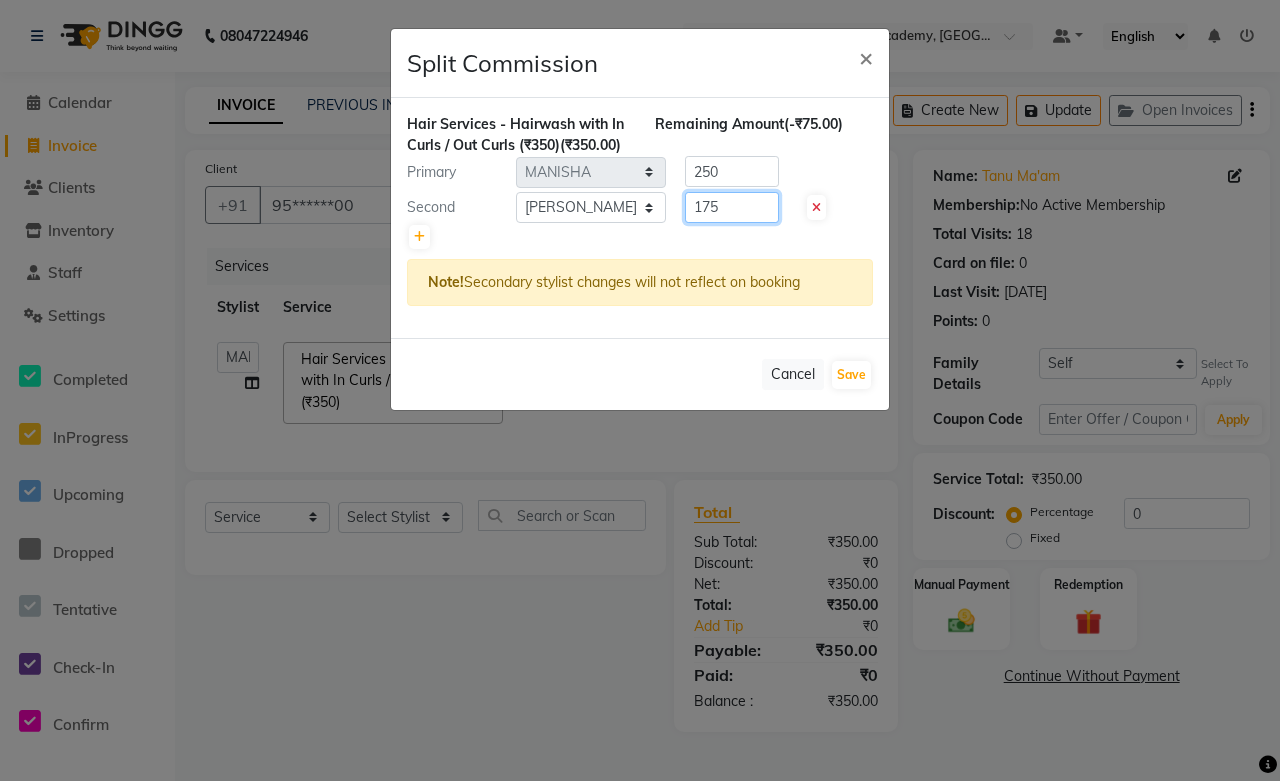drag, startPoint x: 756, startPoint y: 233, endPoint x: 542, endPoint y: 222, distance: 214.28252 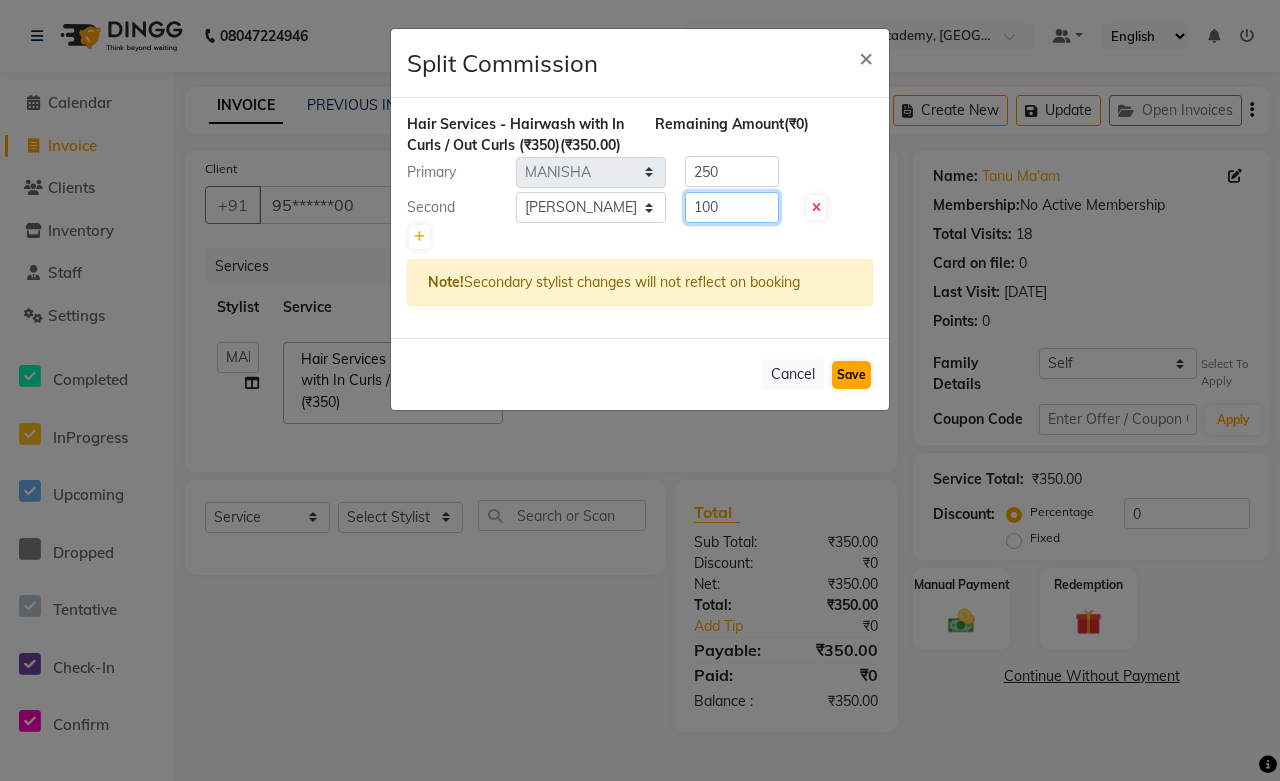 type on "100" 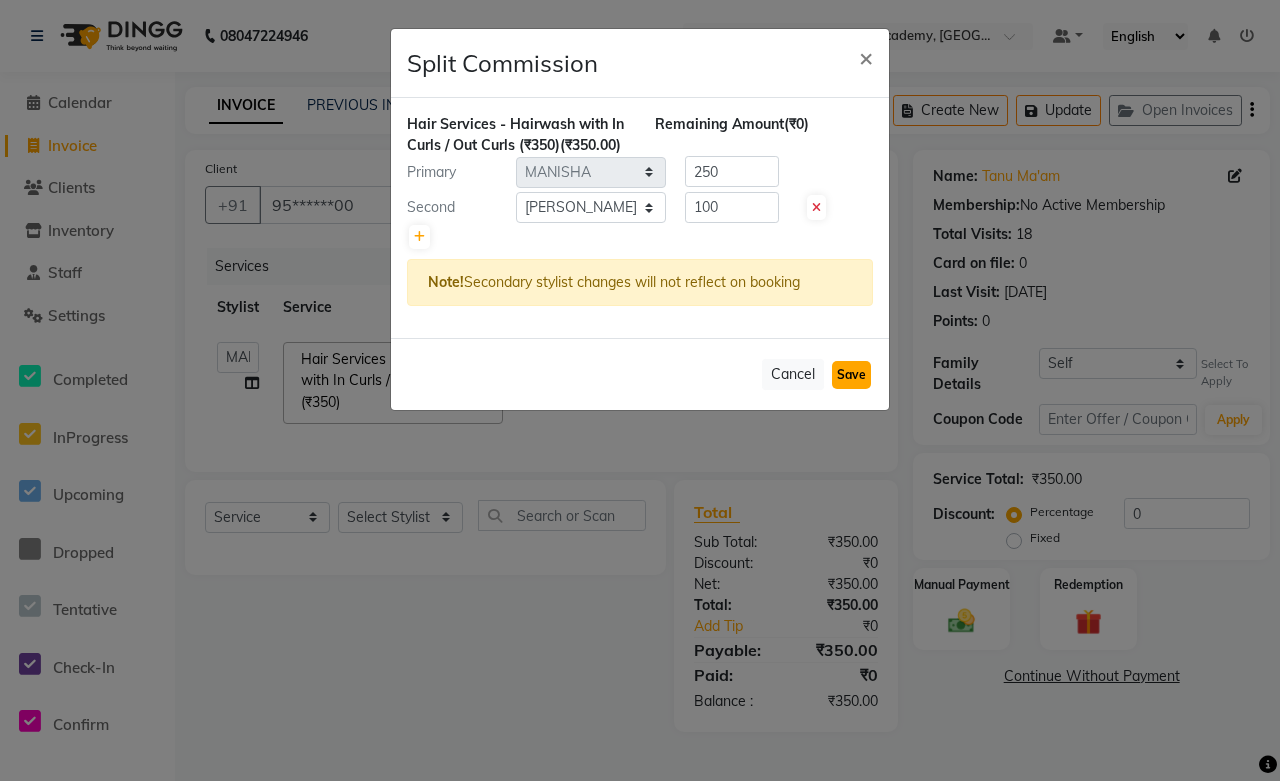 click on "Save" 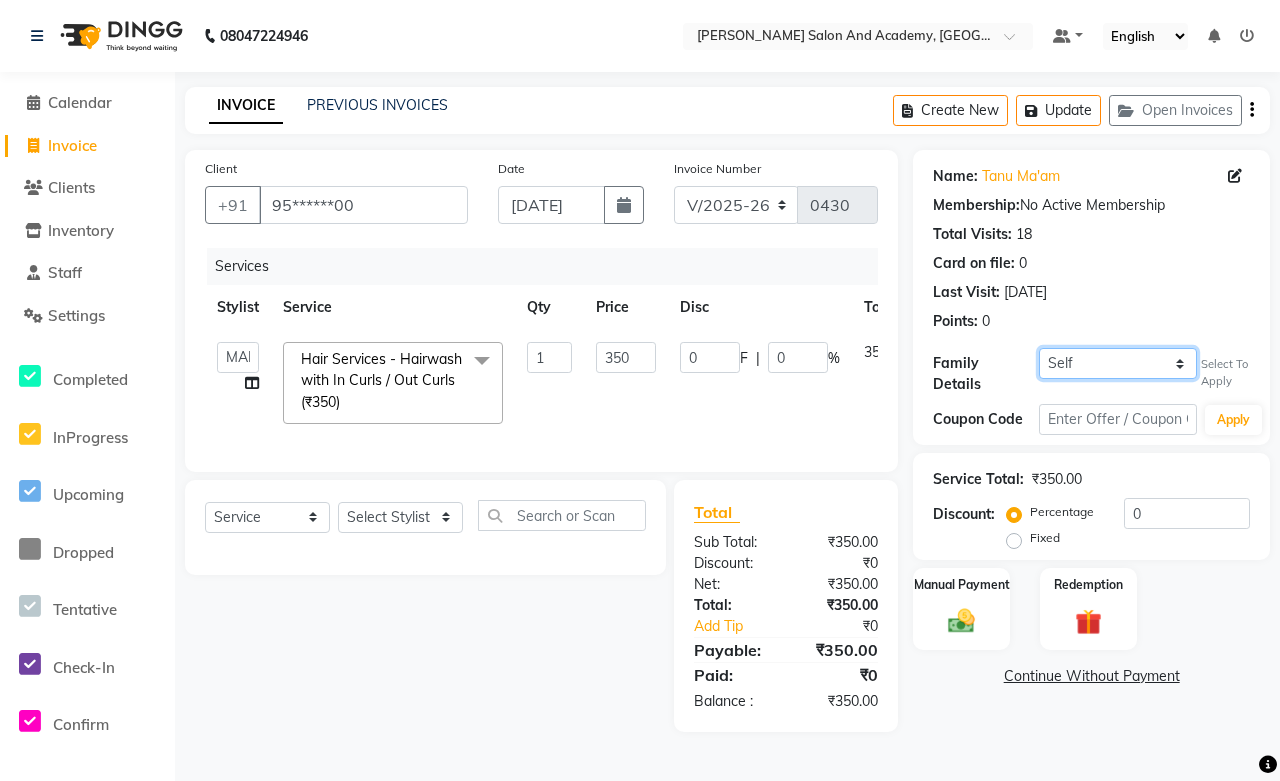 click on "Self [PERSON_NAME]" 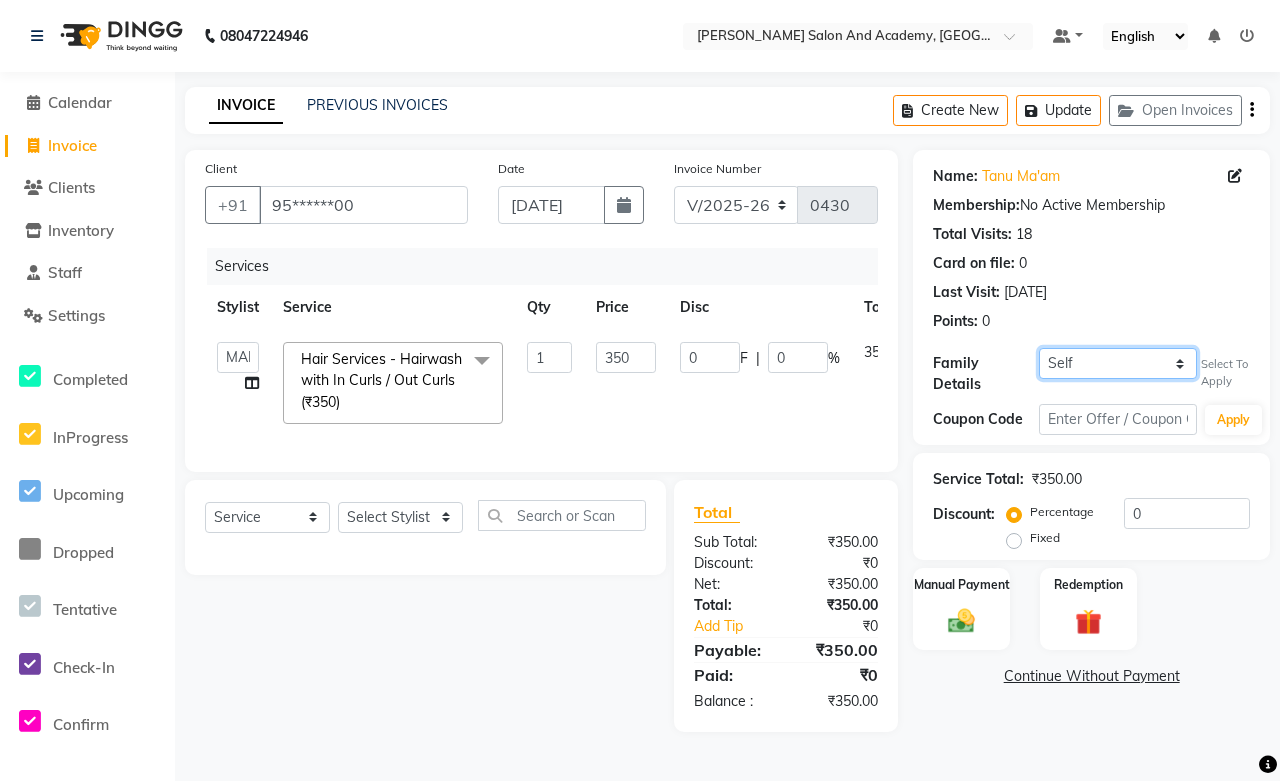 select on "477657" 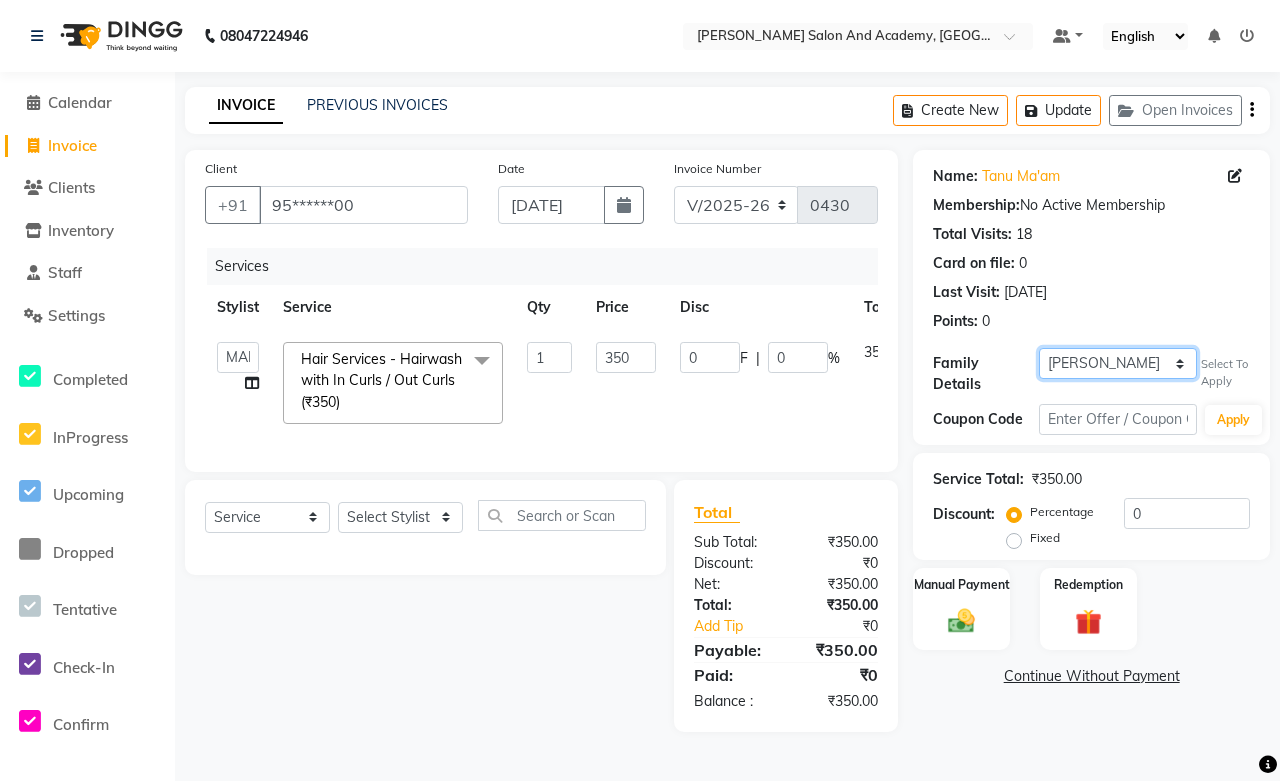 click on "Self [PERSON_NAME]" 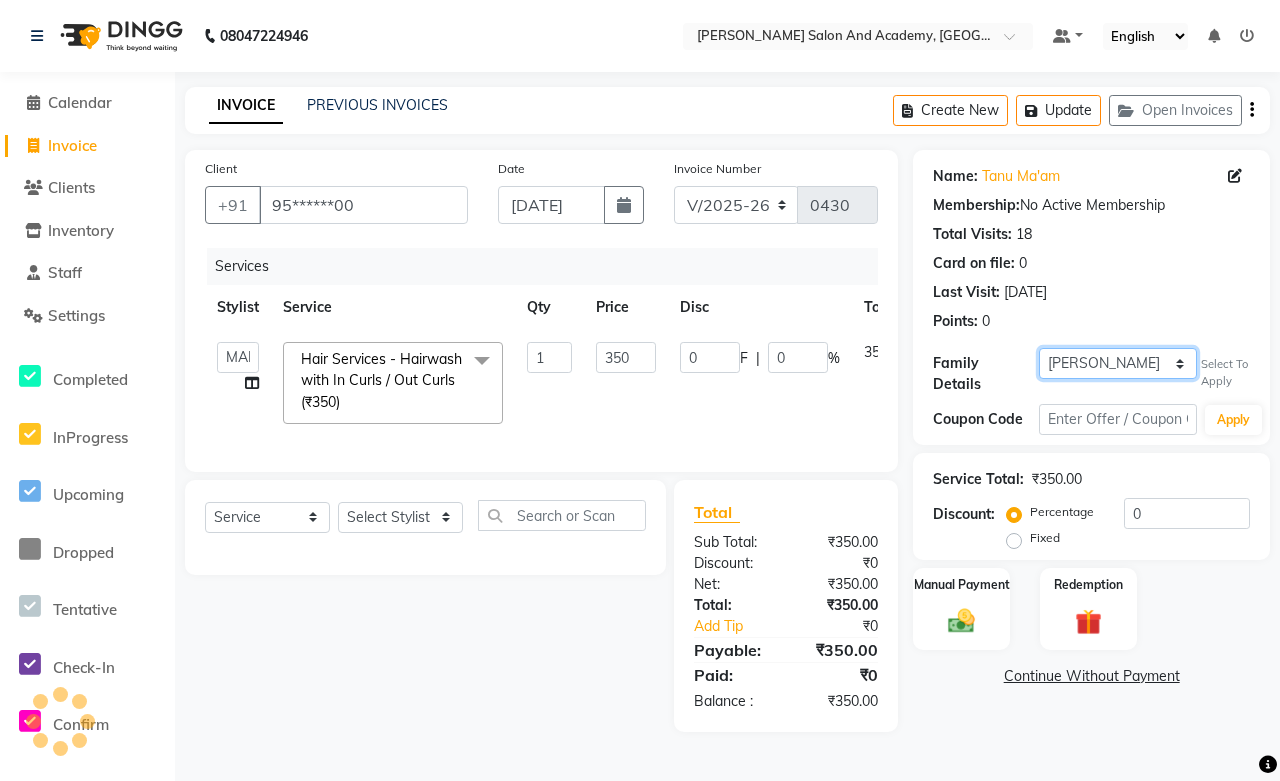 type on "35" 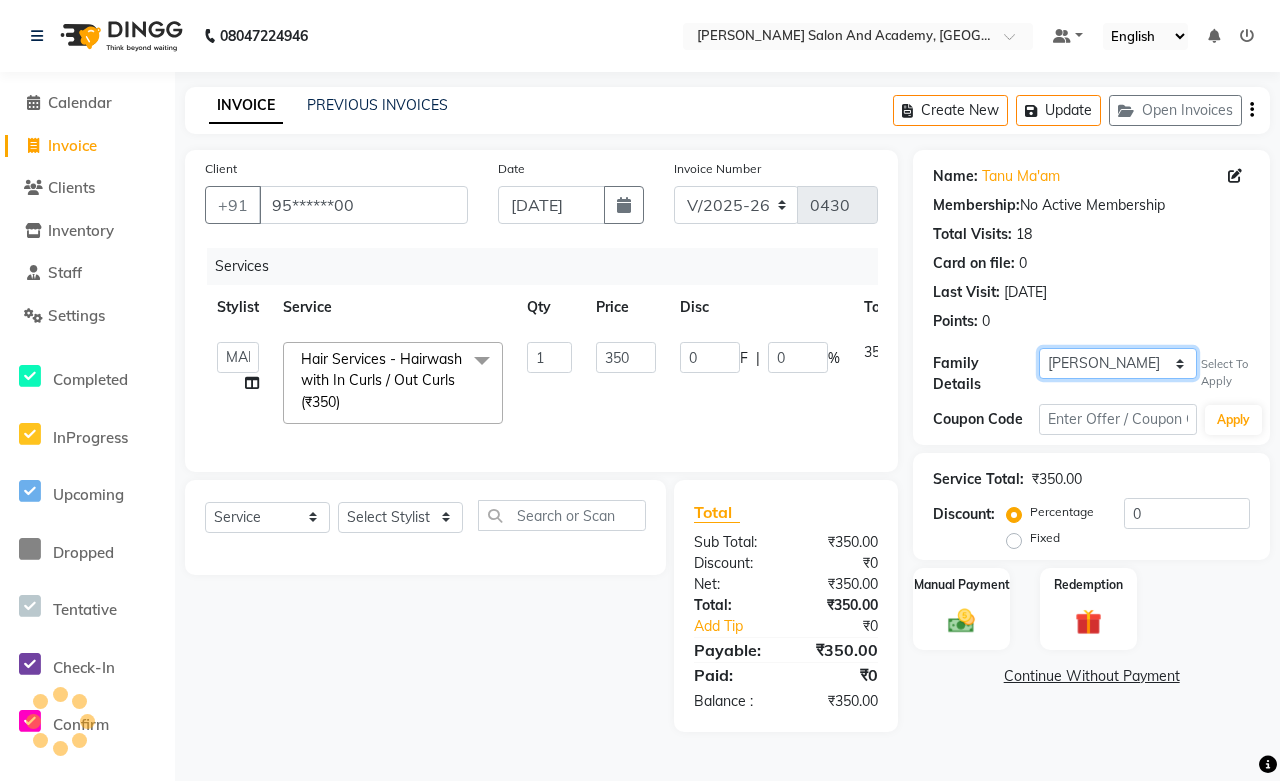 type on "10" 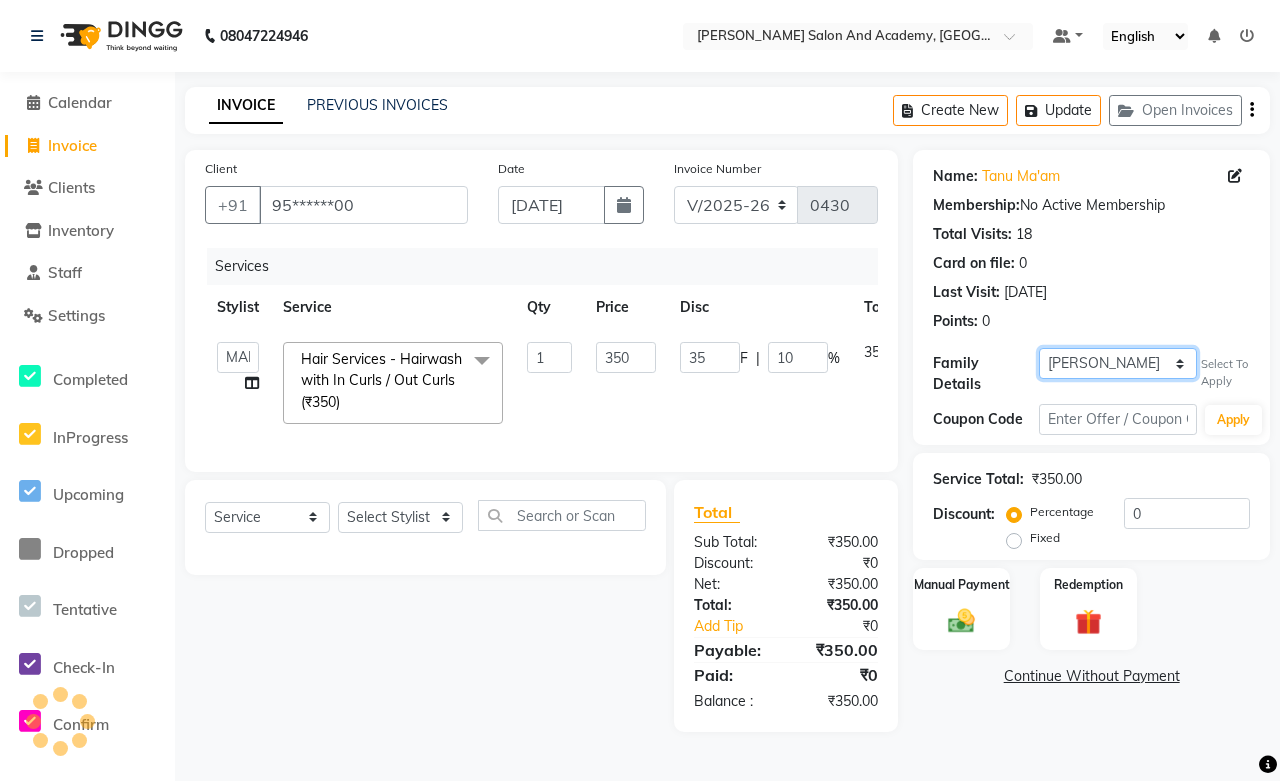 select on "1: Object" 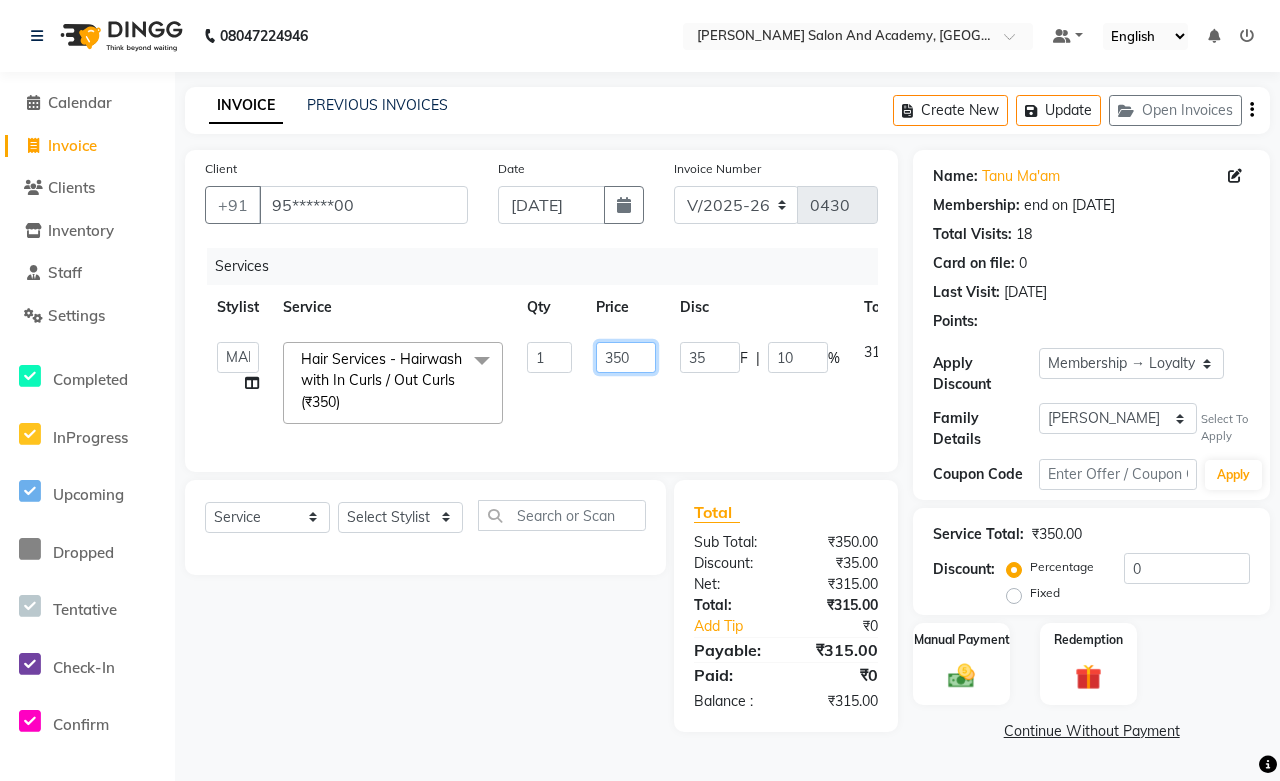 drag, startPoint x: 641, startPoint y: 353, endPoint x: 521, endPoint y: 352, distance: 120.004166 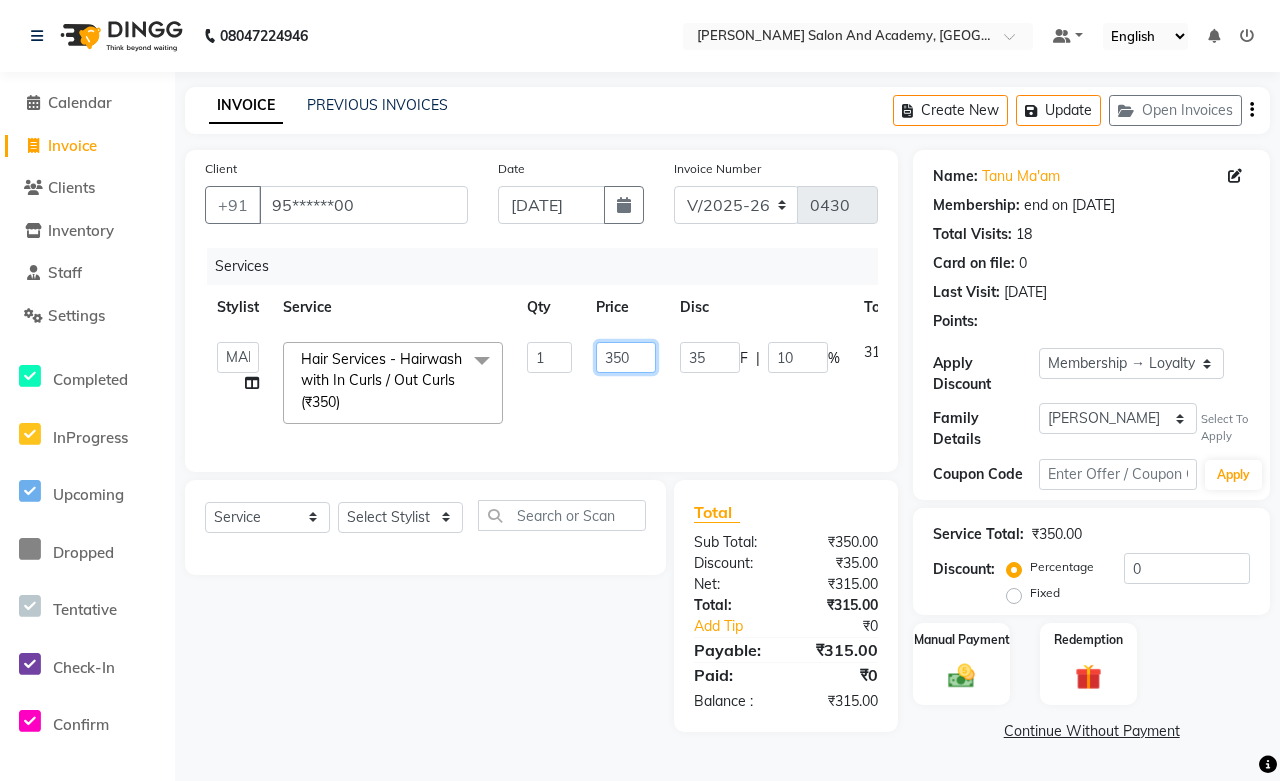 click on "[PERSON_NAME]   [PERSON_NAME]   [PERSON_NAME] Furkan   [PERSON_NAME]   [PERSON_NAME]   Pooja Jaga   [PERSON_NAME]   [PERSON_NAME]   Sahil Ansari   Sanju di   [PERSON_NAME]   Shekhu Abdul   [PERSON_NAME]   [PERSON_NAME]   TUSHAR    Hair Services - Hairwash with In Curls / Out Curls (₹350)  x Nails - Normal Nail Polish (₹100) Nails - UV Gel Polish with Art (₹600) Nails - Nail Extensions (₹1300) Nails - Nail Extensions + Polish + Art (₹1700) Nails - UV Gel Polish (₹500) Nails - Gel Polish Removal (₹300) Nails - Extension Removal (₹700) Nails - Feet Gel Polish (₹600) Nails - Feet Extension (₹1700) Nails - Refill (Acrylic Gel) (₹1200) Nails - Nail Paint Remover (₹150) Nails - Feet Gel Polish Removal (₹300) Nails - UV Gel Polsih With Art (₹1200) Nails - French Nail Art (₹500) Nails - UV Gel Polish with Cat Eye (₹600) Nails - Feet Overlays (₹700) Nails - Temporary Nail Extensions (₹1000) Nails - Baby Boomer (Acrylic Ombre) (₹2200) Nose Wax (₹50) 1 F" 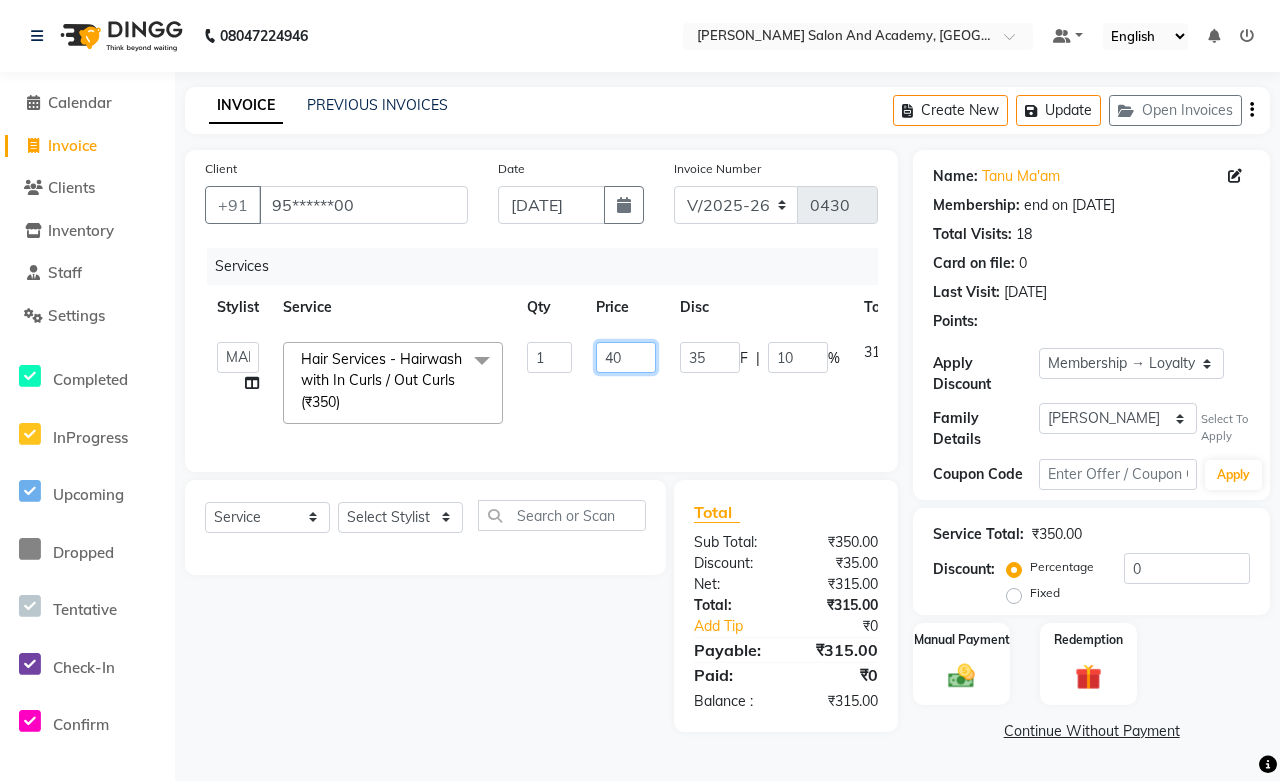 type on "400" 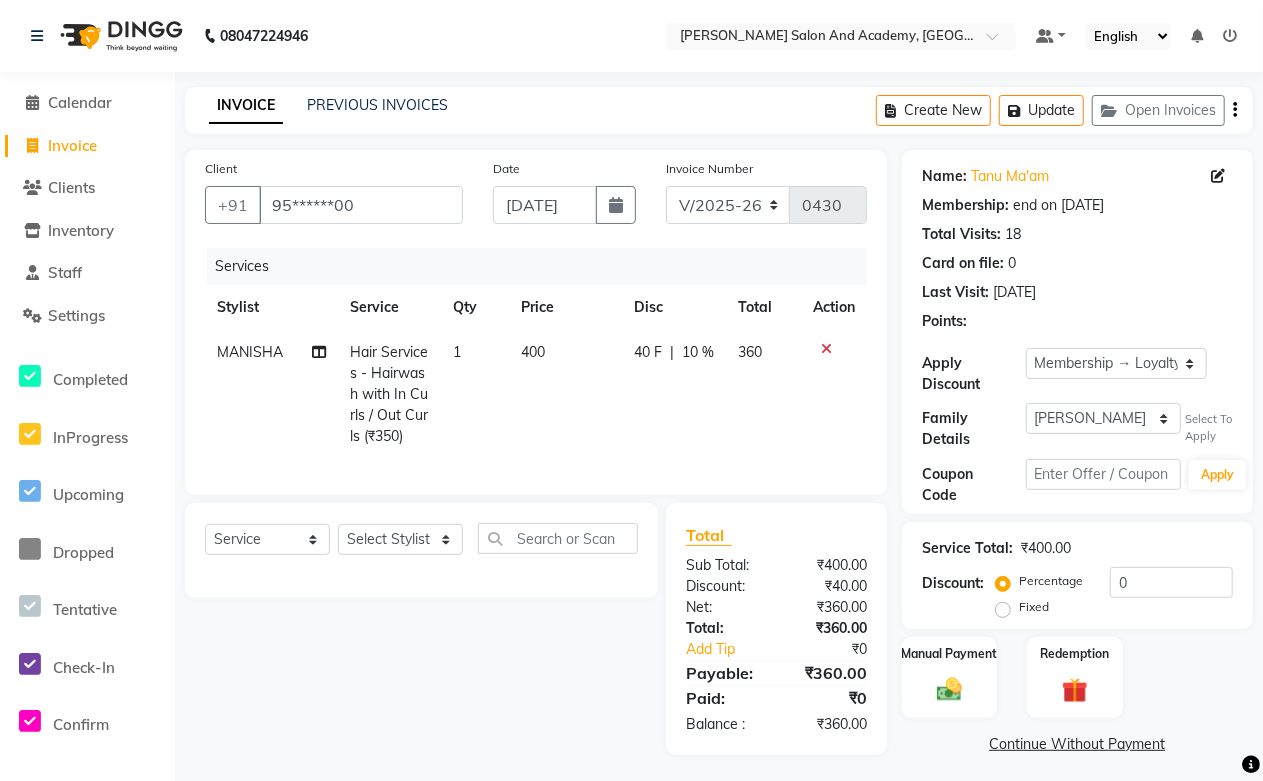click on "Select  Service  Product  Membership  Package Voucher Prepaid Gift Card  Select Stylist [PERSON_NAME] [PERSON_NAME] [PERSON_NAME] Furkan [PERSON_NAME] [PERSON_NAME] Pooja Jaga [PERSON_NAME] [PERSON_NAME] Sahil Ansari Sanju di [PERSON_NAME] [PERSON_NAME] [PERSON_NAME]" 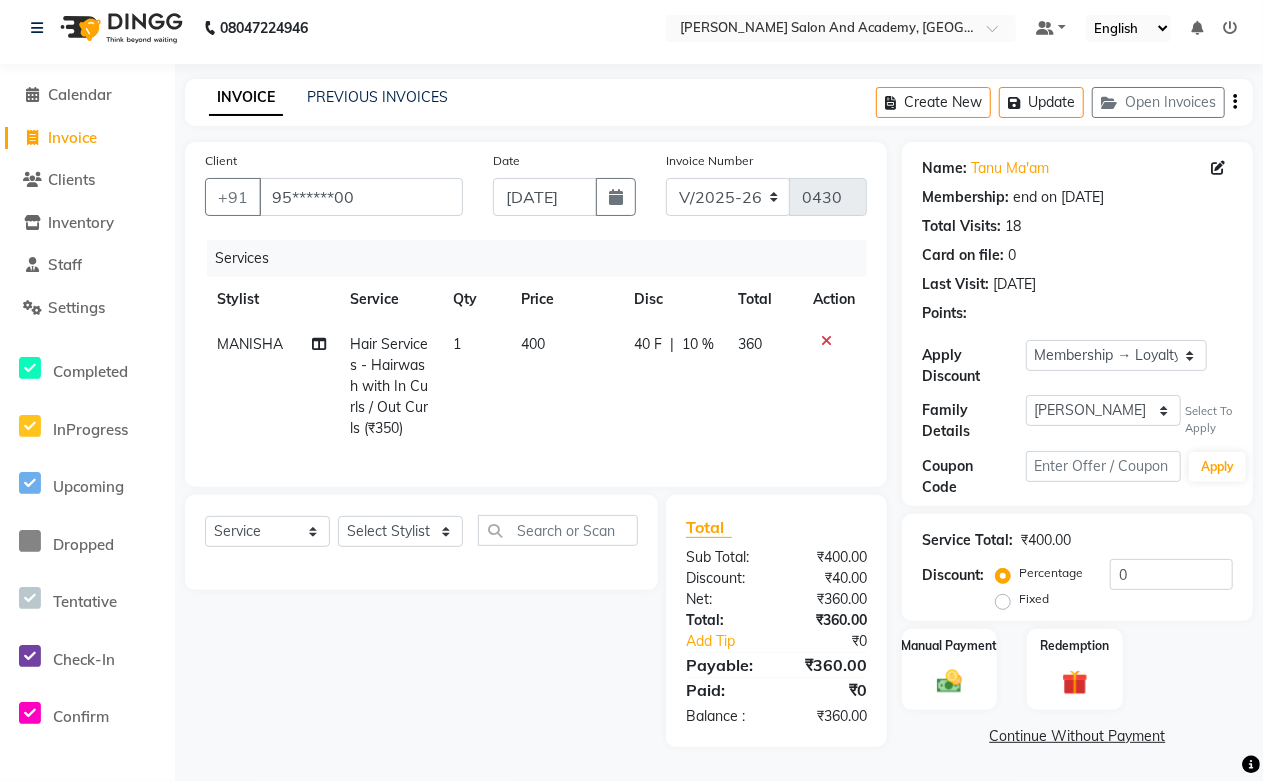 scroll, scrollTop: 21, scrollLeft: 0, axis: vertical 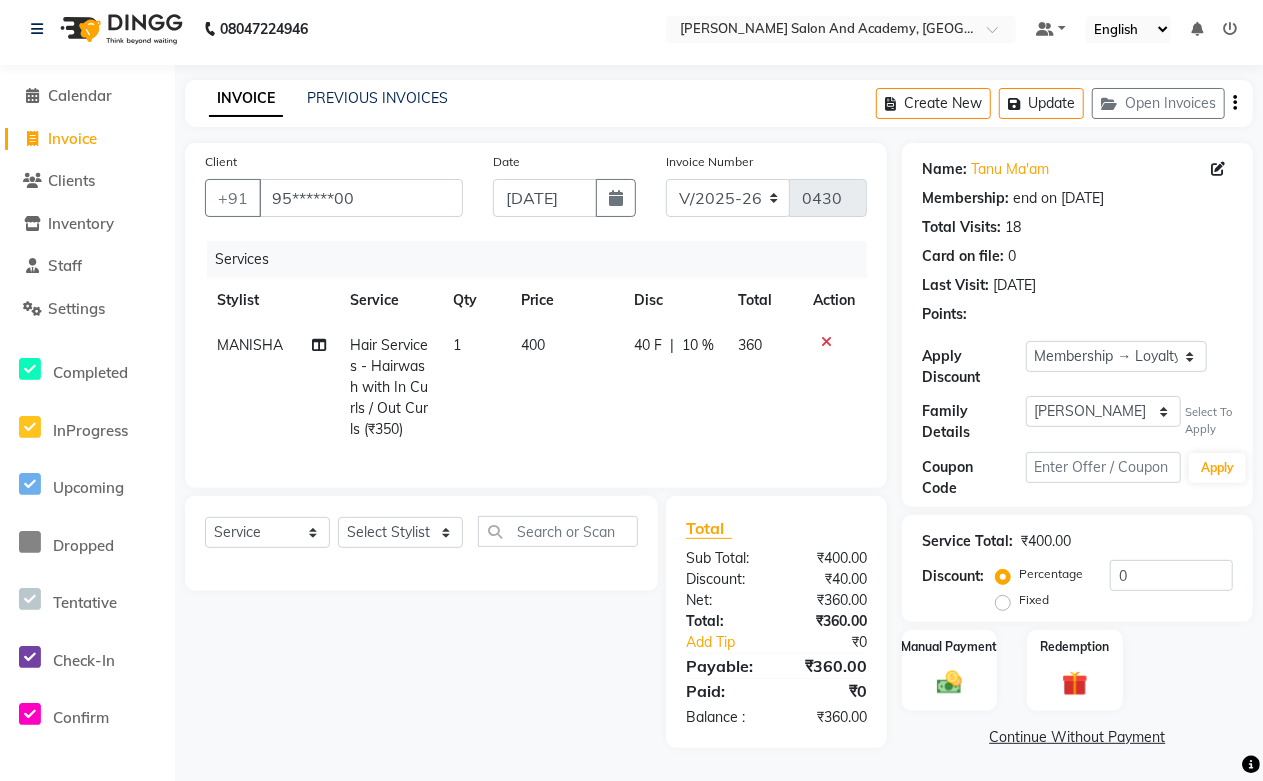 select on "49048" 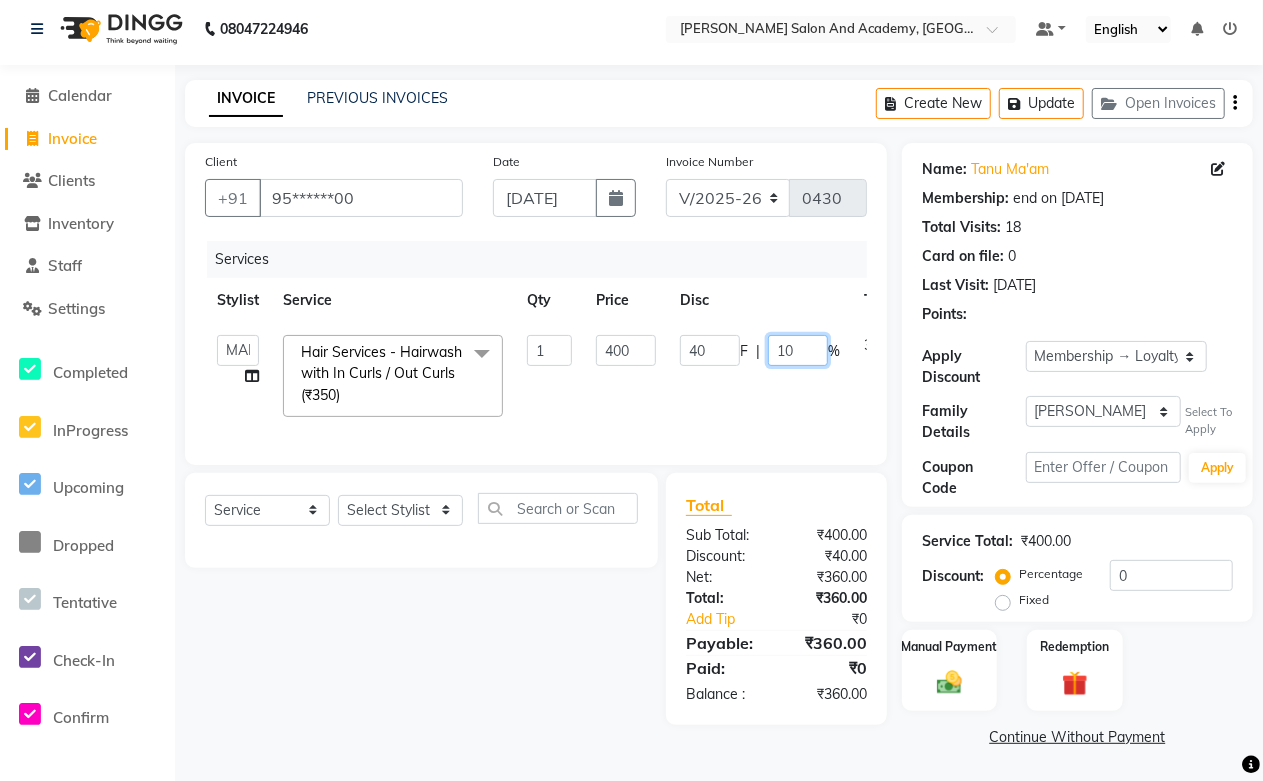 click on "10" 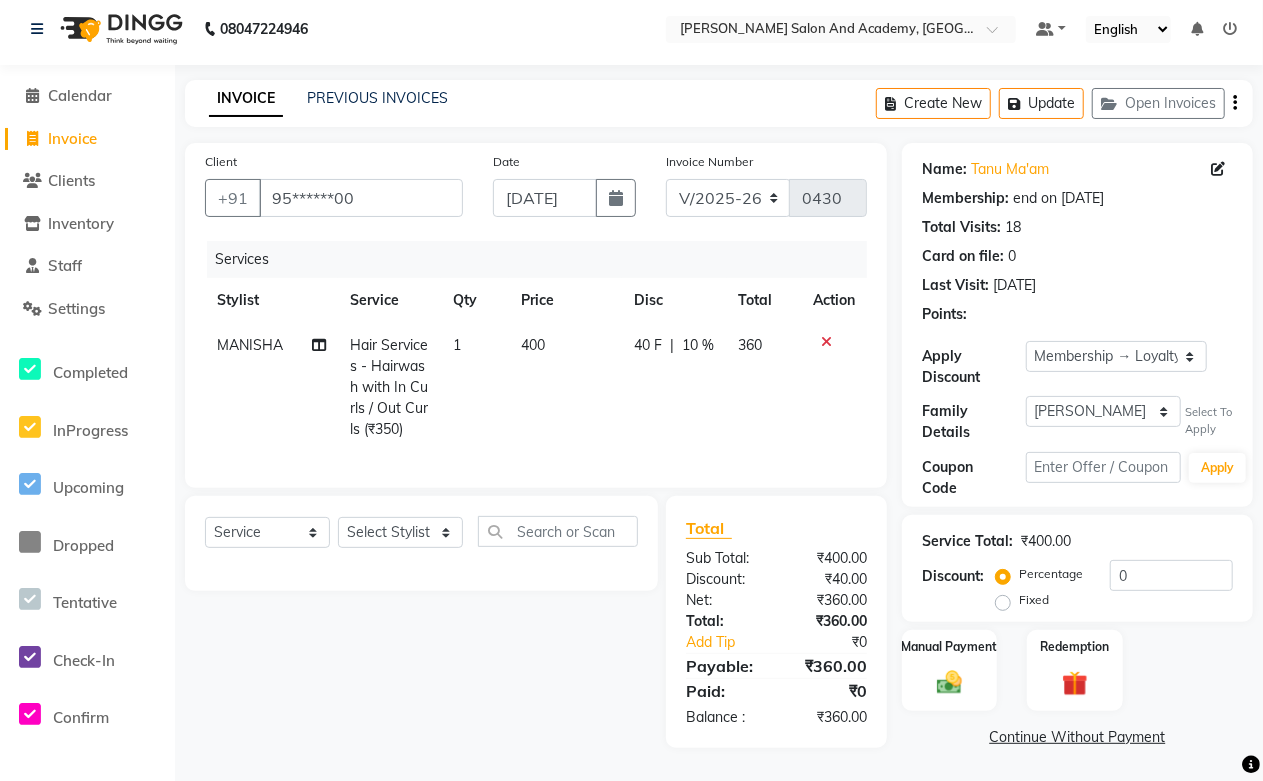 click on "400" 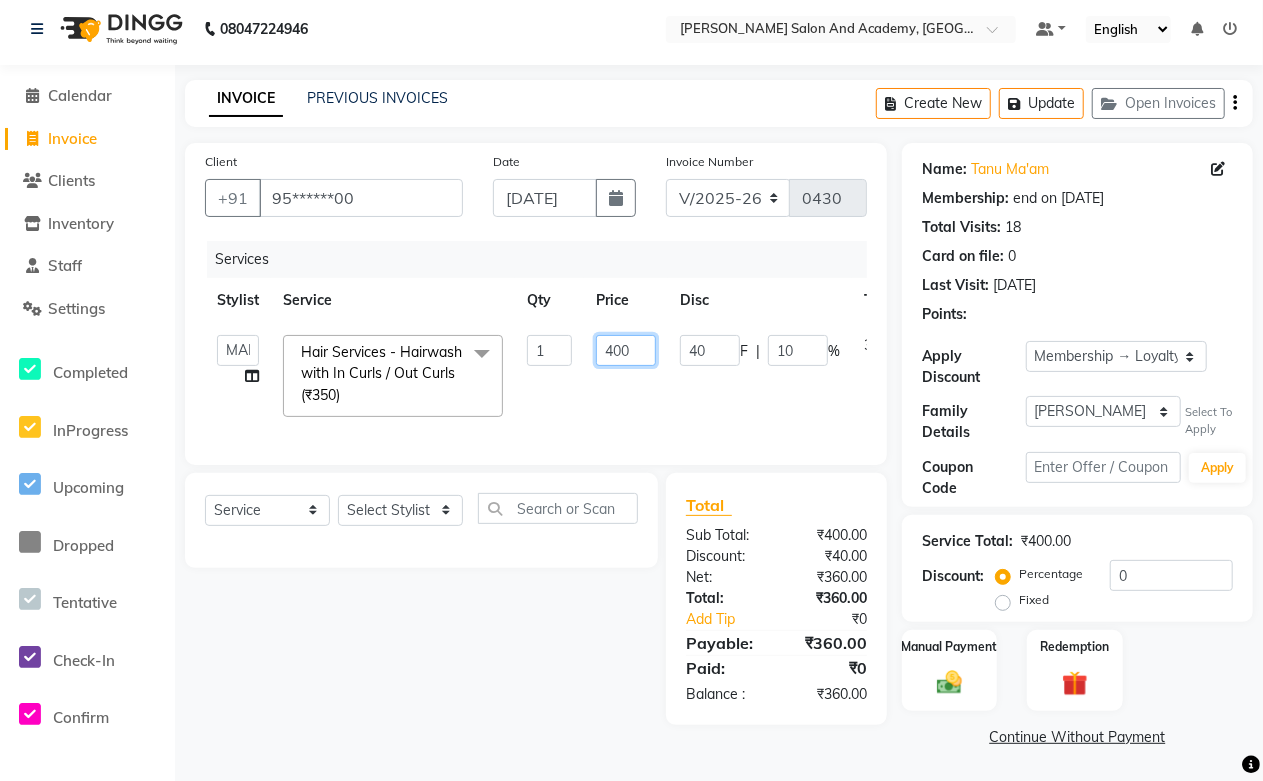 drag, startPoint x: 635, startPoint y: 343, endPoint x: 534, endPoint y: 343, distance: 101 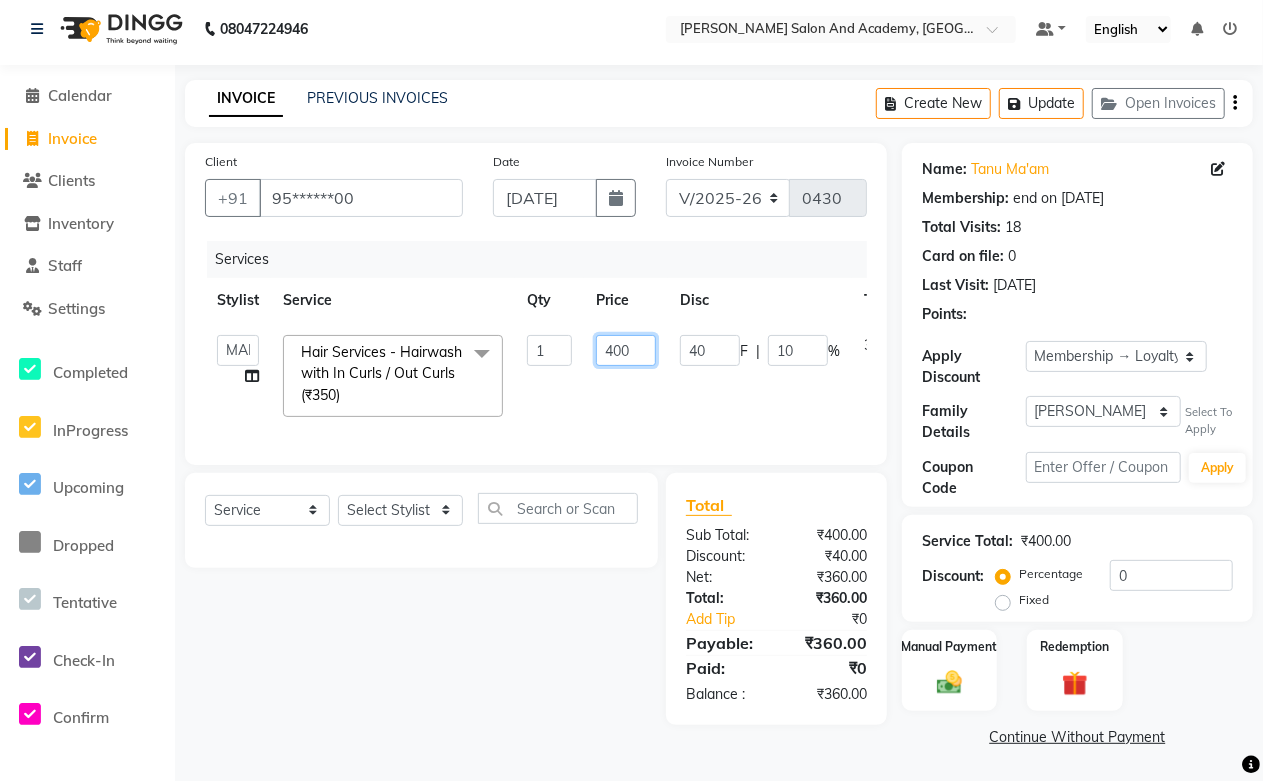 click on "[PERSON_NAME]   [PERSON_NAME]   [PERSON_NAME] Furkan   [PERSON_NAME]   [PERSON_NAME]   Pooja Jaga   [PERSON_NAME]   [PERSON_NAME]   Sahil Ansari   Sanju di   [PERSON_NAME]   Shekhu Abdul   [PERSON_NAME]   [PERSON_NAME]   TUSHAR    Hair Services - Hairwash with In Curls / Out Curls (₹350)  x Nails - Normal Nail Polish (₹100) Nails - UV Gel Polish with Art (₹600) Nails - Nail Extensions (₹1300) Nails - Nail Extensions + Polish + Art (₹1700) Nails - UV Gel Polish (₹500) Nails - Gel Polish Removal (₹300) Nails - Extension Removal (₹700) Nails - Feet Gel Polish (₹600) Nails - Feet Extension (₹1700) Nails - Refill (Acrylic Gel) (₹1200) Nails - Nail Paint Remover (₹150) Nails - Feet Gel Polish Removal (₹300) Nails - UV Gel Polsih With Art (₹1200) Nails - French Nail Art (₹500) Nails - UV Gel Polish with Cat Eye (₹600) Nails - Feet Overlays (₹700) Nails - Temporary Nail Extensions (₹1000) Nails - Baby Boomer (Acrylic Ombre) (₹2200) Nose Wax (₹50) 1 F" 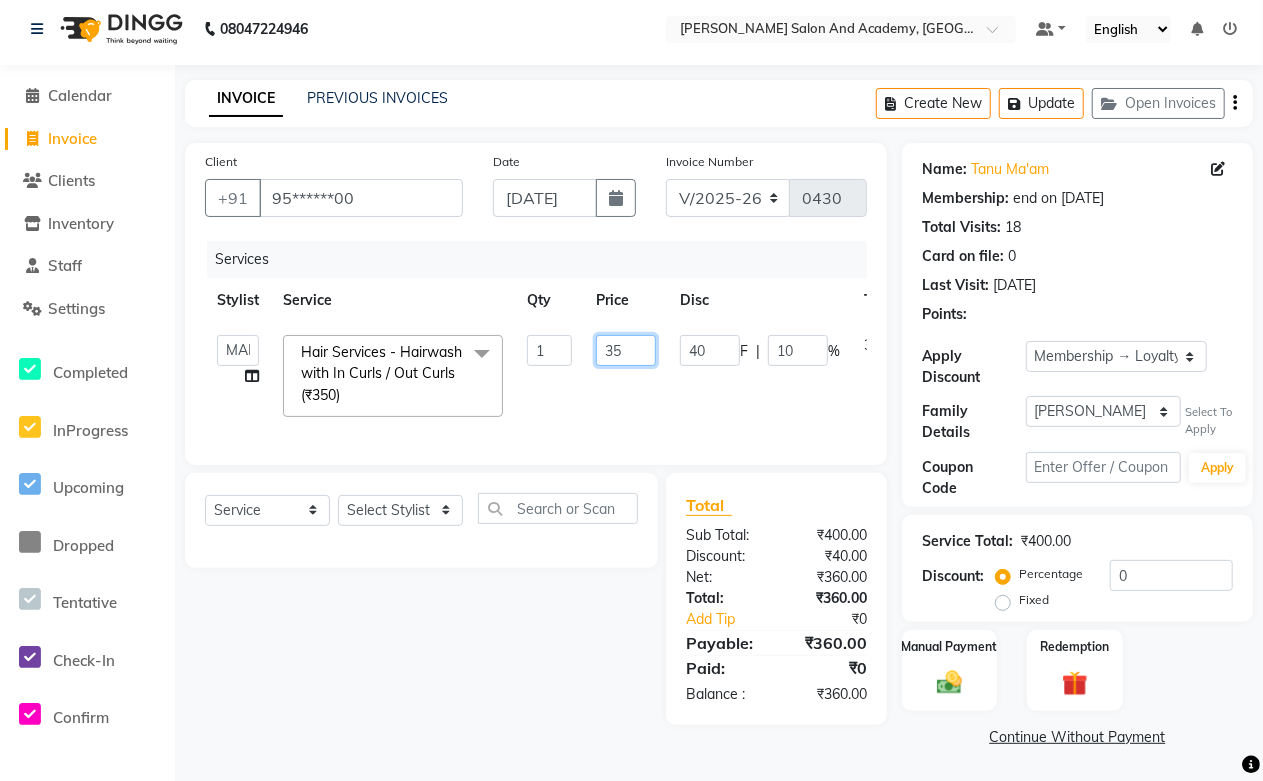type on "350" 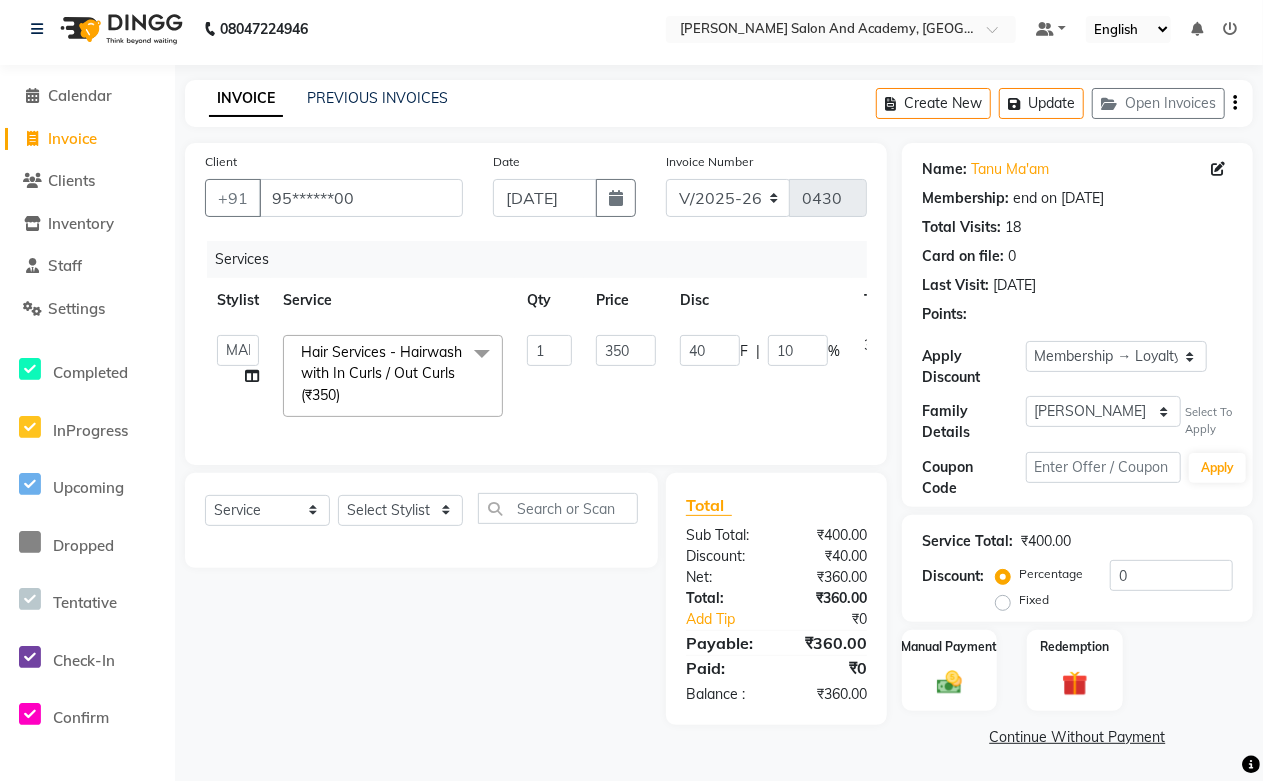 click on "40 F | 10 %" 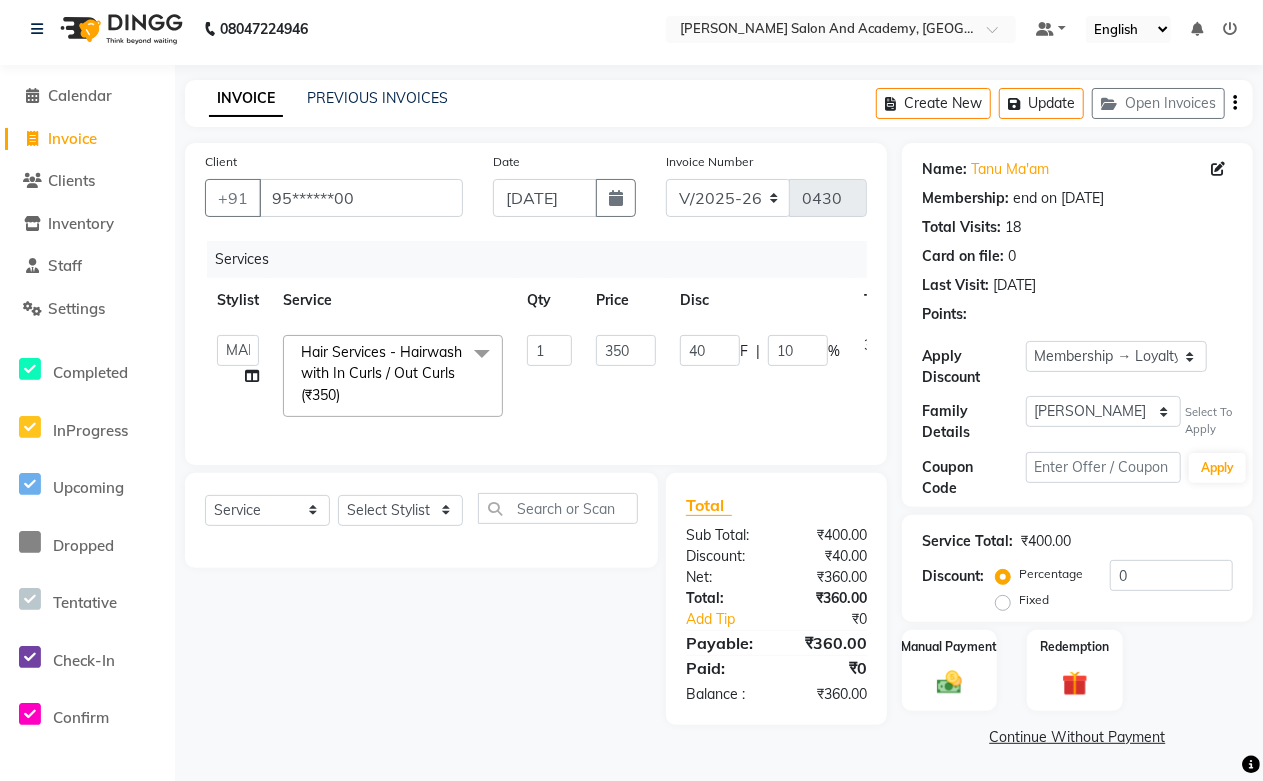 select on "49048" 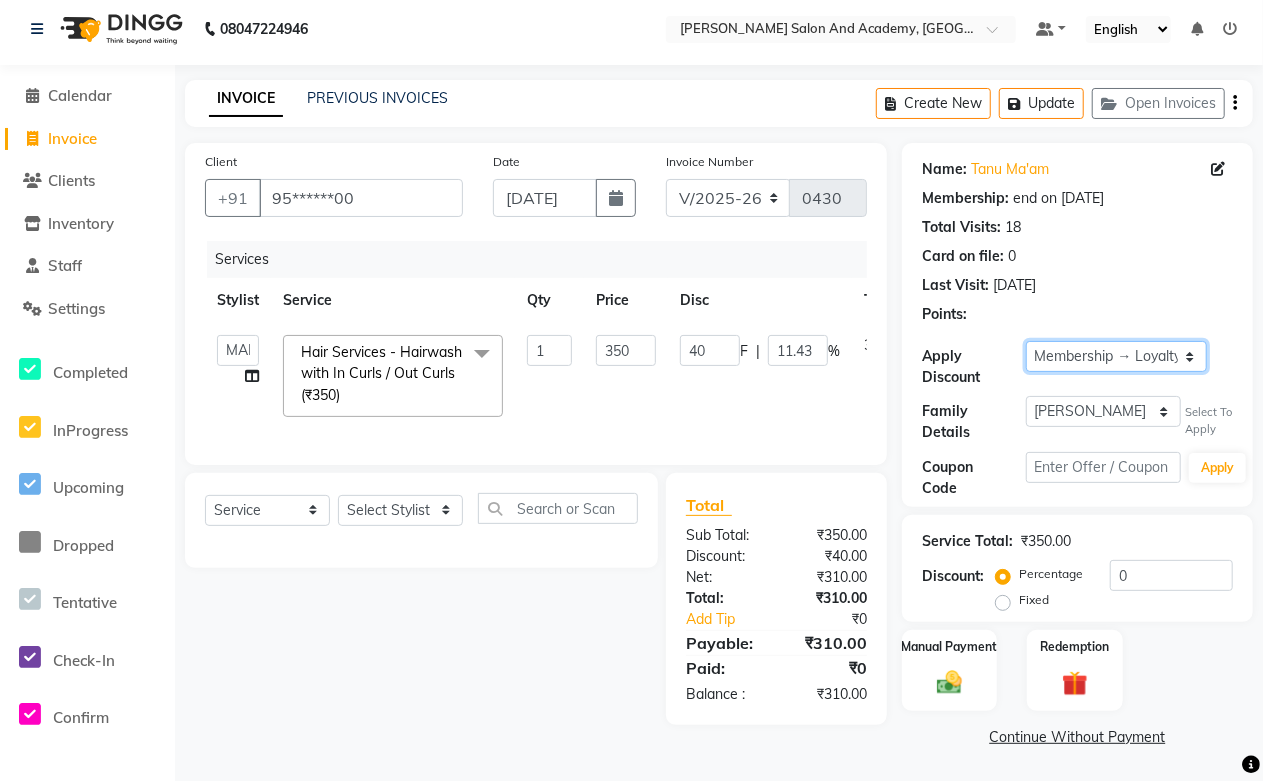 click on "Select Membership → Loyalty Membership" 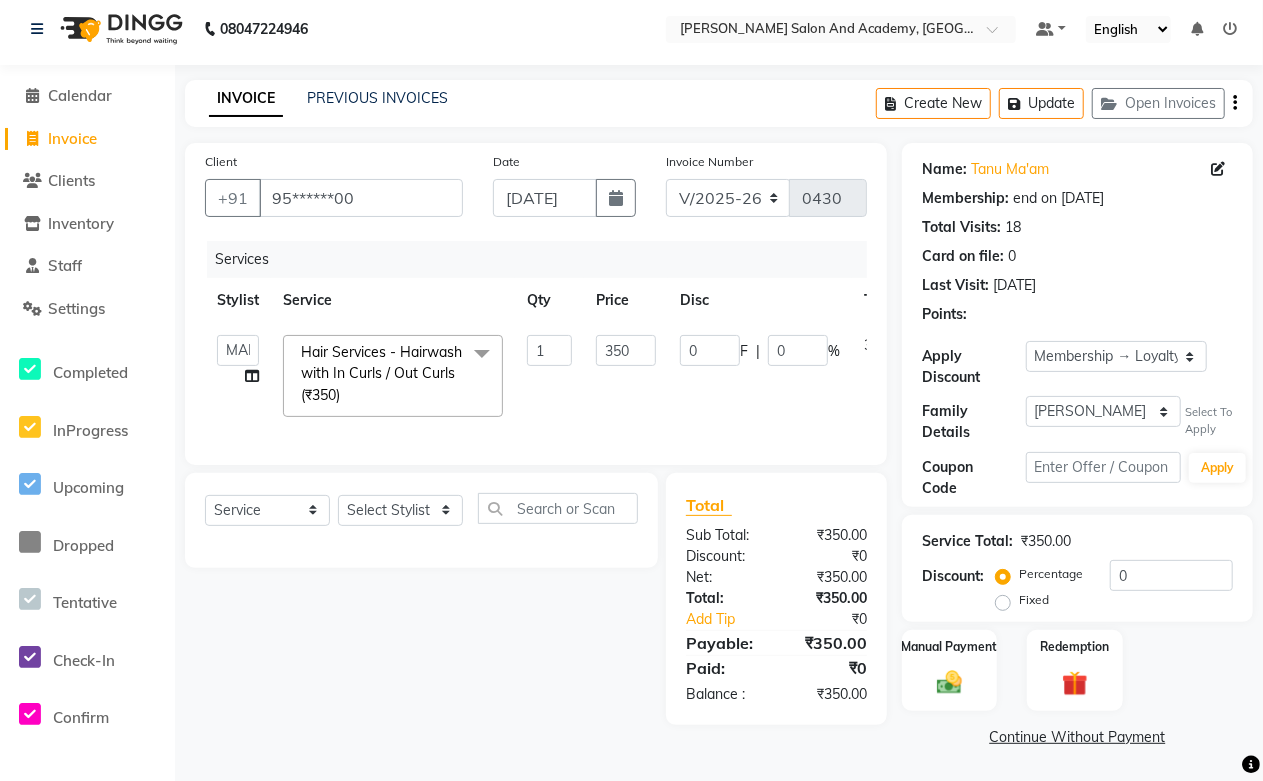click on "0 F | 0 %" 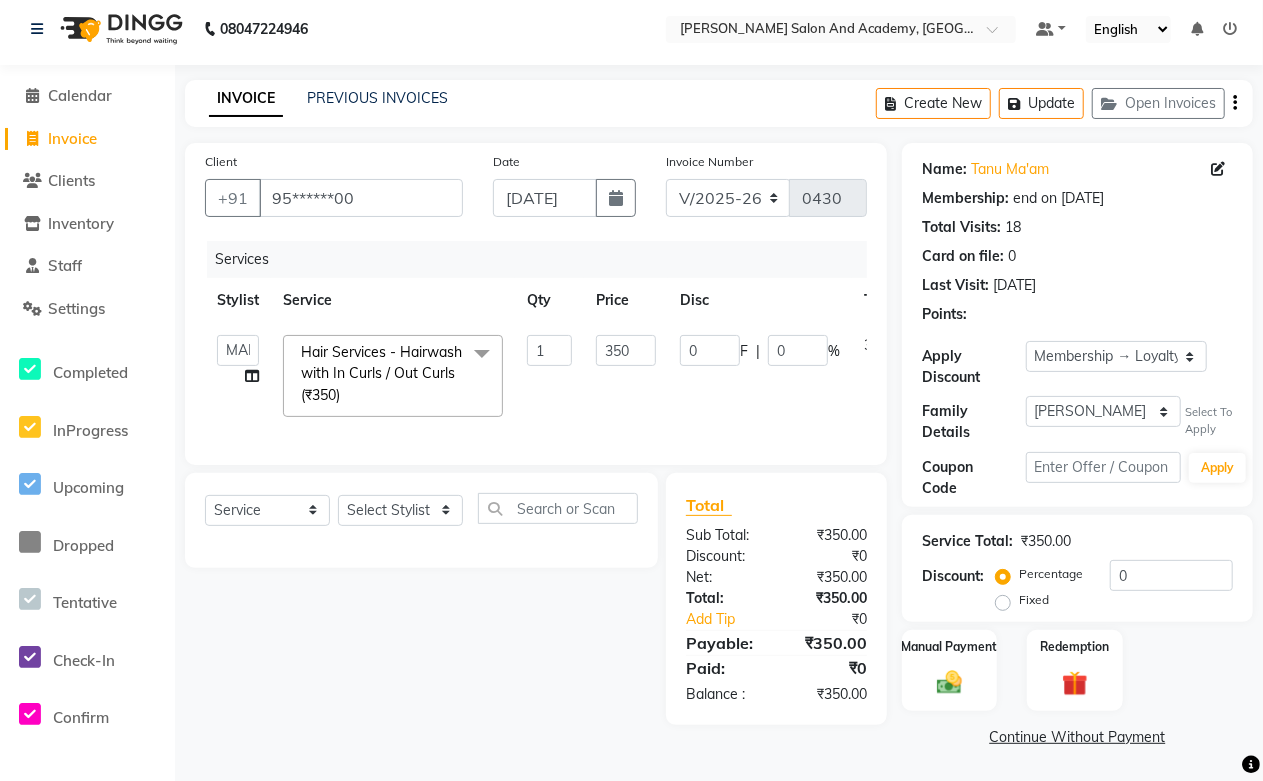 click on "Select  Service  Product  Membership  Package Voucher Prepaid Gift Card  Select Stylist [PERSON_NAME] [PERSON_NAME] [PERSON_NAME] Furkan [PERSON_NAME] [PERSON_NAME] Pooja Jaga [PERSON_NAME] [PERSON_NAME] Sahil Ansari Sanju di [PERSON_NAME] [PERSON_NAME] [PERSON_NAME]" 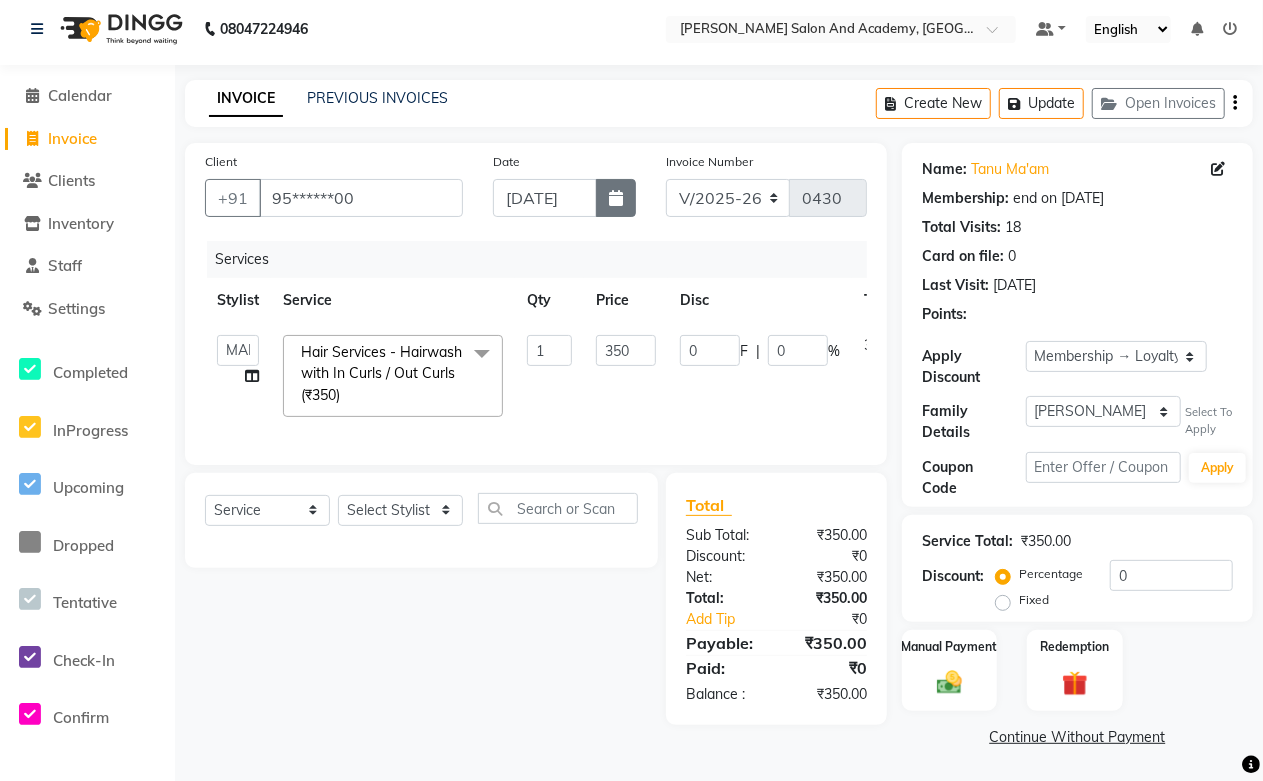 click 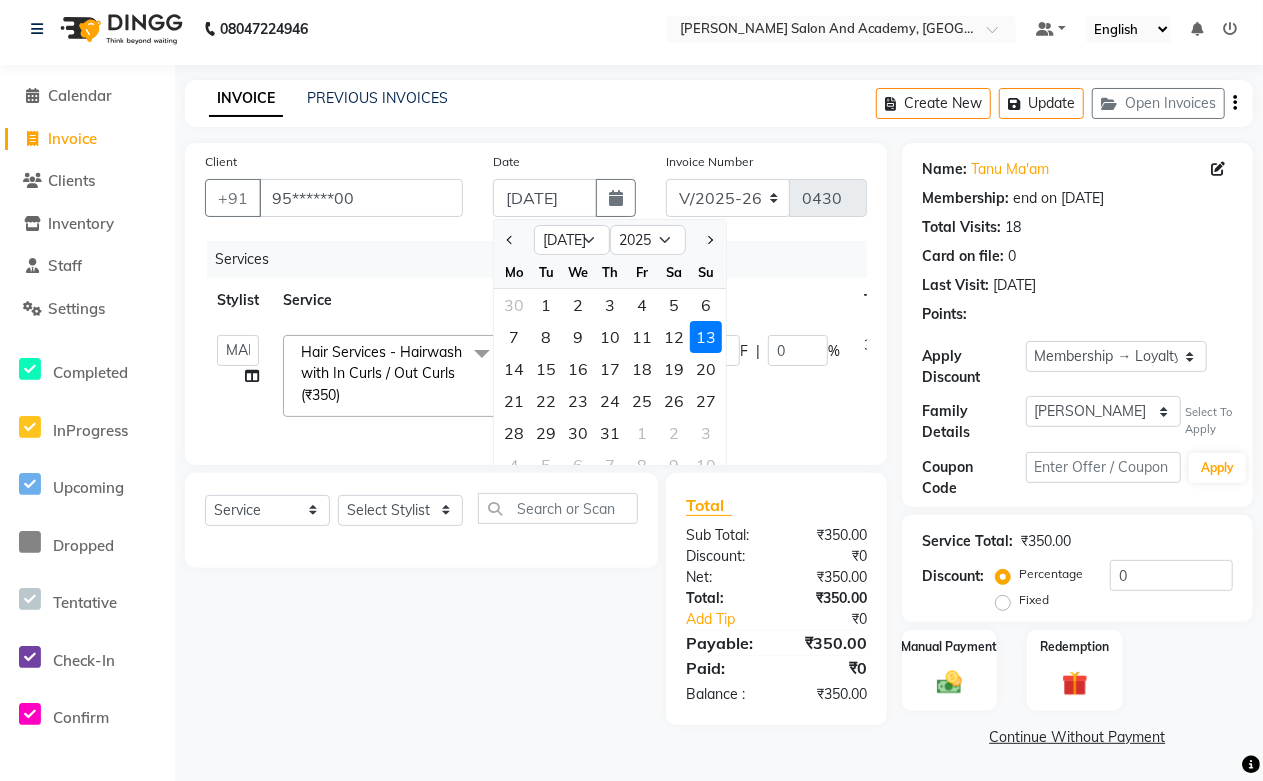 click on "13" 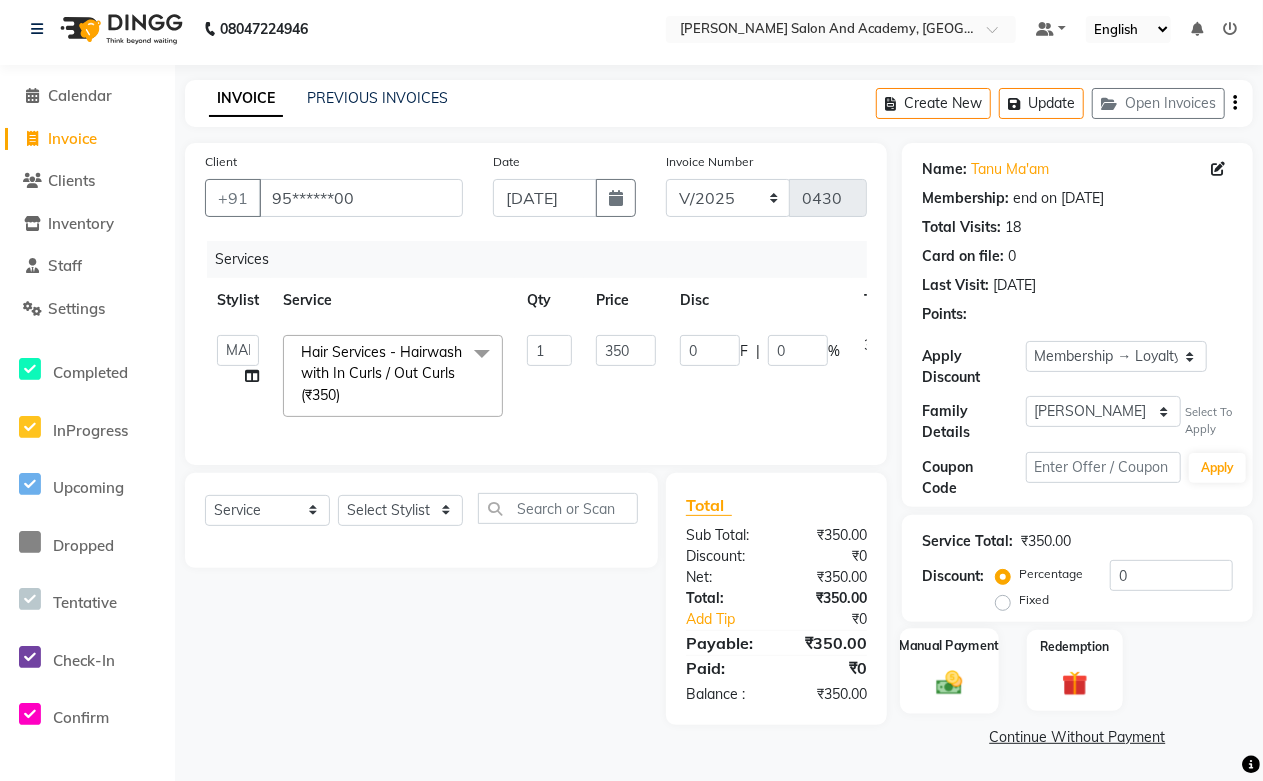 click on "Manual Payment" 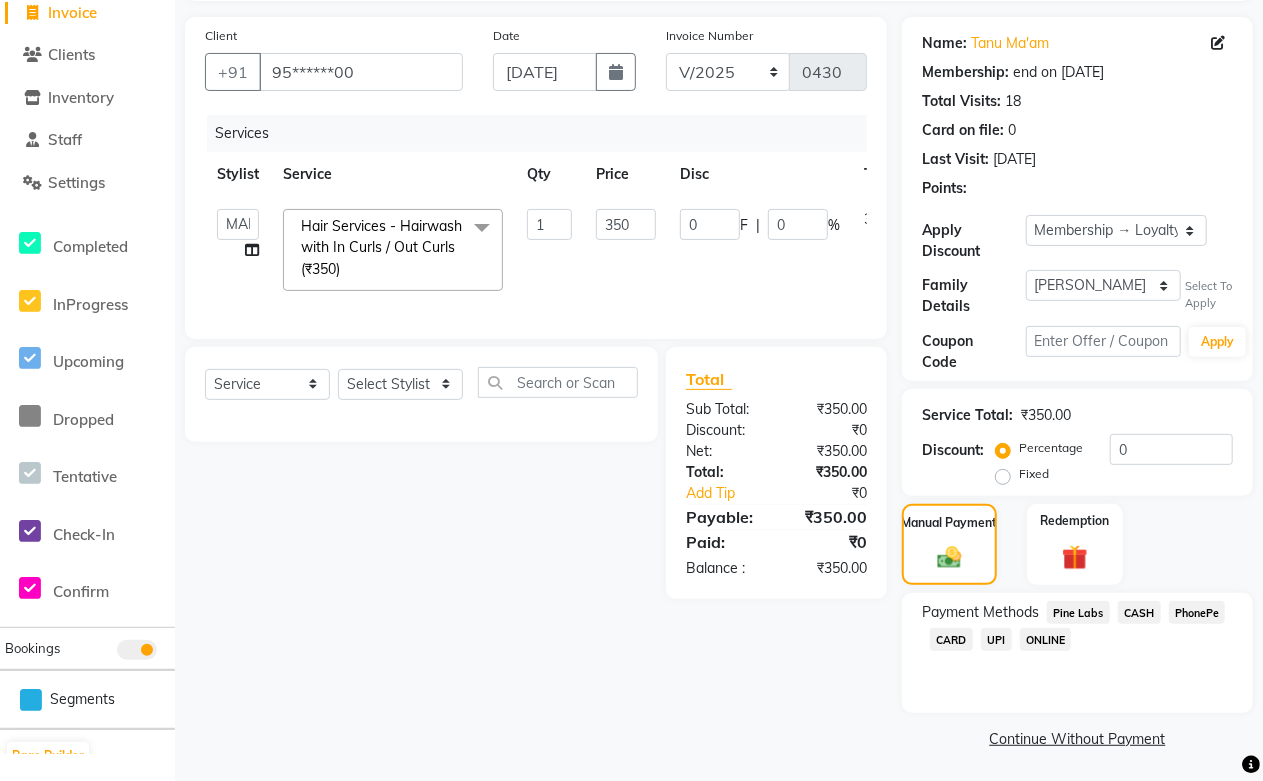 scroll, scrollTop: 136, scrollLeft: 0, axis: vertical 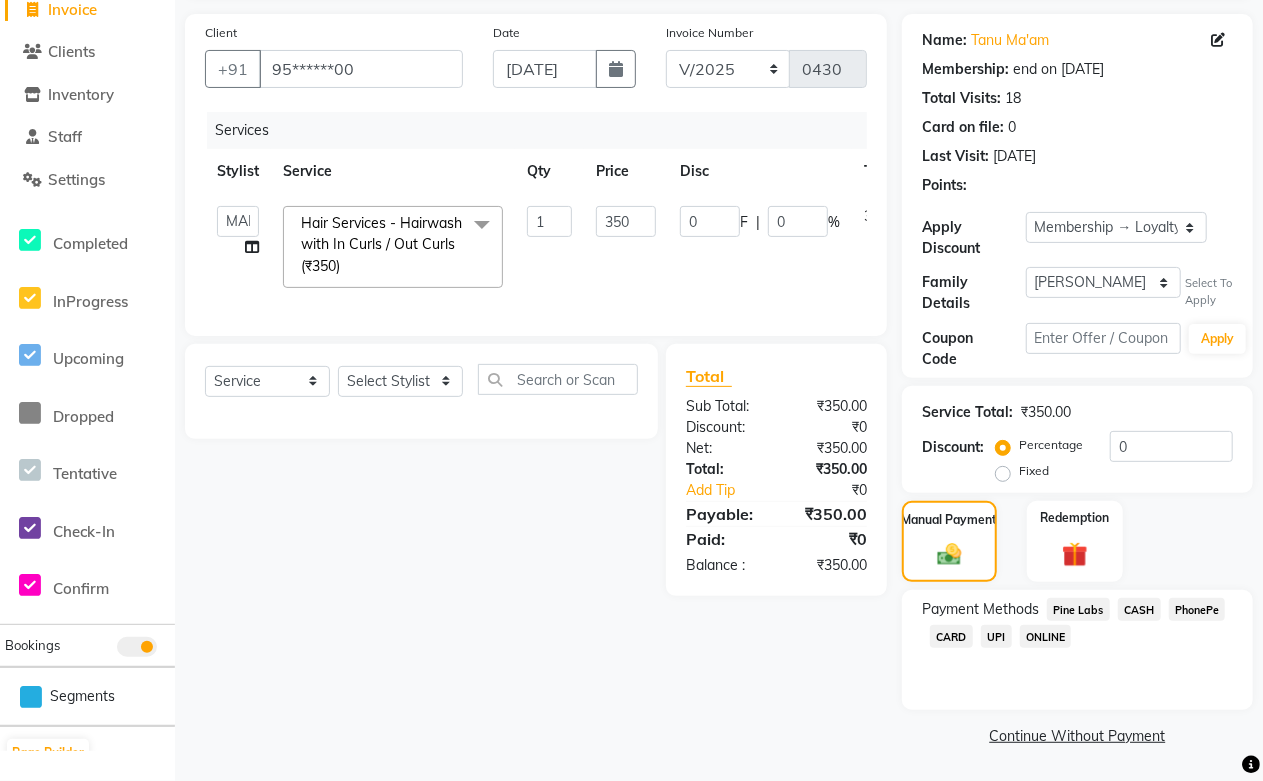 click on "CASH" 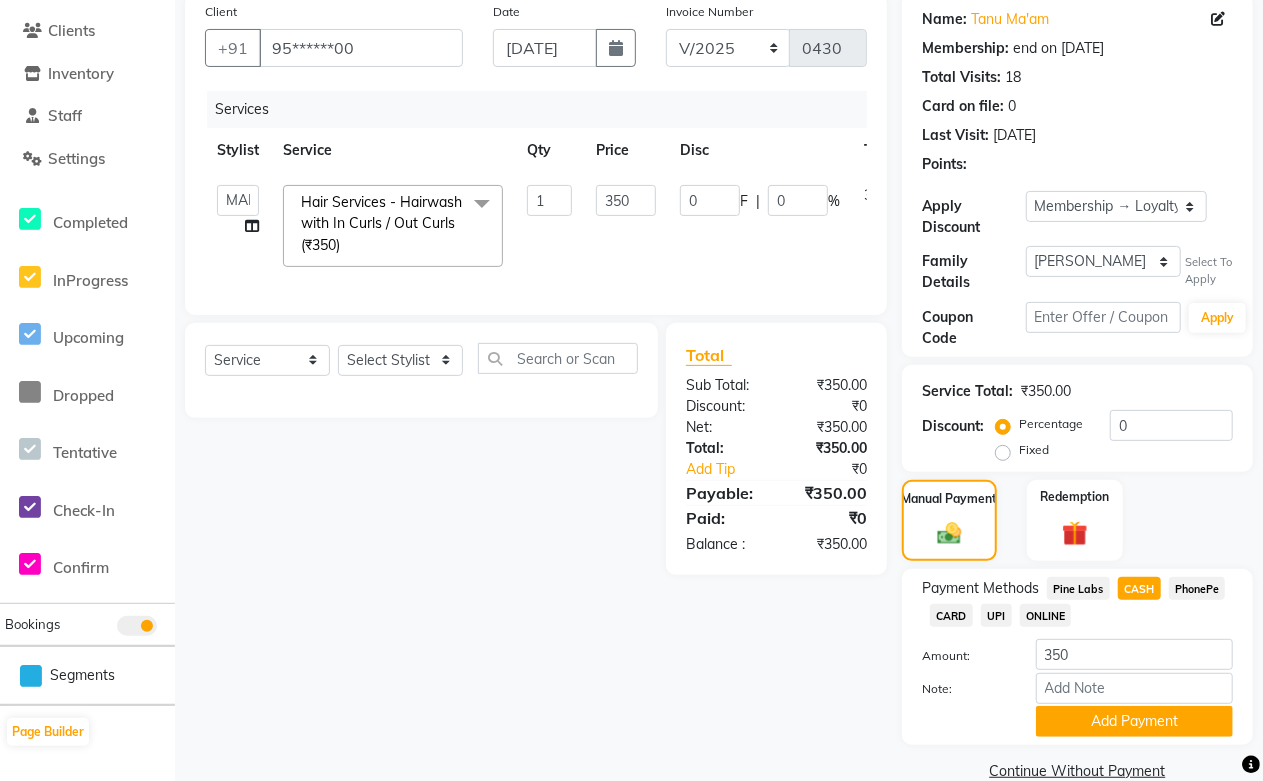 scroll, scrollTop: 193, scrollLeft: 0, axis: vertical 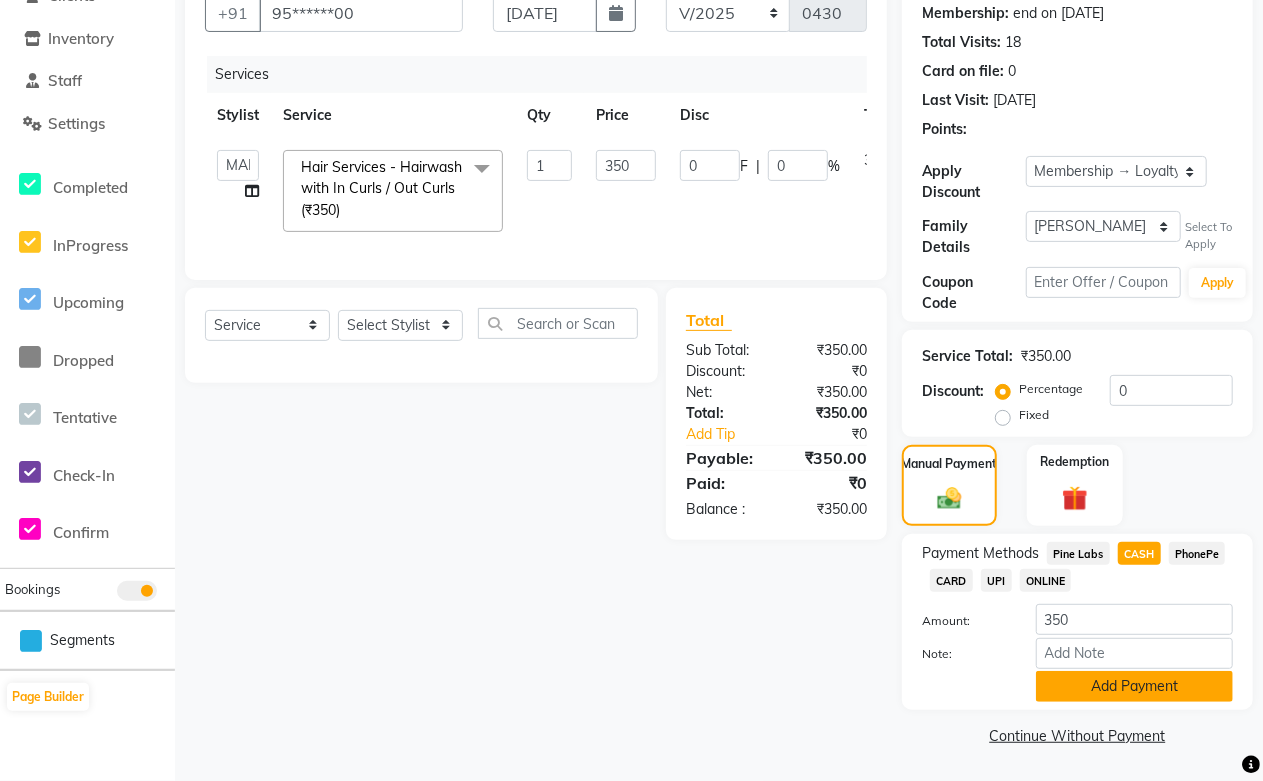 click on "Add Payment" 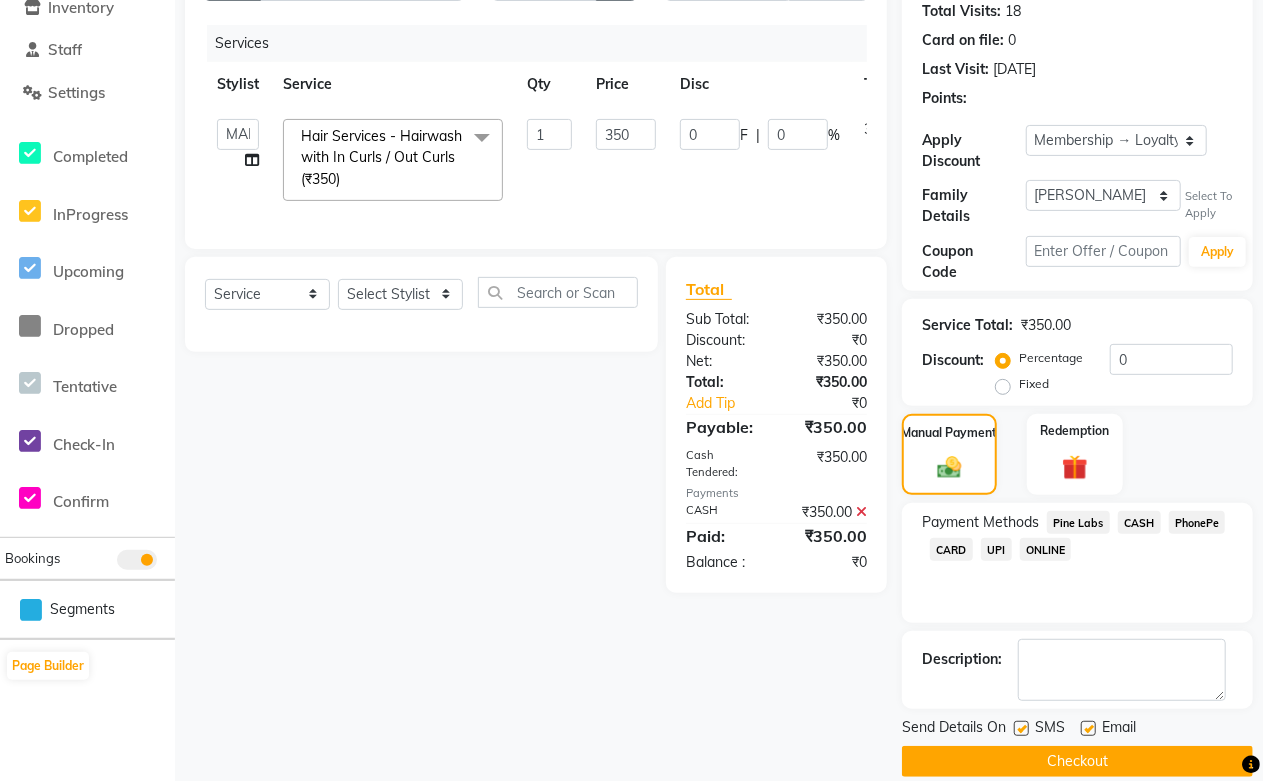 scroll, scrollTop: 250, scrollLeft: 0, axis: vertical 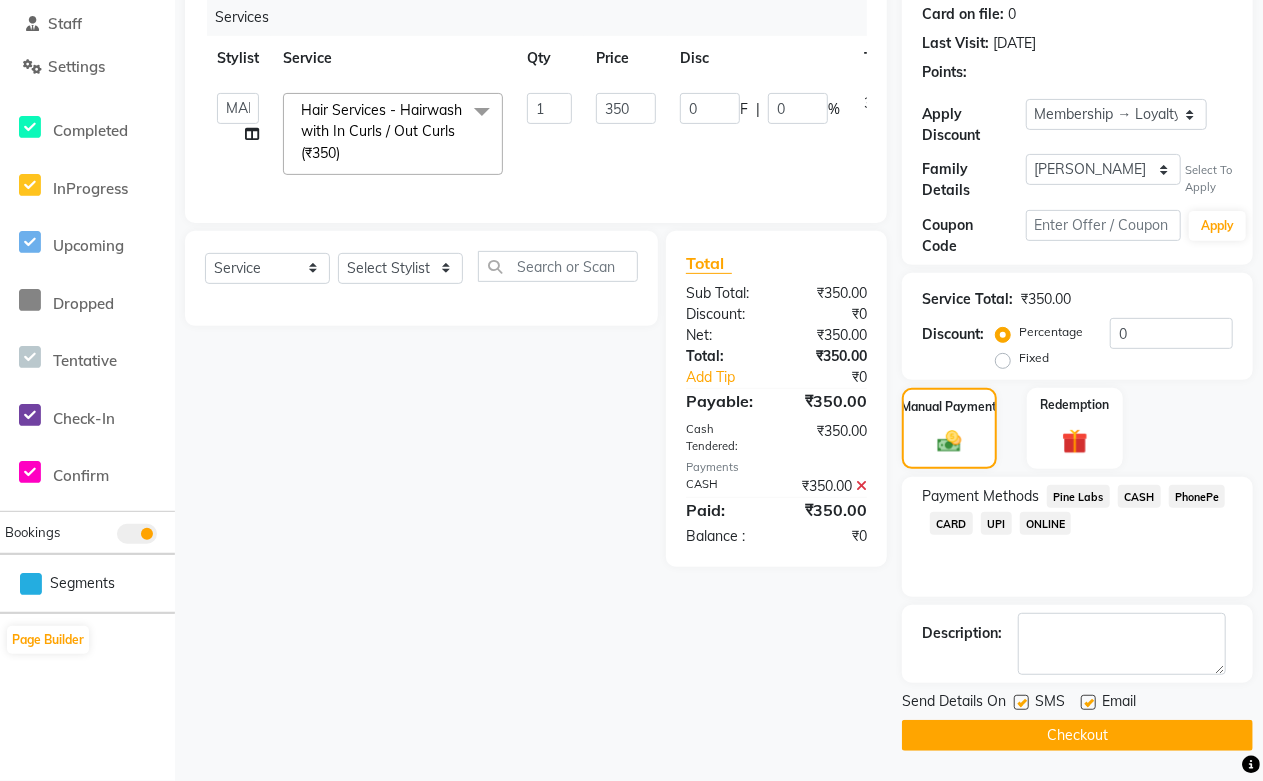 click 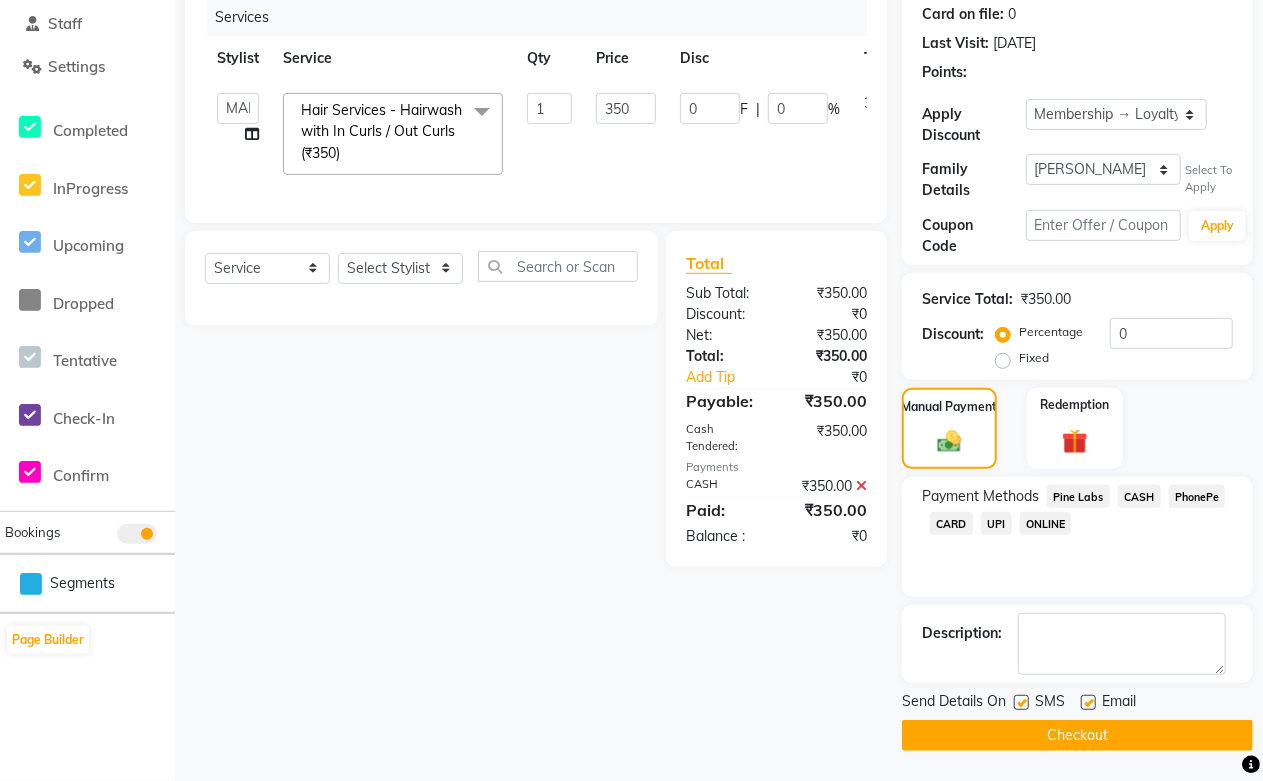 click at bounding box center [1087, 703] 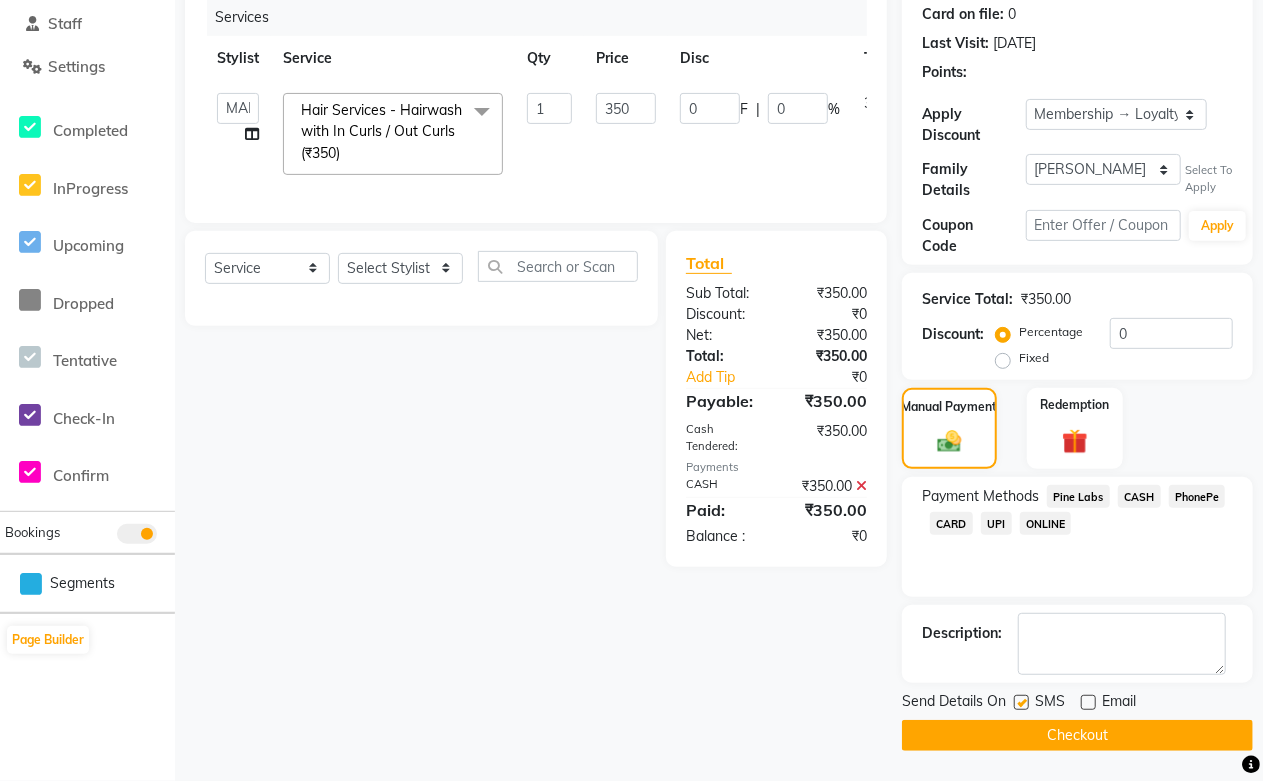 click 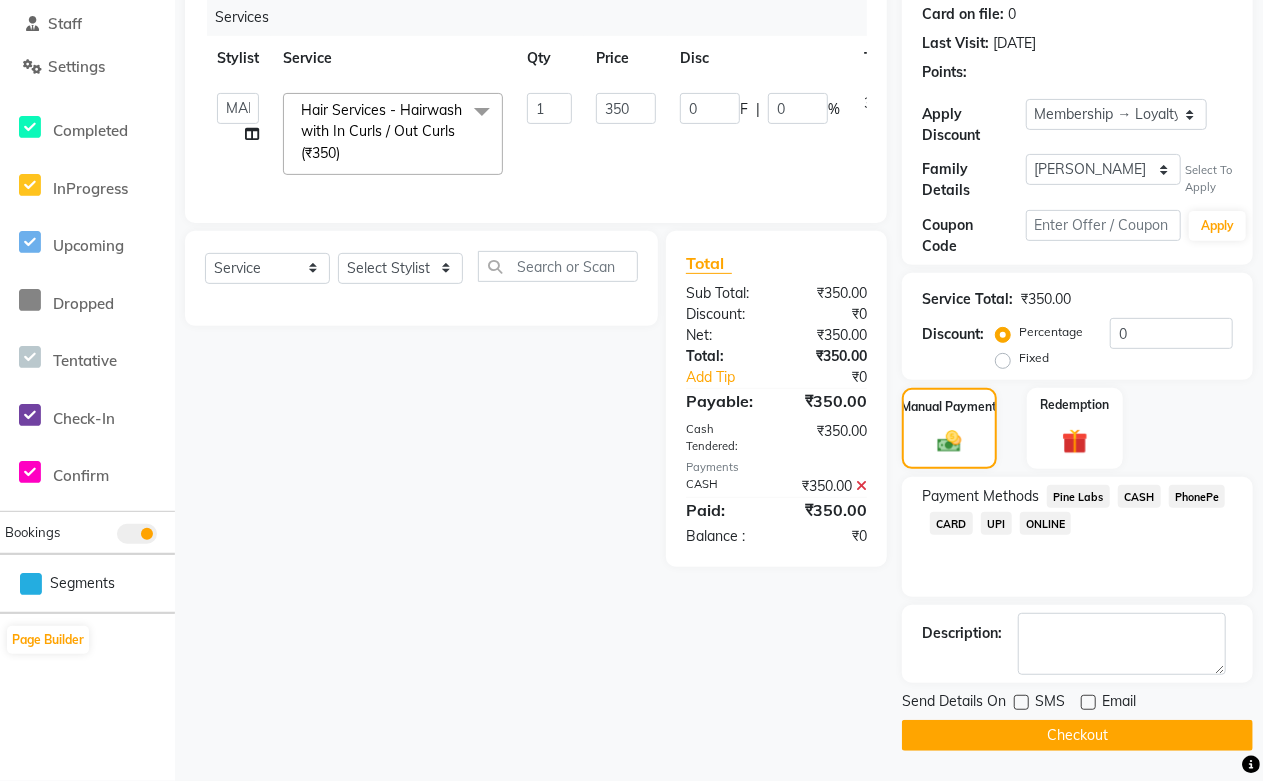 click on "Checkout" 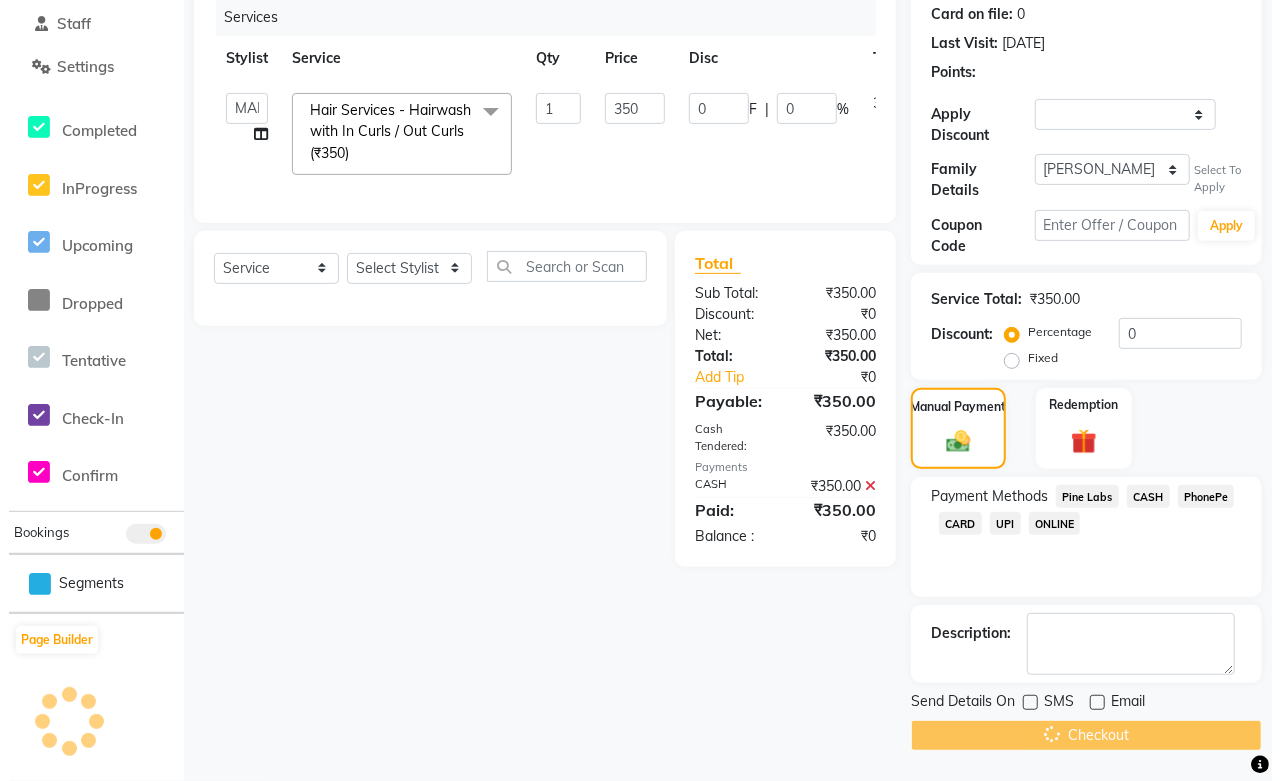 scroll, scrollTop: 0, scrollLeft: 0, axis: both 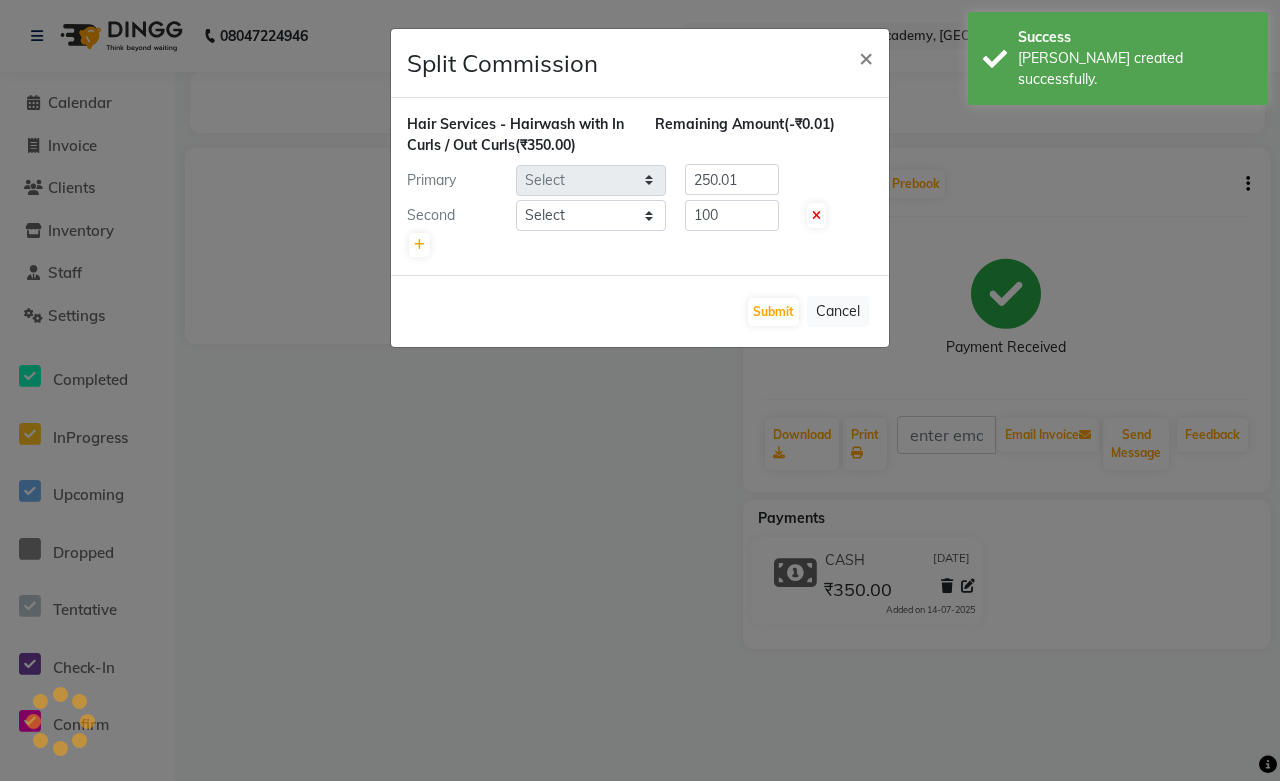 select on "49048" 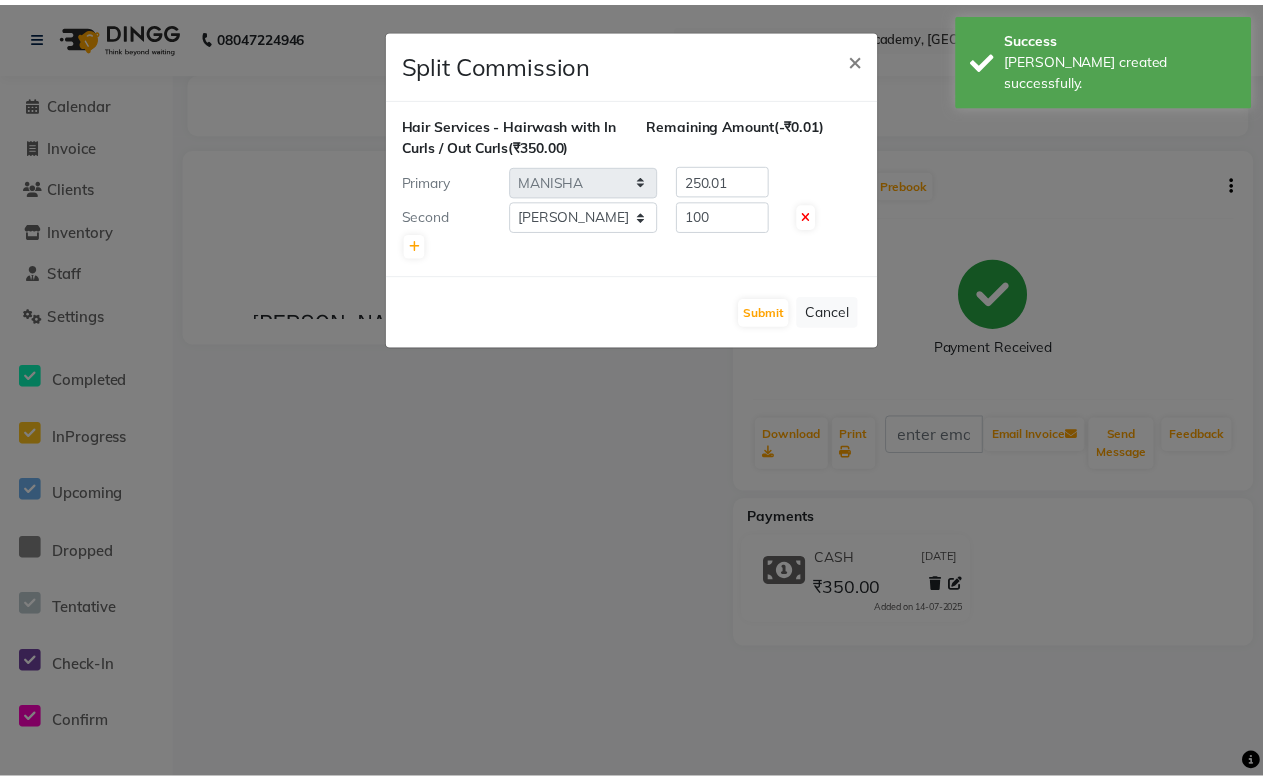 scroll, scrollTop: 0, scrollLeft: 0, axis: both 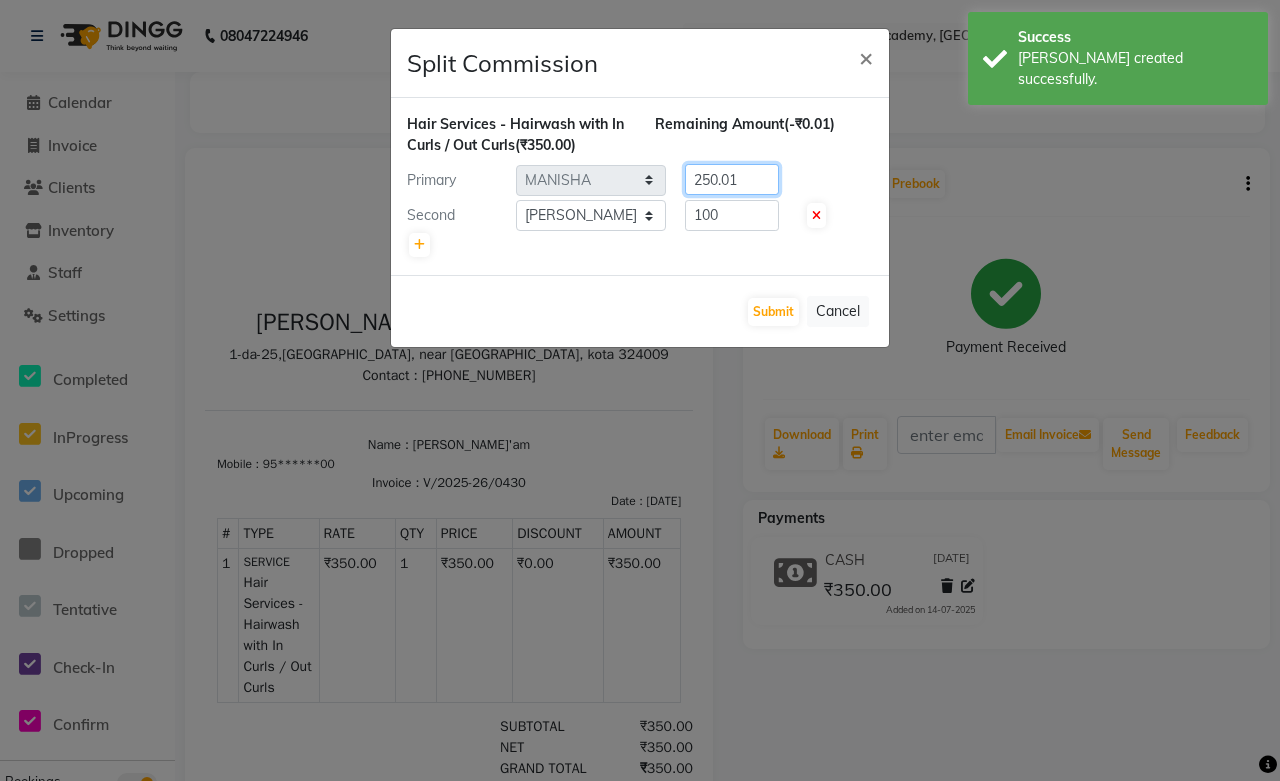click on "250.01" 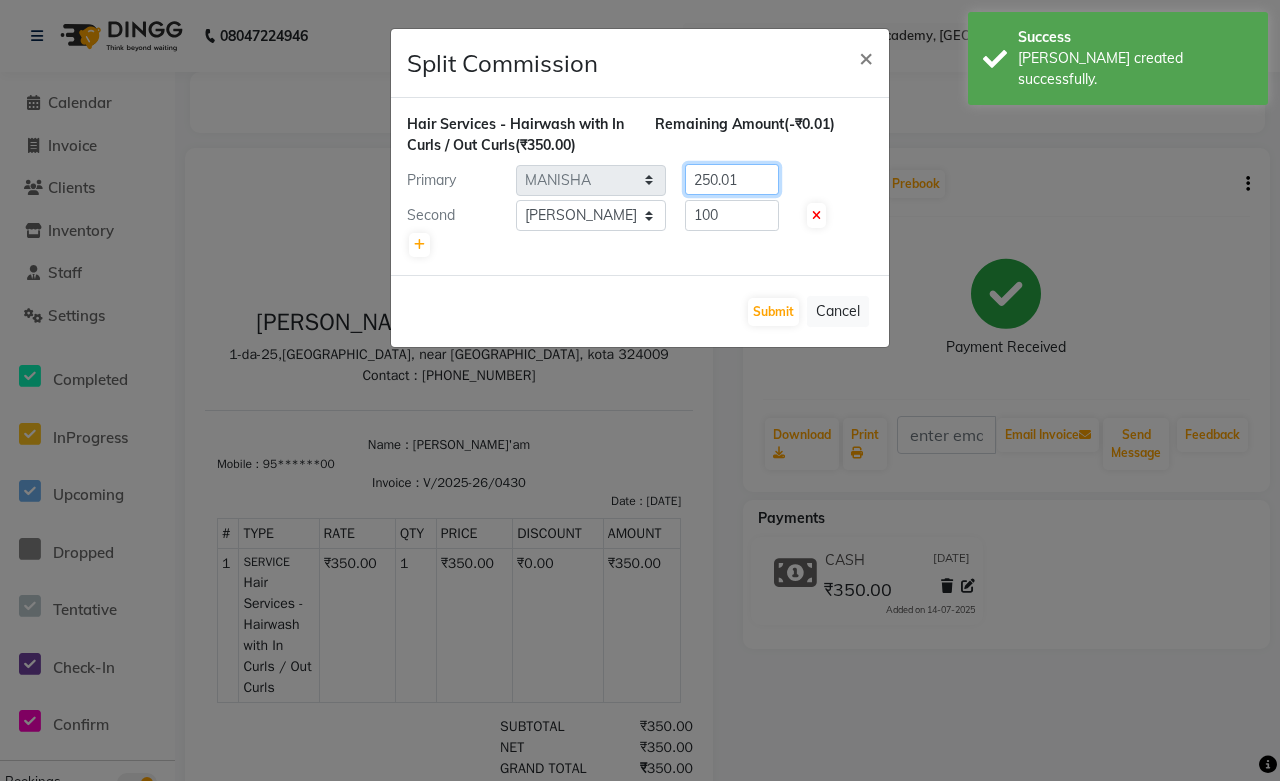 drag, startPoint x: 745, startPoint y: 187, endPoint x: 798, endPoint y: 285, distance: 111.41364 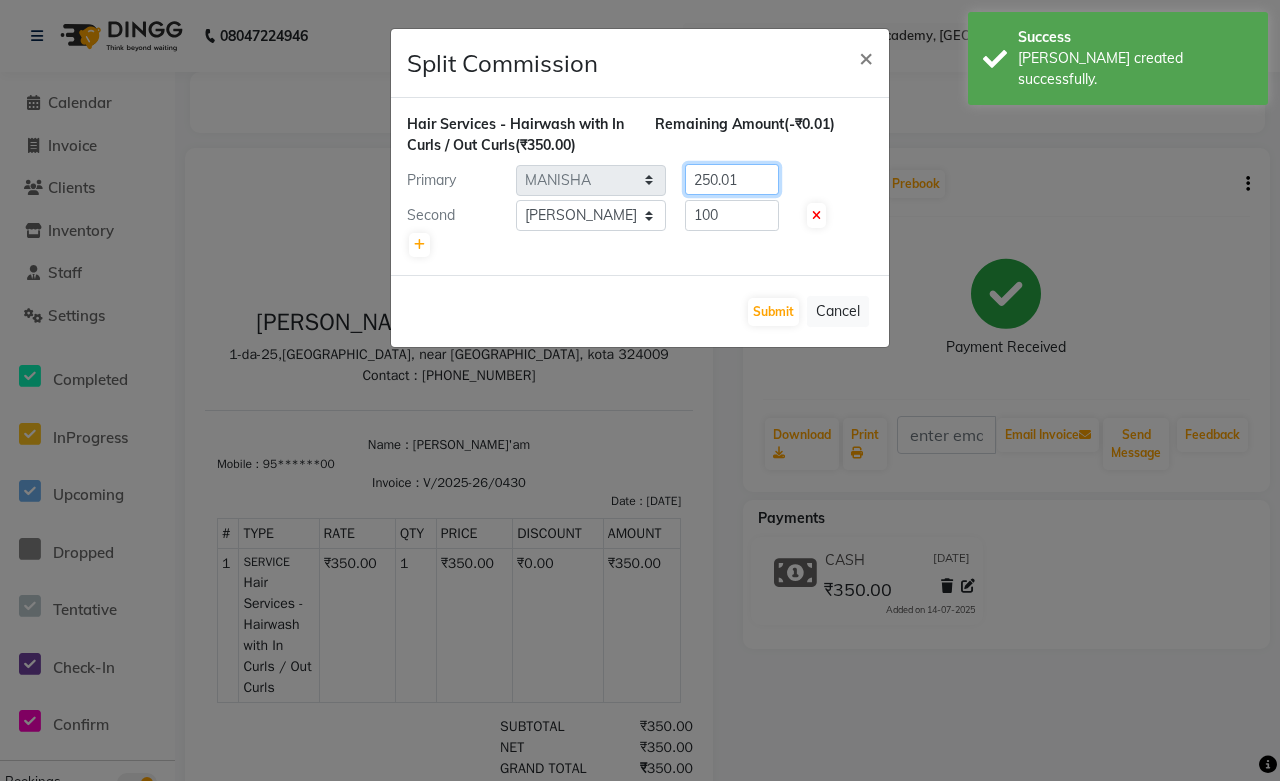 click on "Hair Services - Hairwash with In Curls / Out Curls  (₹350.00) Remaining Amount  (-₹0.01) Primary Select  [PERSON_NAME]   [PERSON_NAME] Furkan   [PERSON_NAME]   [PERSON_NAME]   [PERSON_NAME]   [PERSON_NAME]   [PERSON_NAME] di   [PERSON_NAME]   [PERSON_NAME]   [PERSON_NAME]    250.01 Second Select  [PERSON_NAME]   [PERSON_NAME] Furkan   [PERSON_NAME]   [PERSON_NAME]   Pooja Jaga   [PERSON_NAME]   [PERSON_NAME]   Sahil Ansari   Sanju di   [PERSON_NAME]   [PERSON_NAME]   [PERSON_NAME]    100" 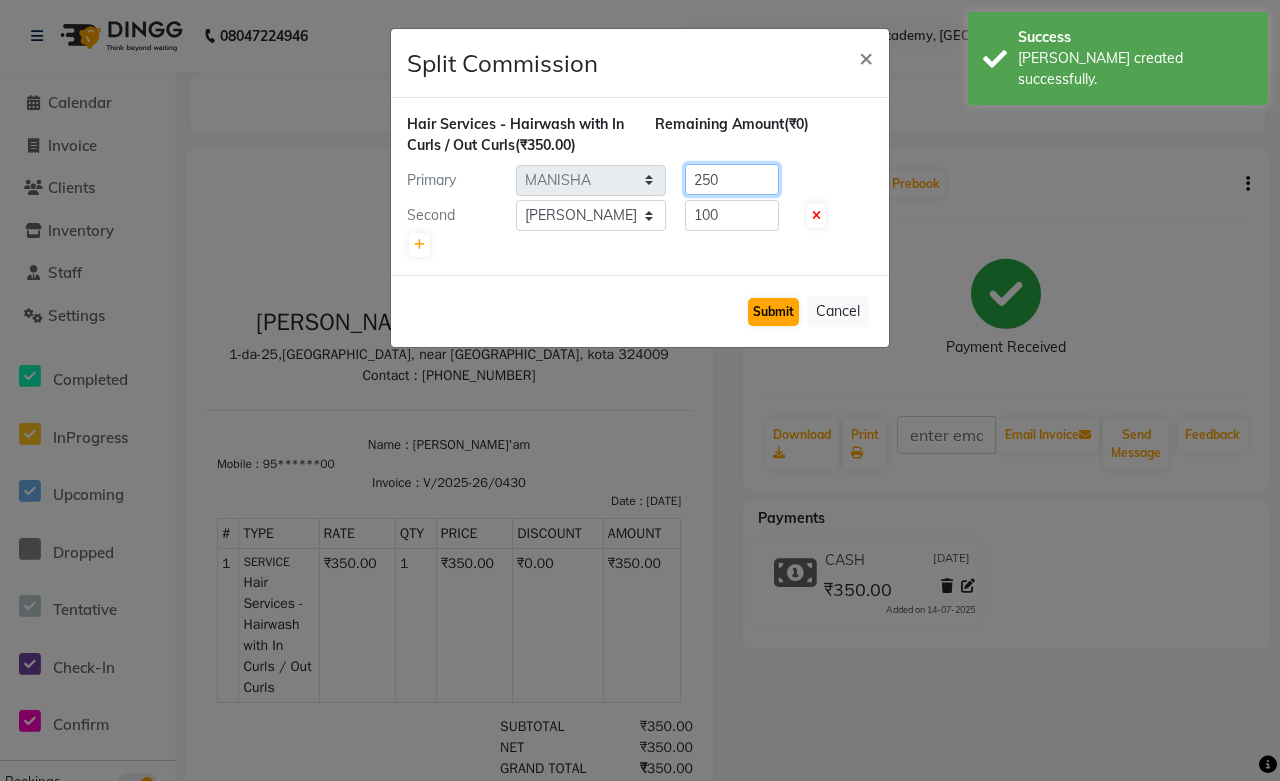 type on "250" 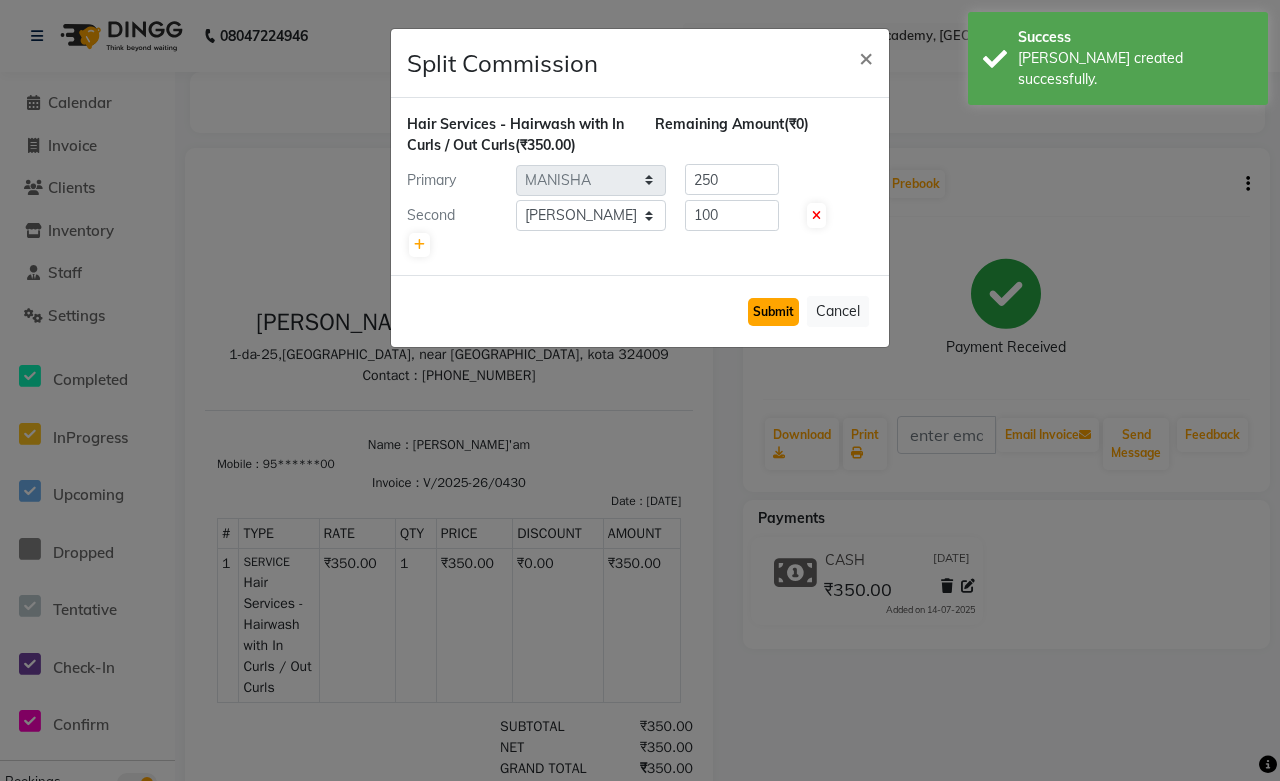 click on "Submit" 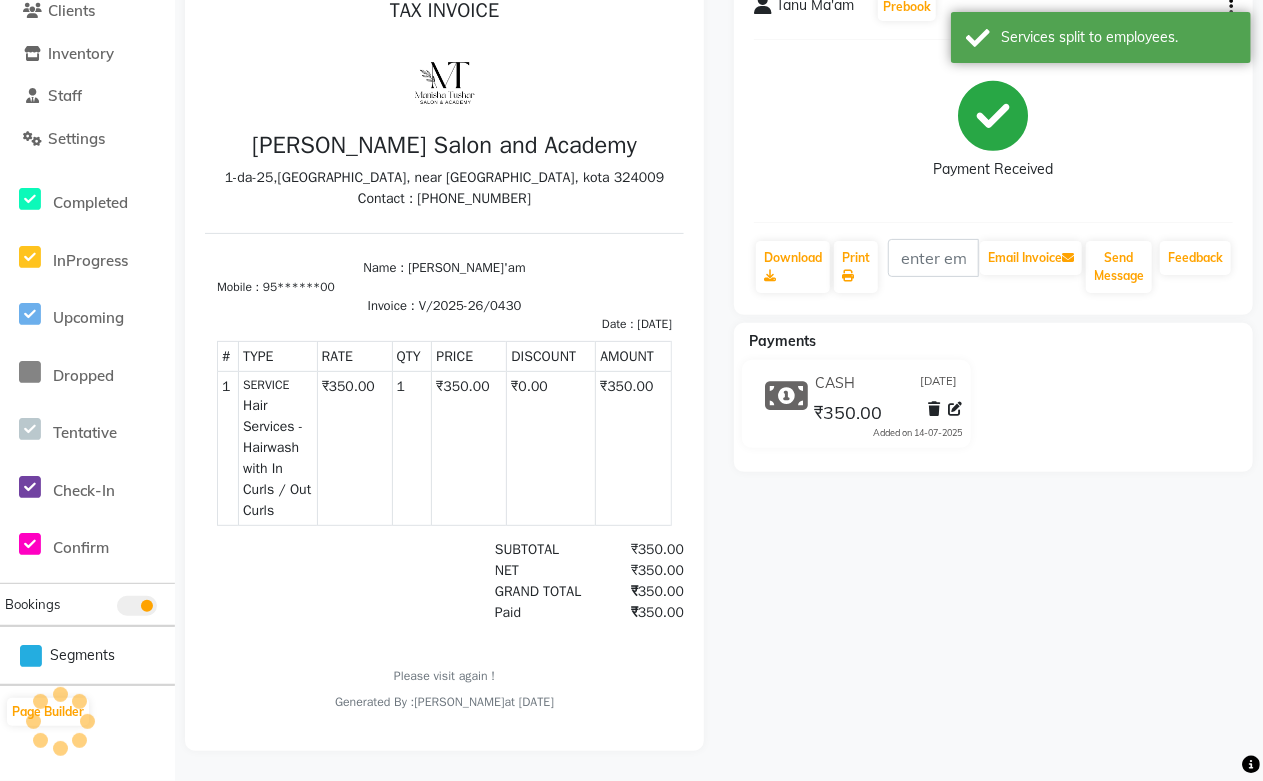 scroll, scrollTop: 0, scrollLeft: 0, axis: both 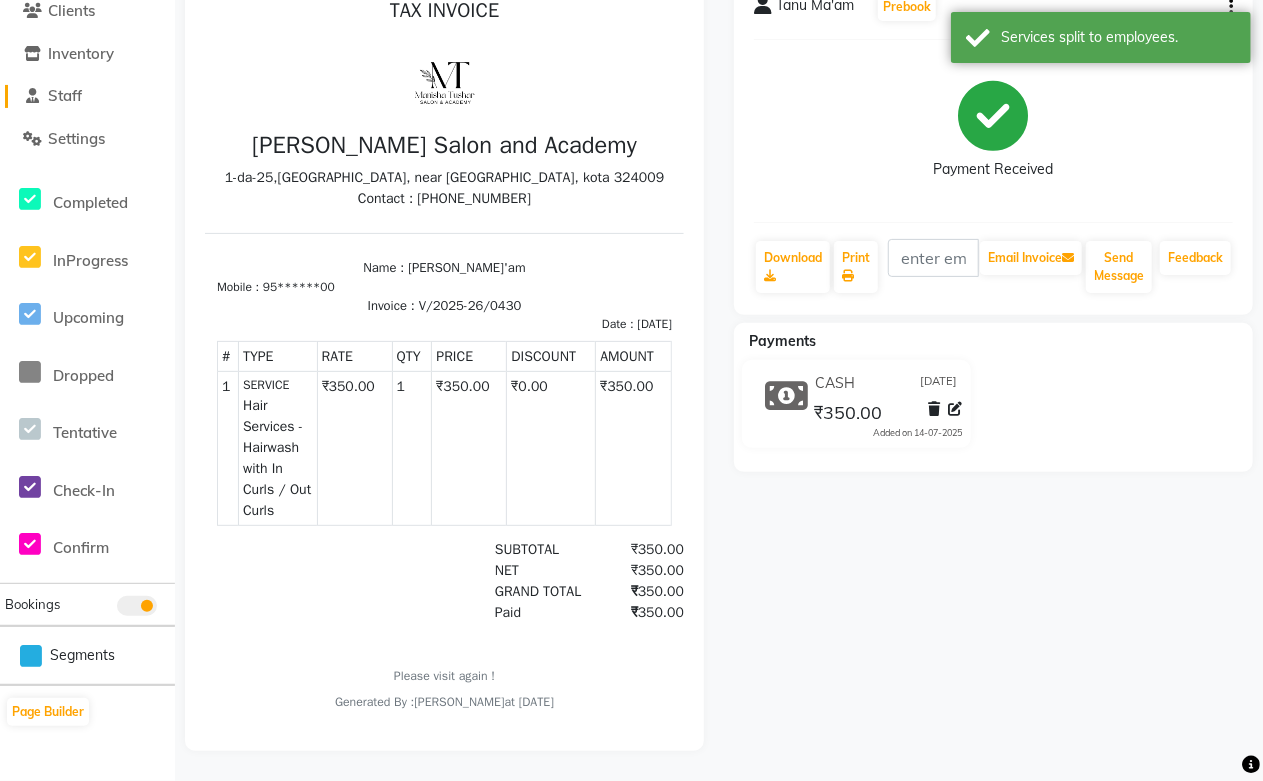 click on "Staff" 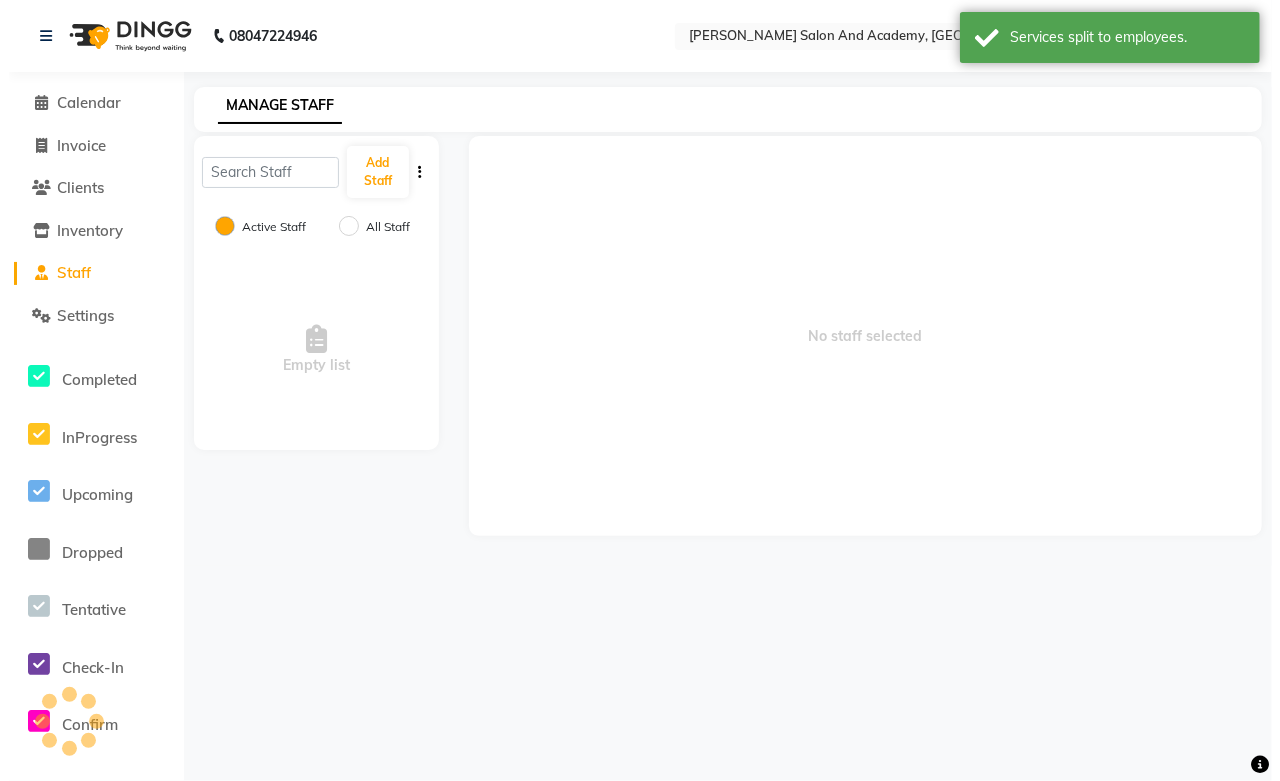 scroll, scrollTop: 0, scrollLeft: 0, axis: both 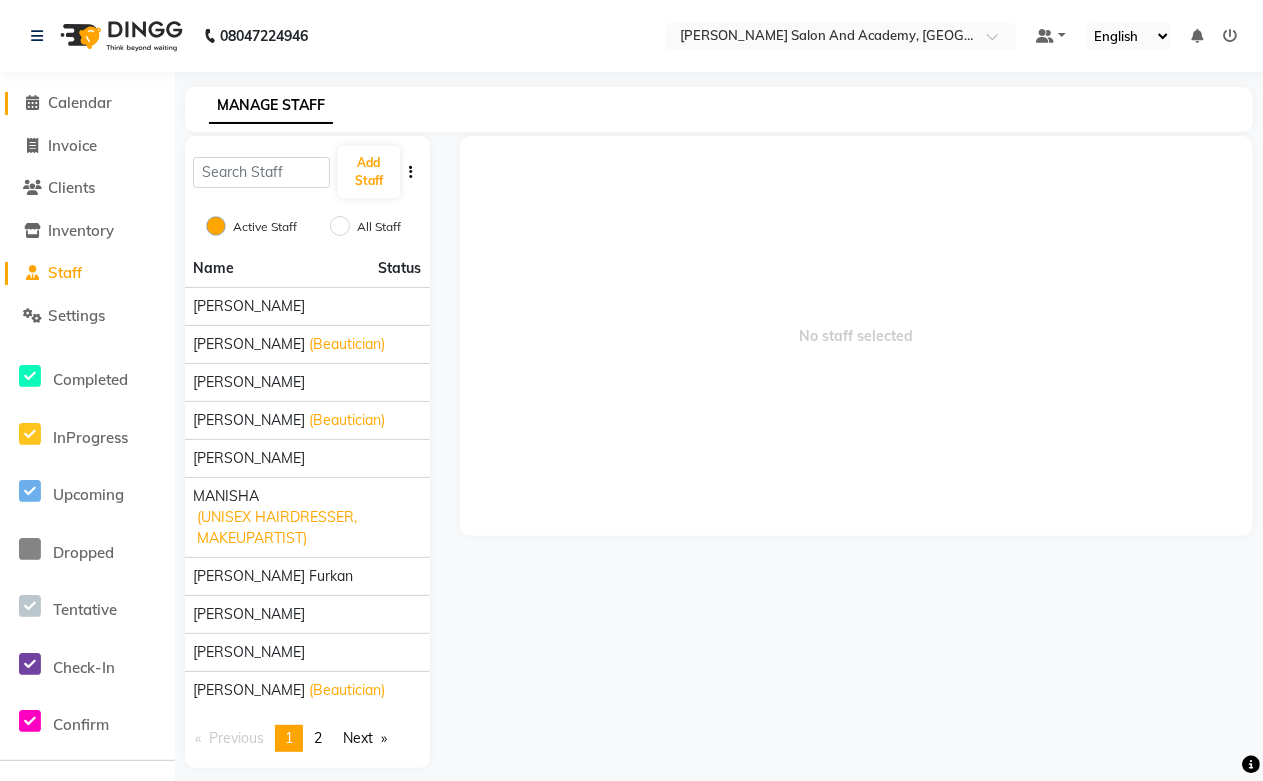 click on "Calendar" 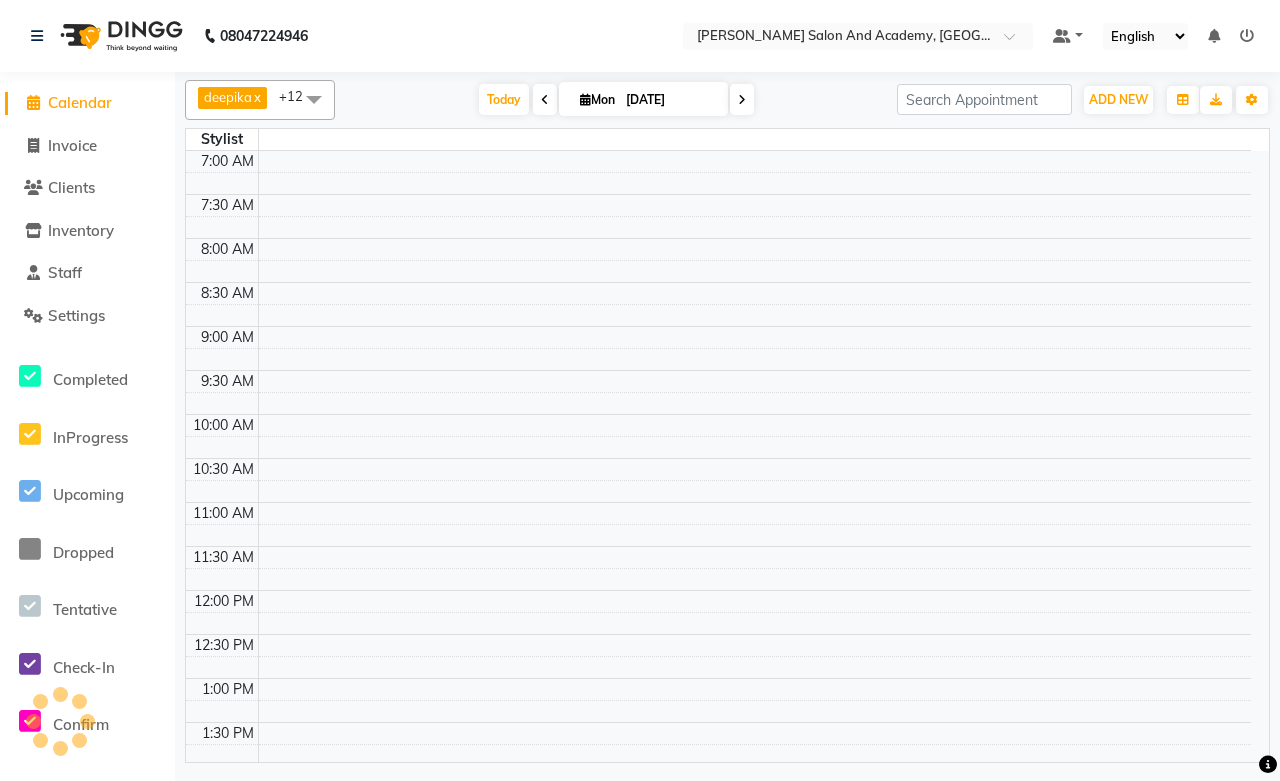 scroll, scrollTop: 0, scrollLeft: 0, axis: both 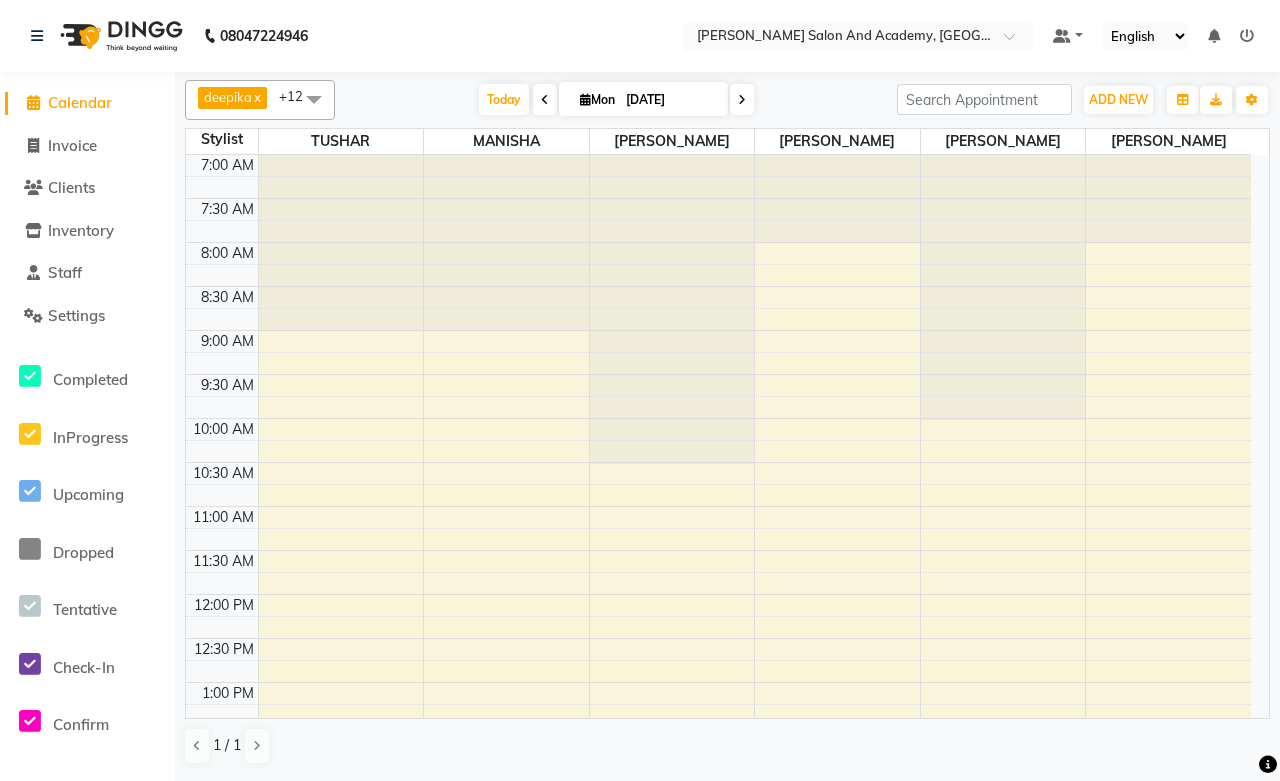 click on "[DATE]" at bounding box center [670, 100] 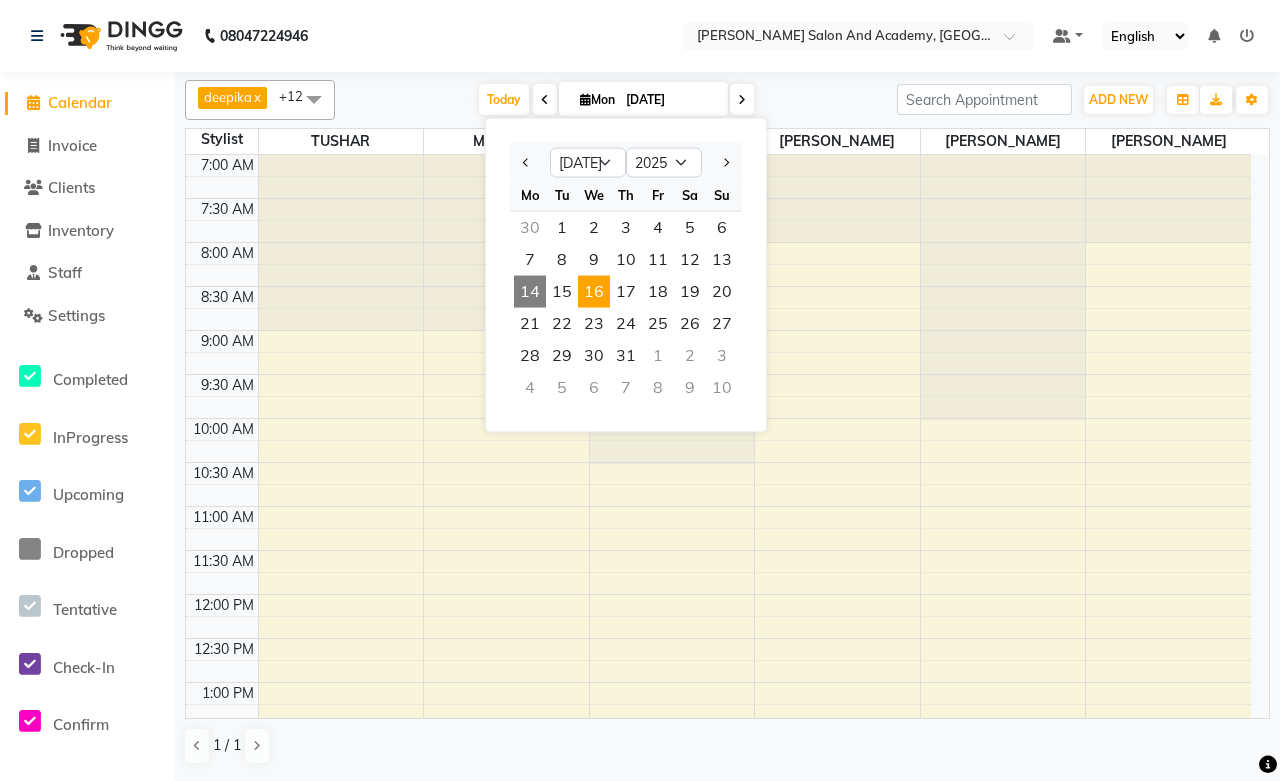 click on "16" at bounding box center (594, 292) 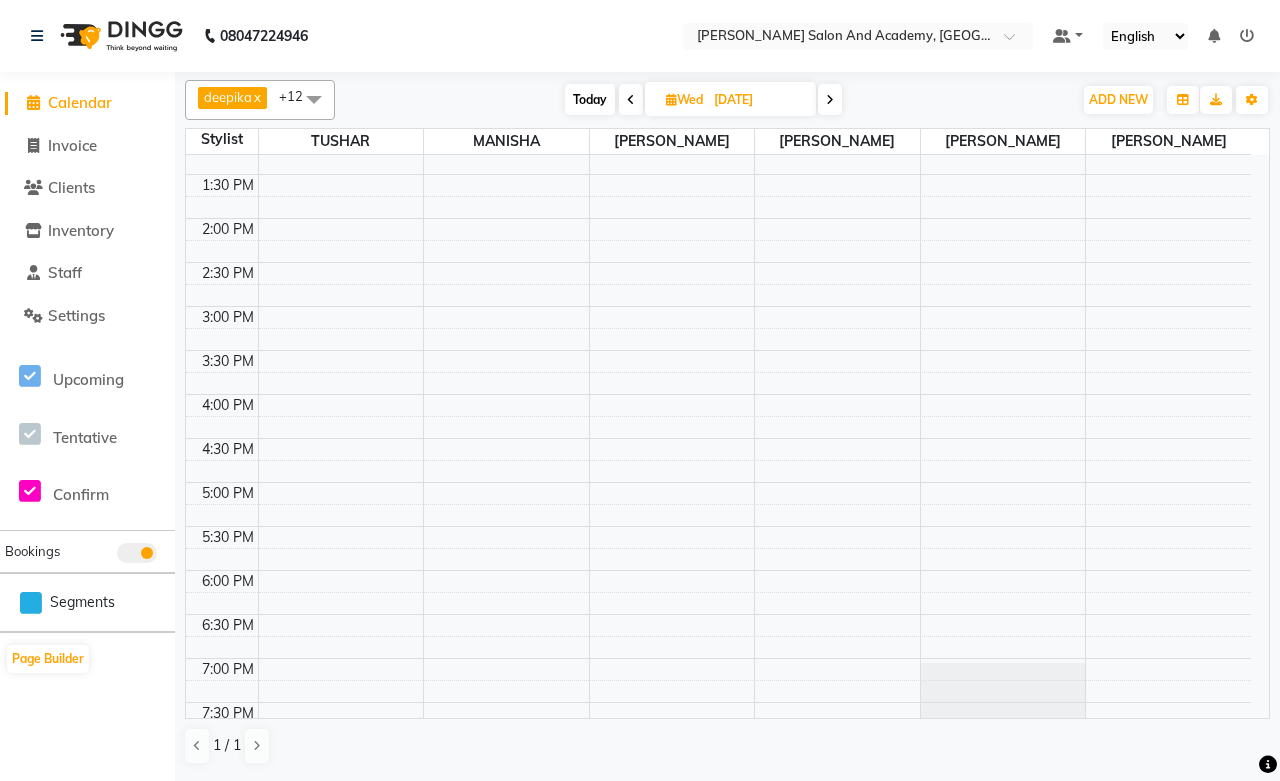 scroll, scrollTop: 0, scrollLeft: 0, axis: both 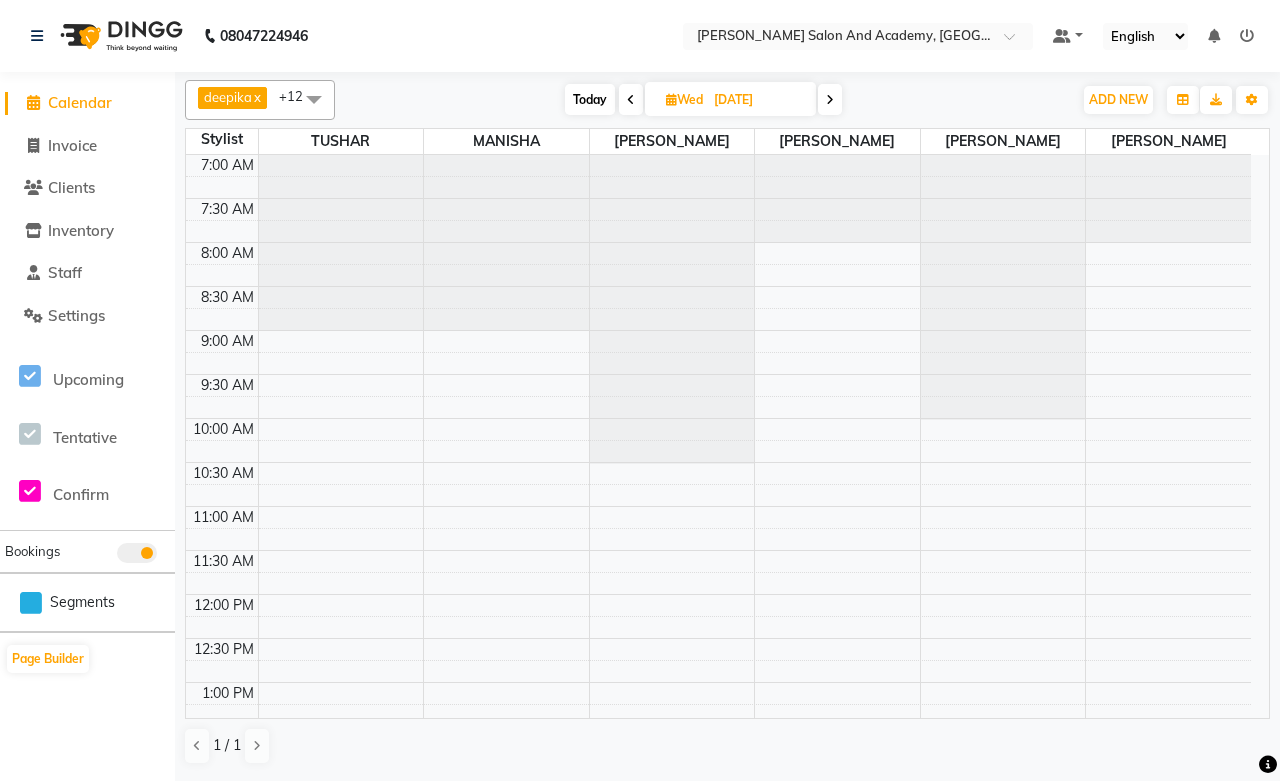 click on "7:00 AM 7:30 AM 8:00 AM 8:30 AM 9:00 AM 9:30 AM 10:00 AM 10:30 AM 11:00 AM 11:30 AM 12:00 PM 12:30 PM 1:00 PM 1:30 PM 2:00 PM 2:30 PM 3:00 PM 3:30 PM 4:00 PM 4:30 PM 5:00 PM 5:30 PM 6:00 PM 6:30 PM 7:00 PM 7:30 PM 8:00 PM 8:30 PM 9:00 PM 9:30 PM 10:00 PM 10:30 PM 11:00 PM 11:30 PM" at bounding box center (718, 902) 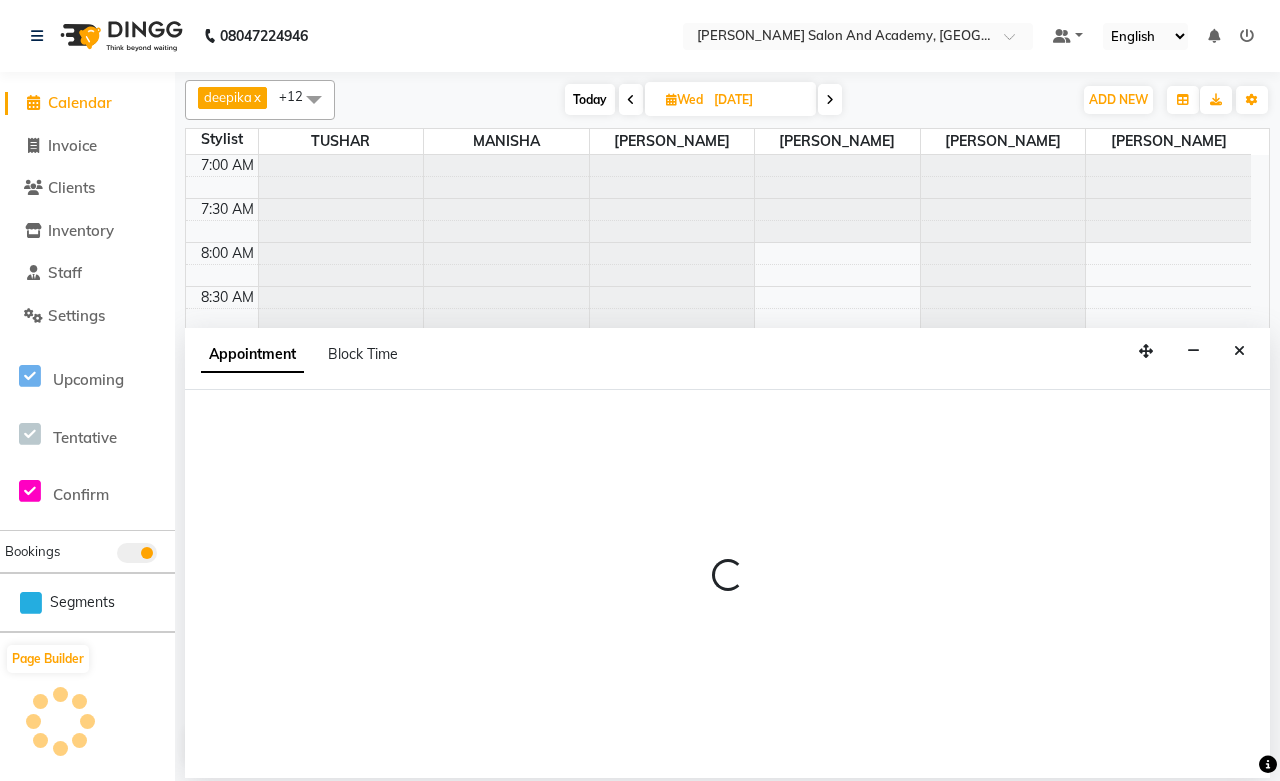 select on "49048" 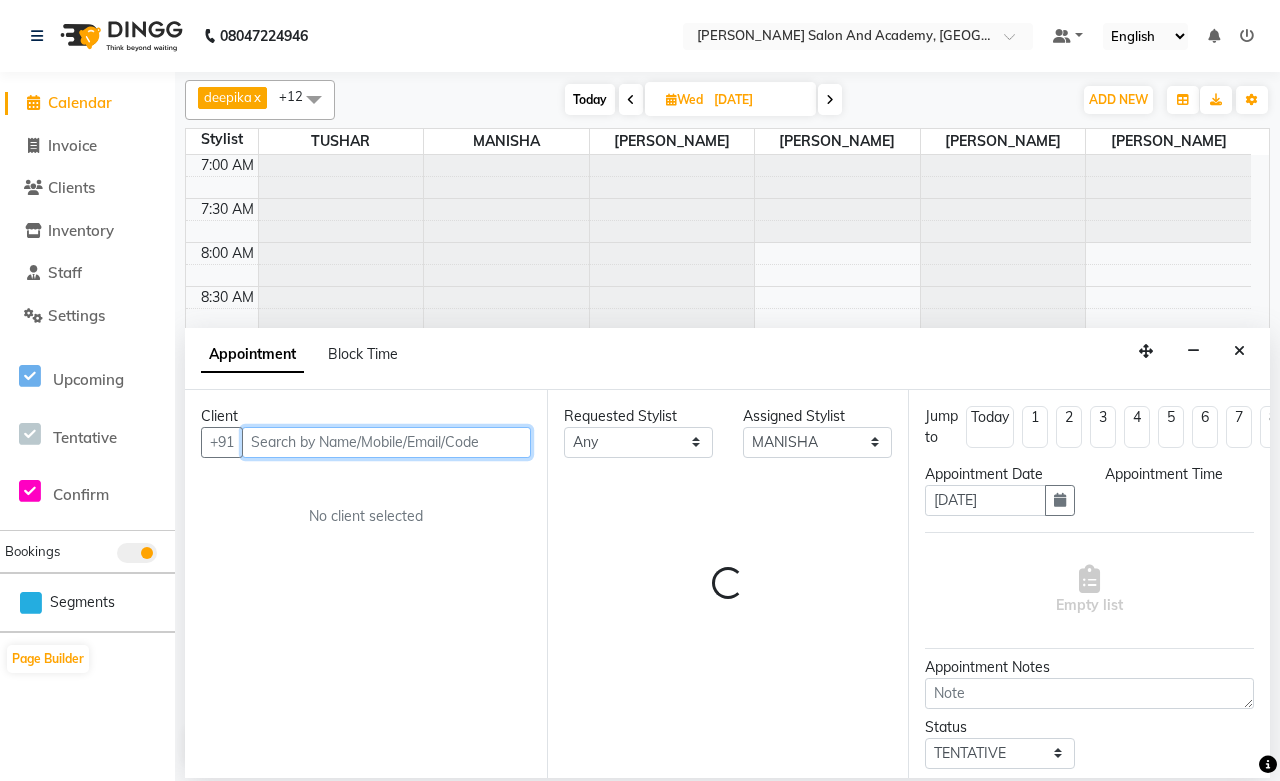 select on "600" 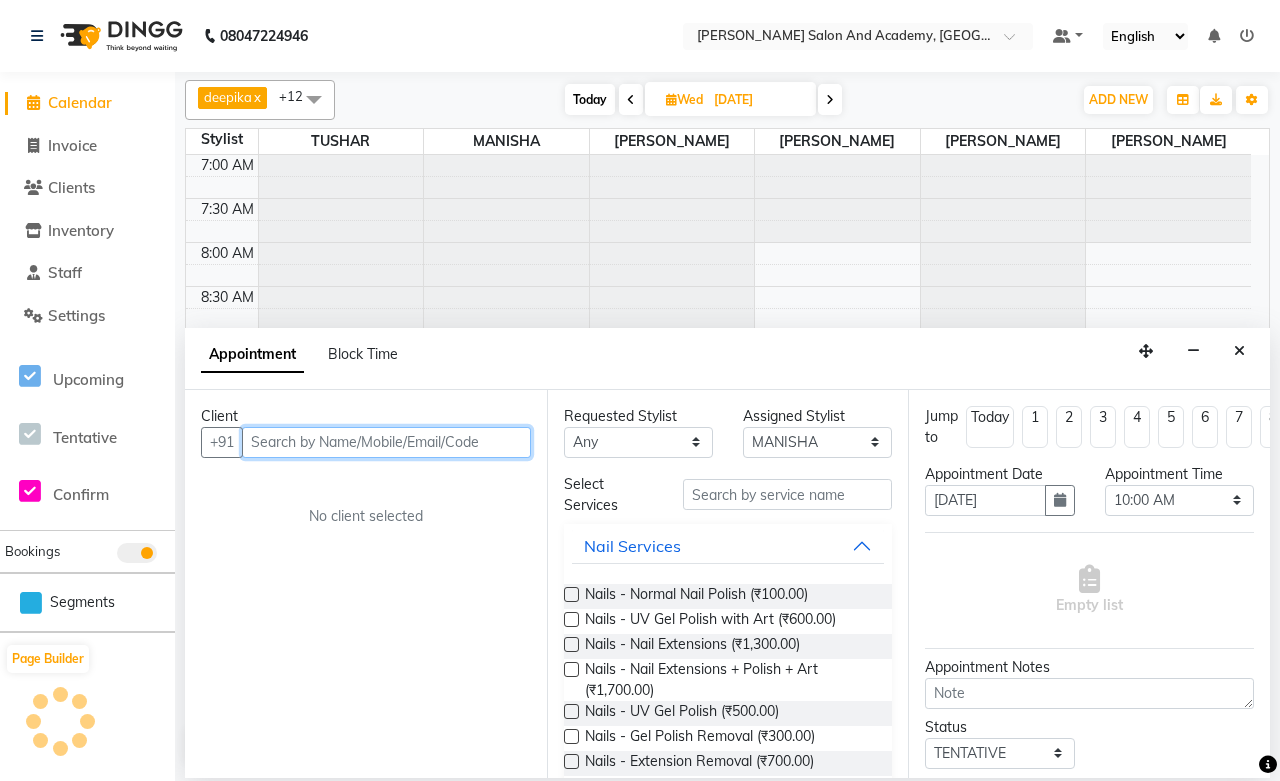 click at bounding box center (386, 442) 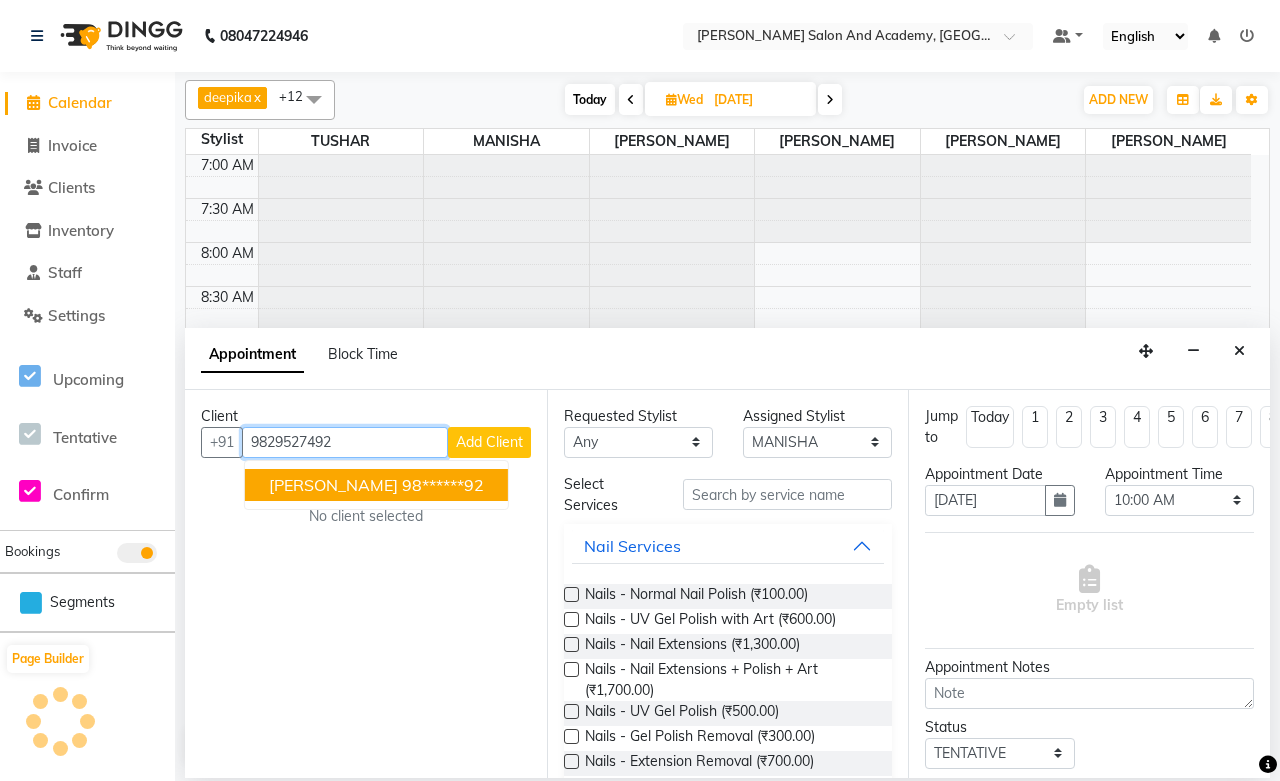 click on "98******92" at bounding box center (443, 485) 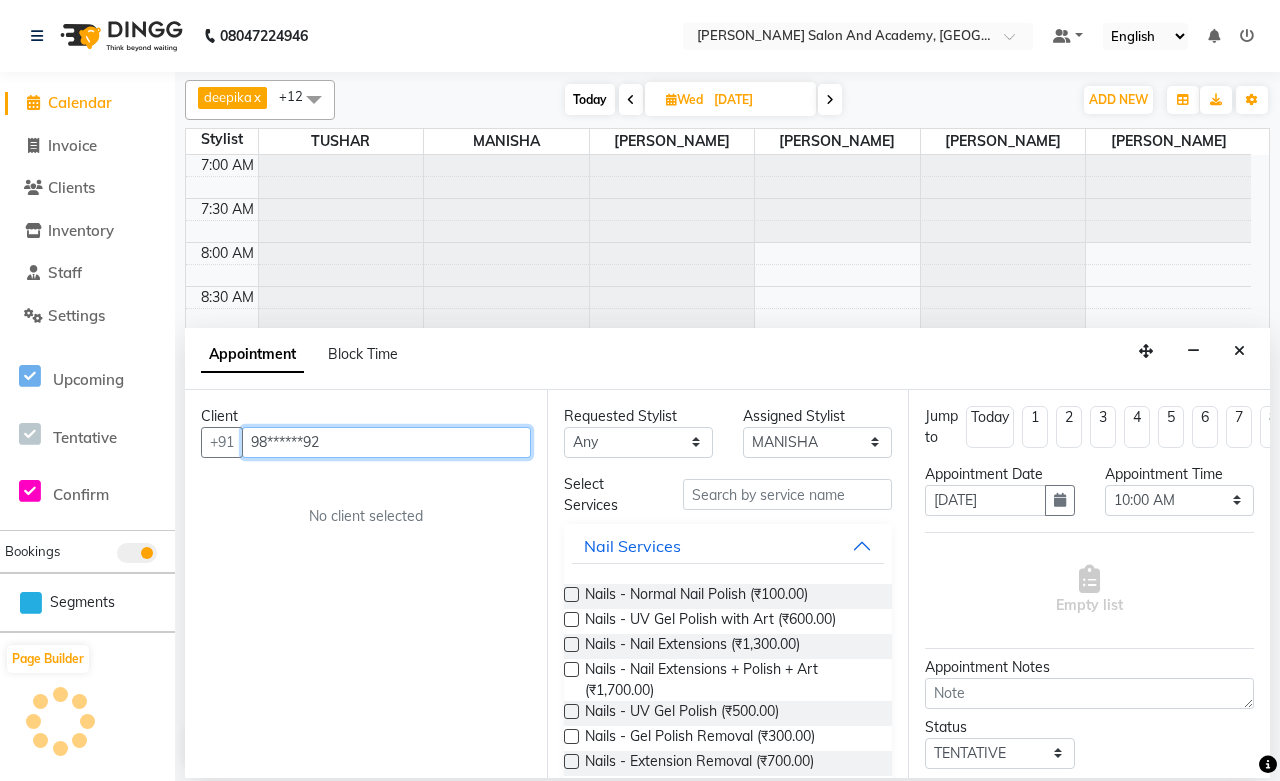 type on "98******92" 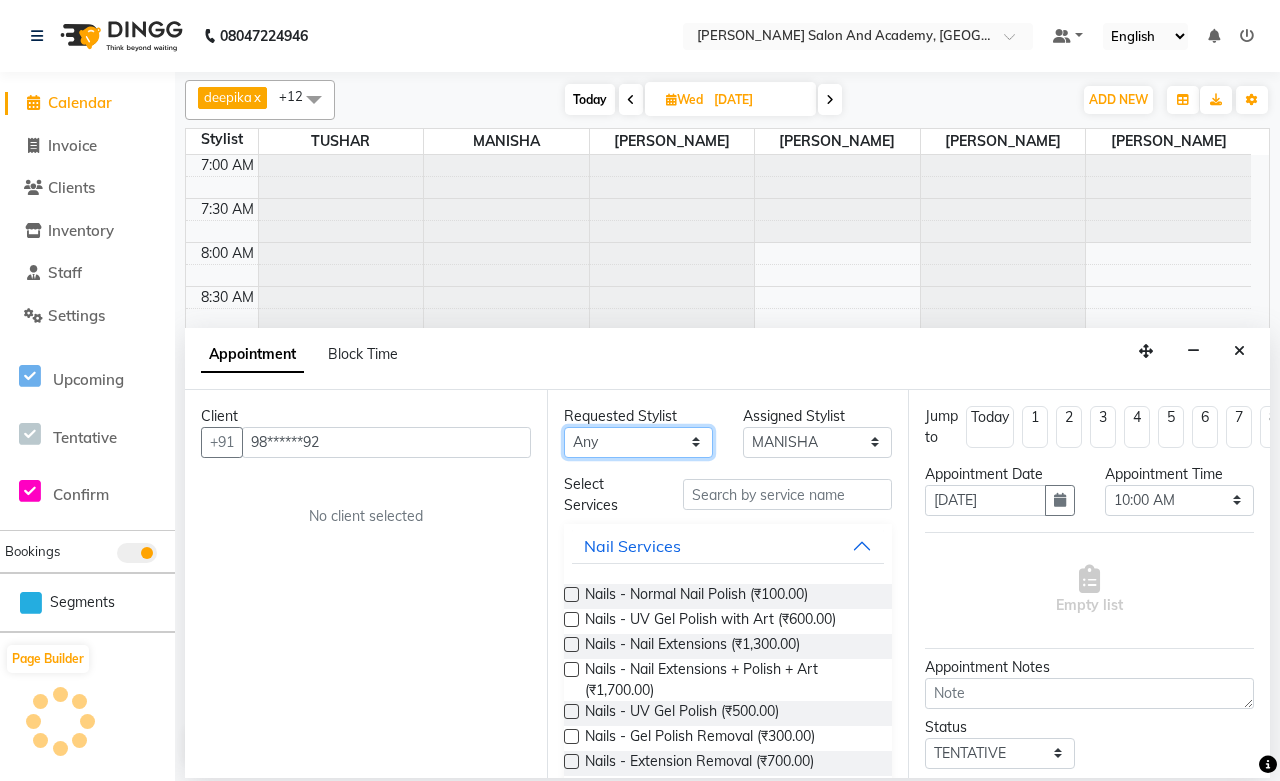 click on "Any [PERSON_NAME] [PERSON_NAME] MANISHA [PERSON_NAME] [PERSON_NAME] Pooja Jaga [PERSON_NAME] Shekhu Abdul [PERSON_NAME] TUSHAR" at bounding box center [638, 442] 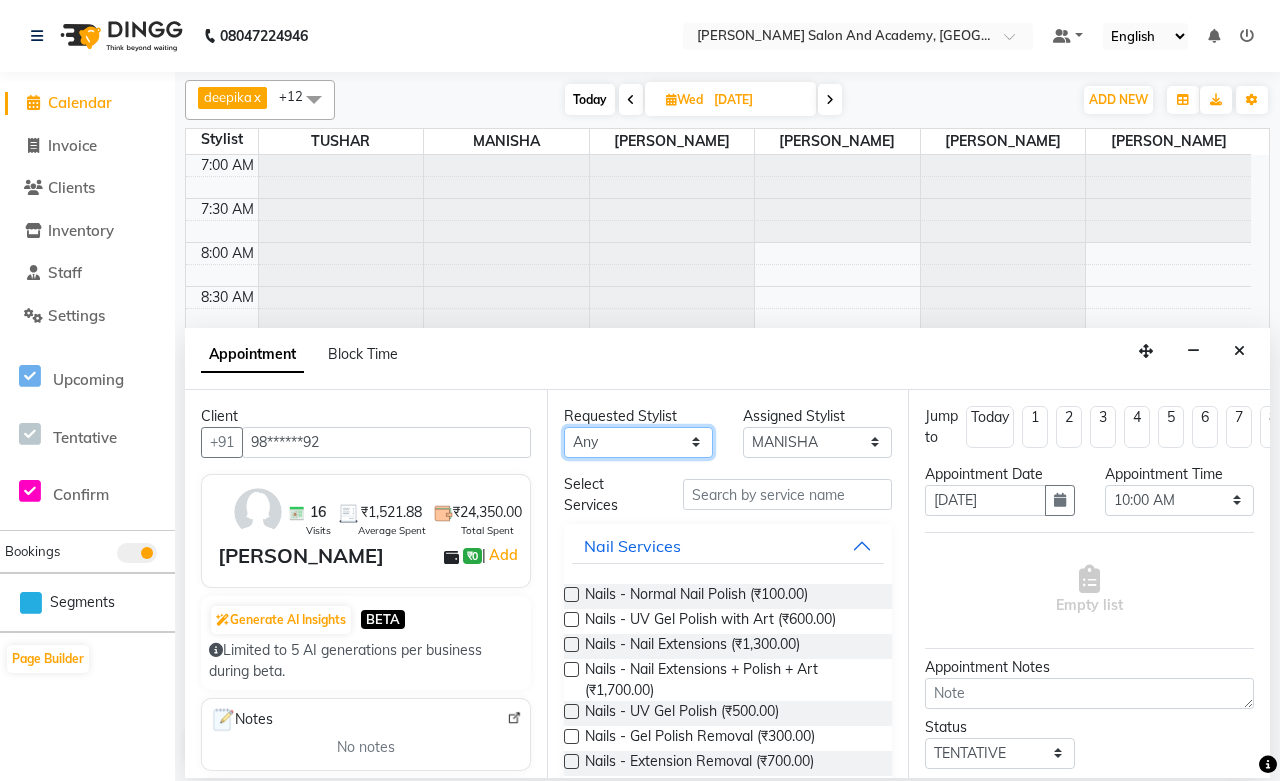 select on "49048" 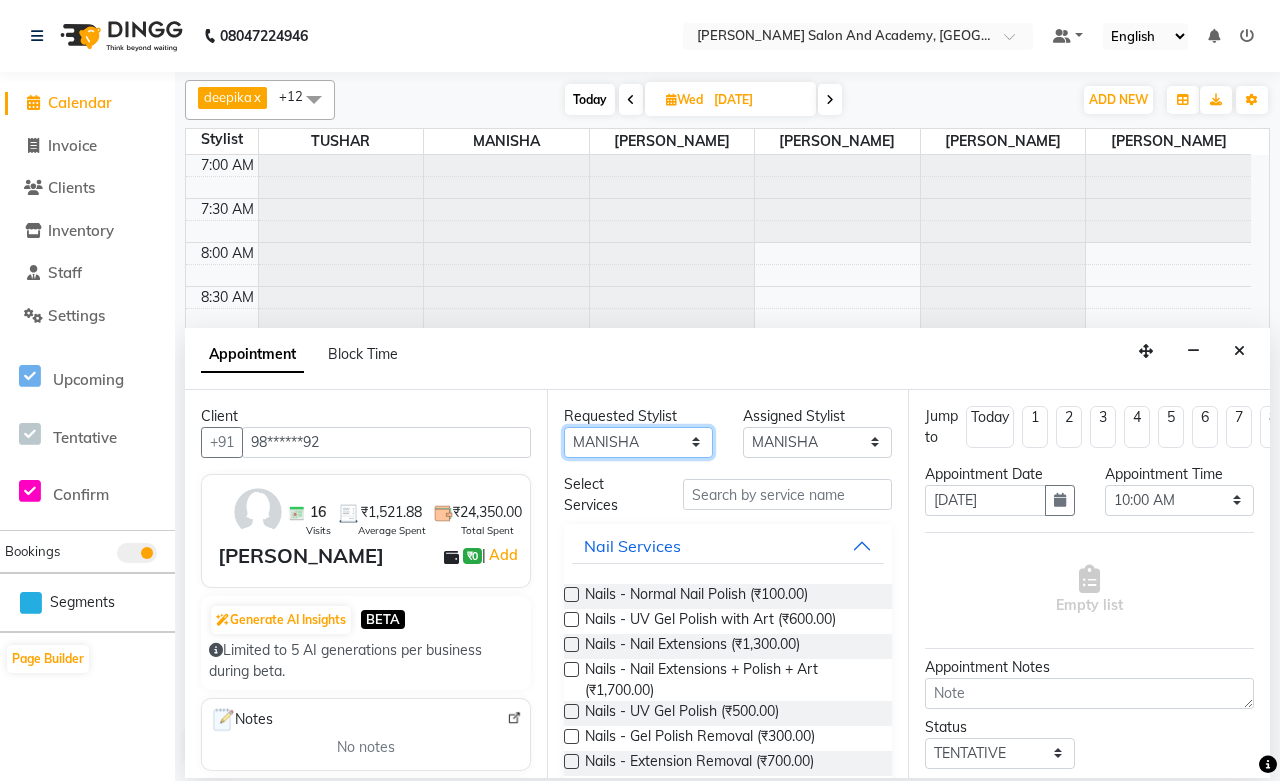 click on "Any [PERSON_NAME] [PERSON_NAME] MANISHA [PERSON_NAME] [PERSON_NAME] Pooja Jaga [PERSON_NAME] Shekhu Abdul [PERSON_NAME] TUSHAR" at bounding box center [638, 442] 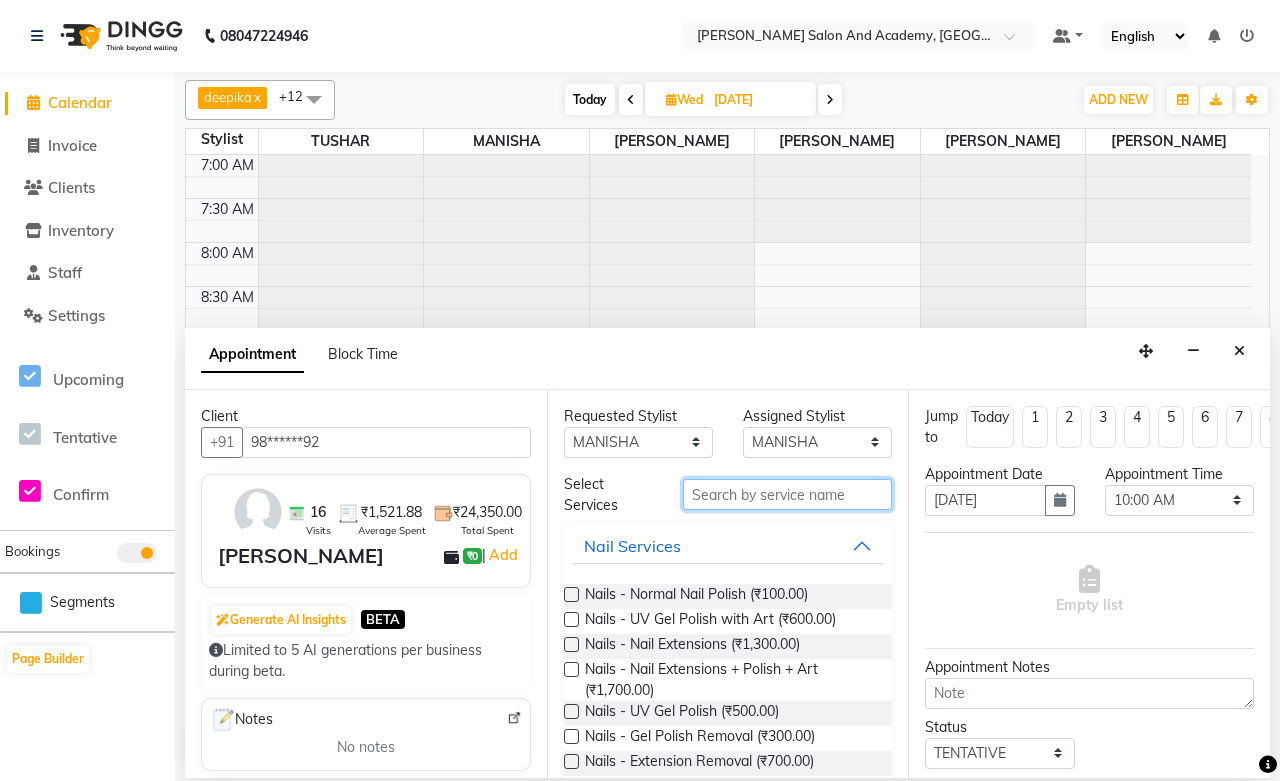 click at bounding box center [787, 494] 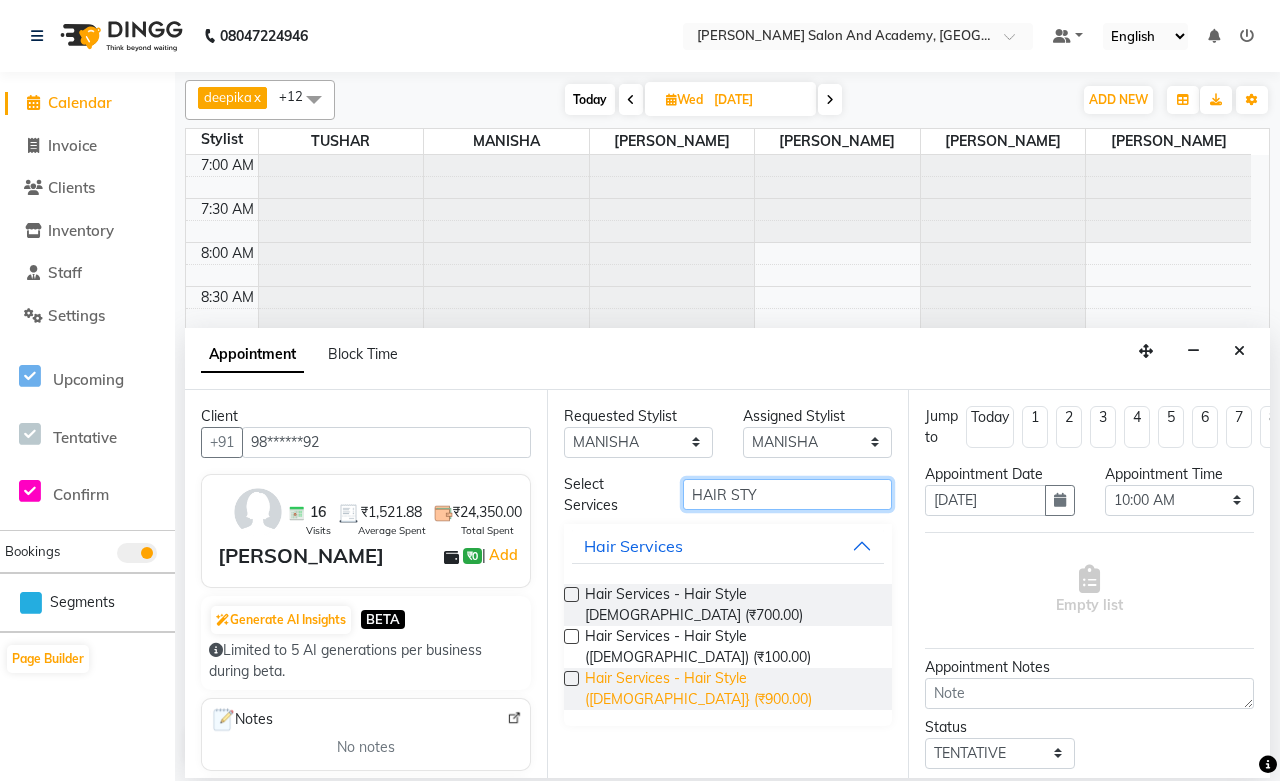 type on "HAIR STY" 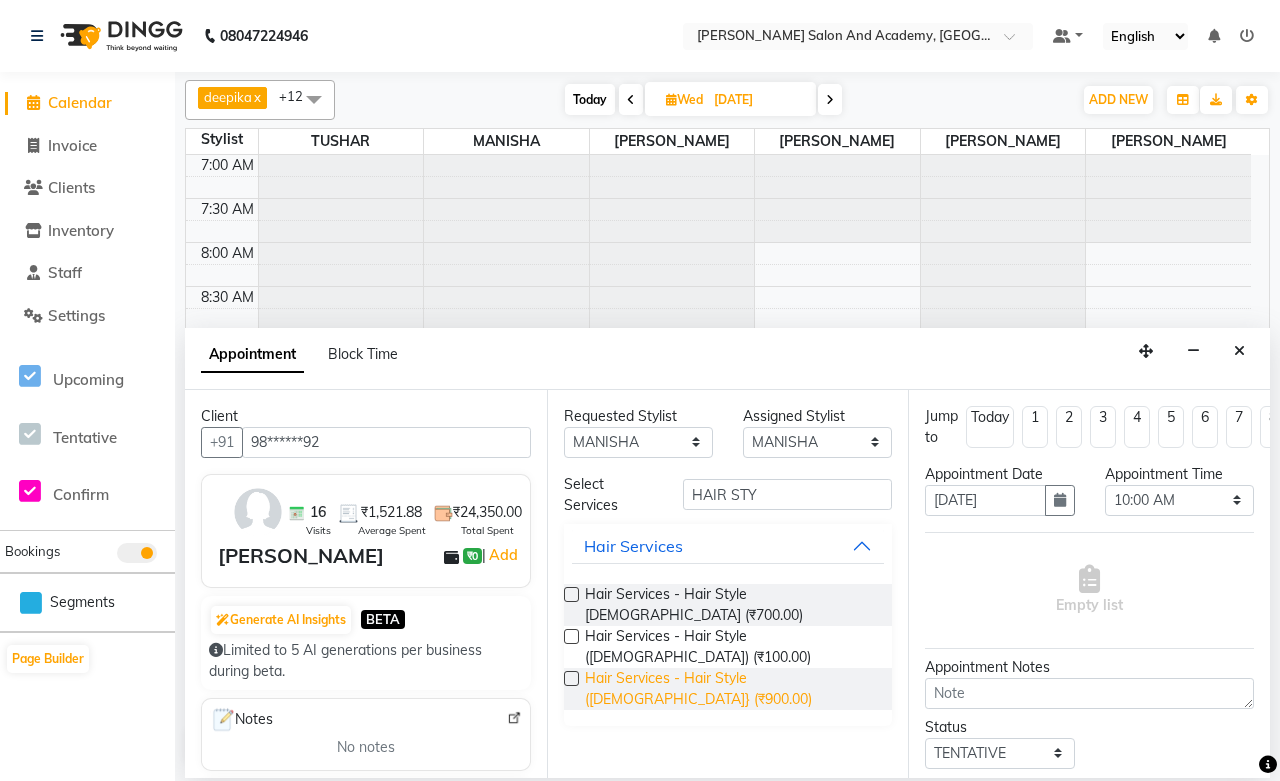 click on "Hair Services - Hair Style ([DEMOGRAPHIC_DATA]} (₹900.00)" at bounding box center (731, 689) 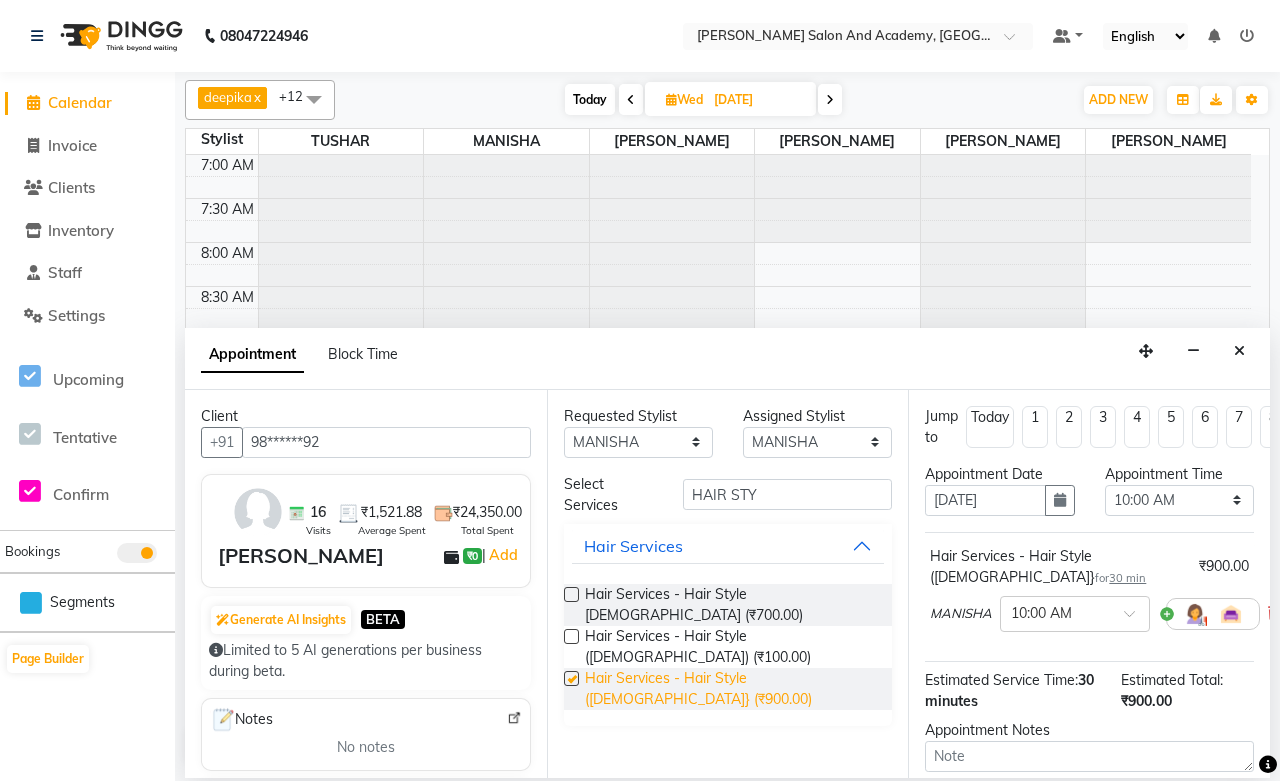 checkbox on "false" 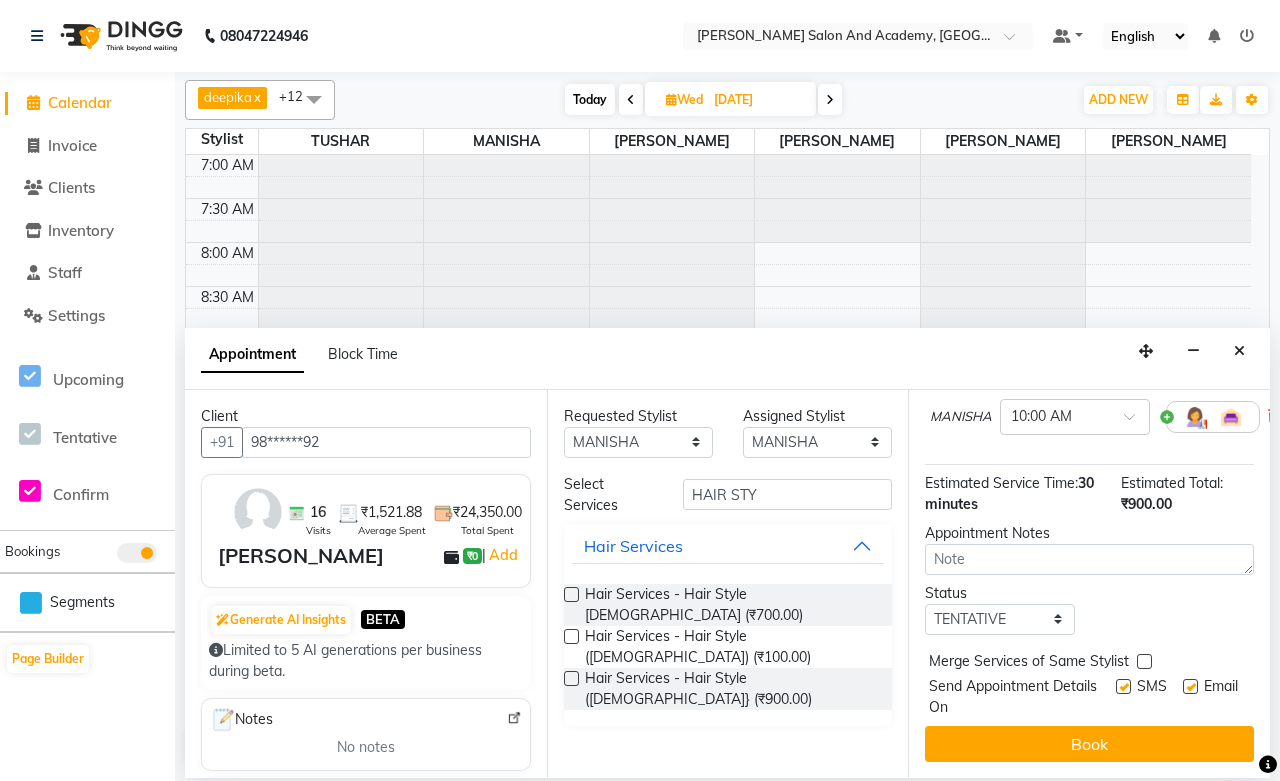 scroll, scrollTop: 214, scrollLeft: 0, axis: vertical 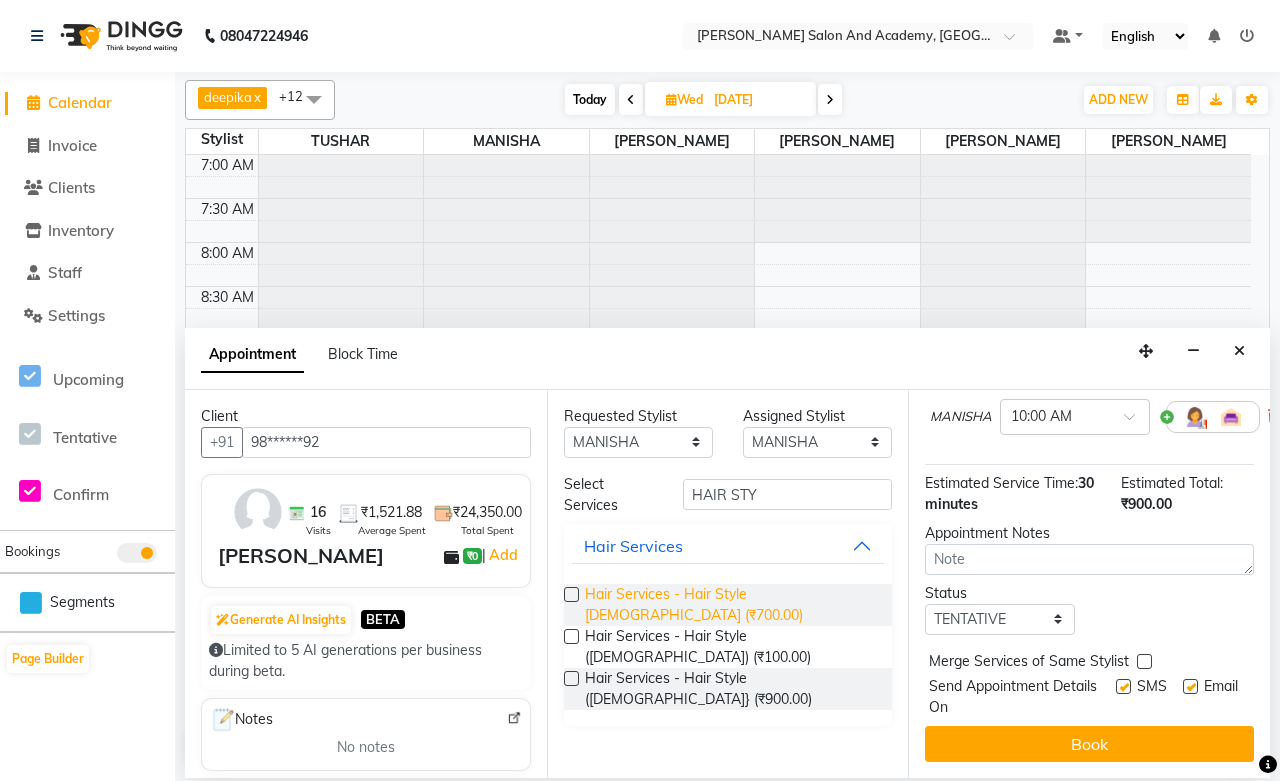 click on "Hair Services - Hair Style [DEMOGRAPHIC_DATA] (₹700.00)" at bounding box center (731, 605) 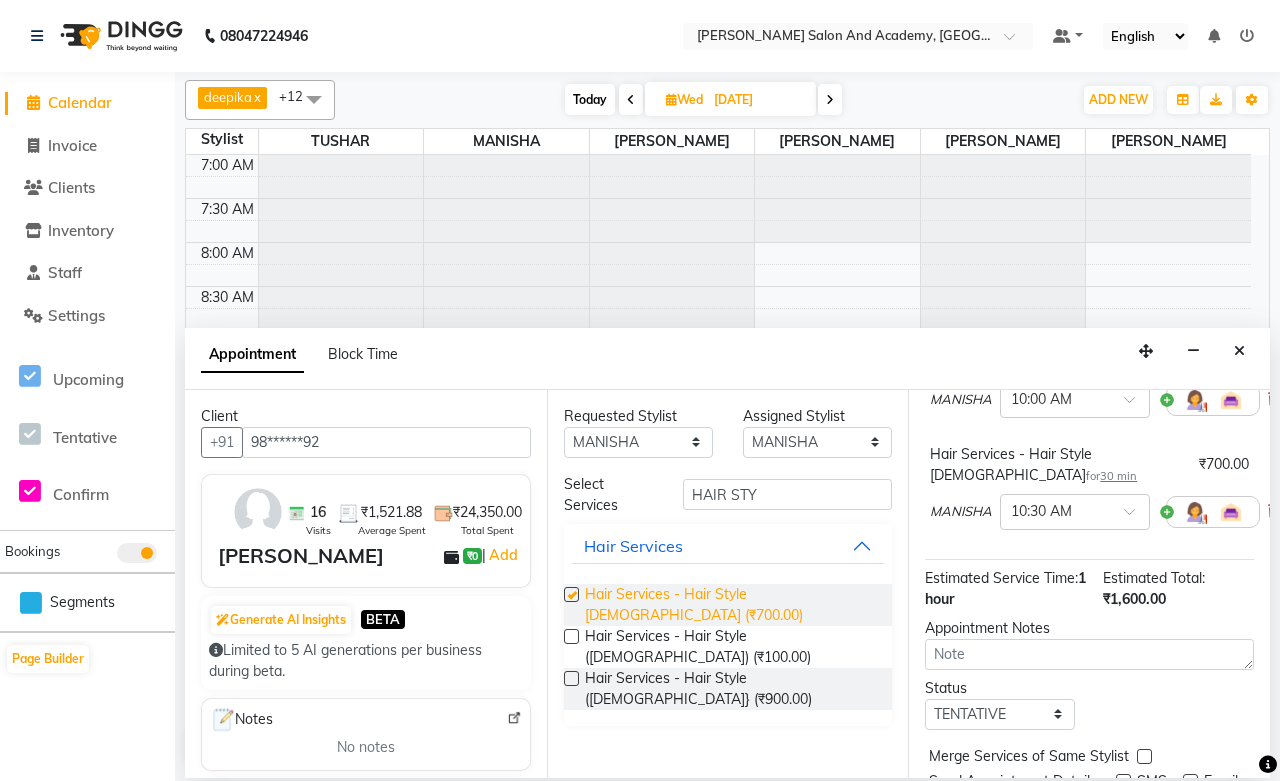 checkbox on "false" 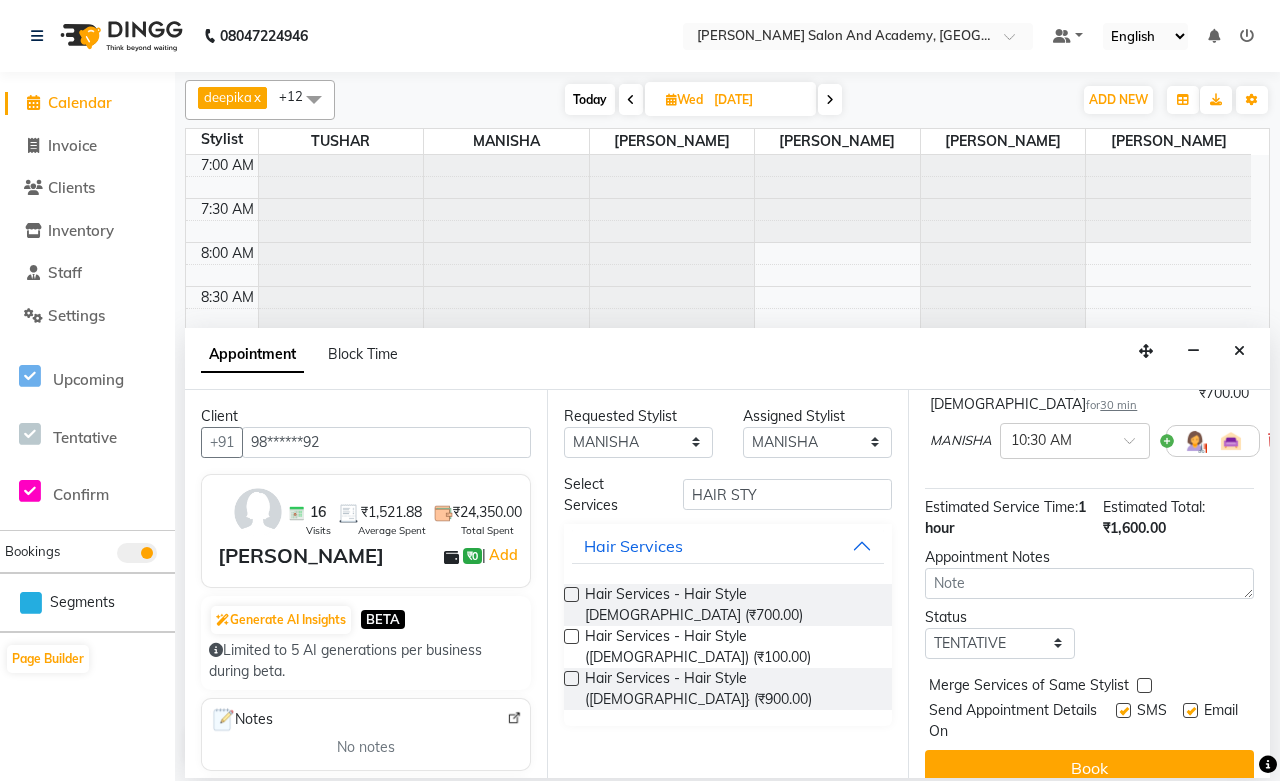 scroll, scrollTop: 325, scrollLeft: 0, axis: vertical 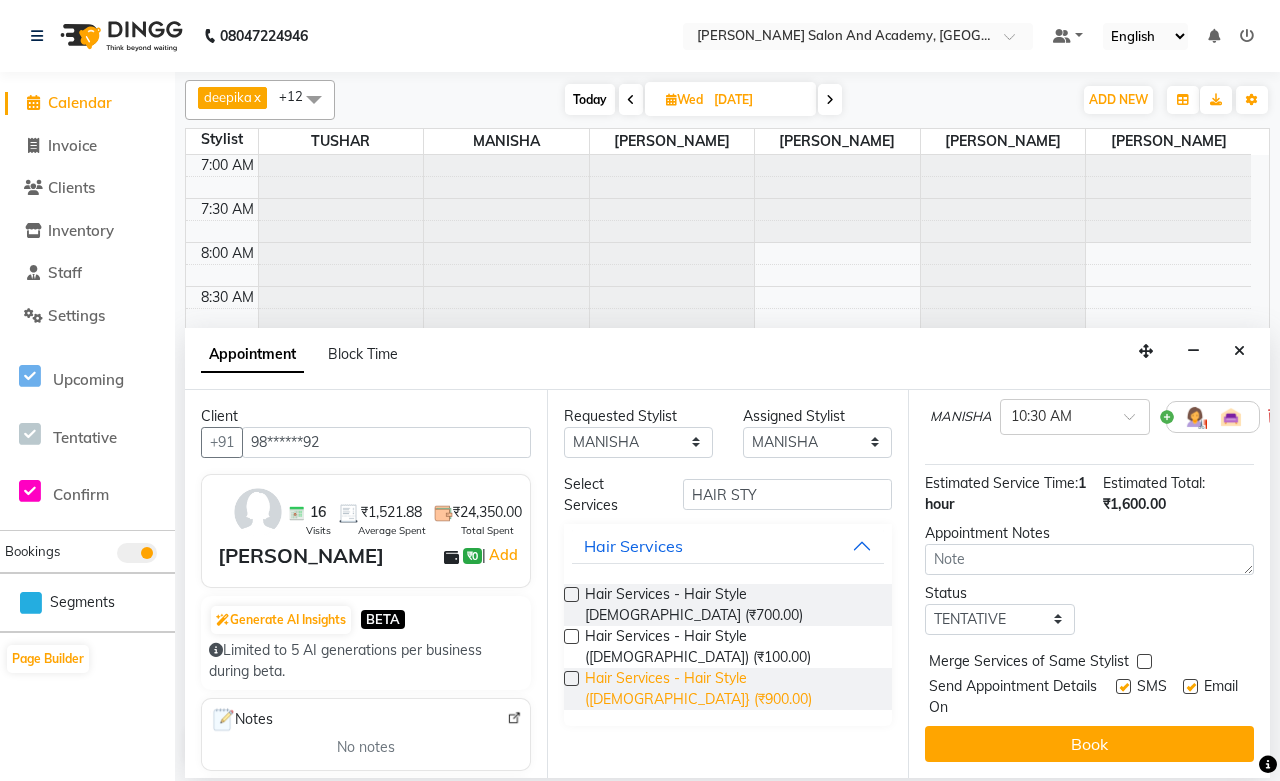 click on "Hair Services - Hair Style ([DEMOGRAPHIC_DATA]} (₹900.00)" at bounding box center [731, 689] 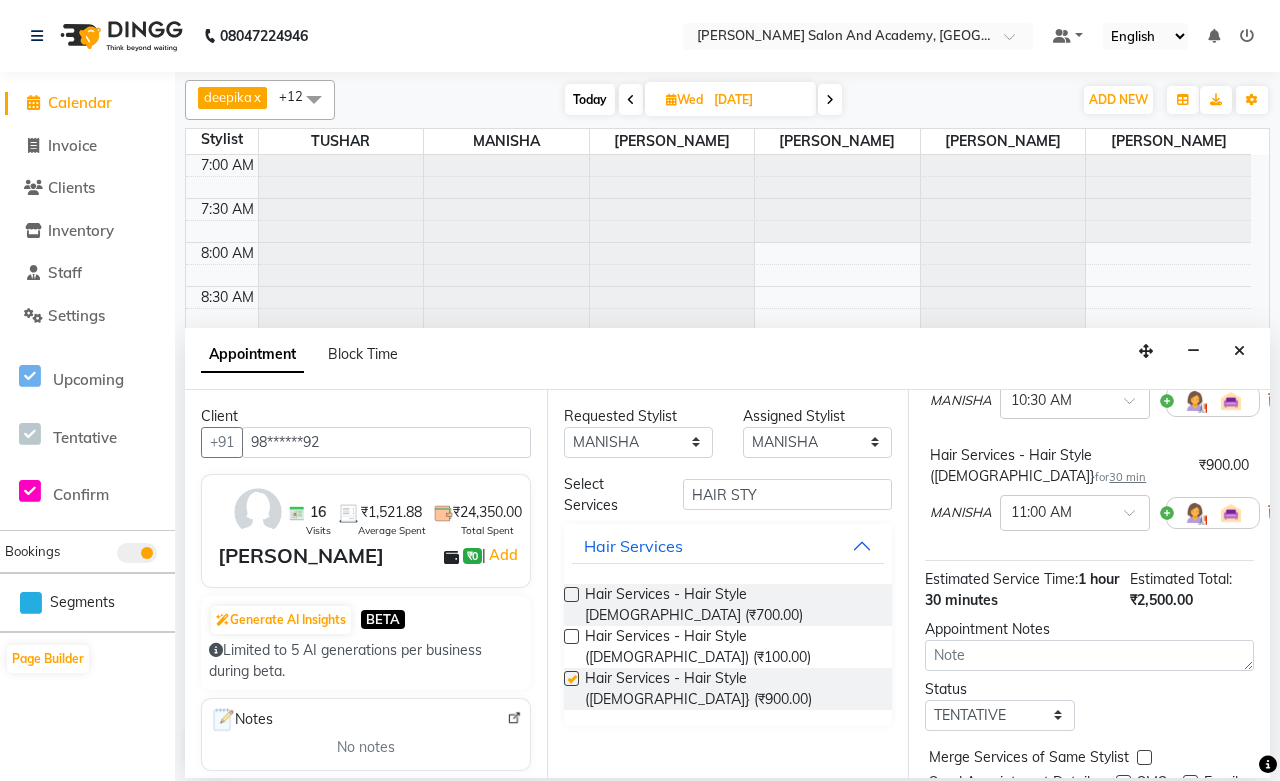 checkbox on "false" 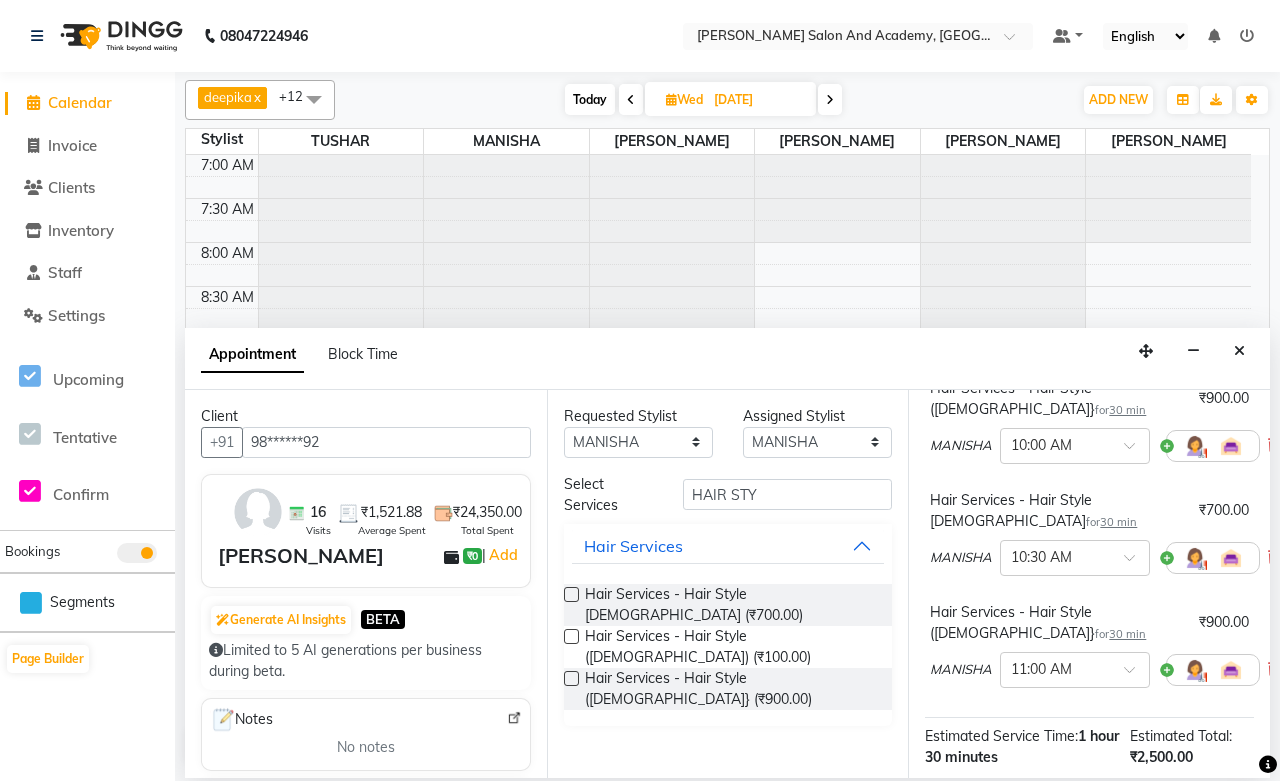 scroll, scrollTop: 222, scrollLeft: 0, axis: vertical 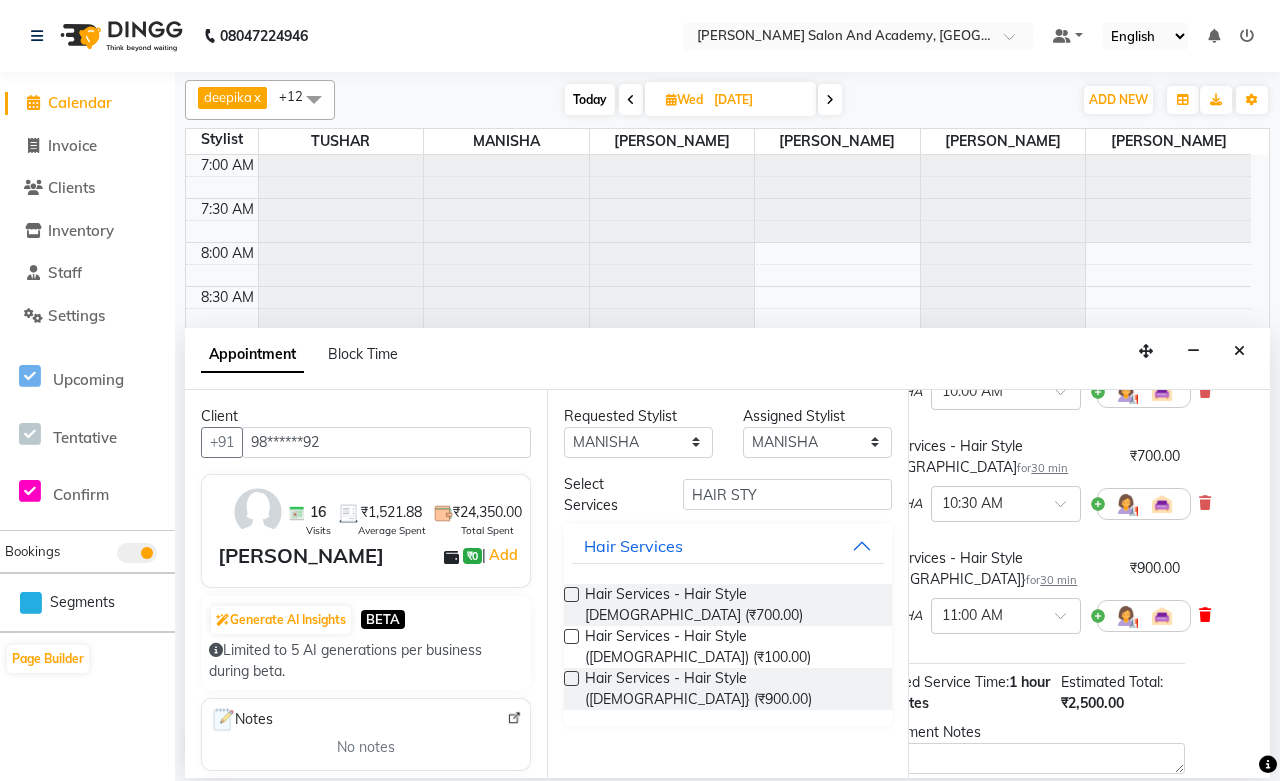 click at bounding box center (1205, 615) 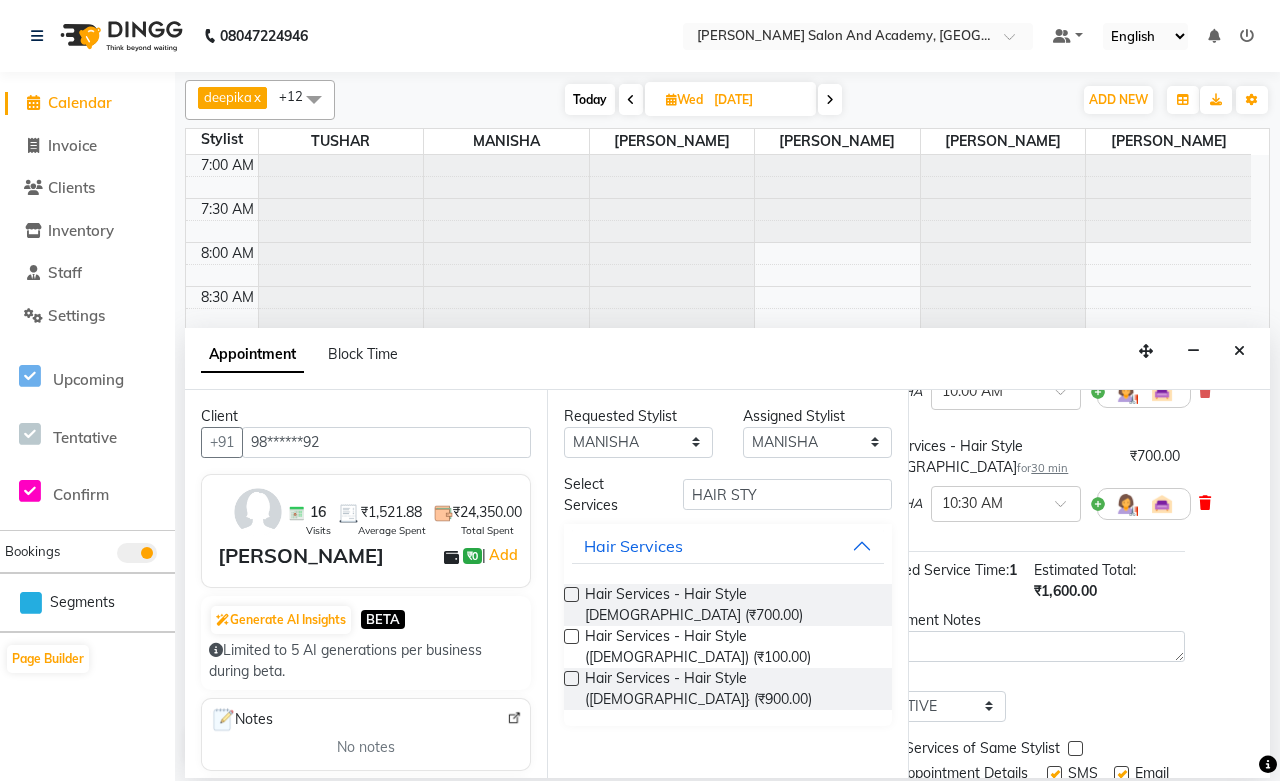 click at bounding box center (1205, 503) 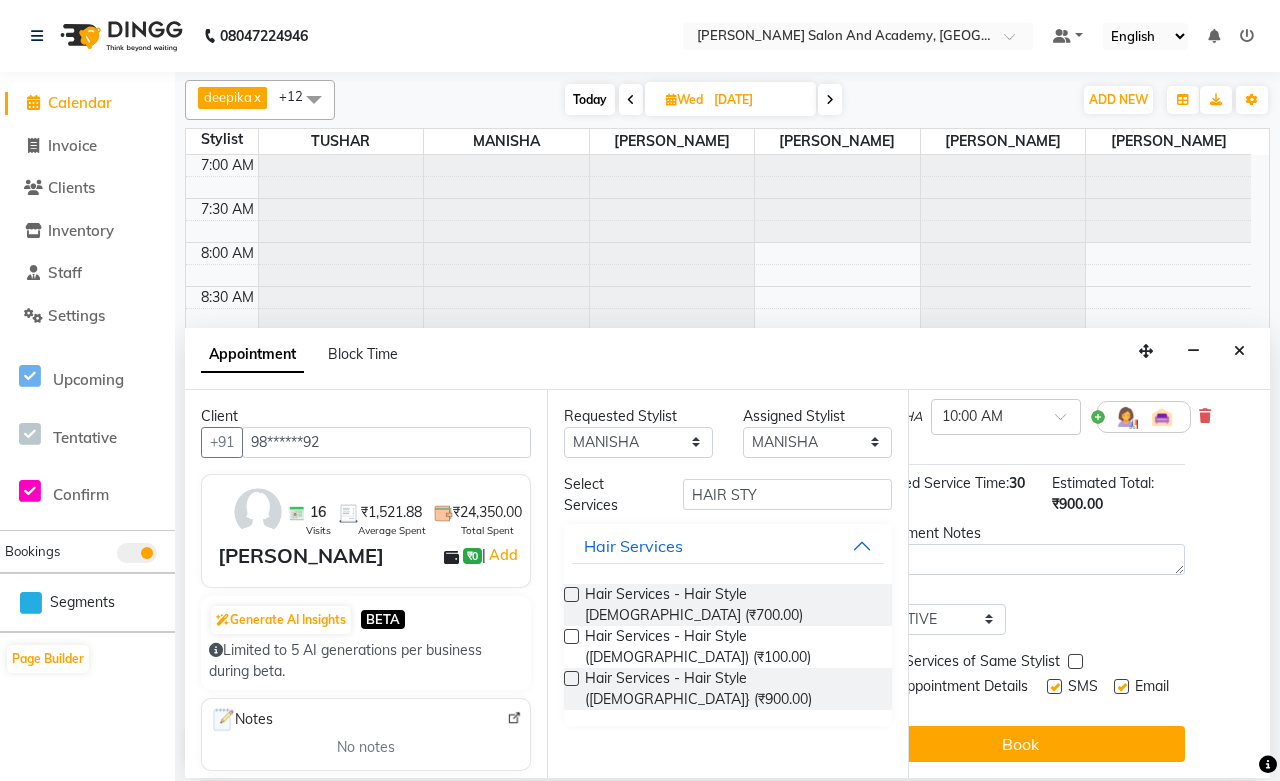 scroll, scrollTop: 214, scrollLeft: 92, axis: both 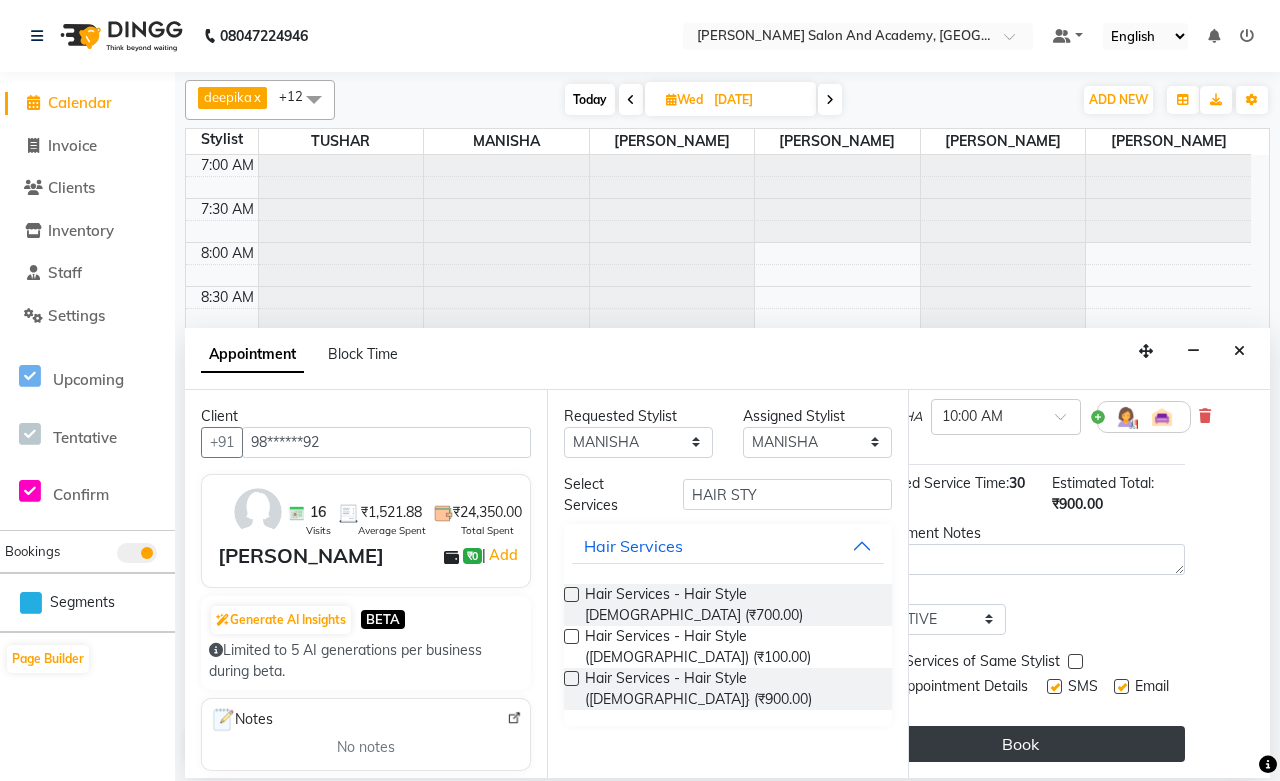click on "Book" at bounding box center [1020, 744] 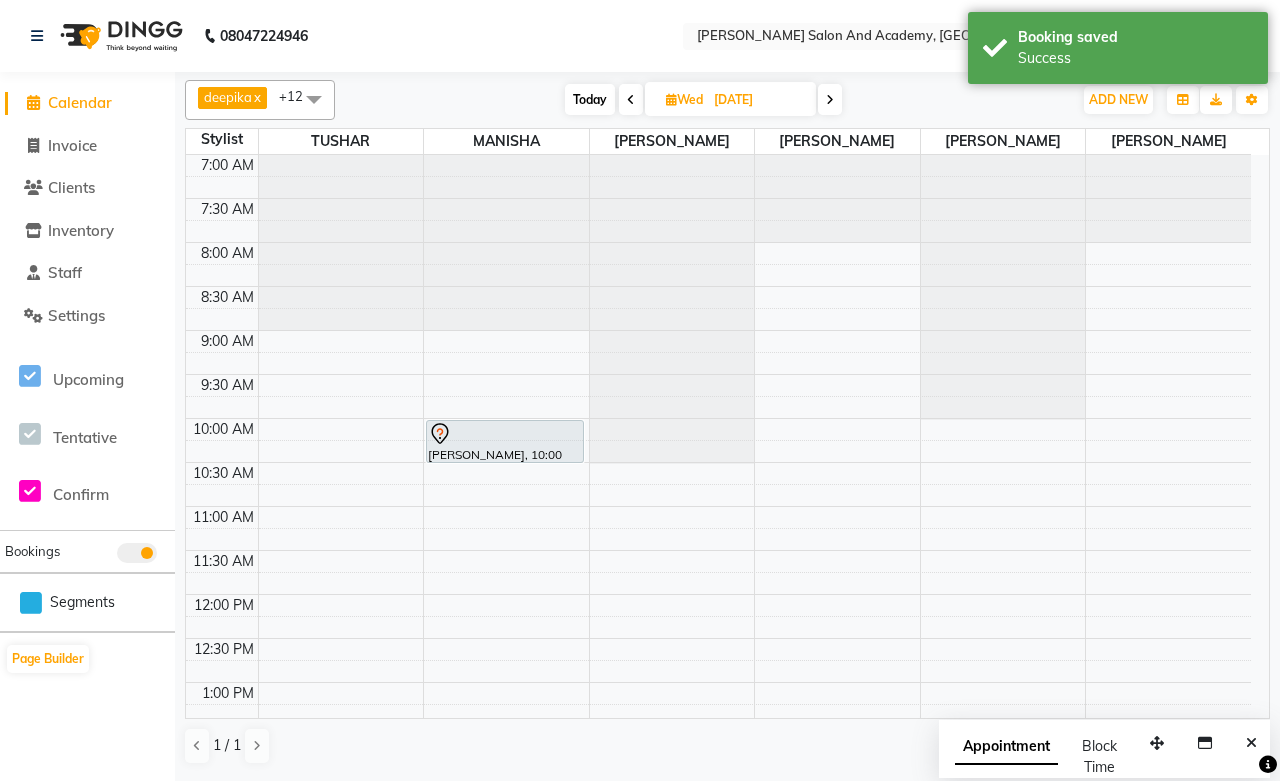 click on "Wed" at bounding box center (684, 99) 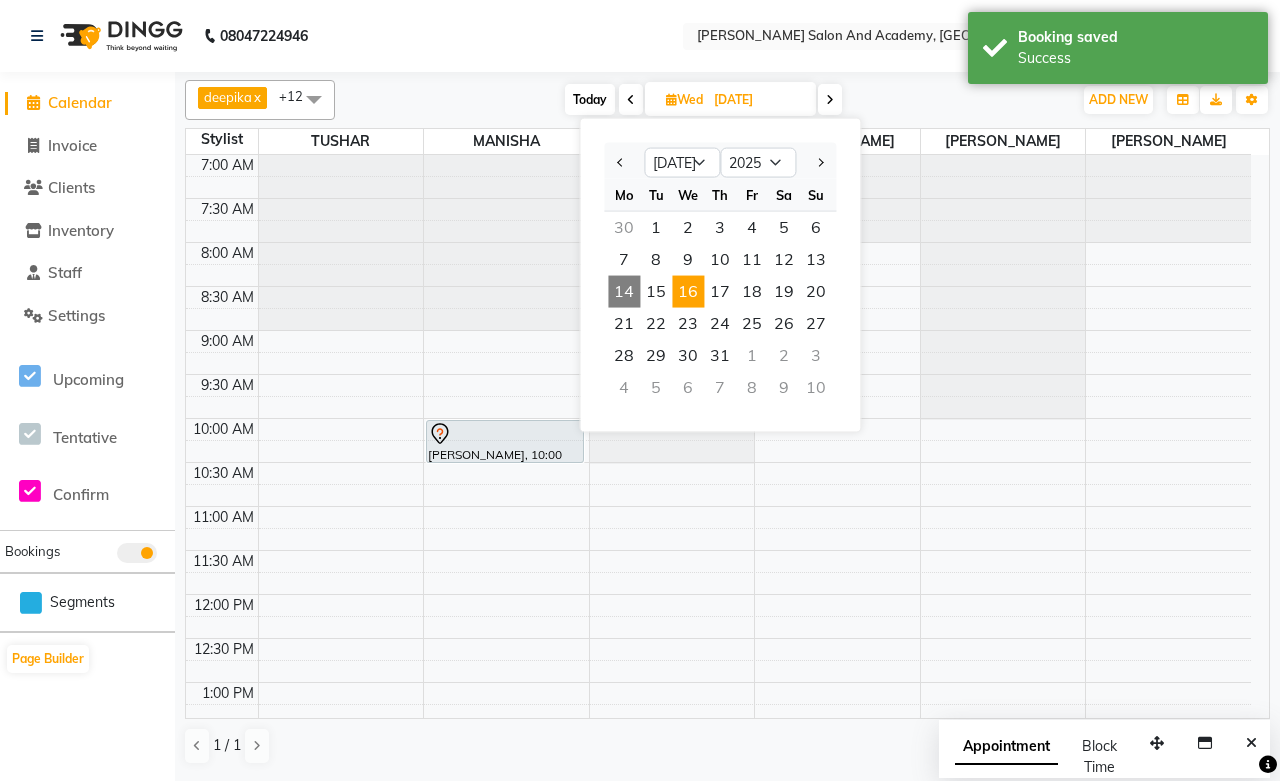 click on "14" at bounding box center (624, 292) 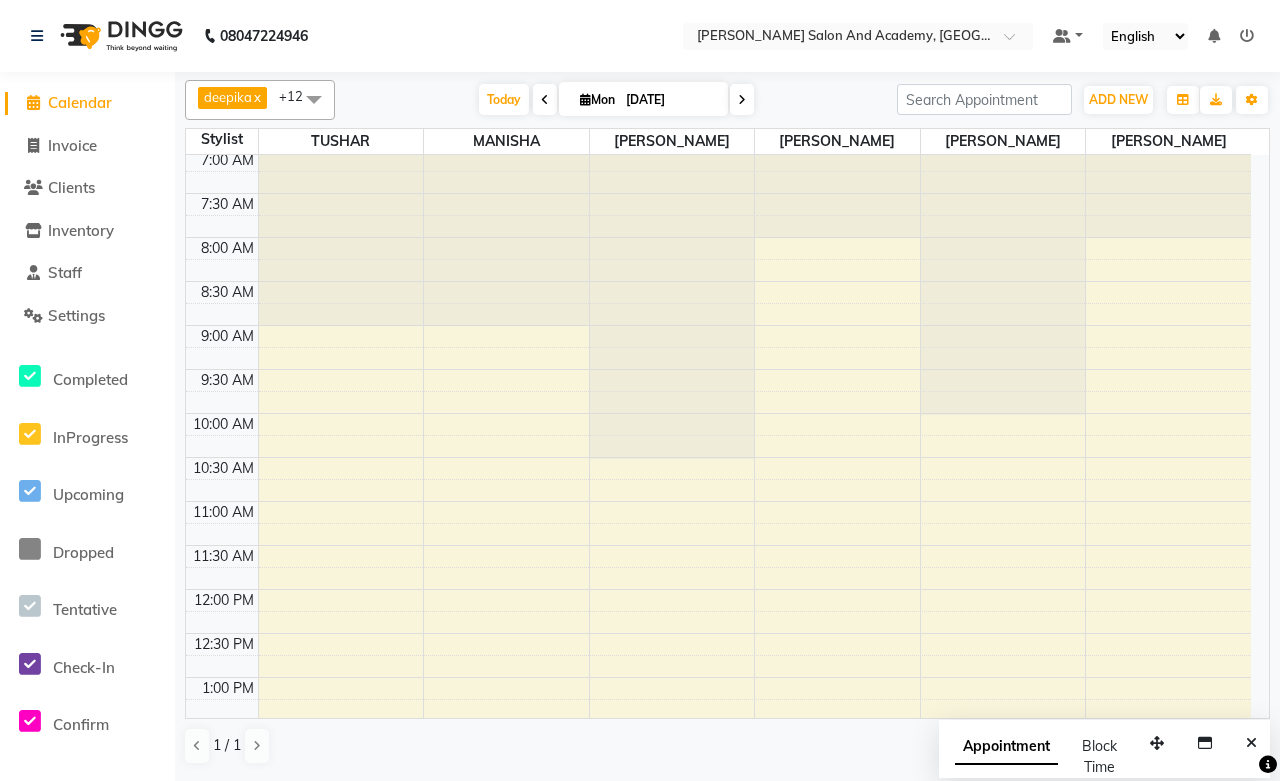 scroll, scrollTop: 0, scrollLeft: 0, axis: both 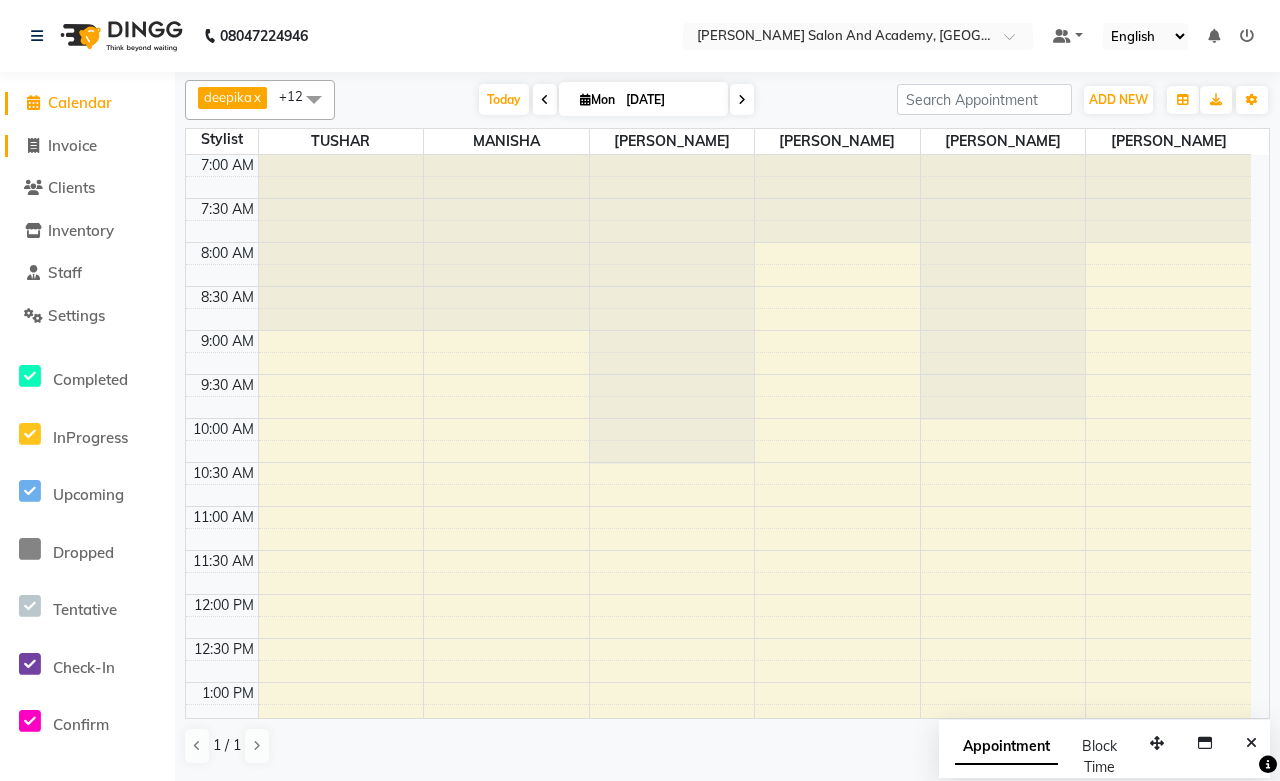 click on "Invoice" 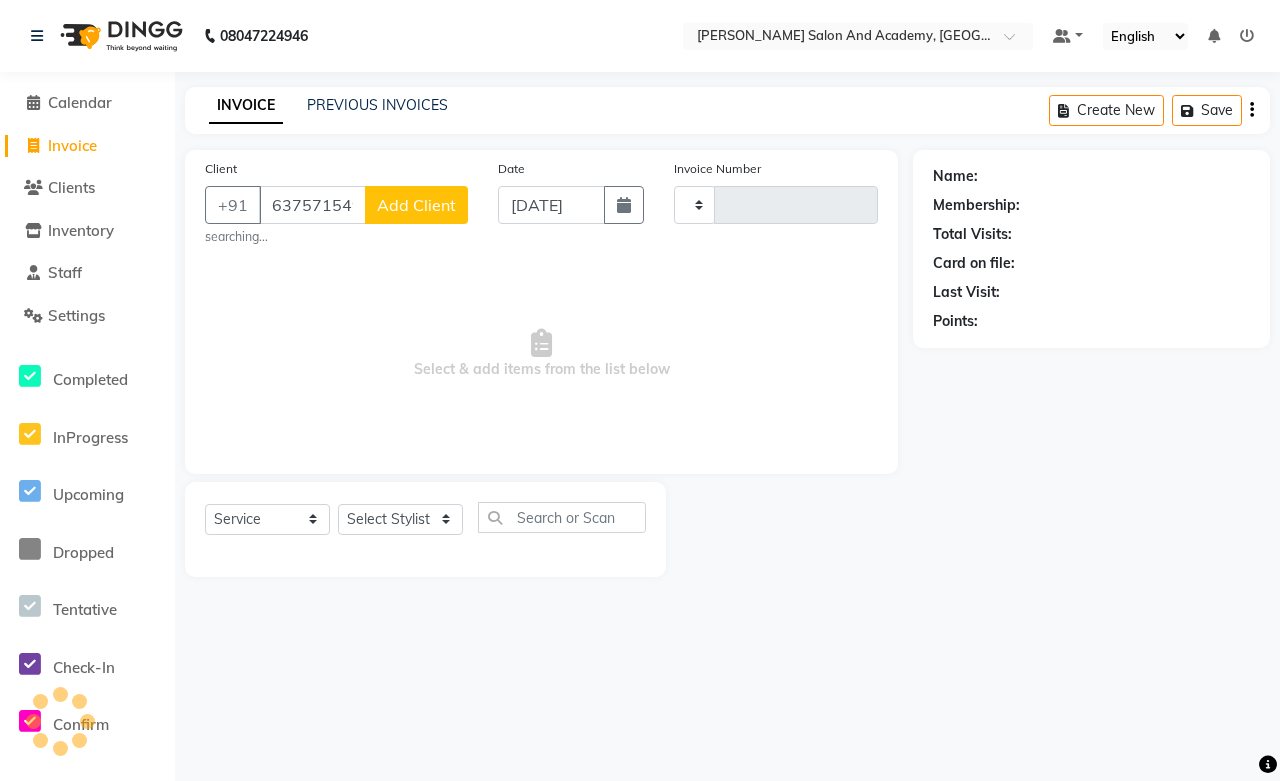 click on "6375715499" at bounding box center [312, 205] 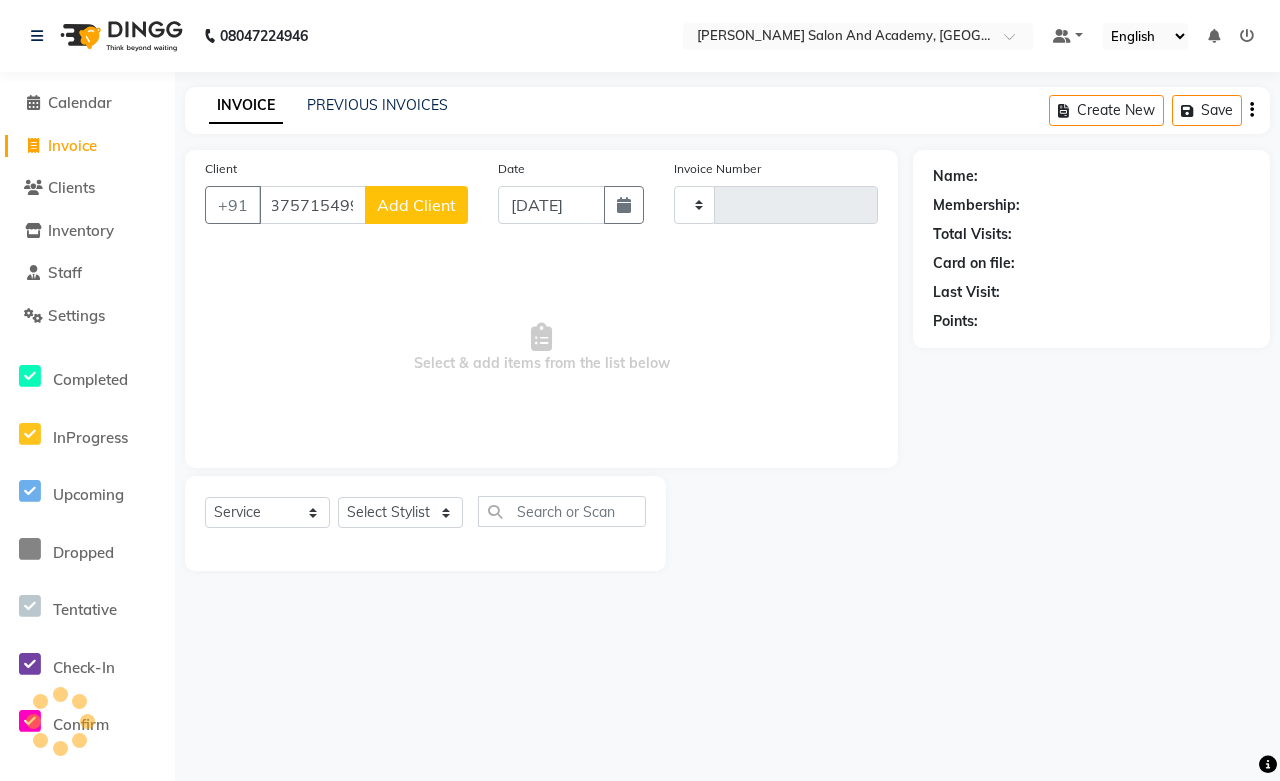 type on "6375715499" 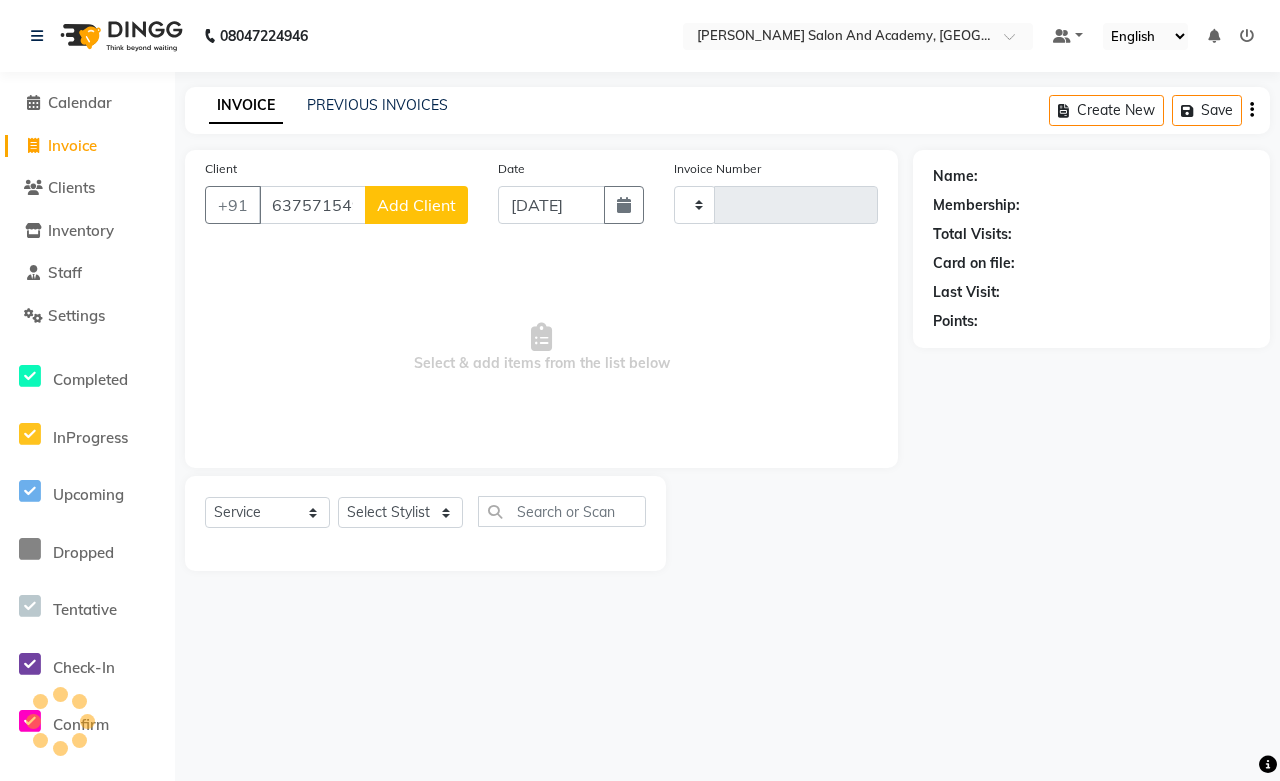 click on "Add Client" 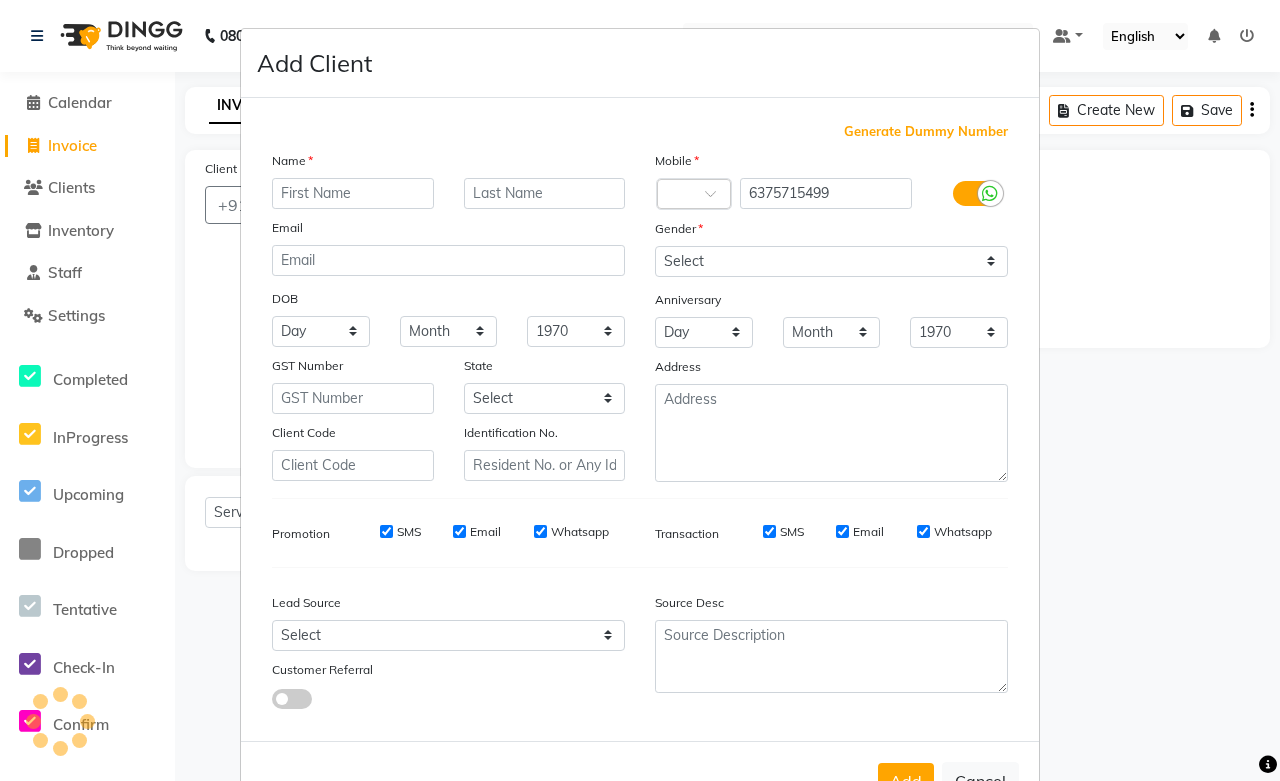 click at bounding box center [353, 193] 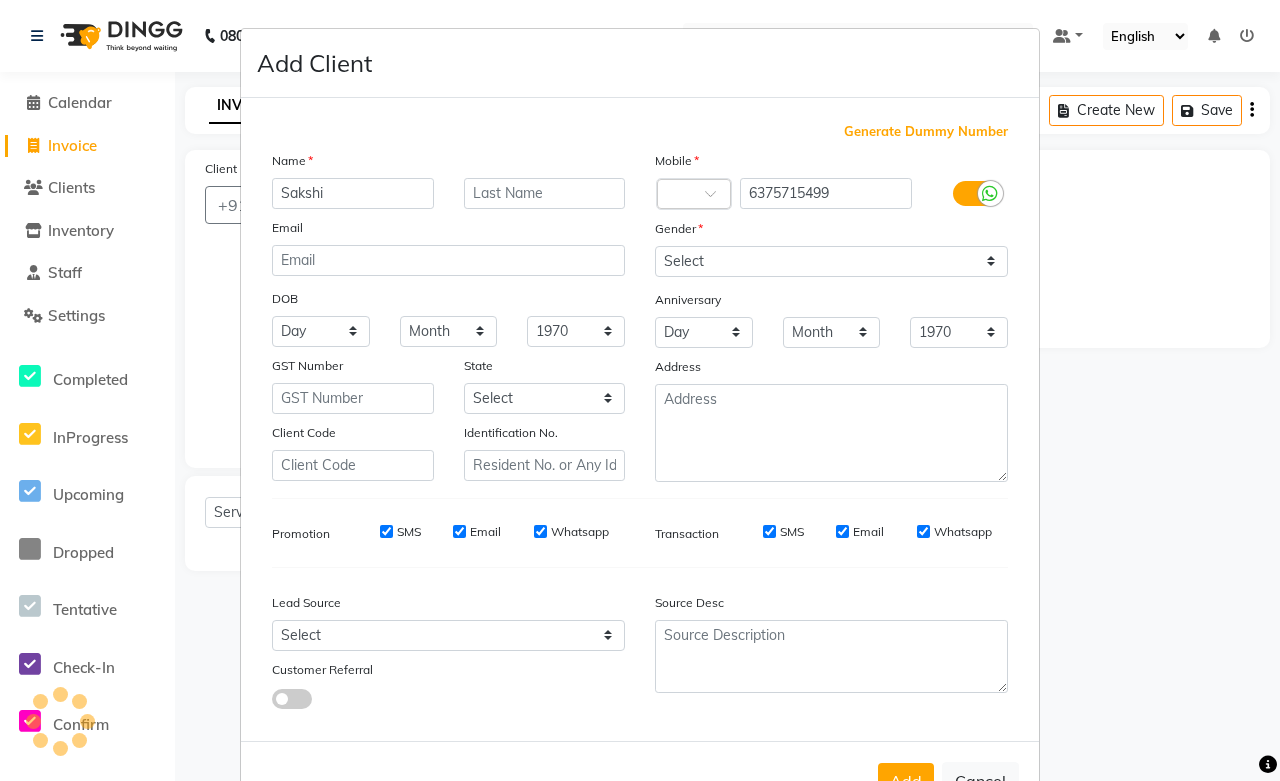 type on "Sakshi" 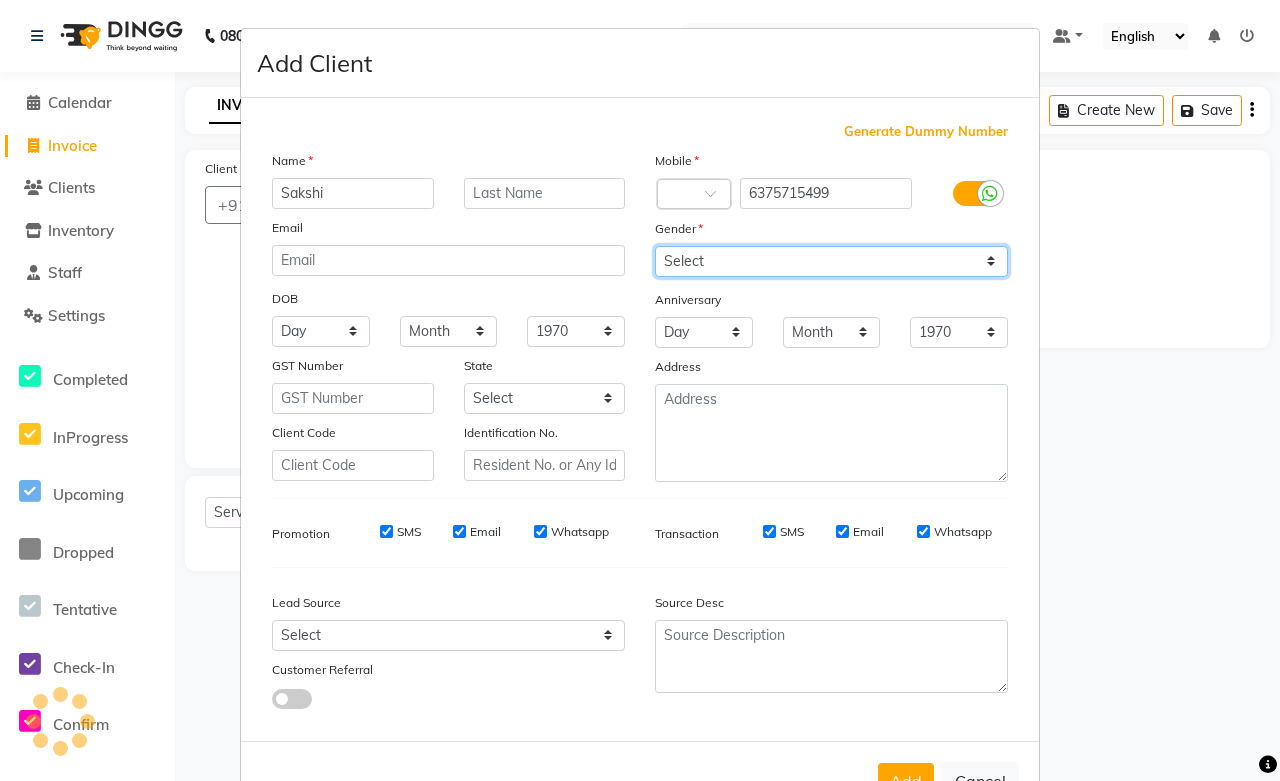 click on "Select [DEMOGRAPHIC_DATA] [DEMOGRAPHIC_DATA] Other Prefer Not To Say" at bounding box center (831, 261) 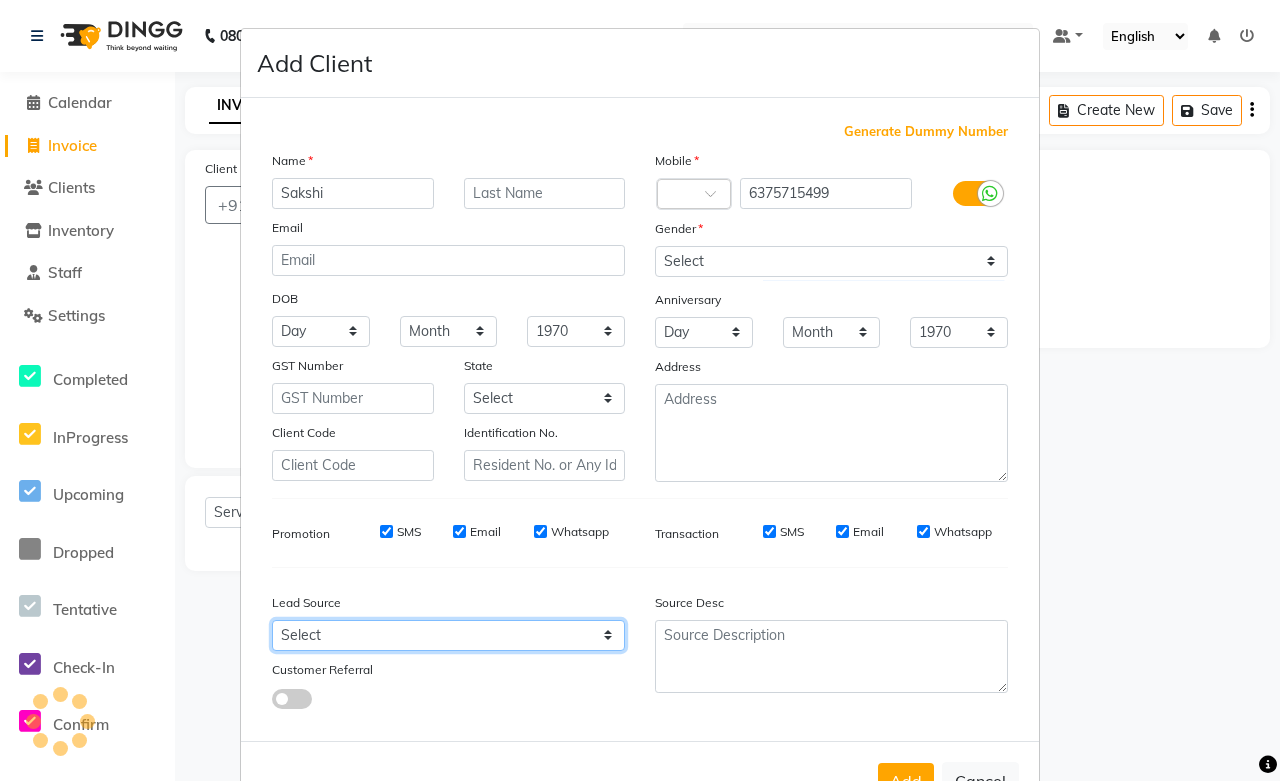 click on "Select" at bounding box center [448, 635] 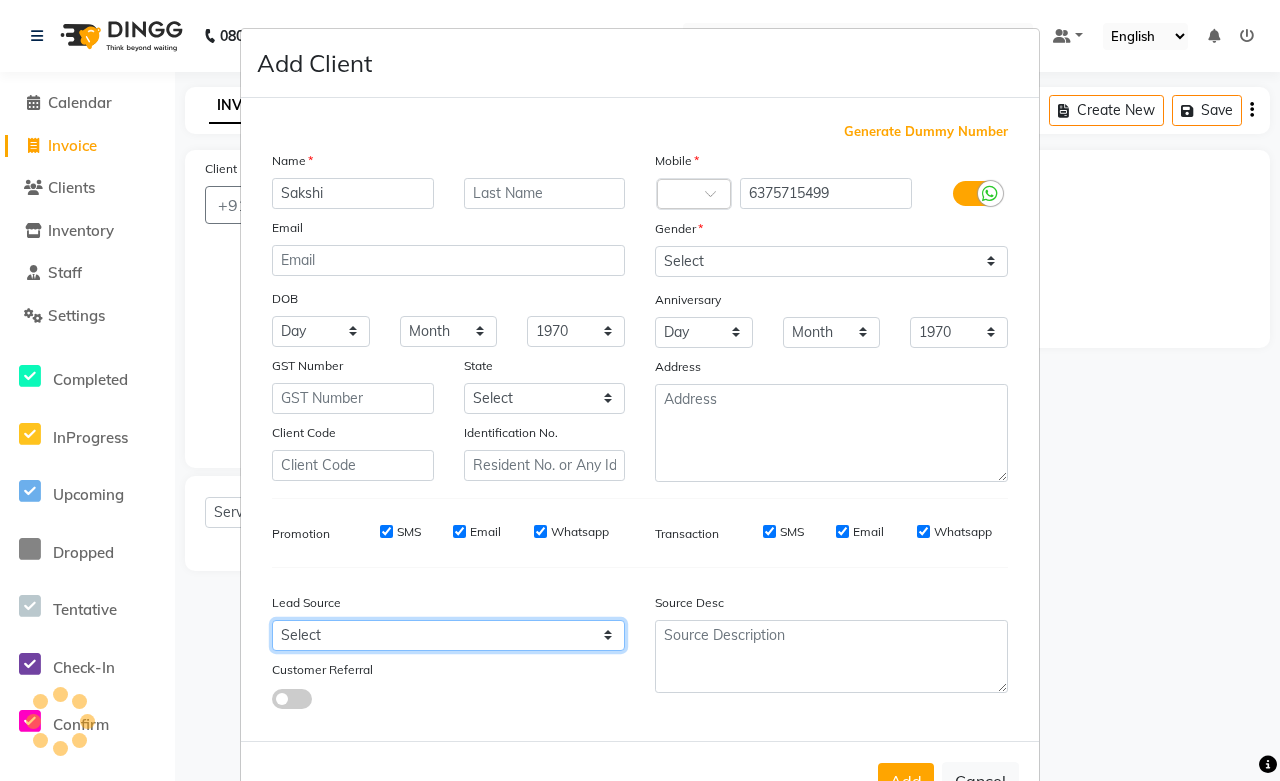 click on "Select" at bounding box center [448, 635] 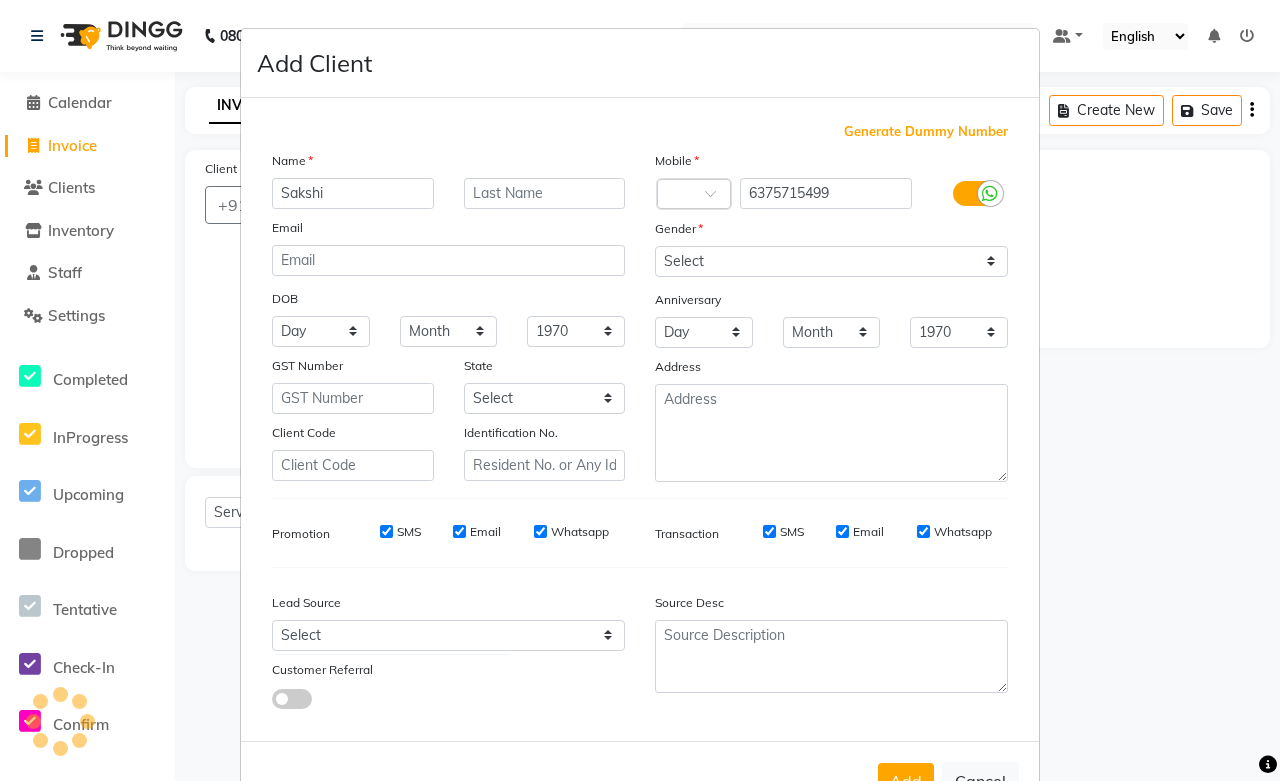 click on "Lead Source" at bounding box center [353, 606] 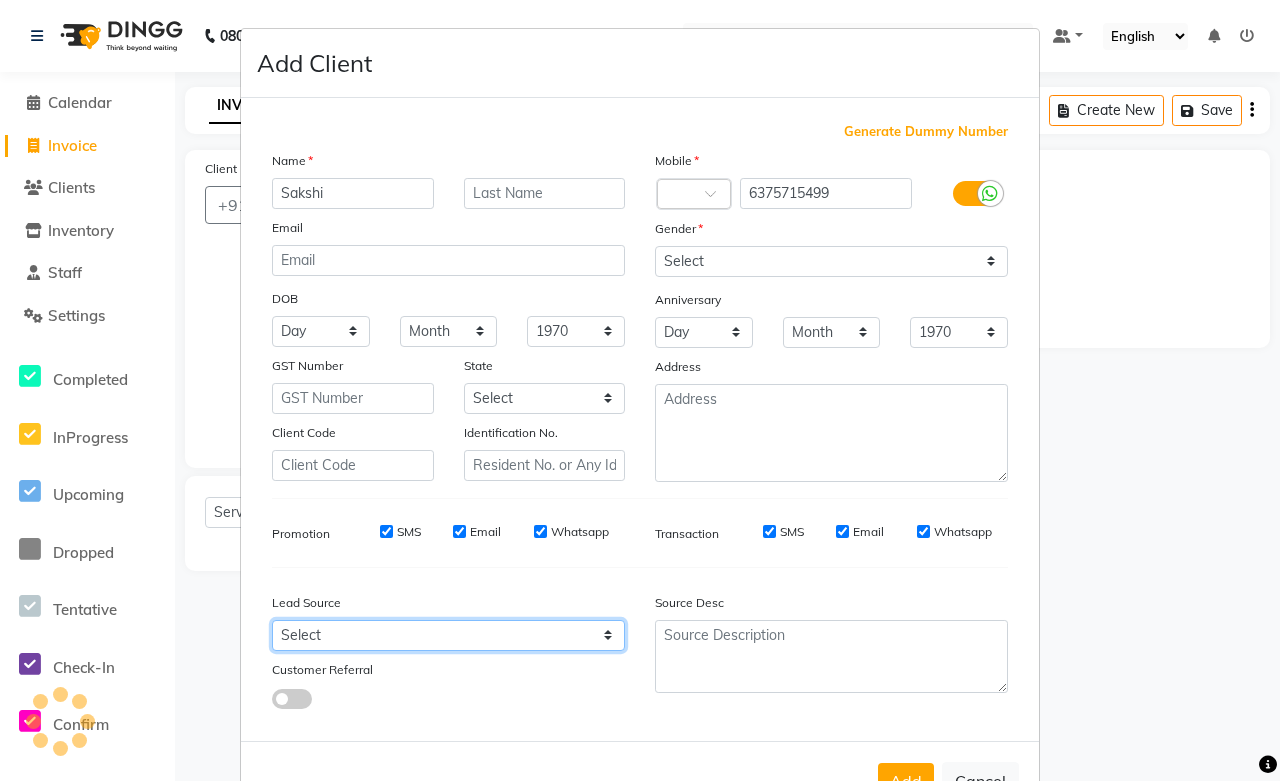 click on "Select" at bounding box center [448, 635] 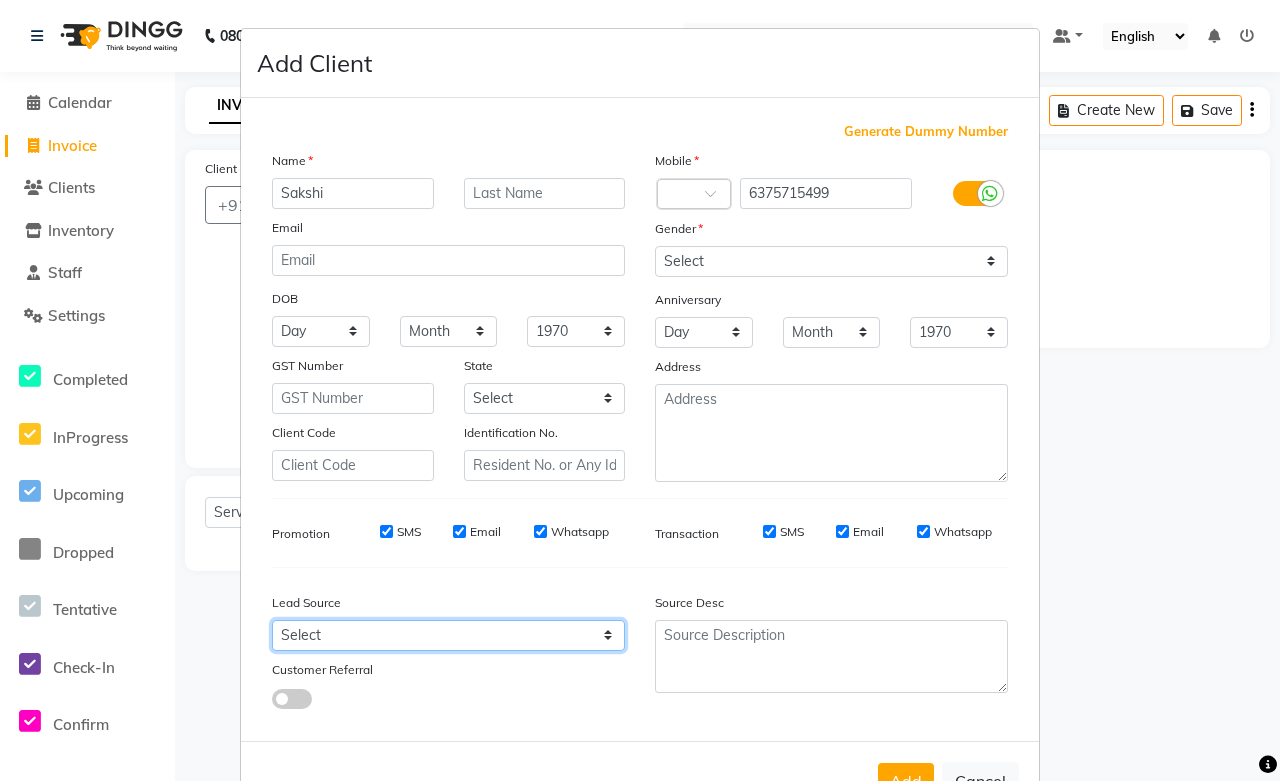 click on "Select" at bounding box center (448, 635) 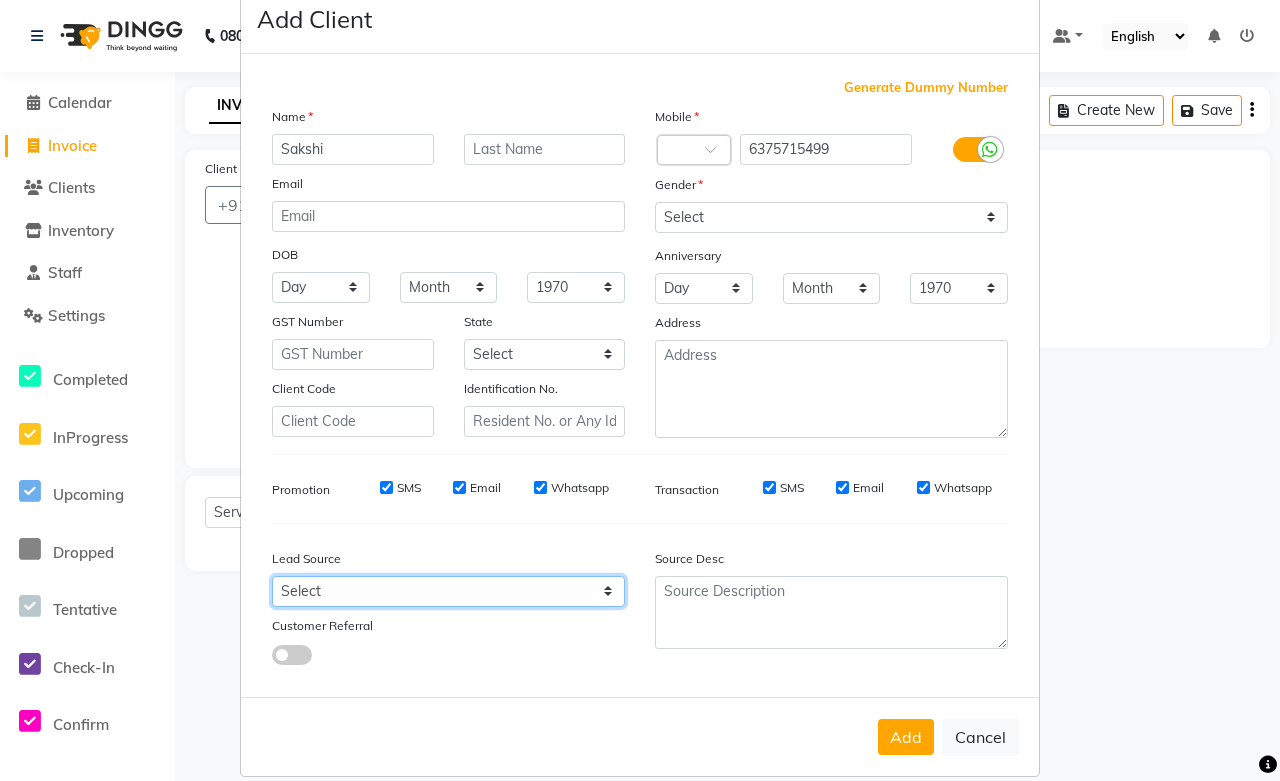 scroll, scrollTop: 70, scrollLeft: 0, axis: vertical 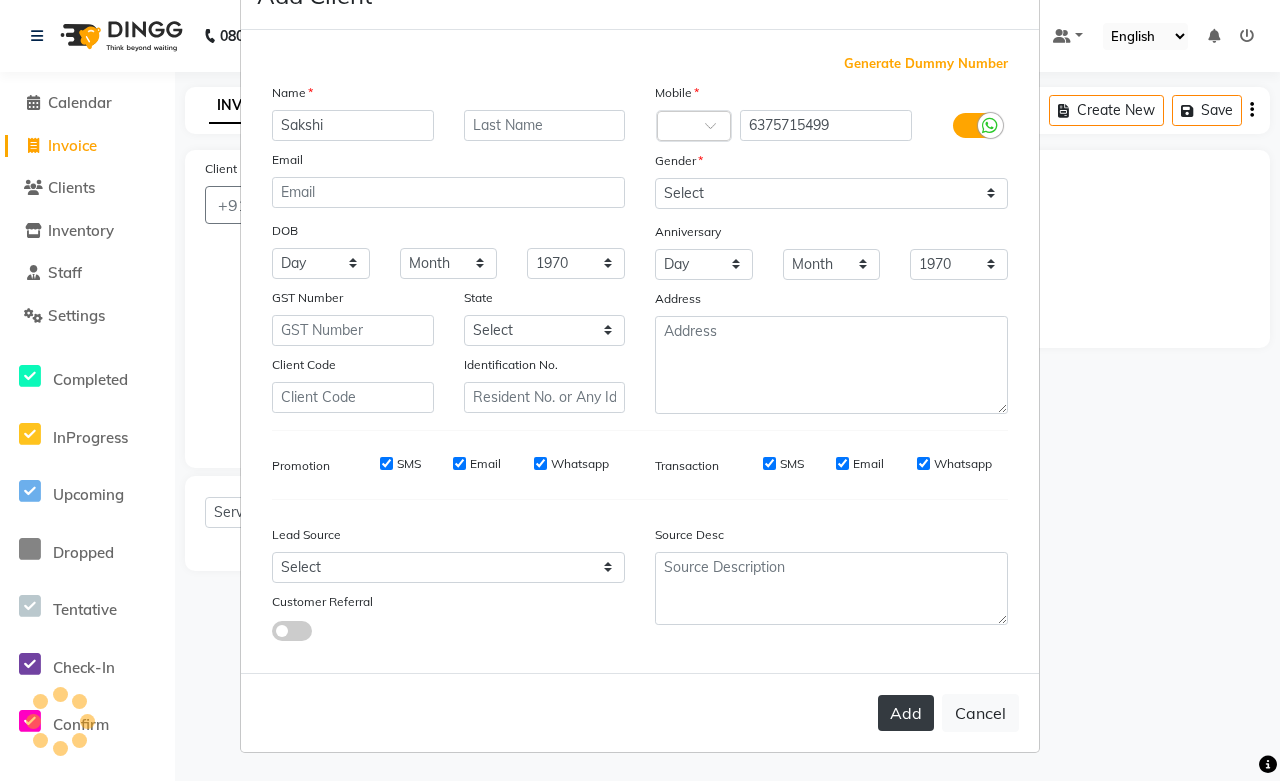 click on "Add" at bounding box center (906, 713) 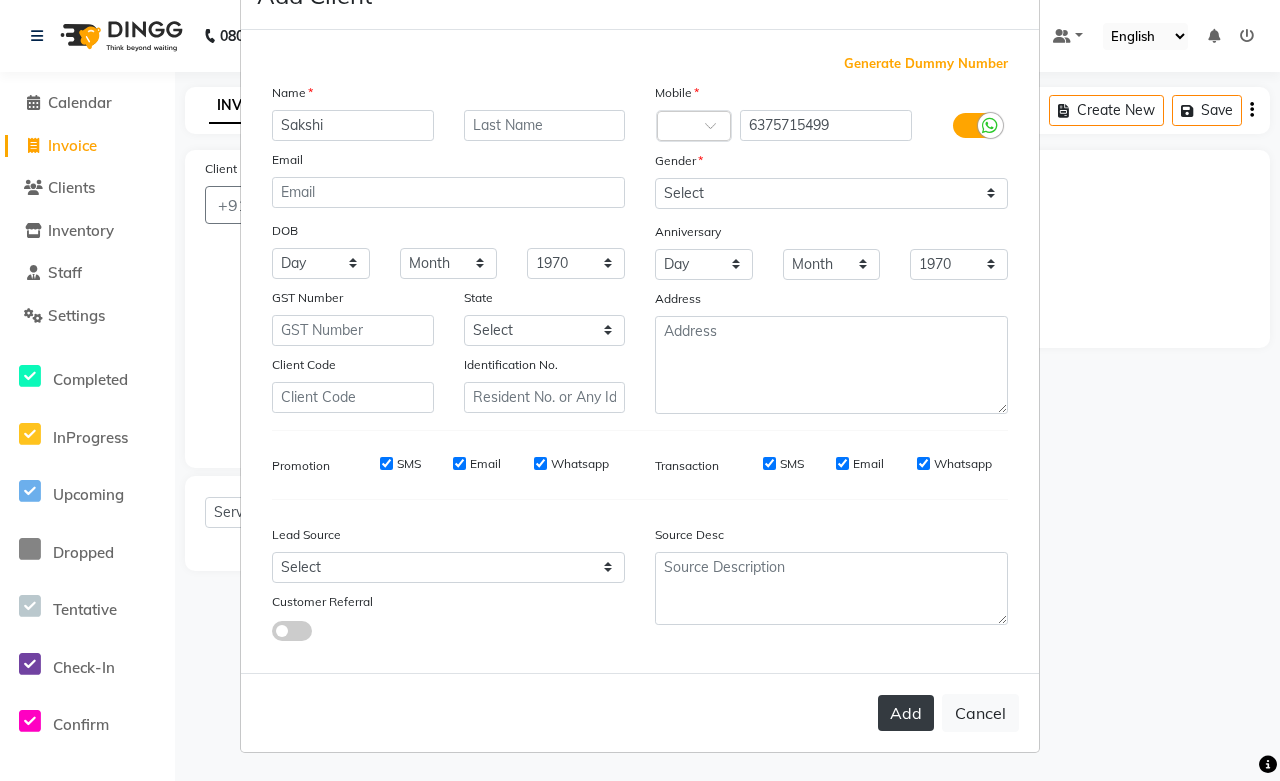click on "Add" at bounding box center [906, 713] 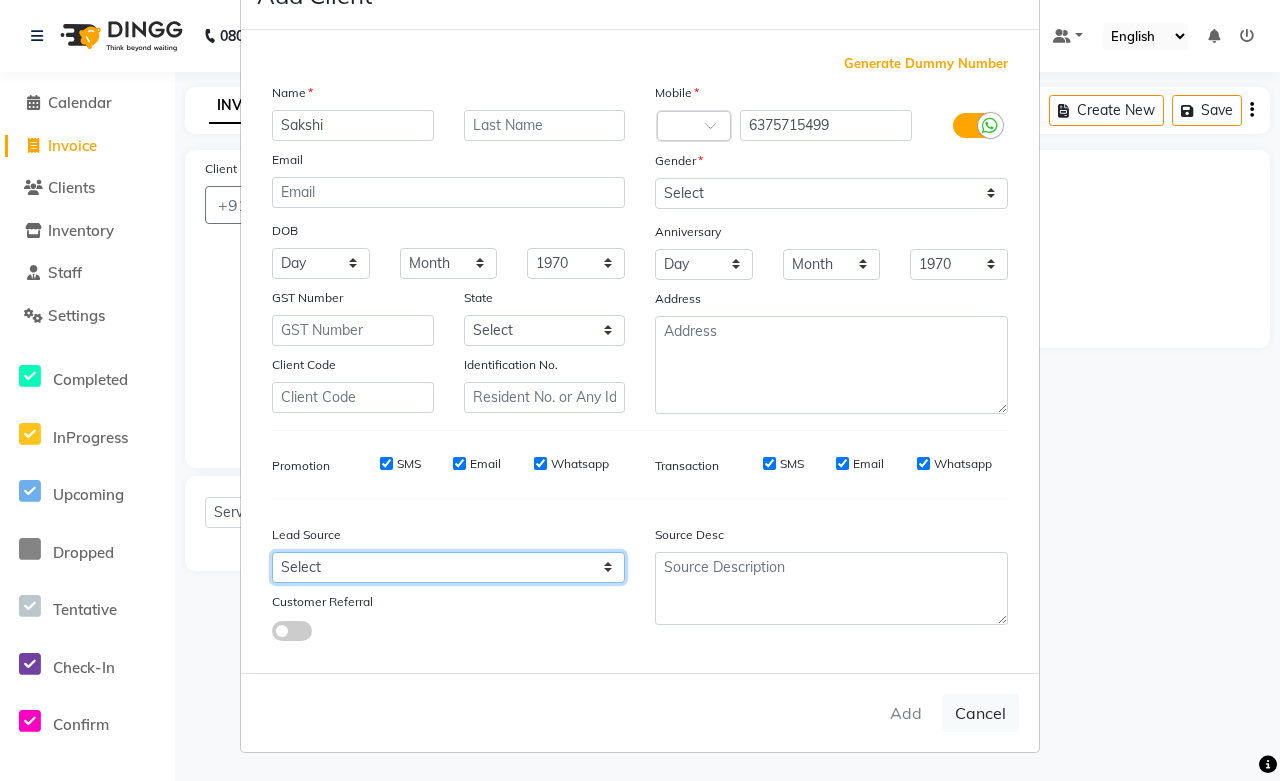 click on "Select" at bounding box center [448, 567] 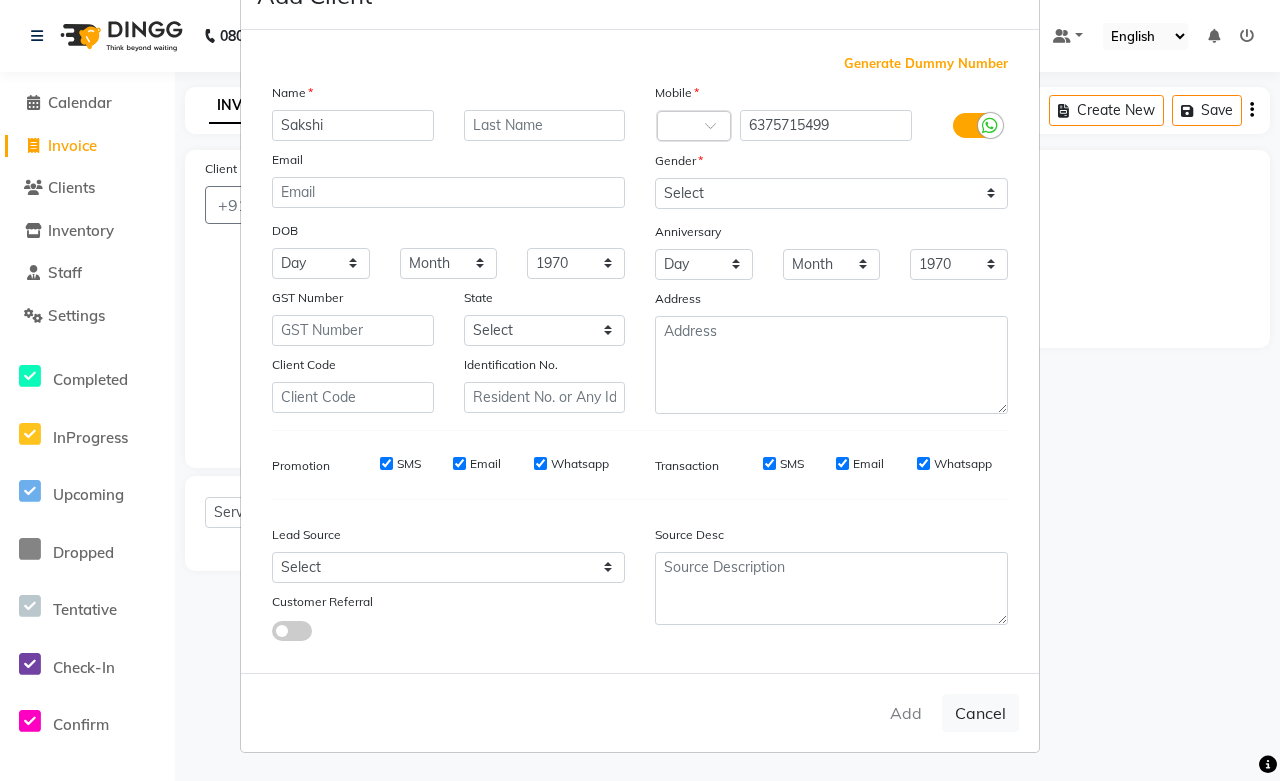 click on "Add   Cancel" at bounding box center (640, 712) 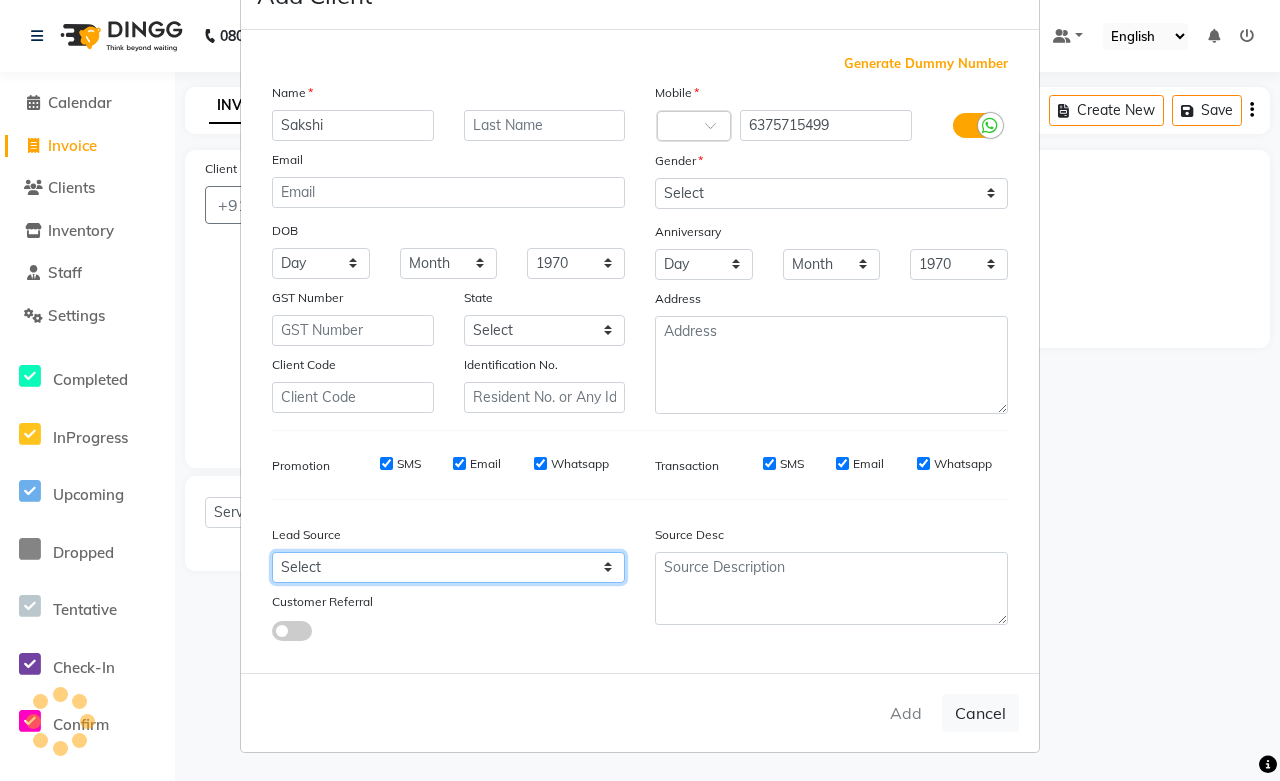 click on "Select" at bounding box center [448, 567] 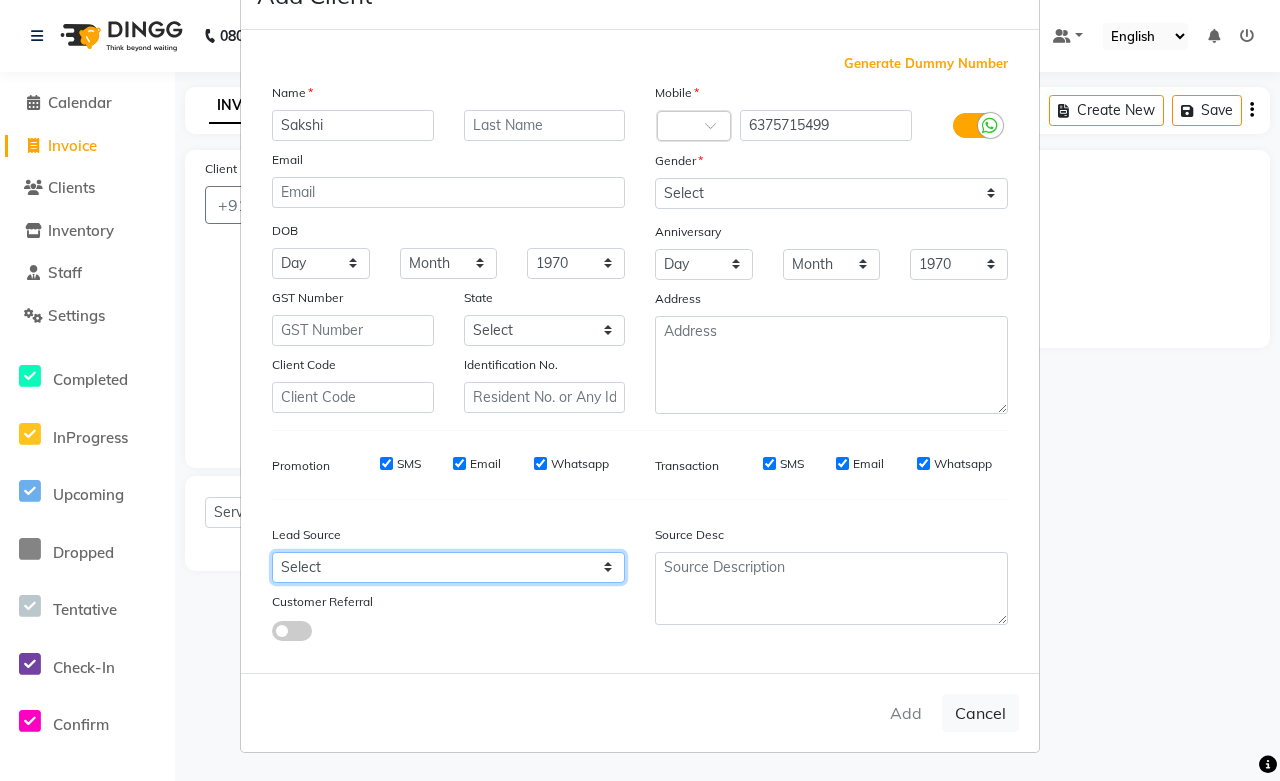 click on "Select" at bounding box center [448, 567] 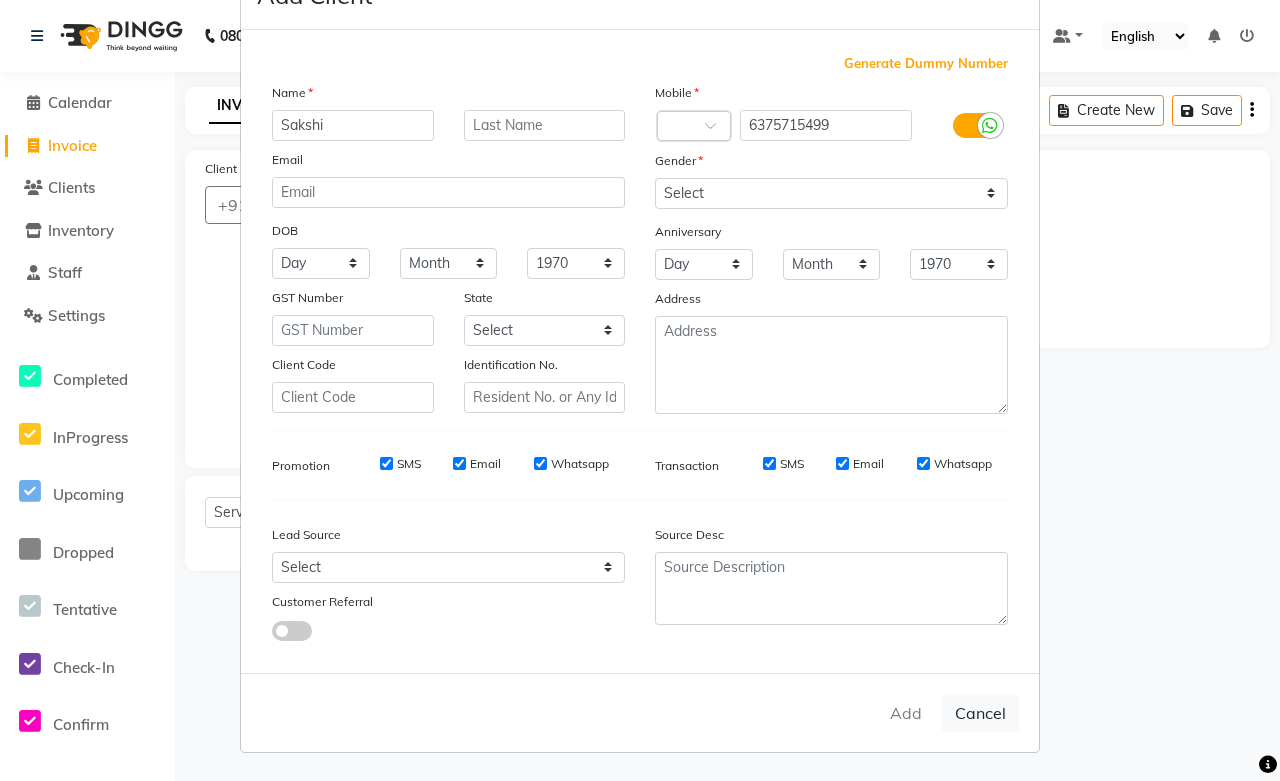 click at bounding box center [400, 630] 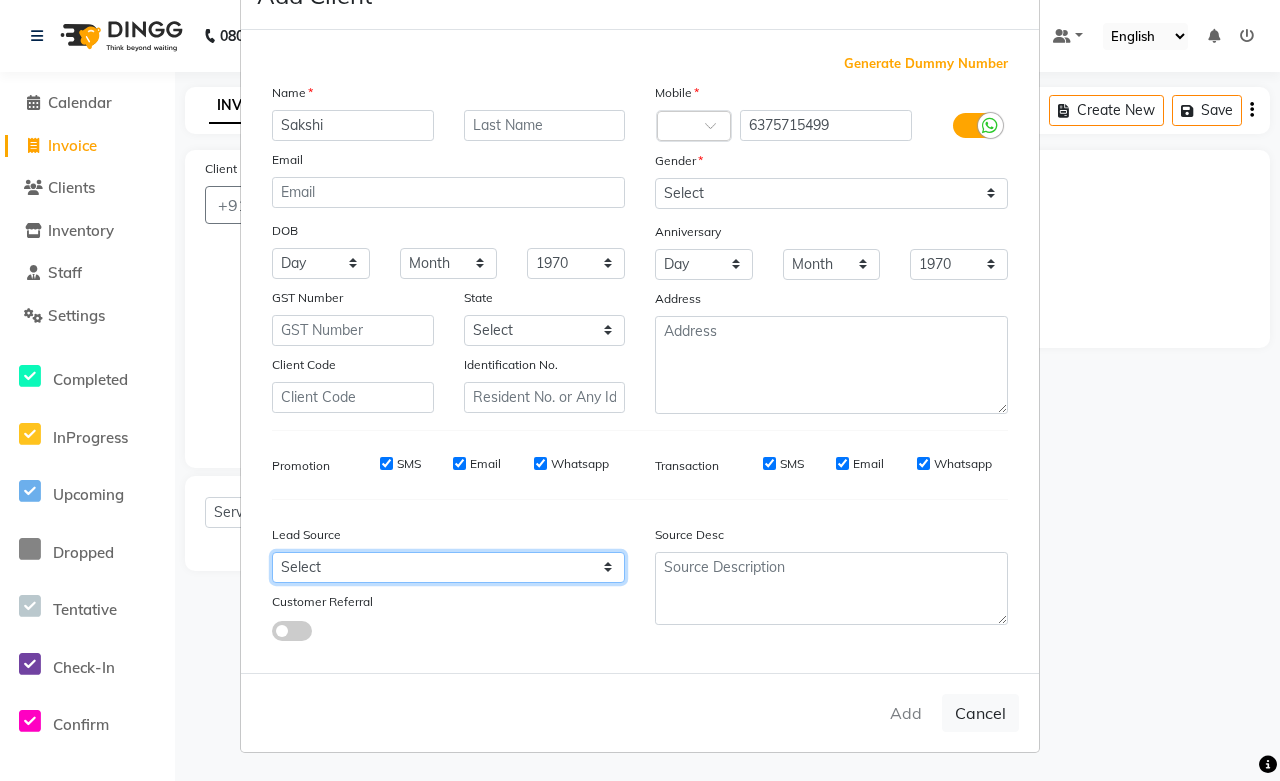 click on "Select" at bounding box center (448, 567) 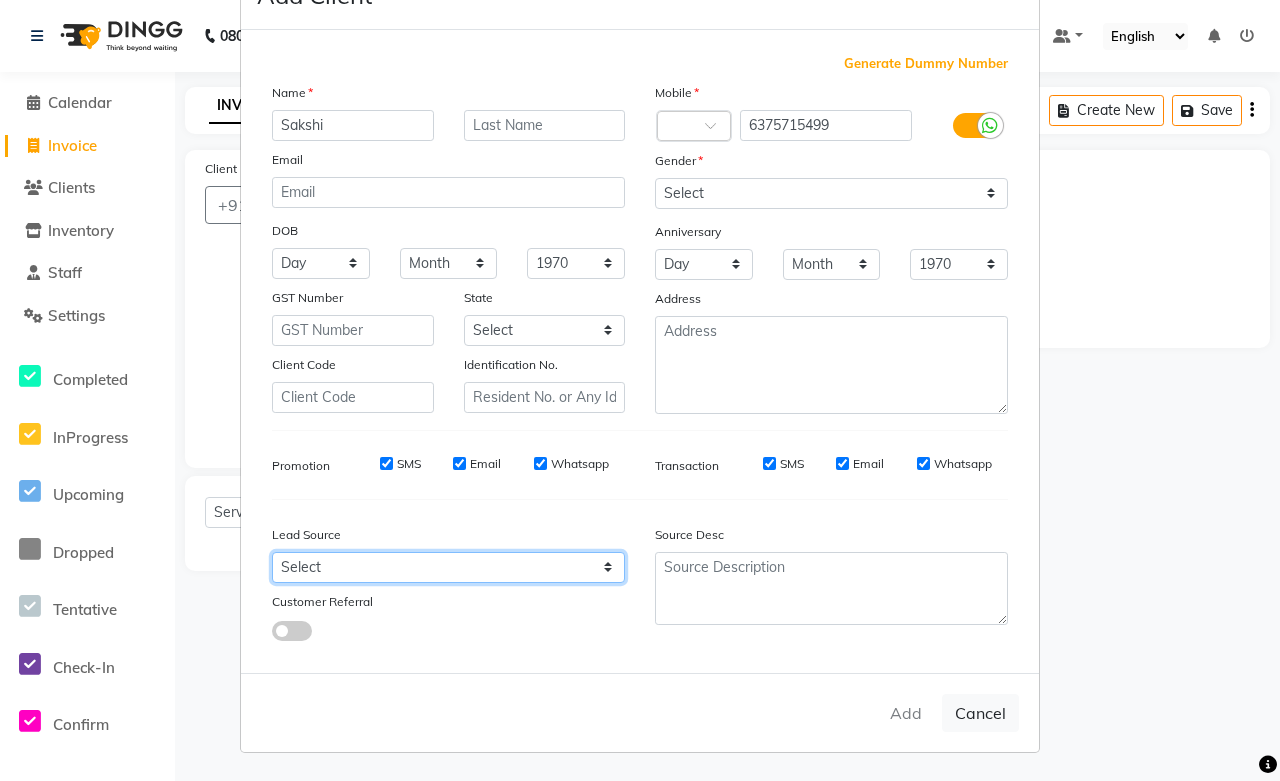 click on "Select" at bounding box center (448, 567) 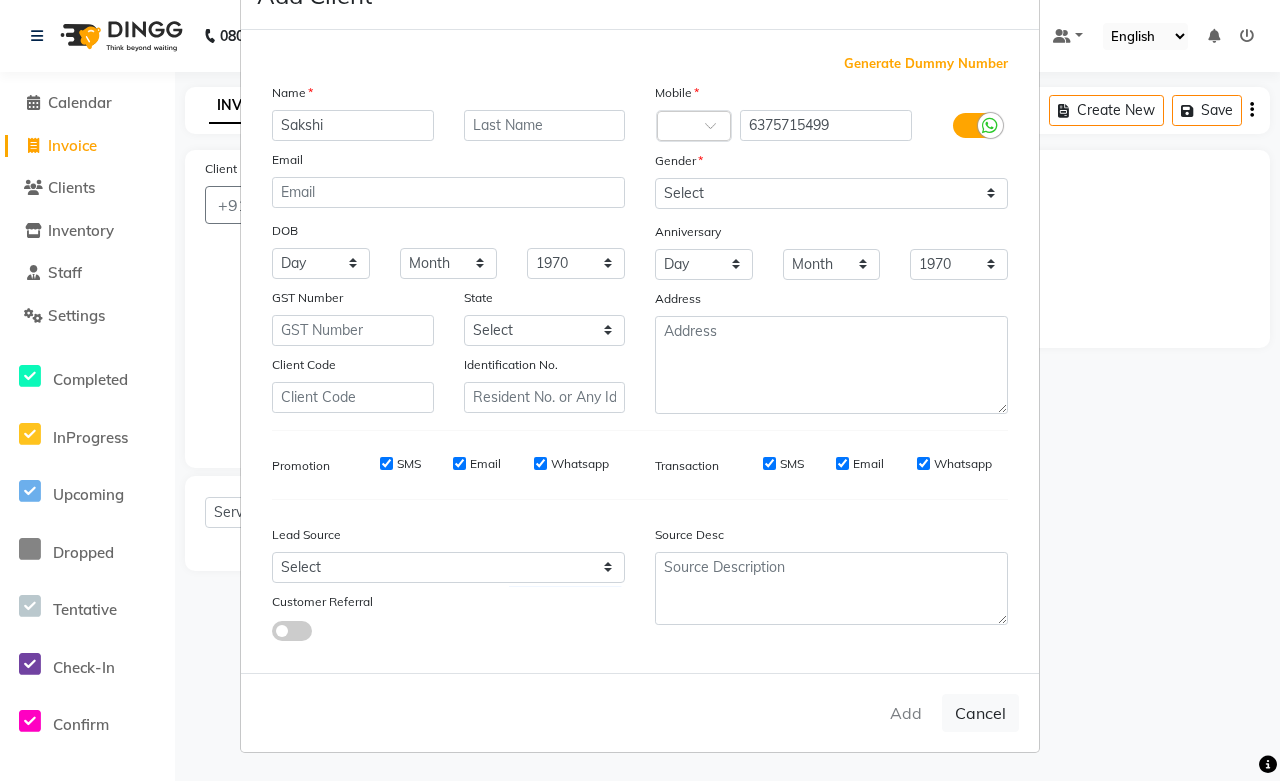 click on "Add   Cancel" at bounding box center (640, 712) 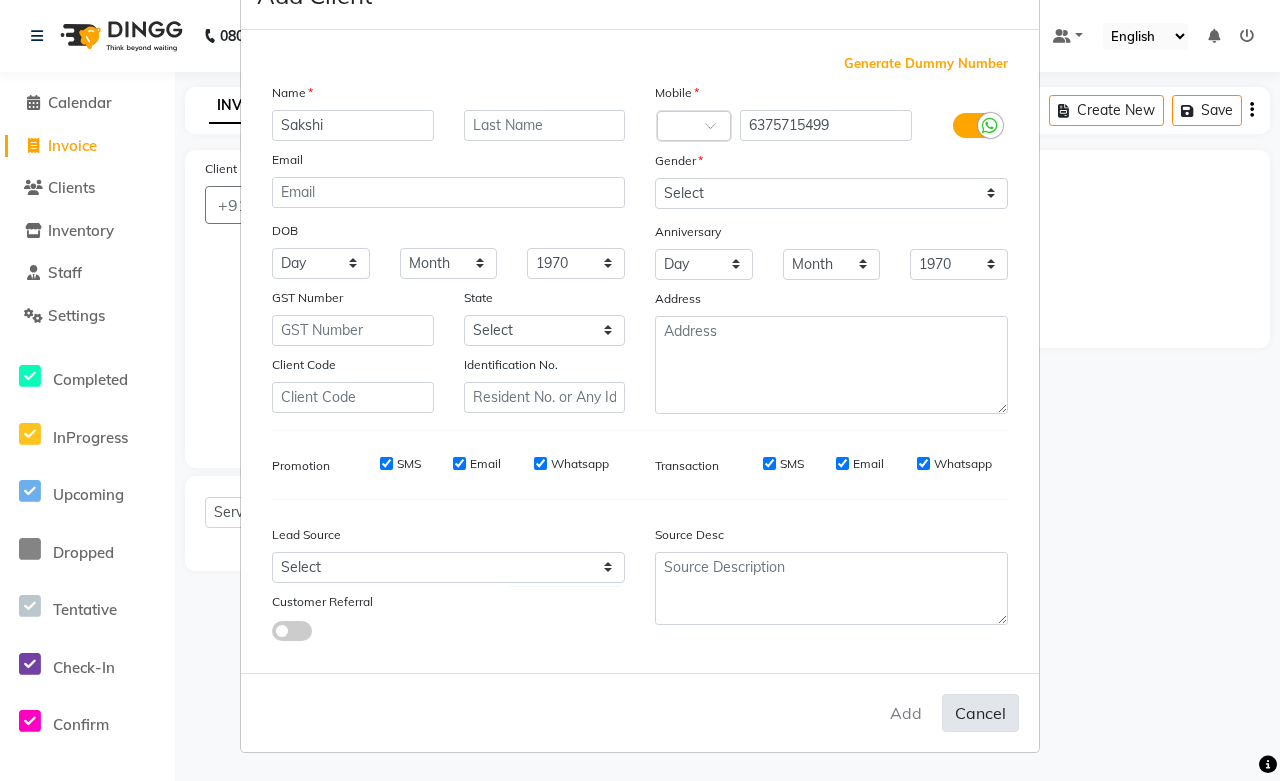click on "Cancel" at bounding box center (980, 713) 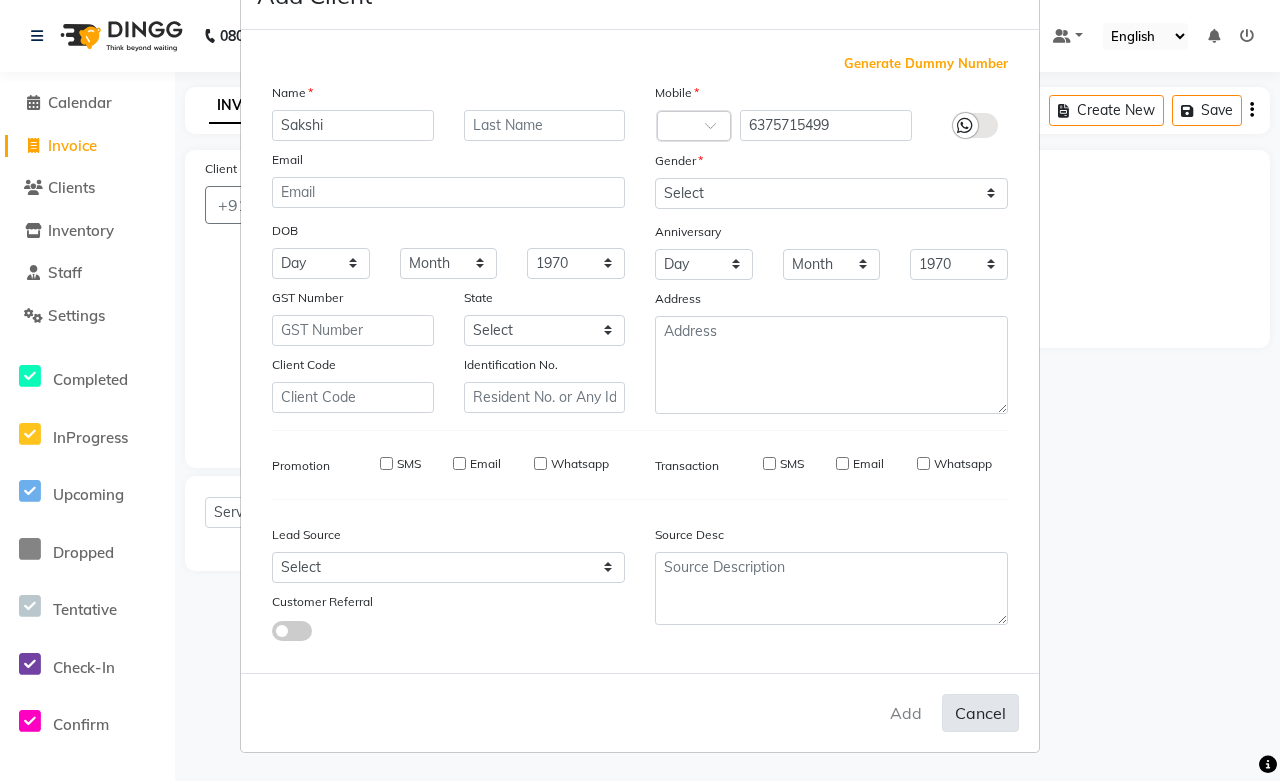 type 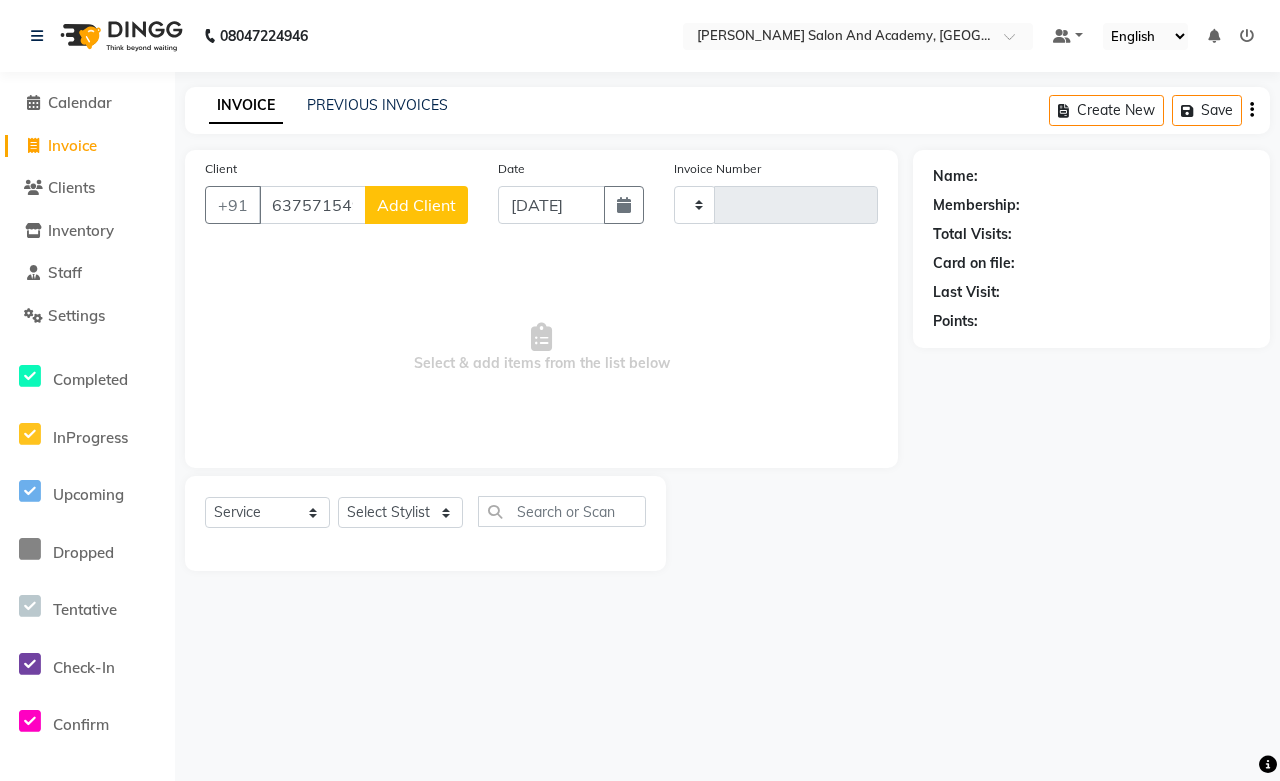click on "Add Client" 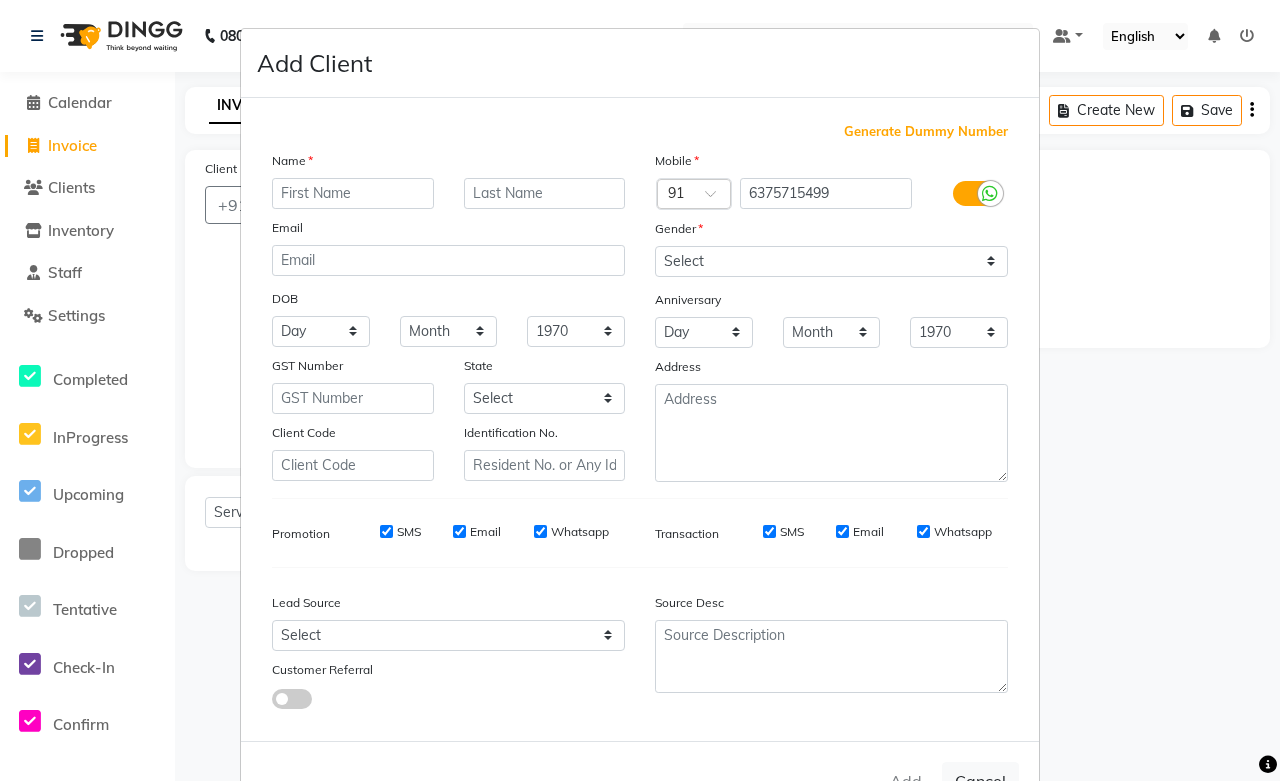 click at bounding box center [353, 193] 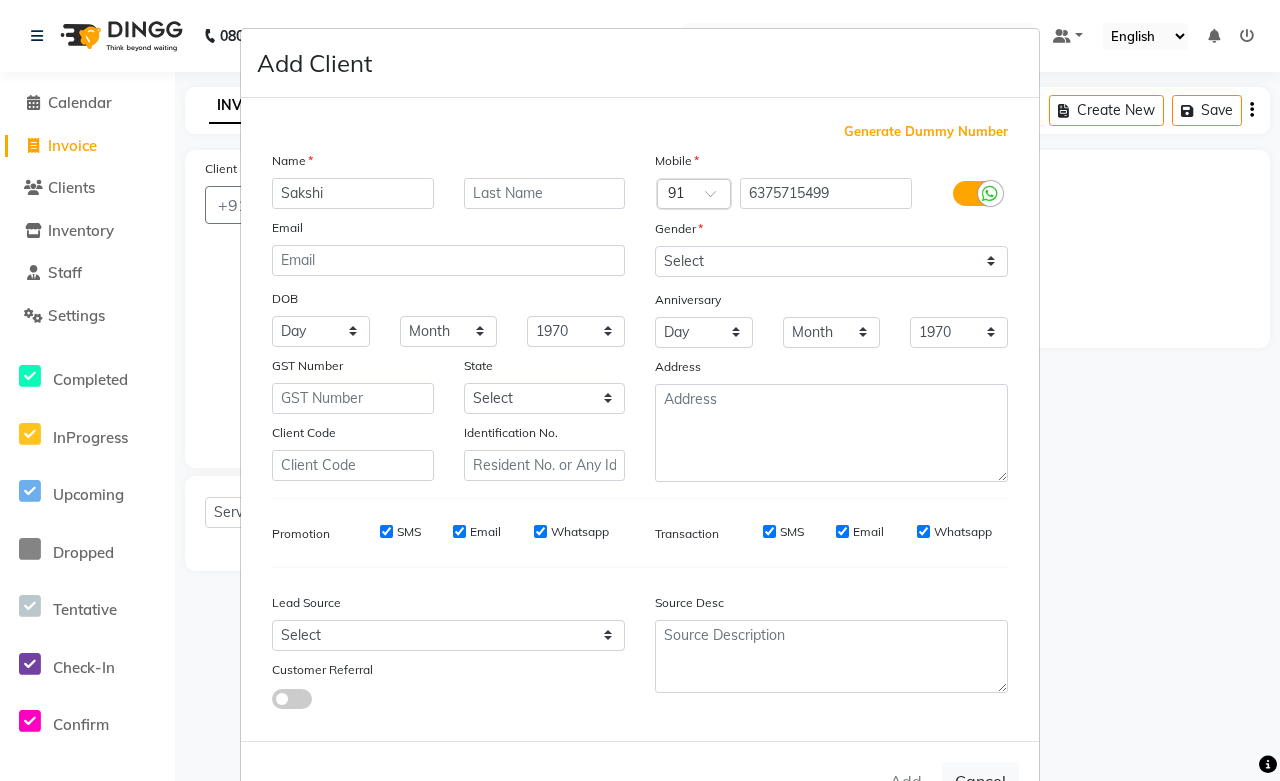 type on "Sakshi" 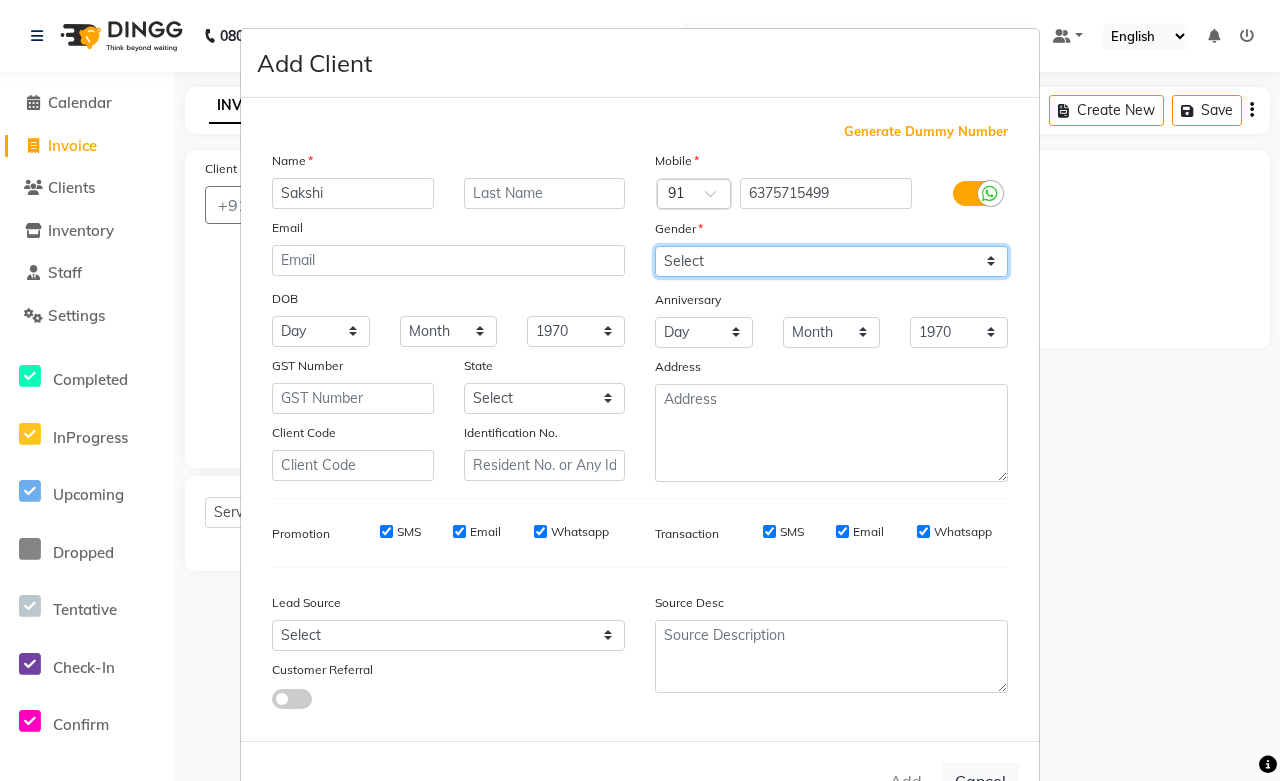 click on "Select [DEMOGRAPHIC_DATA] [DEMOGRAPHIC_DATA] Other Prefer Not To Say" at bounding box center [831, 261] 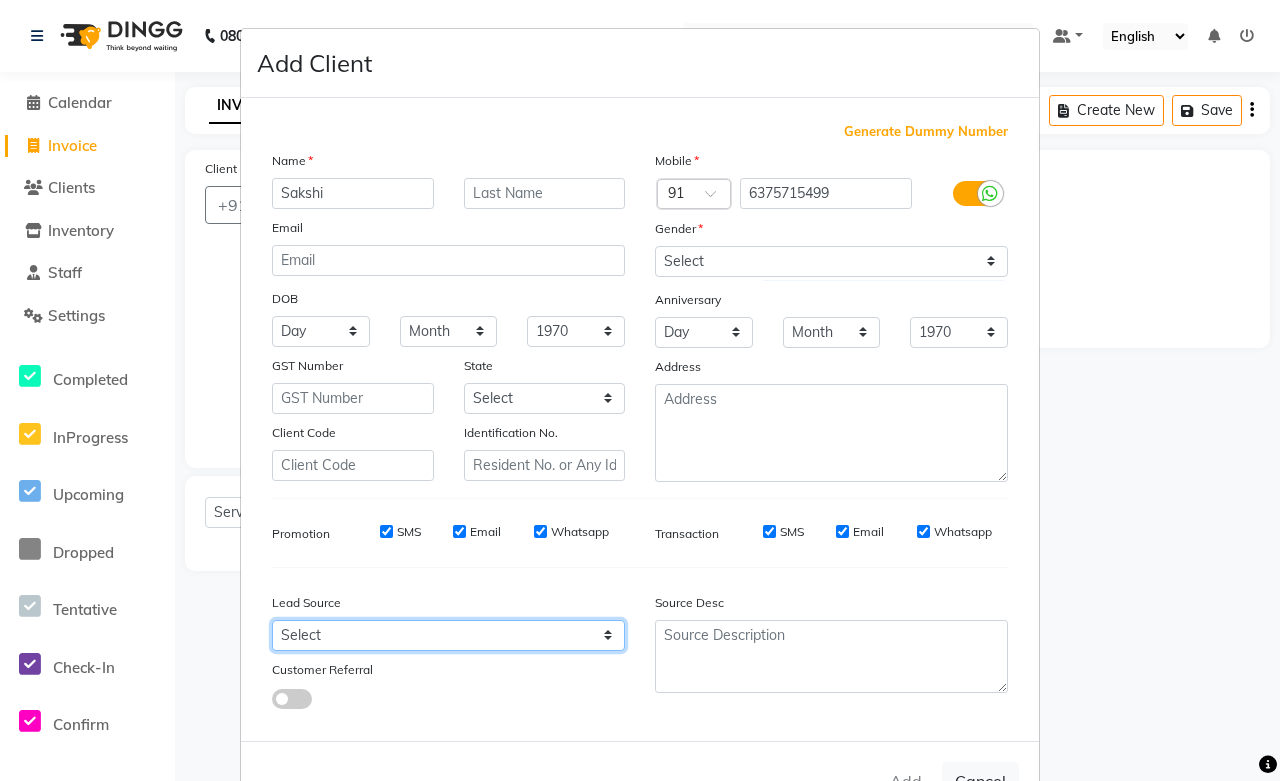 click on "Select" at bounding box center (448, 635) 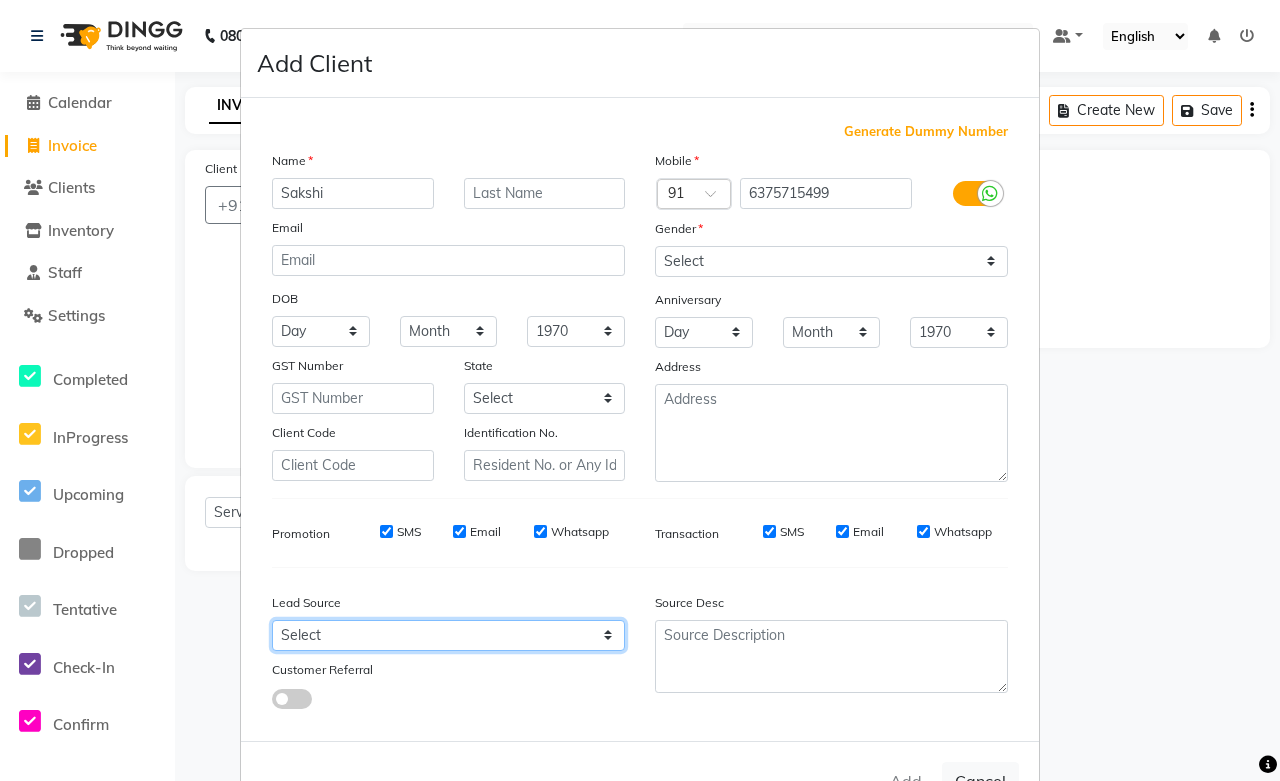 click on "Select" at bounding box center (448, 635) 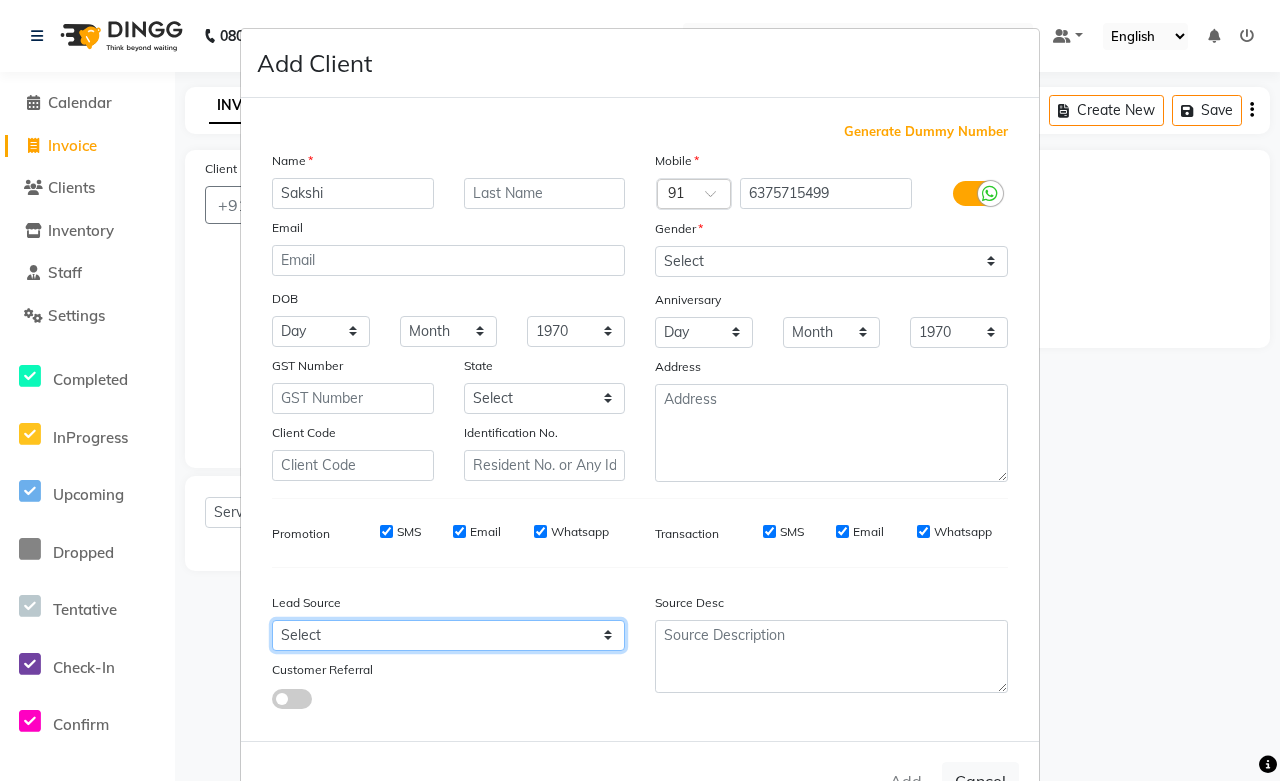 click on "Select" at bounding box center [448, 635] 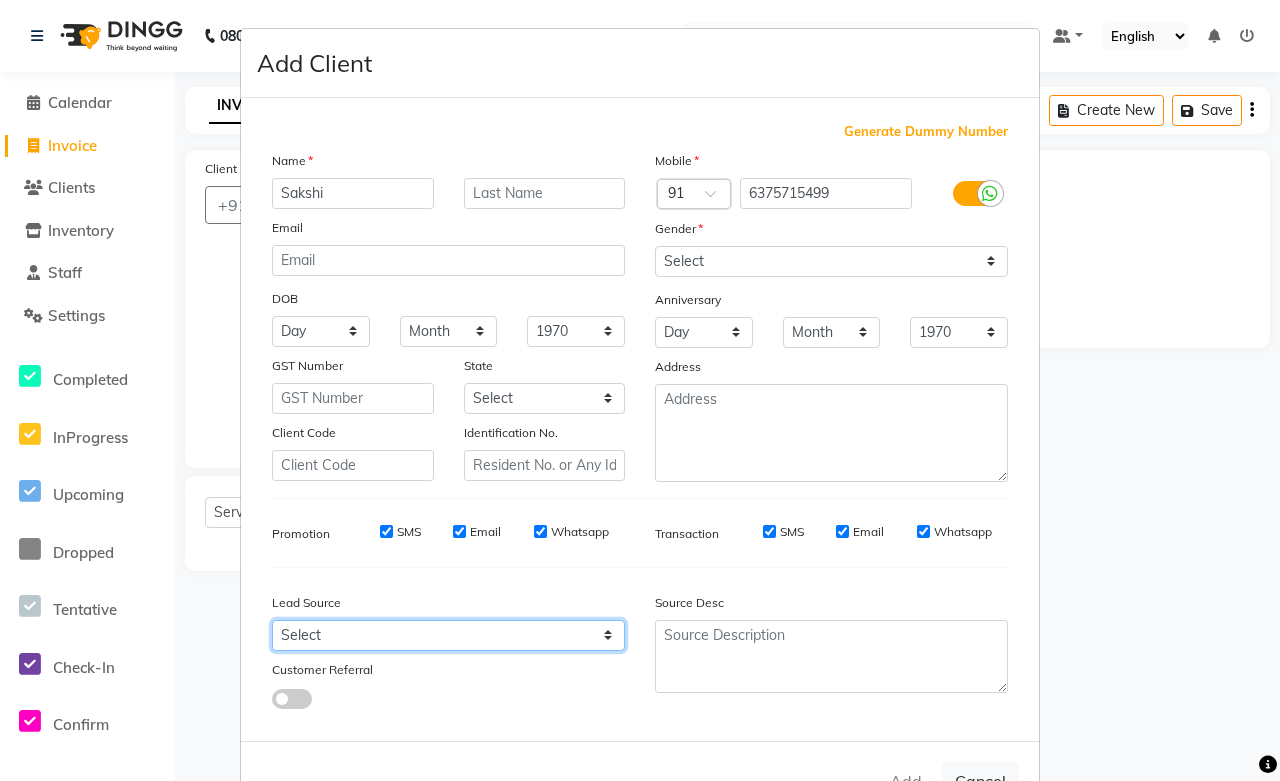 click on "Select" at bounding box center [448, 635] 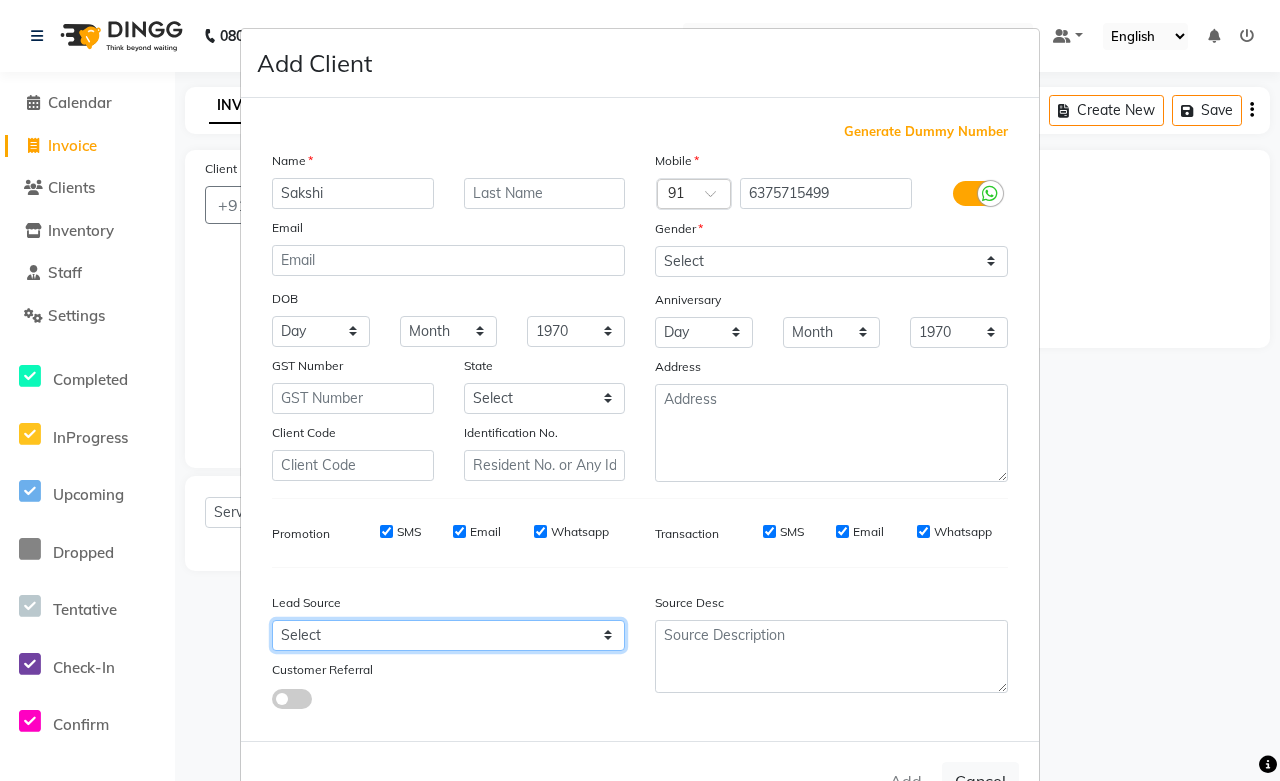 click on "Select" at bounding box center [448, 635] 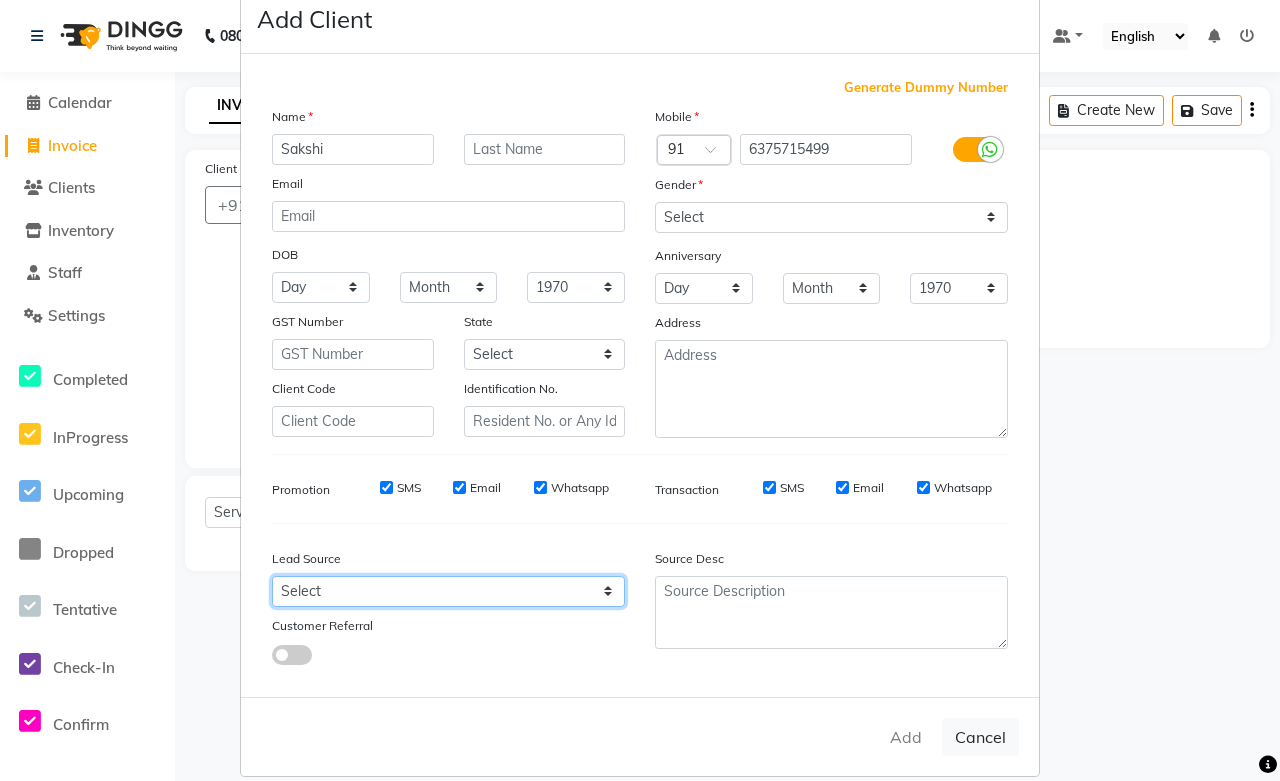 scroll, scrollTop: 70, scrollLeft: 0, axis: vertical 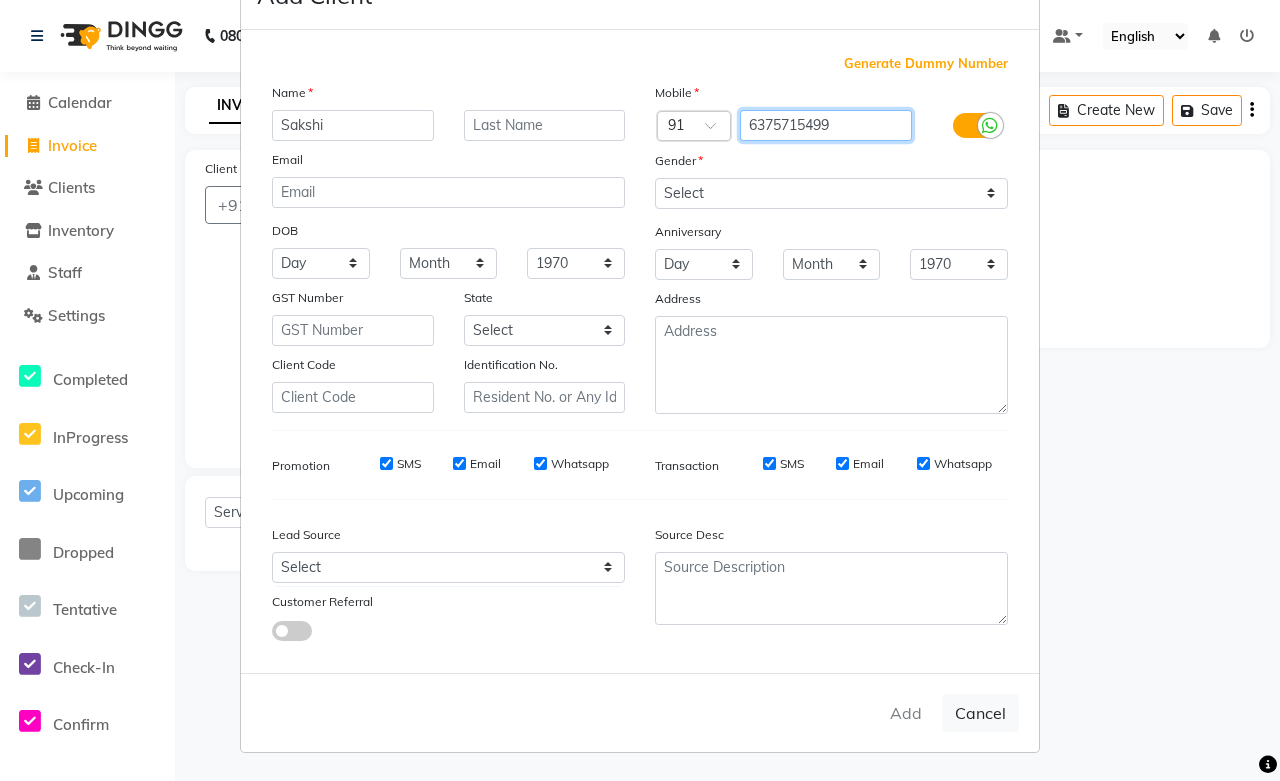 drag, startPoint x: 848, startPoint y: 130, endPoint x: 508, endPoint y: 117, distance: 340.24844 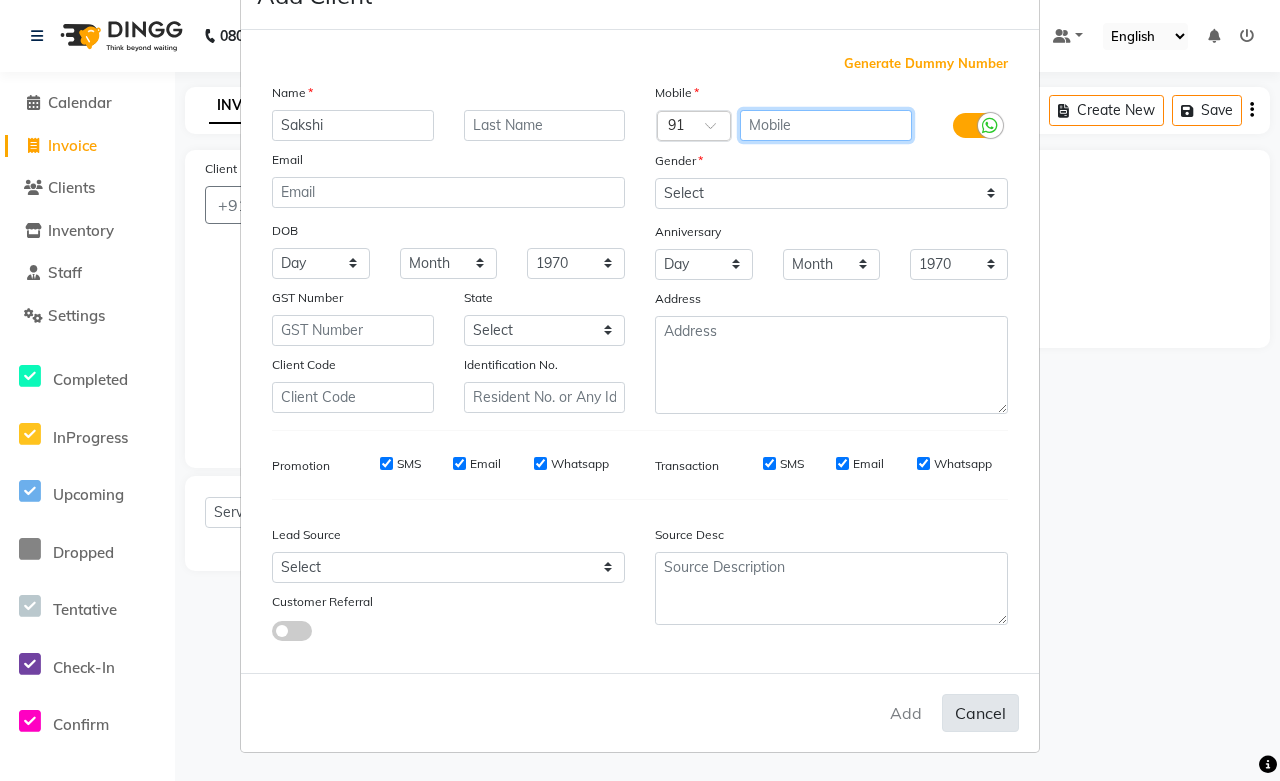 type 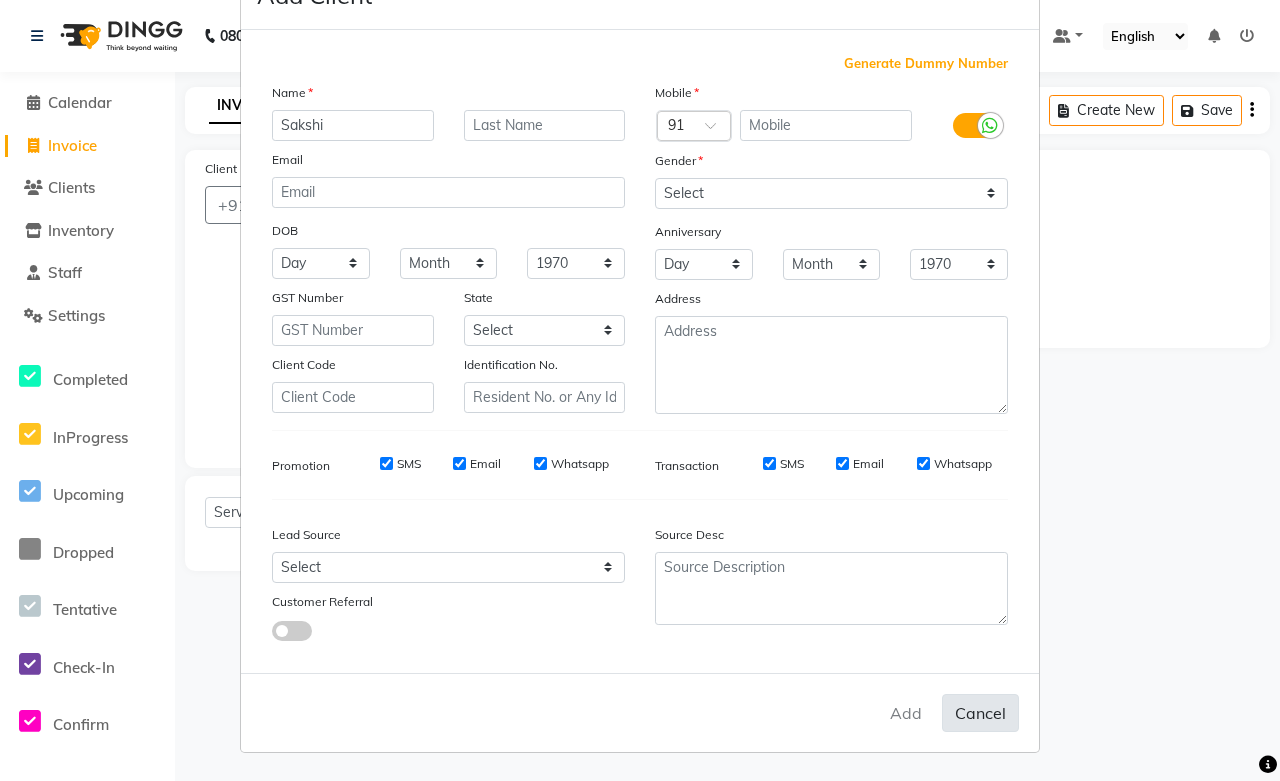 click on "Cancel" at bounding box center [980, 713] 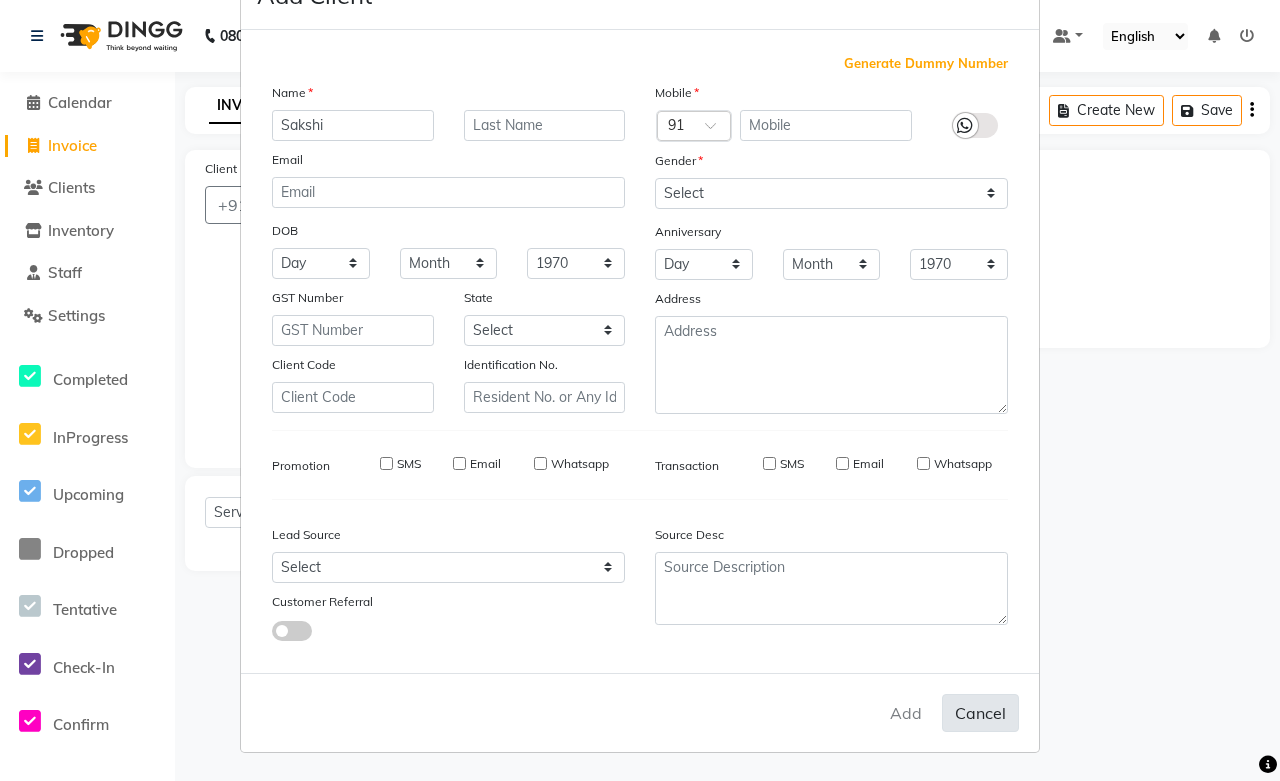 type 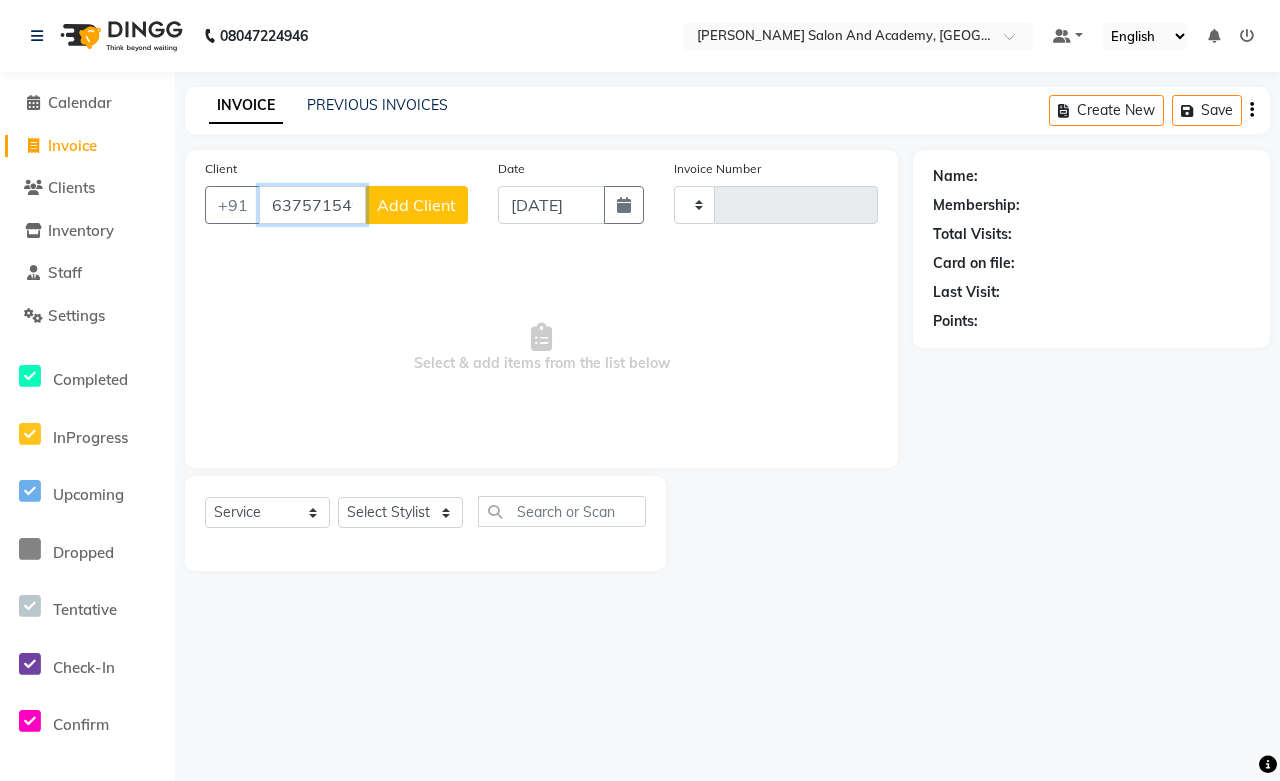 scroll, scrollTop: 0, scrollLeft: 12, axis: horizontal 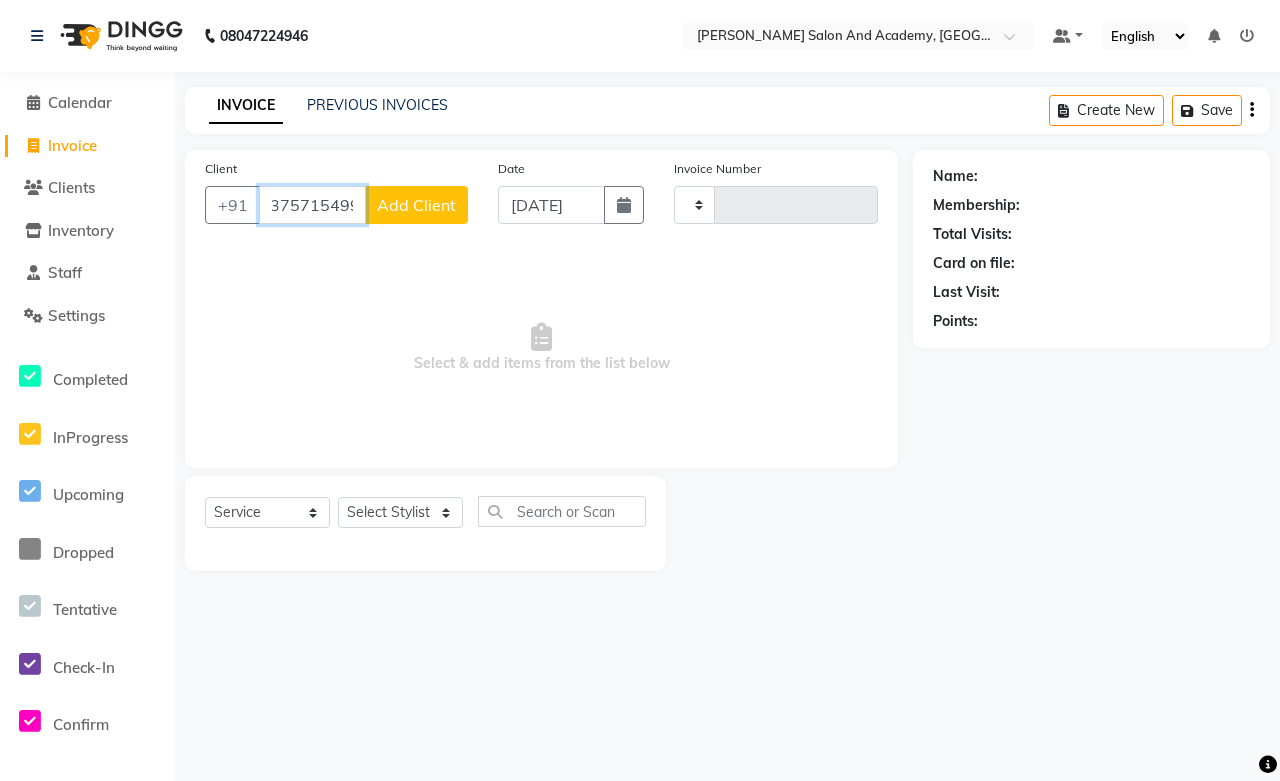 drag, startPoint x: 267, startPoint y: 202, endPoint x: 411, endPoint y: 207, distance: 144.08678 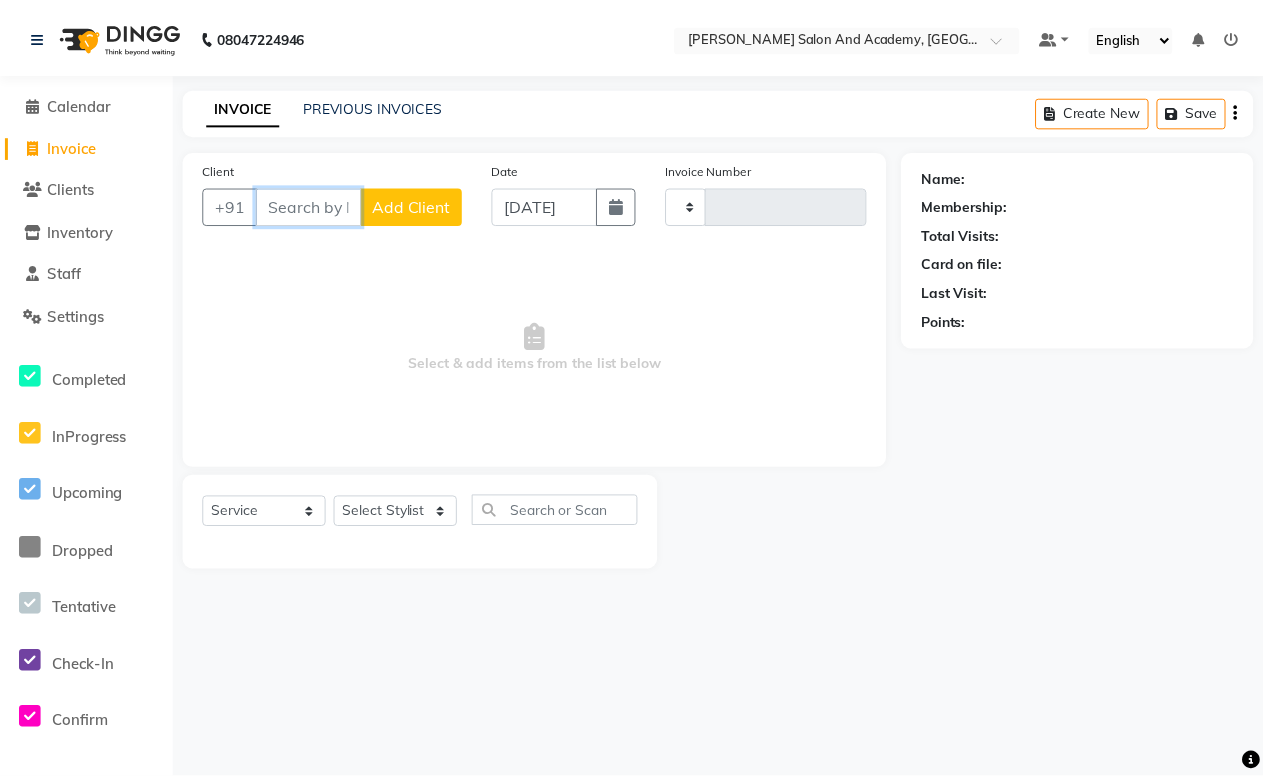 scroll, scrollTop: 0, scrollLeft: 0, axis: both 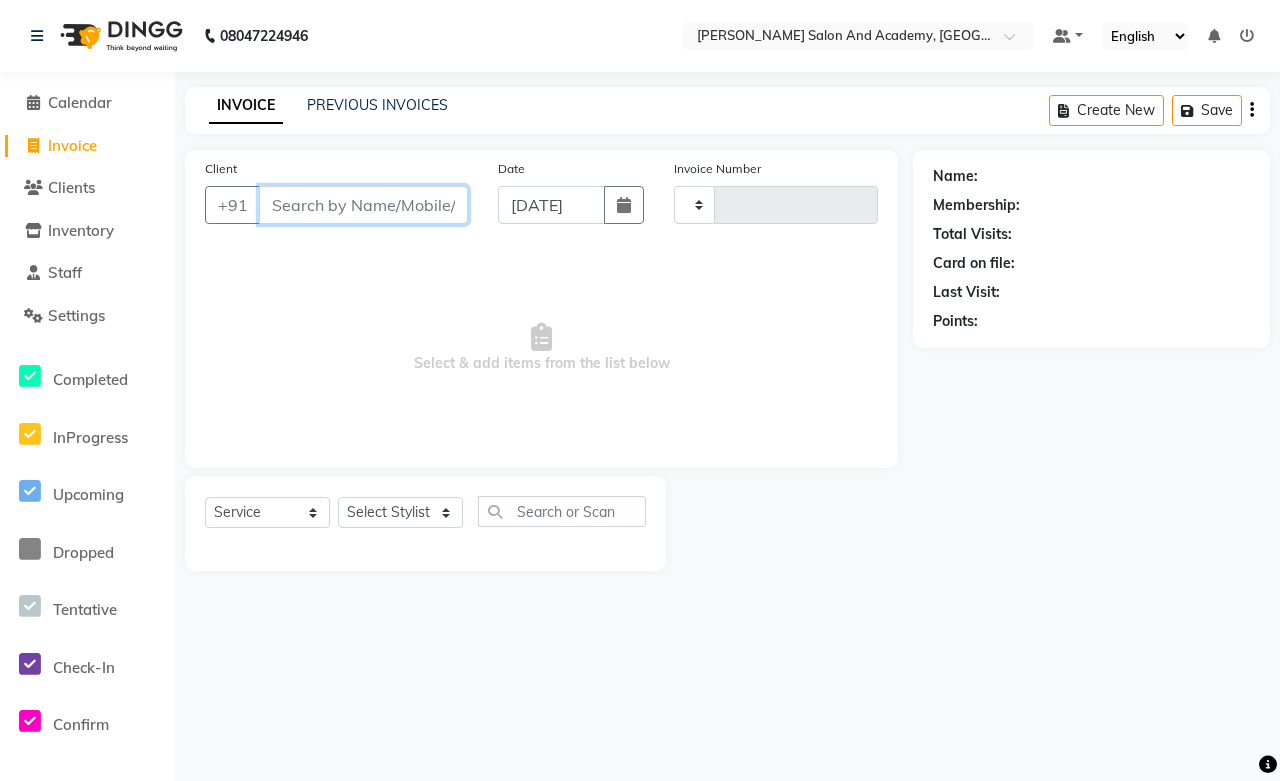 paste on "6375715499" 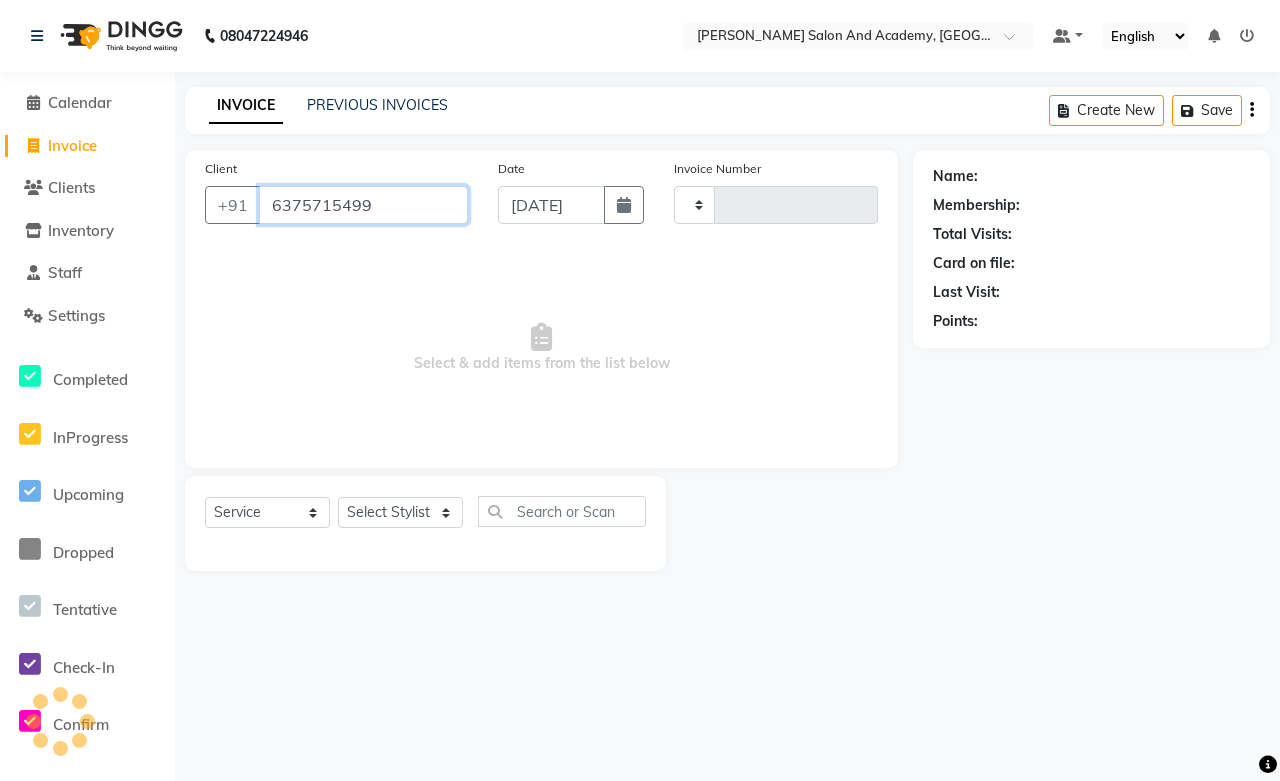 type on "6375715499" 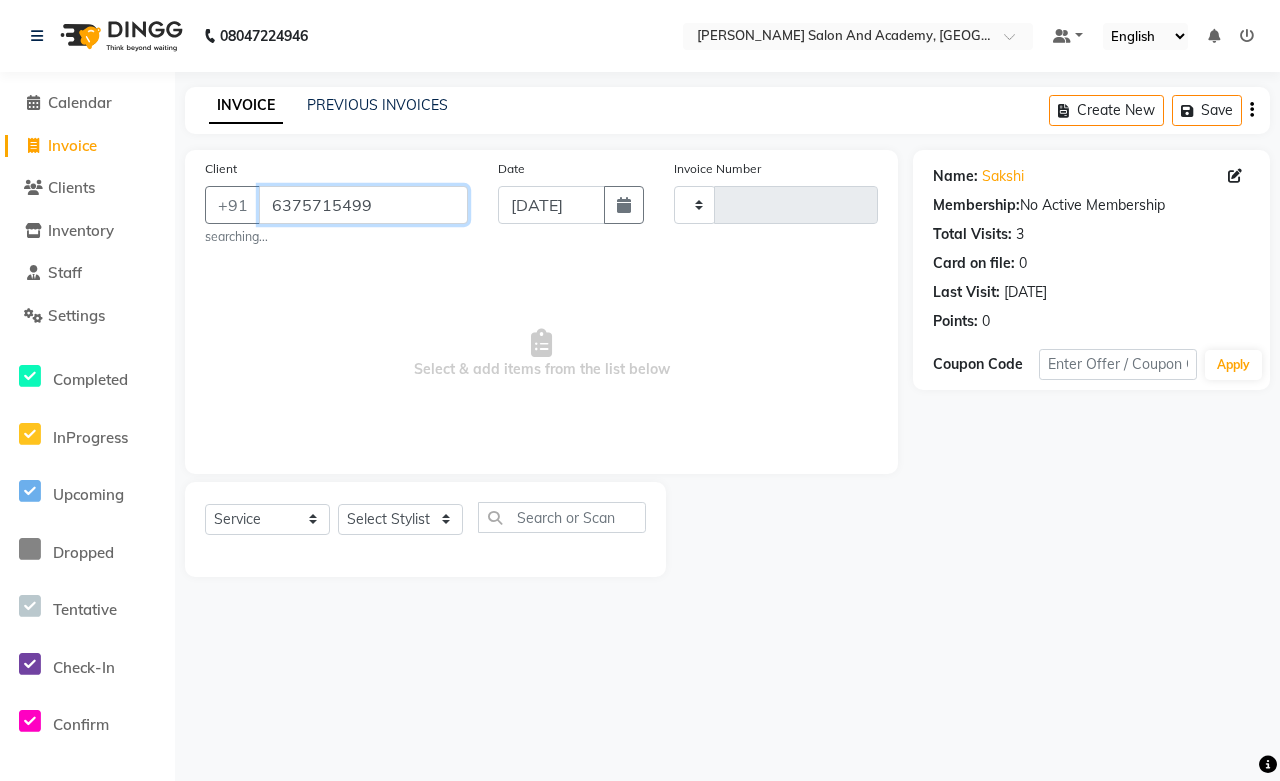 click on "6375715499" at bounding box center [363, 205] 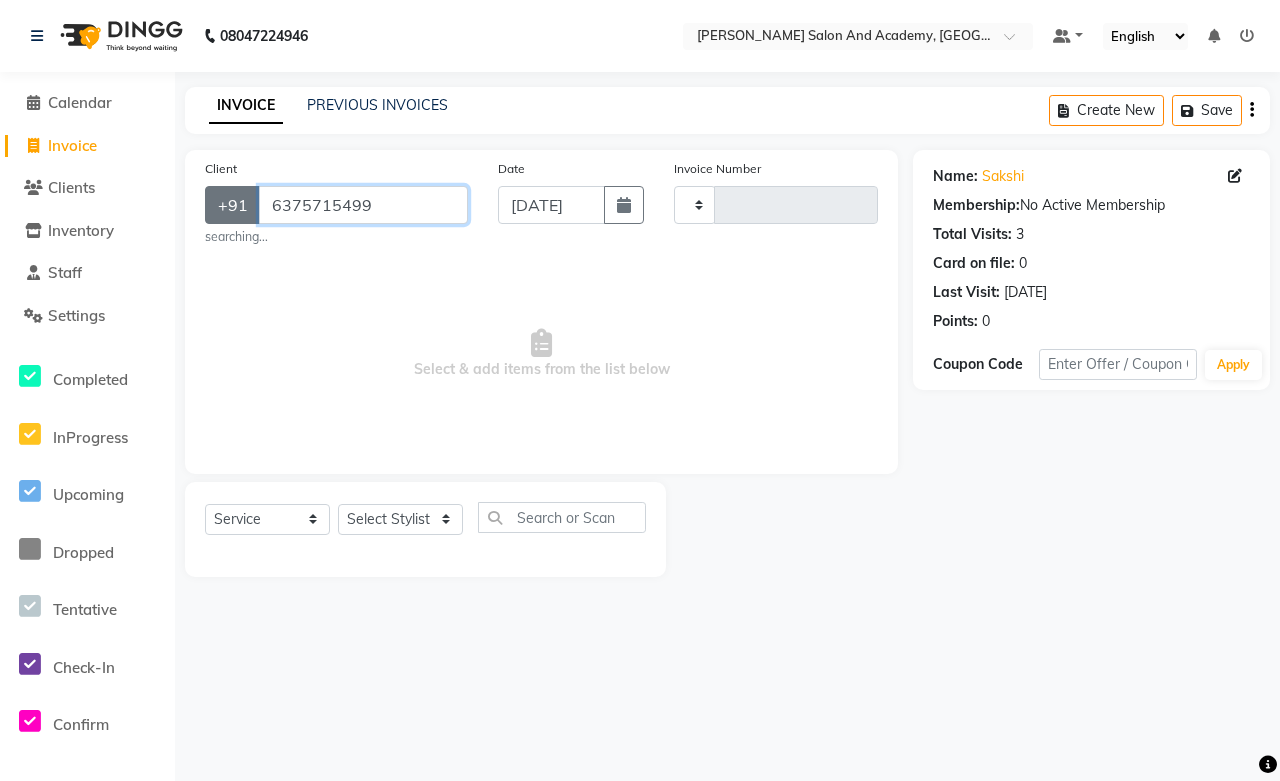 drag, startPoint x: 370, startPoint y: 212, endPoint x: 248, endPoint y: 216, distance: 122.06556 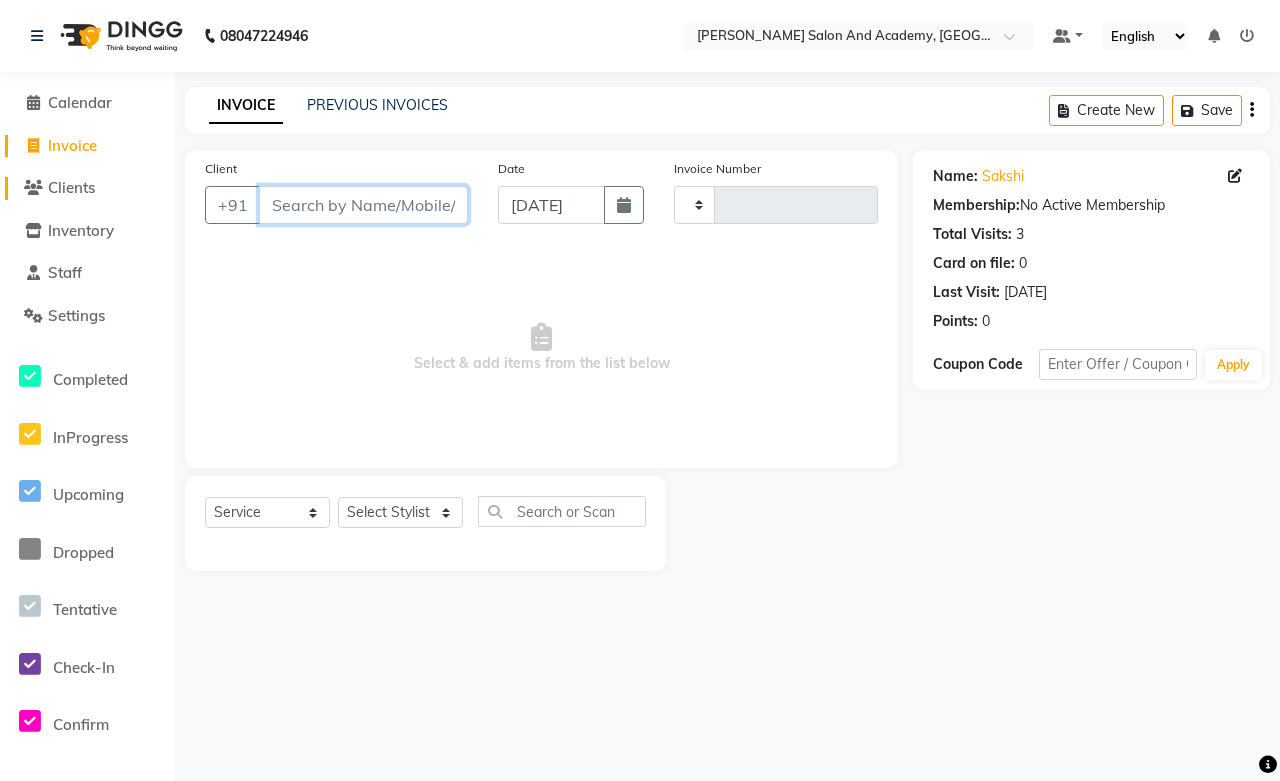 type 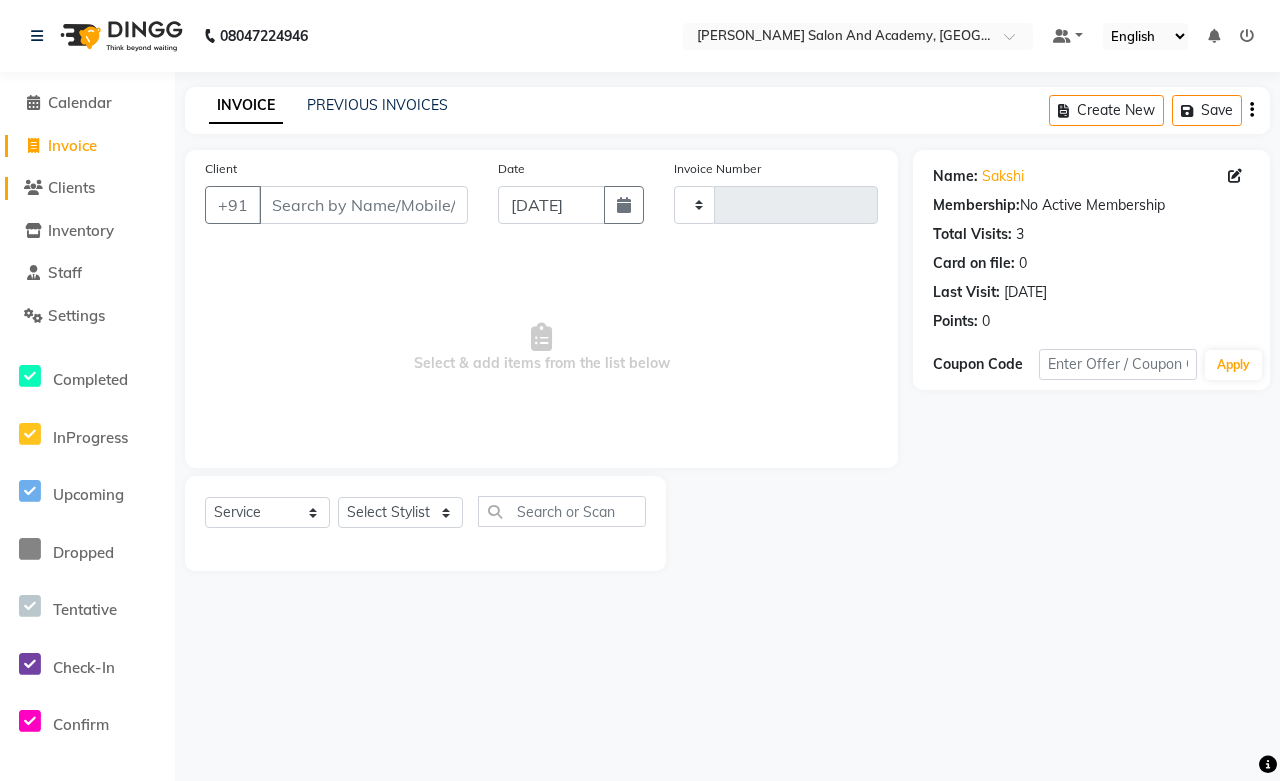 click on "Clients" 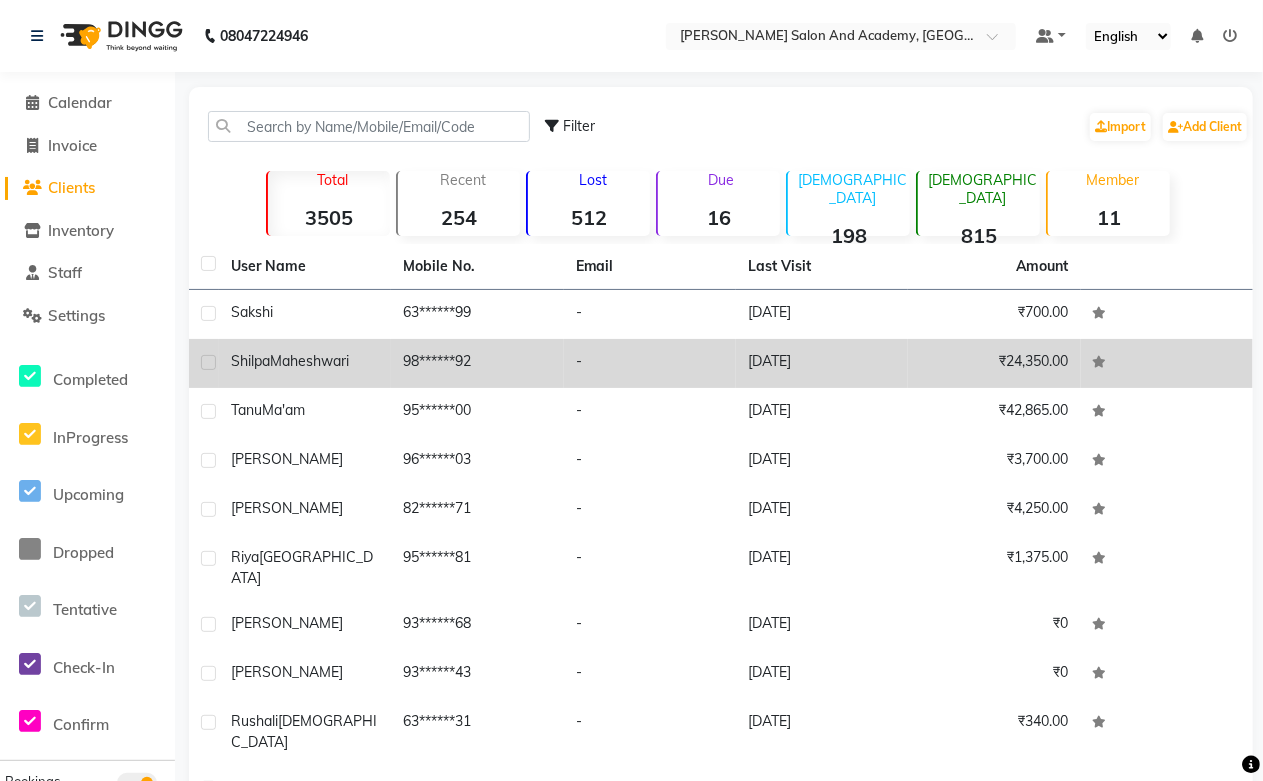 drag, startPoint x: 281, startPoint y: 124, endPoint x: 593, endPoint y: 358, distance: 390 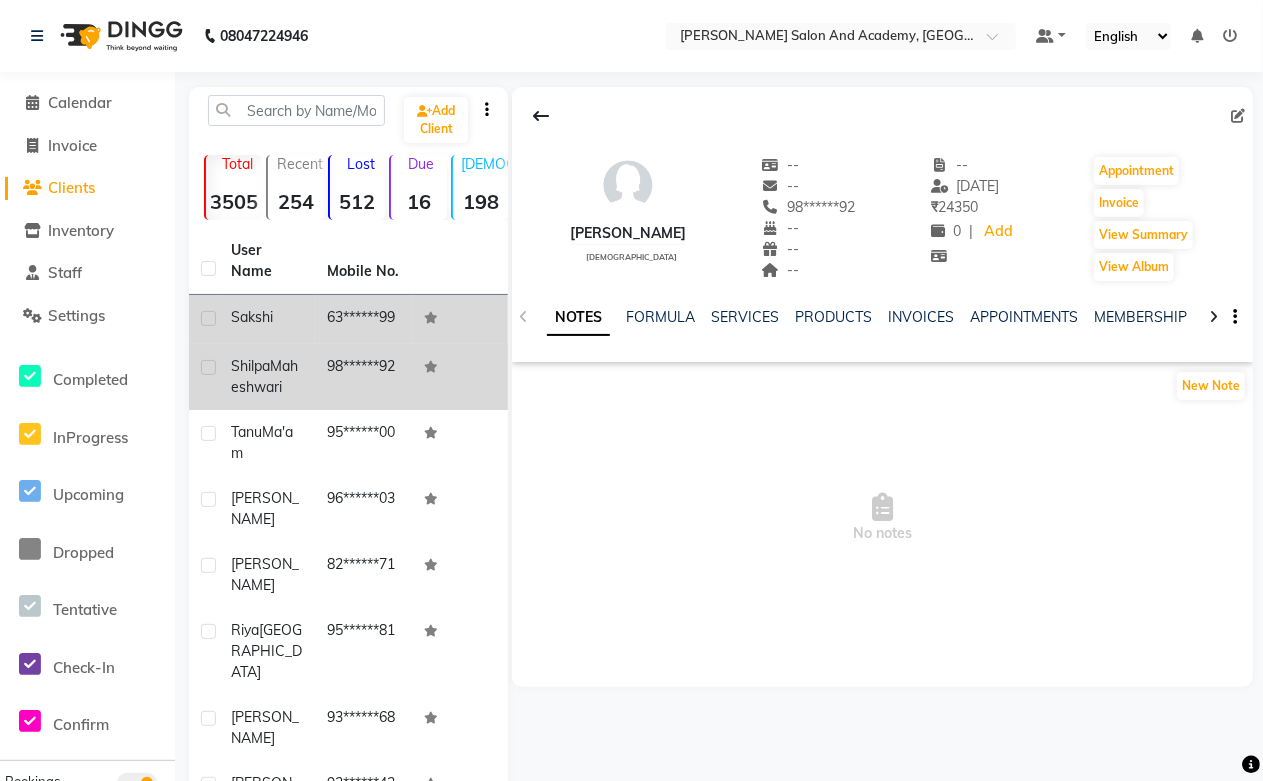 click on "Sakshi" 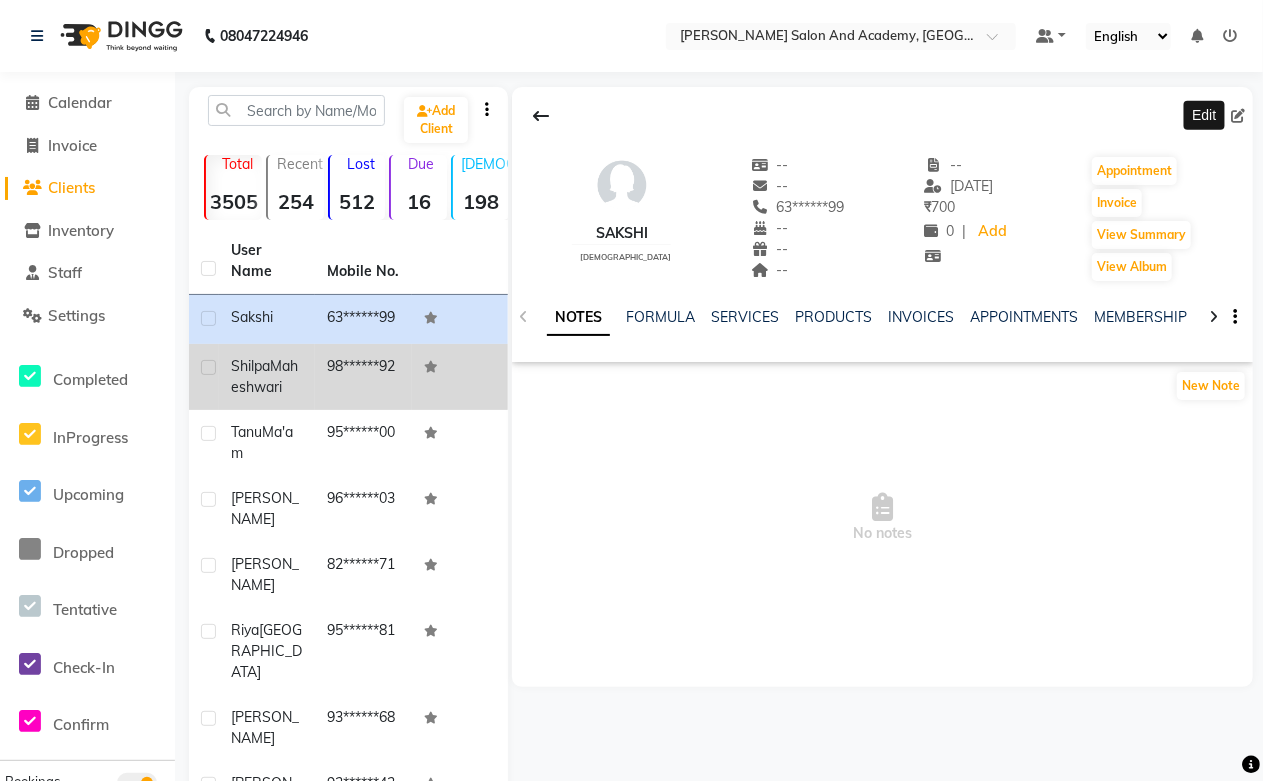 click 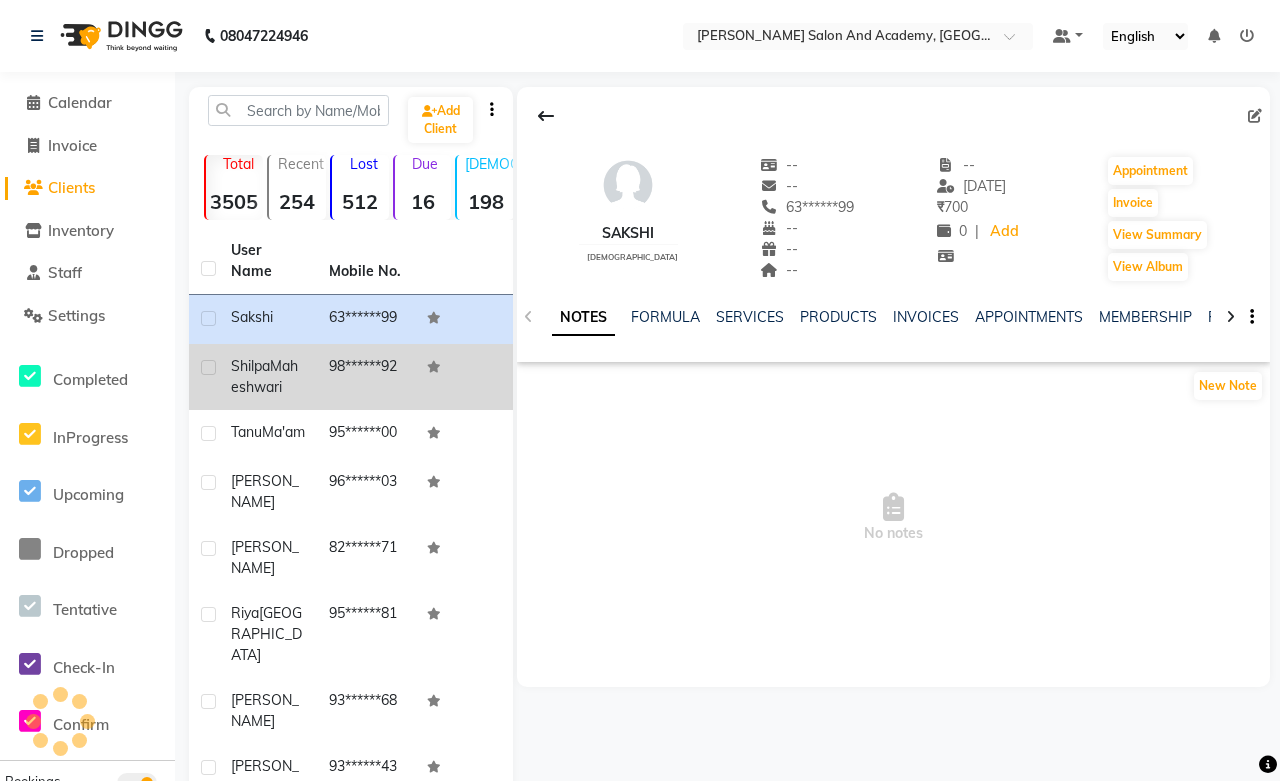 select on "[DEMOGRAPHIC_DATA]" 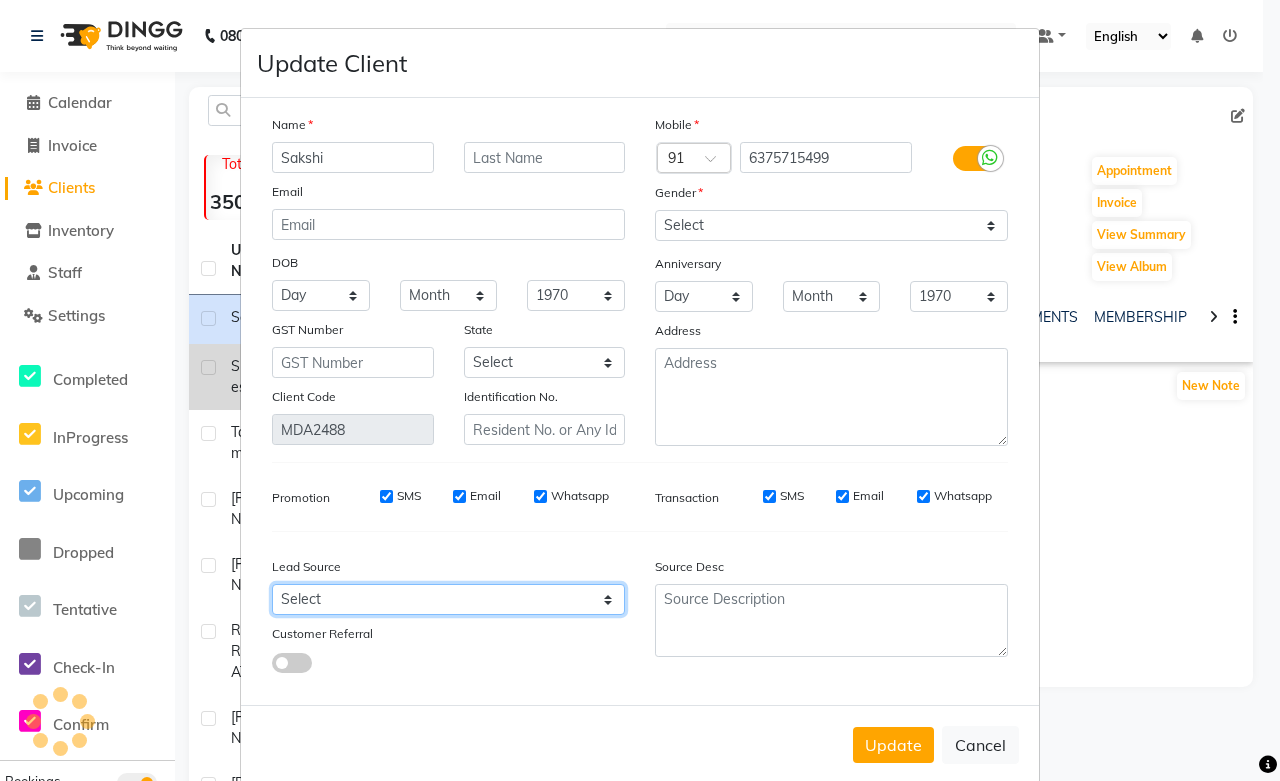 click on "Select Walk-in Referral Internet Friend Word of Mouth Advertisement Facebook JustDial Google Other Instagram  Regular Customer Returning Customer Flee" at bounding box center [448, 599] 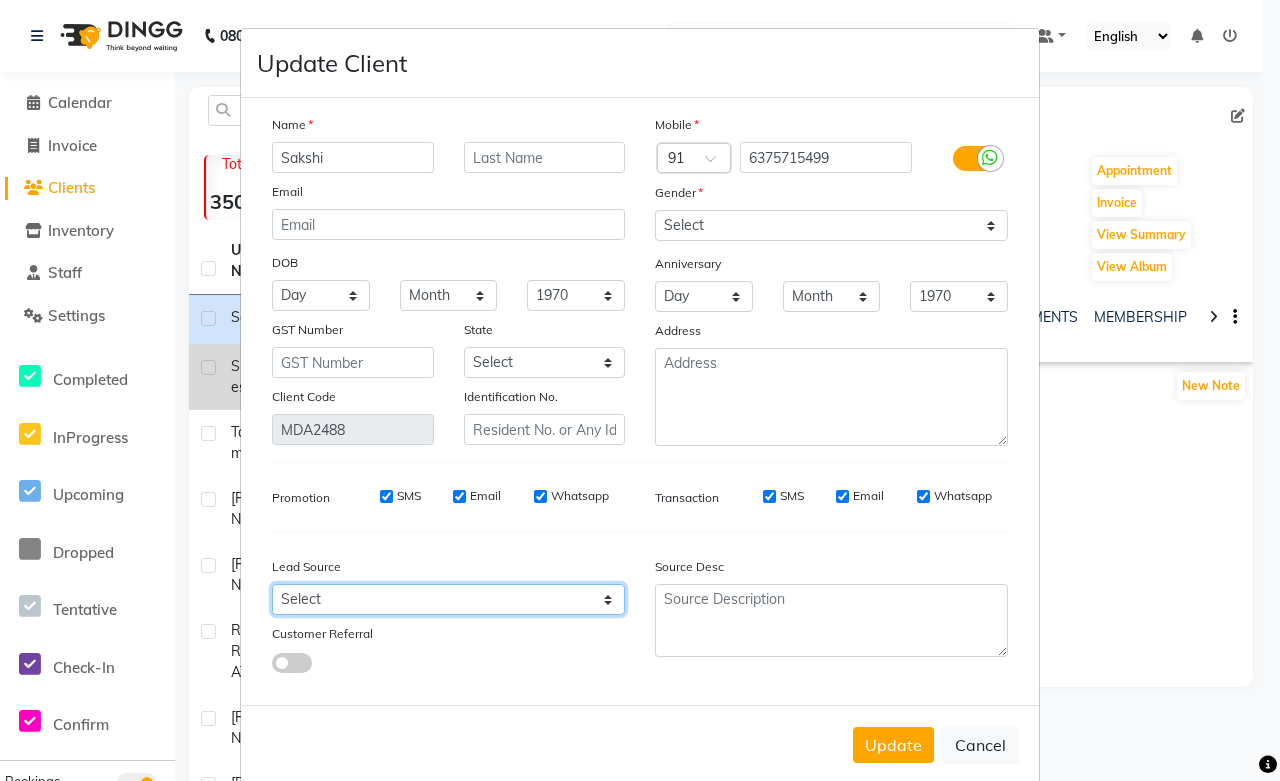 select on "46158" 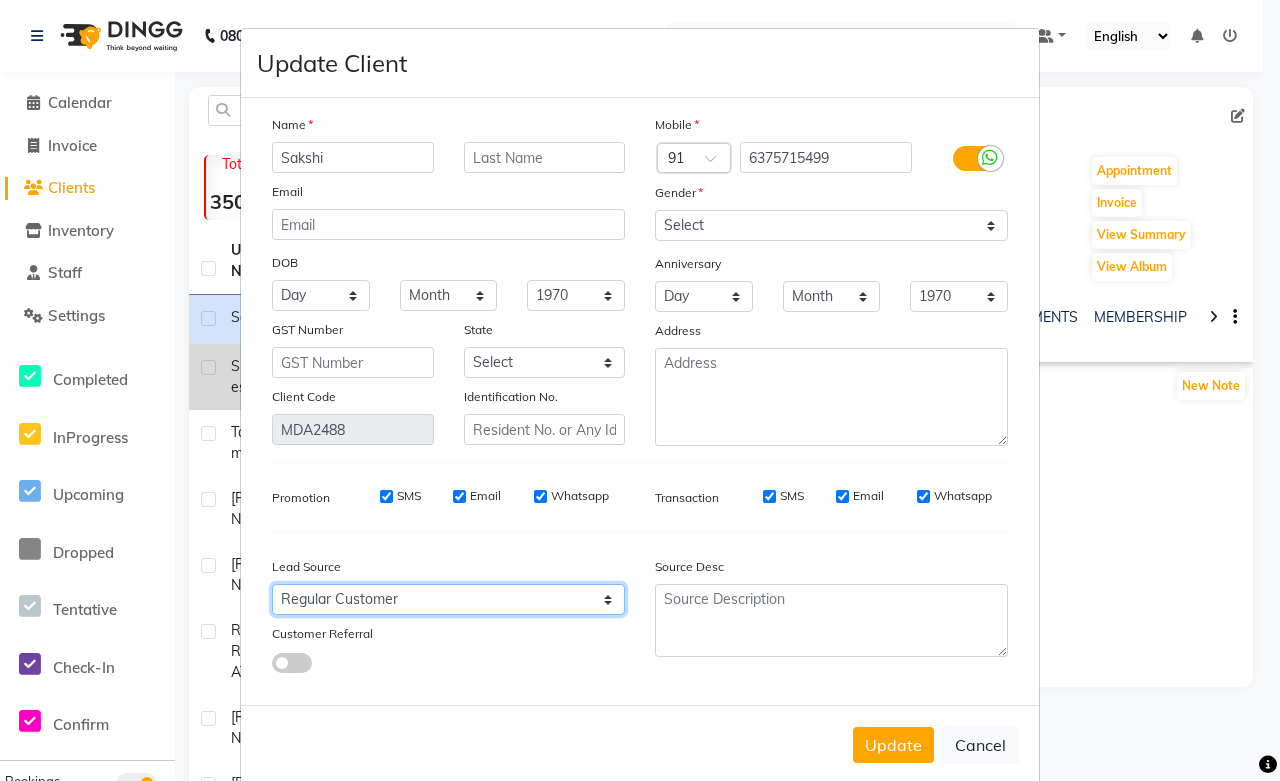 click on "Select Walk-in Referral Internet Friend Word of Mouth Advertisement Facebook JustDial Google Other Instagram  Regular Customer Returning Customer Flee" at bounding box center [448, 599] 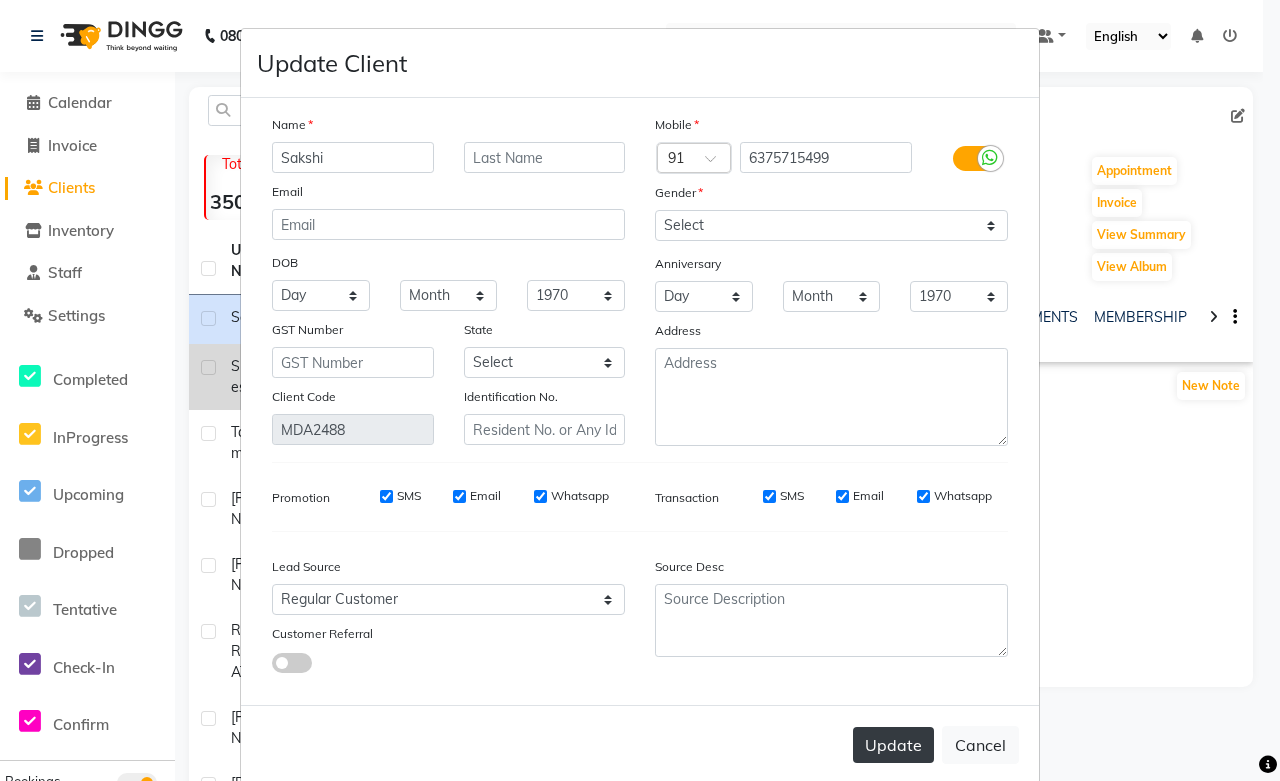 click on "Update" at bounding box center (893, 745) 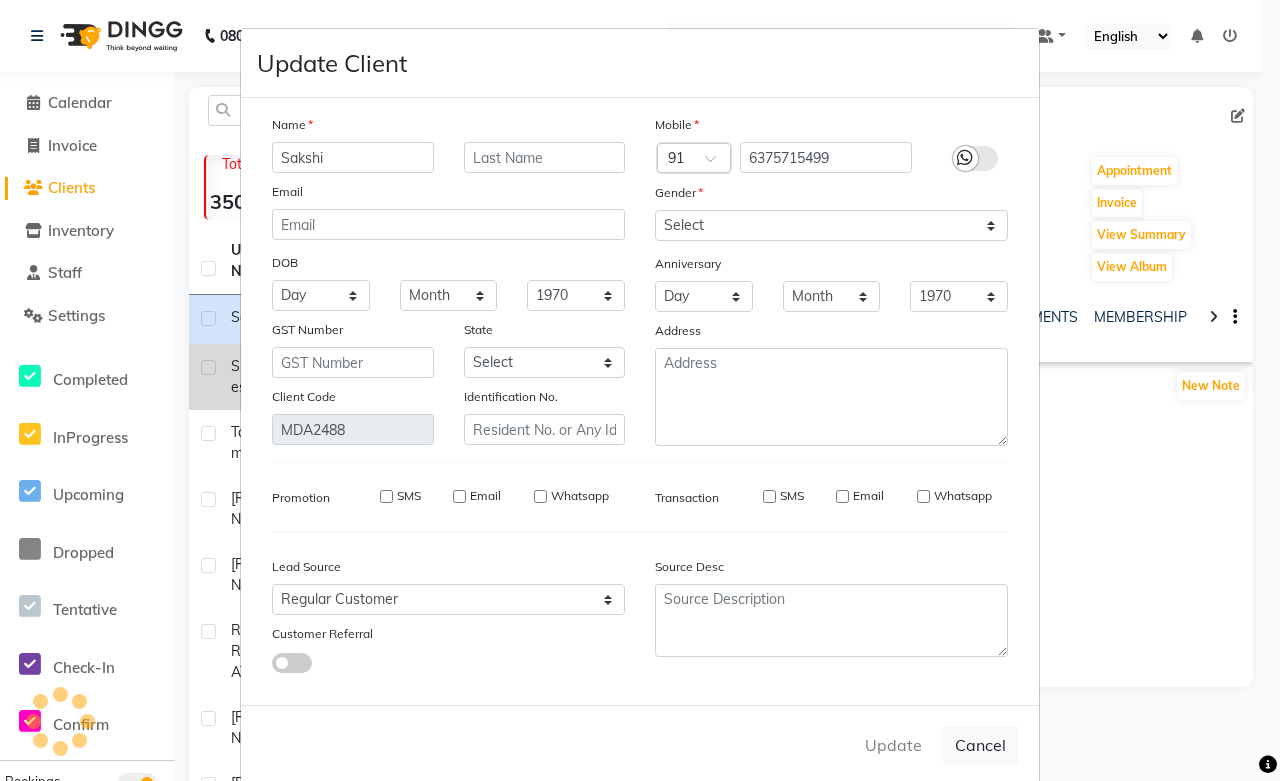 type 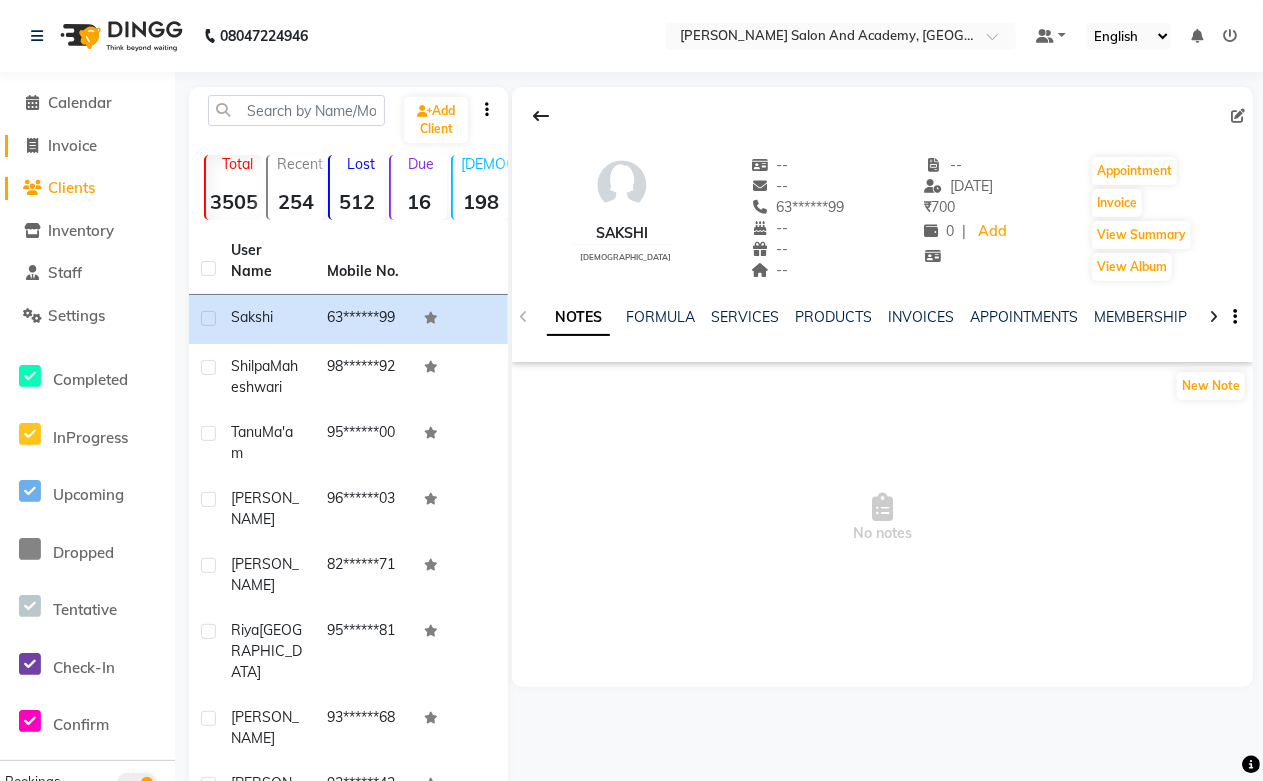 click on "Invoice" 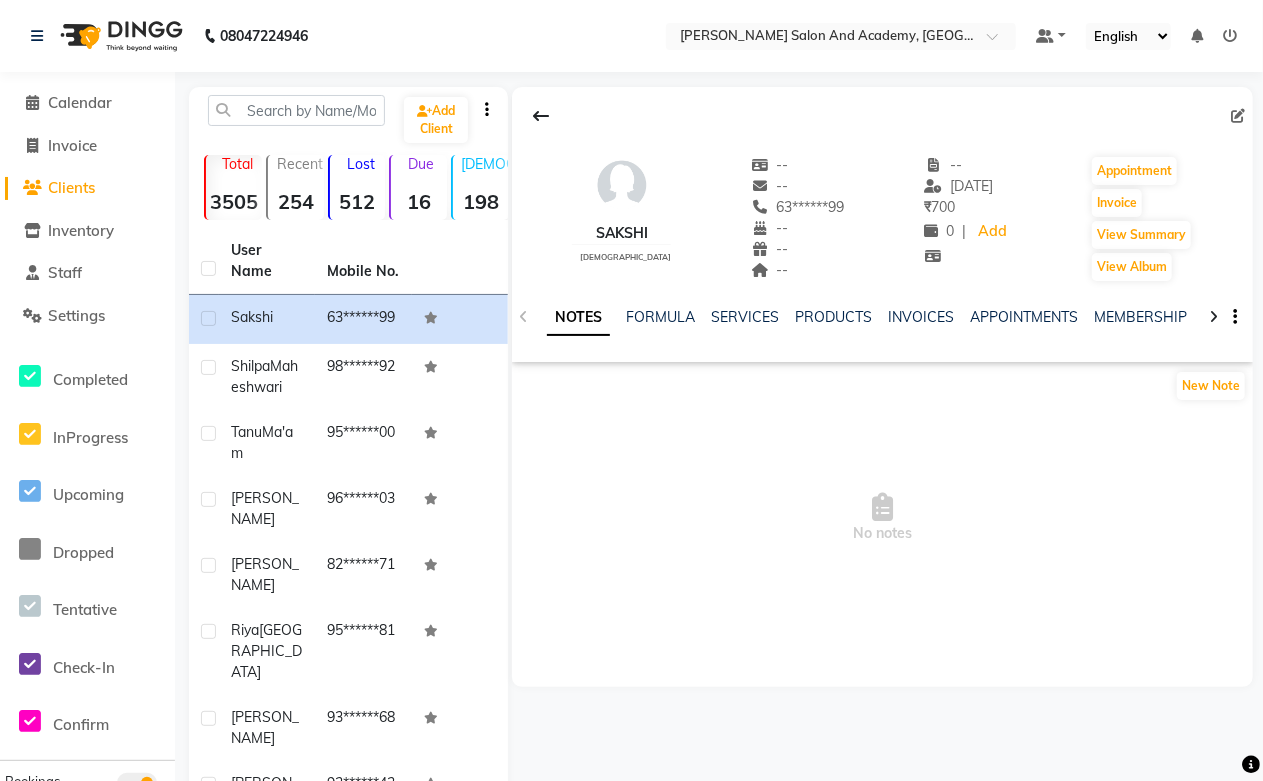 select on "service" 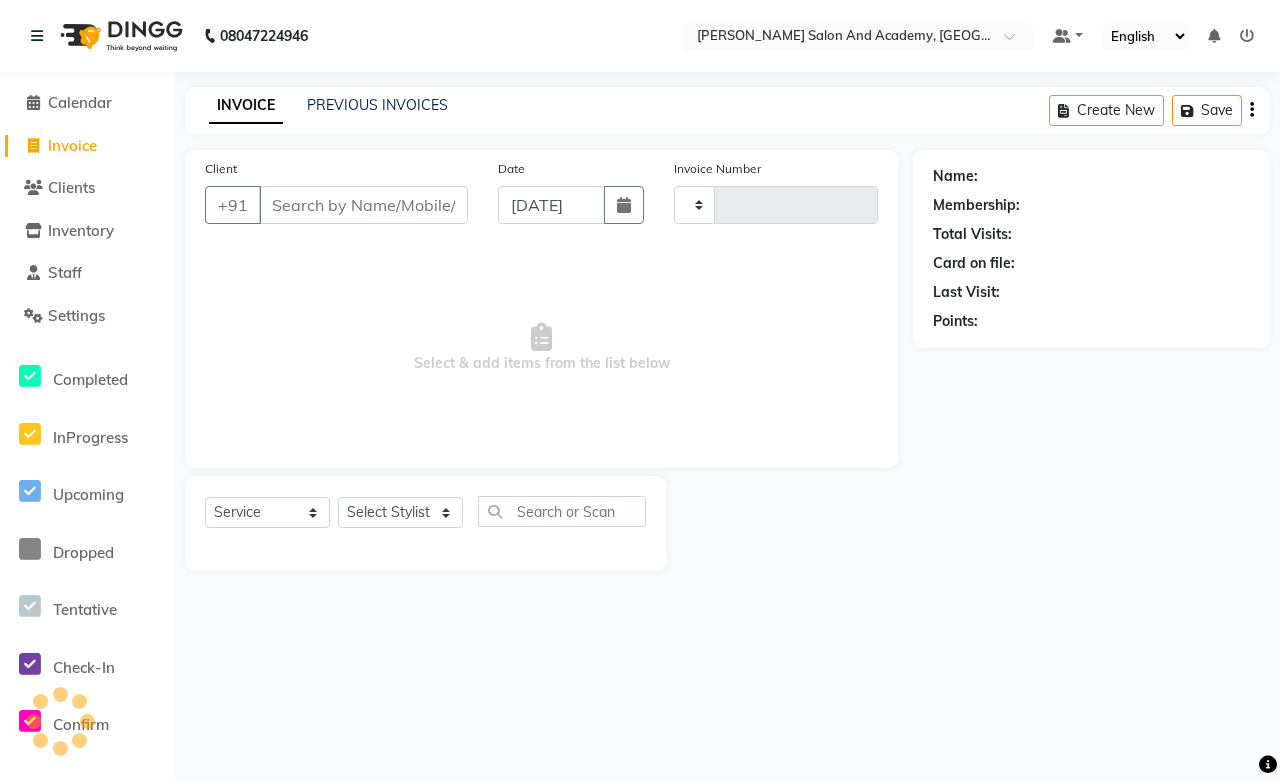 type on "0431" 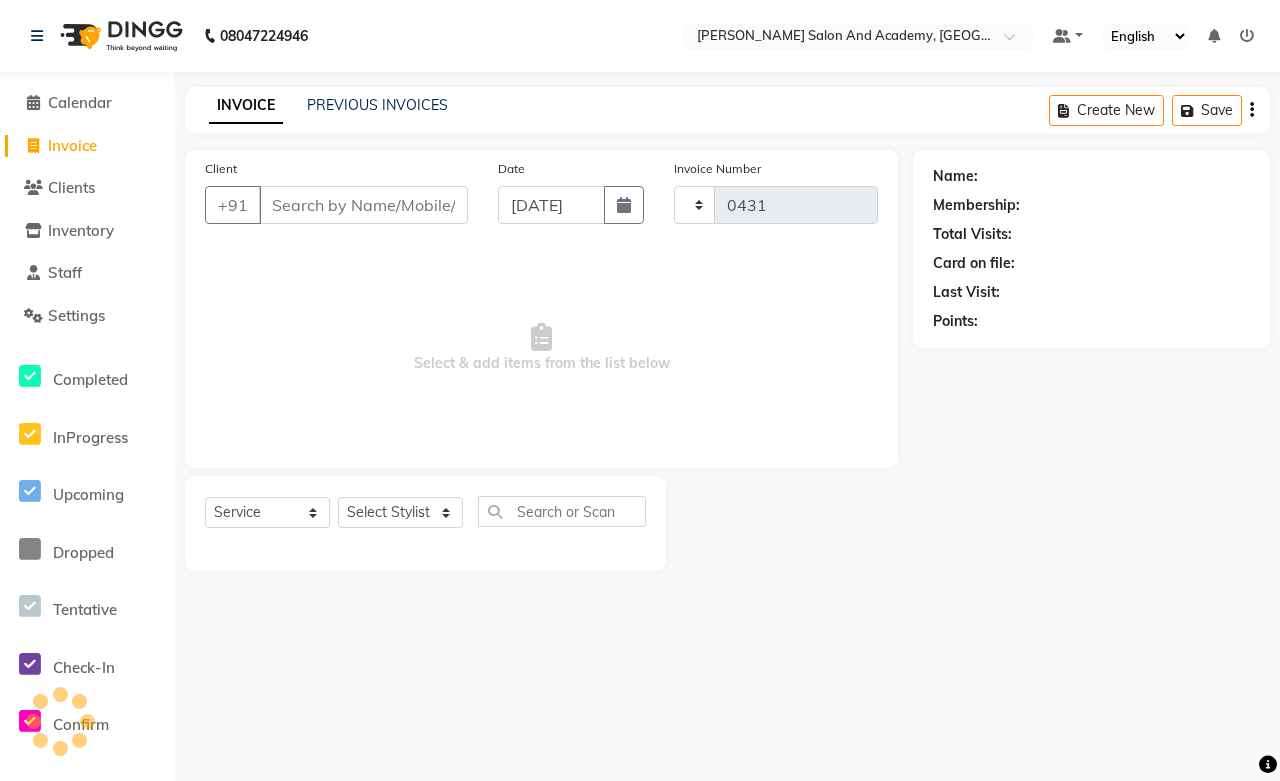 select on "6453" 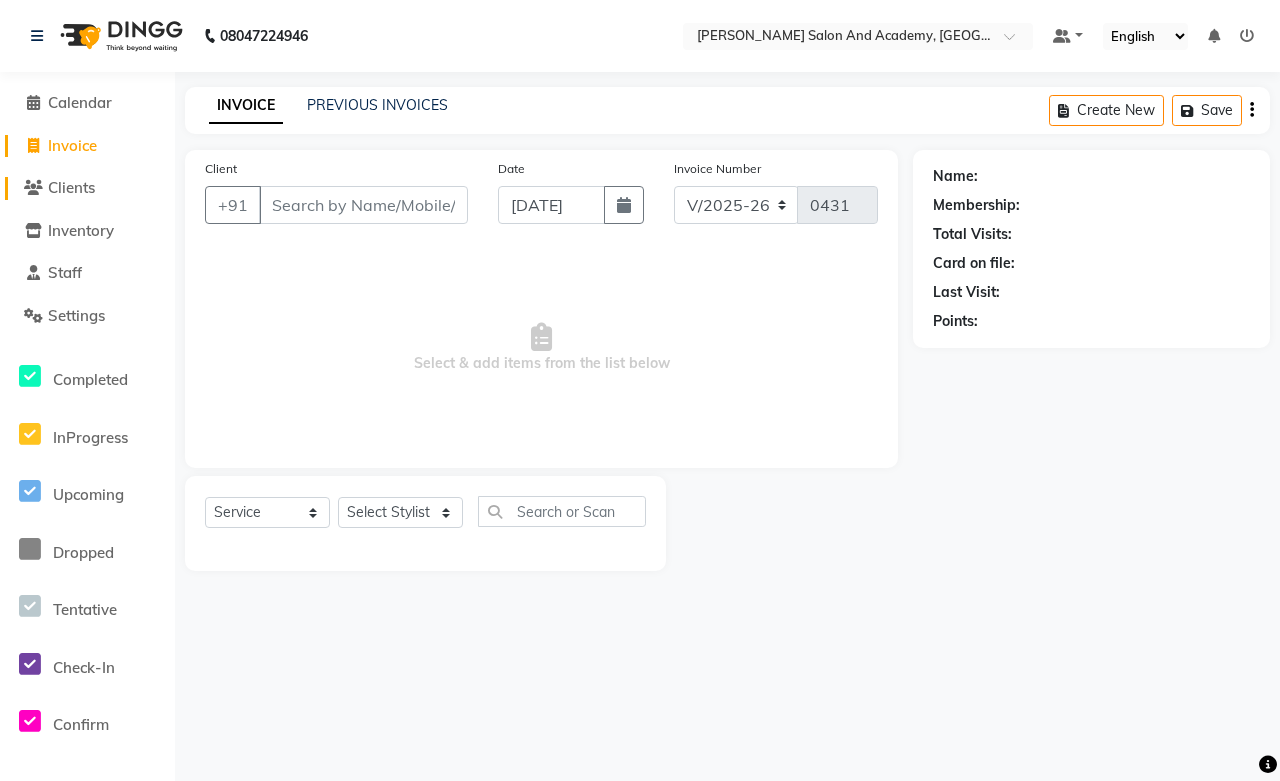 click on "Clients" 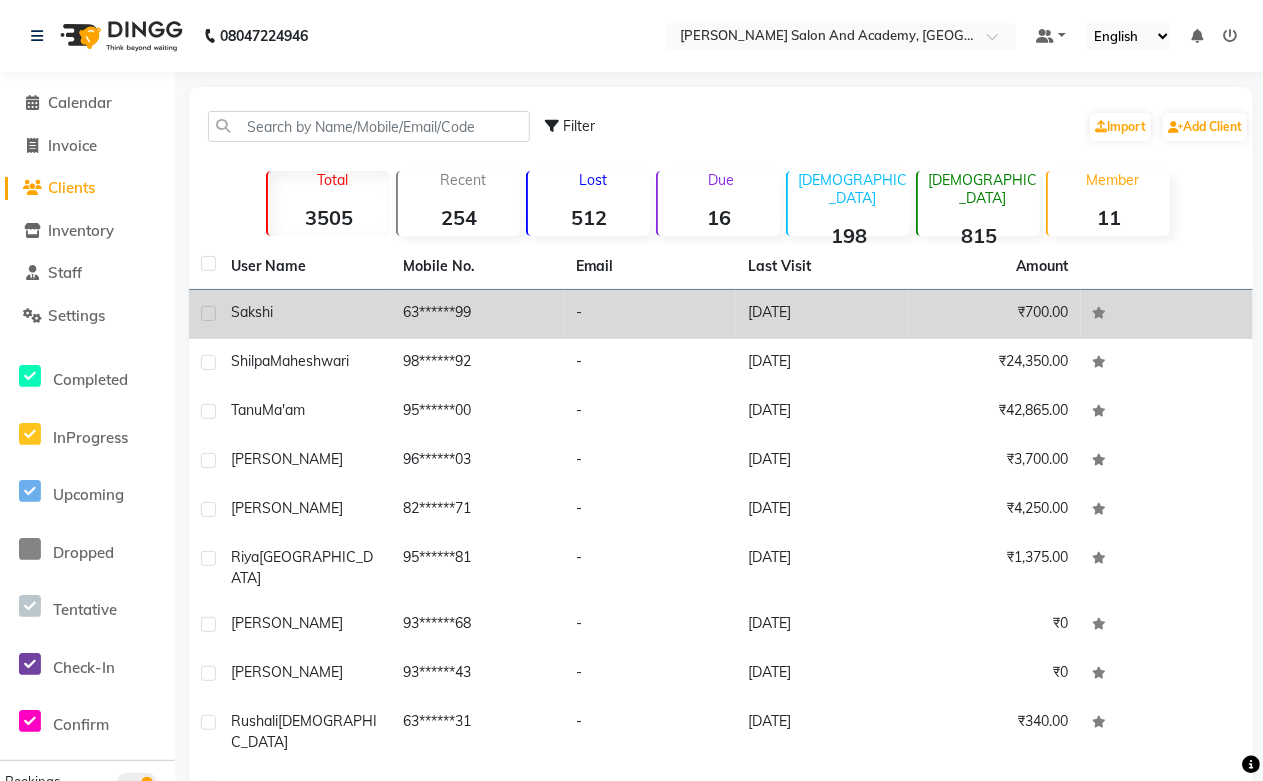 click on "63******99" 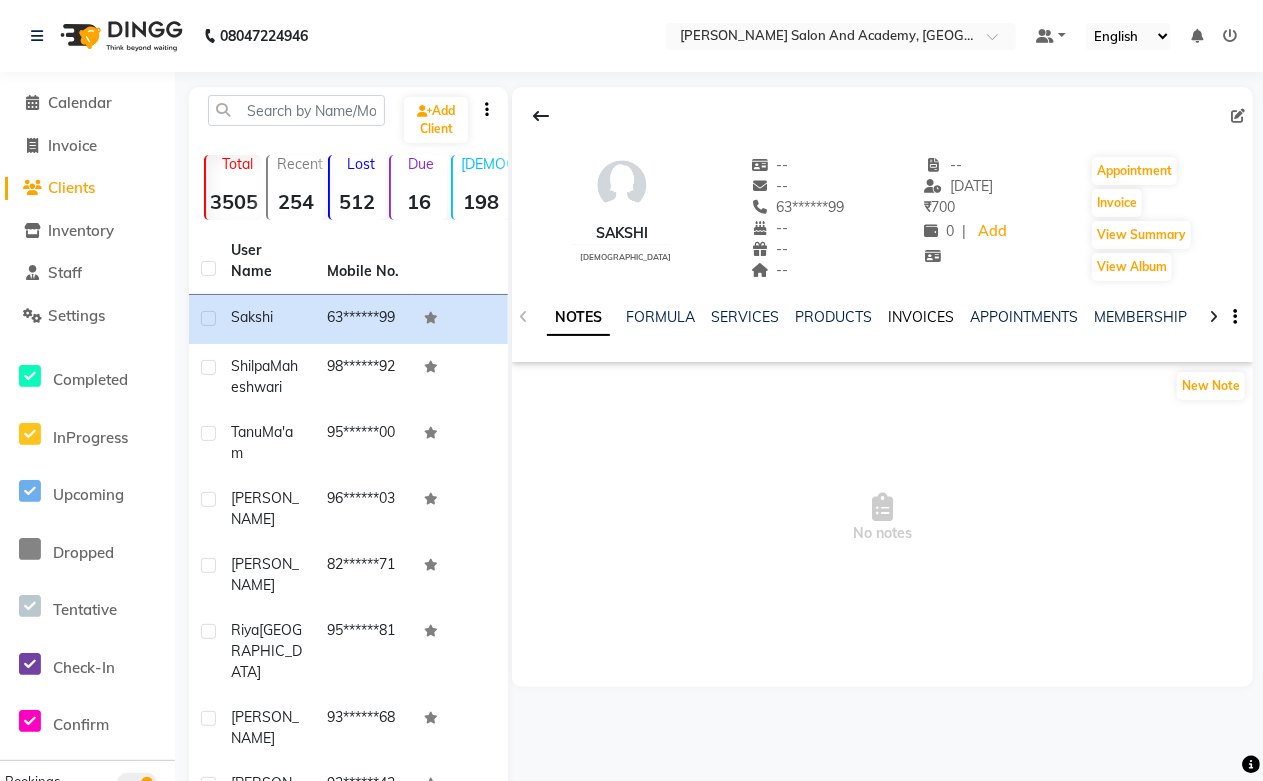 click on "INVOICES" 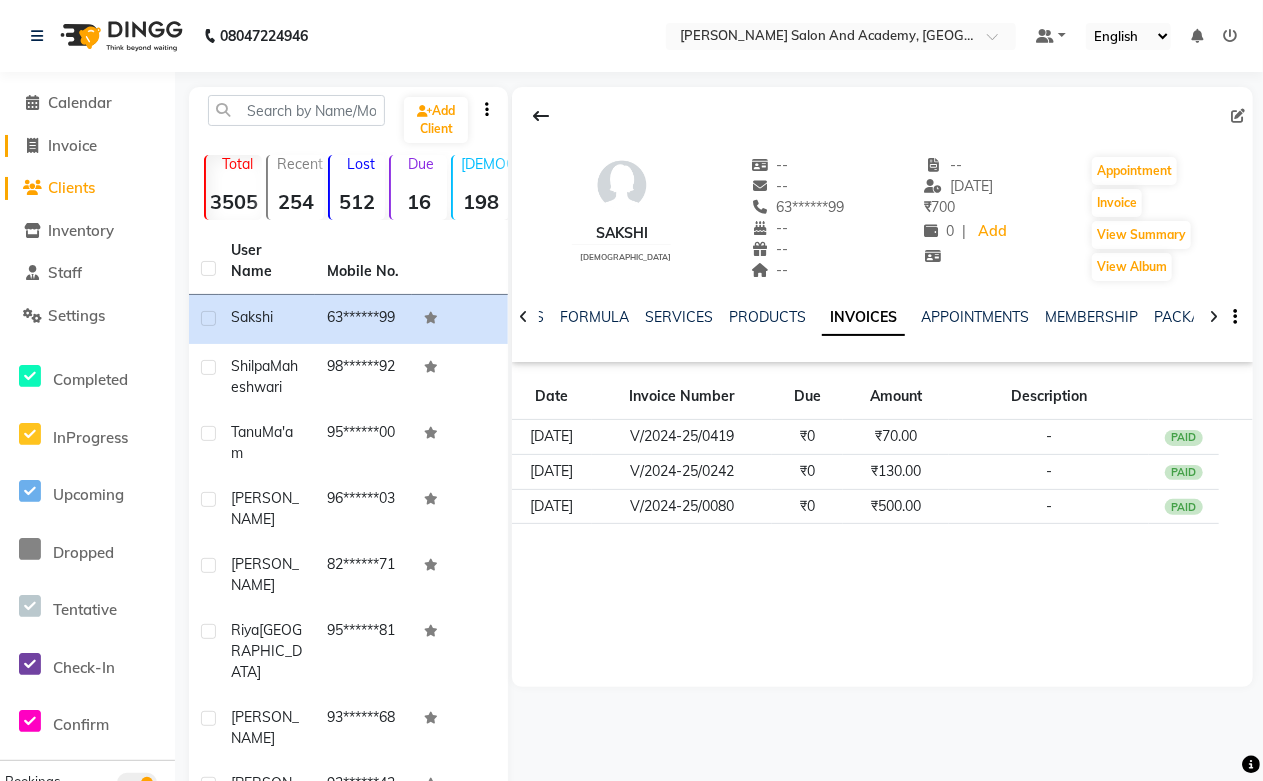 click on "Invoice" 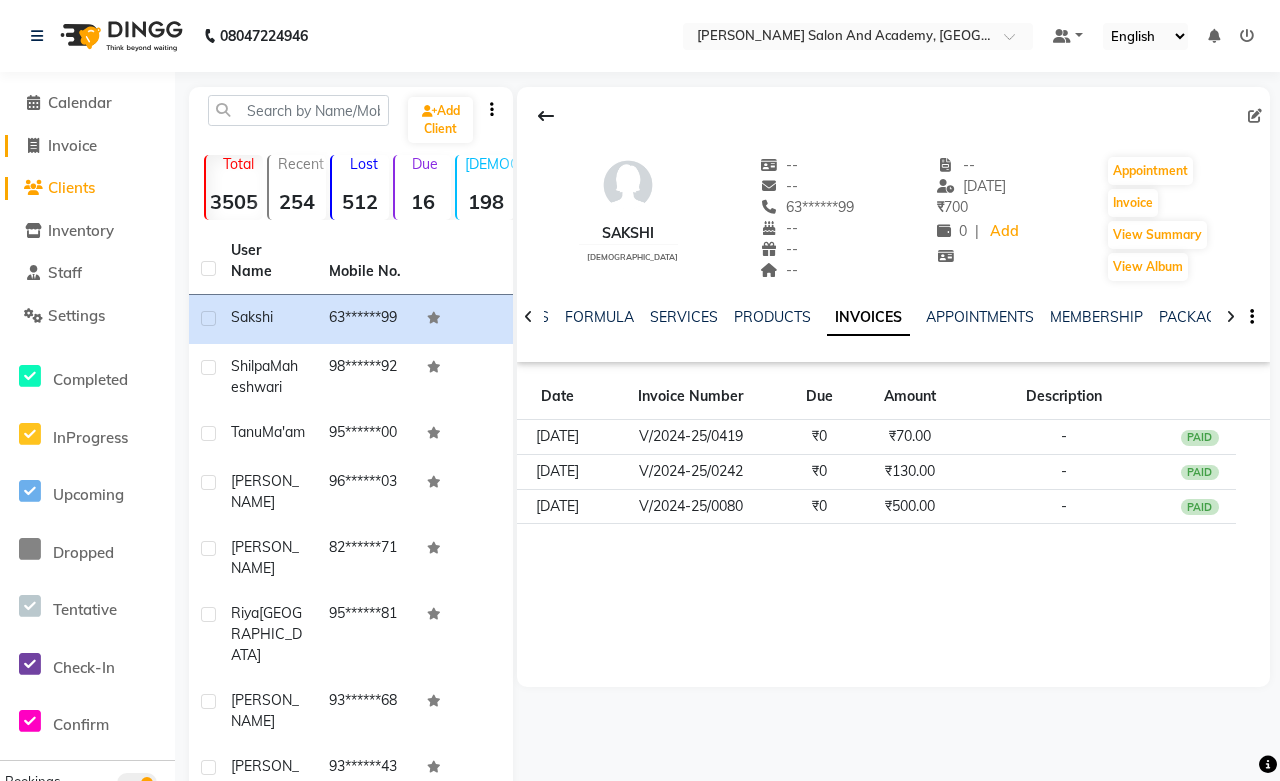 select on "service" 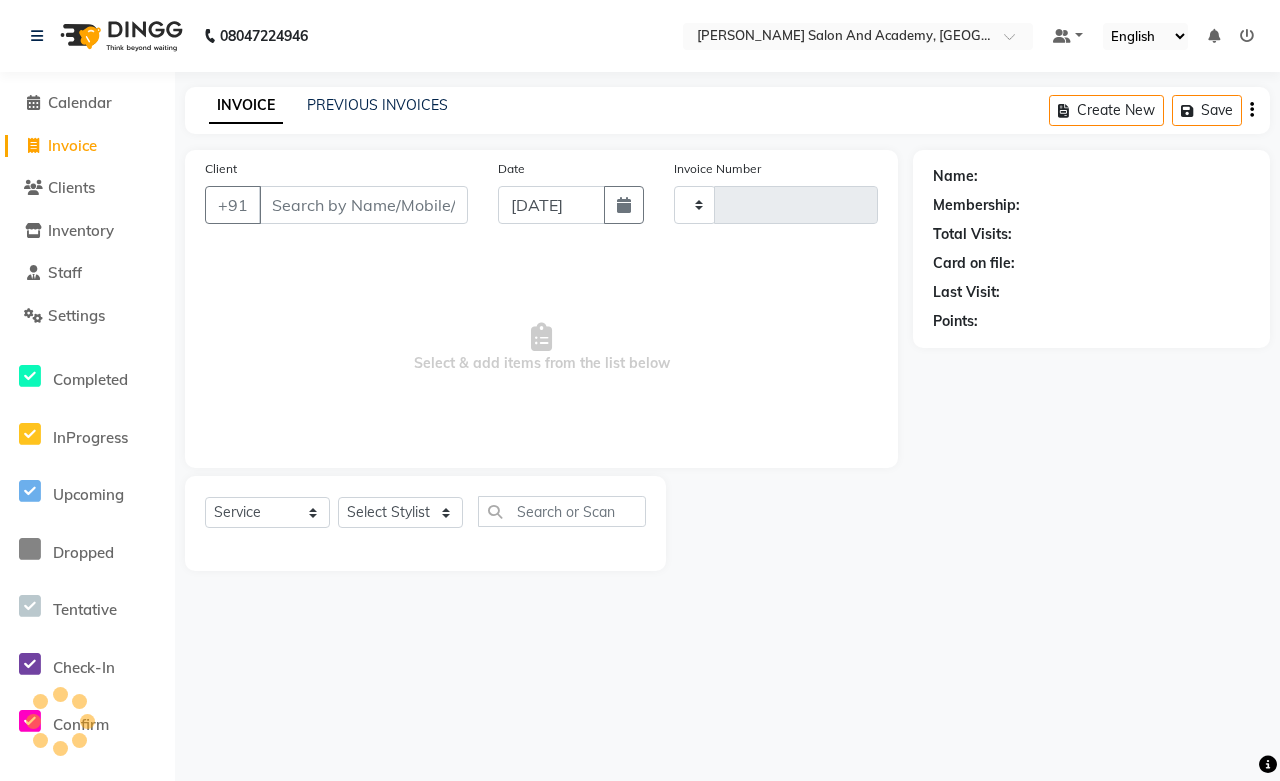 type on "0431" 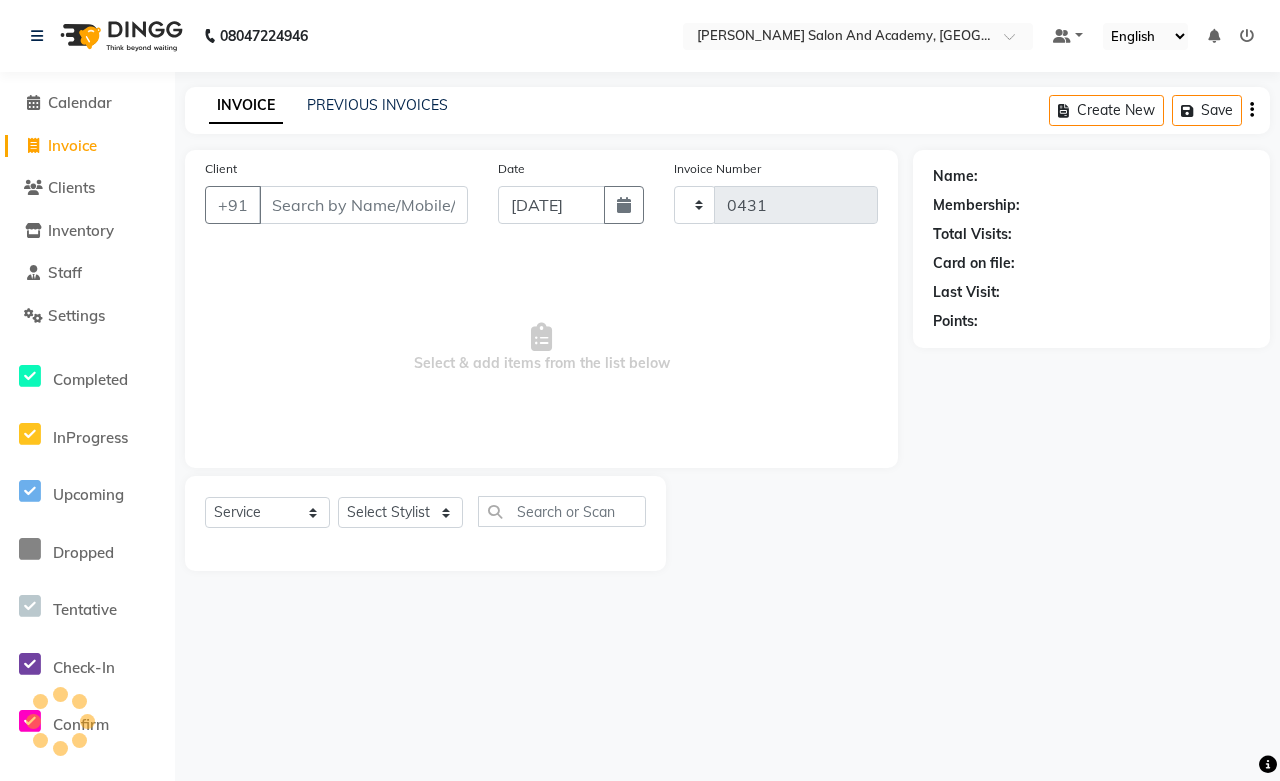 select on "6453" 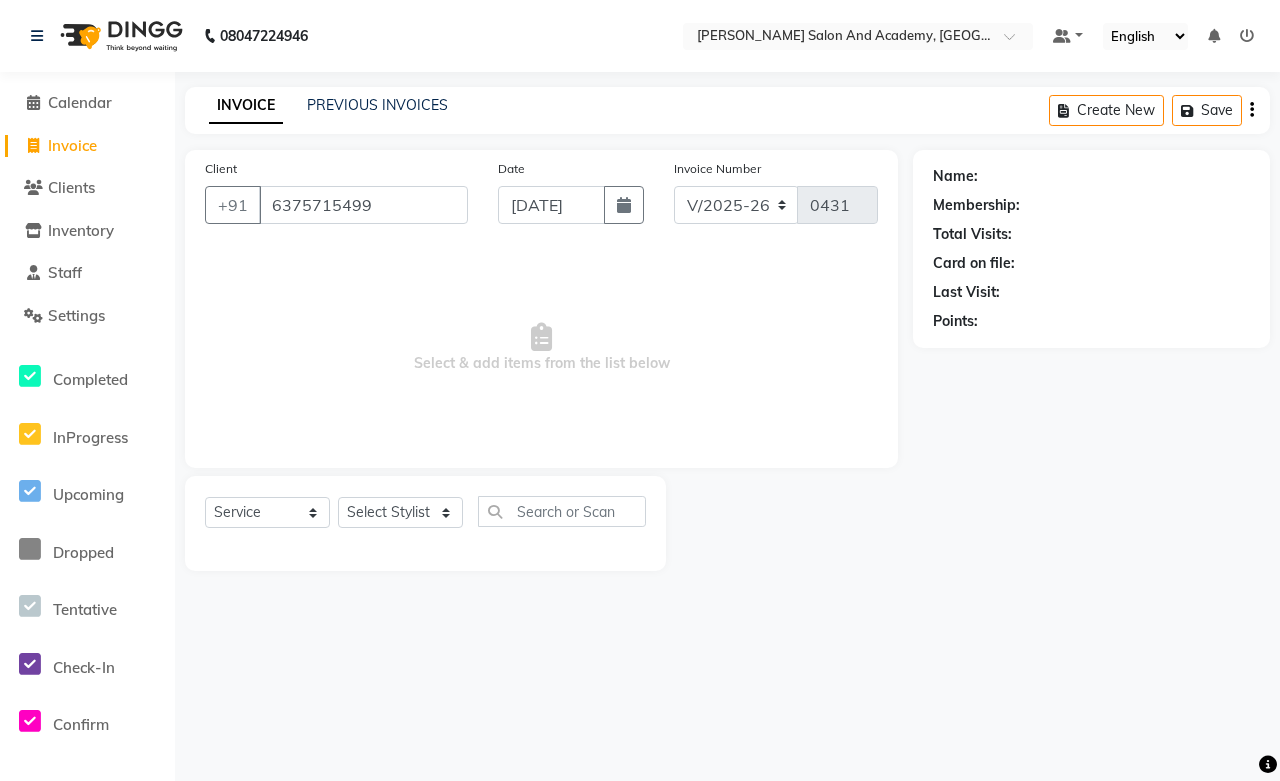 type on "6375715499" 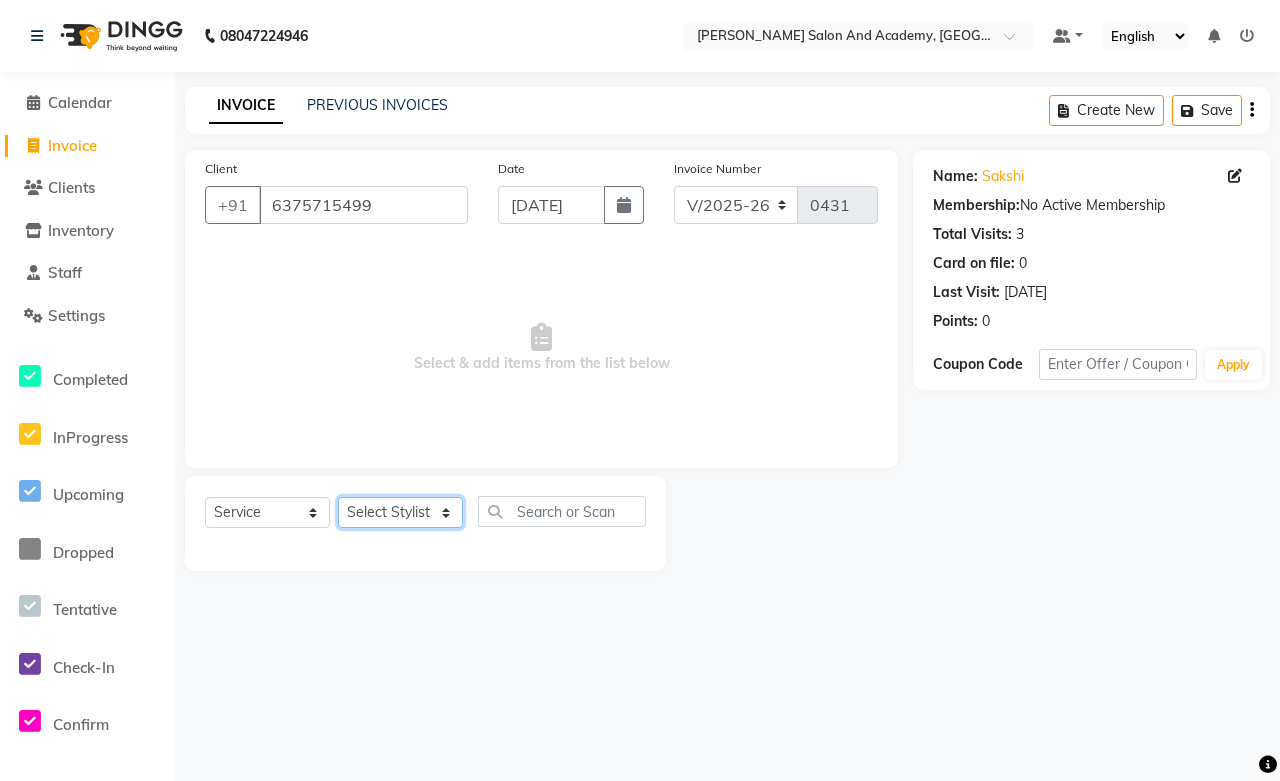 click on "Select Stylist [PERSON_NAME] [PERSON_NAME] [PERSON_NAME] Furkan [PERSON_NAME] [PERSON_NAME] Pooja Jaga [PERSON_NAME] [PERSON_NAME] Sahil Ansari Sanju di [PERSON_NAME] [PERSON_NAME] [PERSON_NAME]" 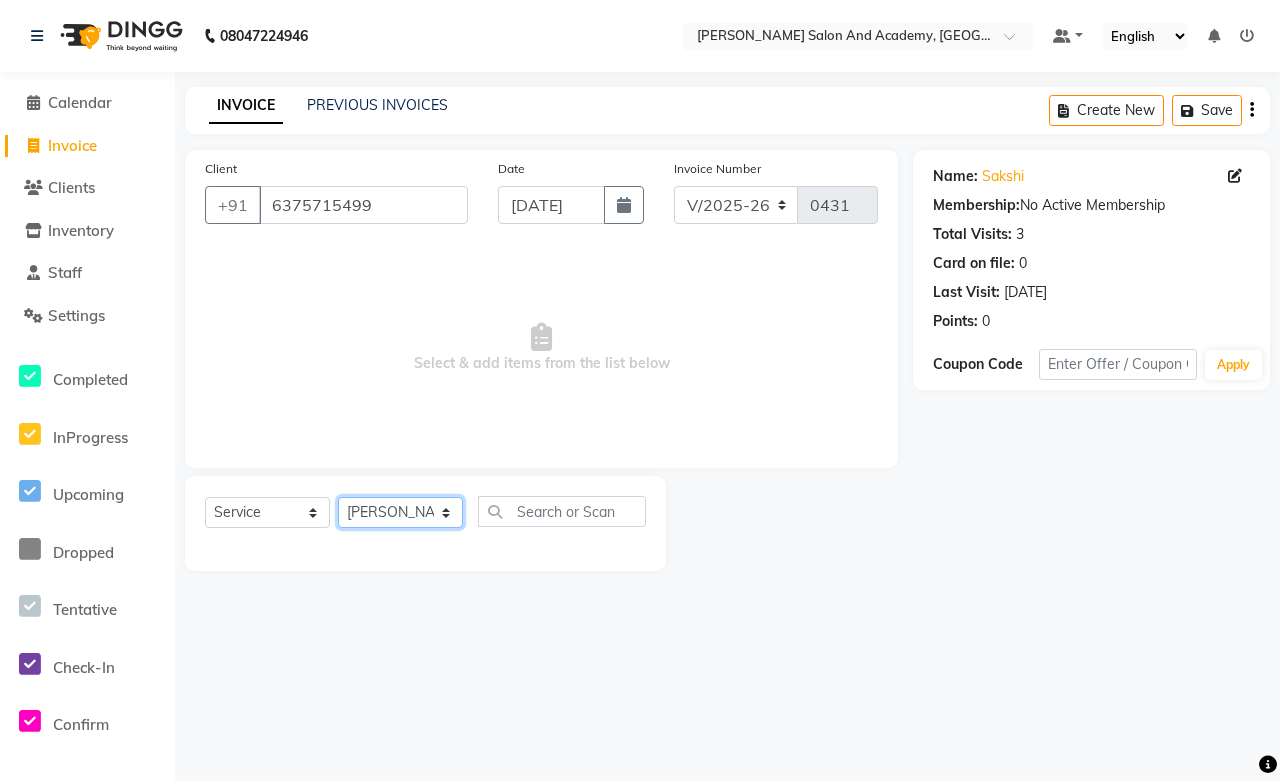 click on "Select Stylist [PERSON_NAME] [PERSON_NAME] [PERSON_NAME] Furkan [PERSON_NAME] [PERSON_NAME] Pooja Jaga [PERSON_NAME] [PERSON_NAME] Sahil Ansari Sanju di [PERSON_NAME] [PERSON_NAME] [PERSON_NAME]" 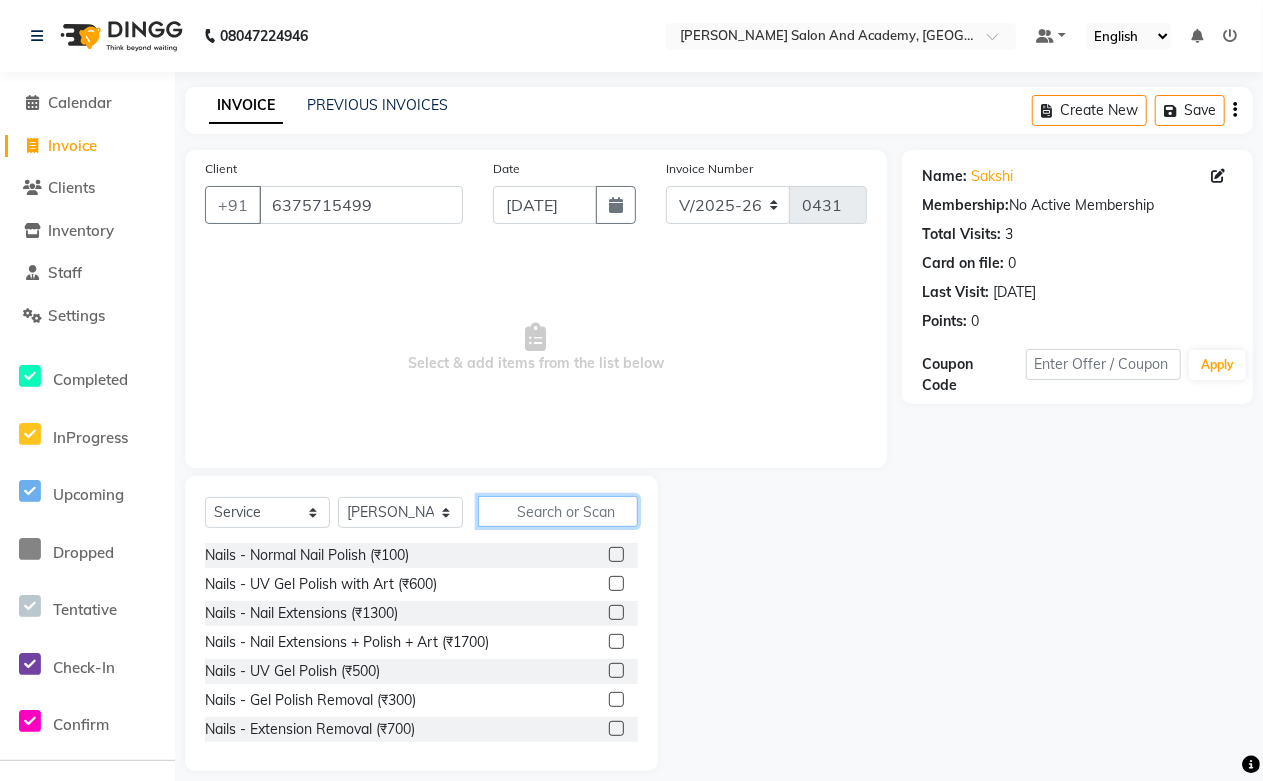 click 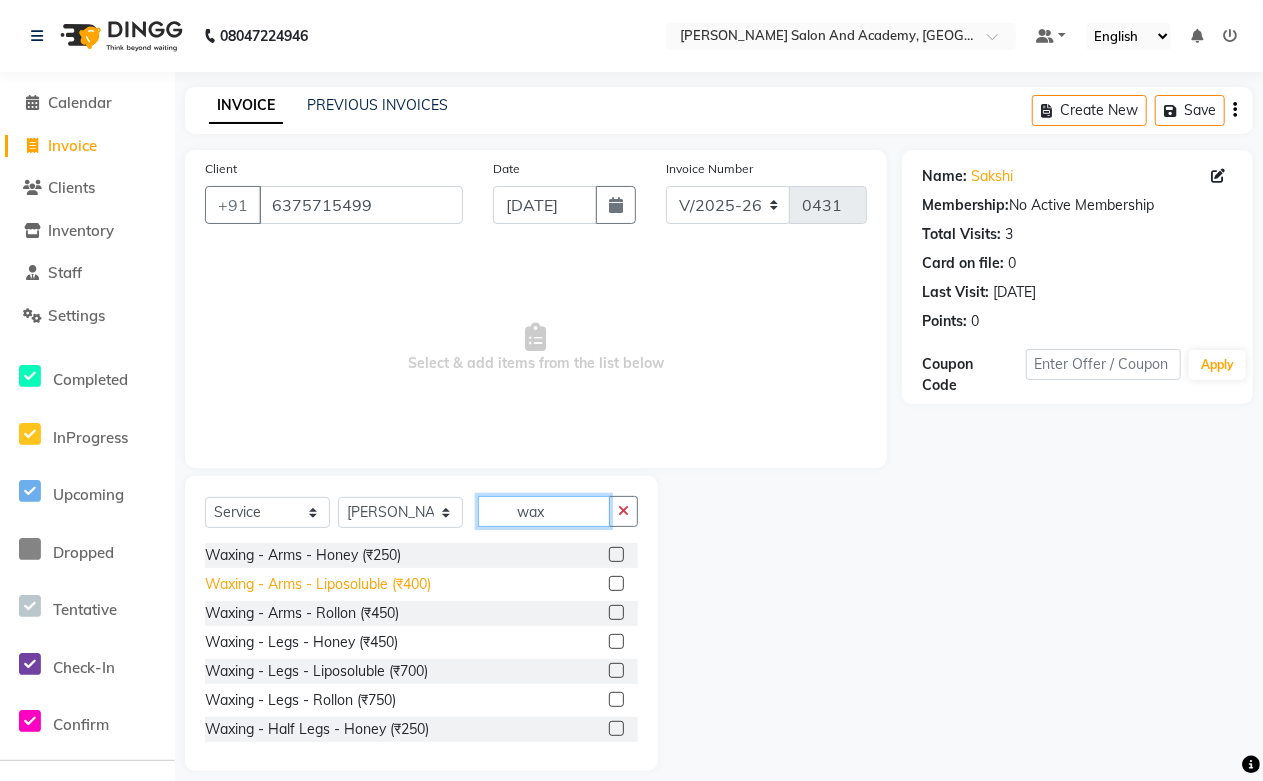 type on "wax" 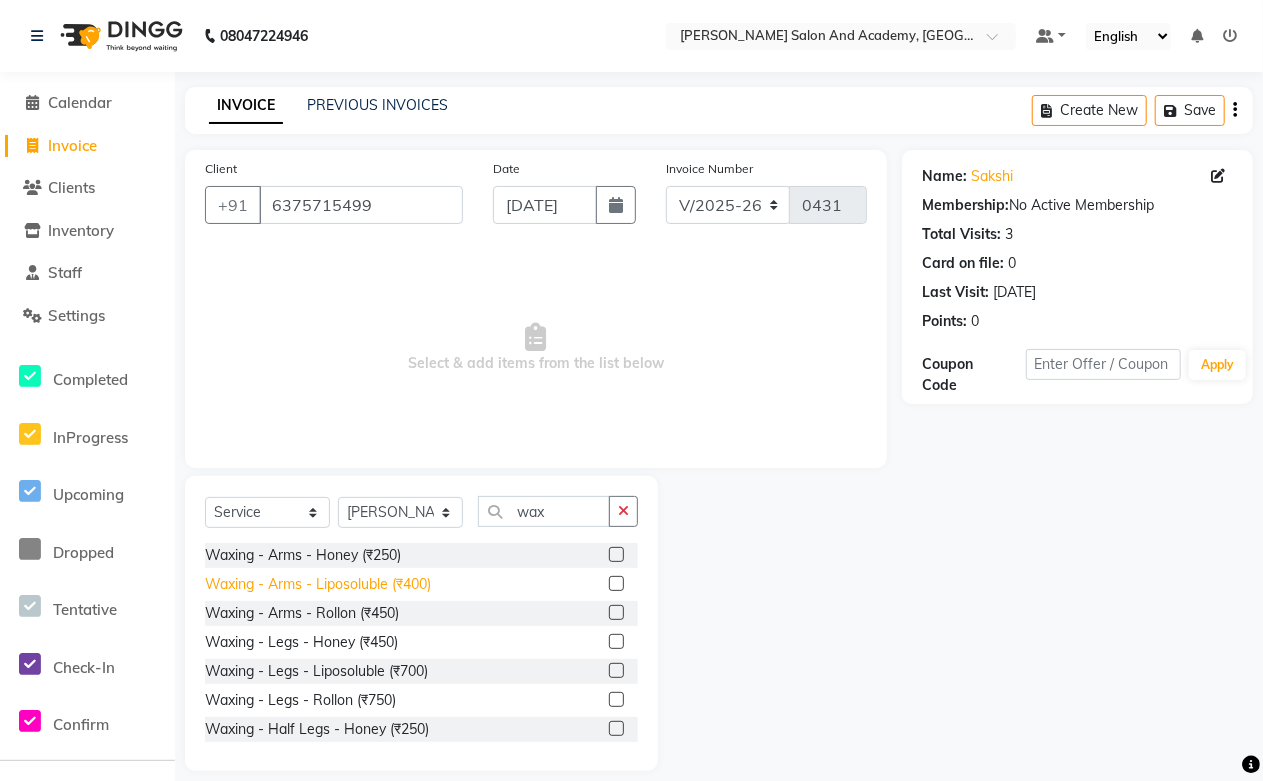 click on "Waxing - Arms - Liposoluble (₹400)" 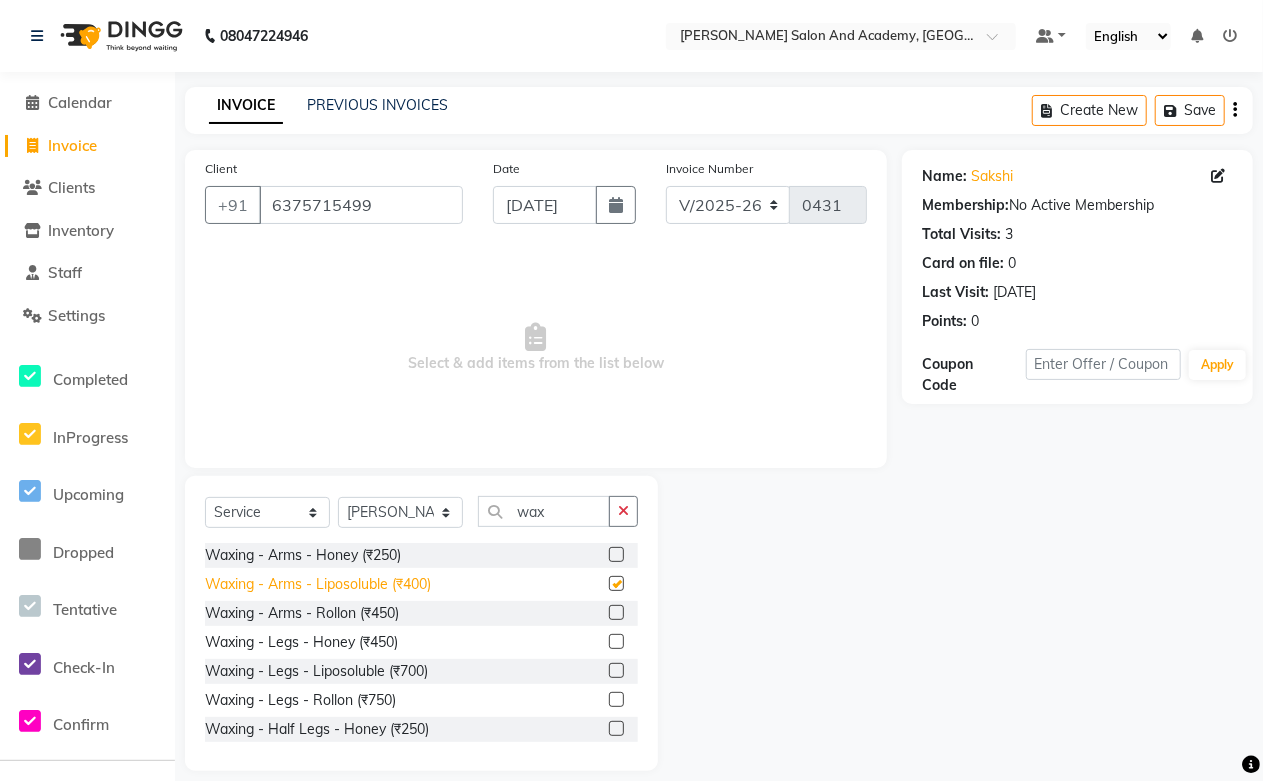 checkbox on "false" 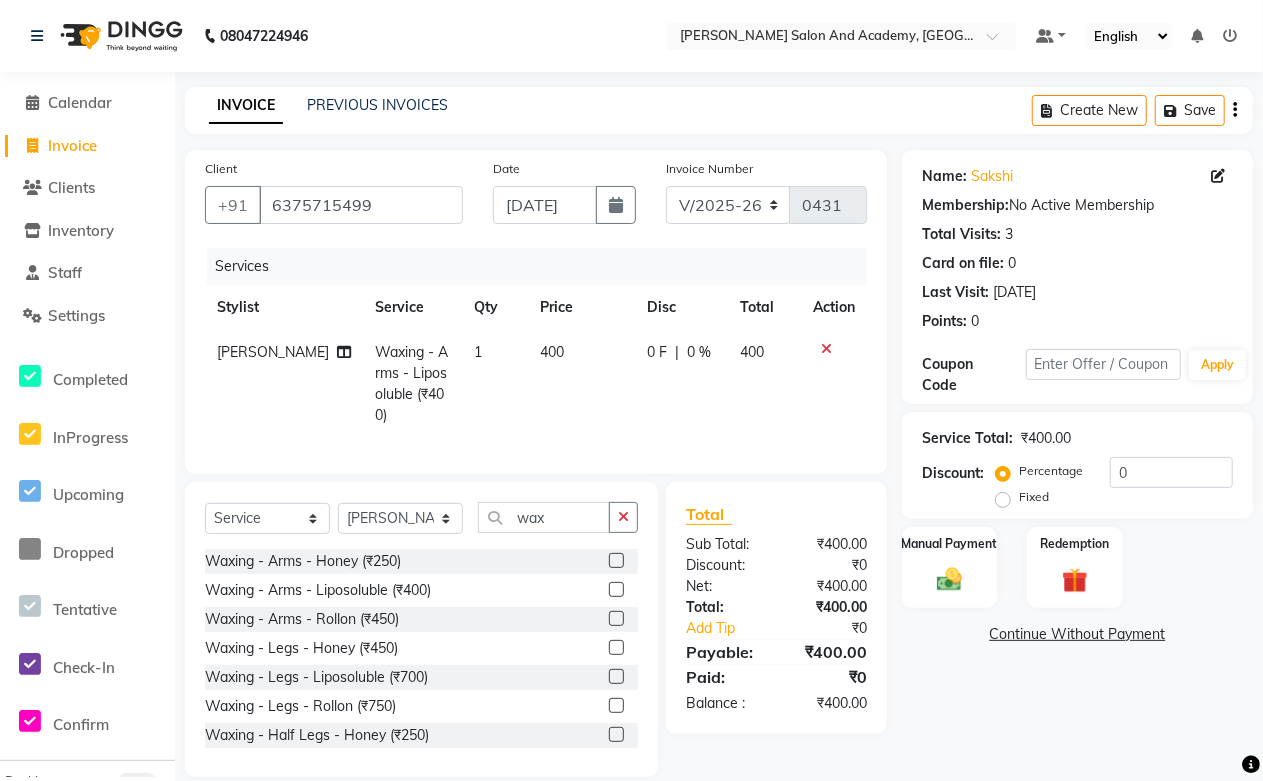 scroll, scrollTop: 22, scrollLeft: 0, axis: vertical 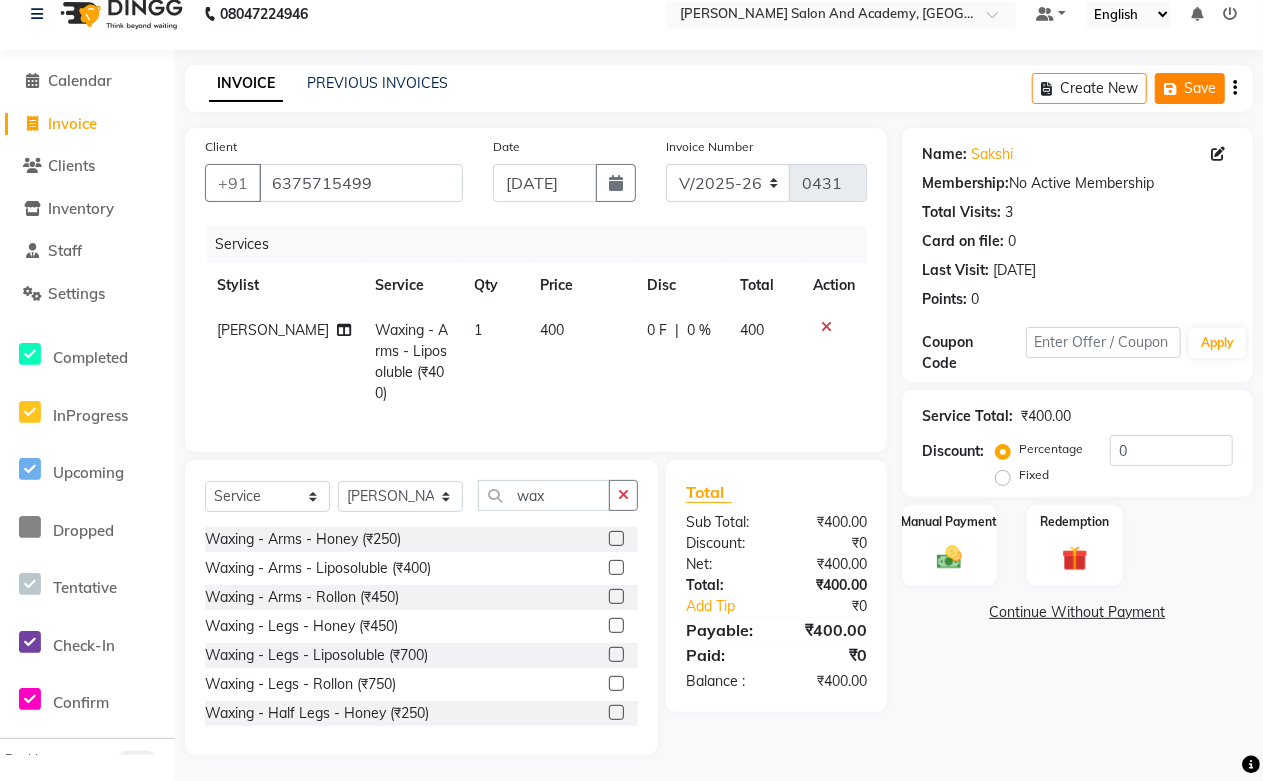 click on "Save" 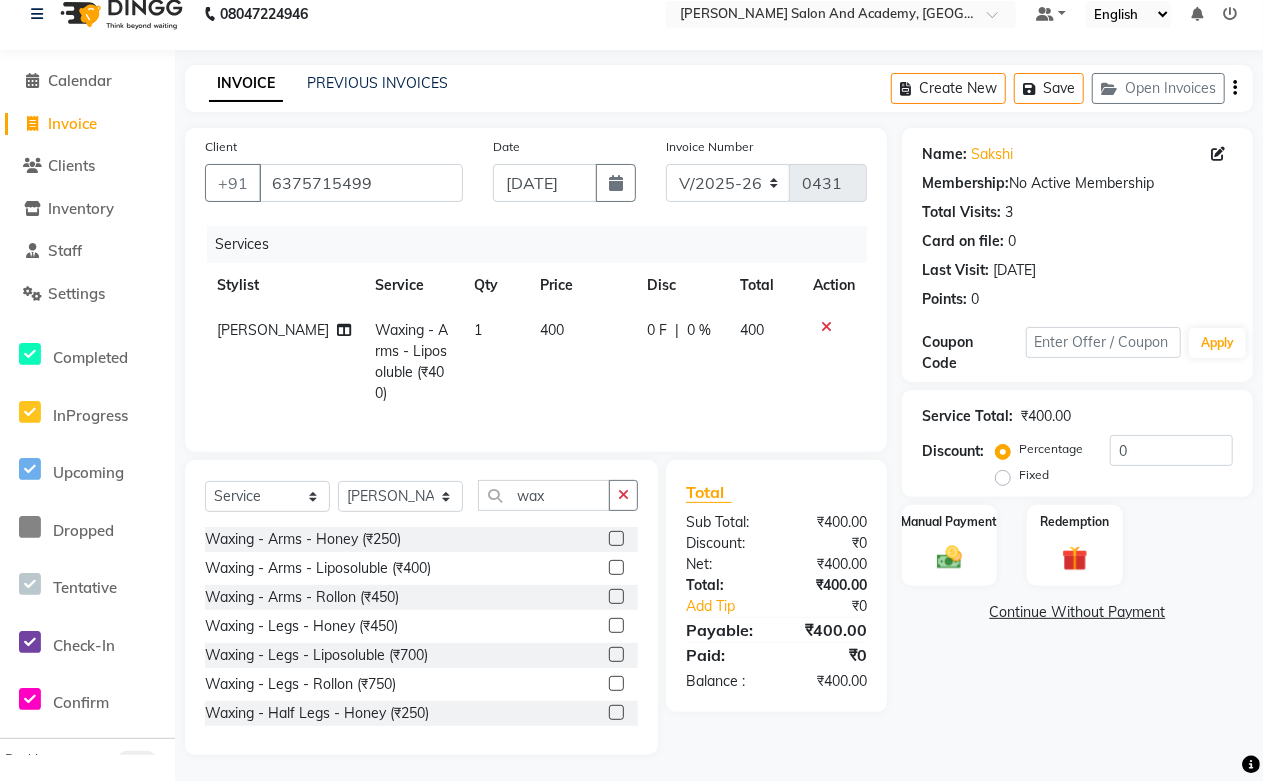 click on "400" 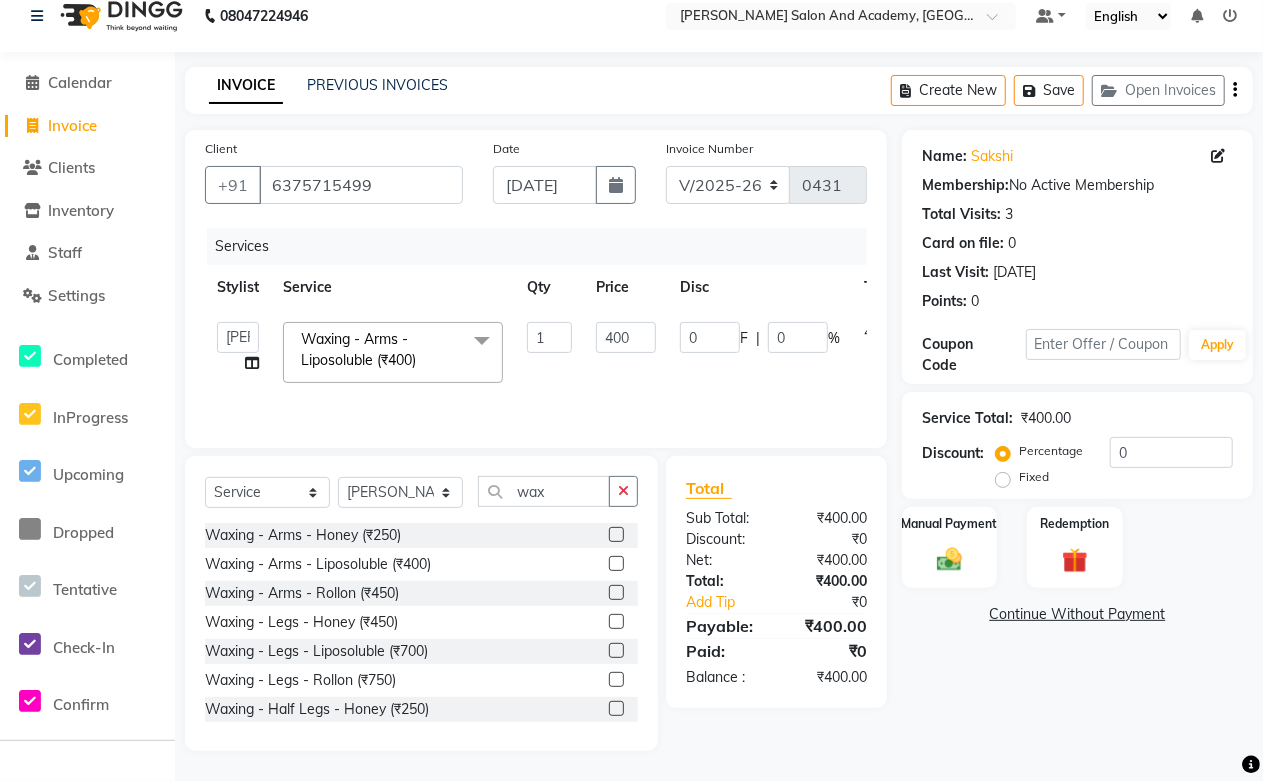 scroll, scrollTop: 20, scrollLeft: 0, axis: vertical 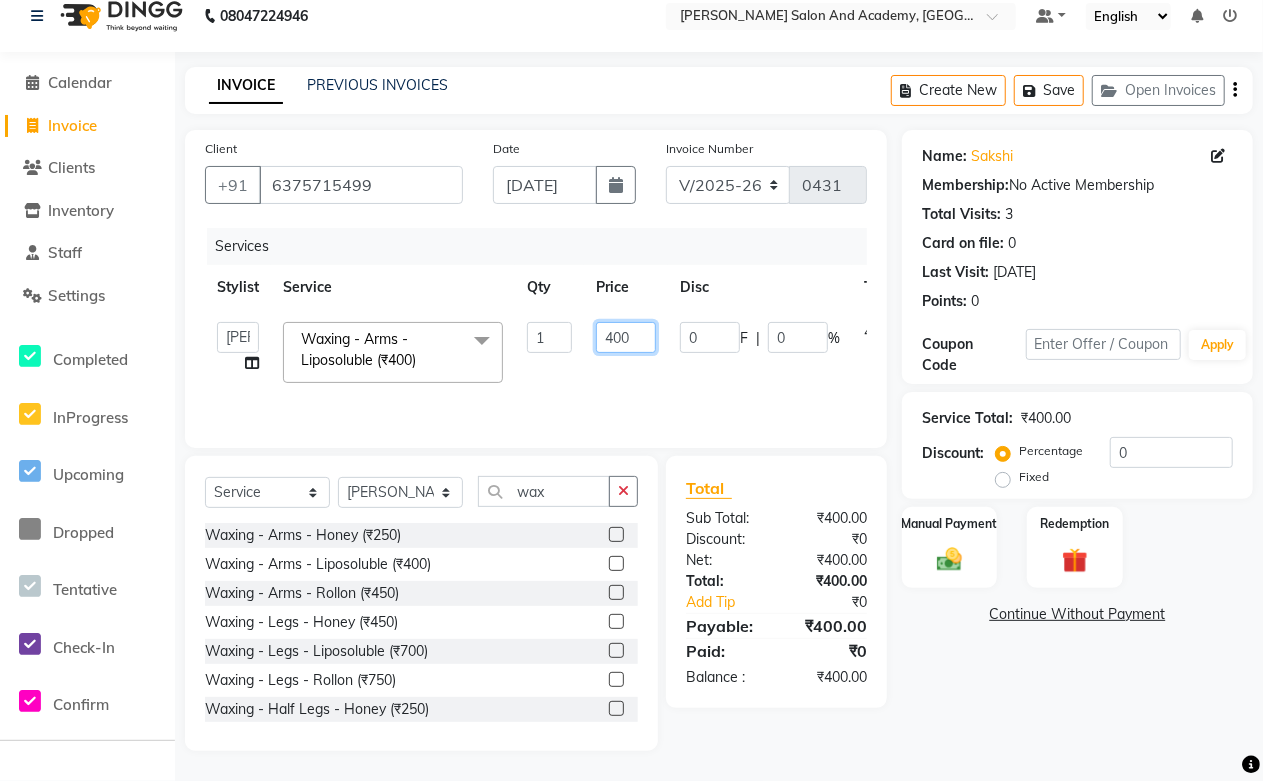 drag, startPoint x: 638, startPoint y: 331, endPoint x: 595, endPoint y: 340, distance: 43.931767 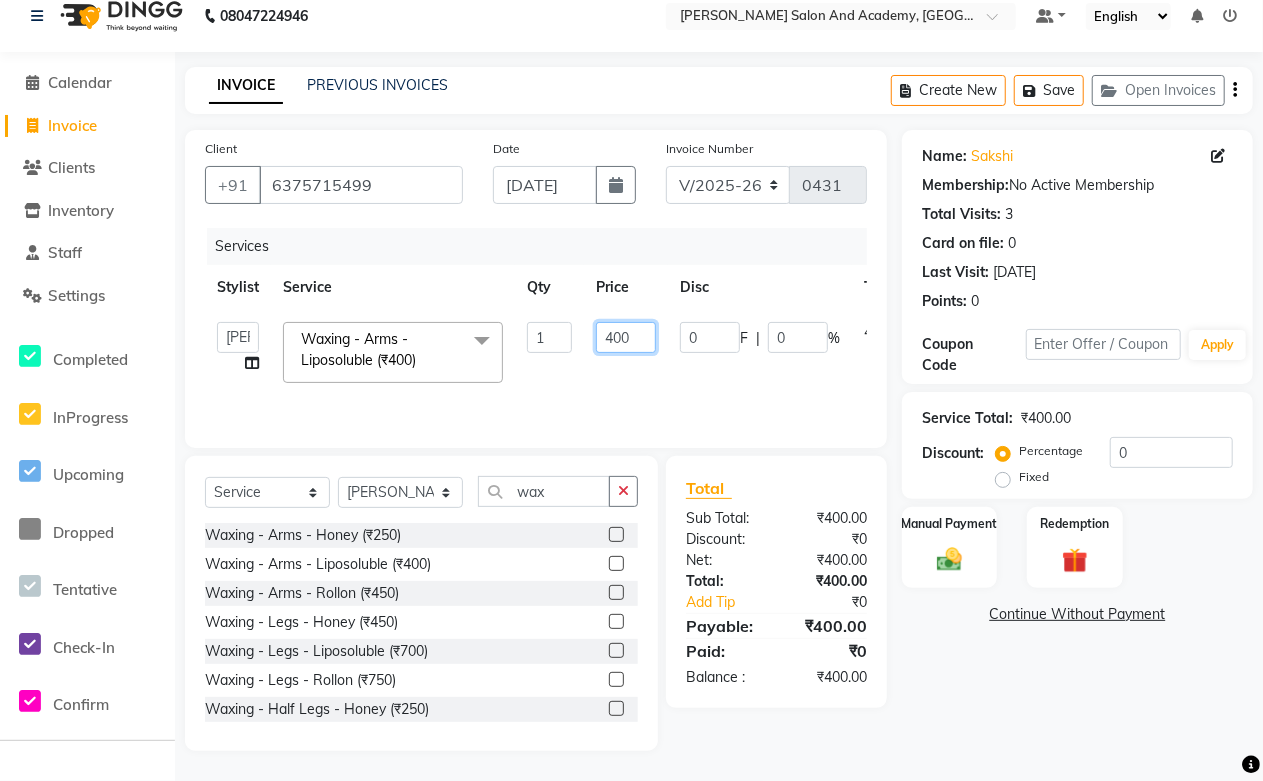 click on "400" 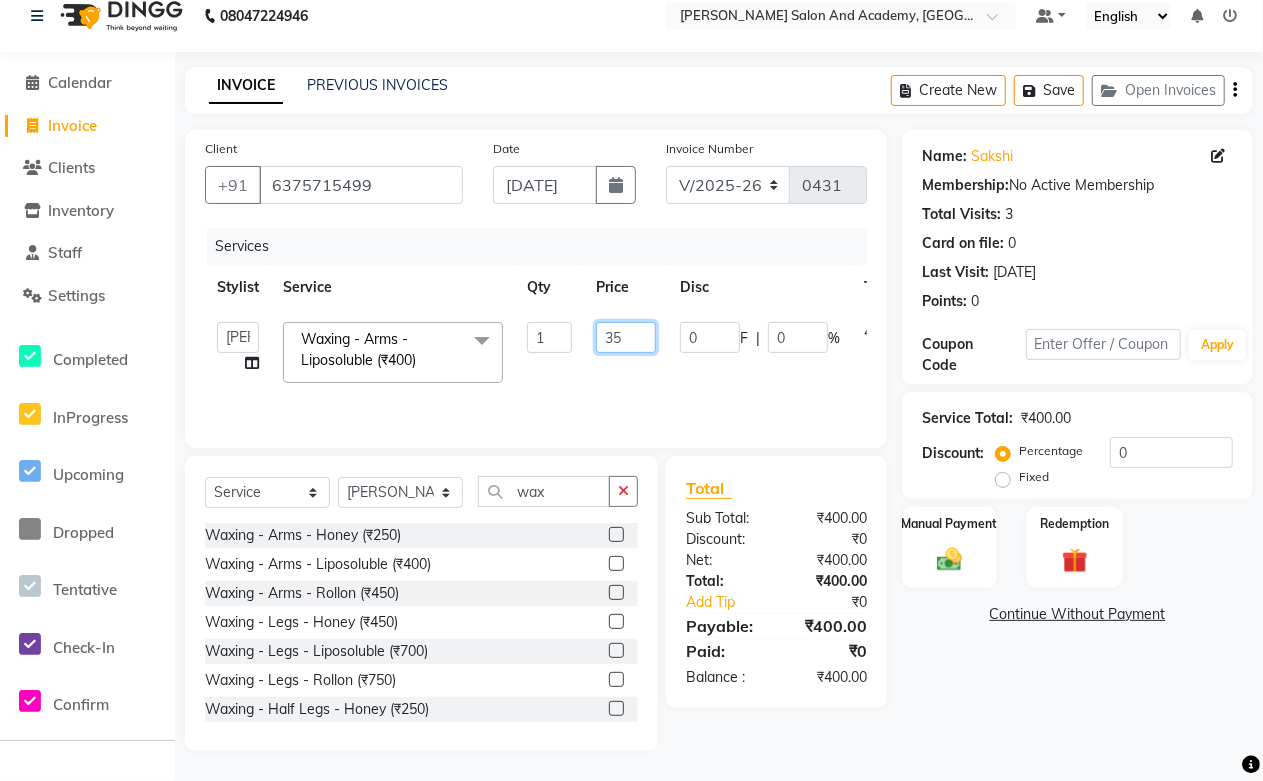type on "3" 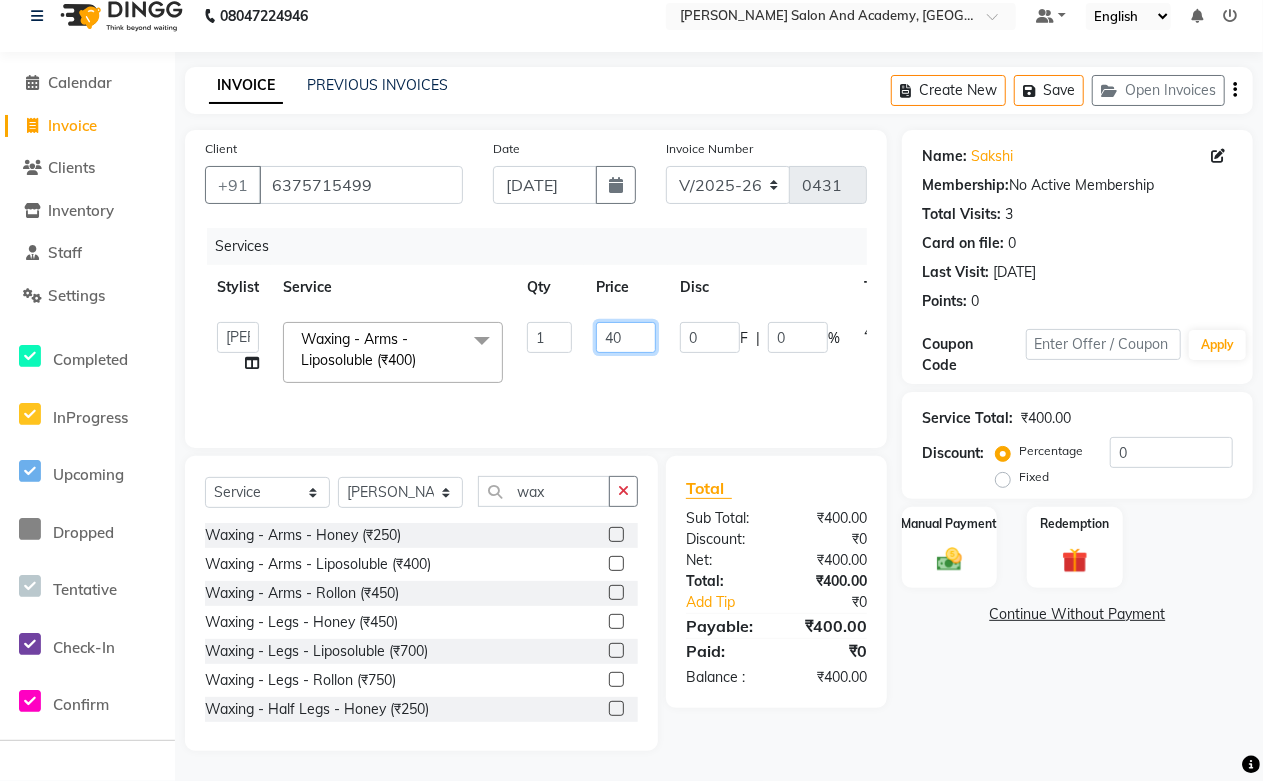 type on "400" 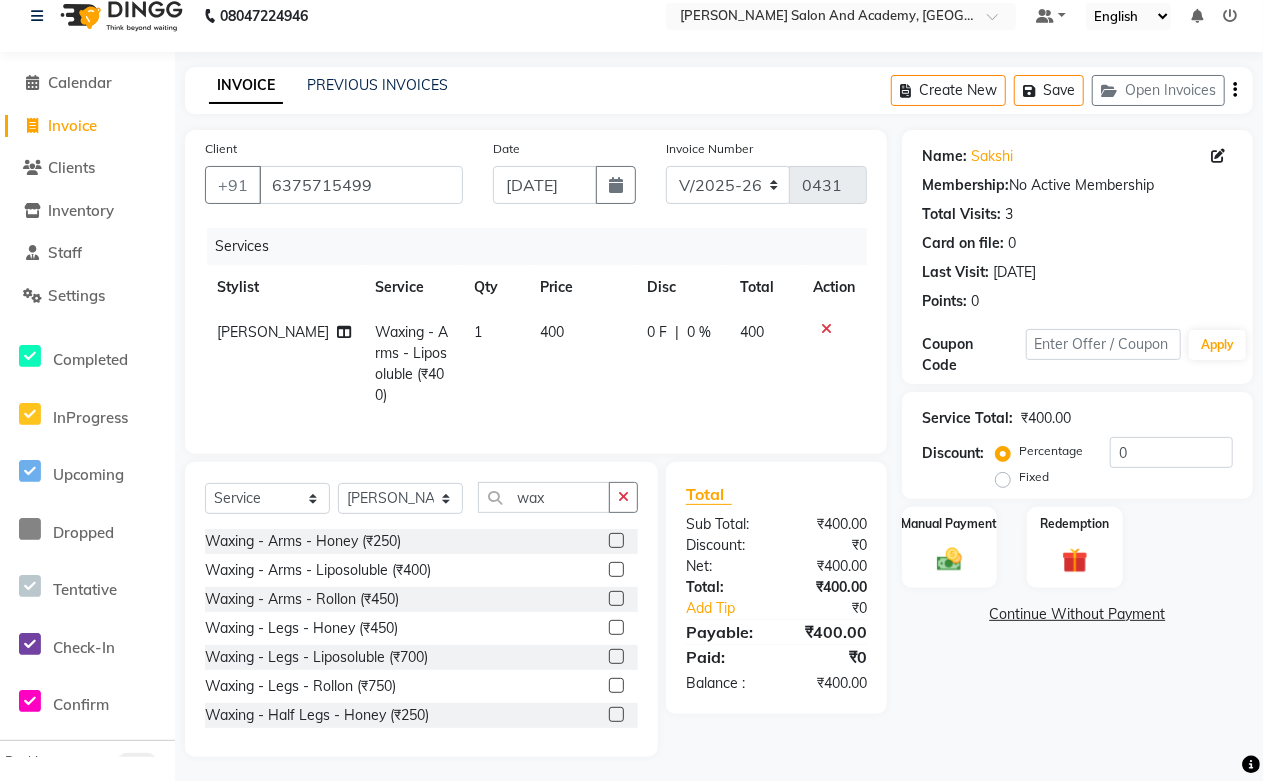 click on "0 F | 0 %" 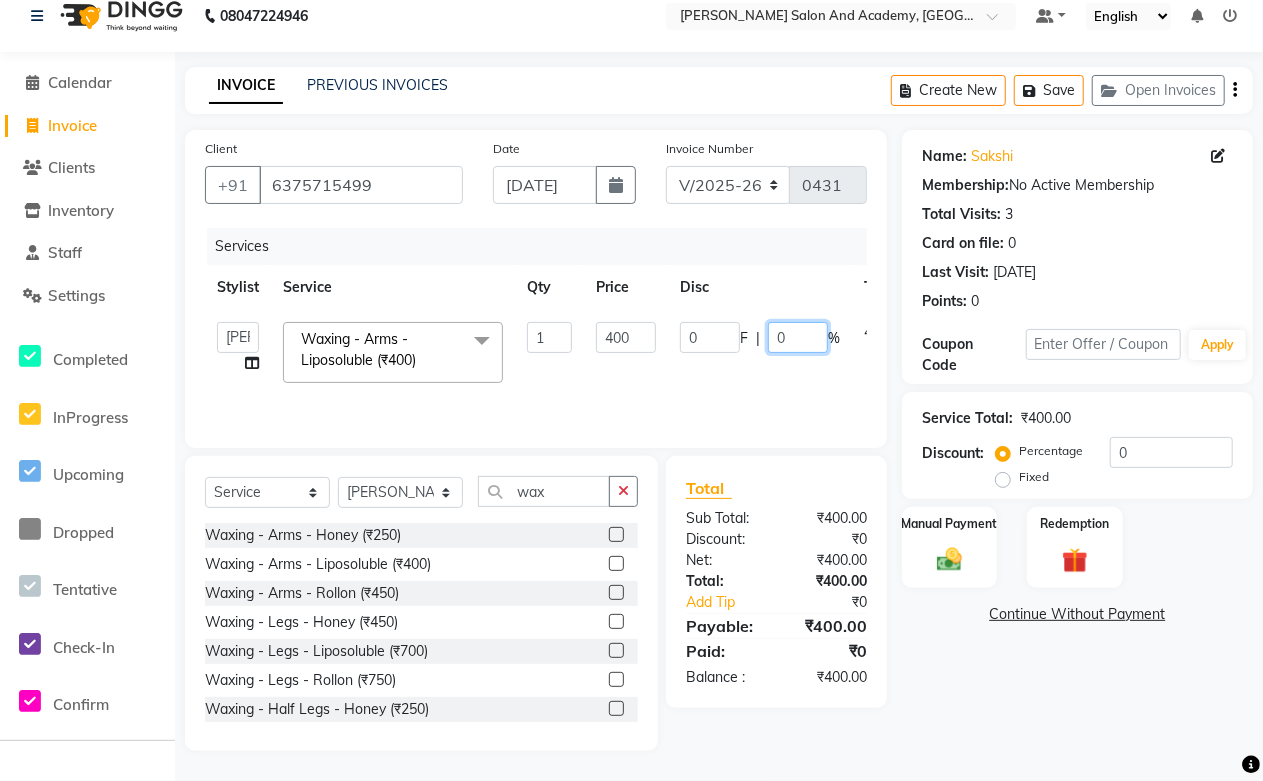 click on "0 F | 0 %" 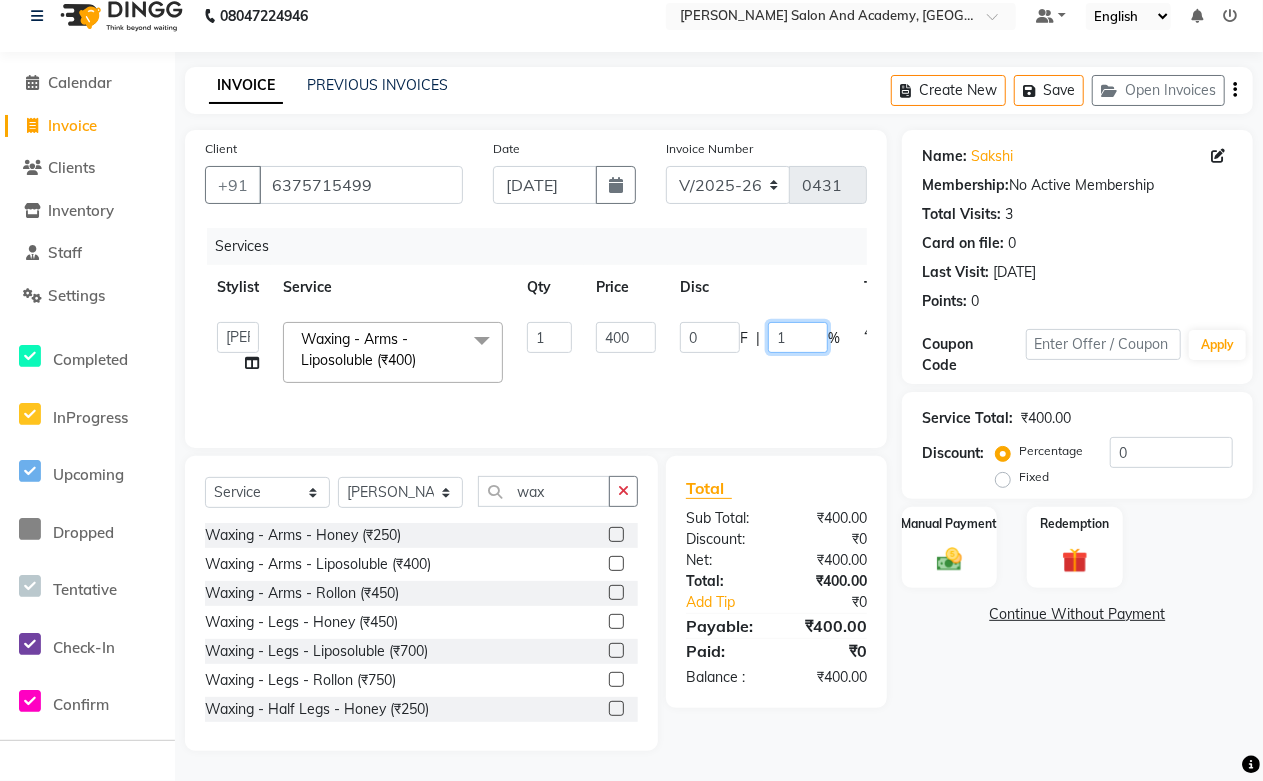 type on "10" 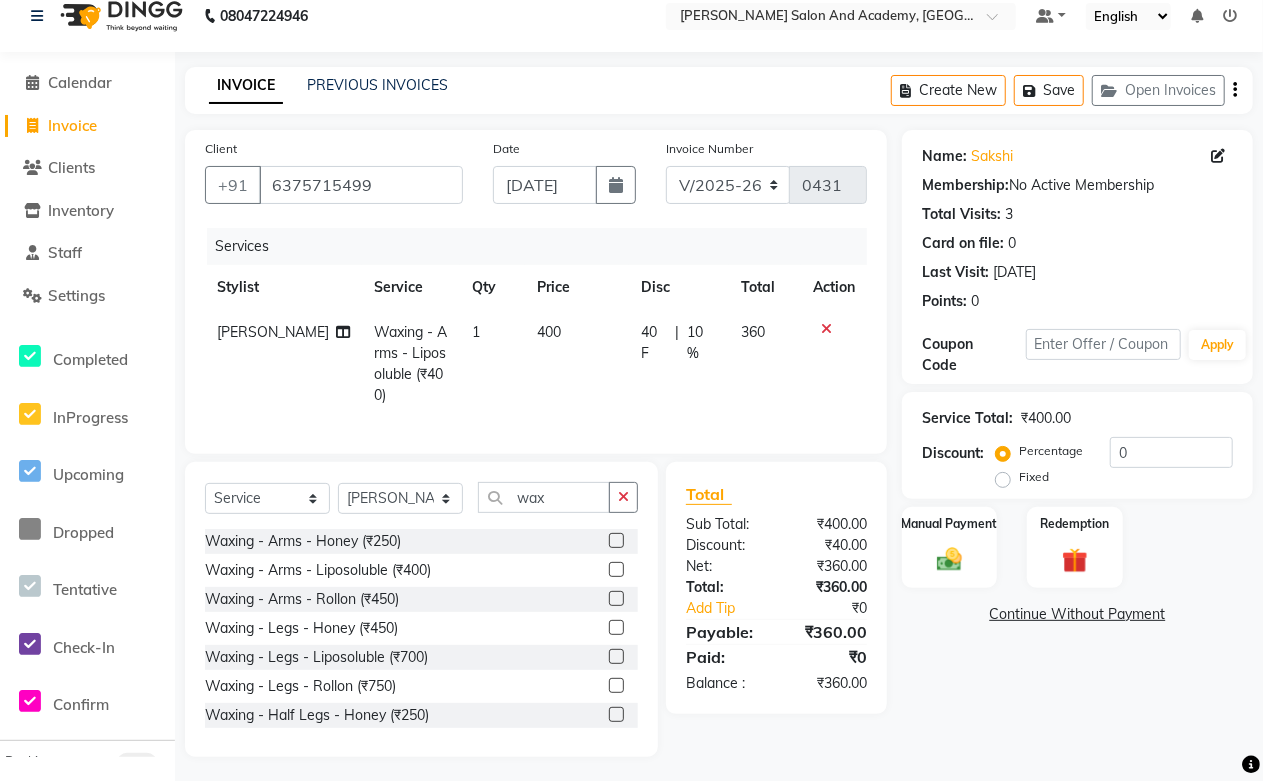 click on "Select  Service  Product  Membership  Package Voucher Prepaid Gift Card  Select Stylist [PERSON_NAME] [PERSON_NAME] [PERSON_NAME] Furkan [PERSON_NAME] [PERSON_NAME] Pooja Jaga [PERSON_NAME] [PERSON_NAME] Sahil Ansari Sanju di [PERSON_NAME] Shekhu Abdul [PERSON_NAME] [PERSON_NAME] TUSHAR   wax Waxing - Arms - Honey (₹250)  Waxing - Arms - Liposoluble (₹400)  Waxing - Arms - Rollon (₹450)  Waxing - Legs - Honey (₹450)  Waxing - Legs - Liposoluble (₹700)  Waxing - Legs - Rollon (₹750)  Waxing - Half Legs - Honey (₹250)  Waxing - Half Legs - Liposoluble (₹350)  Waxing - Half Llegs - Rollon (₹450)  Waxing - Under Arms - Honey (₹150)  Waxing - Under Arms - Liposoluble (₹200)  Waxing - Under Arms - Rollon (₹250)  Waxing - Half Front - Honey (₹200)  Waxing - Half Front - Liposoluble (₹400)  Waxing - Half Front - Rollon (₹500)  Waxing - Half Back - Honey (₹200)  Waxing - Half Back - Liposoluble (₹350)  Waxing - Half back - Rollon (₹400)  Nose Wax (₹50)" 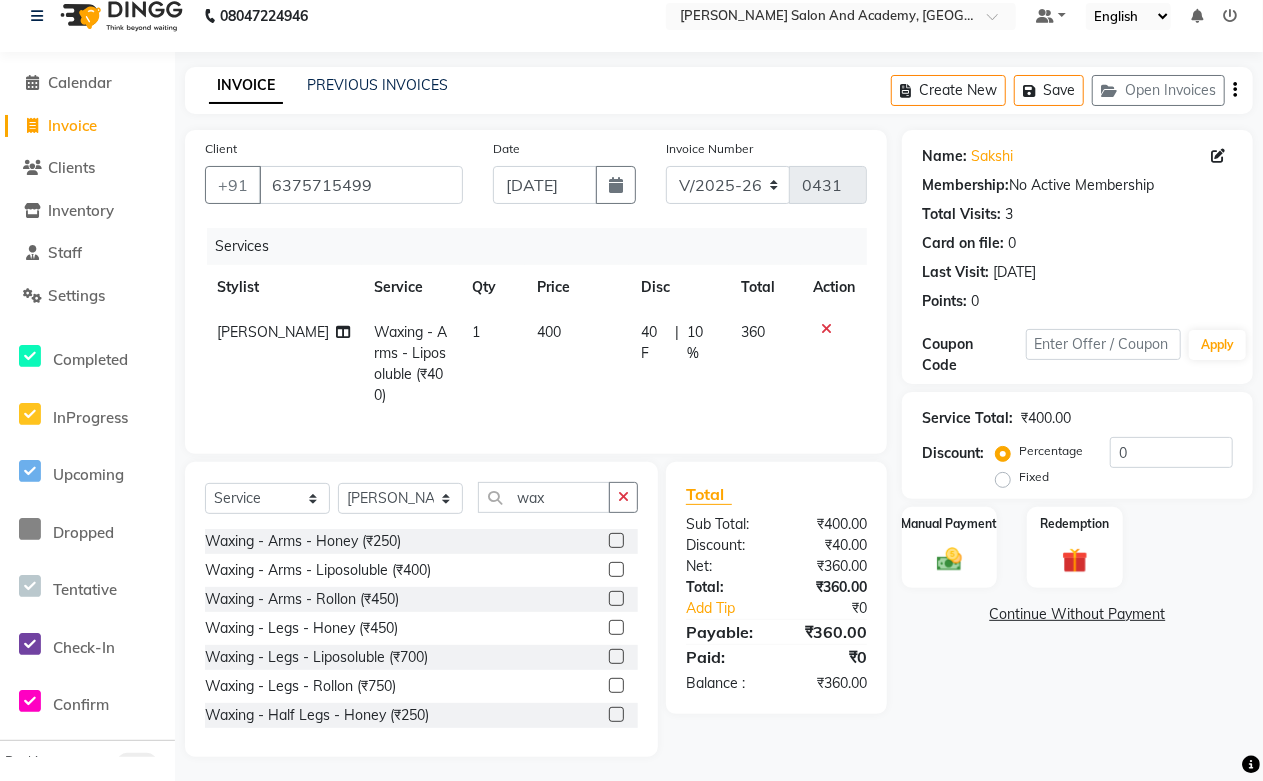 click on "360" 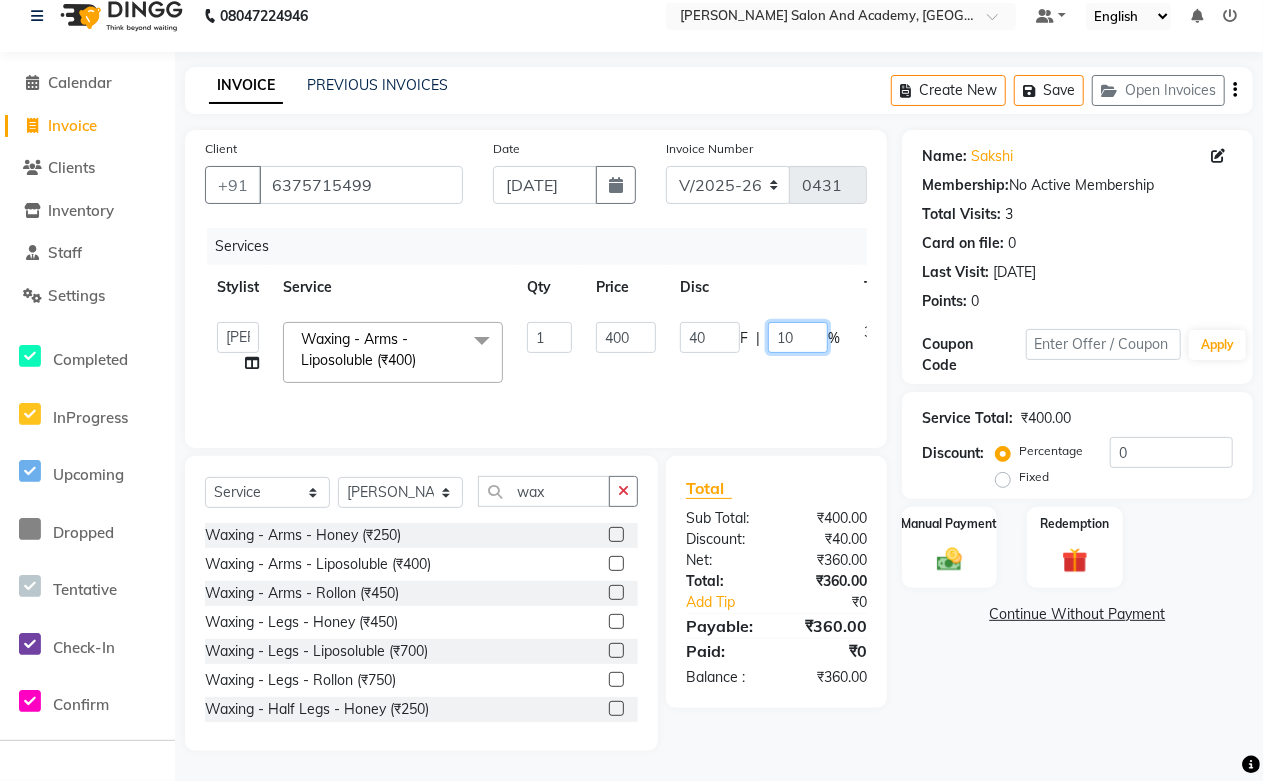drag, startPoint x: 806, startPoint y: 335, endPoint x: 764, endPoint y: 344, distance: 42.953465 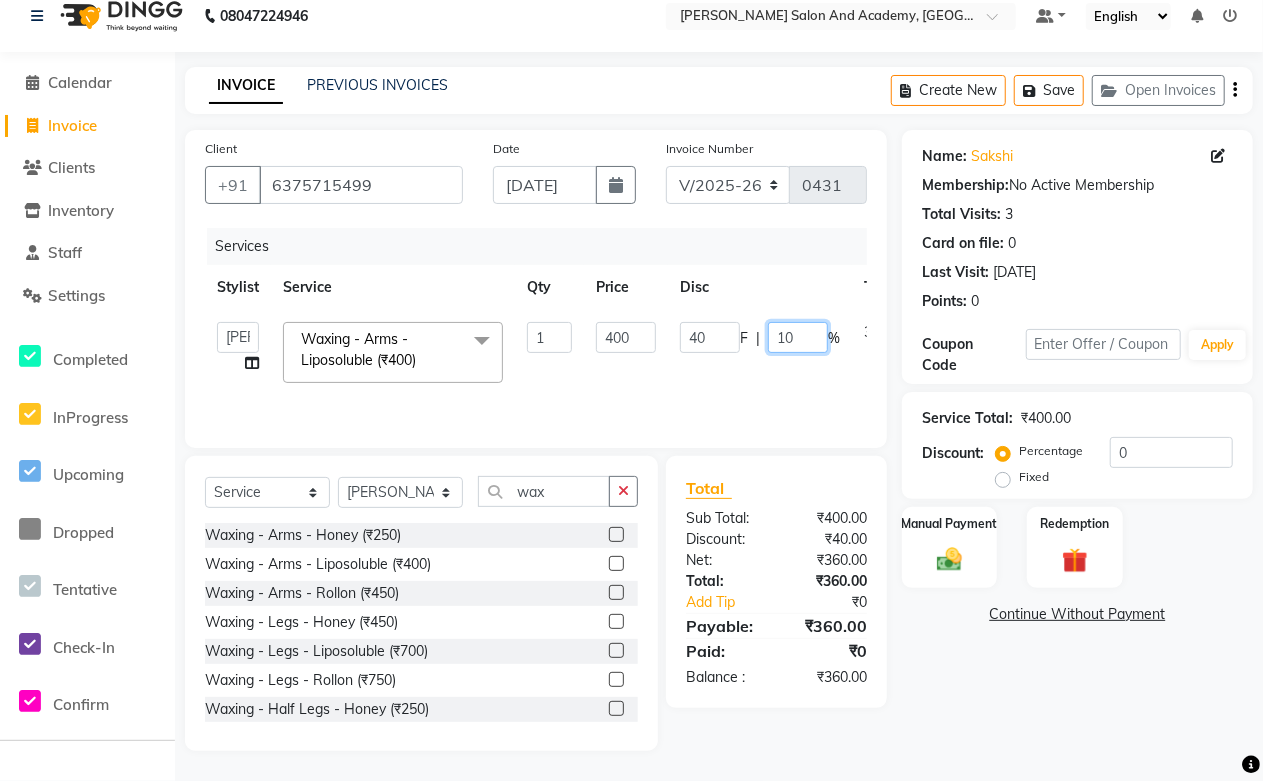 click on "40 F | 10 %" 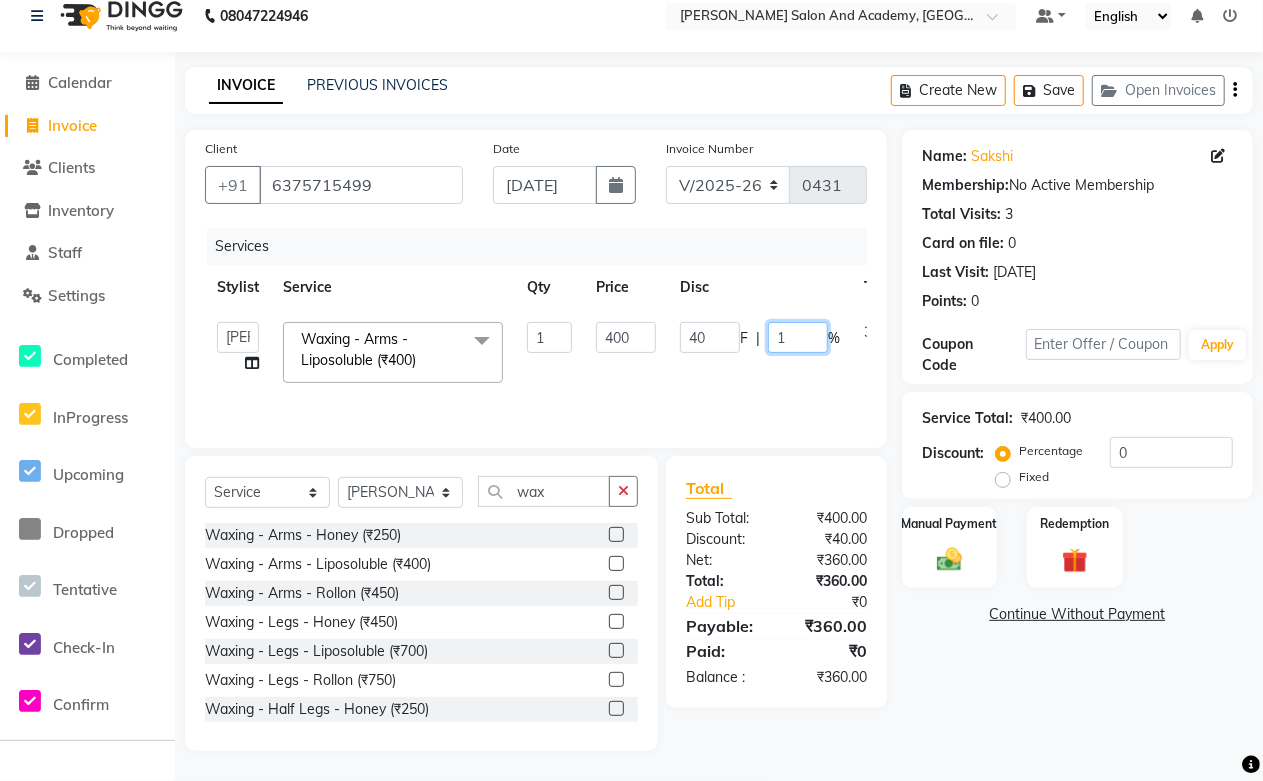 type on "15" 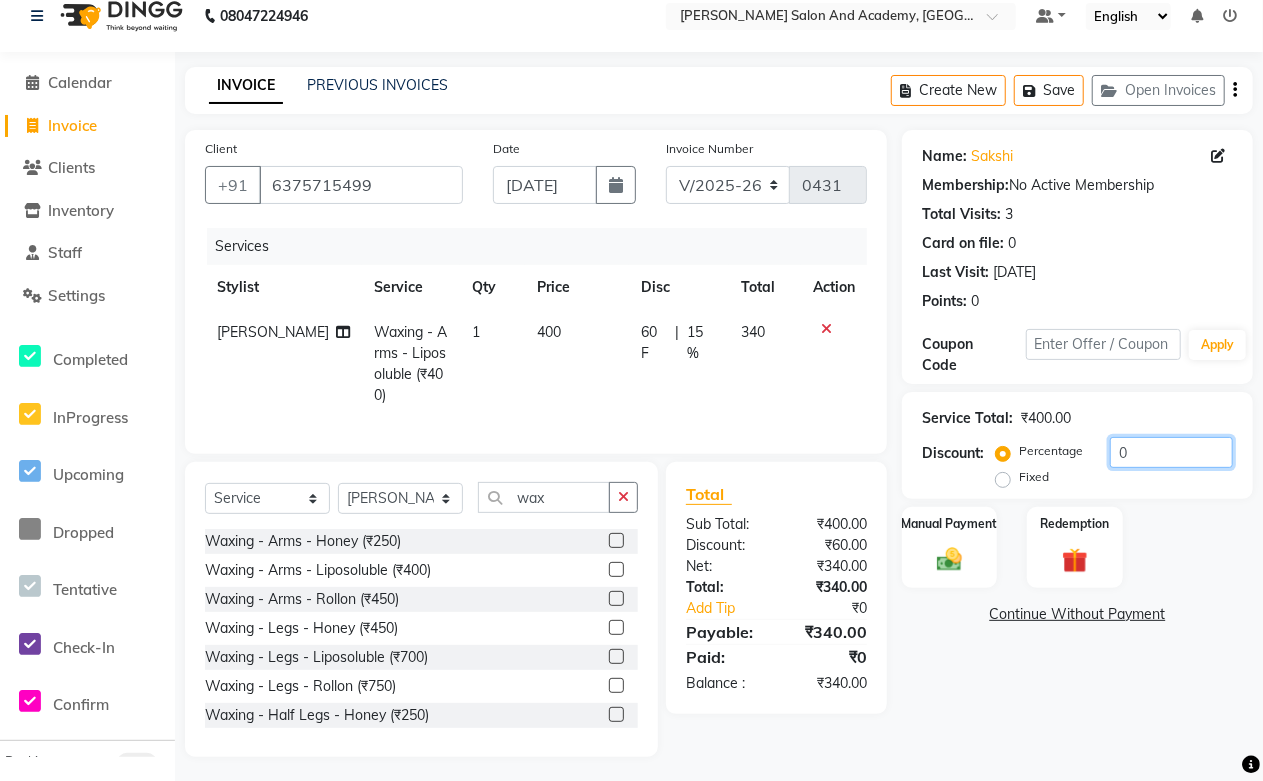 drag, startPoint x: 1137, startPoint y: 445, endPoint x: 1073, endPoint y: 454, distance: 64.629715 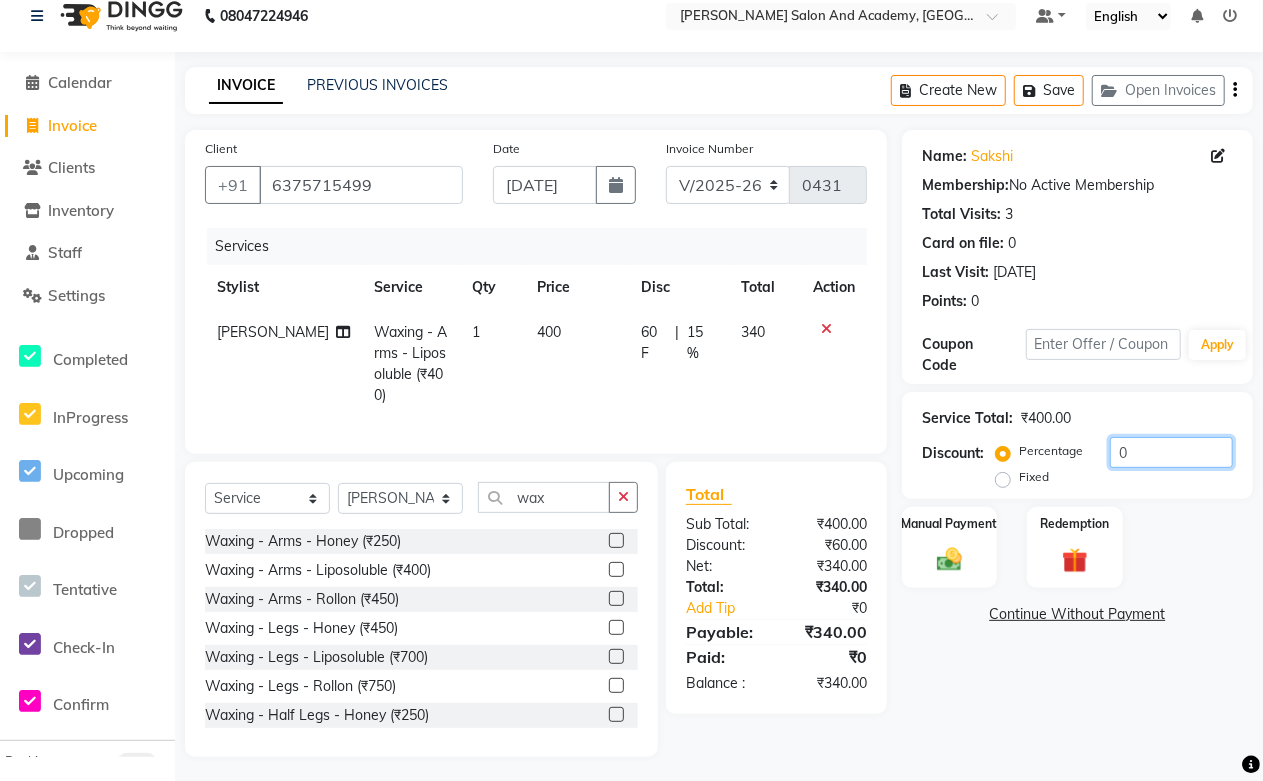 click on "Percentage   Fixed  0" 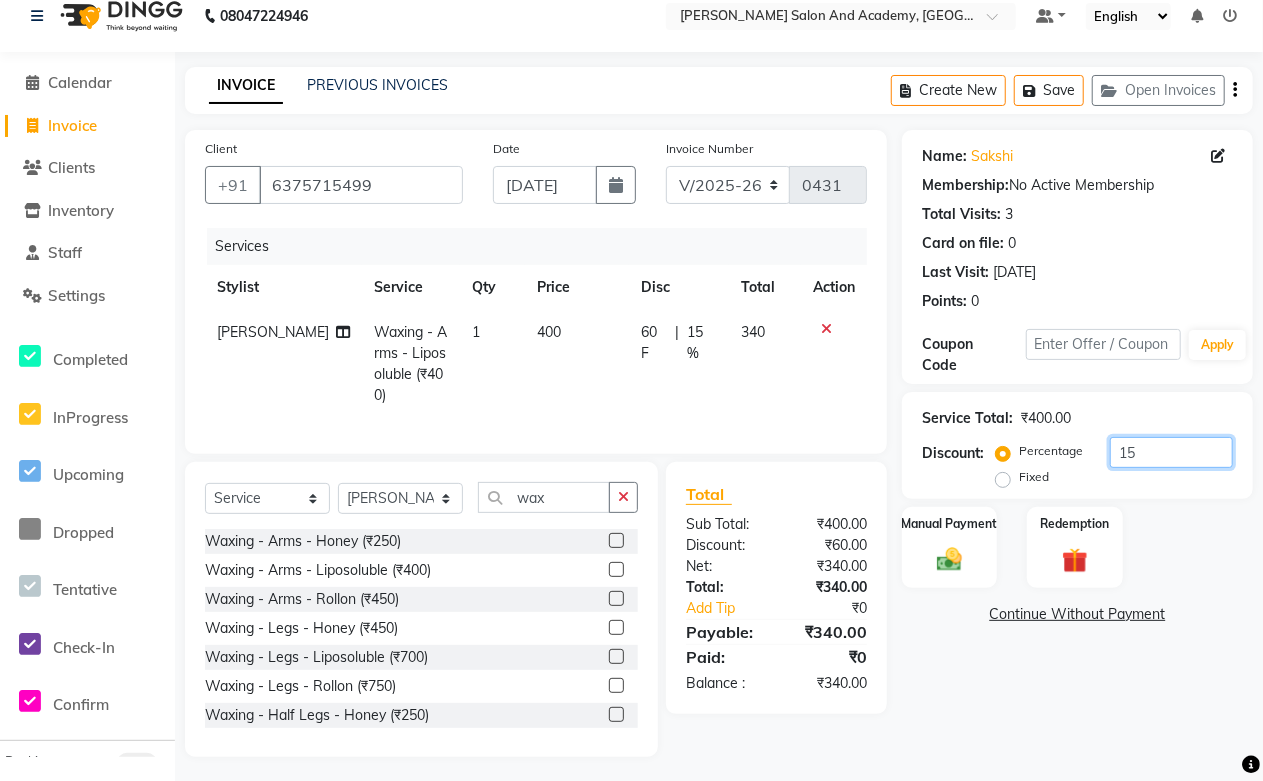 type on "15" 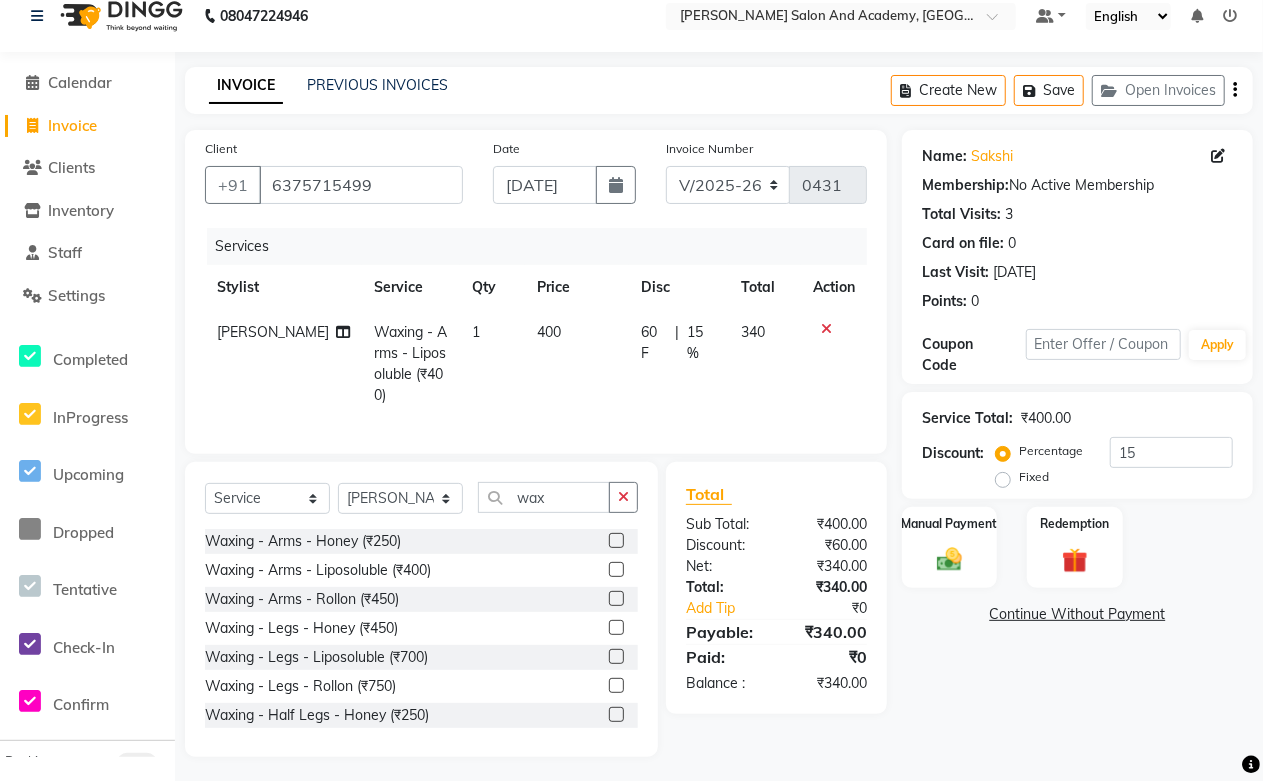 click on "Total Sub Total: ₹400.00 Discount: ₹60.00 Net: ₹340.00 Total: ₹340.00 Add Tip ₹0 Payable: ₹340.00 Paid: ₹0 Balance   : ₹340.00" 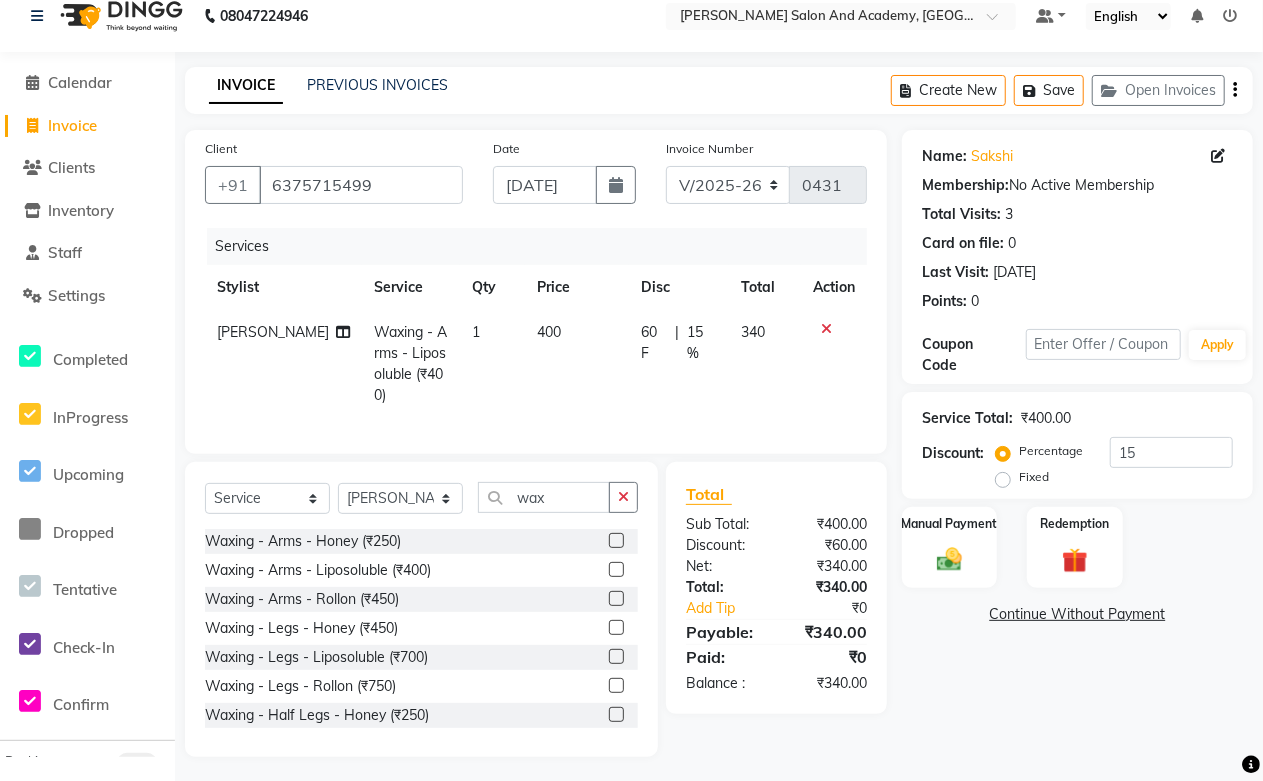 click on "340" 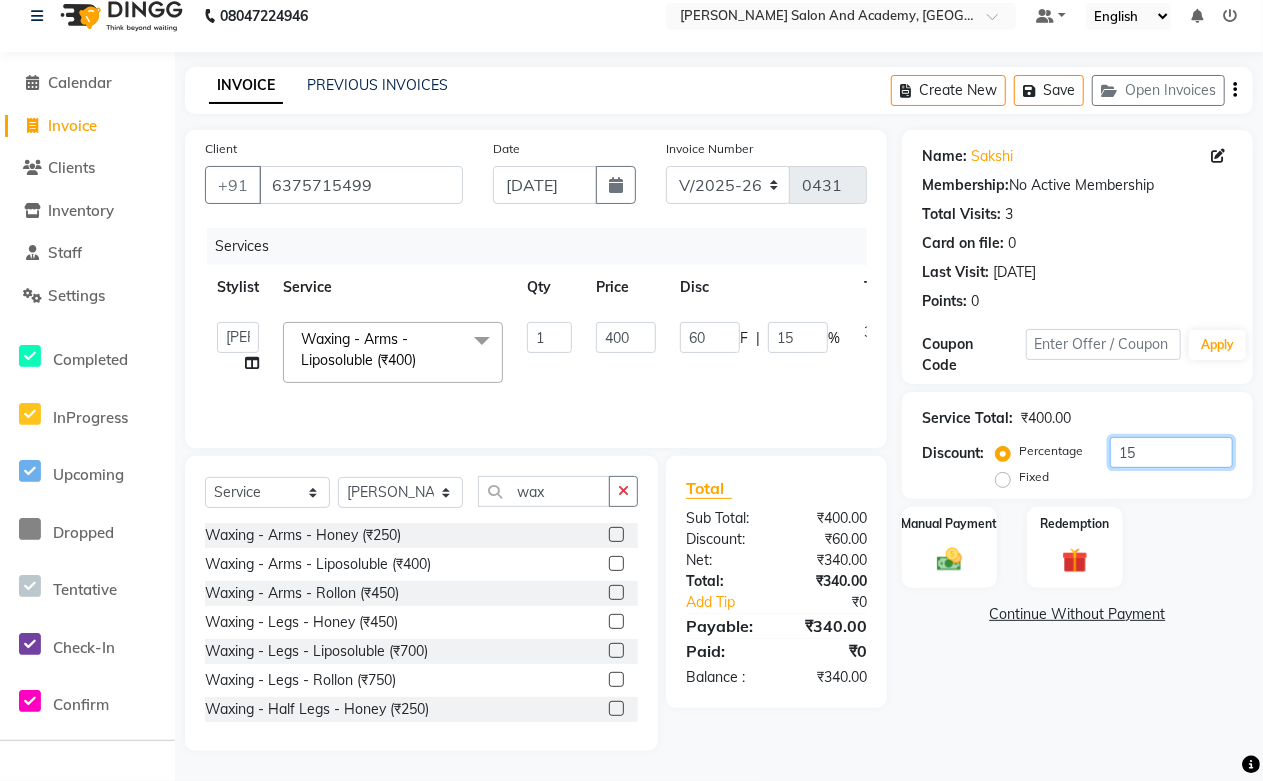 drag, startPoint x: 1146, startPoint y: 445, endPoint x: 1014, endPoint y: 462, distance: 133.0902 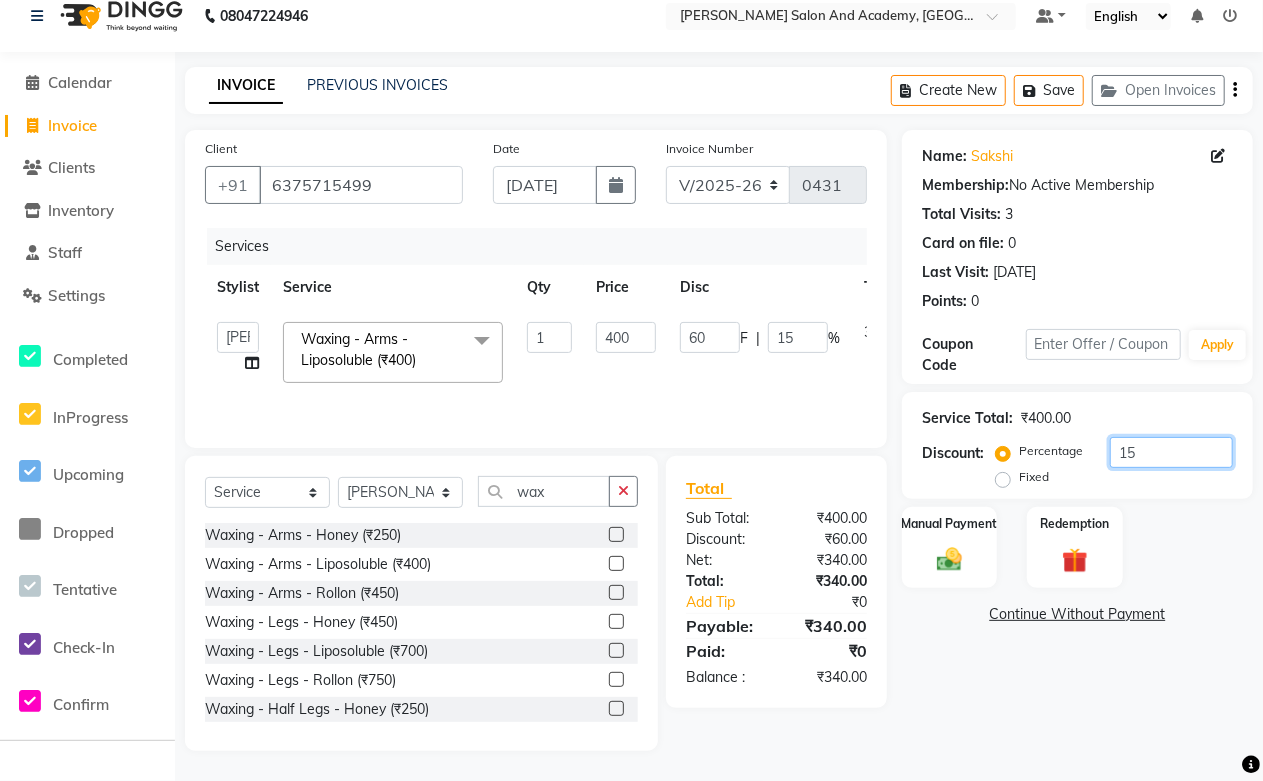 click on "Percentage   Fixed  15" 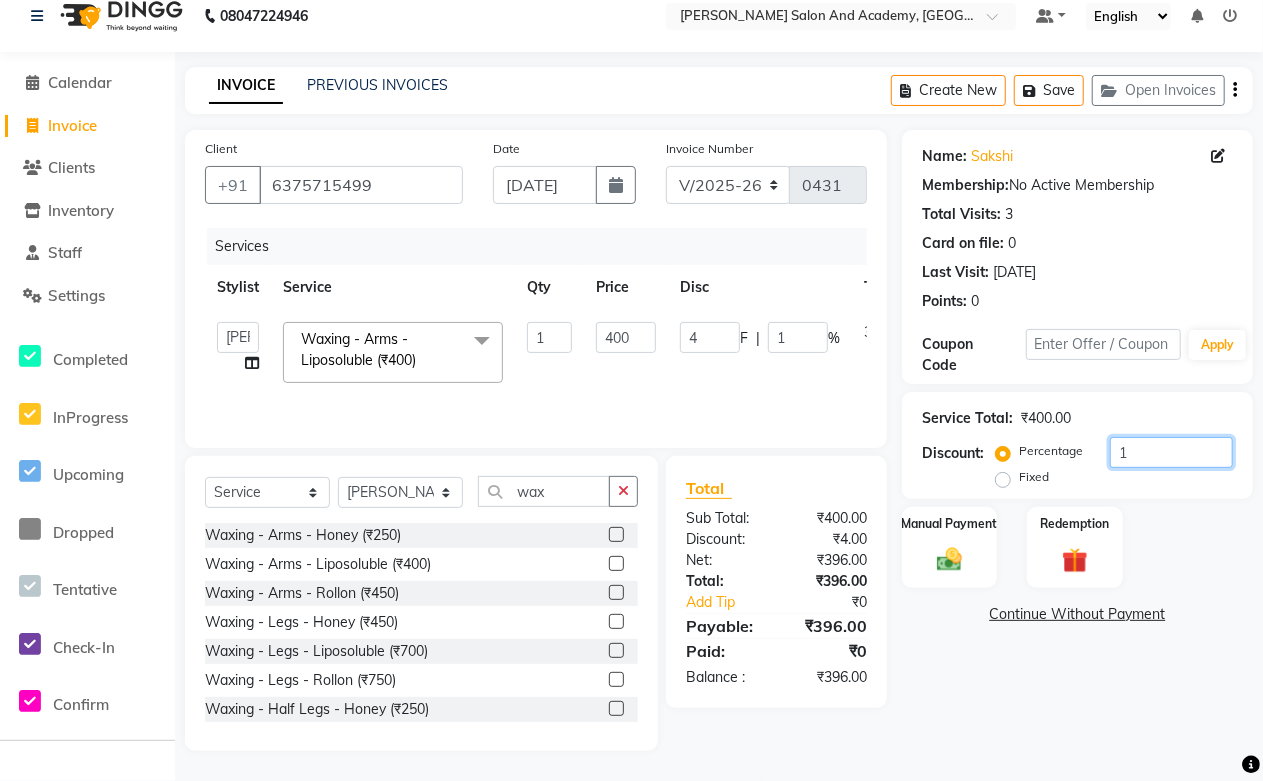 type on "12" 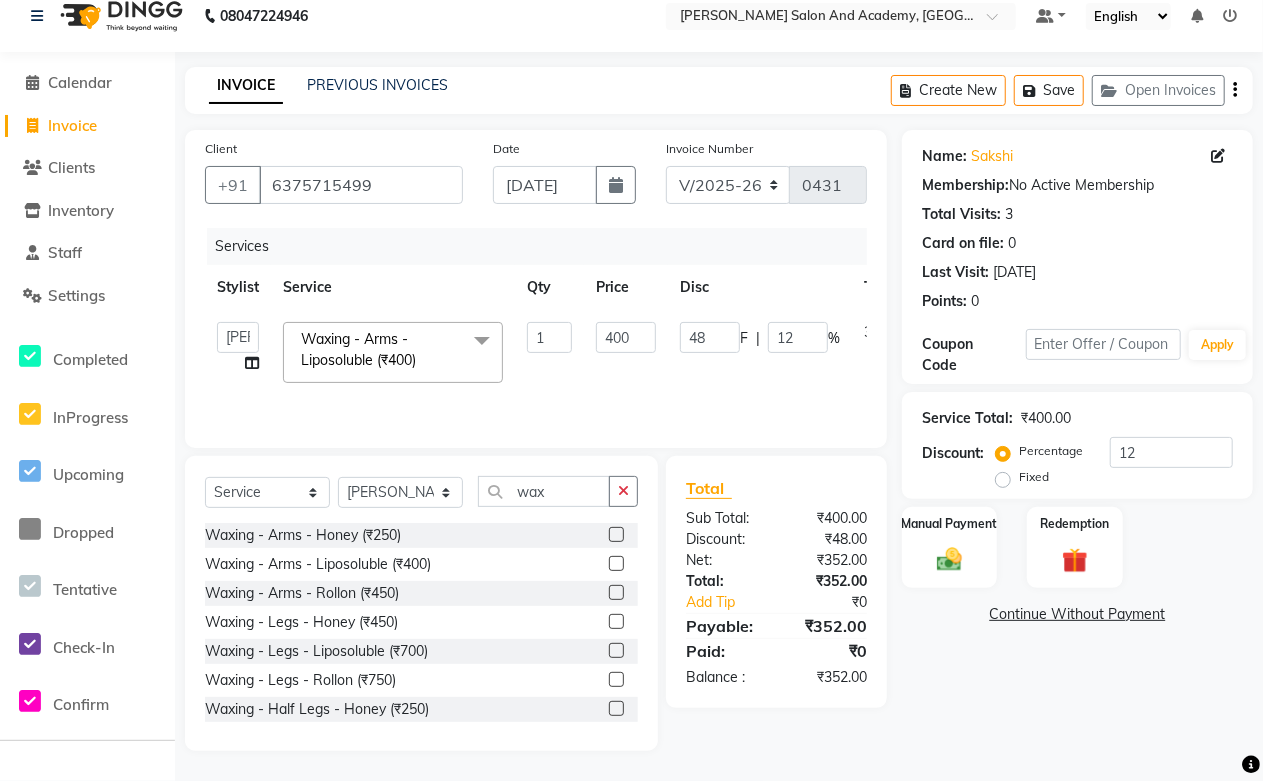 click on "Total Sub Total: ₹400.00 Discount: ₹48.00 Net: ₹352.00 Total: ₹352.00 Add Tip ₹0 Payable: ₹352.00 Paid: ₹0 Balance   : ₹352.00" 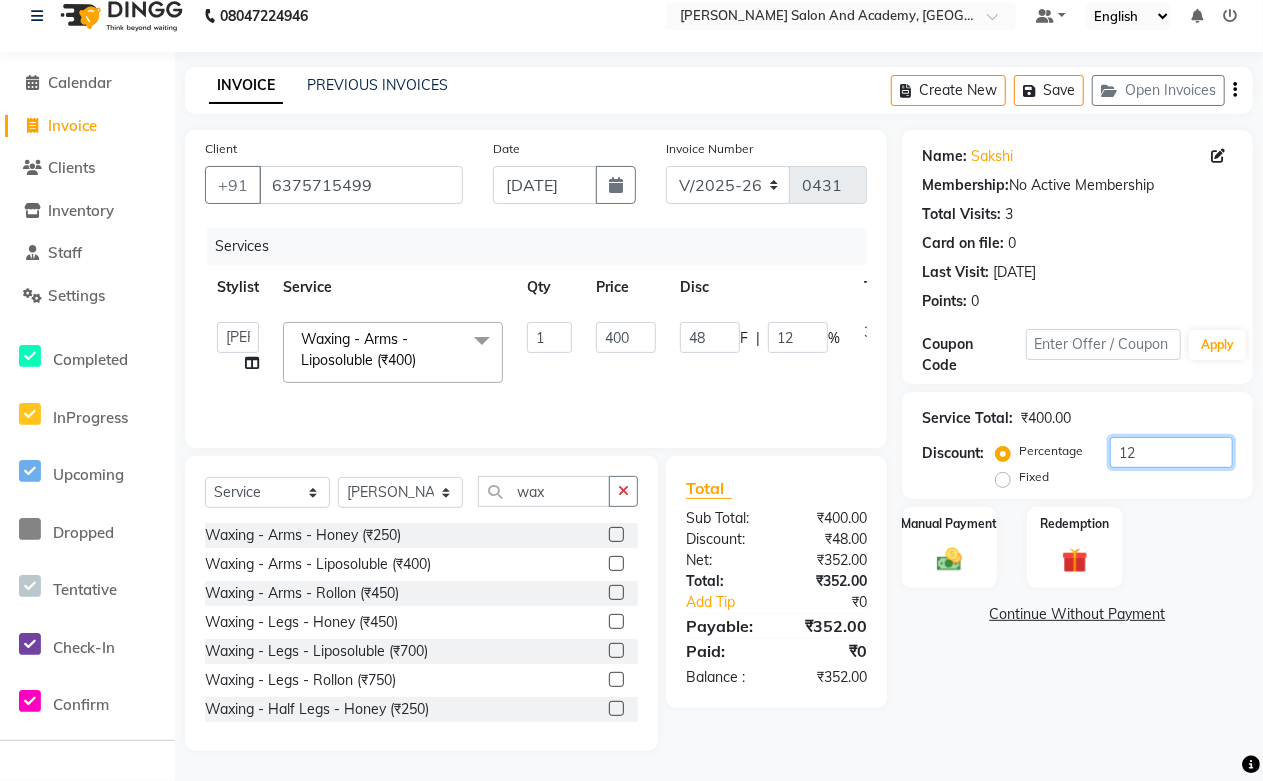 drag, startPoint x: 1136, startPoint y: 451, endPoint x: 1123, endPoint y: 467, distance: 20.615528 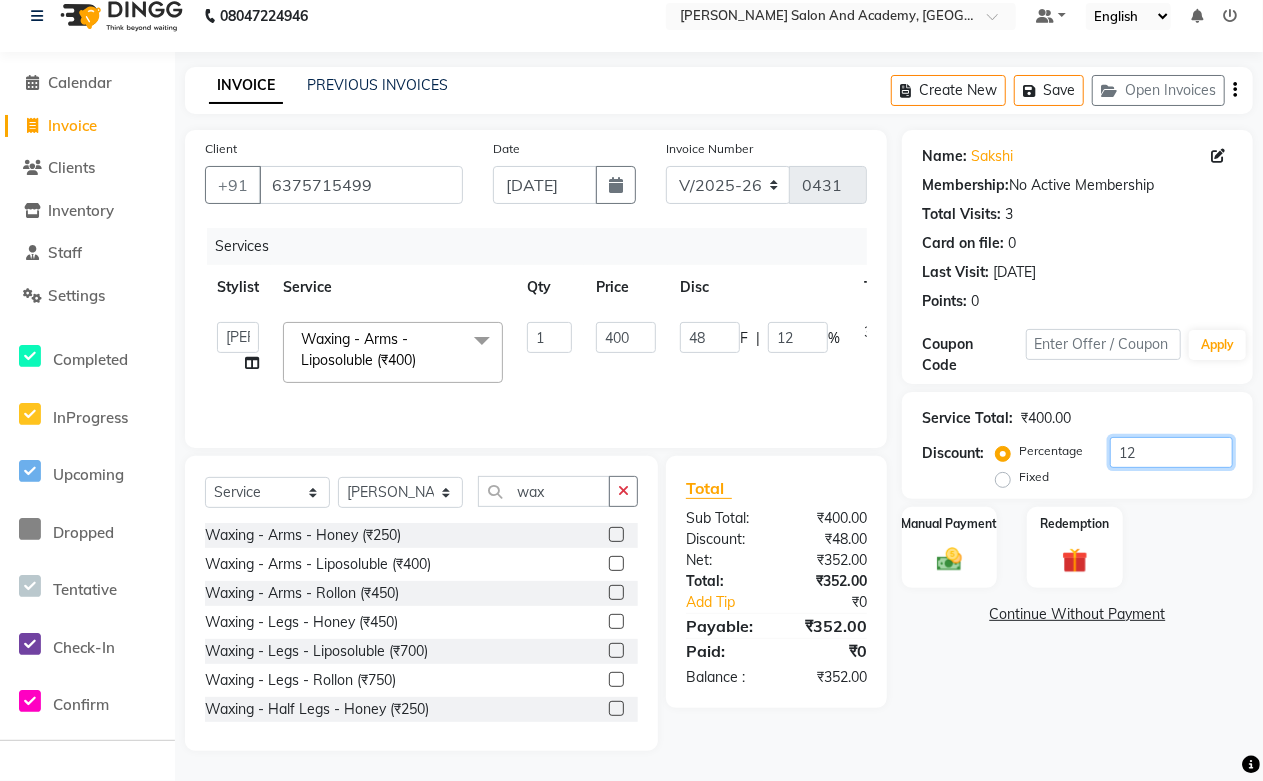 click on "12" 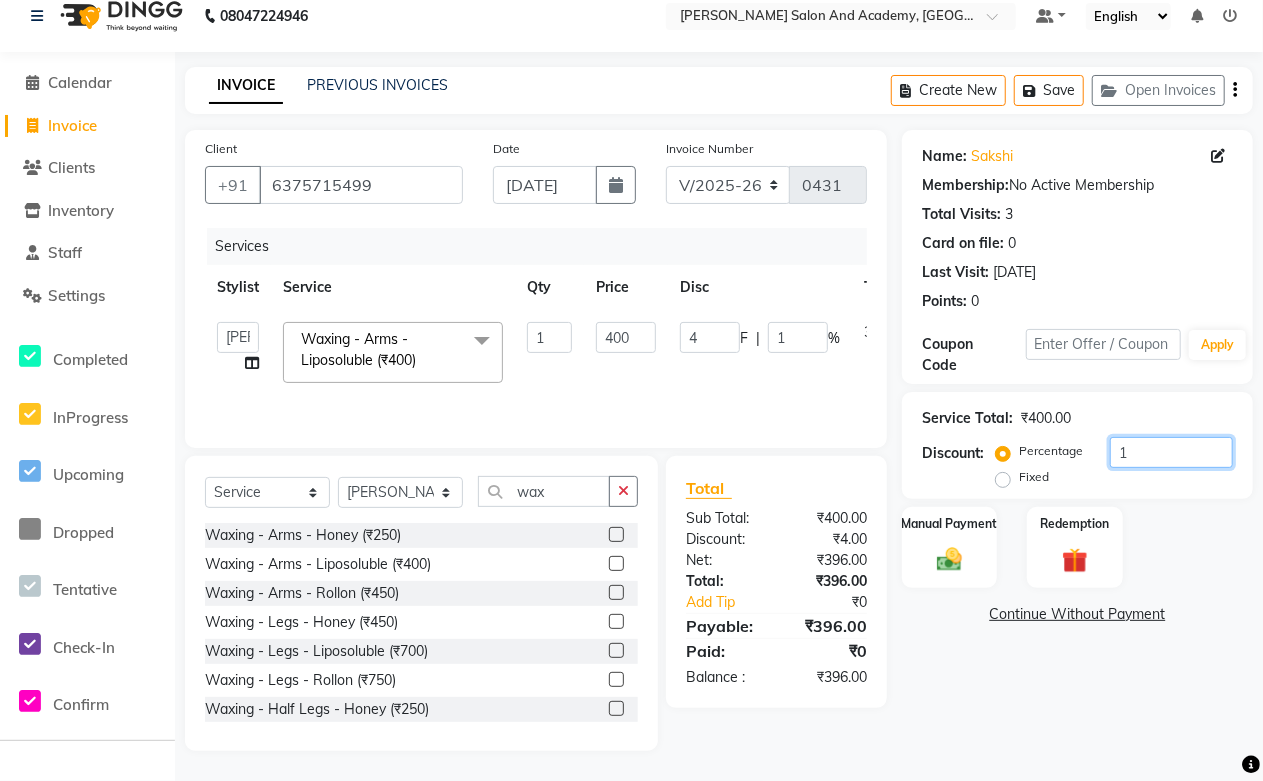 type on "13" 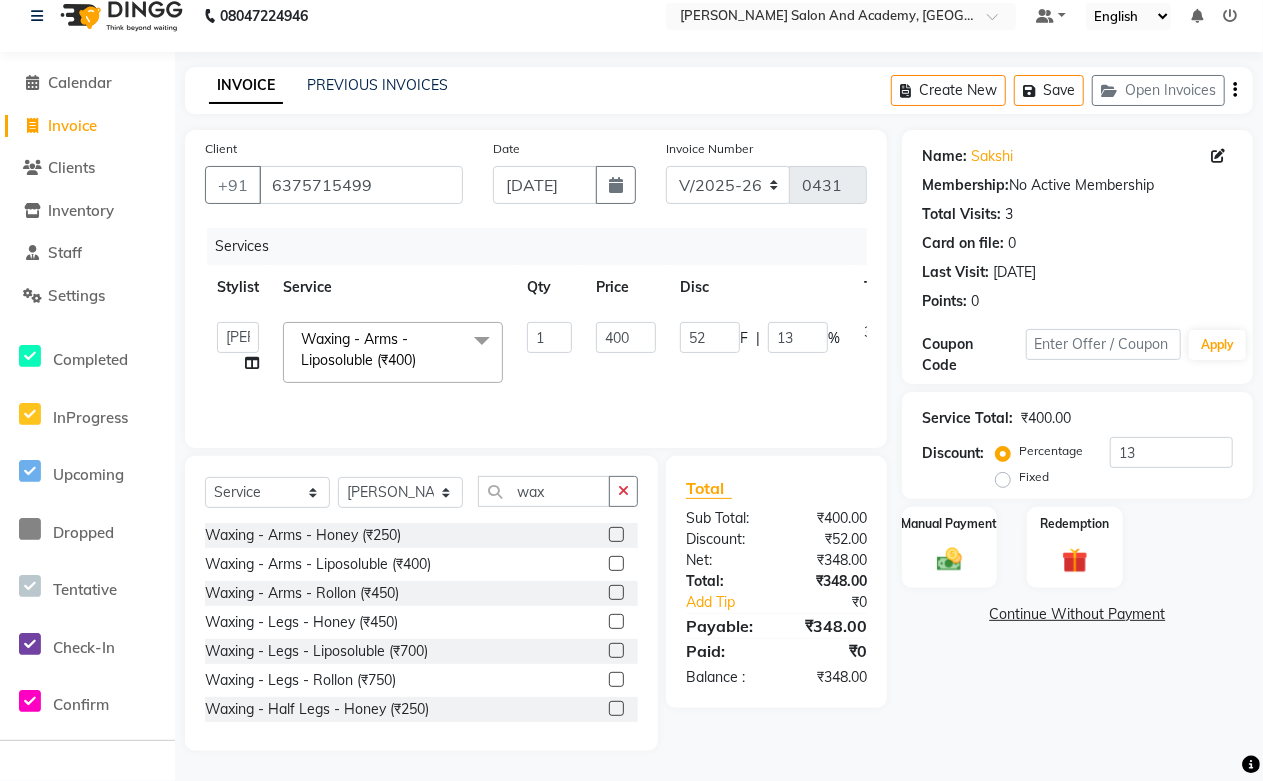 click on "Name: Sakshi  Membership:  No Active Membership  Total Visits:  3 Card on file:  0 Last Visit:   [DATE] Points:   0  Coupon Code Apply Service Total:  ₹400.00  Discount:  Percentage   Fixed  13 Manual Payment Redemption  Continue Without Payment" 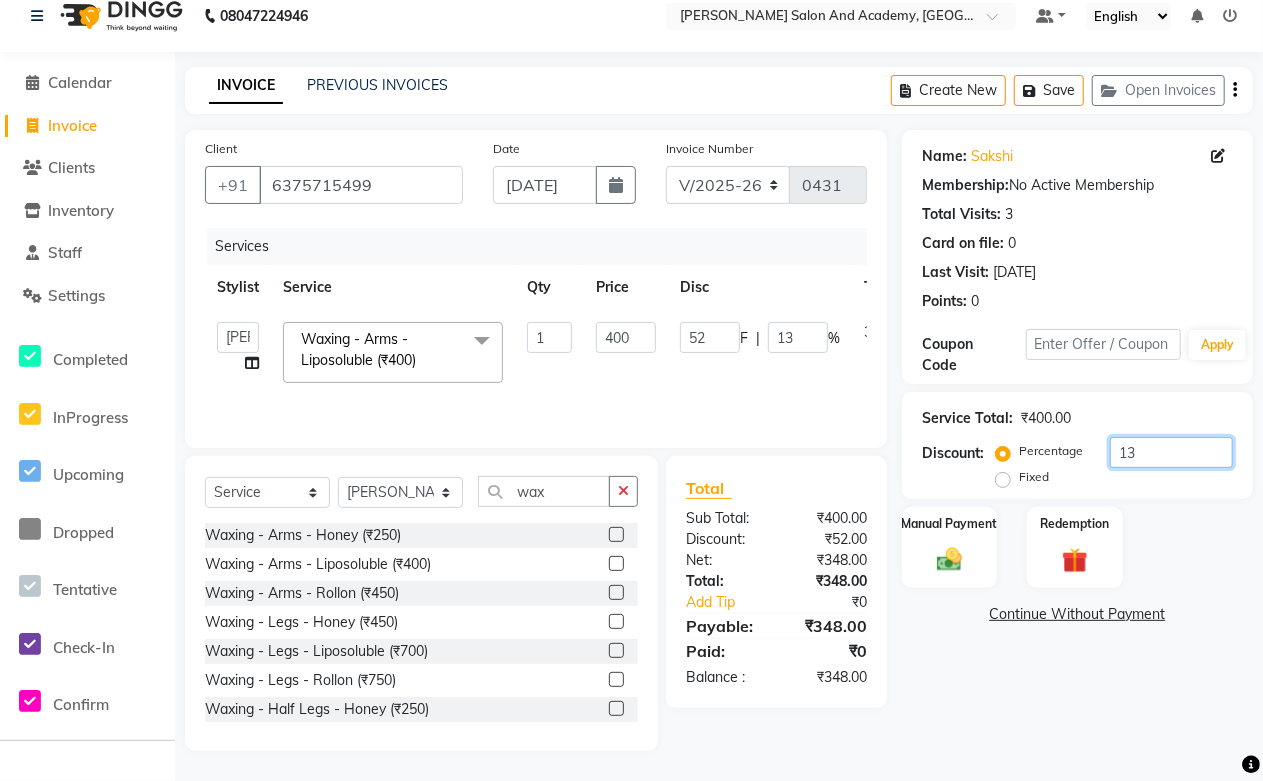 drag, startPoint x: 1160, startPoint y: 446, endPoint x: 1028, endPoint y: 465, distance: 133.36041 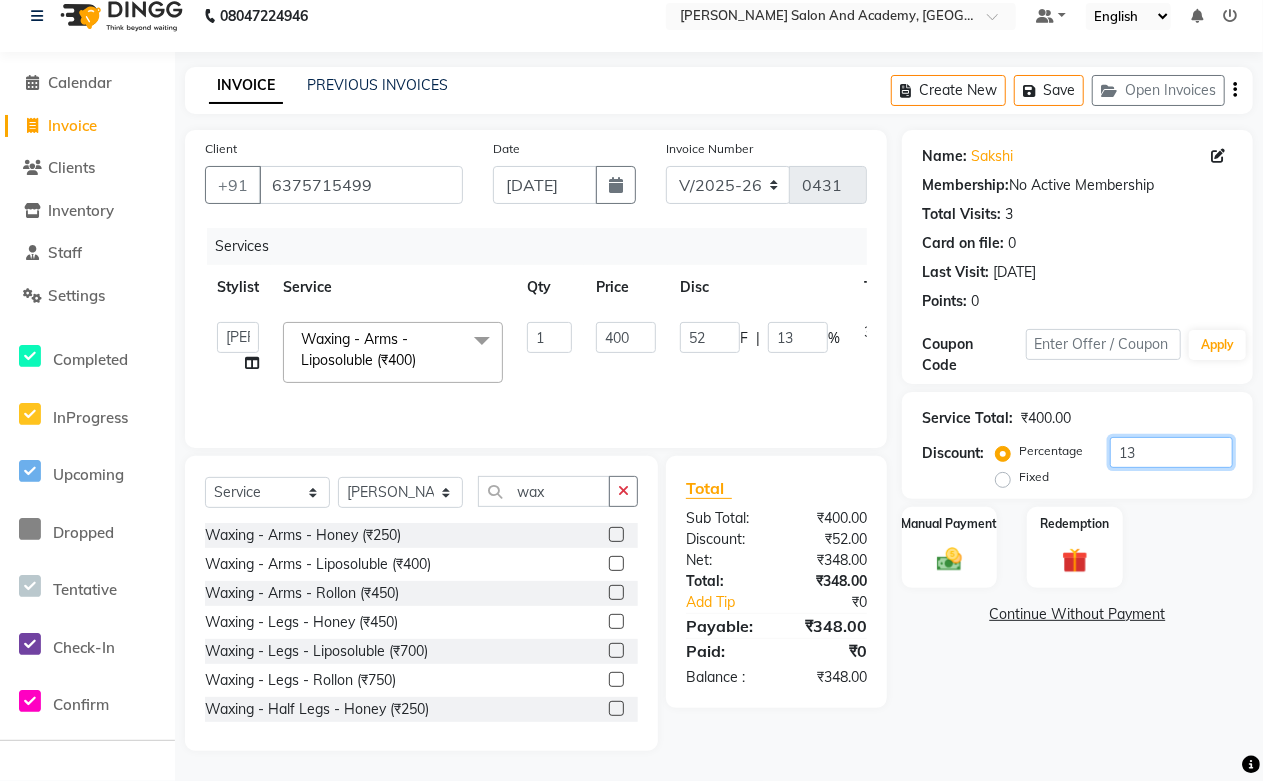 click on "Percentage   Fixed  13" 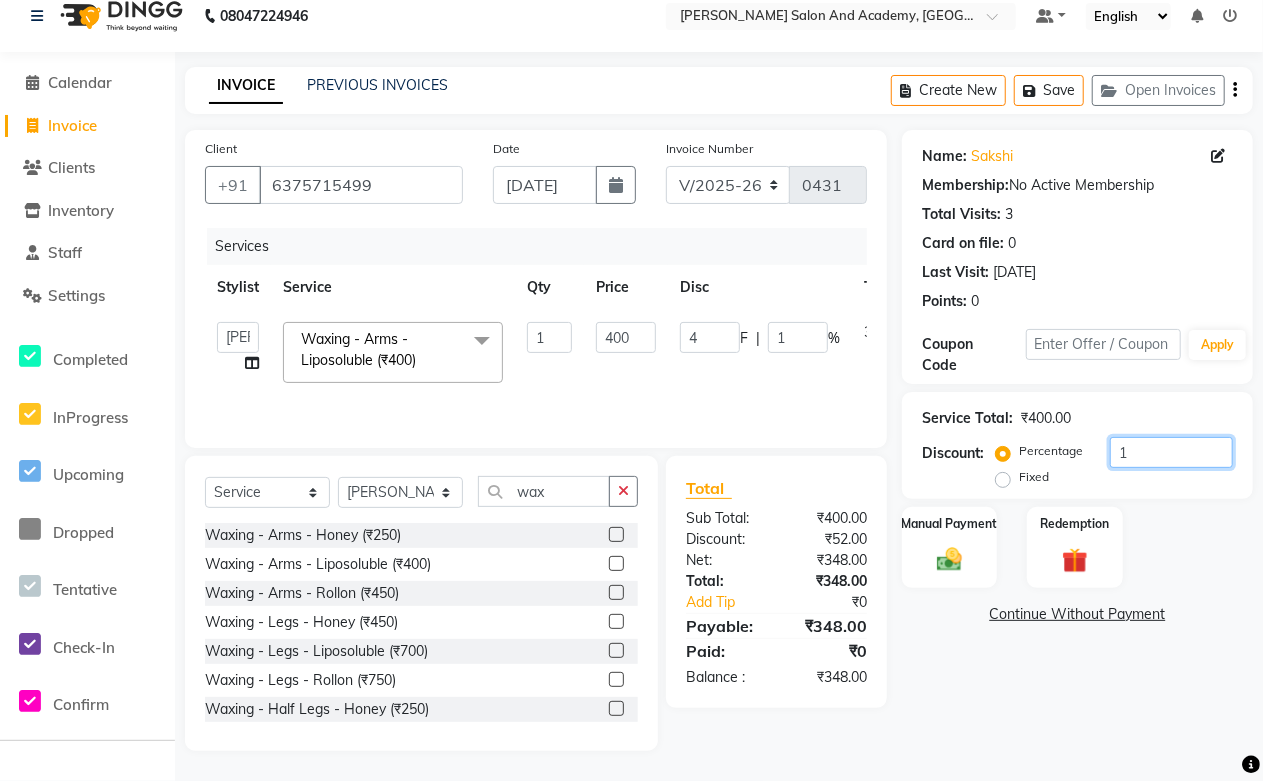type on "12" 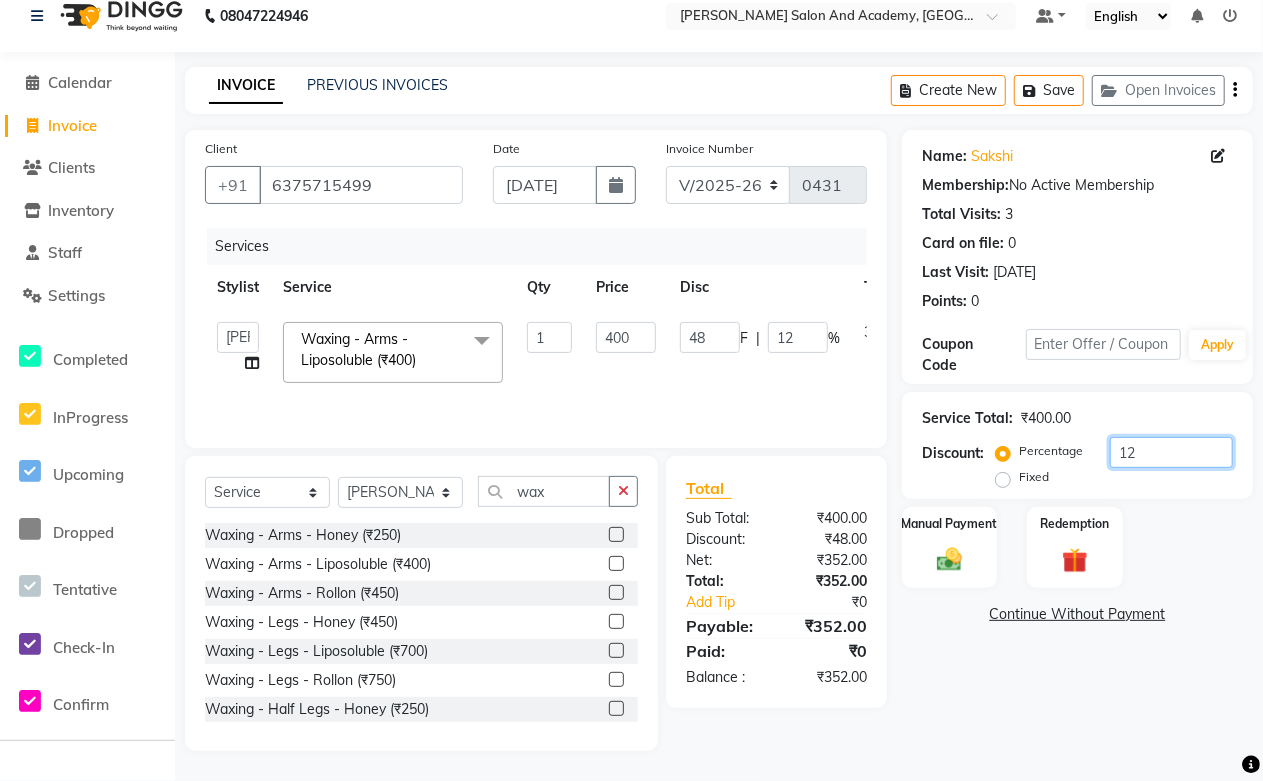 type on "12.5" 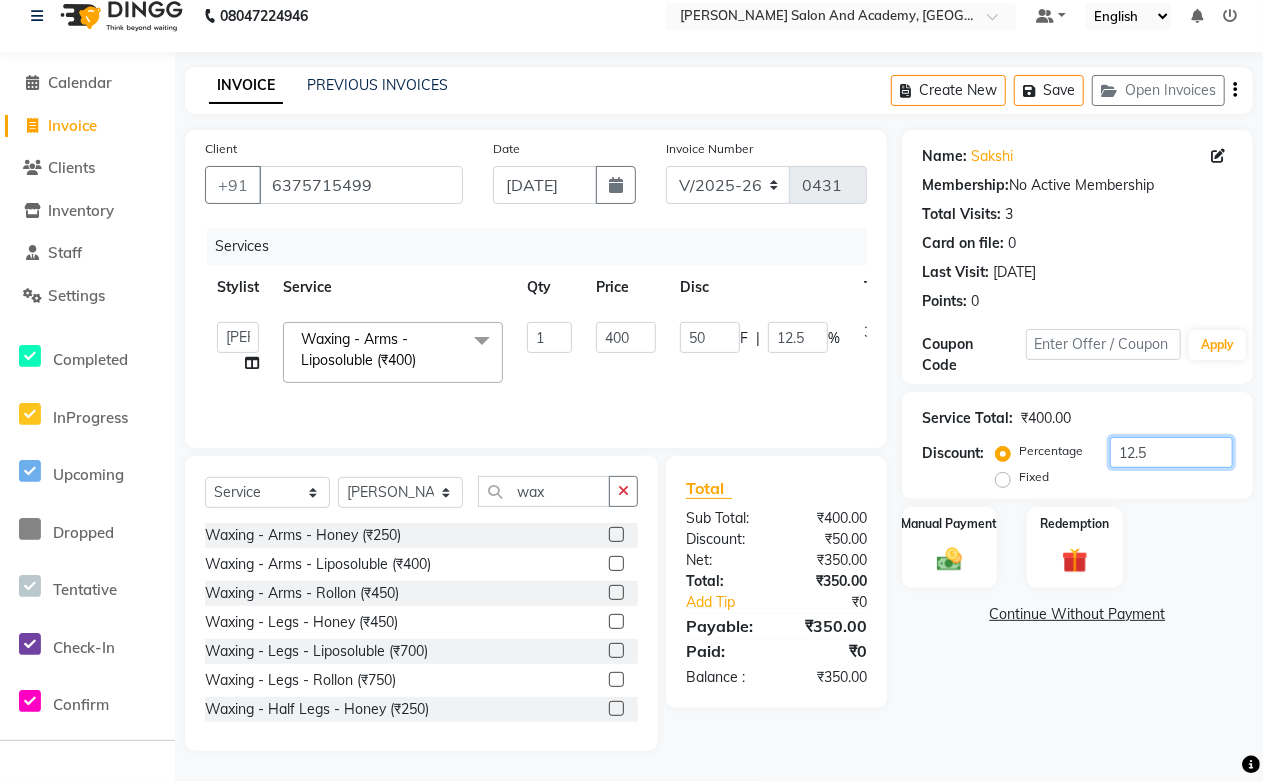 type on "12.5" 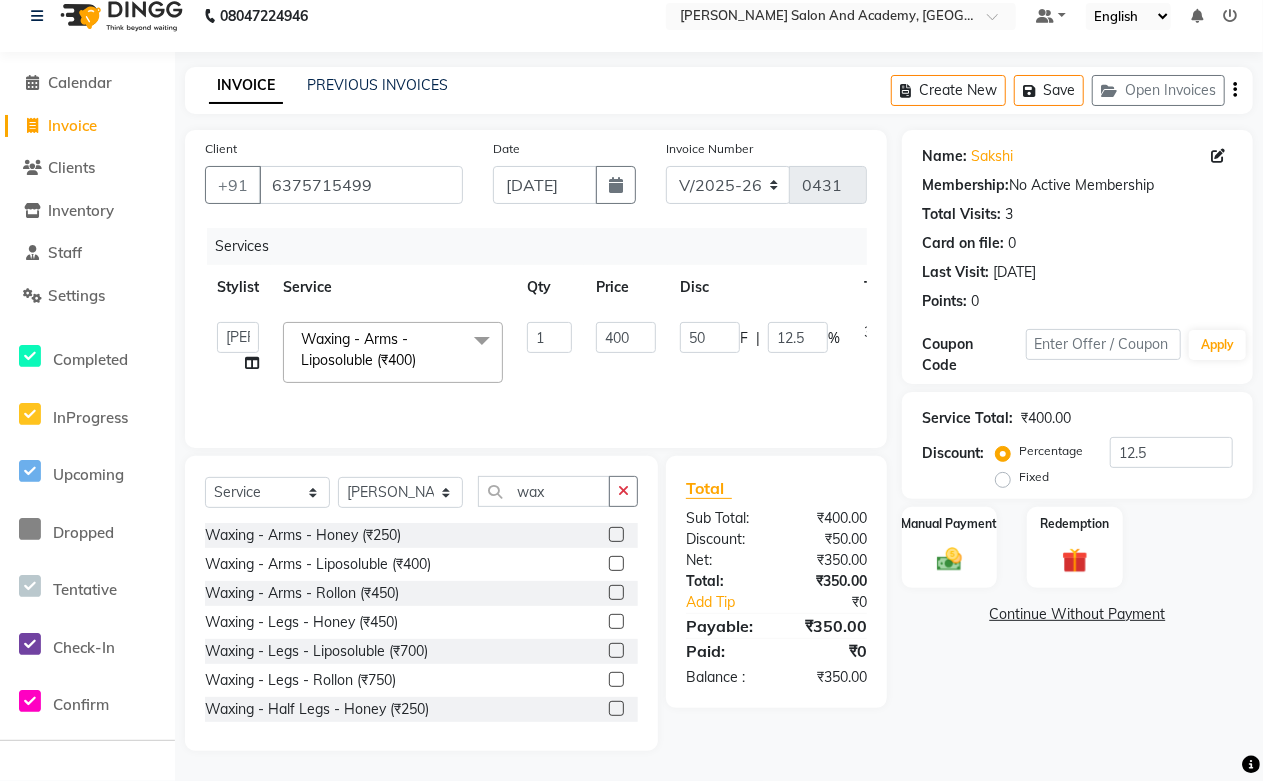 click on "Name: Sakshi  Membership:  No Active Membership  Total Visits:  3 Card on file:  0 Last Visit:   [DATE] Points:   0  Coupon Code Apply Service Total:  ₹400.00  Discount:  Percentage   Fixed  12.5 Manual Payment Redemption  Continue Without Payment" 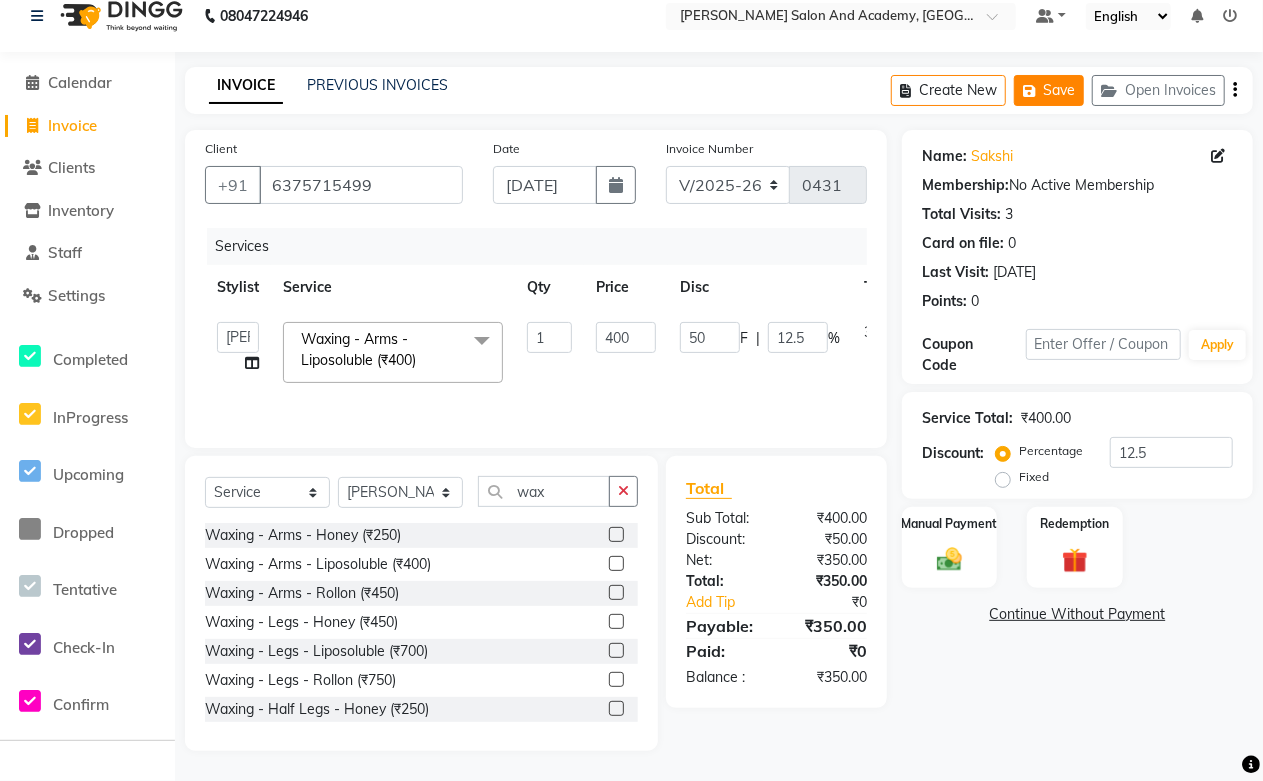 click 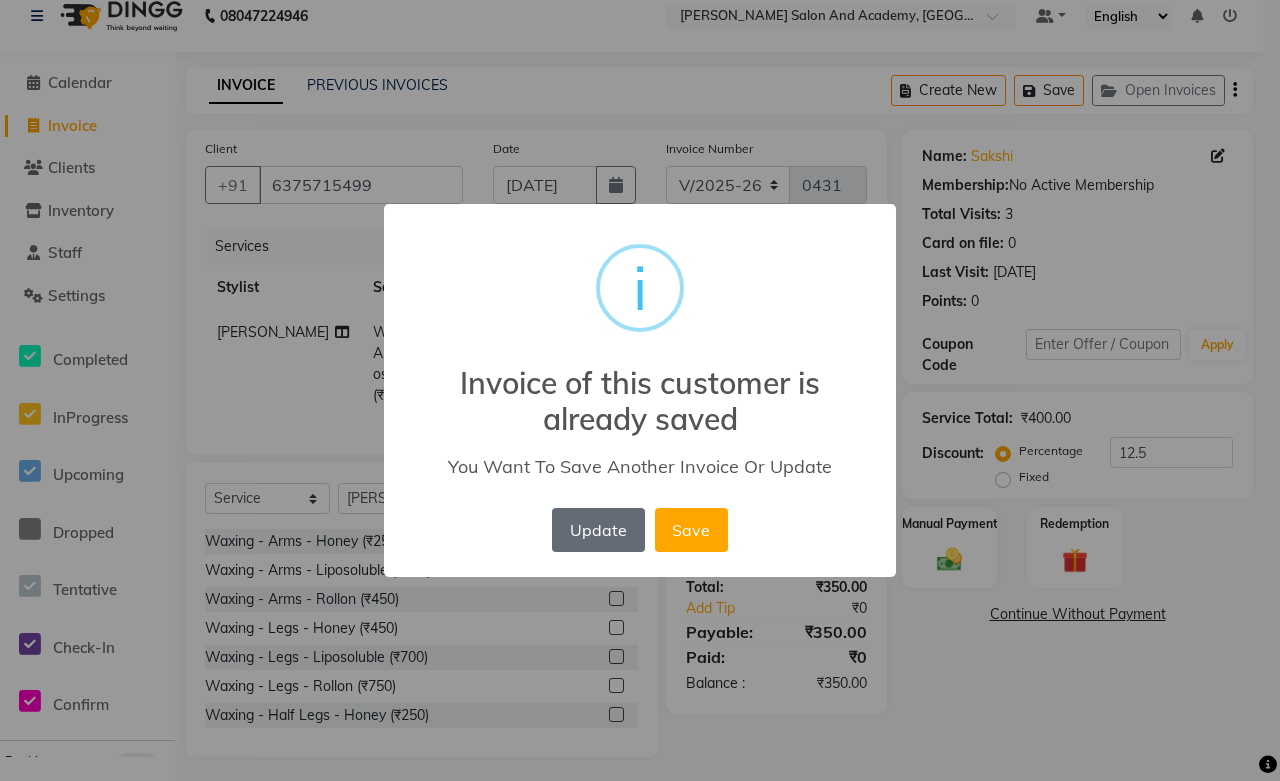 click on "Update" at bounding box center [598, 530] 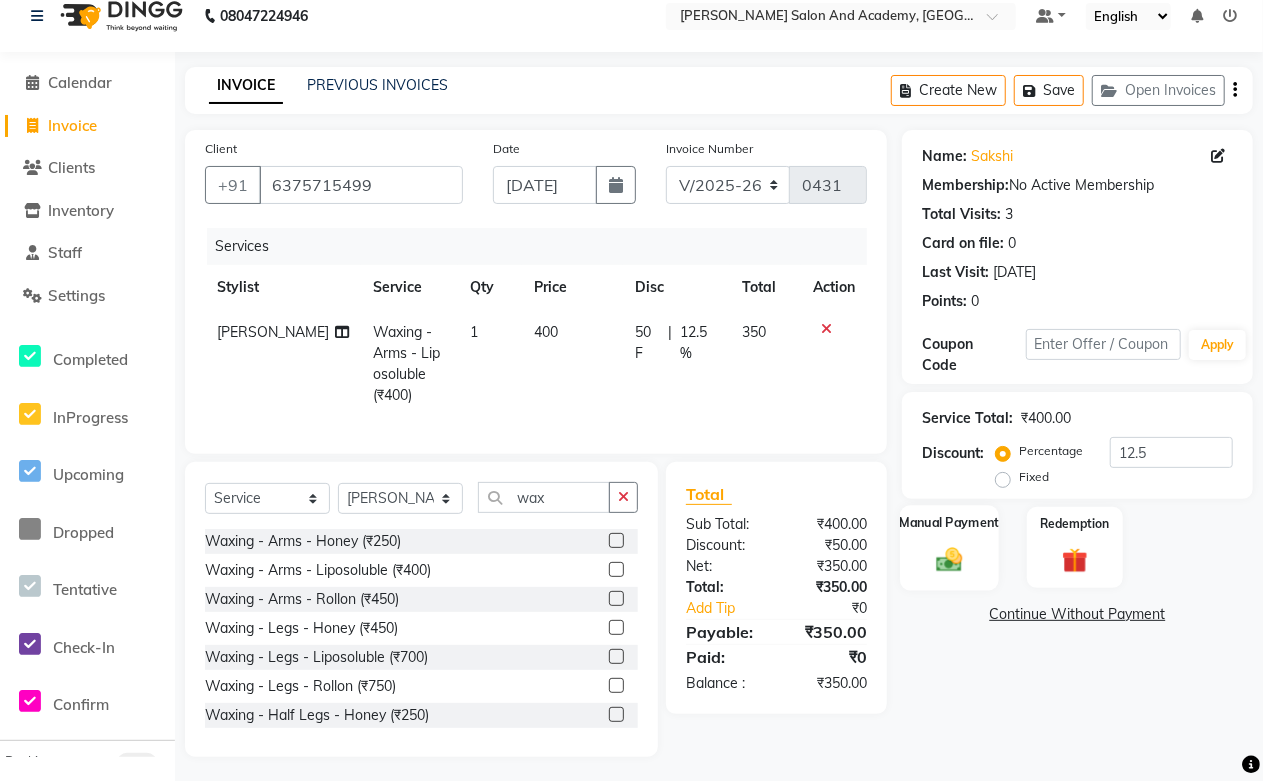 click 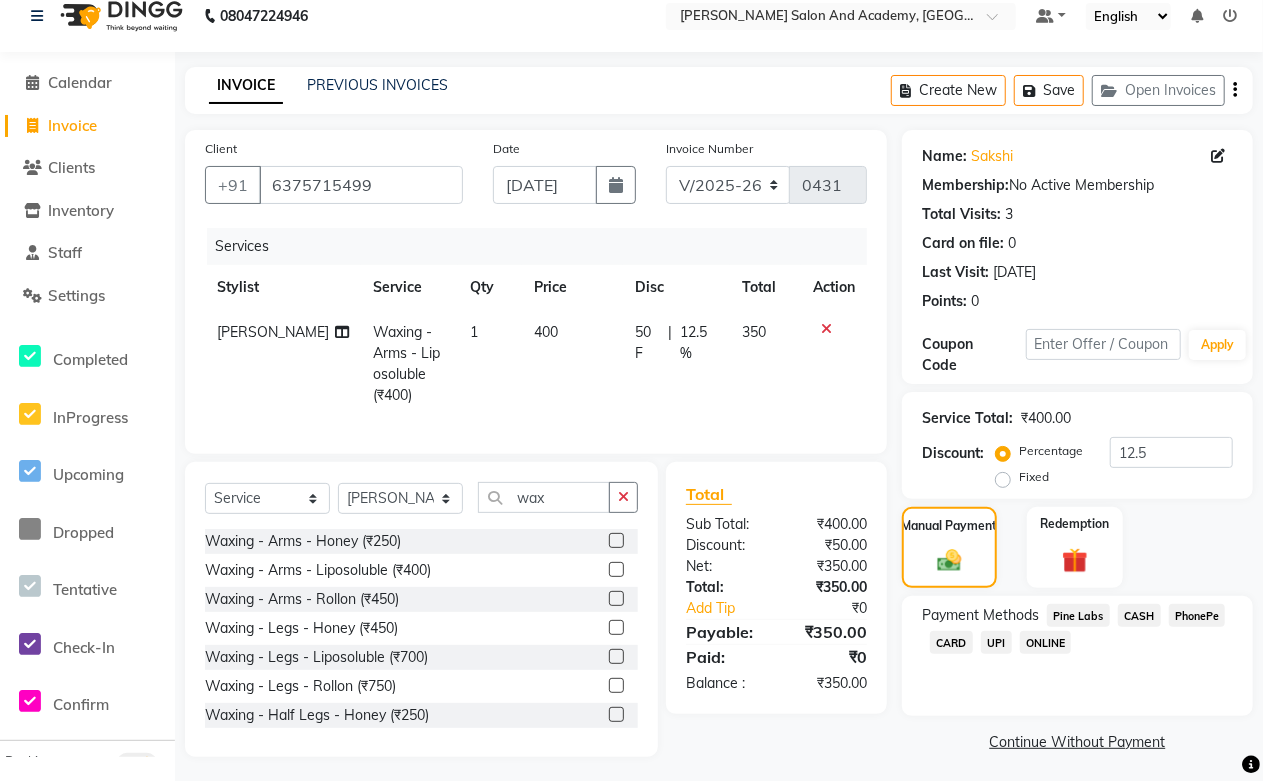 click on "CASH" 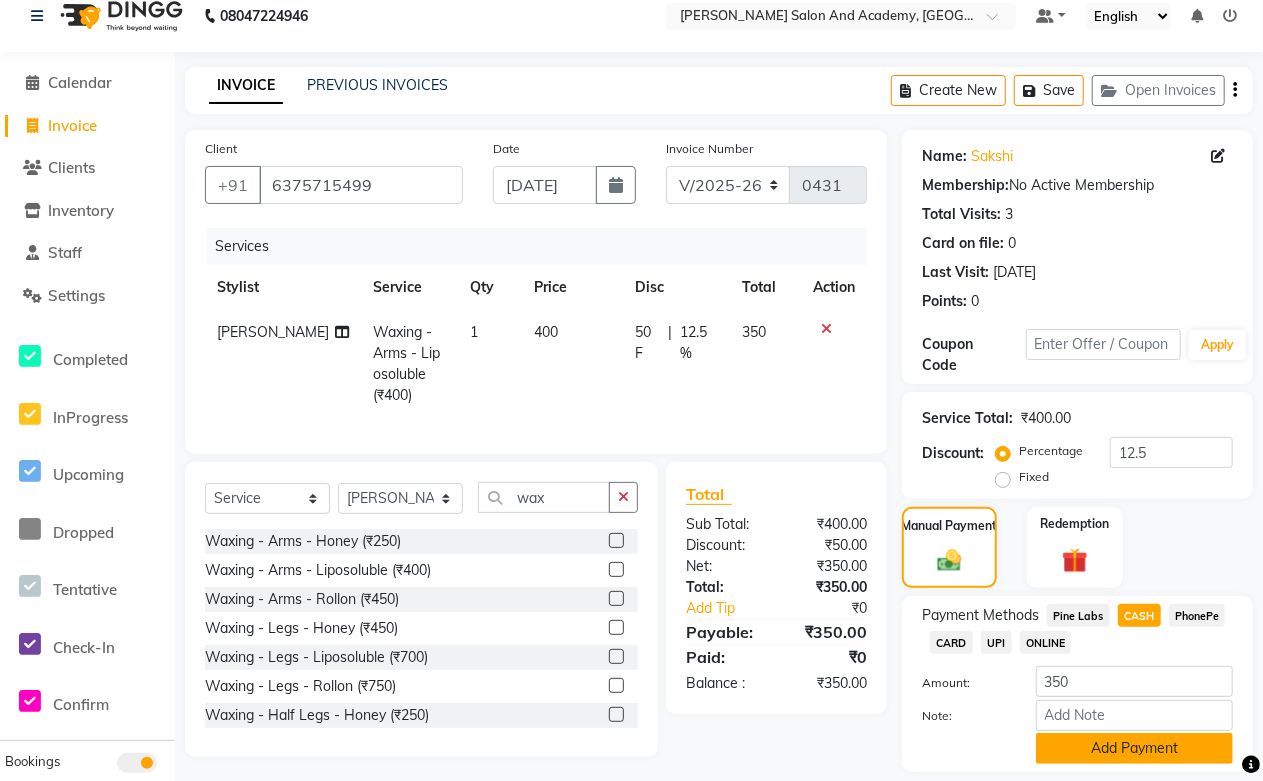 click on "Add Payment" 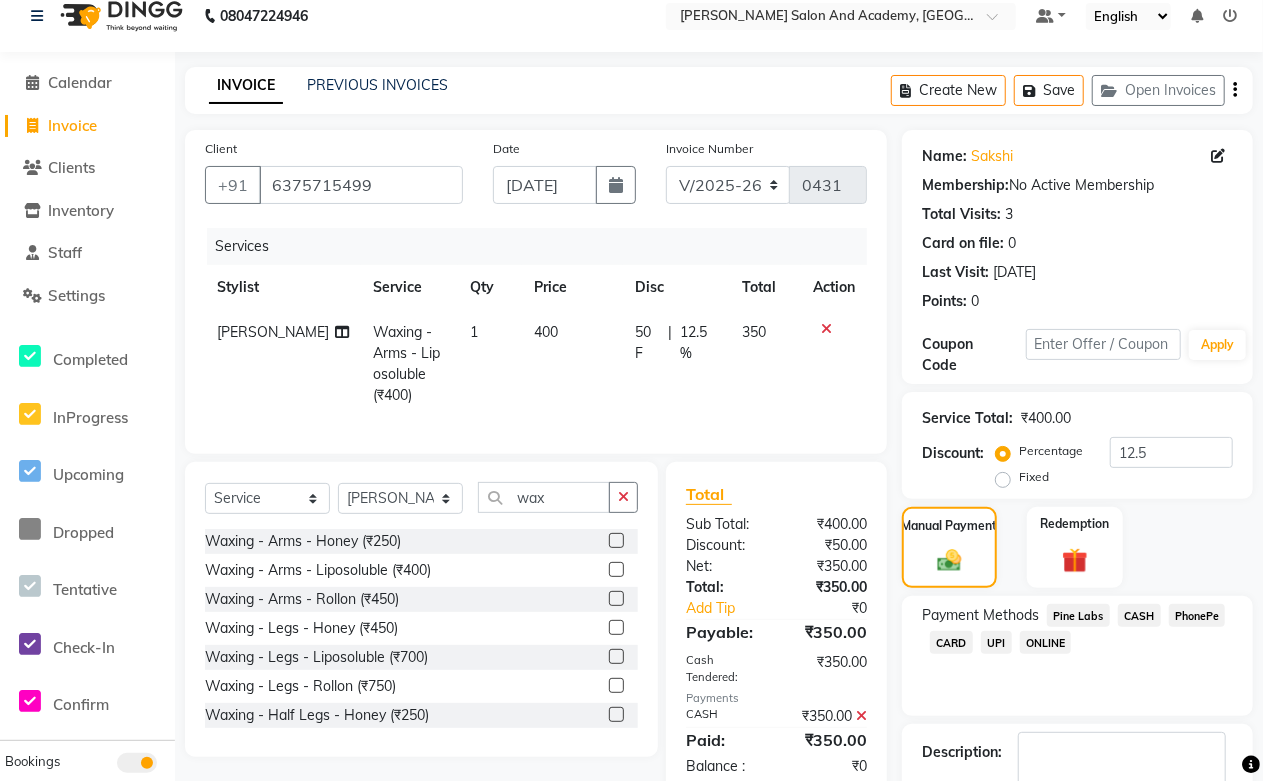 scroll, scrollTop: 138, scrollLeft: 0, axis: vertical 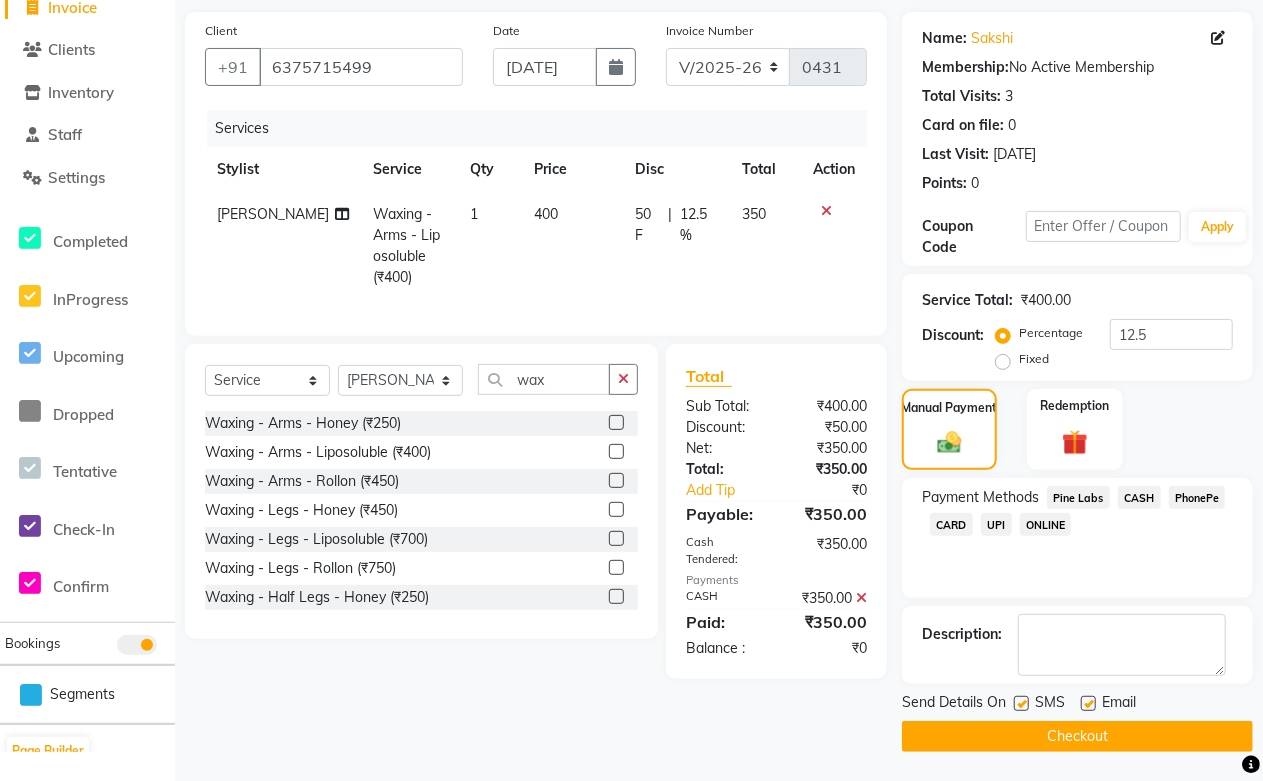 click 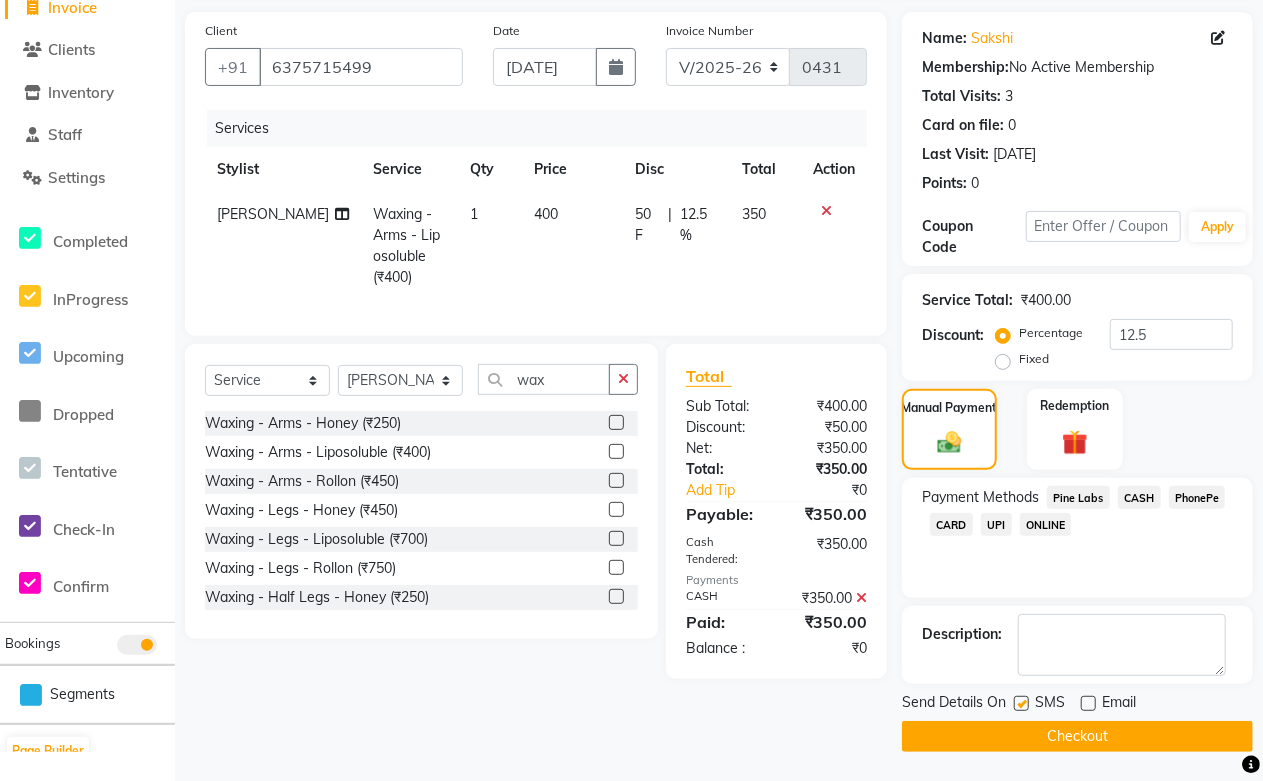 click on "Checkout" 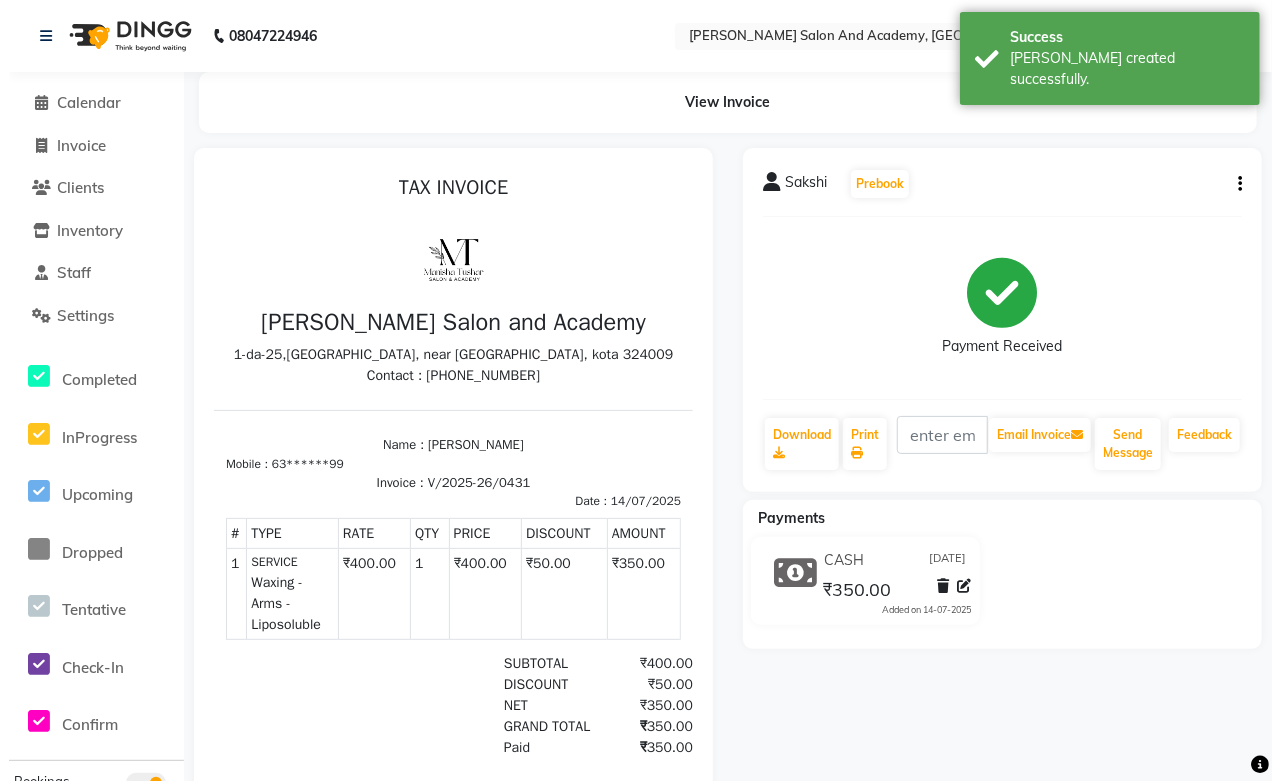 scroll, scrollTop: 15, scrollLeft: 0, axis: vertical 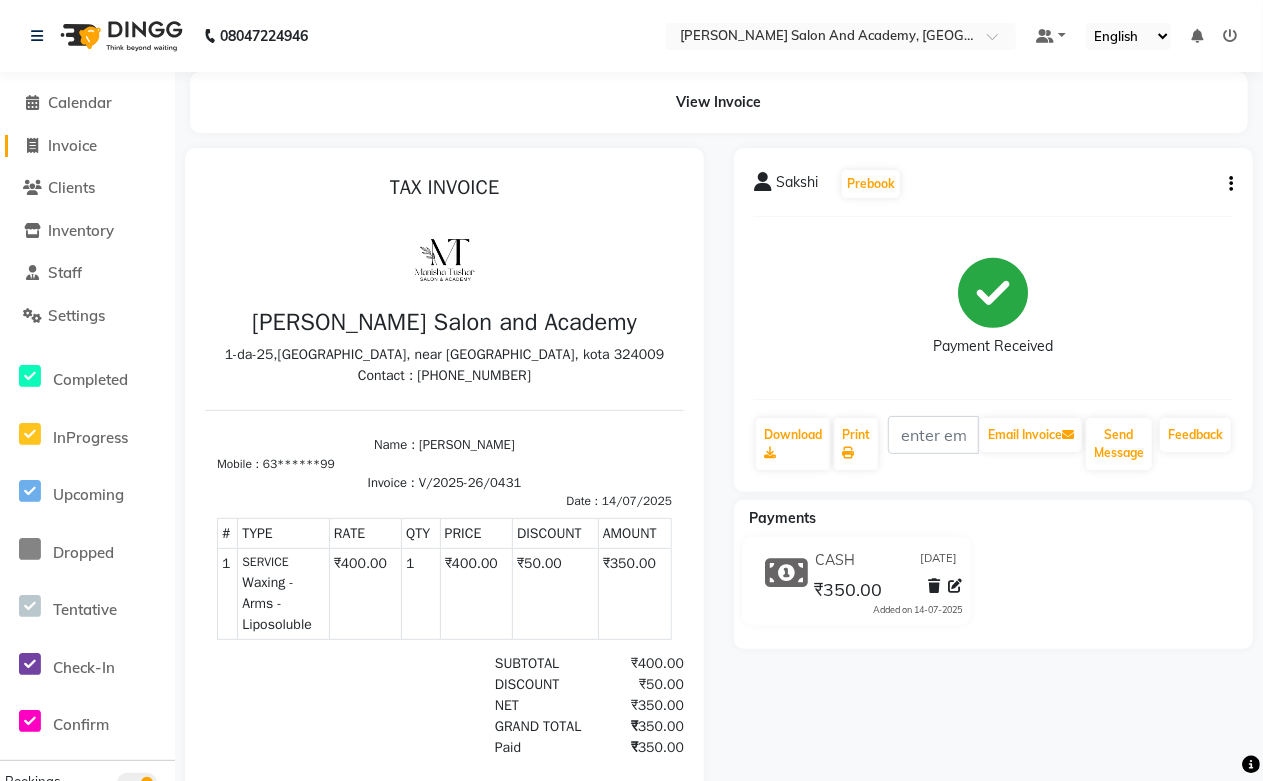 click on "Invoice" 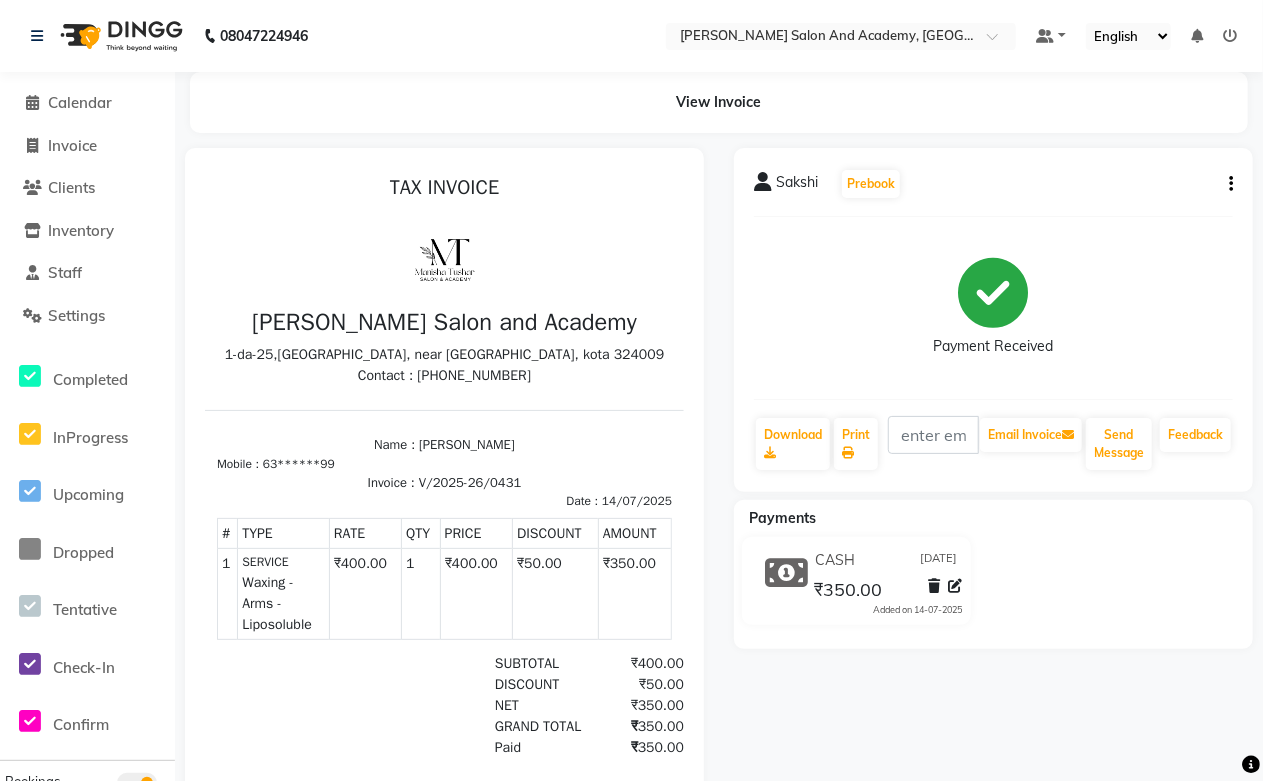 select on "service" 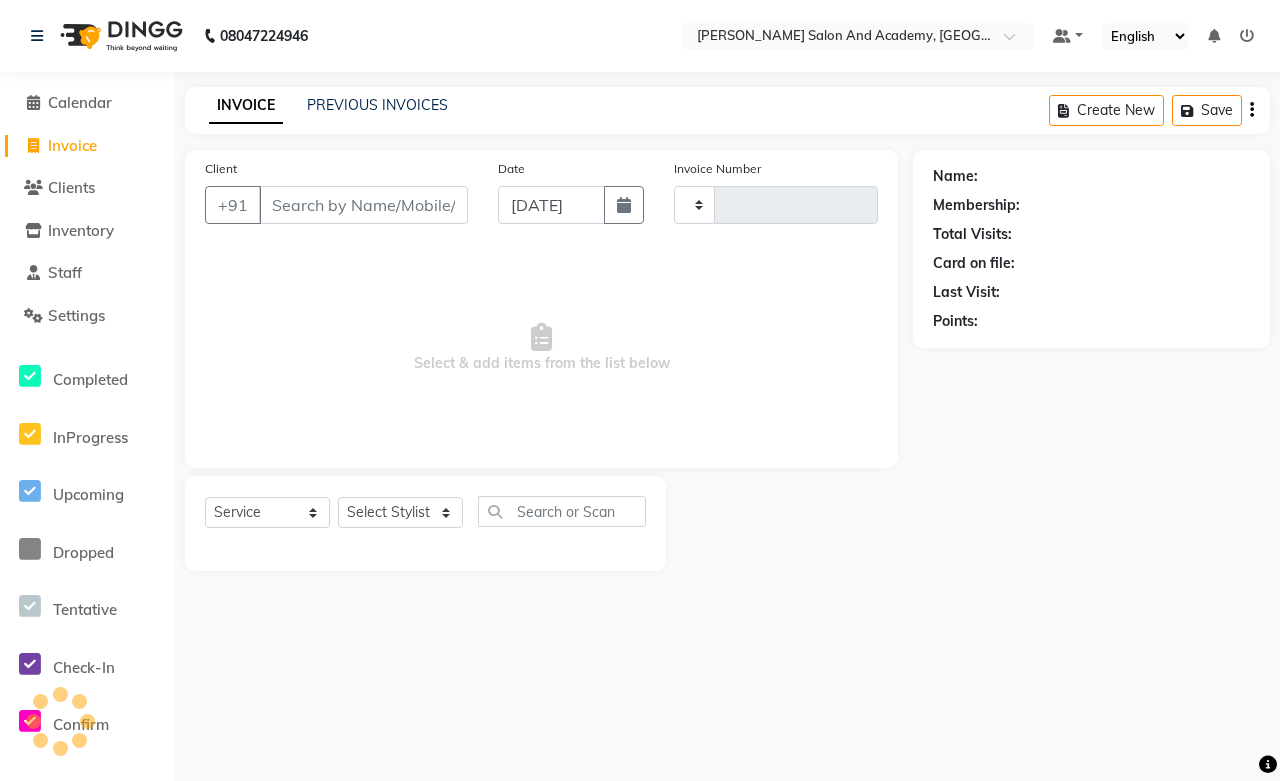type on "0432" 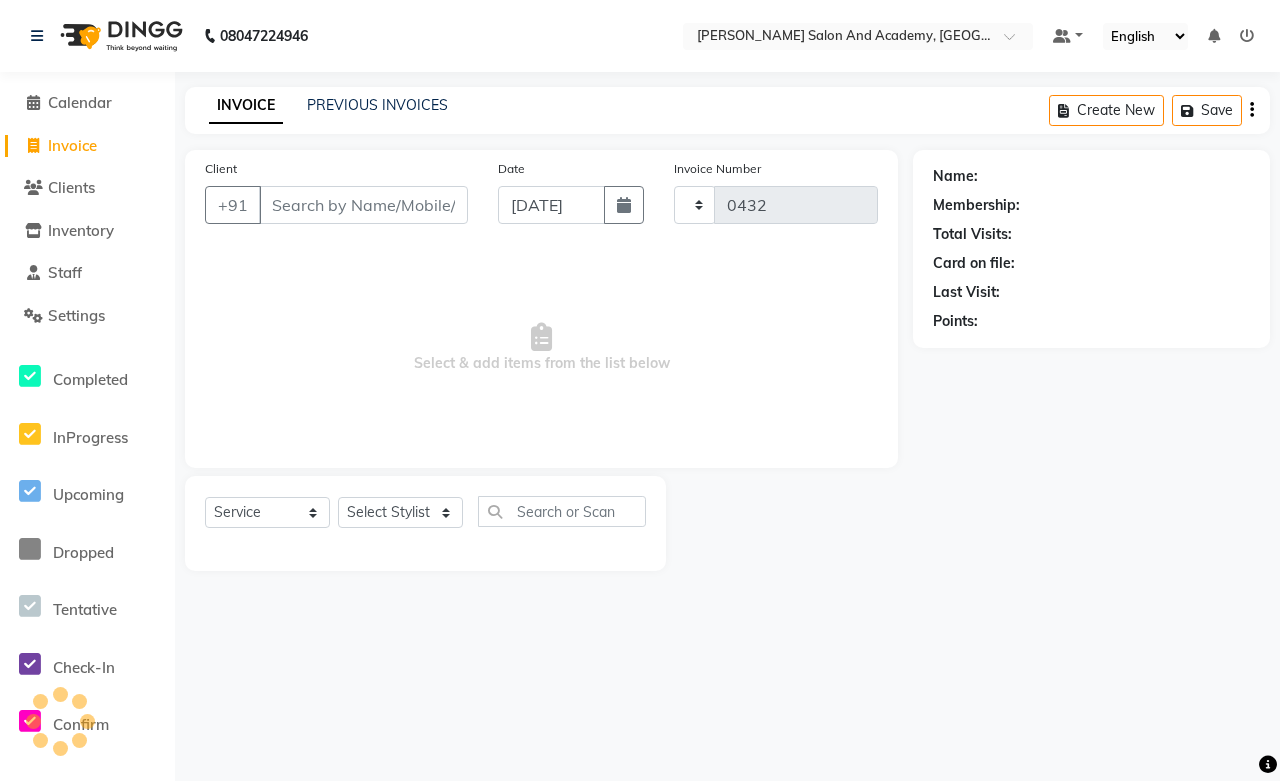 select on "6453" 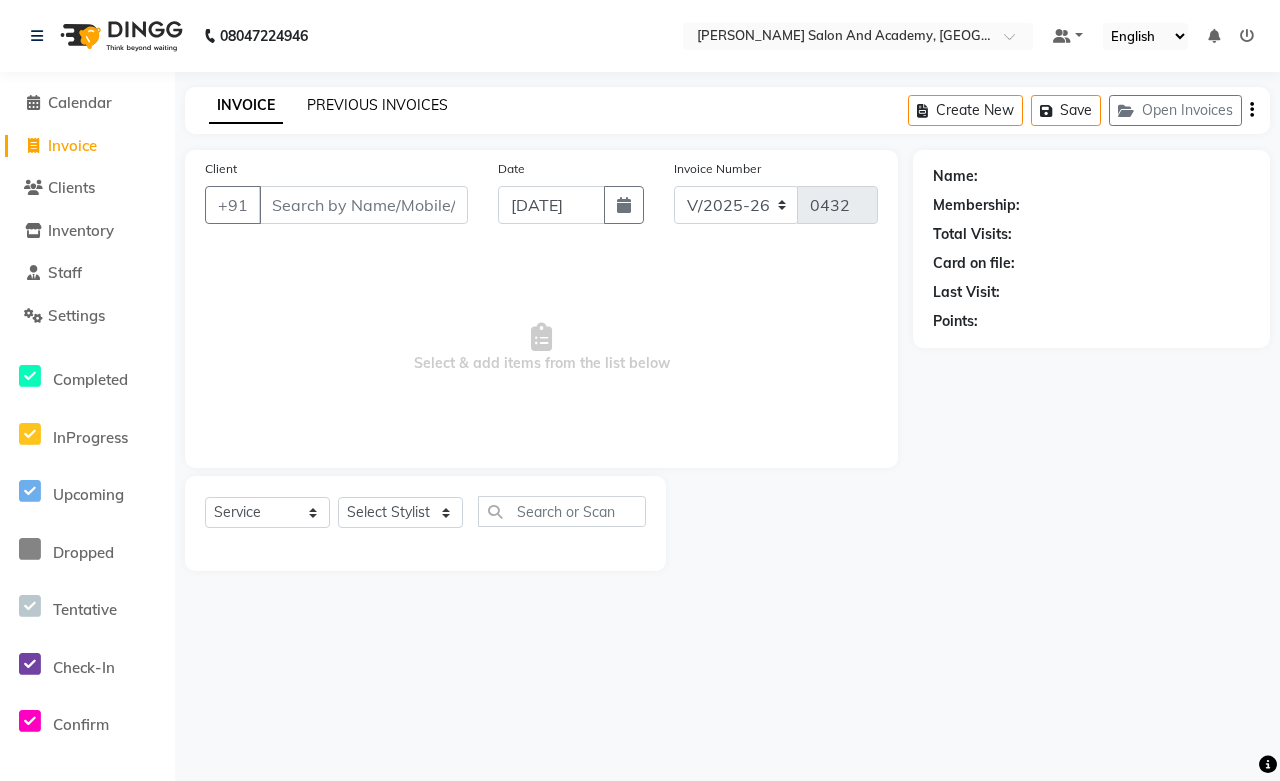 click on "PREVIOUS INVOICES" 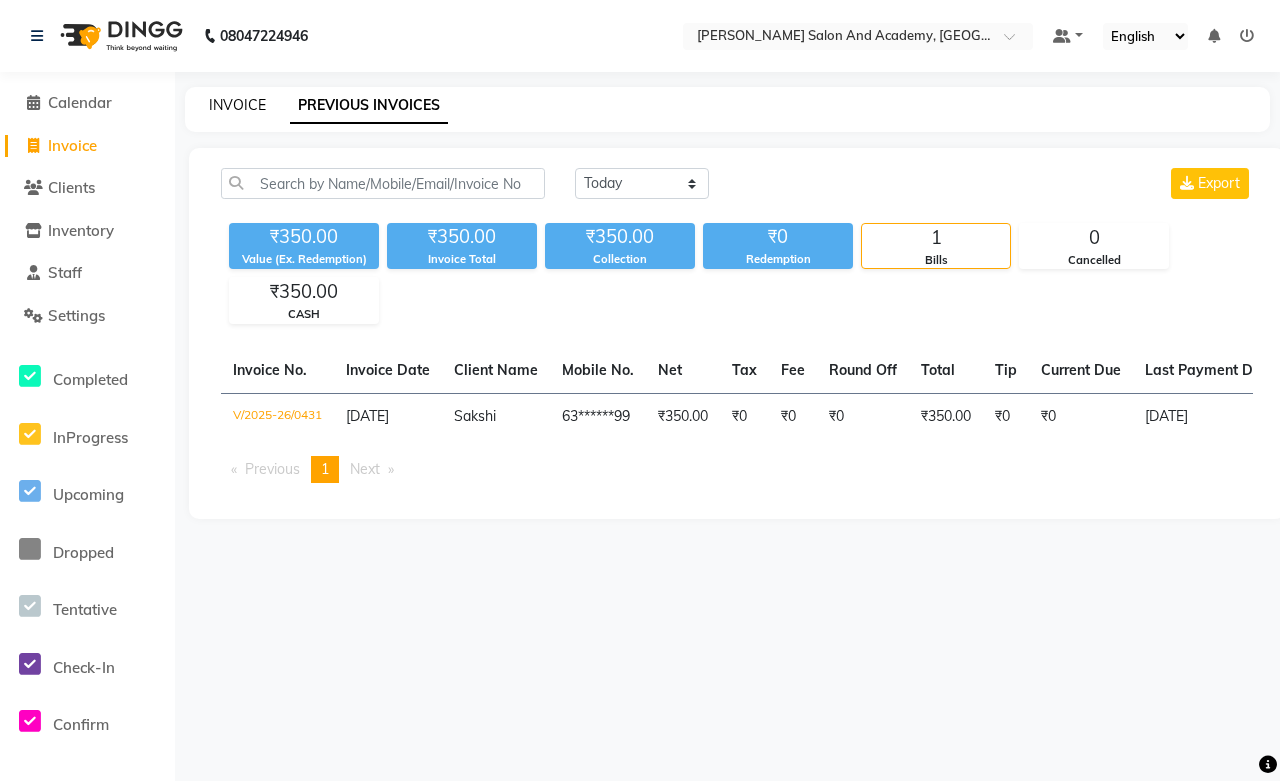 click on "INVOICE" 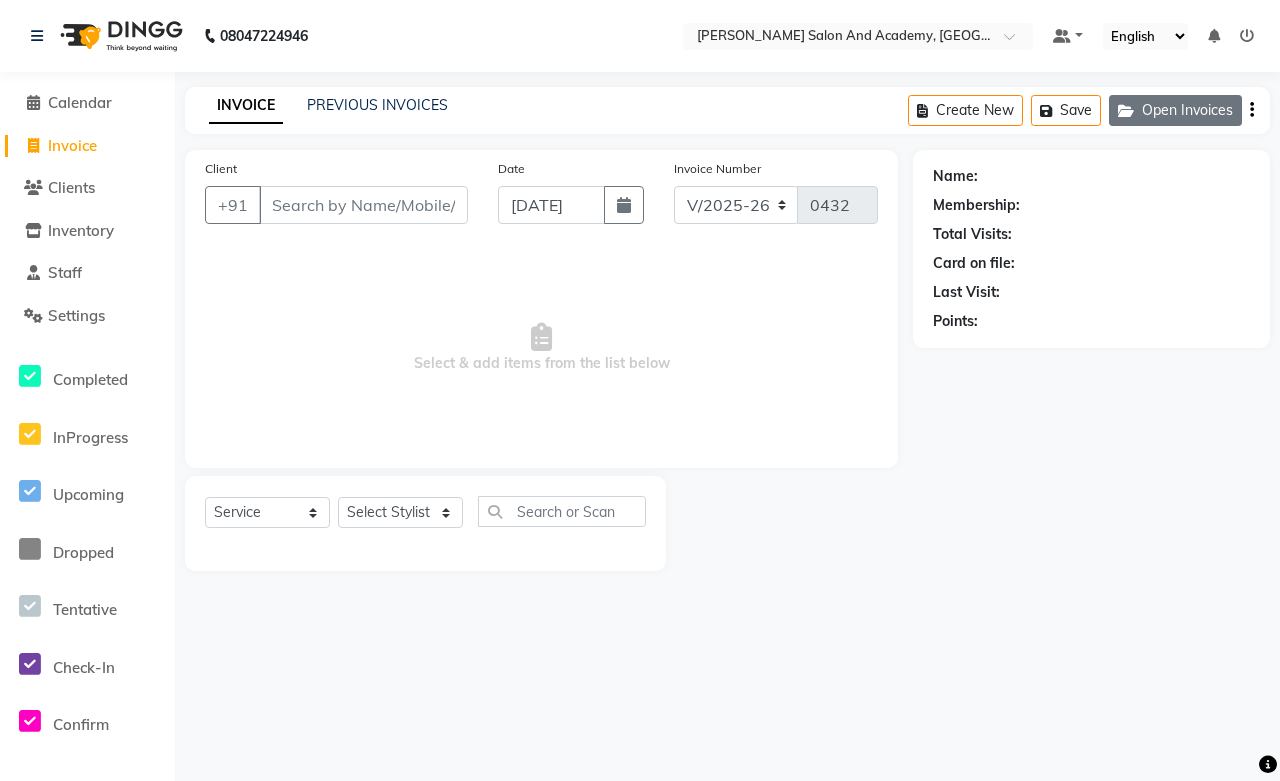 click 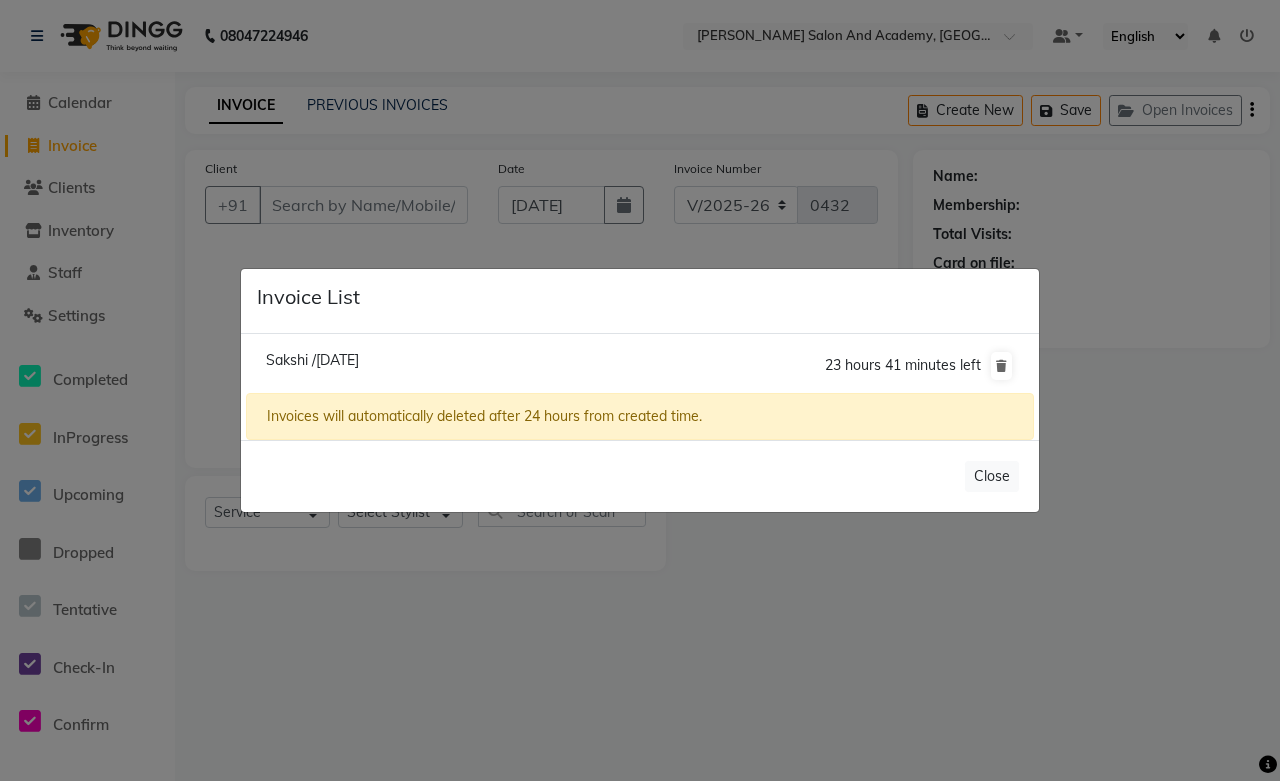 click on "Sakshi /[DATE]" 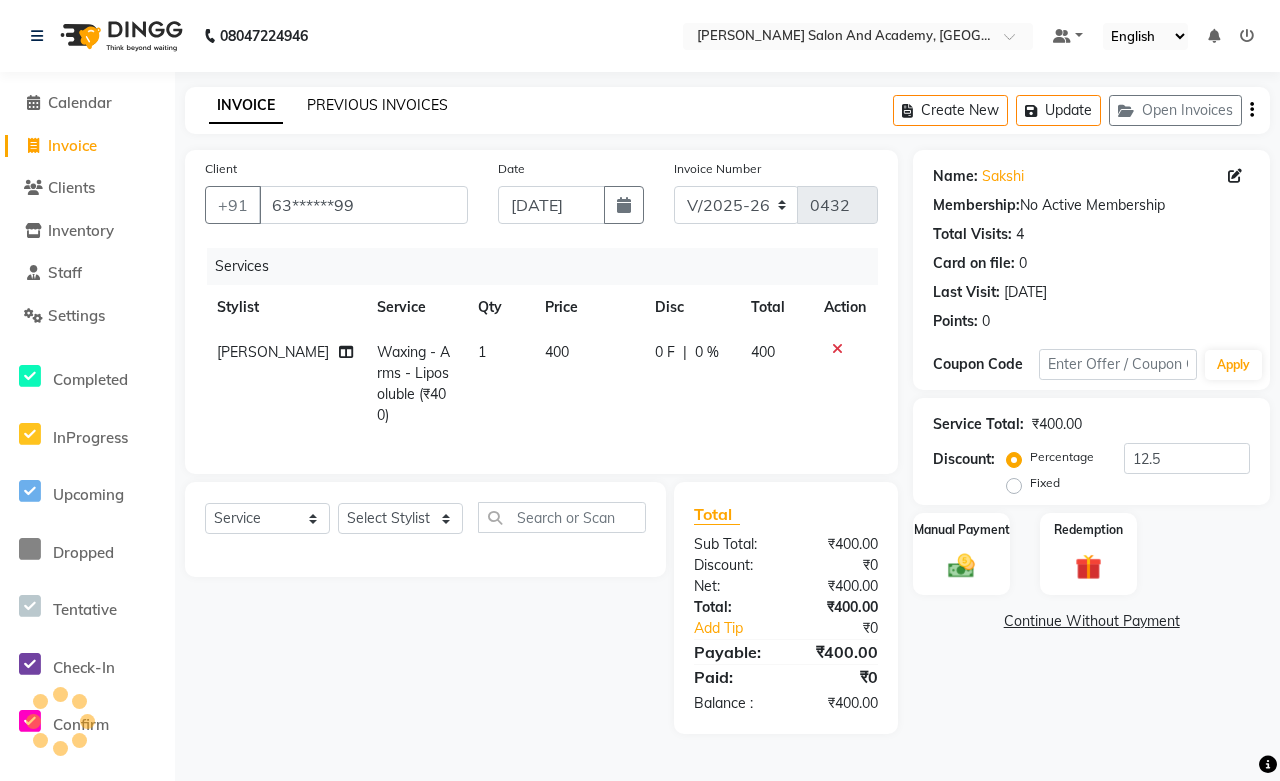 click on "PREVIOUS INVOICES" 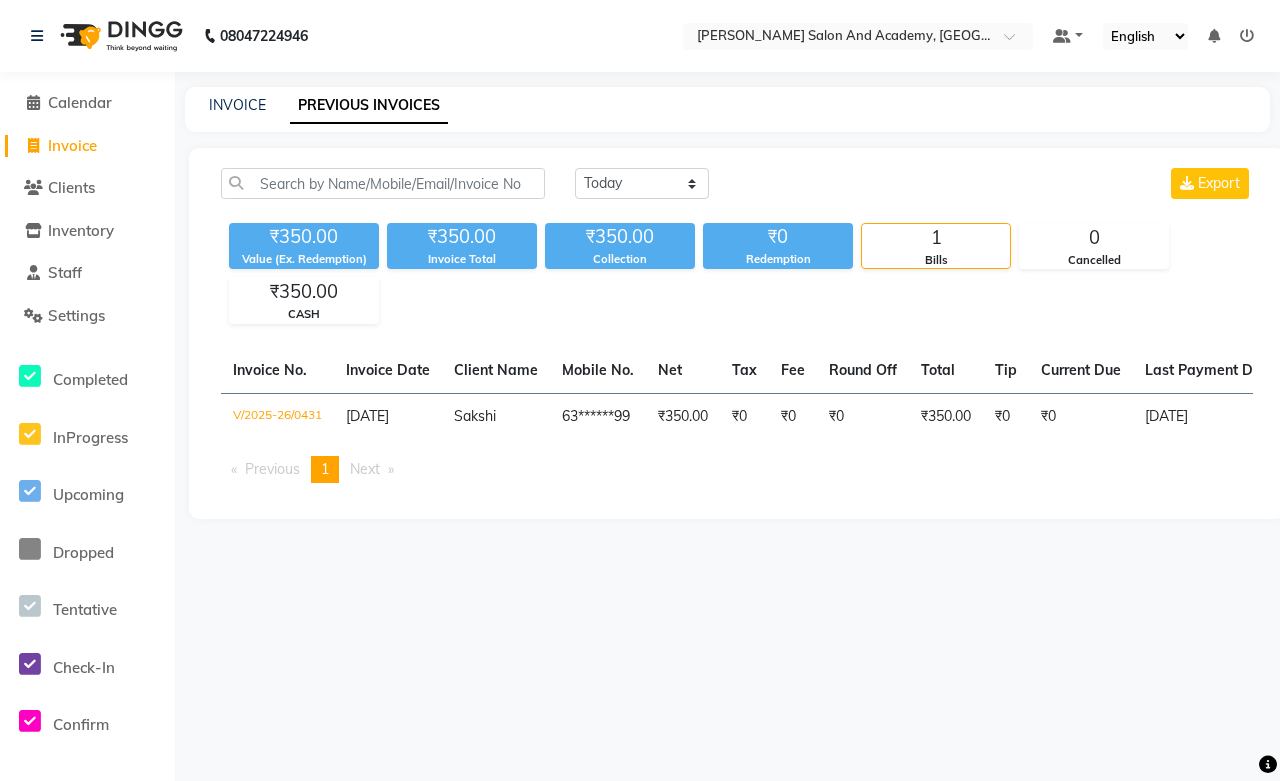 click on "INVOICE" 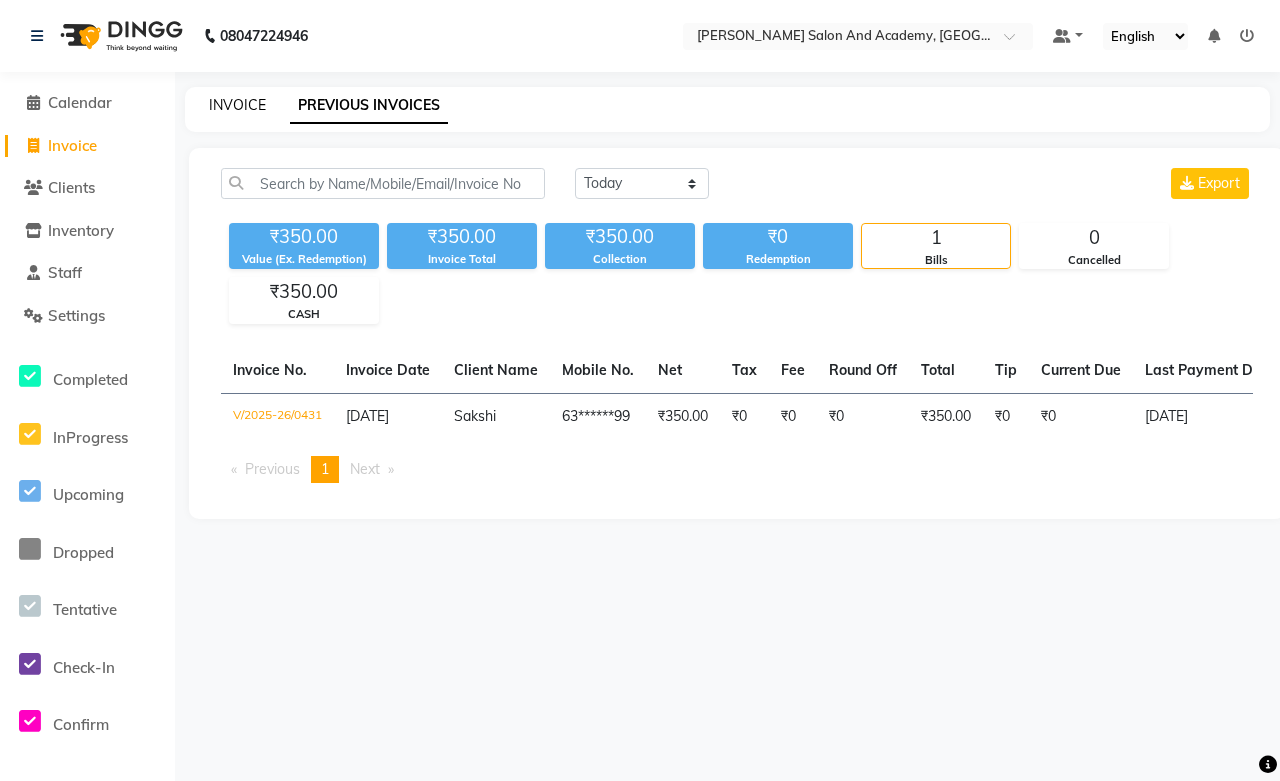 click on "INVOICE" 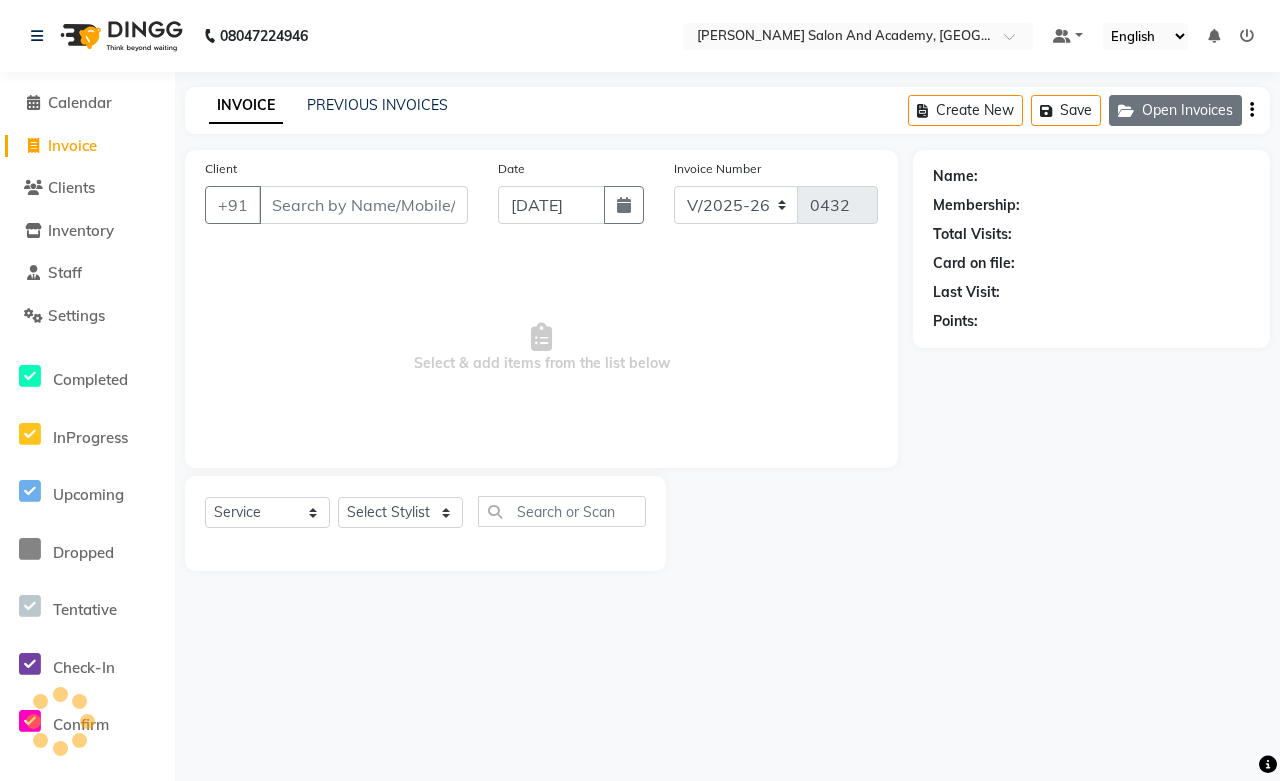 click on "Open Invoices" 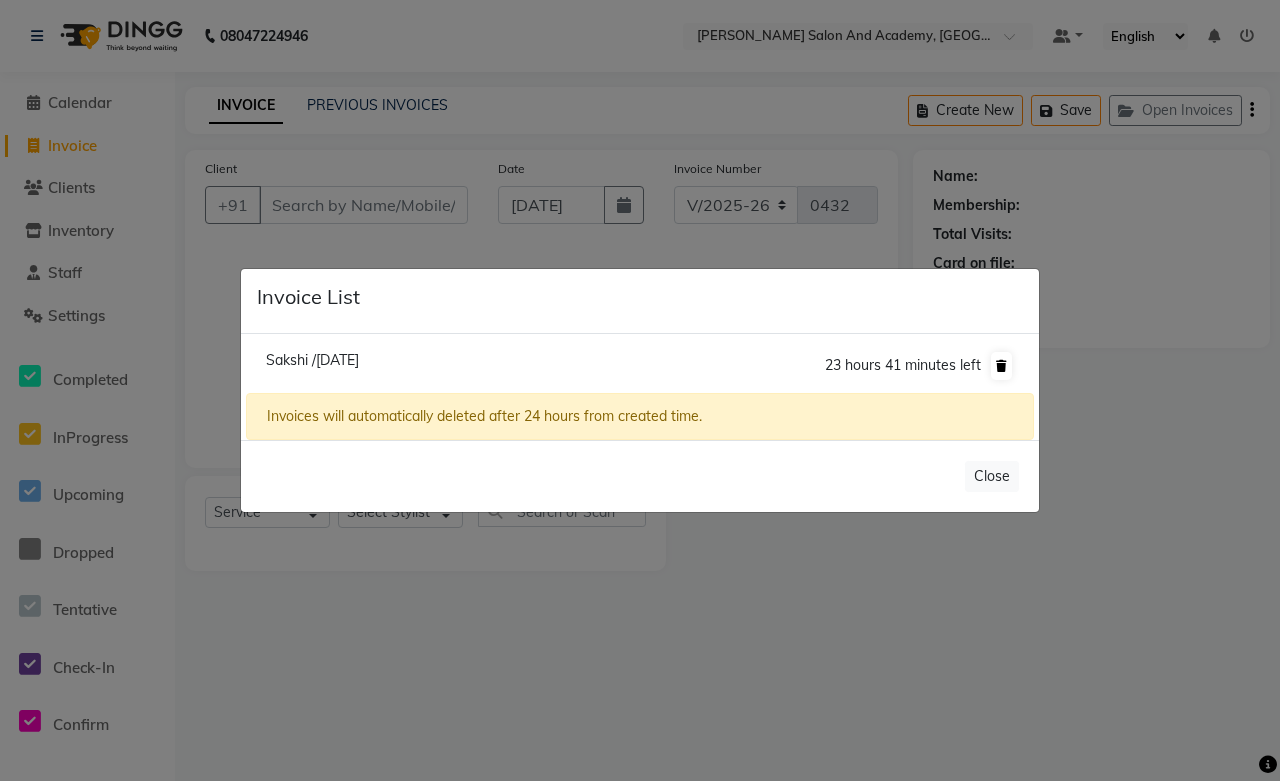 click 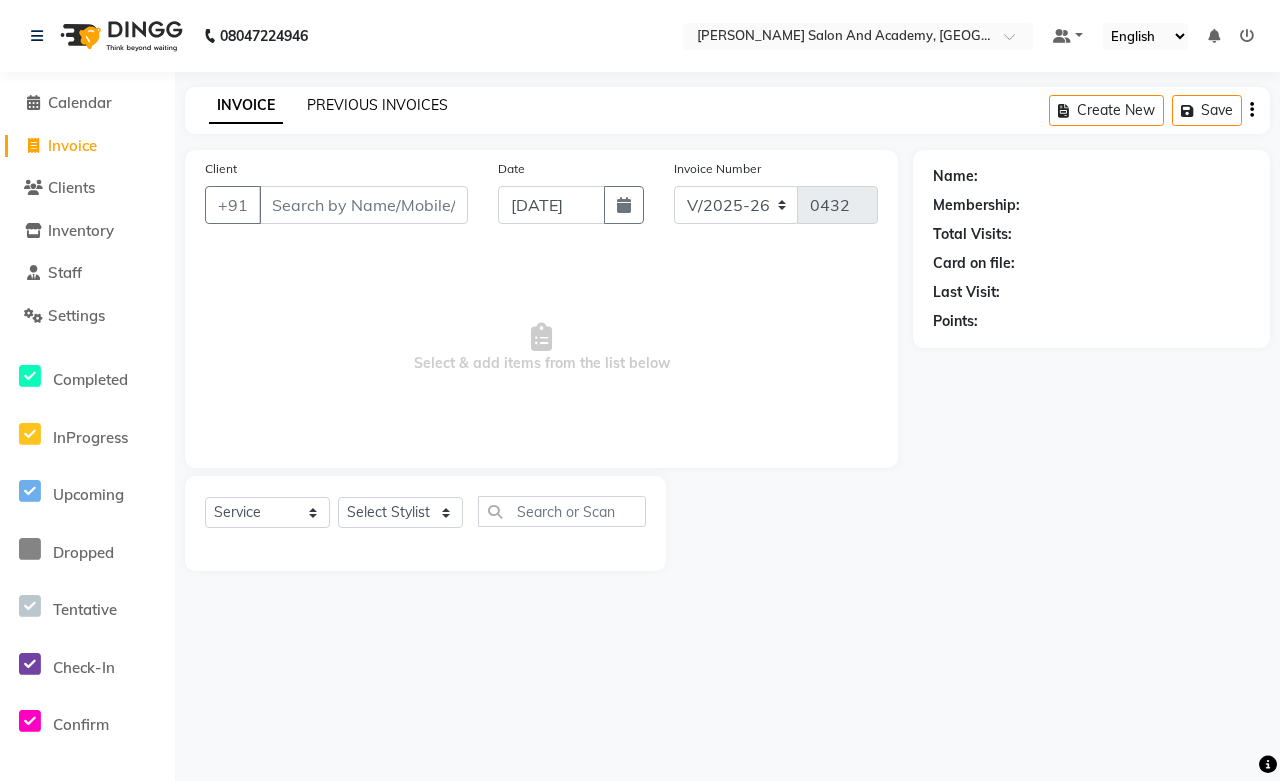 click on "PREVIOUS INVOICES" 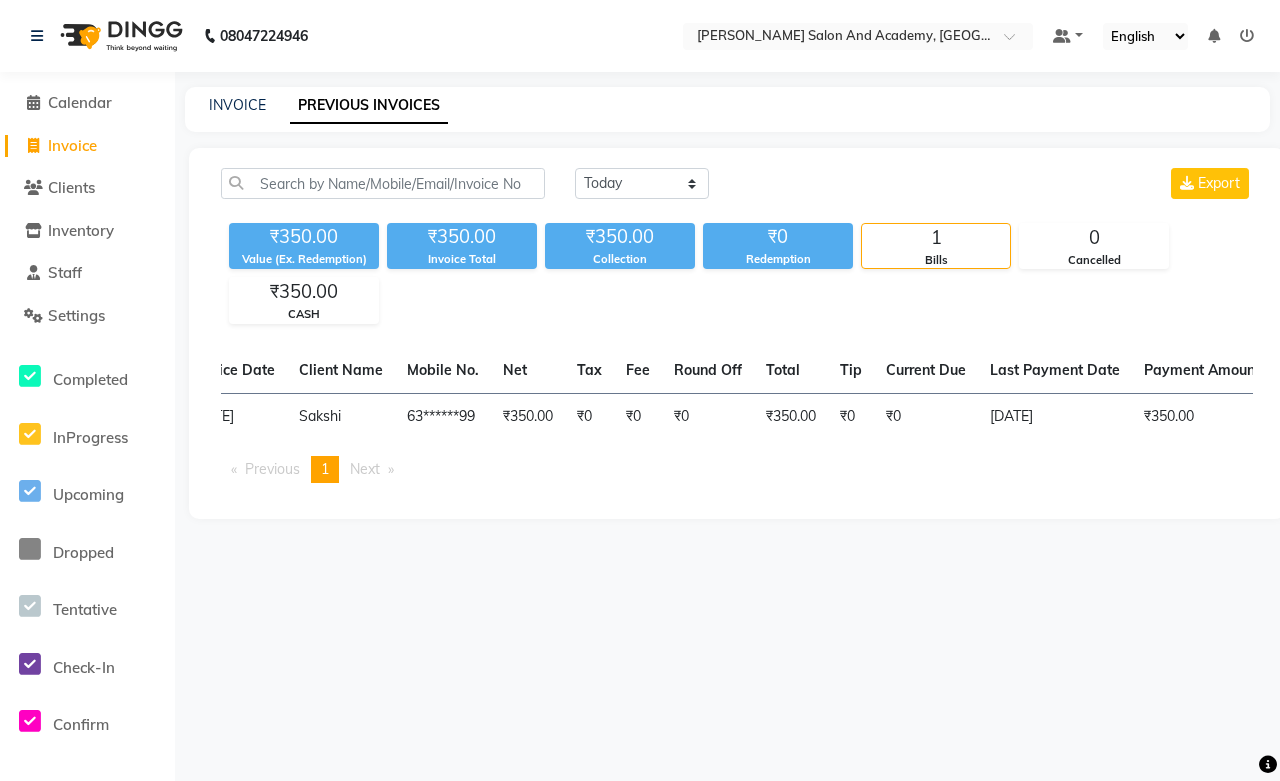 scroll, scrollTop: 0, scrollLeft: 0, axis: both 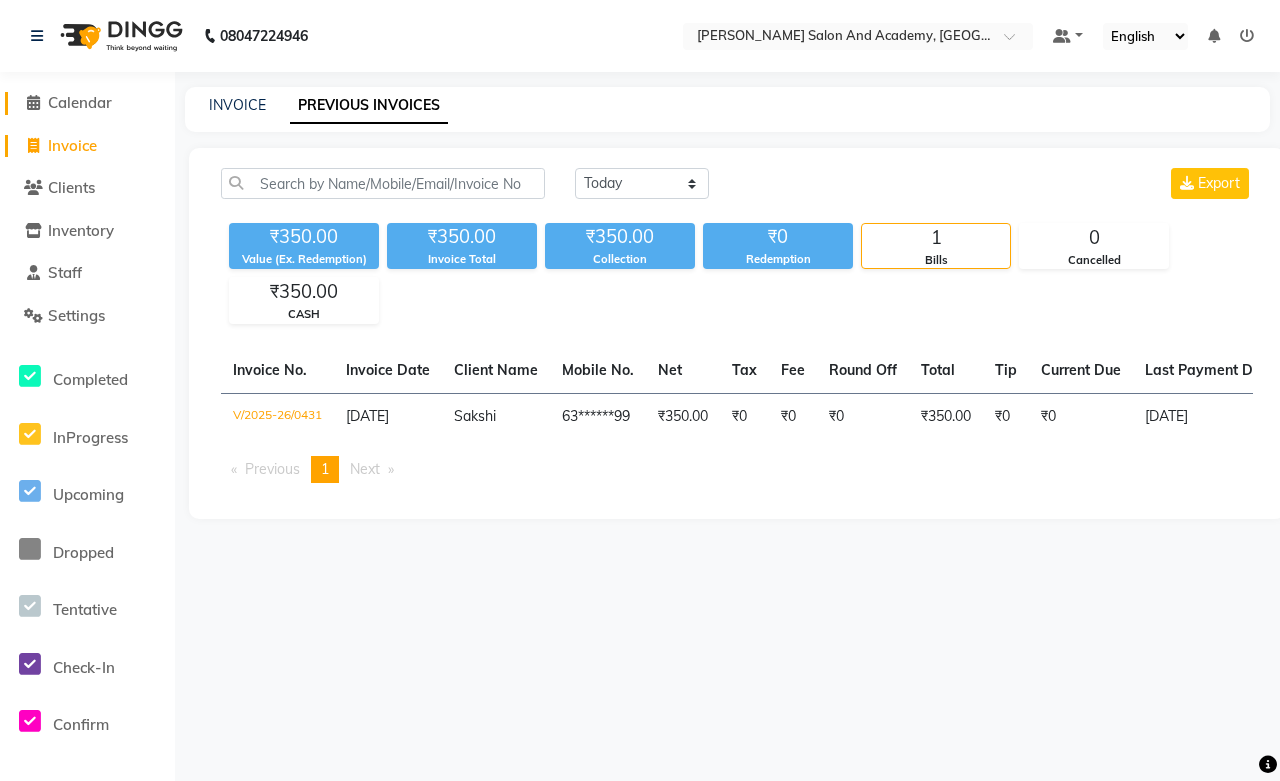 click on "Calendar" 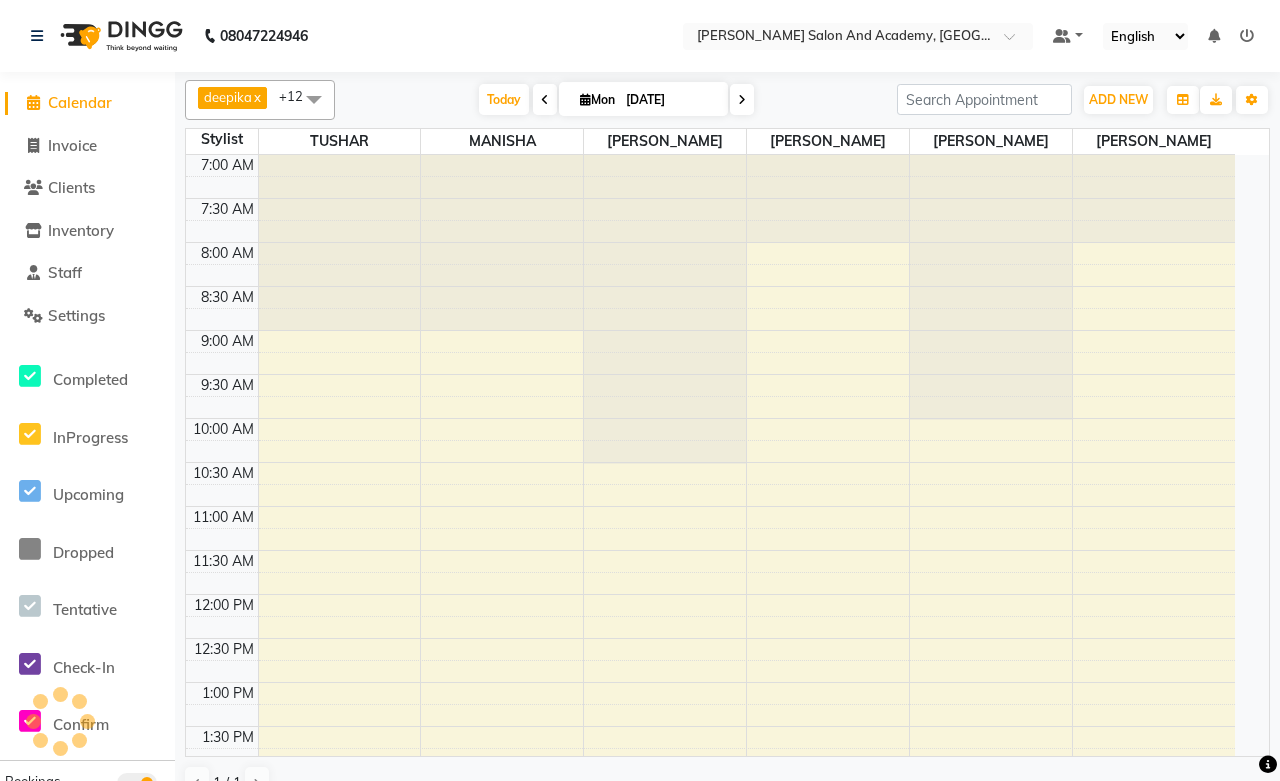 scroll, scrollTop: 0, scrollLeft: 0, axis: both 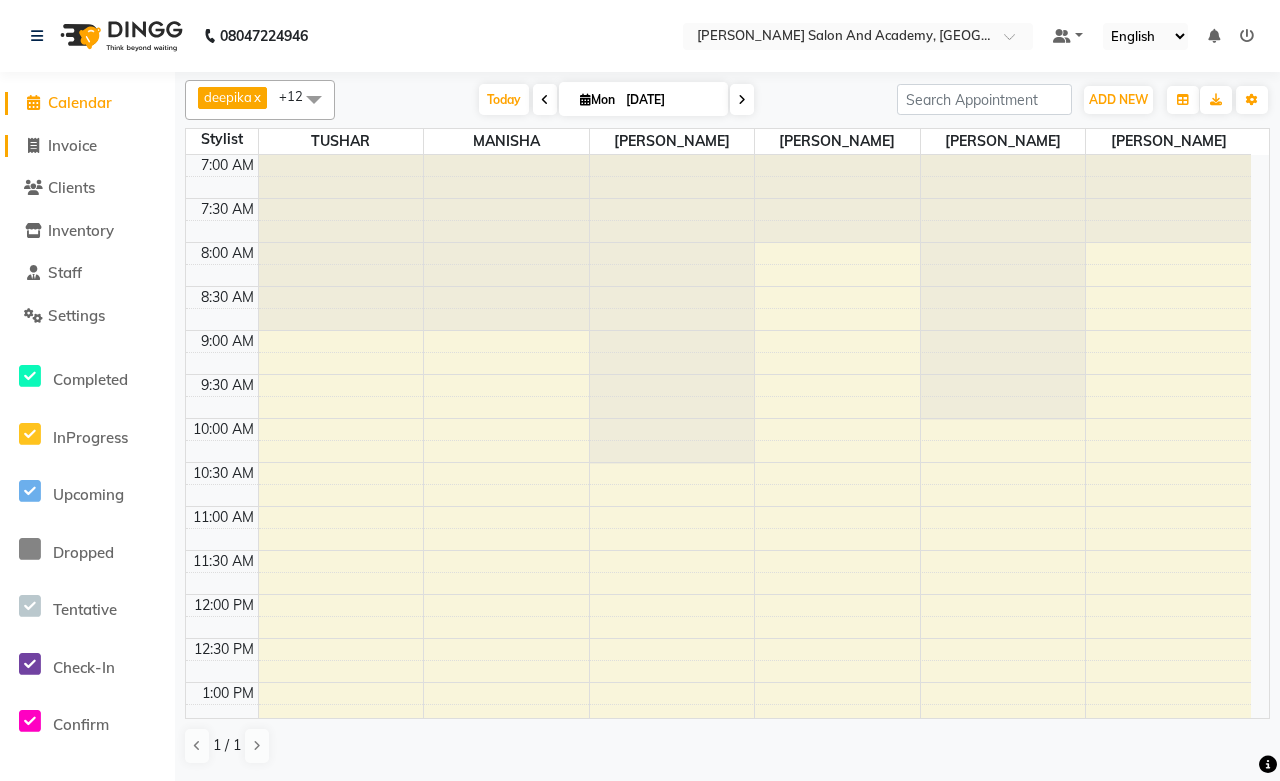 click on "Invoice" 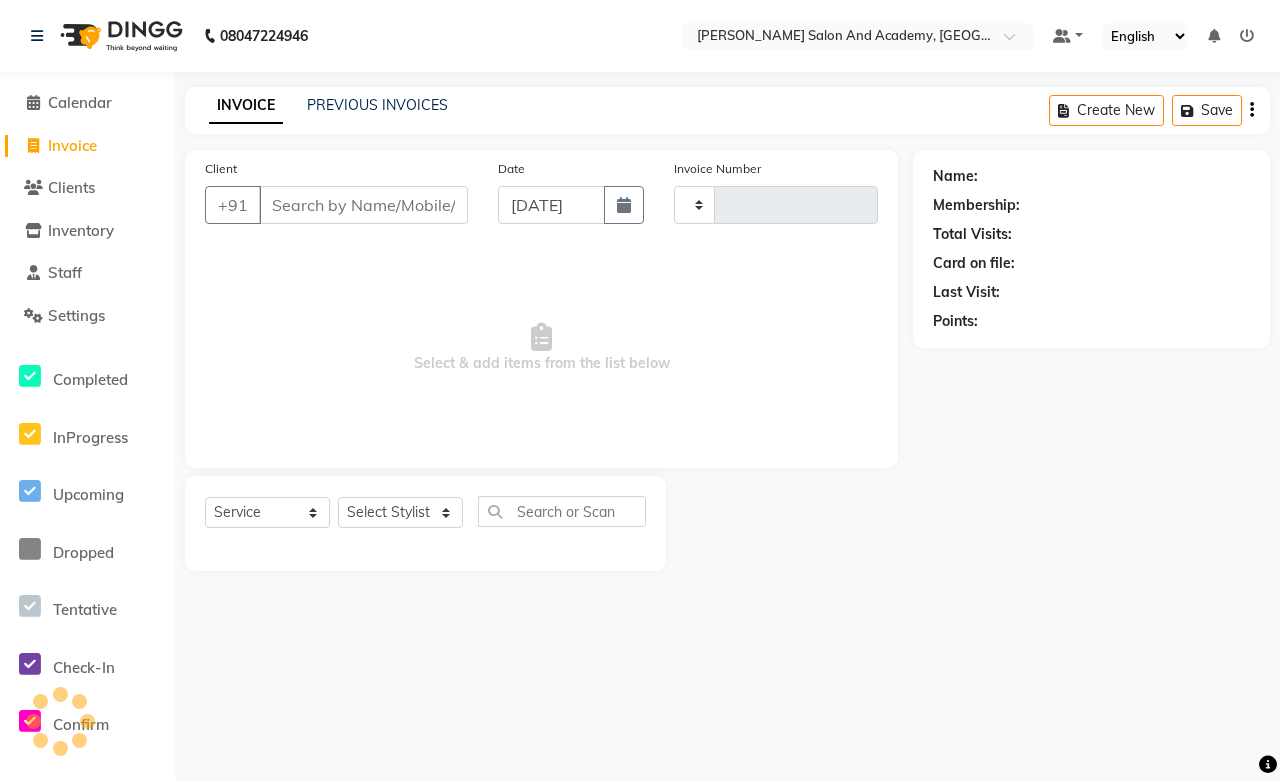type on "0432" 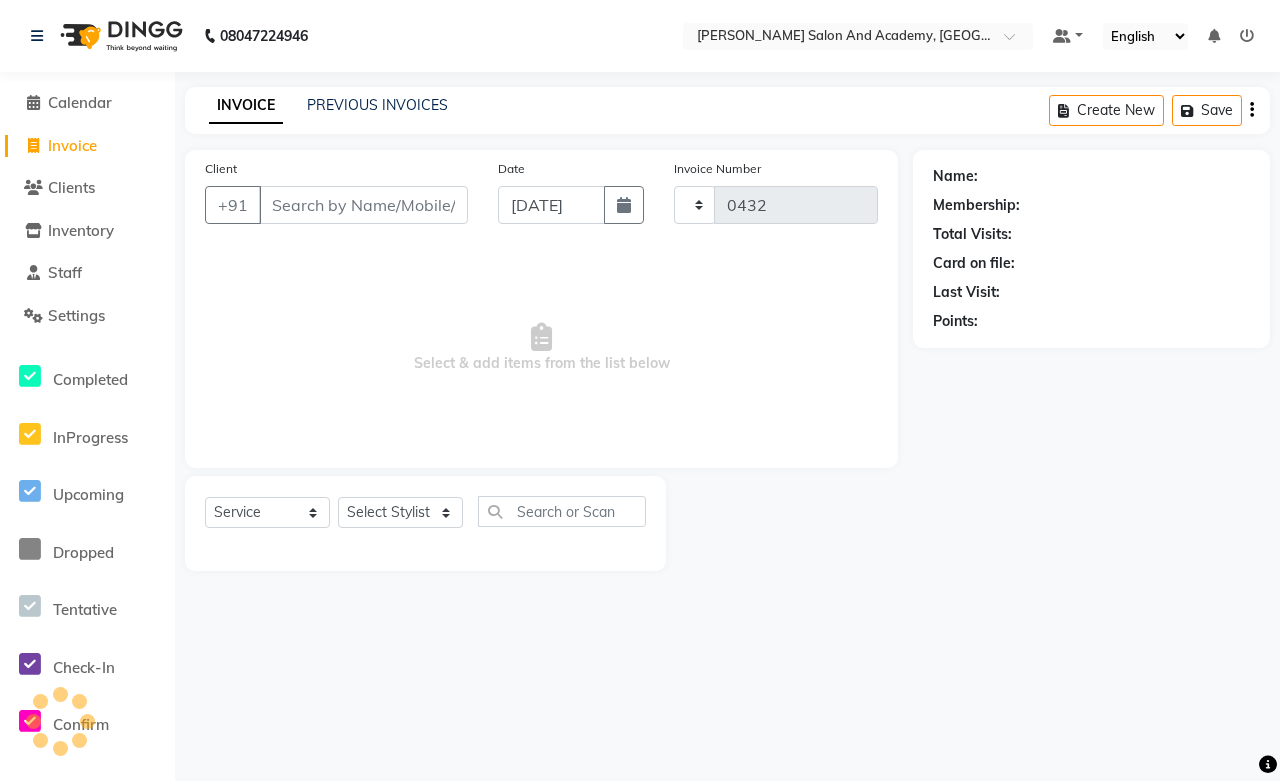 select on "6453" 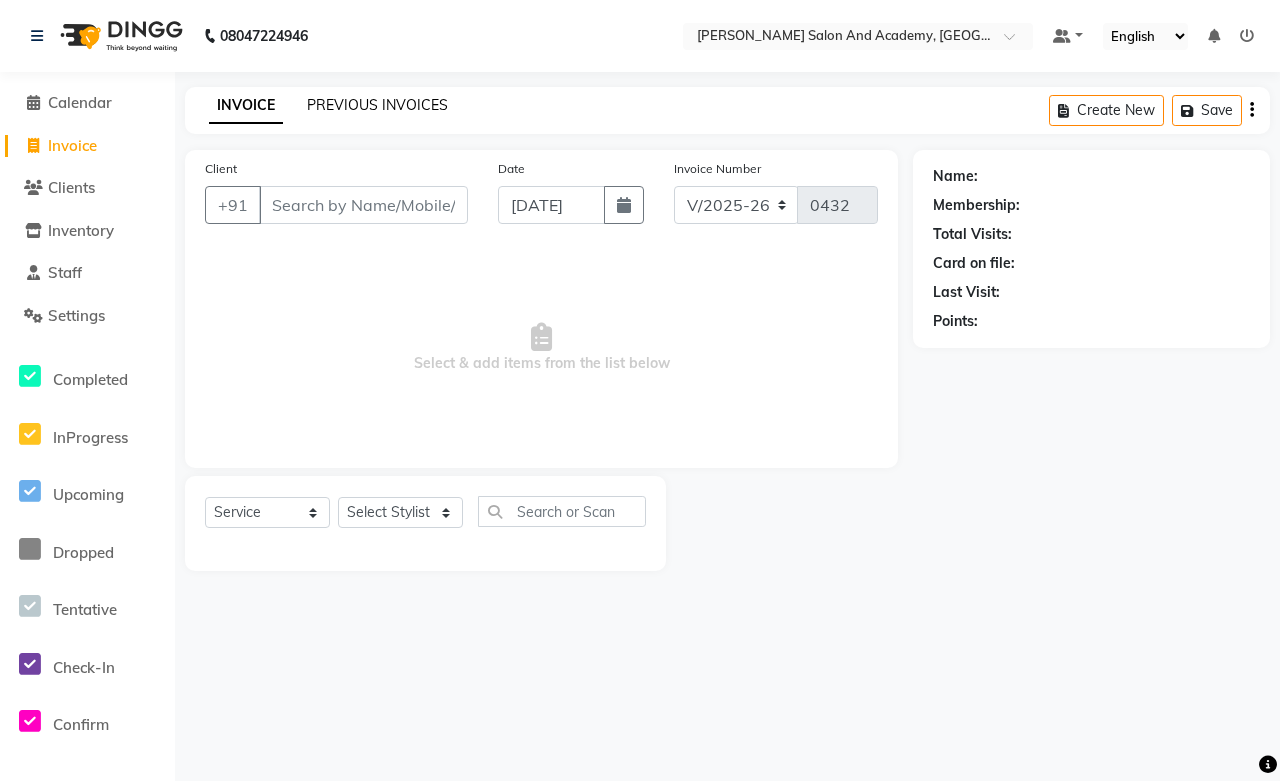 click on "PREVIOUS INVOICES" 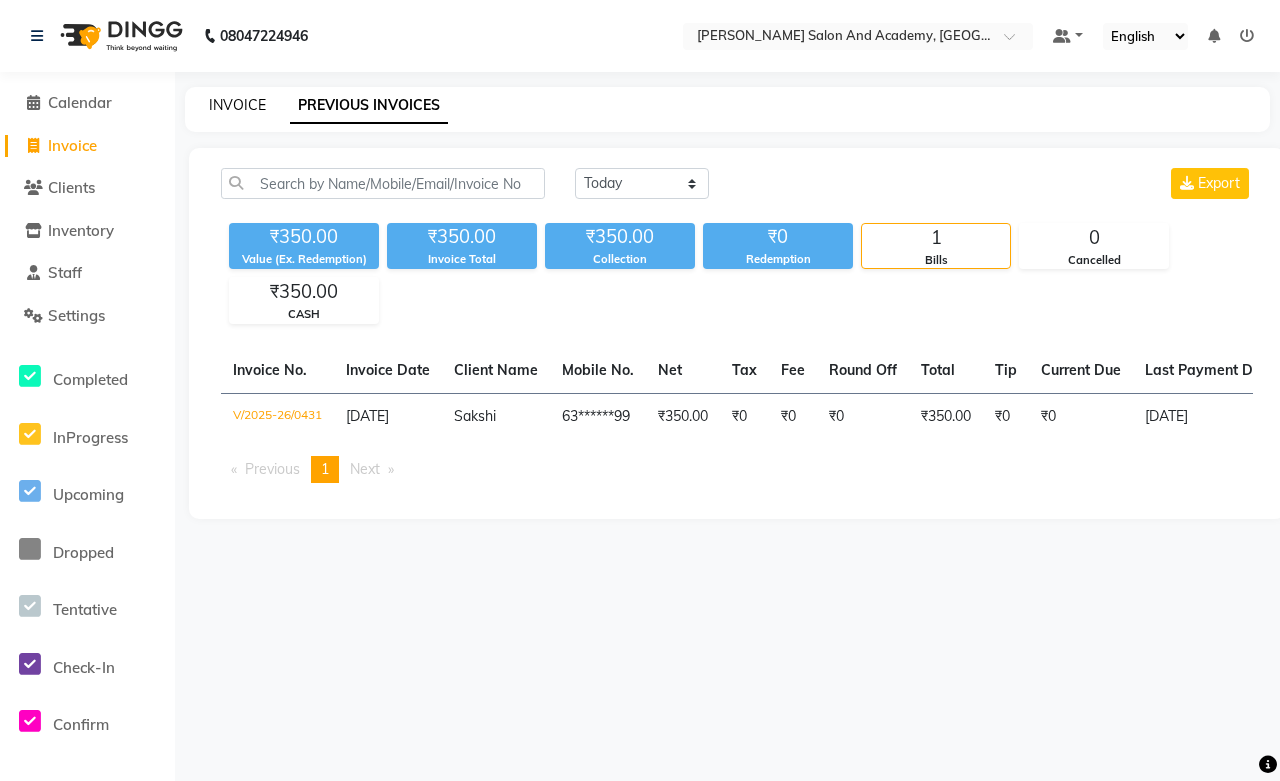 click on "INVOICE" 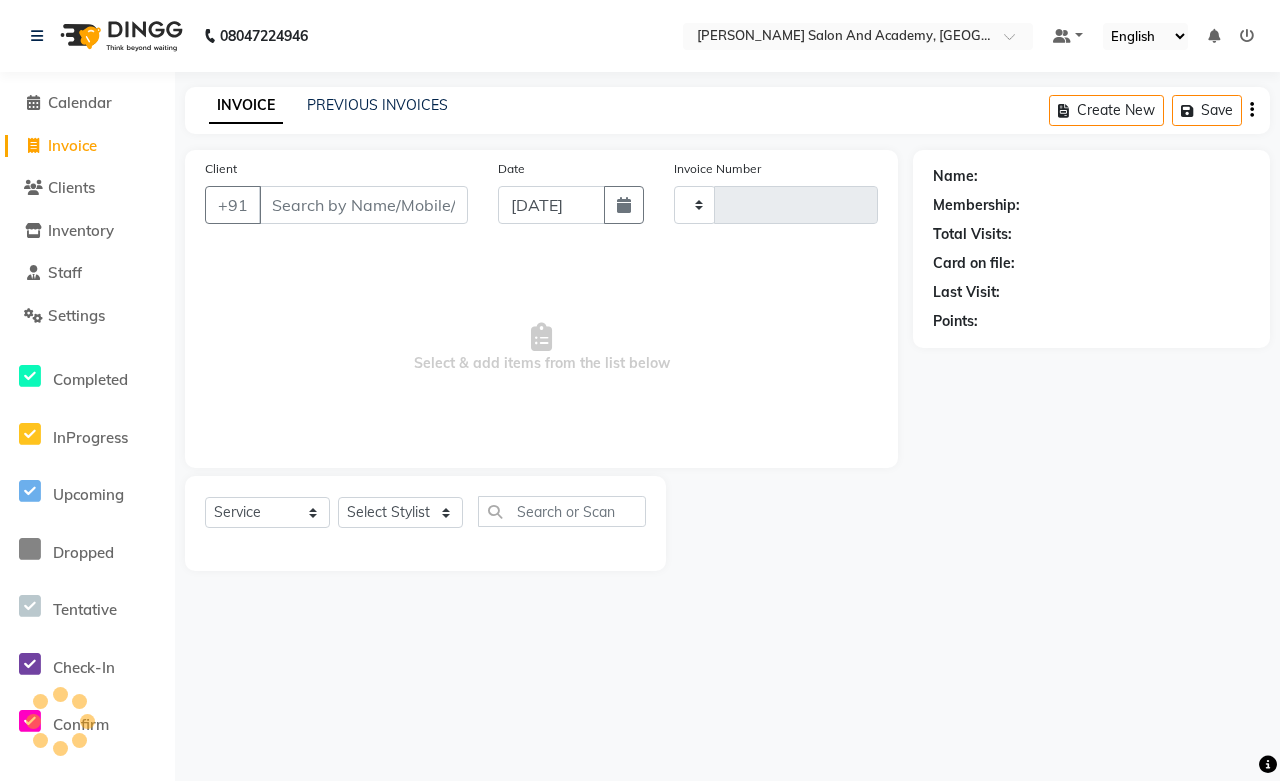 type on "0432" 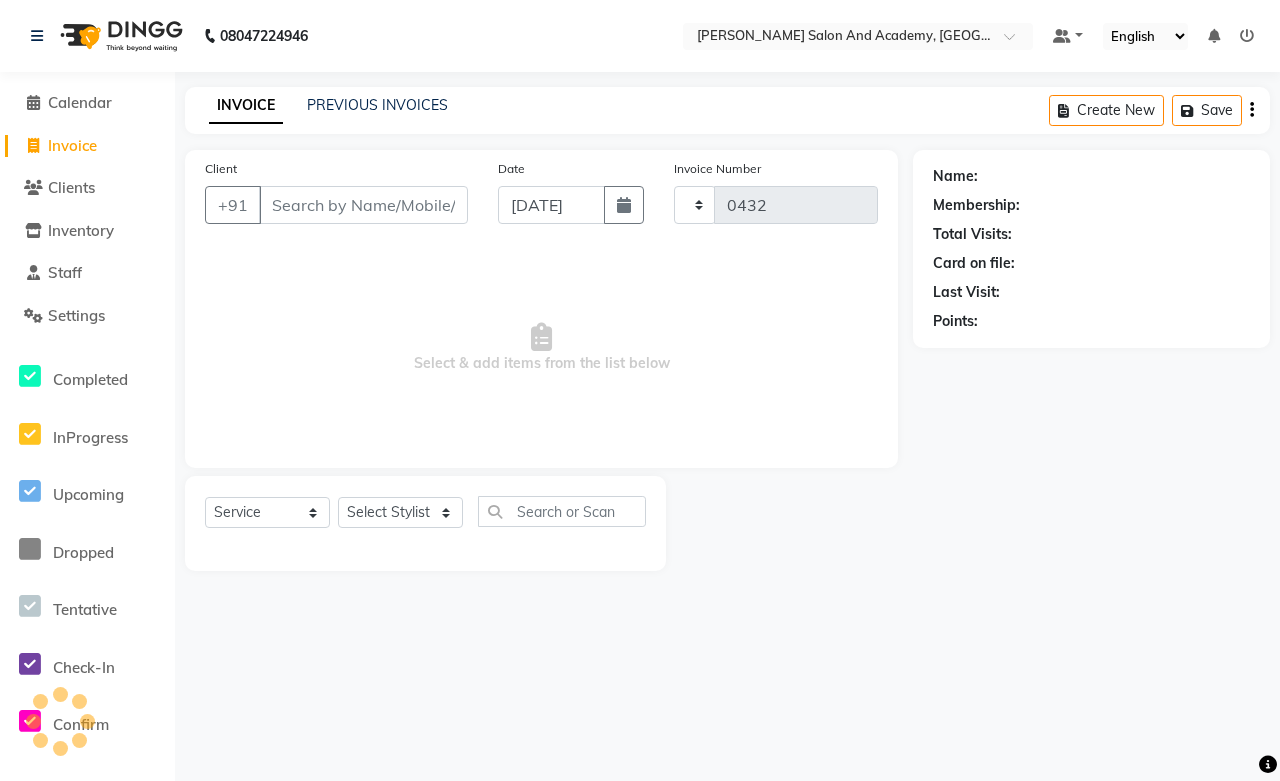 select on "6453" 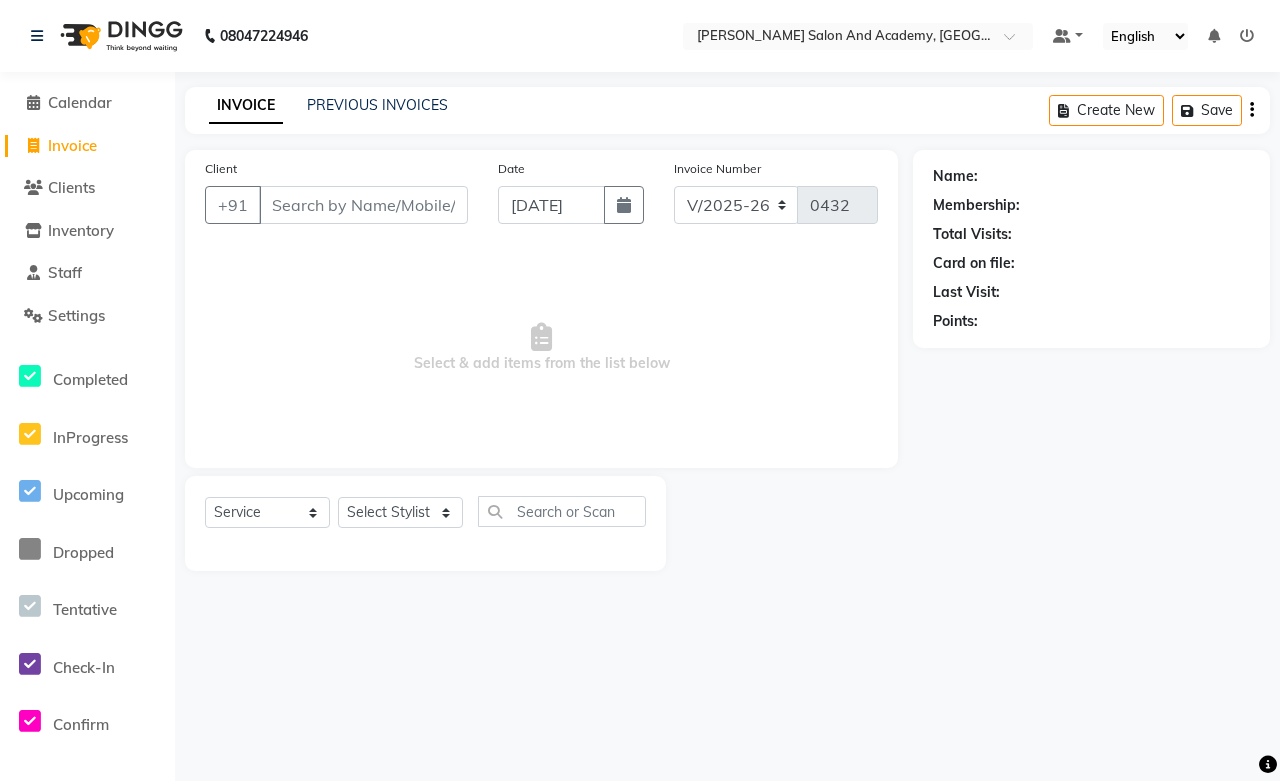 click on "INVOICE" 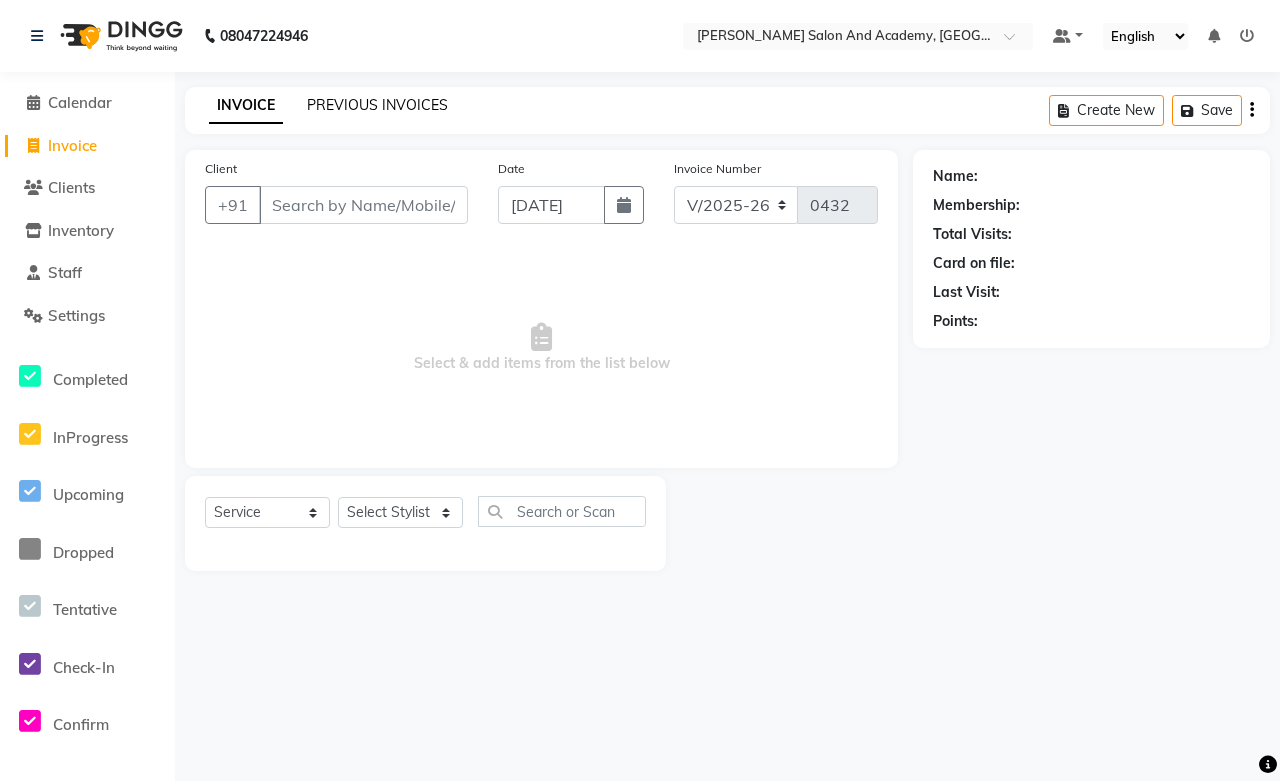 click on "PREVIOUS INVOICES" 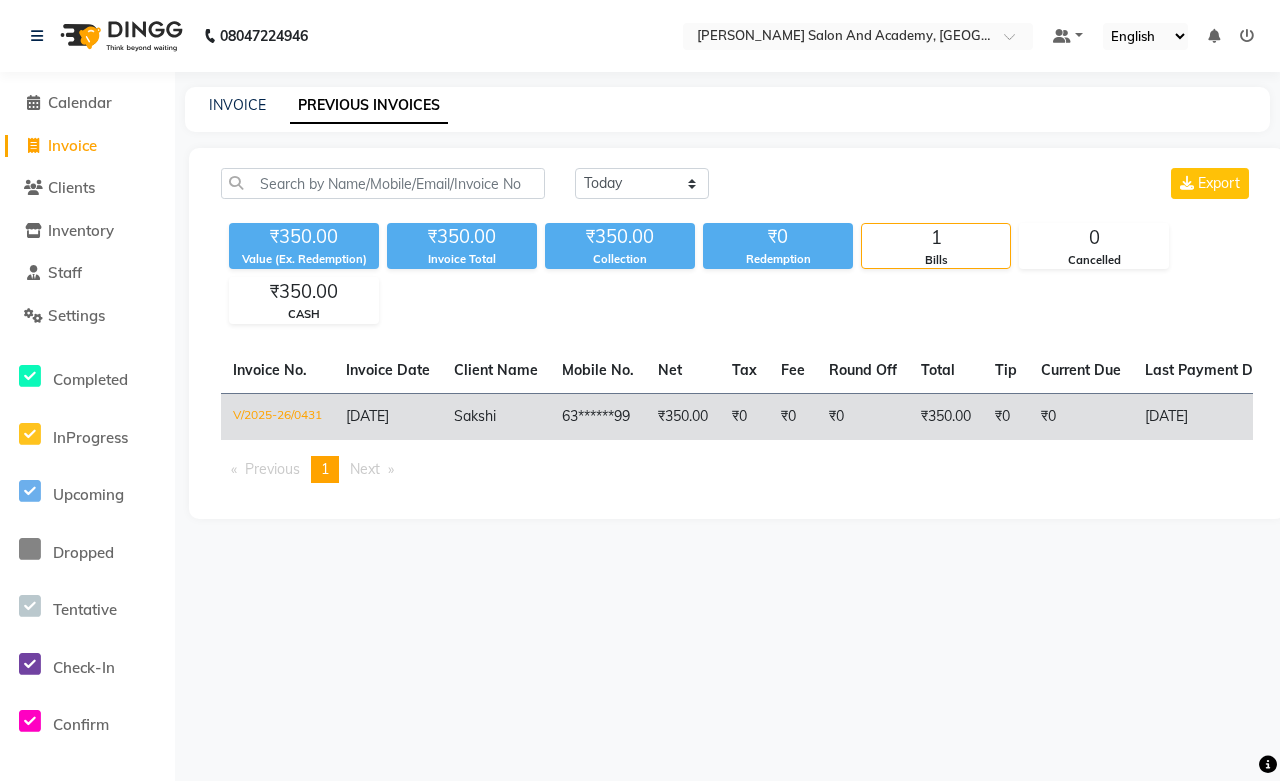 click on "₹350.00" 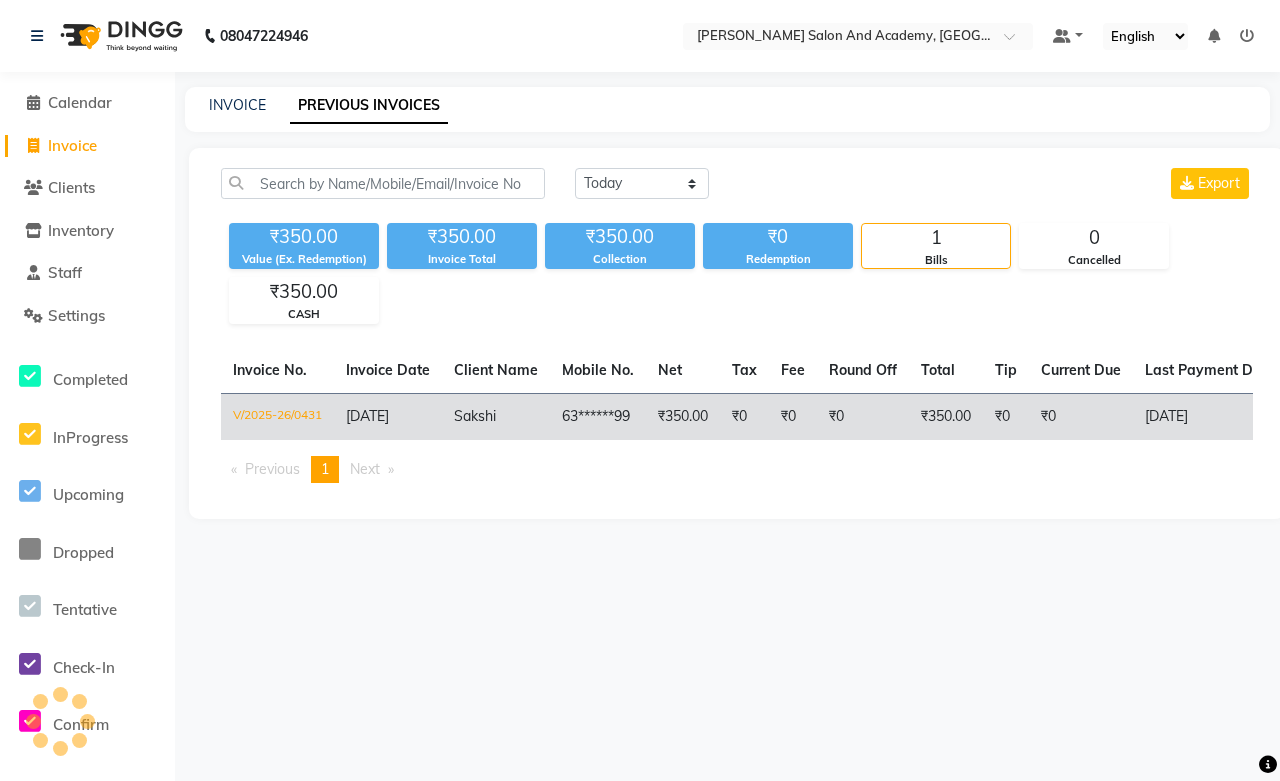 click on "63******99" 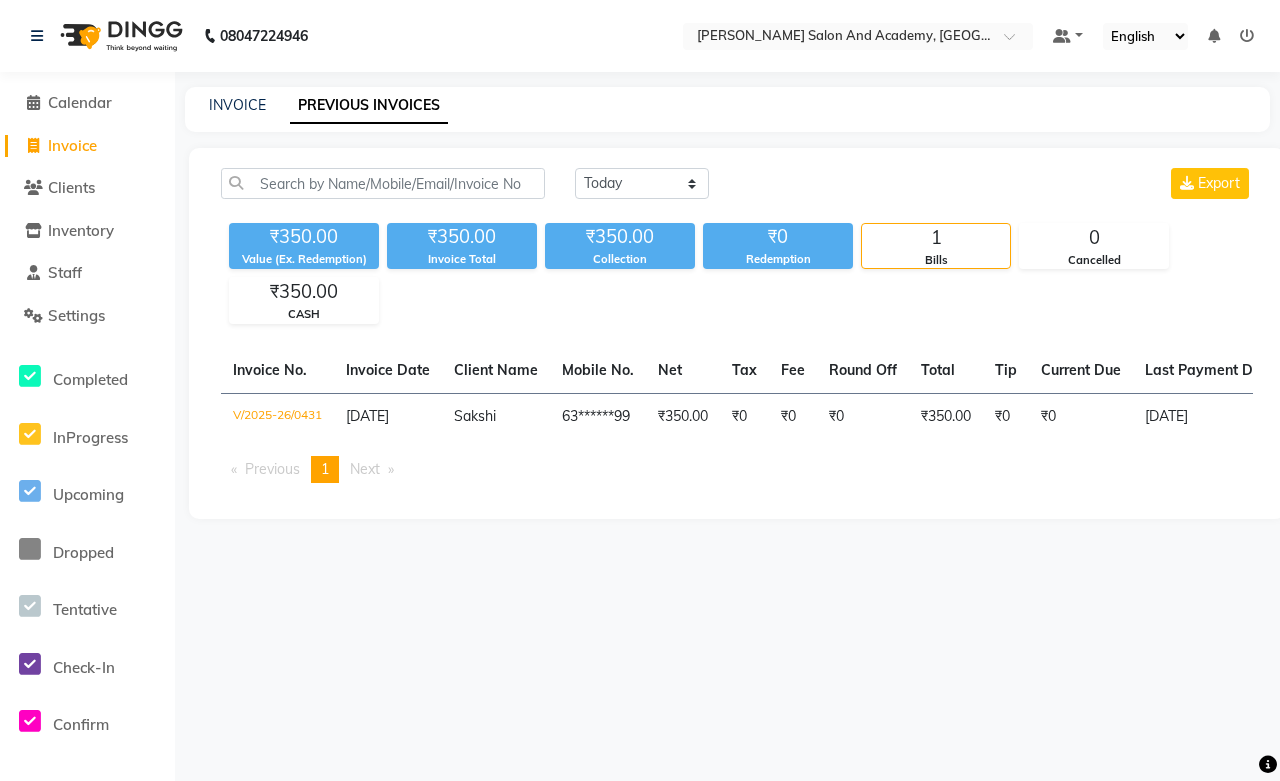 click on "[DATE] [DATE] Custom Range Export ₹350.00 Value (Ex. Redemption) ₹350.00 Invoice Total  ₹350.00 Collection ₹0 Redemption 1 Bills 0 Cancelled ₹350.00 CASH  Invoice No.   Invoice Date   Client Name   Mobile No.   Net   Tax   Fee   Round Off   Total   Tip   Current Due   Last Payment Date   Payment Amount   Payment Methods   Cancel Reason   Status   V/2025-26/0431  [DATE] Sakshi   63******99 ₹350.00 ₹0  ₹0  ₹0 ₹350.00 ₹0 ₹0 [DATE] ₹350.00  CASH - PAID  Previous  page  1 / 1  You're on page  1  Next  page" 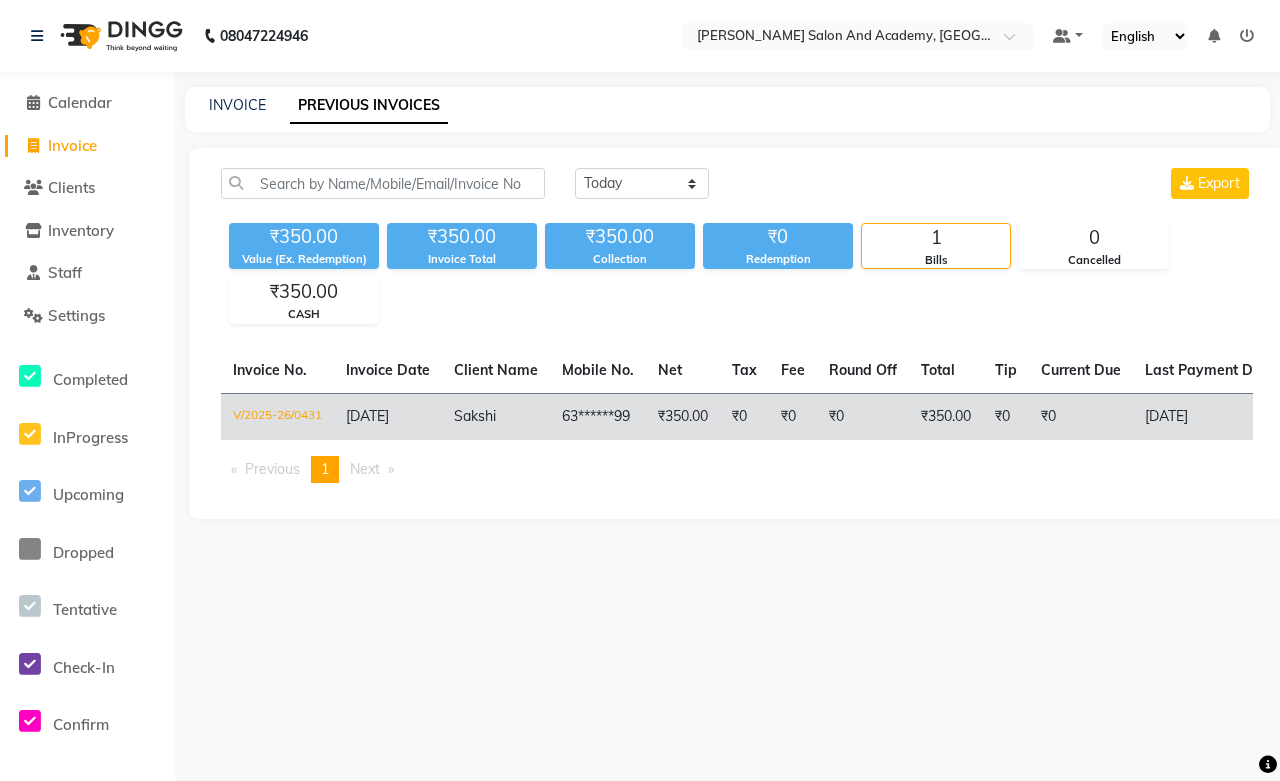 click on "₹350.00" 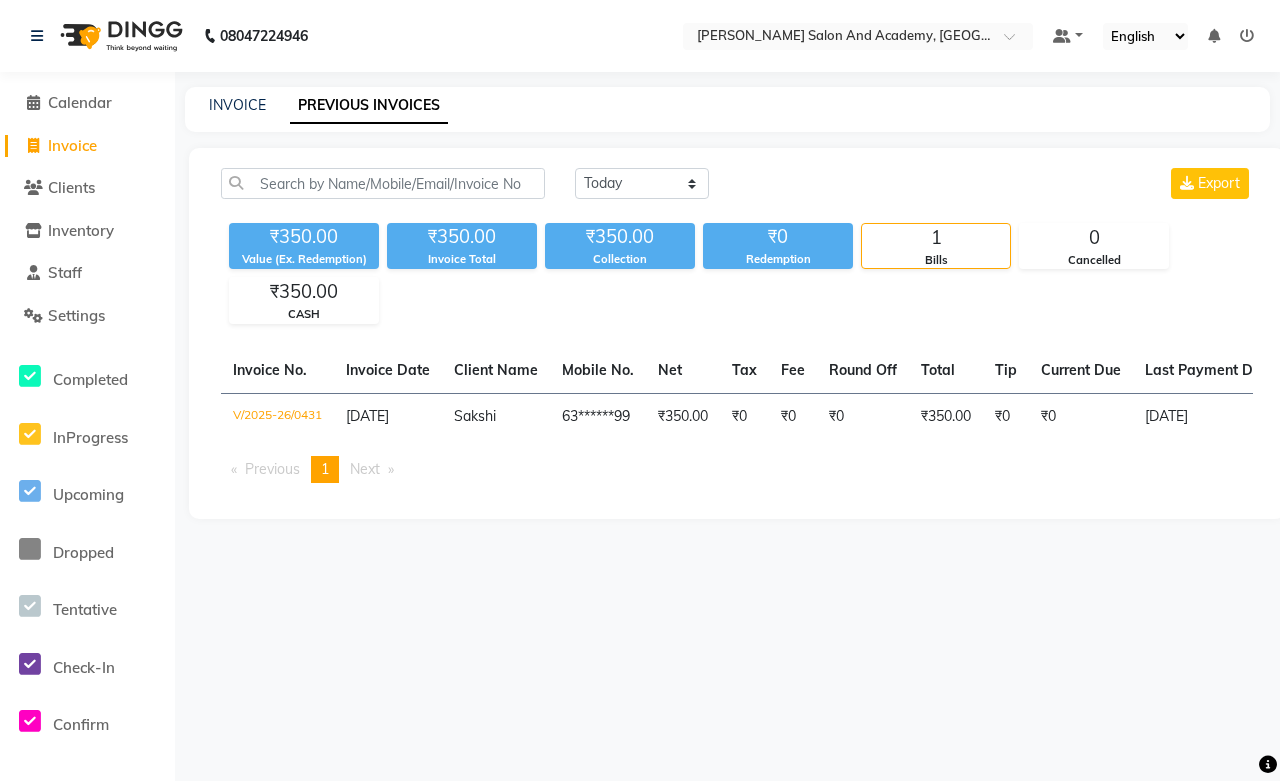 click on "08047224946 Select Location × [PERSON_NAME] Salon And Academy, Dadabari Default Panel My Panel English ENGLISH Español العربية मराठी हिंदी ગુજરાતી தமிழ் 中文 Notifications nothing to show ☀ [PERSON_NAME] Salon and Academy, Dadabari  Calendar  Invoice  Clients  Inventory  Staff  Settings Completed InProgress Upcoming Dropped Tentative Check-In Confirm Bookings Segments Page Builder INVOICE PREVIOUS INVOICES [DATE] [DATE] Custom Range Export ₹350.00 Value (Ex. Redemption) ₹350.00 Invoice Total  ₹350.00 Collection ₹0 Redemption 1 Bills 0 Cancelled ₹350.00 CASH  Invoice No.   Invoice Date   Client Name   Mobile No.   Net   Tax   Fee   Round Off   Total   Tip   Current Due   Last Payment Date   Payment Amount   Payment Methods   Cancel Reason   Status   V/2025-26/0431  [DATE] Sakshi   63******99 ₹350.00 ₹0  ₹0  ₹0 ₹350.00 ₹0 ₹0 [DATE] ₹350.00  CASH - PAID  Previous  page  1 / 1  You're on page  1  Next  page" at bounding box center [640, 390] 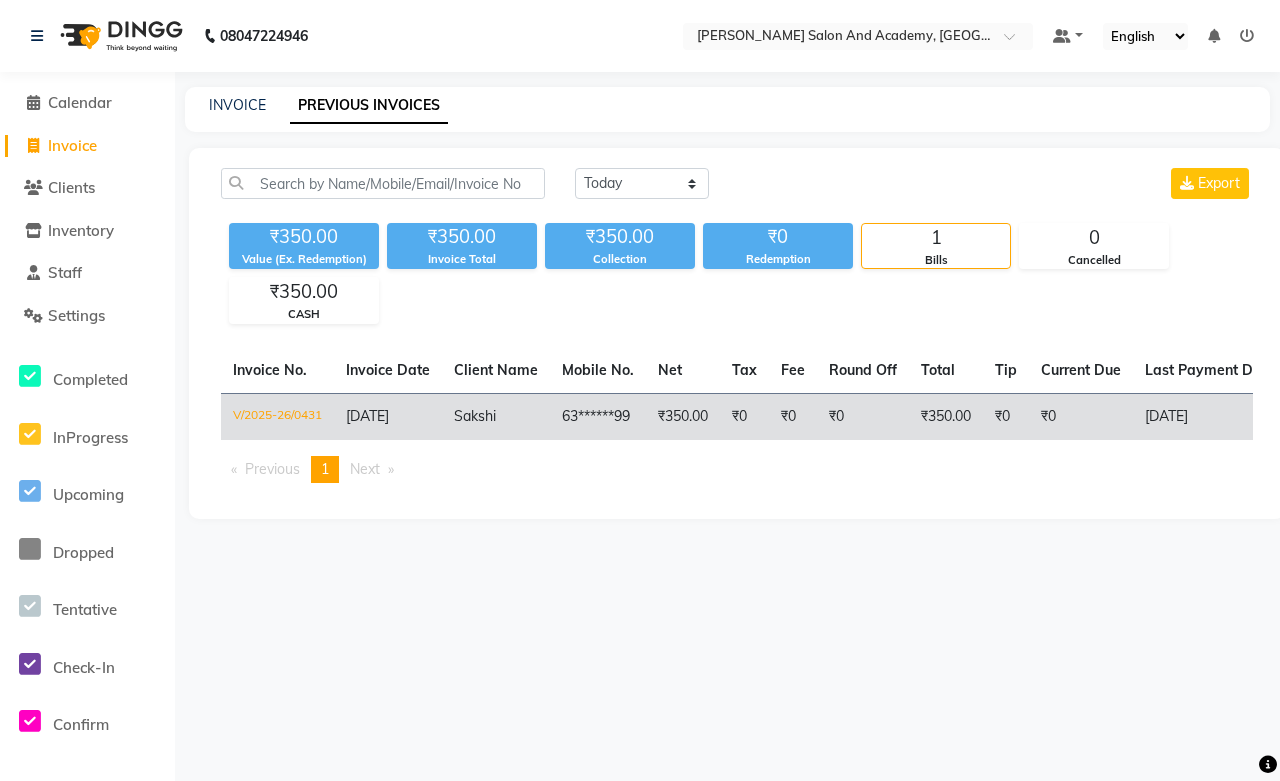 click on "Sakshi" 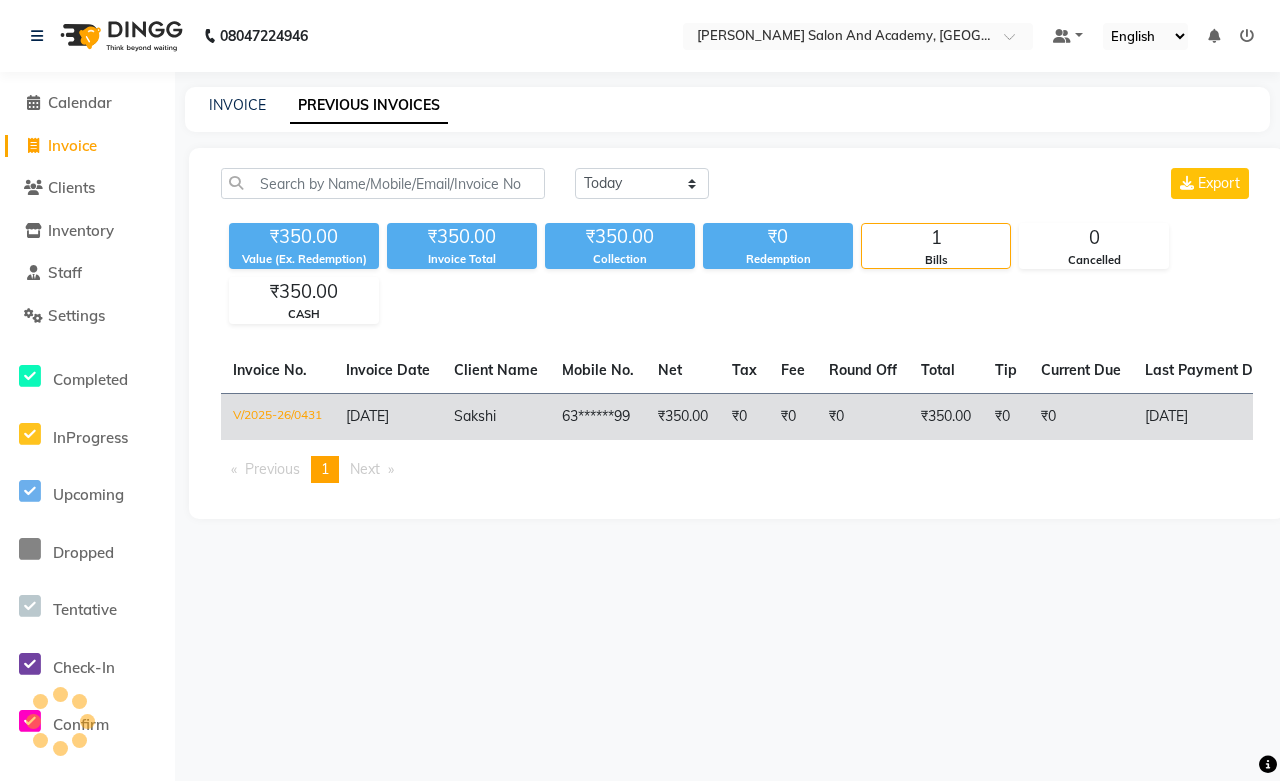 click on "63******99" 